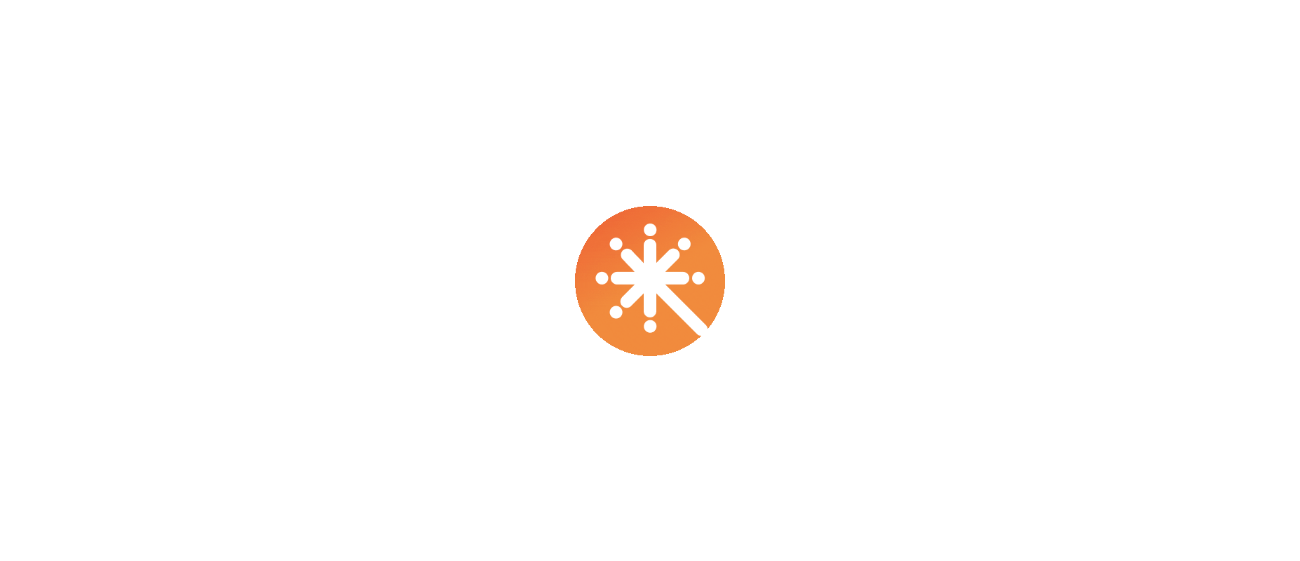 scroll, scrollTop: 0, scrollLeft: 0, axis: both 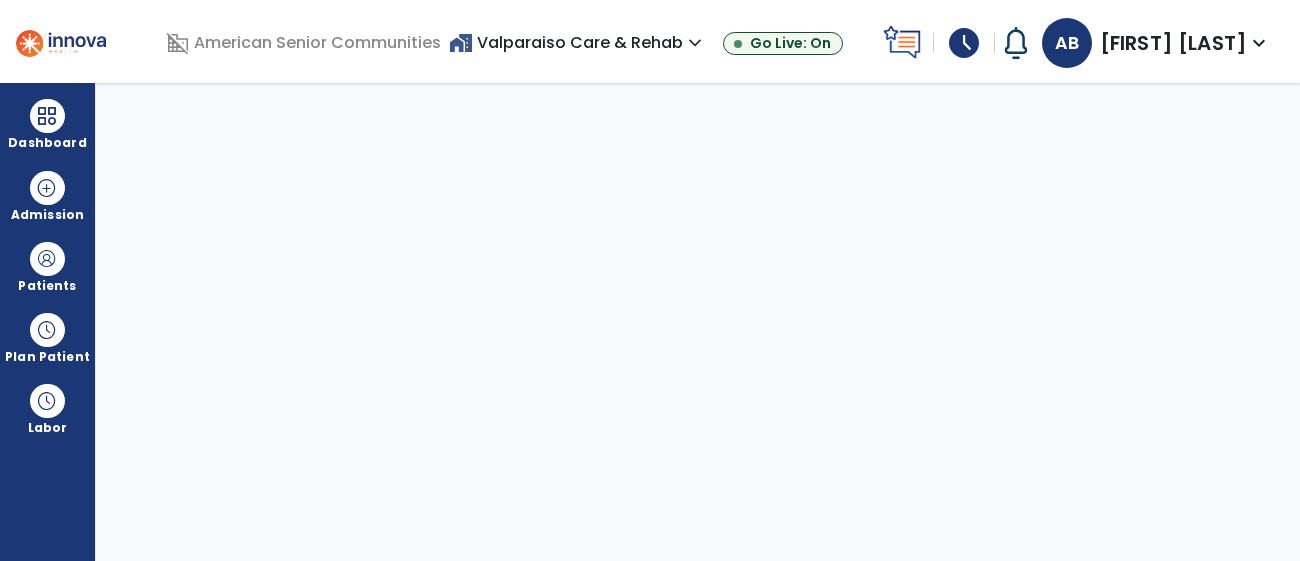select on "****" 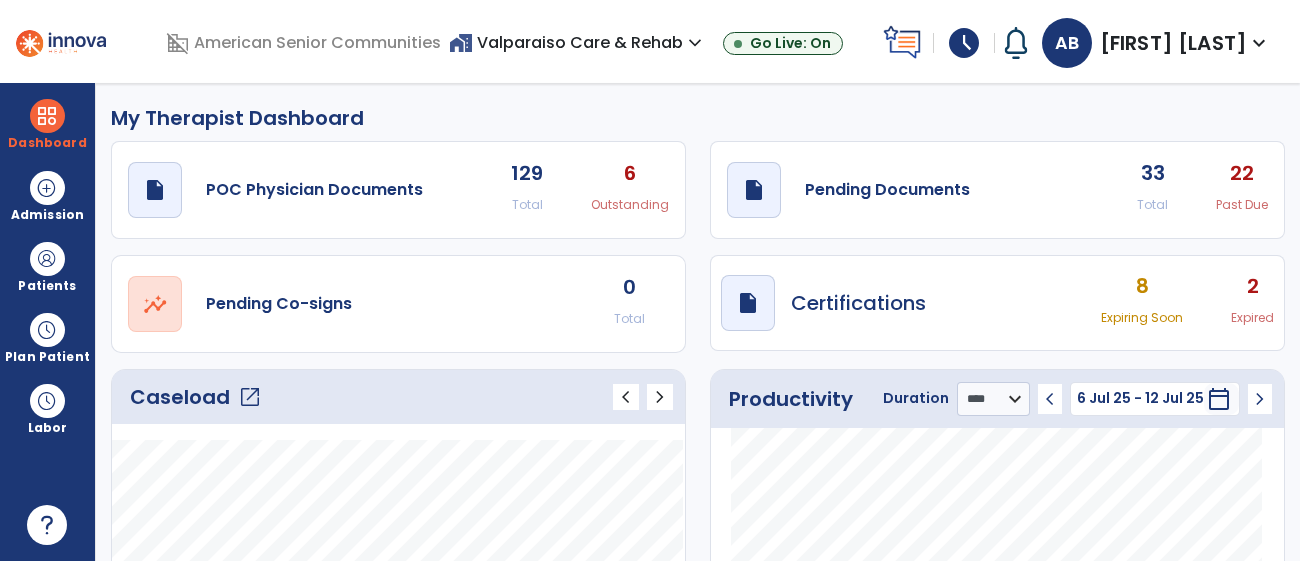 click on "Caseload   open_in_new" 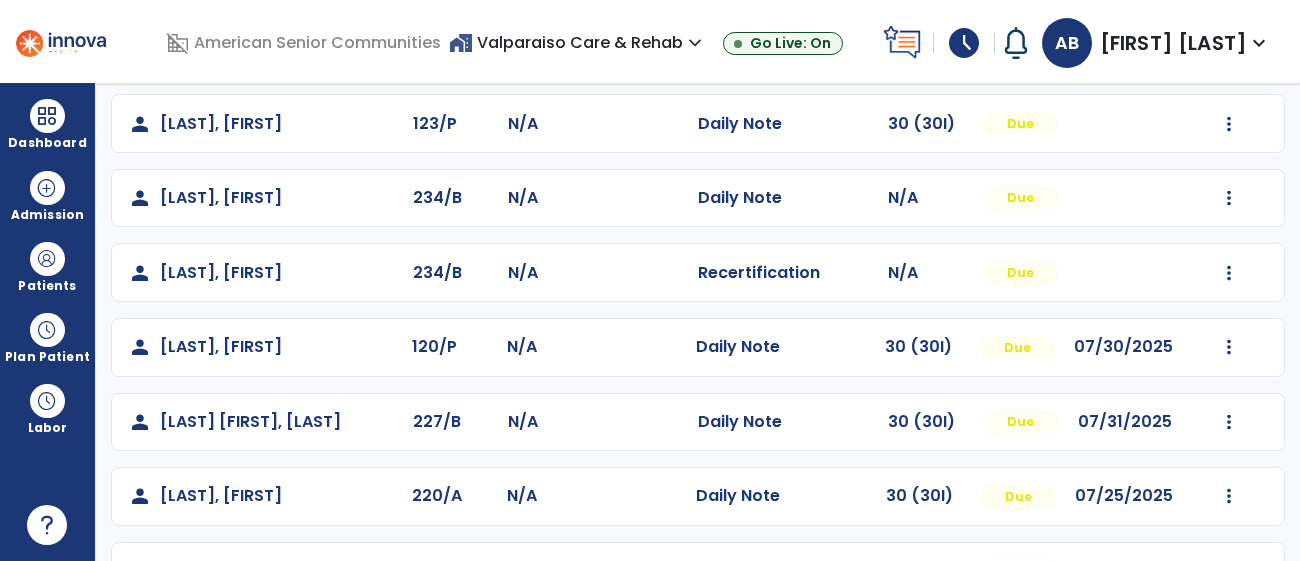 scroll, scrollTop: 325, scrollLeft: 0, axis: vertical 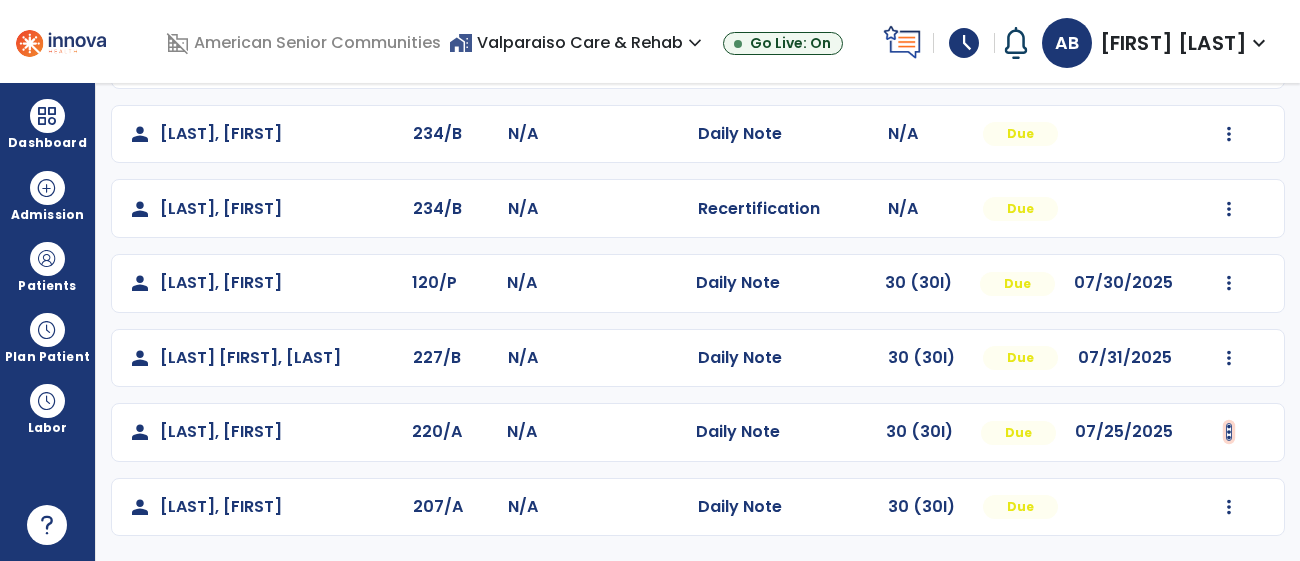 click at bounding box center (1229, -15) 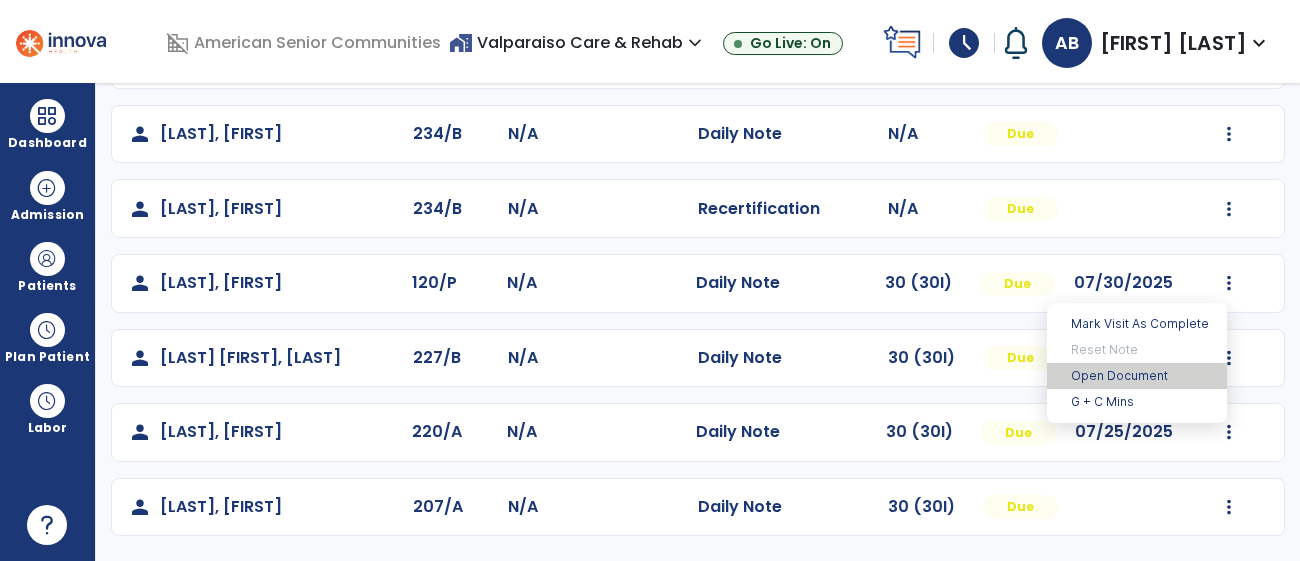 click on "Open Document" at bounding box center [1137, 376] 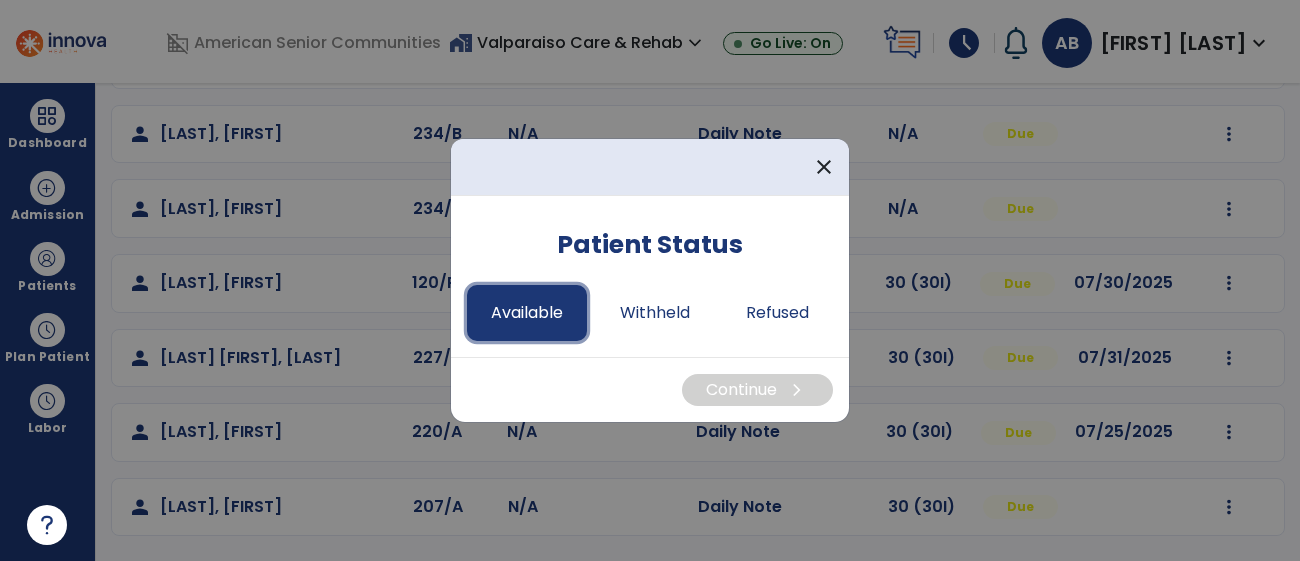 click on "Available" at bounding box center (527, 313) 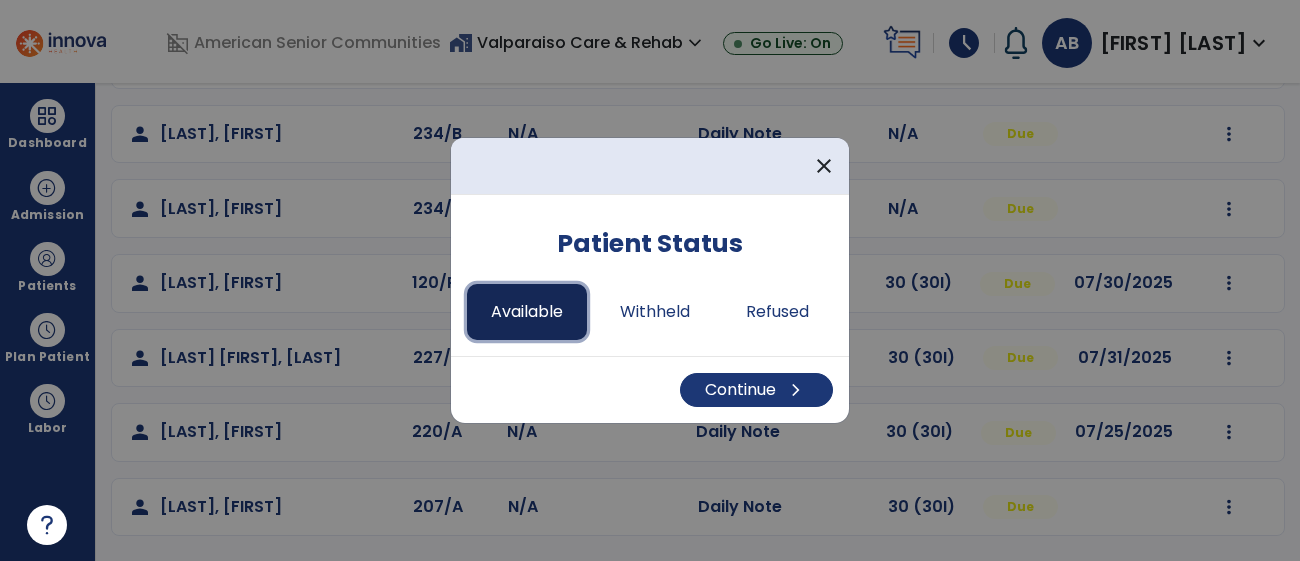 click on "Available" at bounding box center [527, 312] 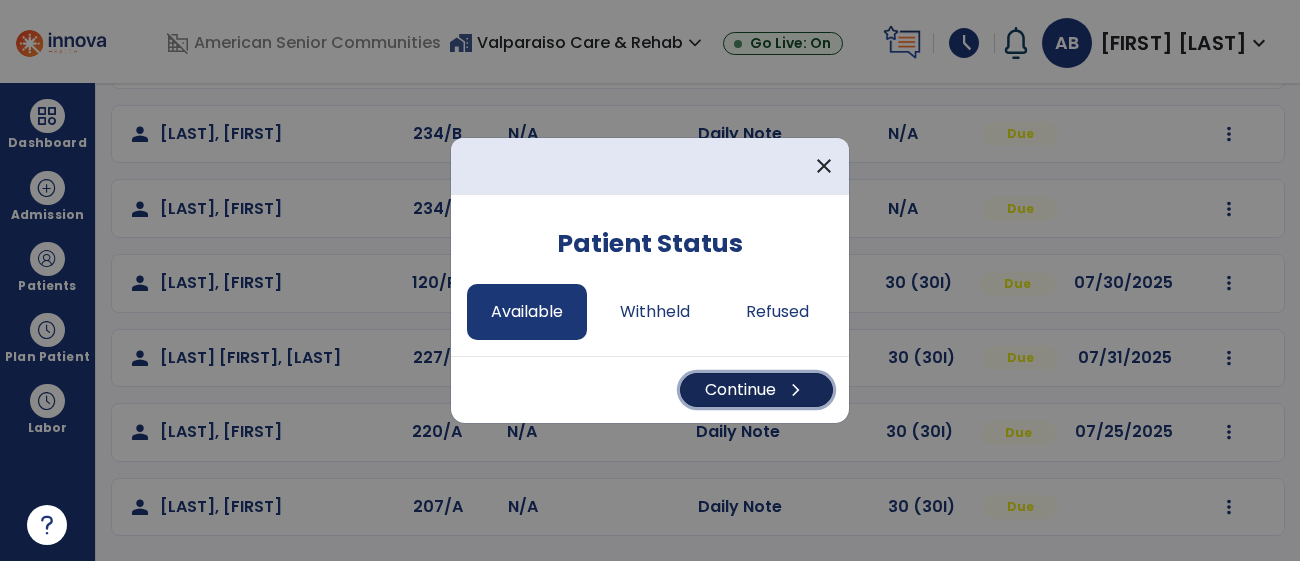 click on "Continue   chevron_right" at bounding box center [756, 390] 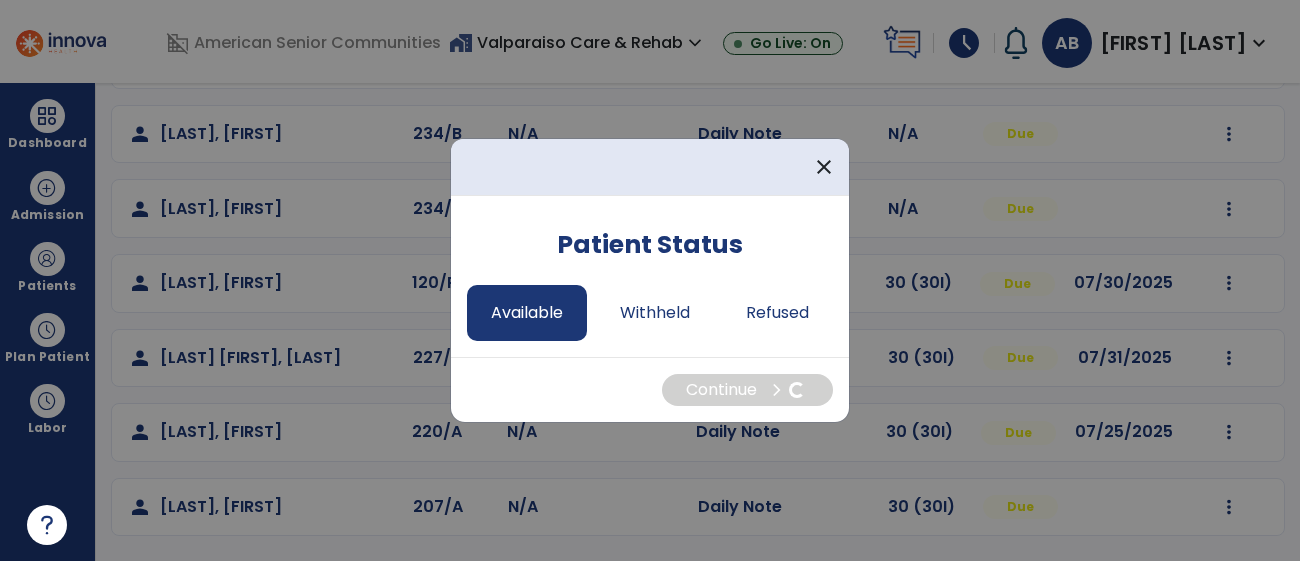 select on "*" 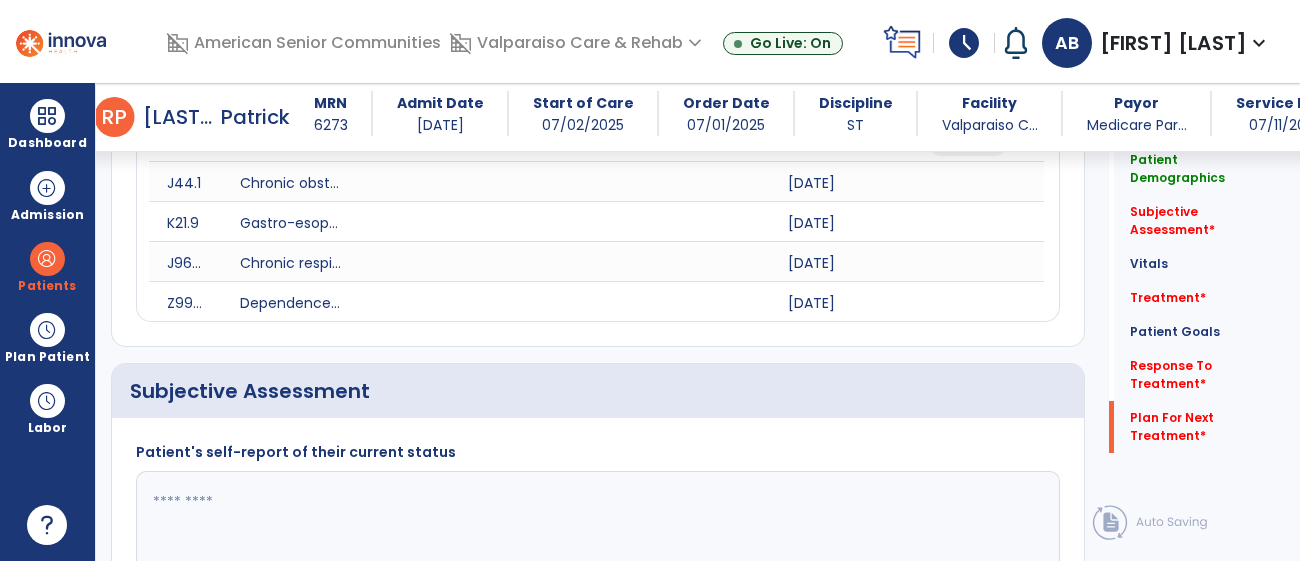 scroll, scrollTop: 2526, scrollLeft: 0, axis: vertical 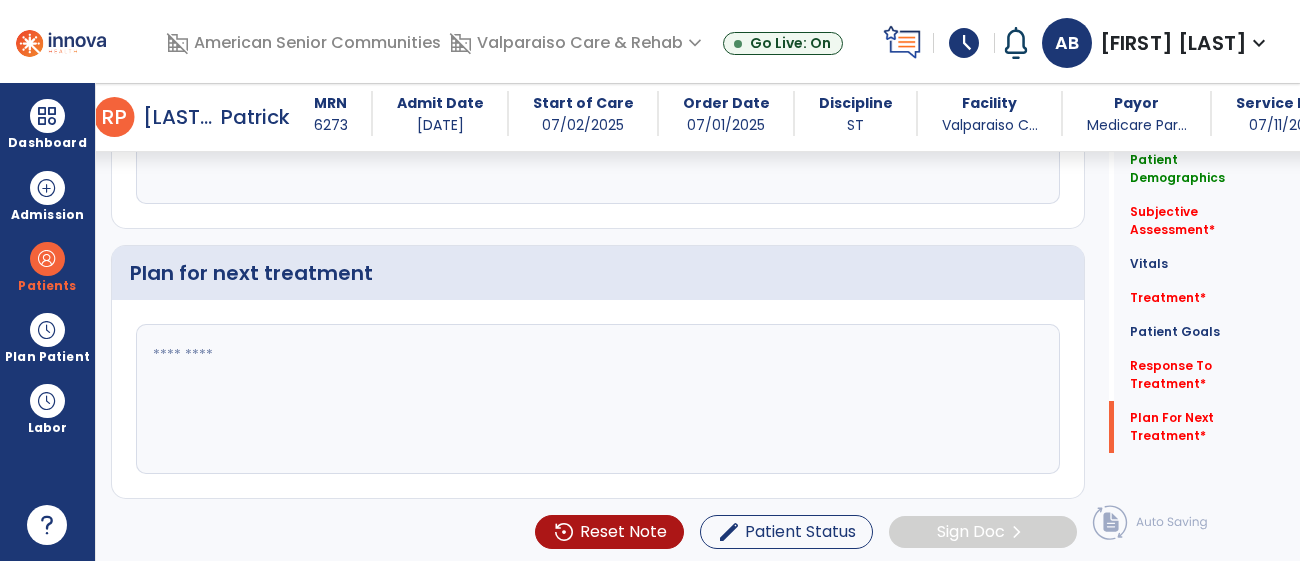 click 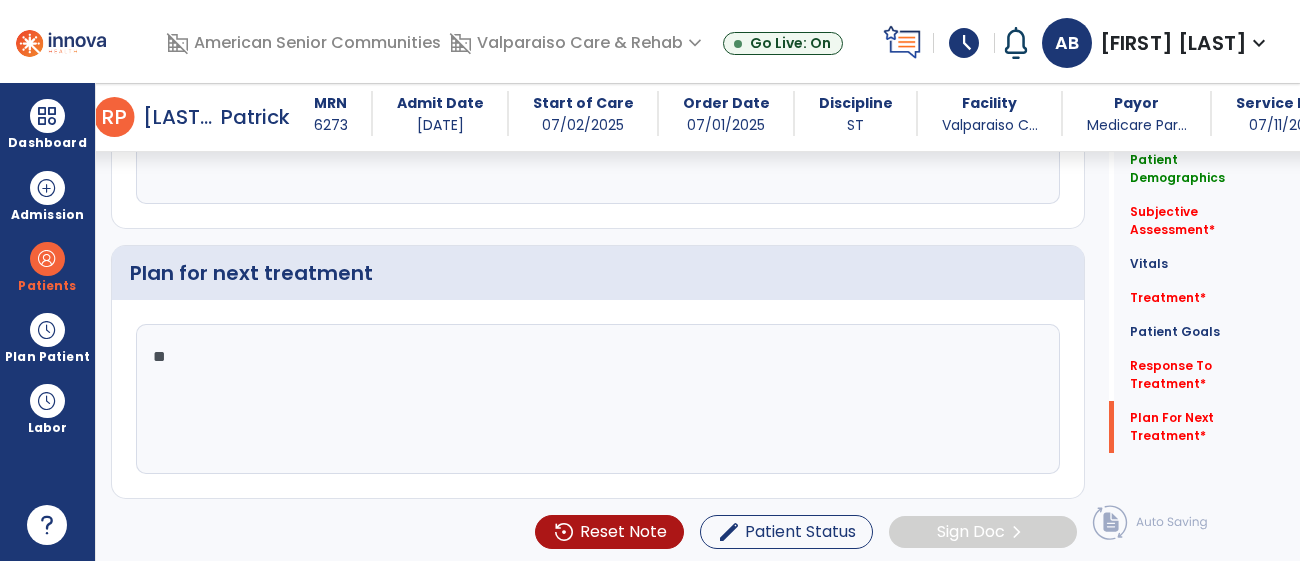 type on "*" 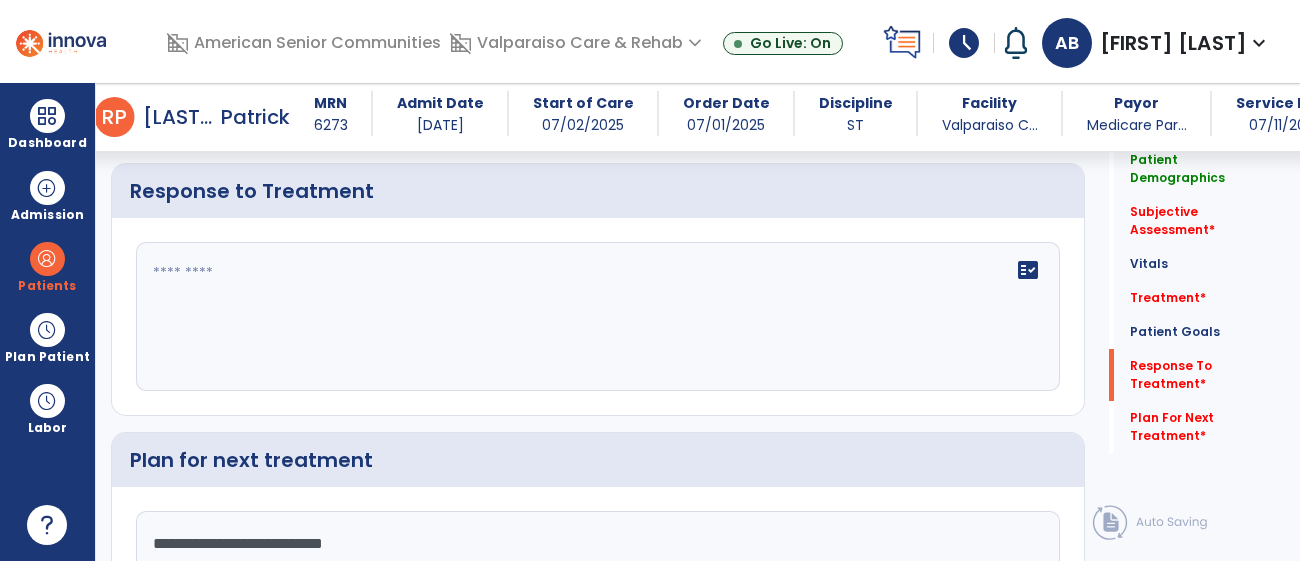 scroll, scrollTop: 2336, scrollLeft: 0, axis: vertical 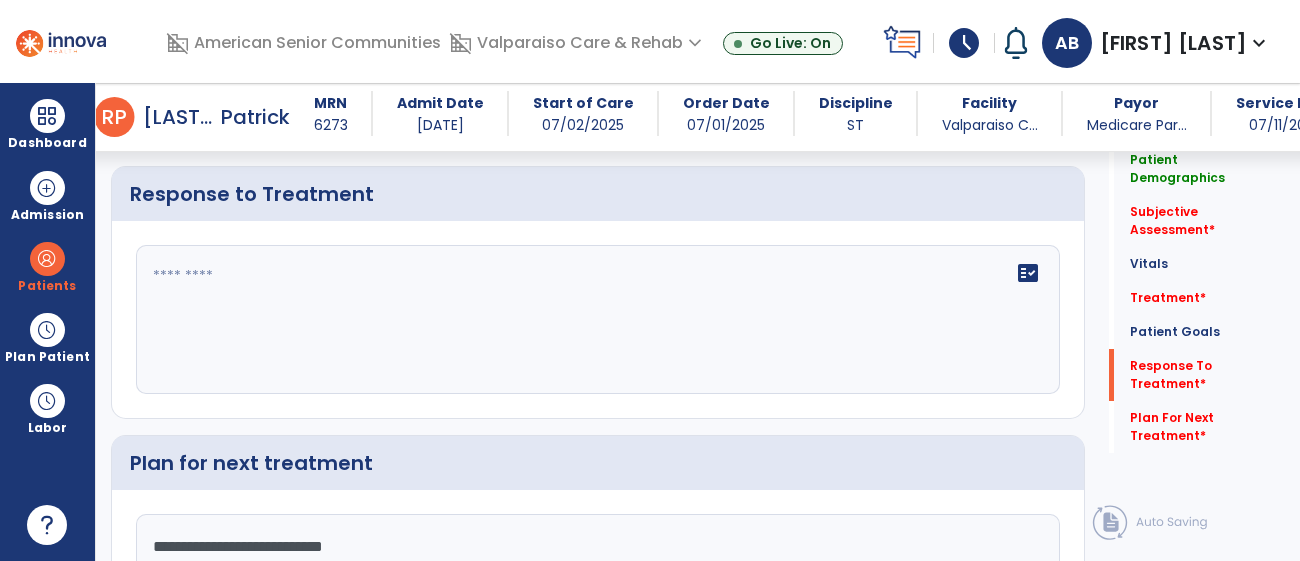type on "**********" 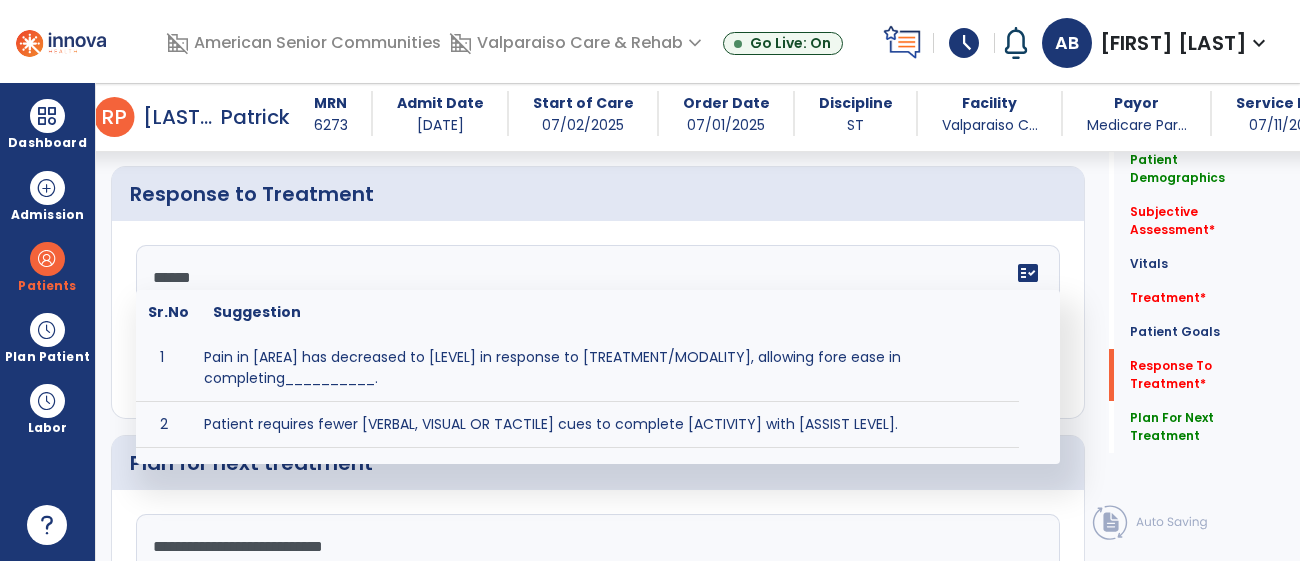 type on "*******" 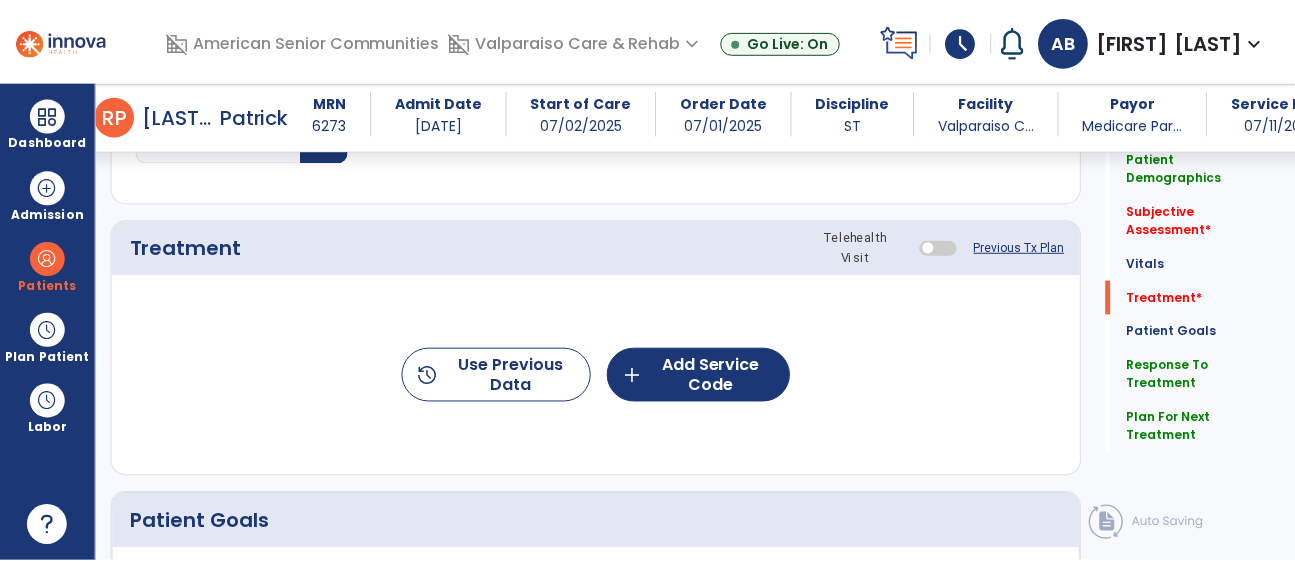 scroll, scrollTop: 1192, scrollLeft: 0, axis: vertical 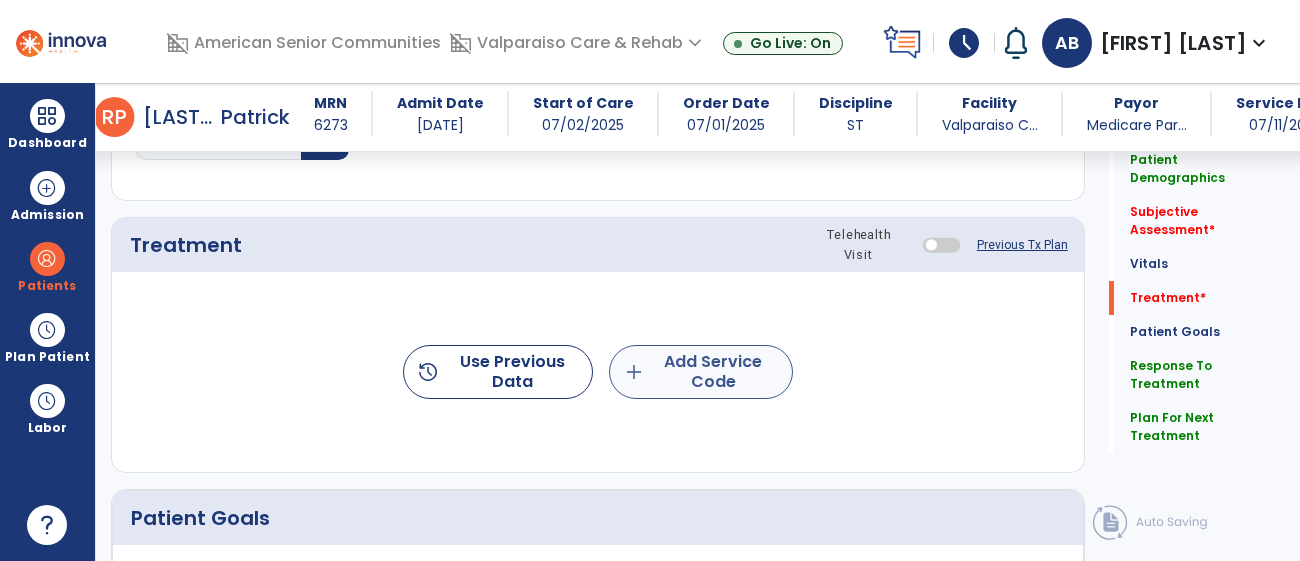 type on "**********" 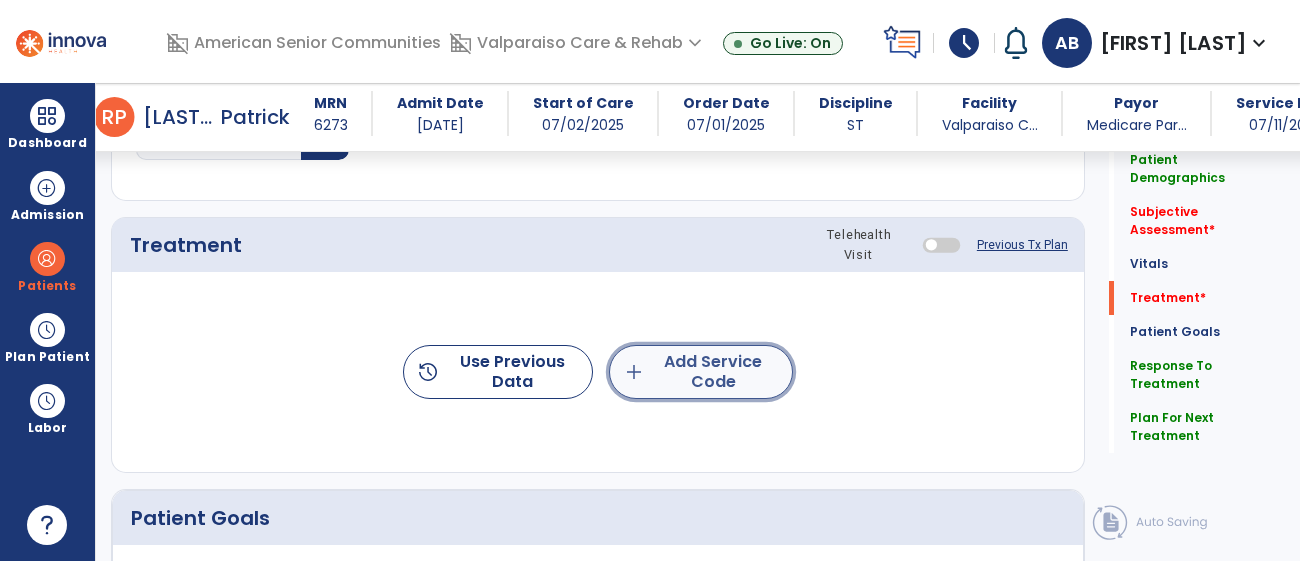 click on "add  Add Service Code" 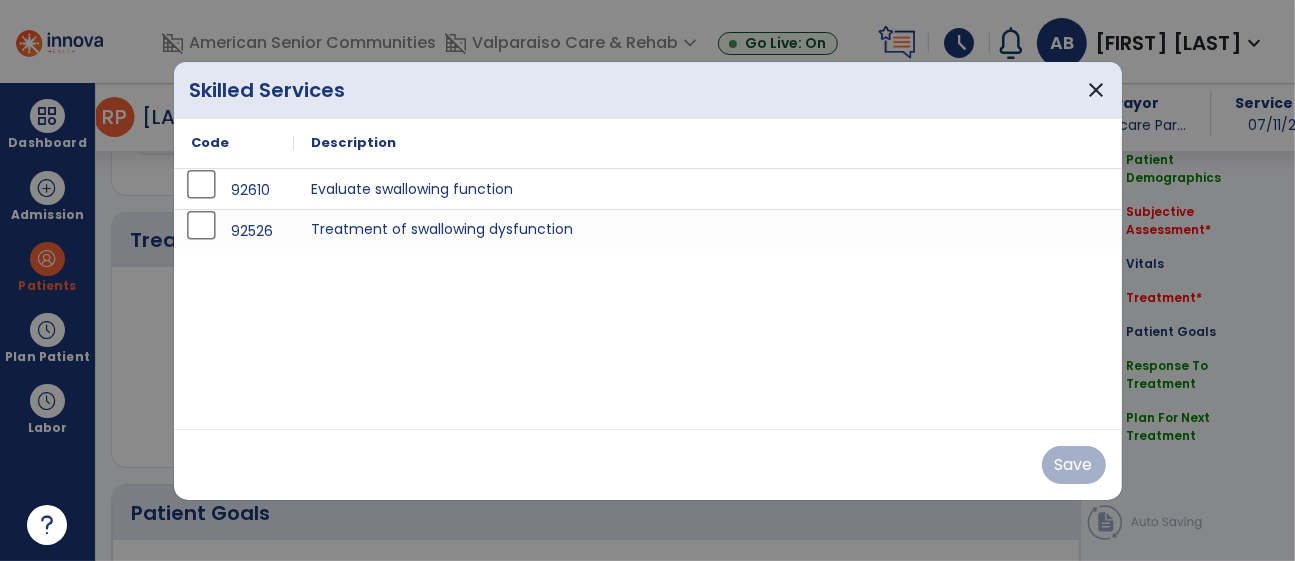 scroll, scrollTop: 1192, scrollLeft: 0, axis: vertical 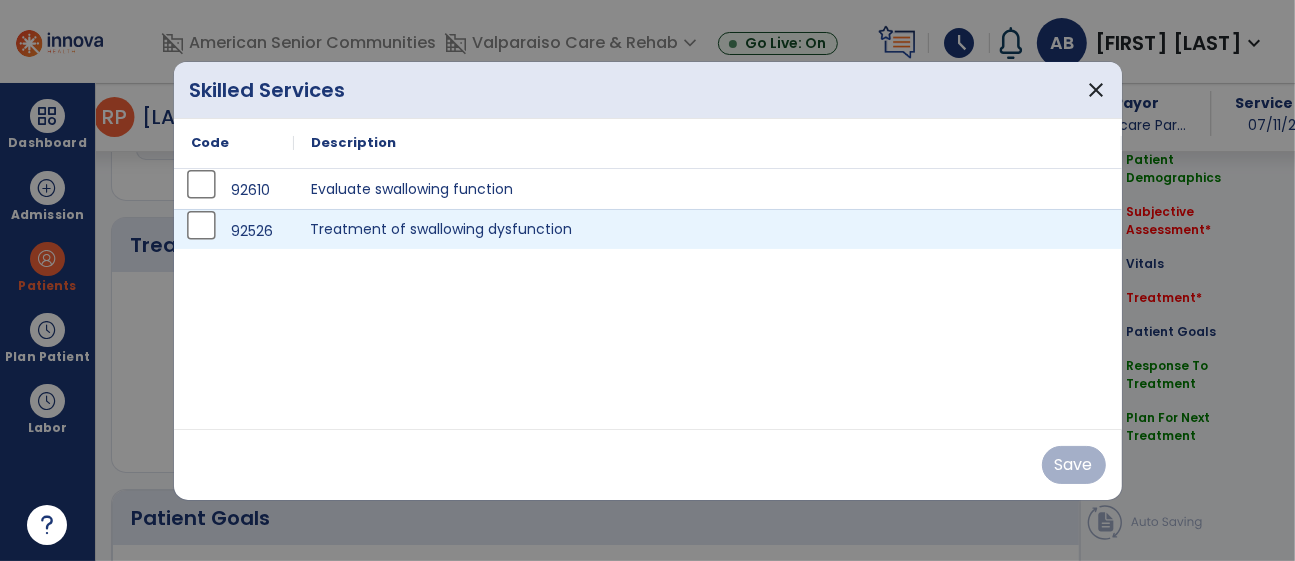 click on "Treatment of swallowing dysfunction" at bounding box center (708, 229) 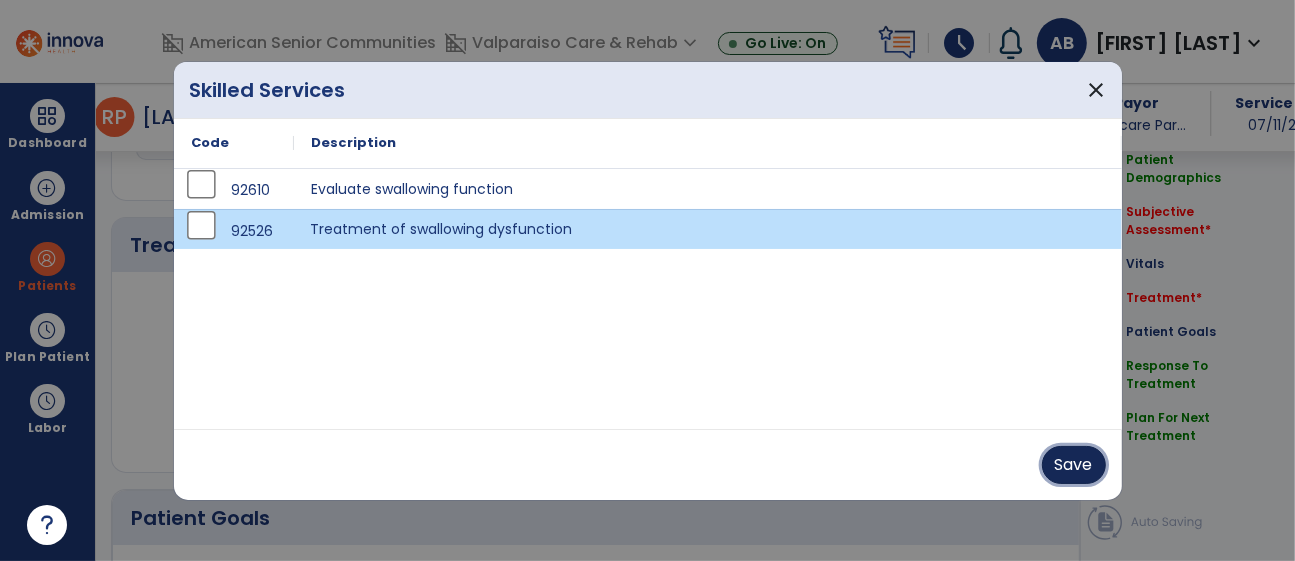 click on "Save" at bounding box center [1074, 465] 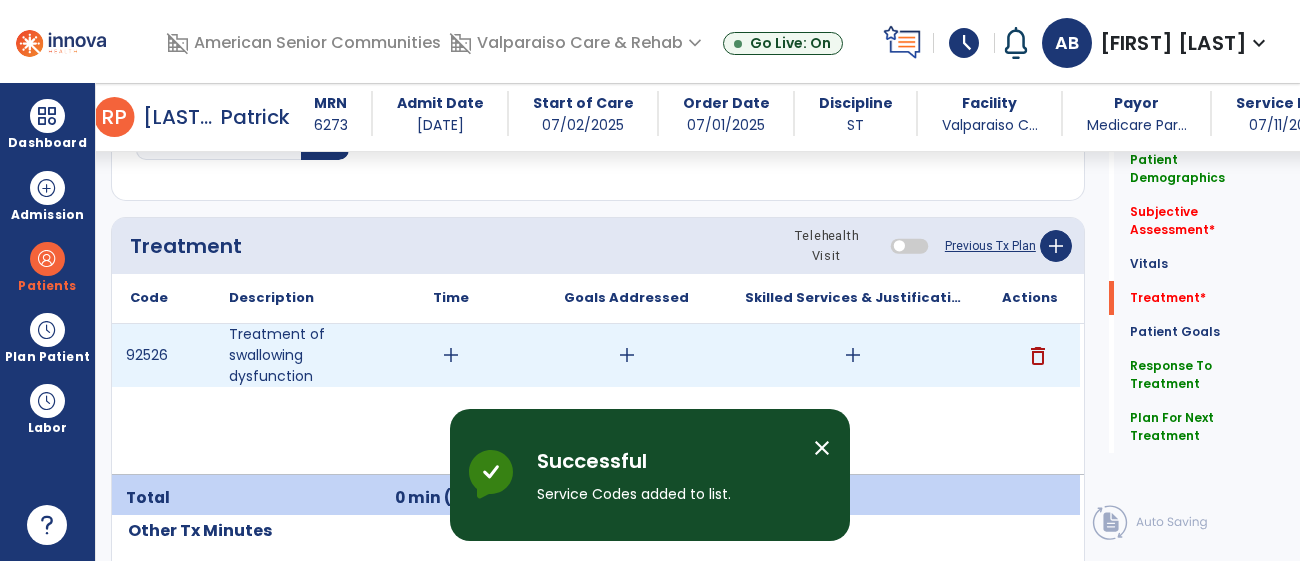click on "add" at bounding box center (451, 355) 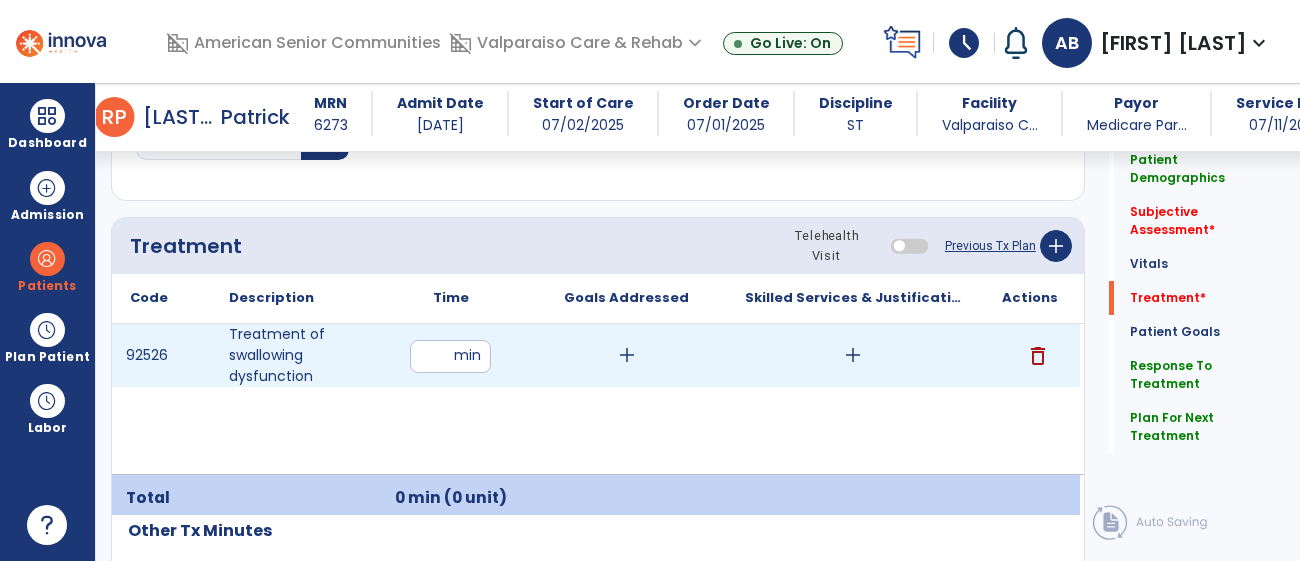 type on "**" 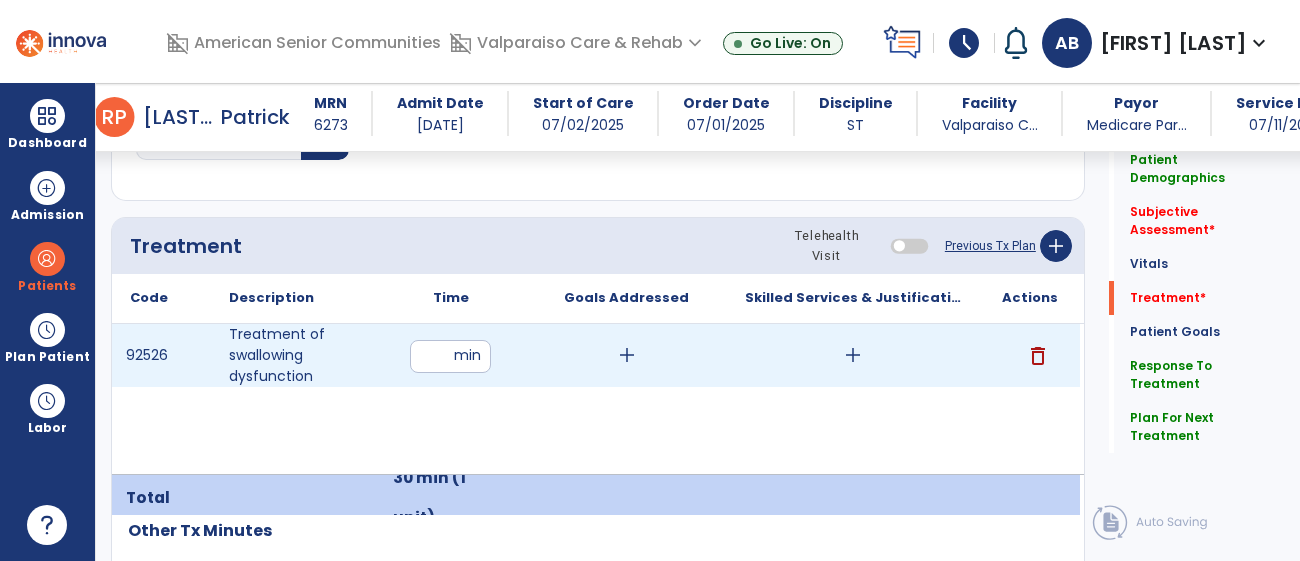 click on "add" at bounding box center [853, 355] 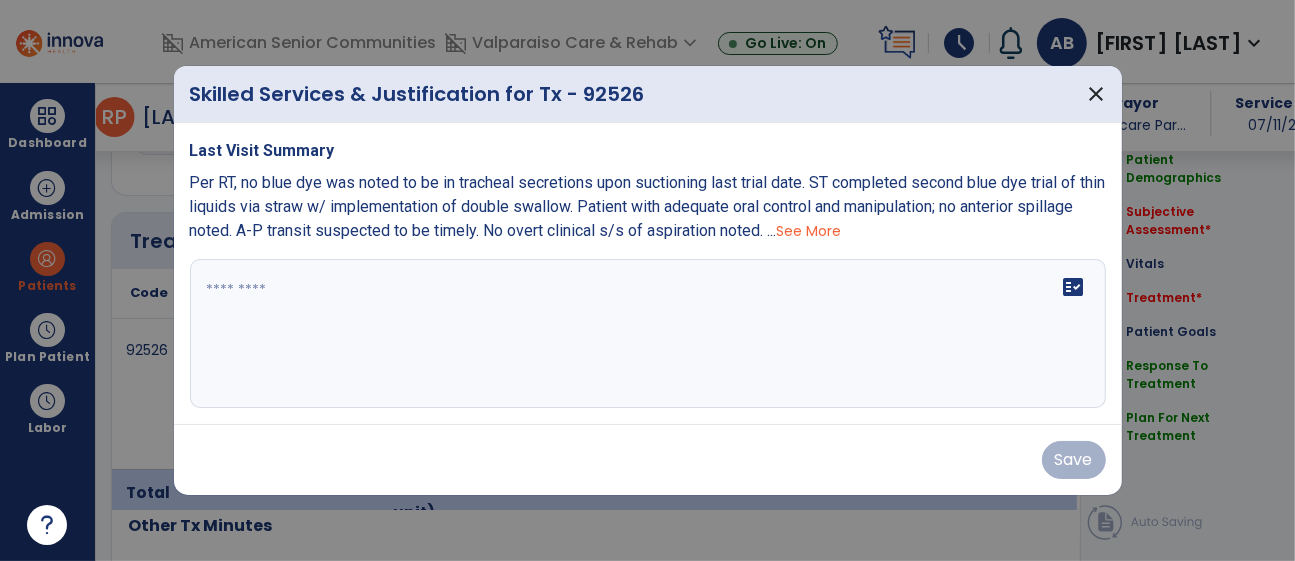 scroll, scrollTop: 1192, scrollLeft: 0, axis: vertical 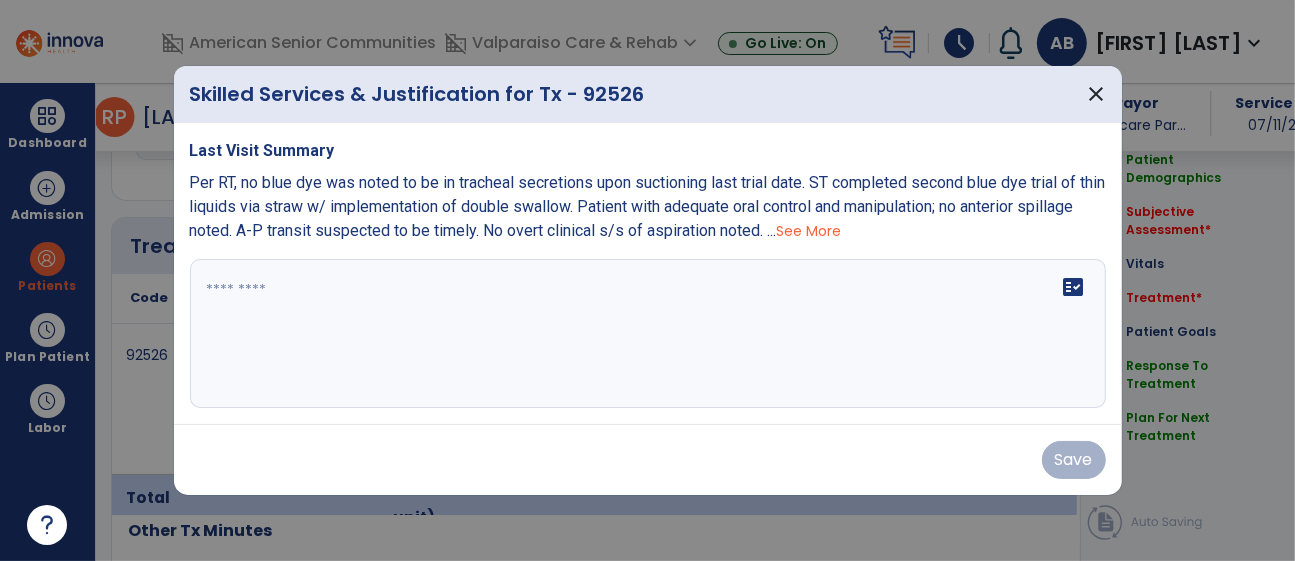click on "fact_check" at bounding box center [648, 334] 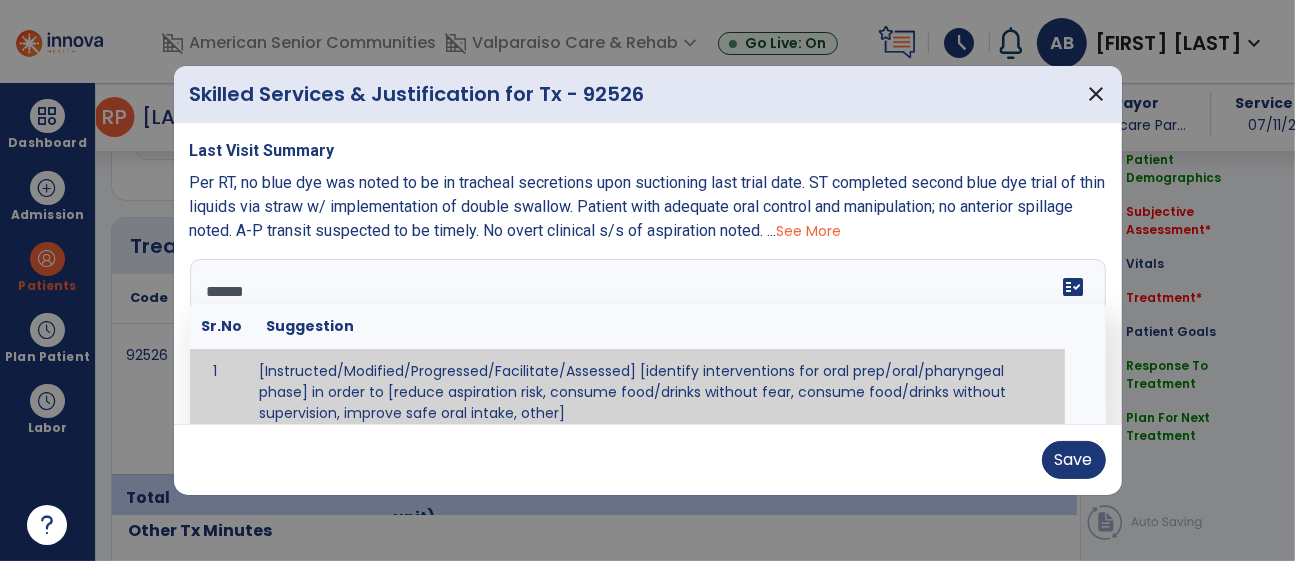 type on "*******" 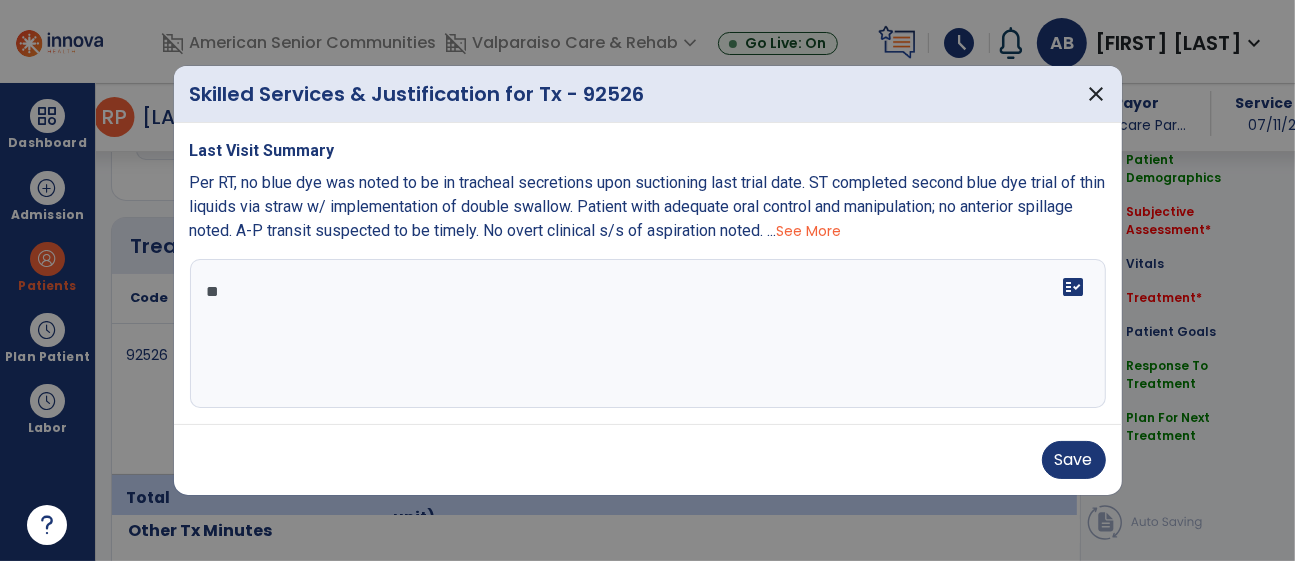 type on "*" 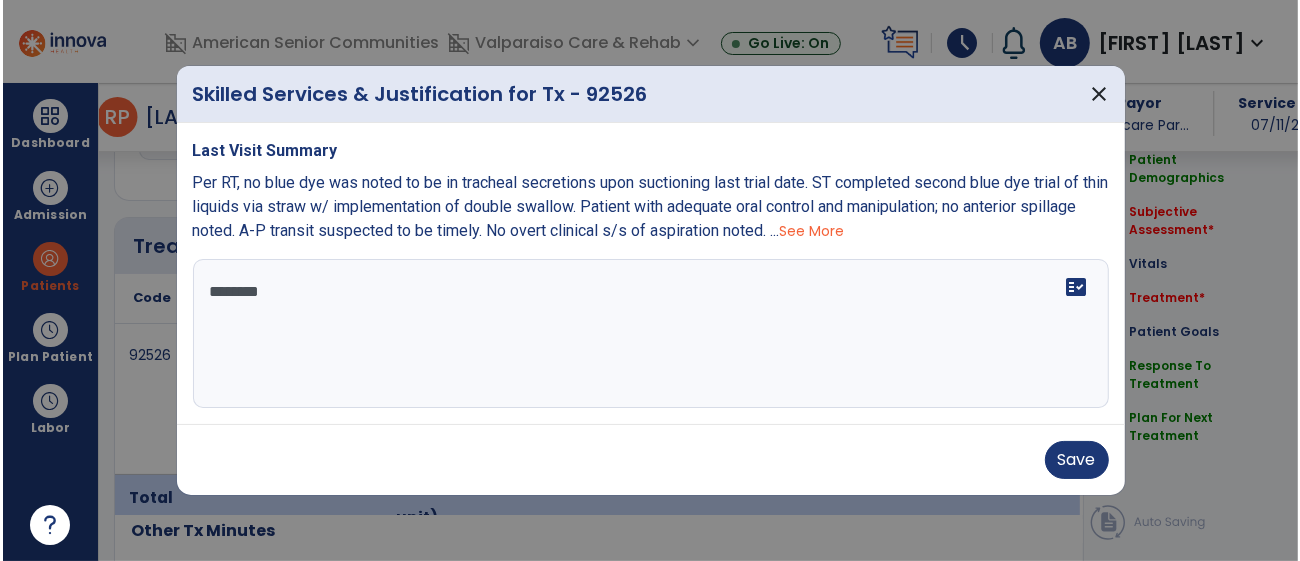 scroll, scrollTop: 0, scrollLeft: 0, axis: both 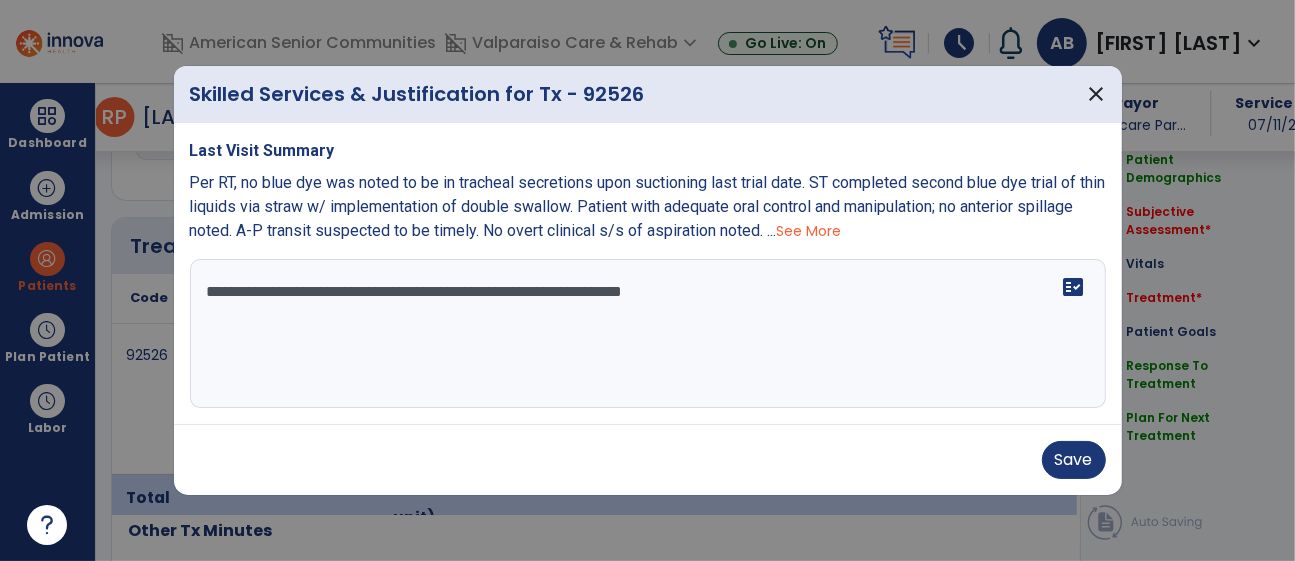 click on "**********" at bounding box center (648, 334) 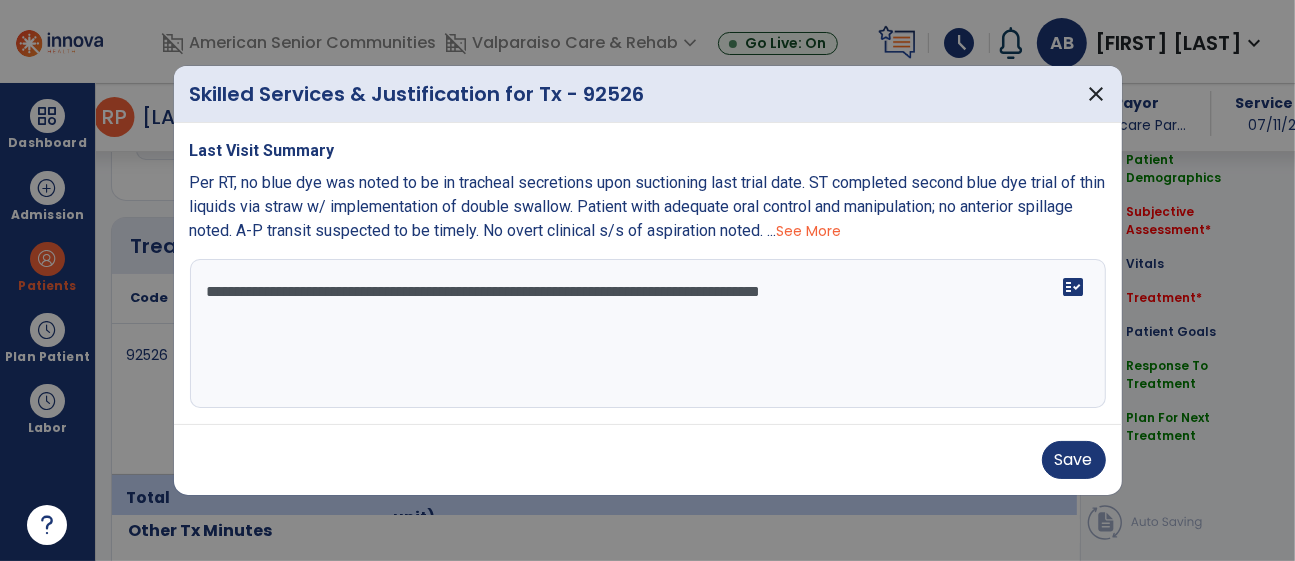 click on "**********" at bounding box center (648, 334) 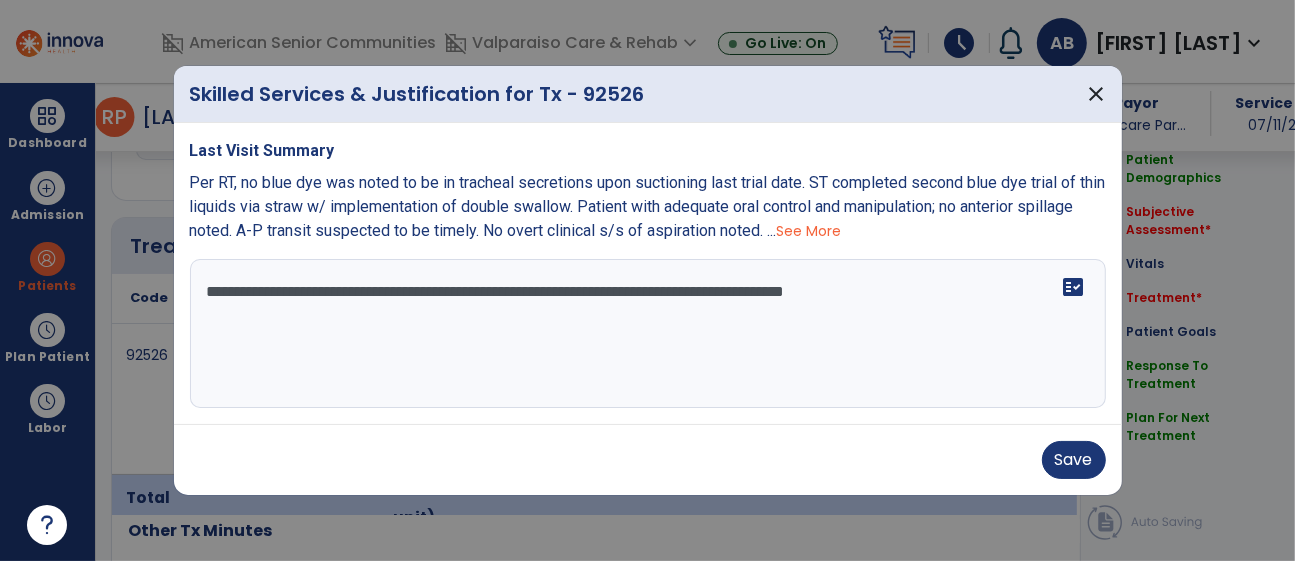 click on "**********" at bounding box center (648, 334) 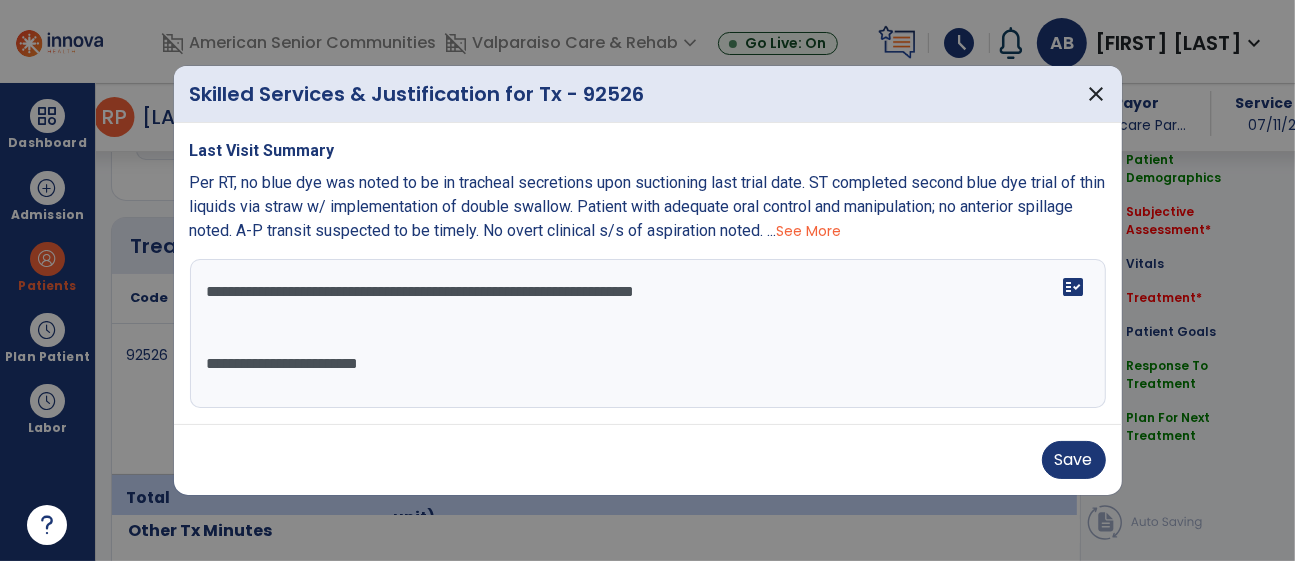 click on "**********" at bounding box center [648, 334] 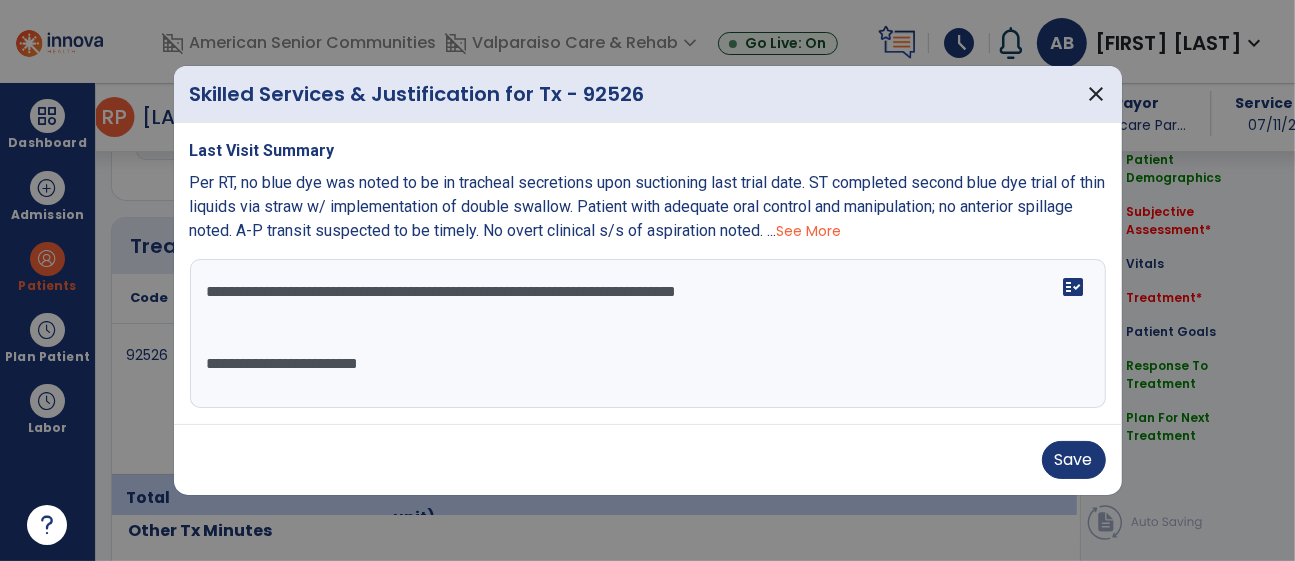 drag, startPoint x: 905, startPoint y: 303, endPoint x: 800, endPoint y: 294, distance: 105.38501 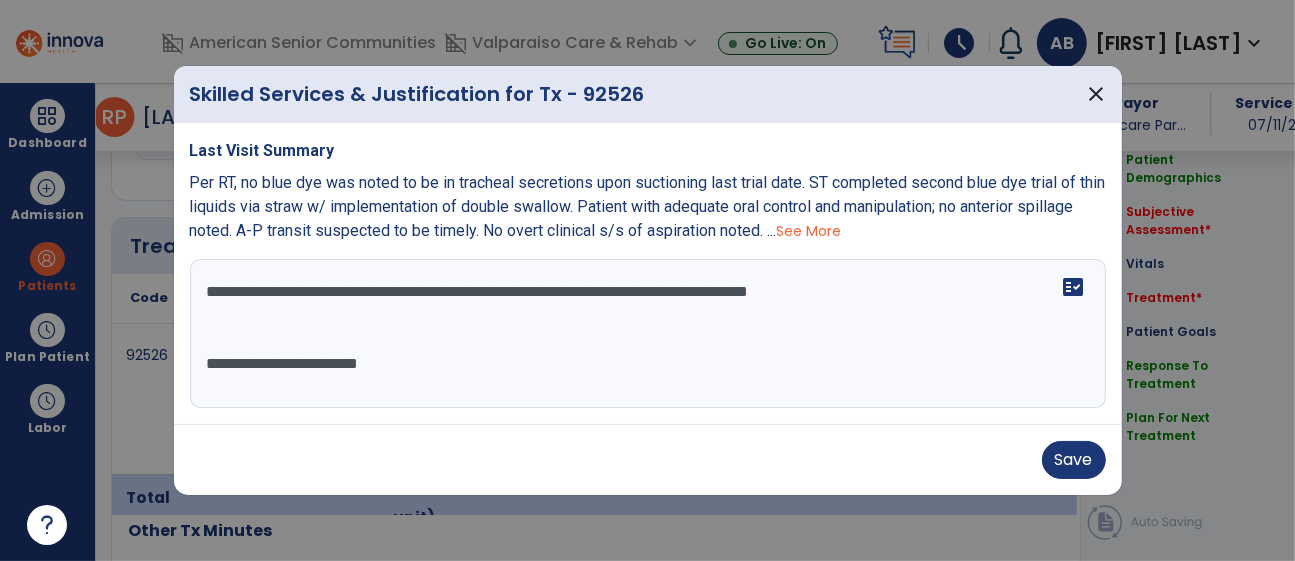 click on "**********" at bounding box center (648, 334) 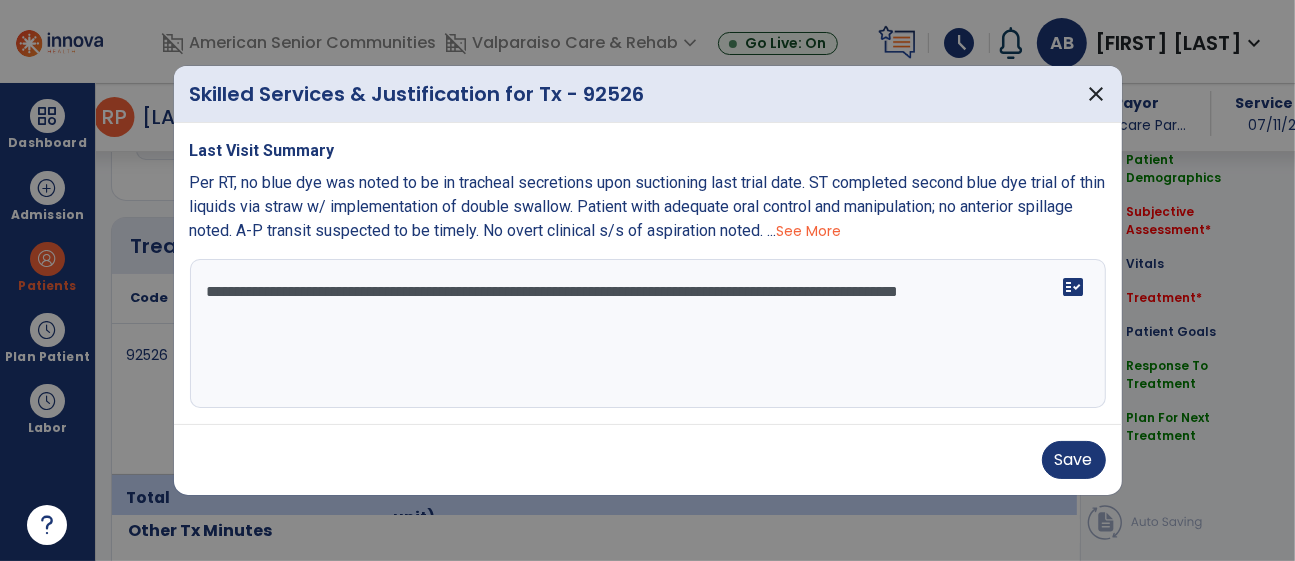 click on "**********" at bounding box center (648, 334) 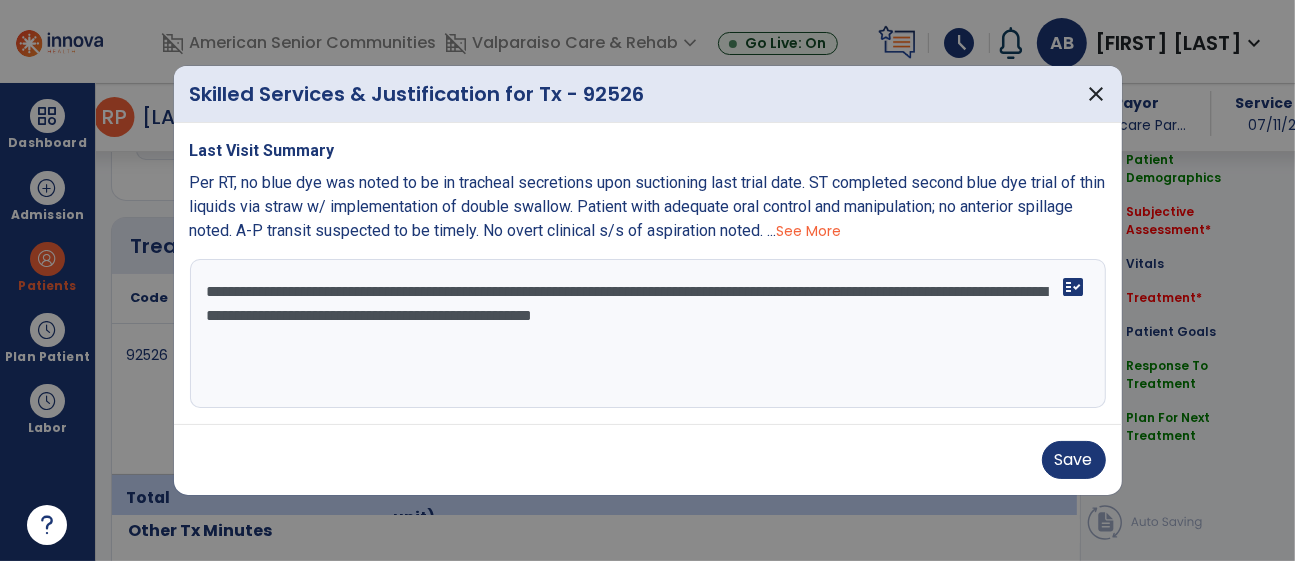 click on "**********" at bounding box center [648, 334] 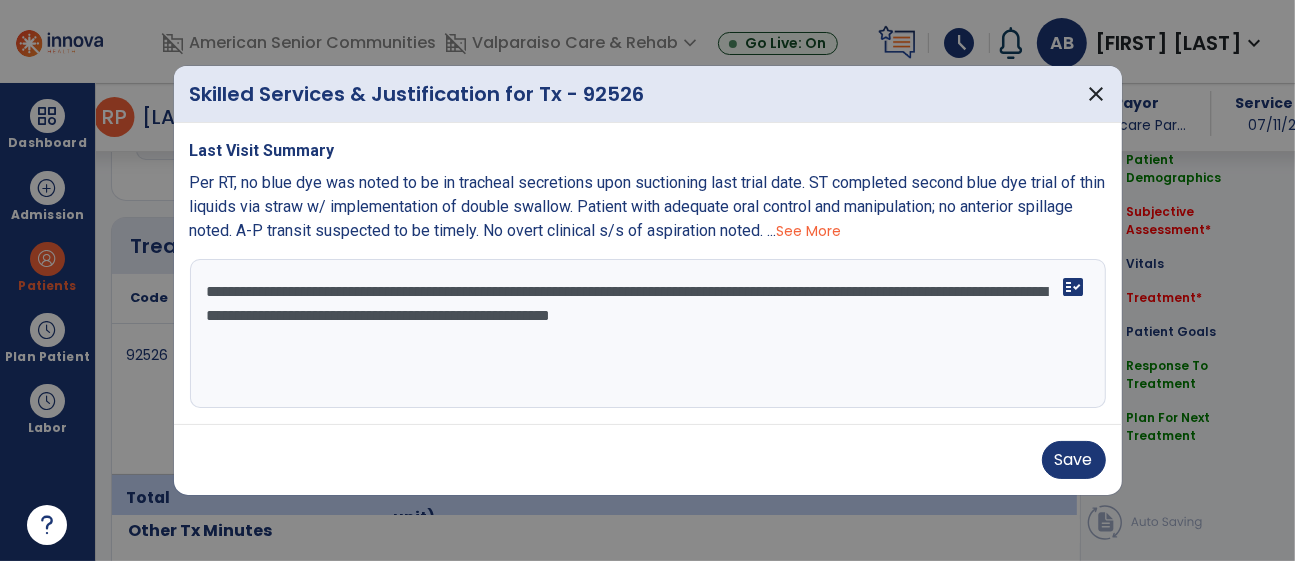 click on "**********" at bounding box center (648, 334) 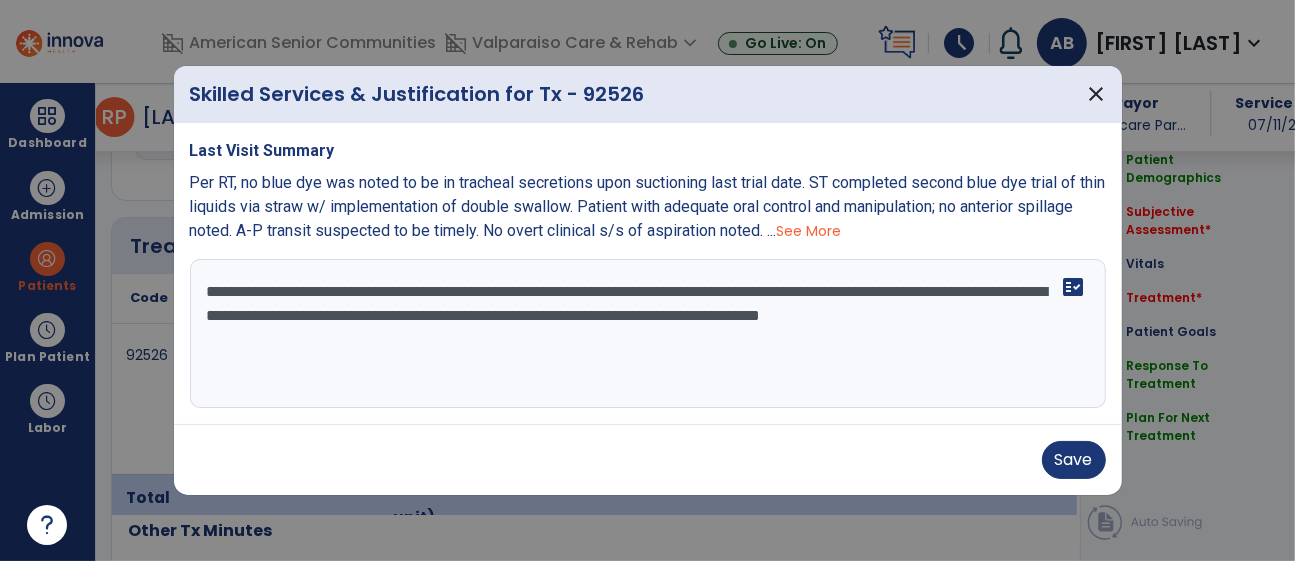click on "**********" at bounding box center [648, 334] 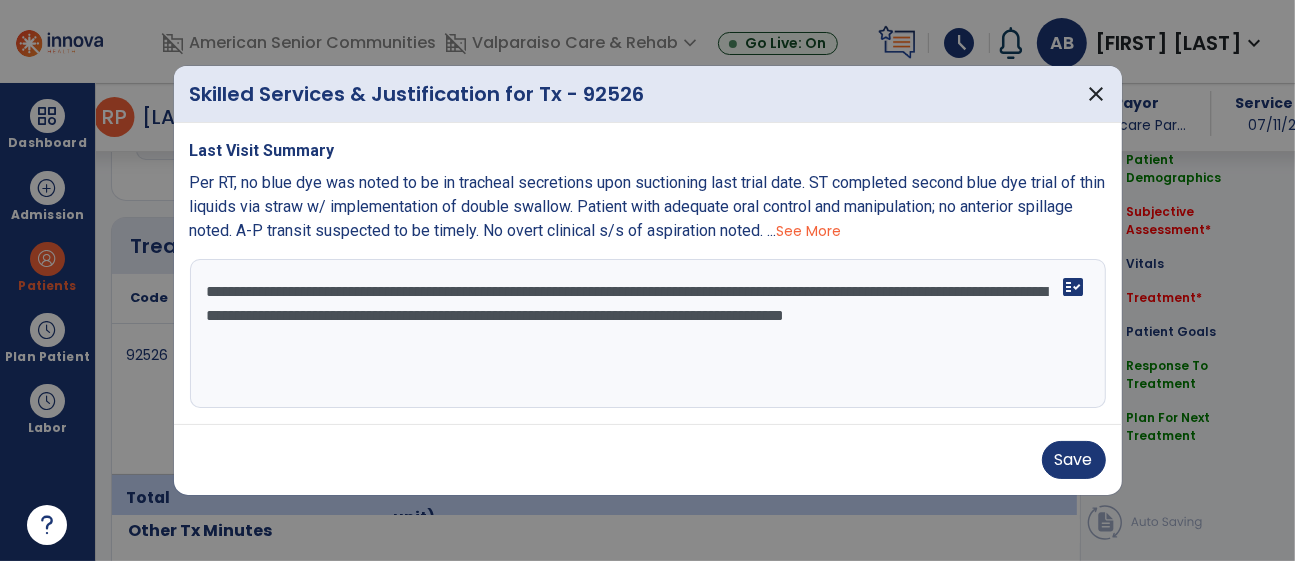 click on "**********" at bounding box center [648, 334] 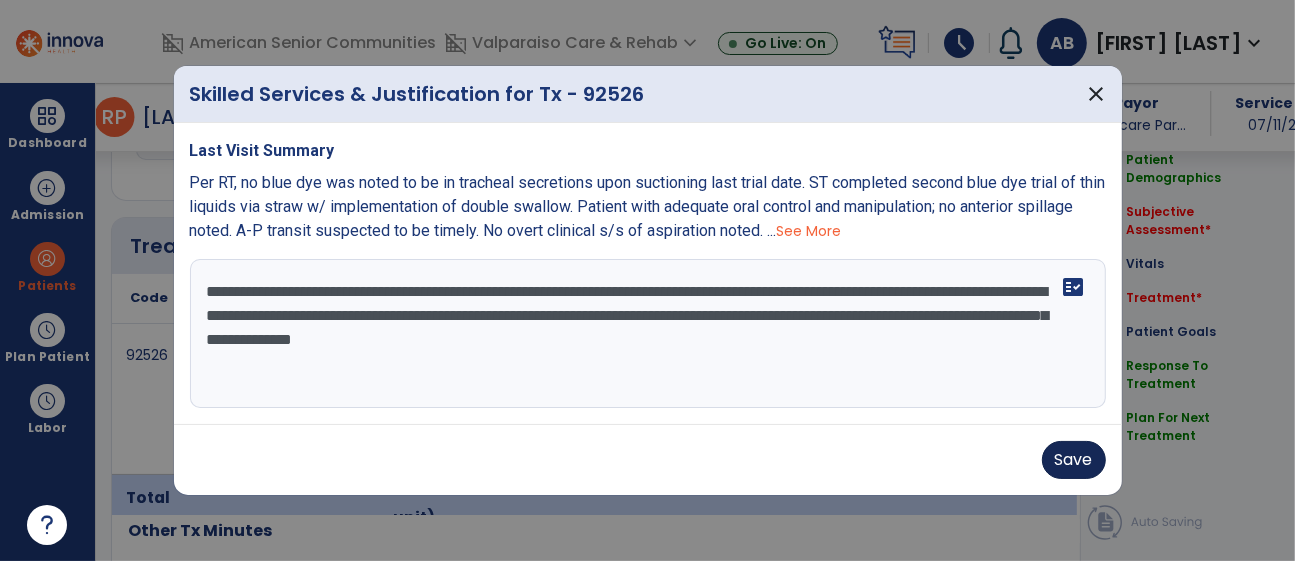 type on "**********" 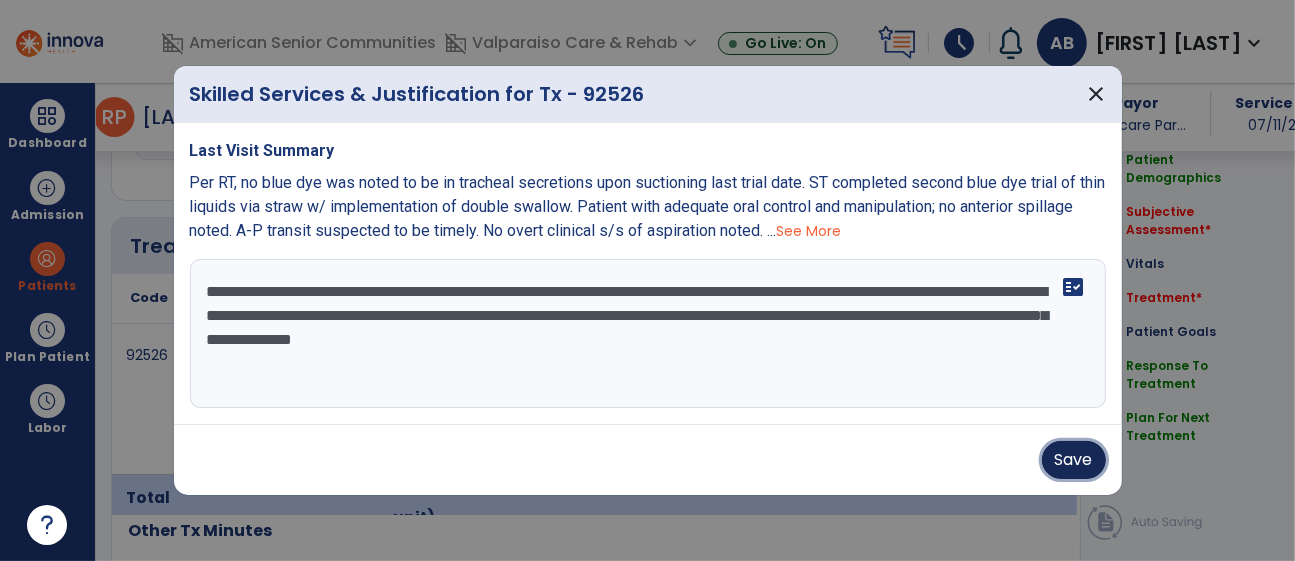 click on "Save" at bounding box center [1074, 460] 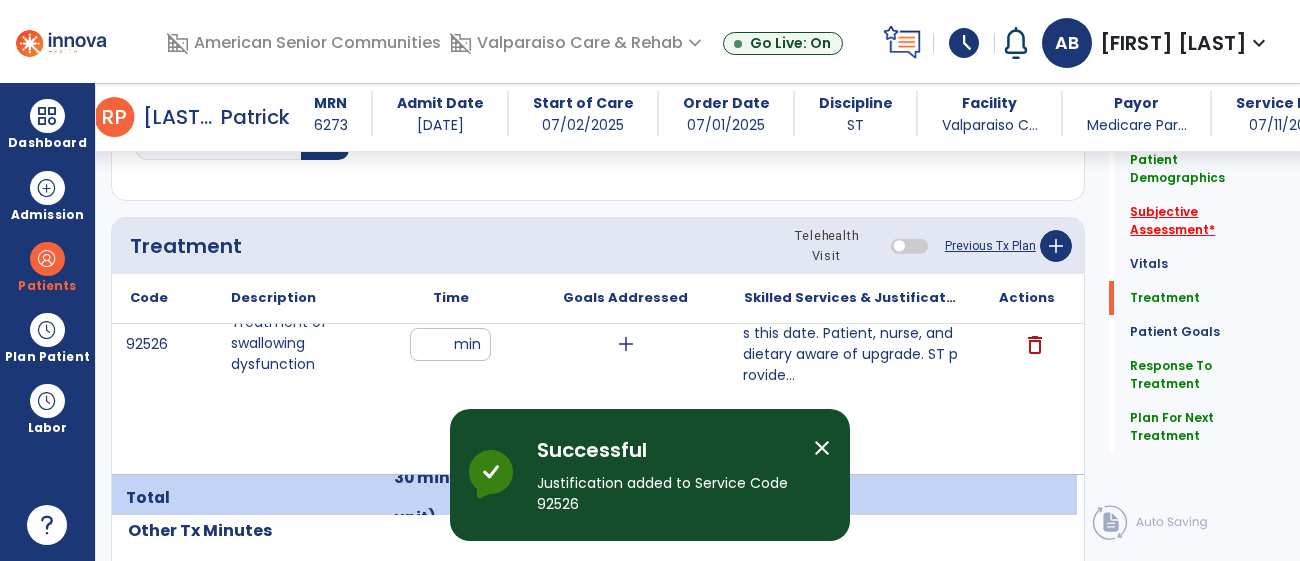 click on "Subjective Assessment   *" 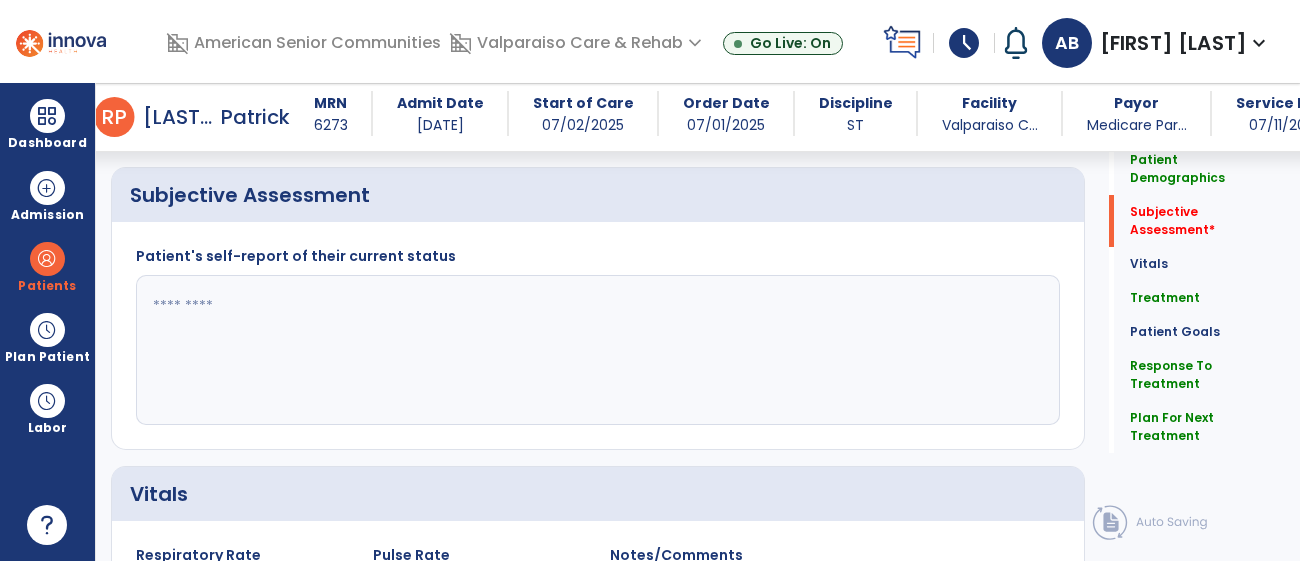 scroll, scrollTop: 506, scrollLeft: 0, axis: vertical 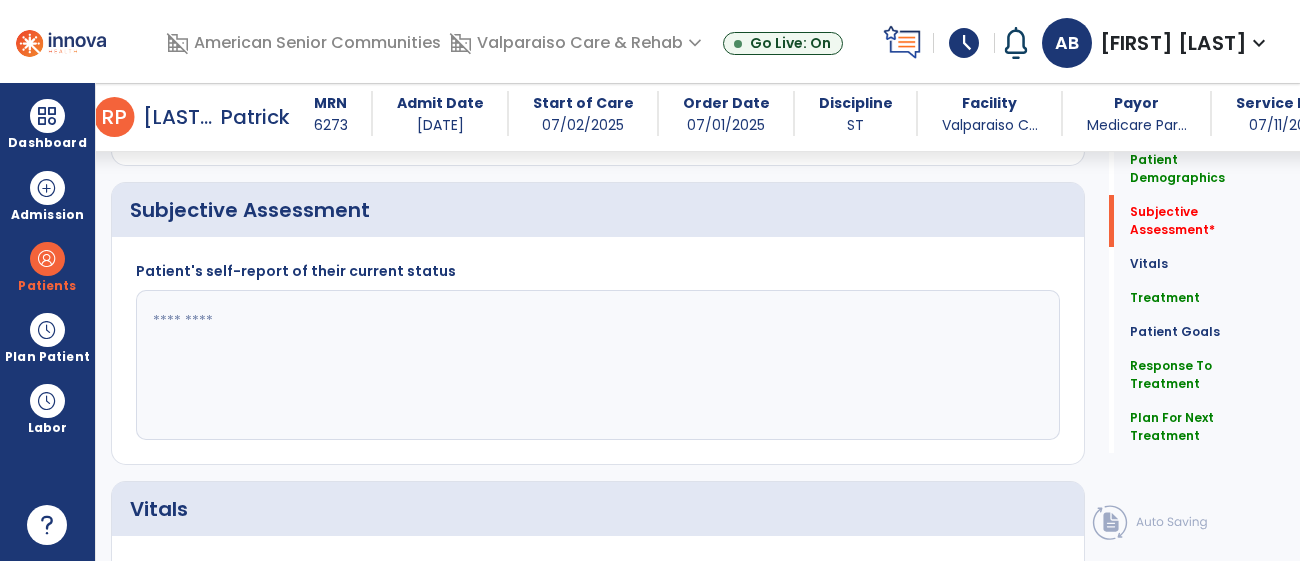 click 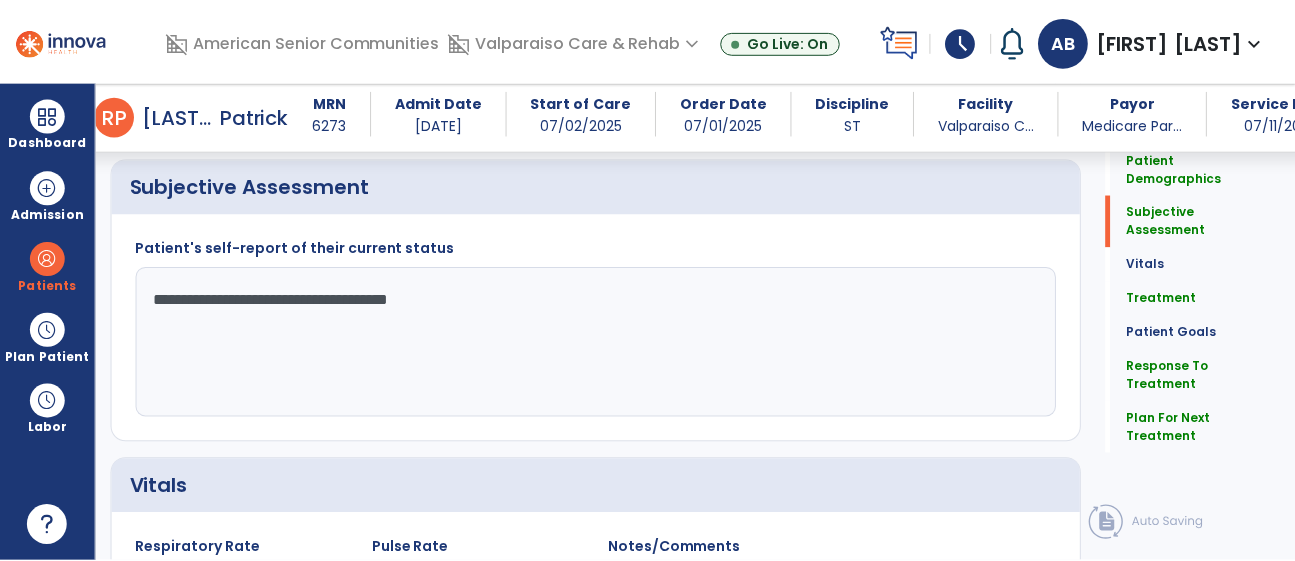 scroll, scrollTop: 2692, scrollLeft: 0, axis: vertical 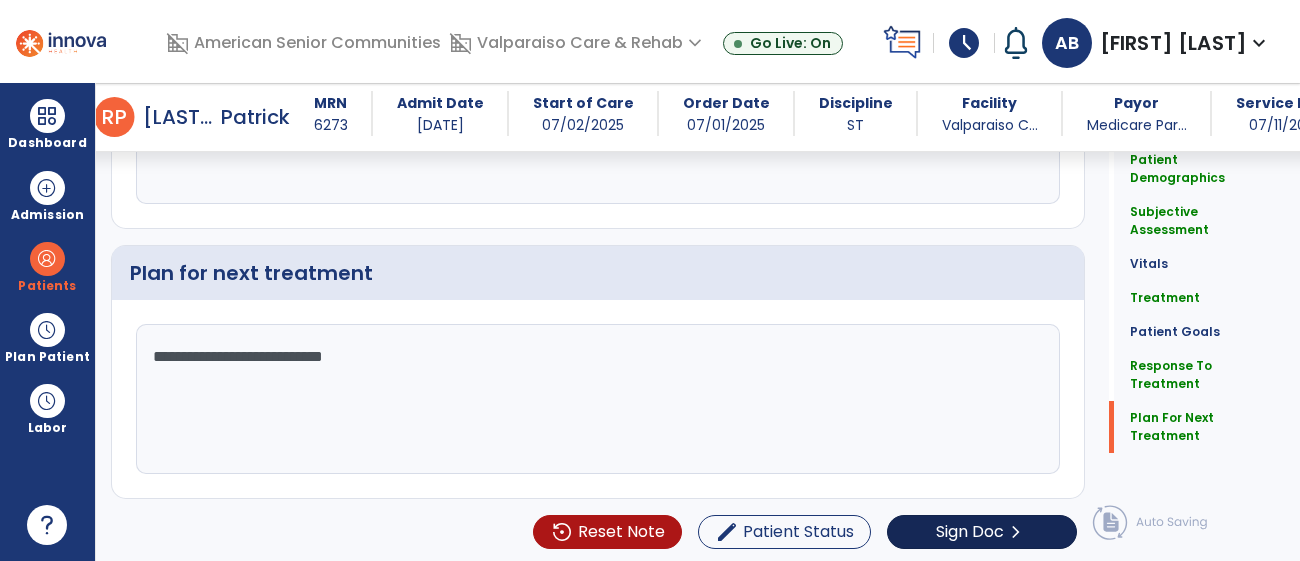 type on "**********" 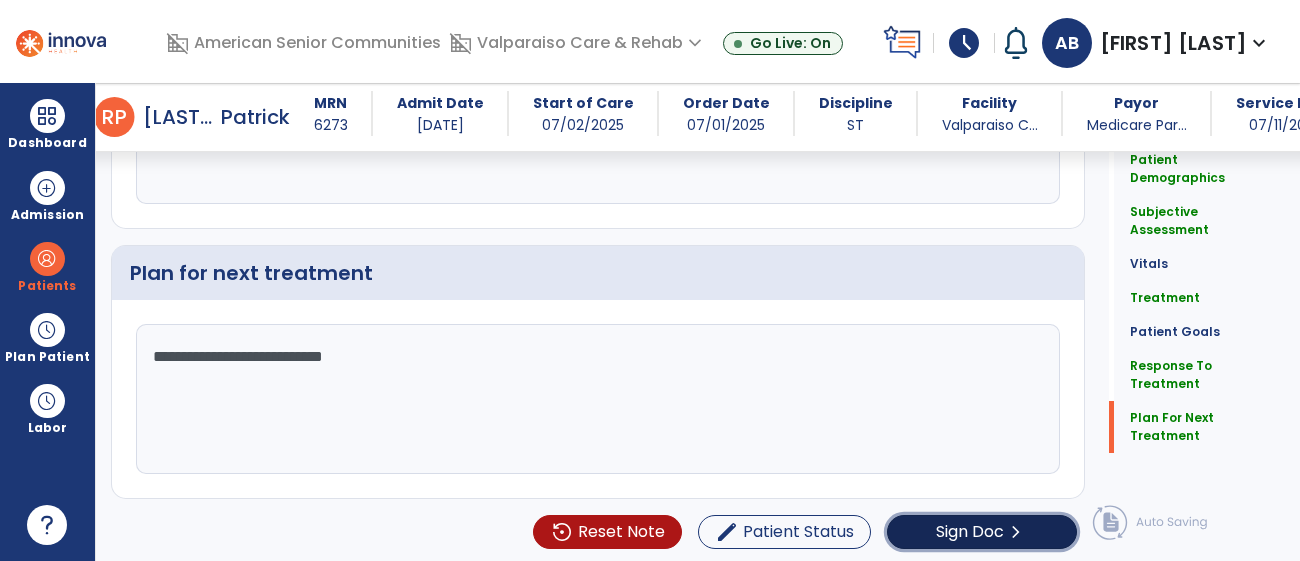 click on "Sign Doc" 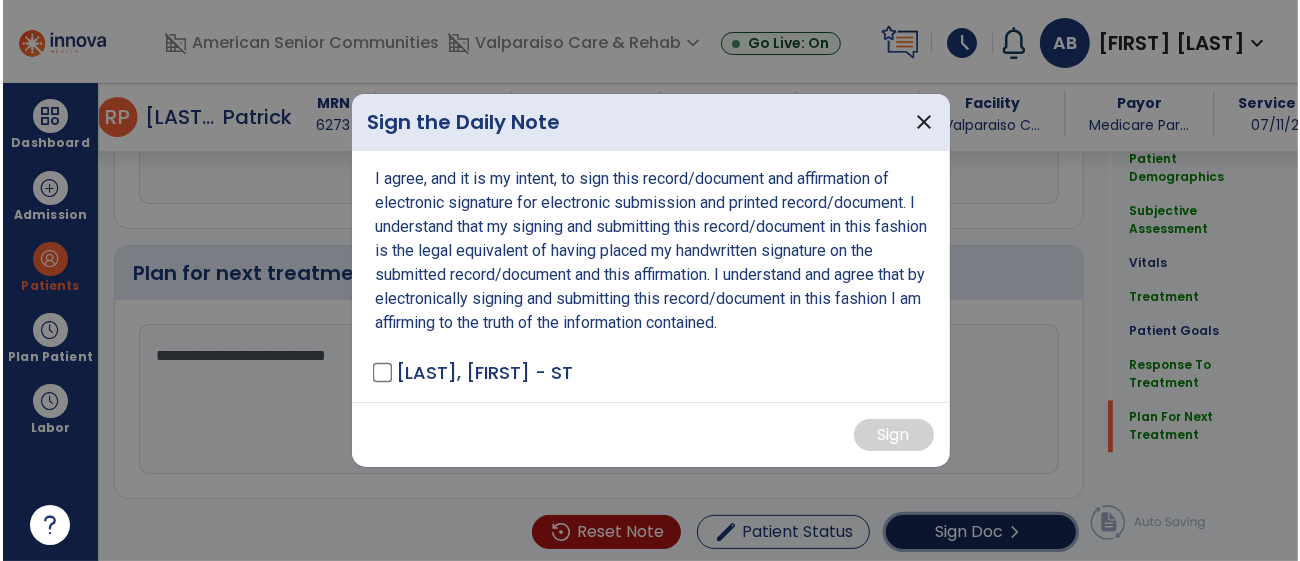 scroll, scrollTop: 2692, scrollLeft: 0, axis: vertical 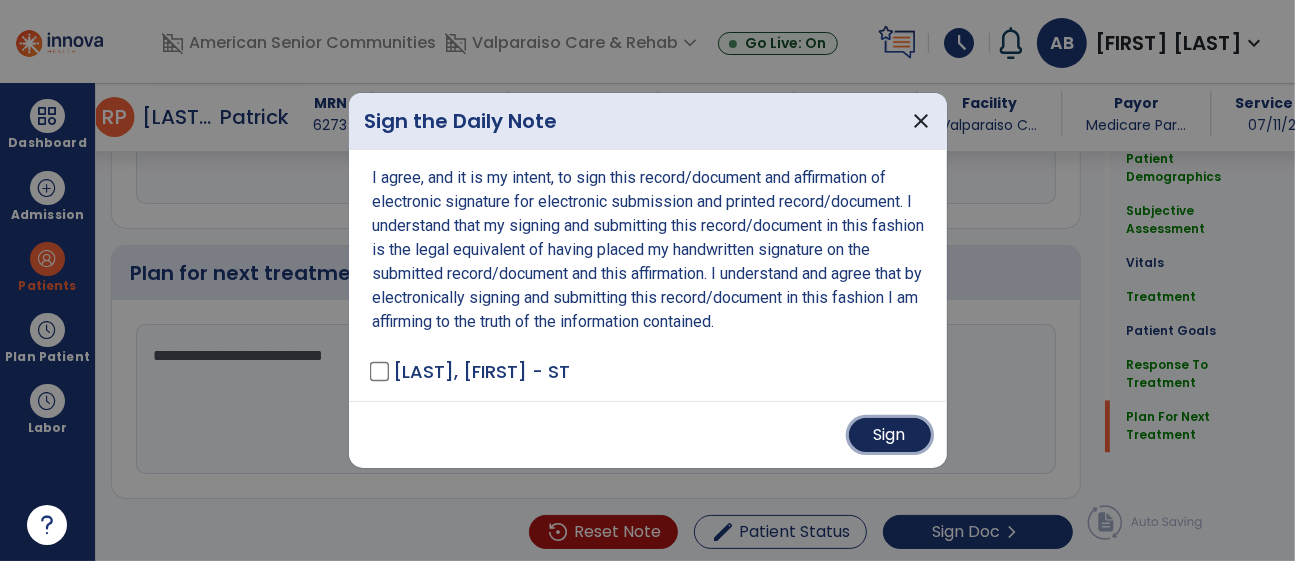 click on "Sign" at bounding box center (890, 435) 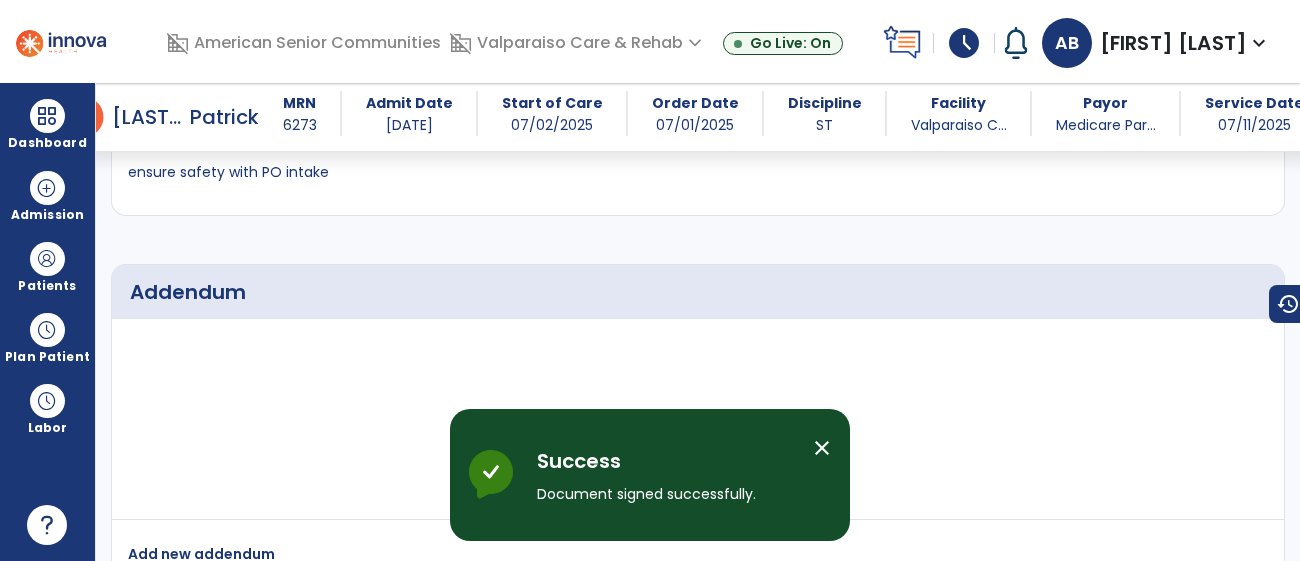 scroll, scrollTop: 3894, scrollLeft: 0, axis: vertical 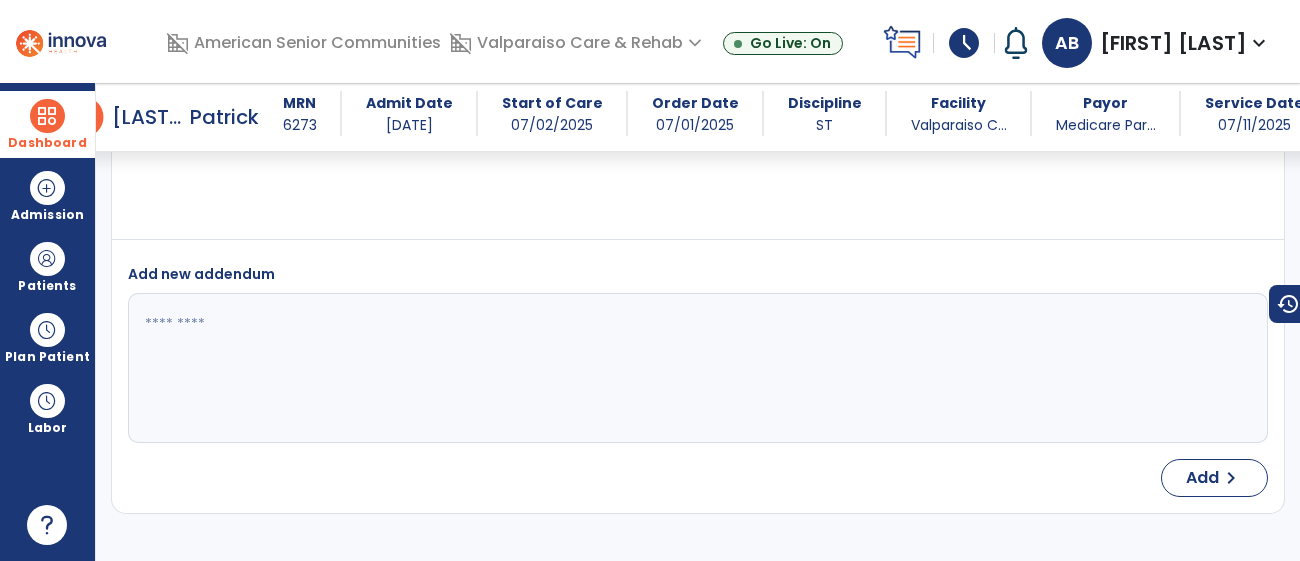 click on "Dashboard" at bounding box center [47, 124] 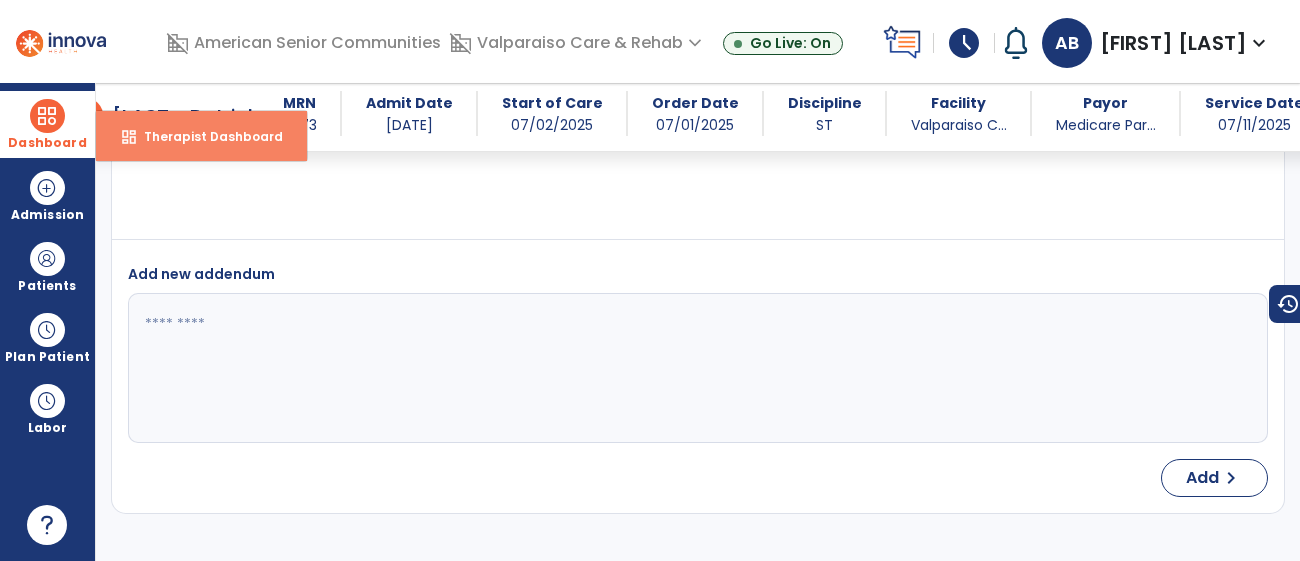 click on "dashboard  Therapist Dashboard" at bounding box center (201, 136) 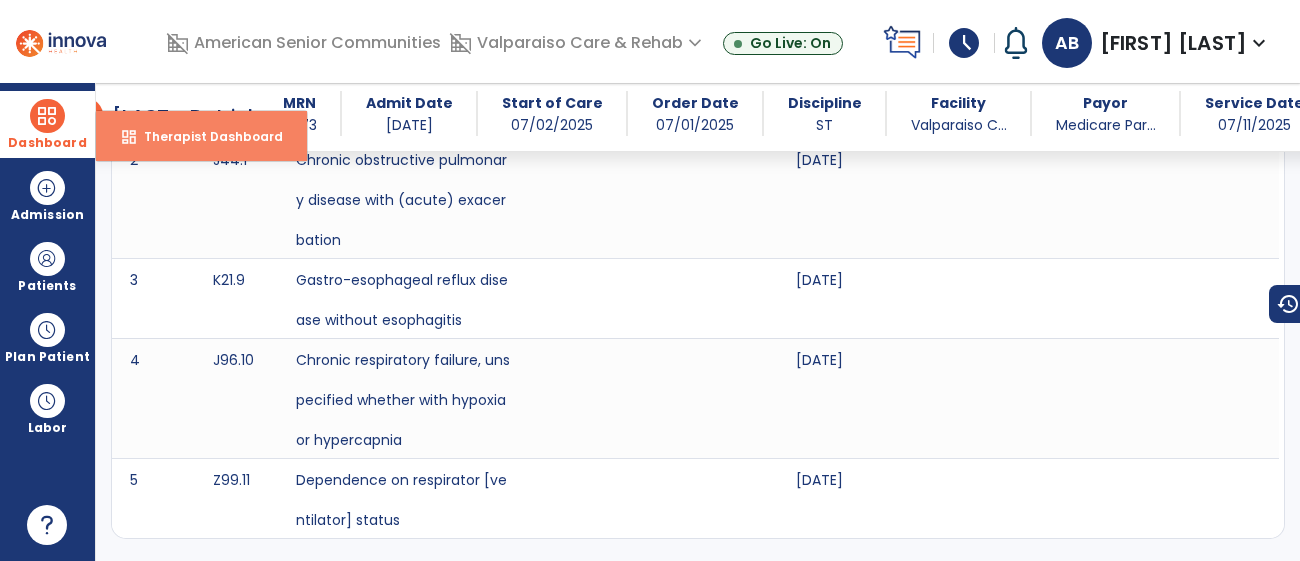 select on "****" 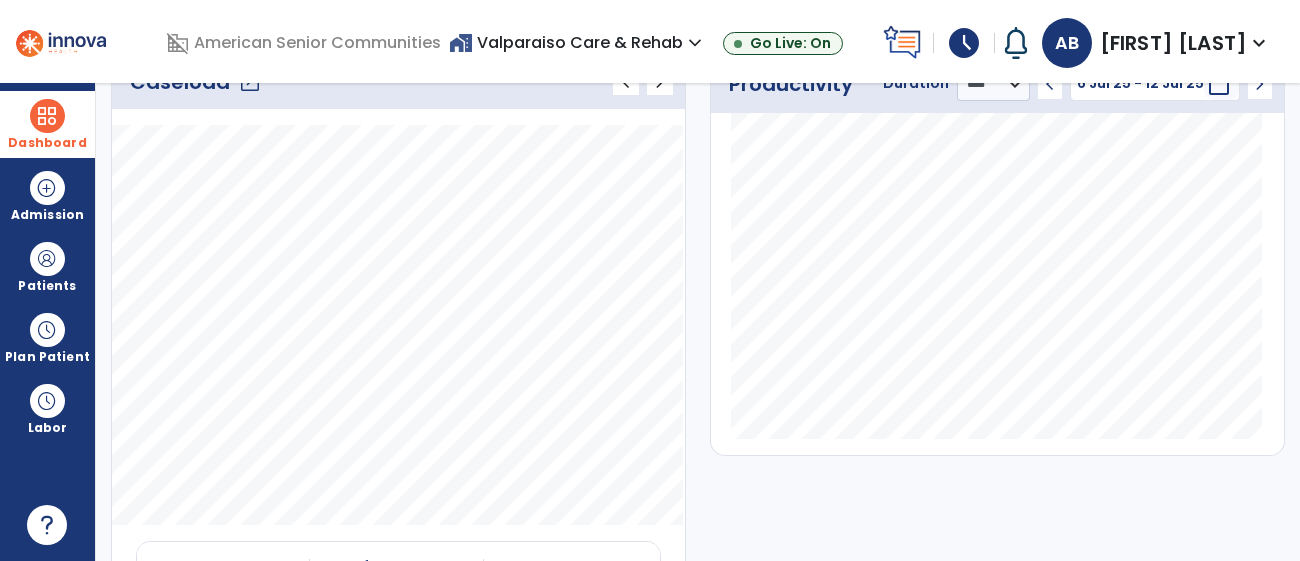scroll, scrollTop: 34, scrollLeft: 0, axis: vertical 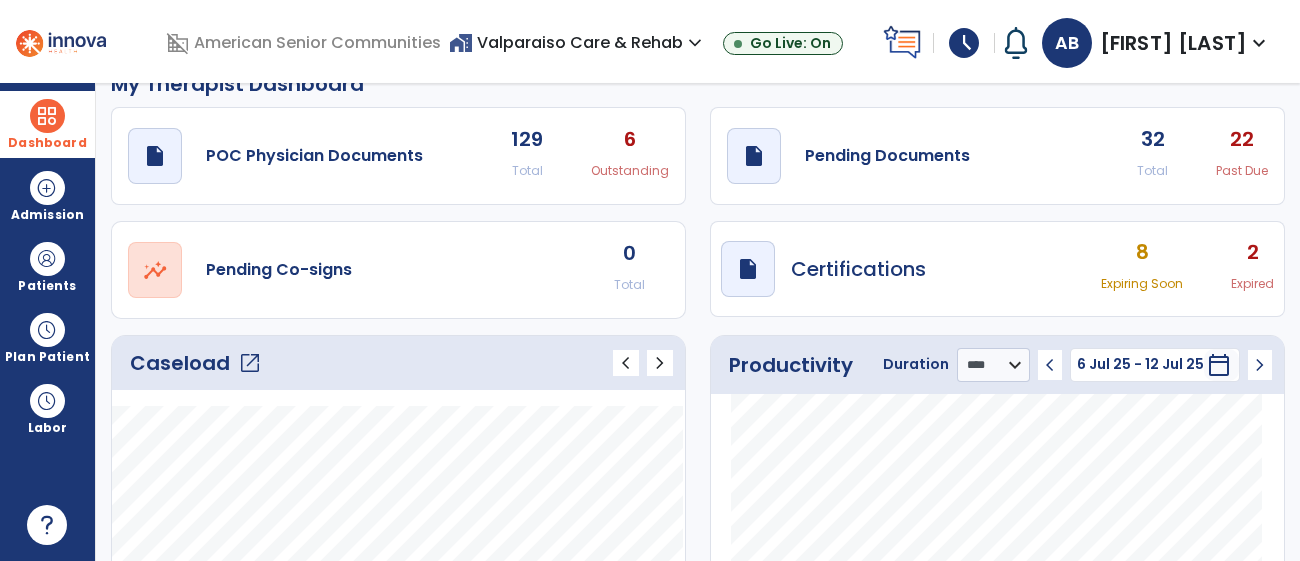 click on "Caseload   open_in_new" 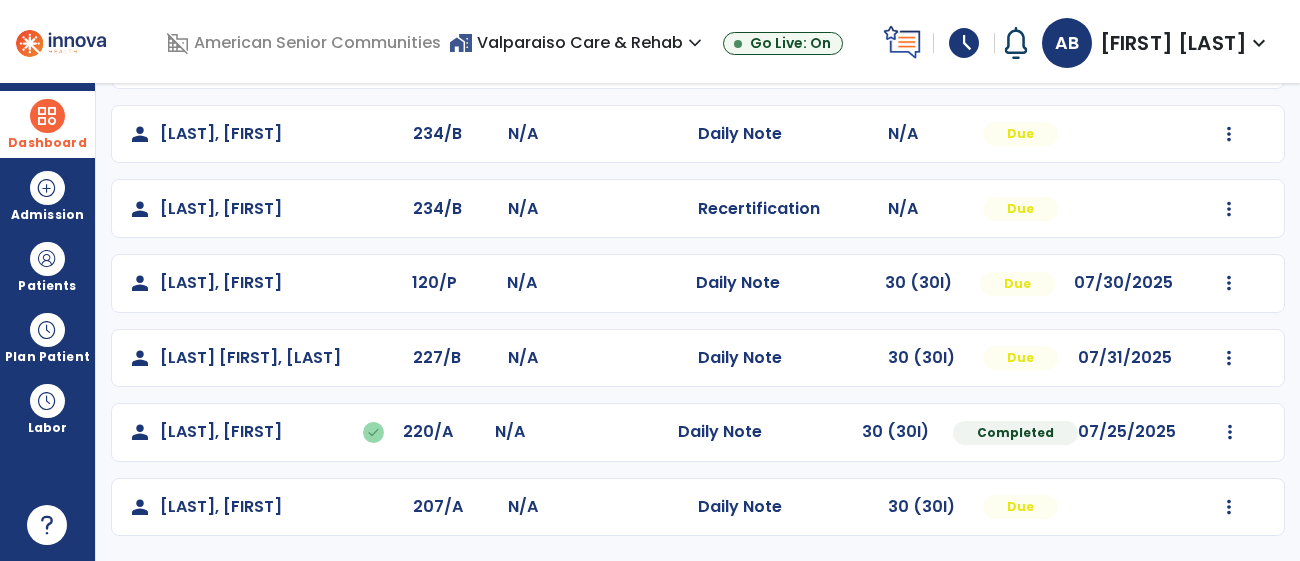 scroll, scrollTop: 296, scrollLeft: 0, axis: vertical 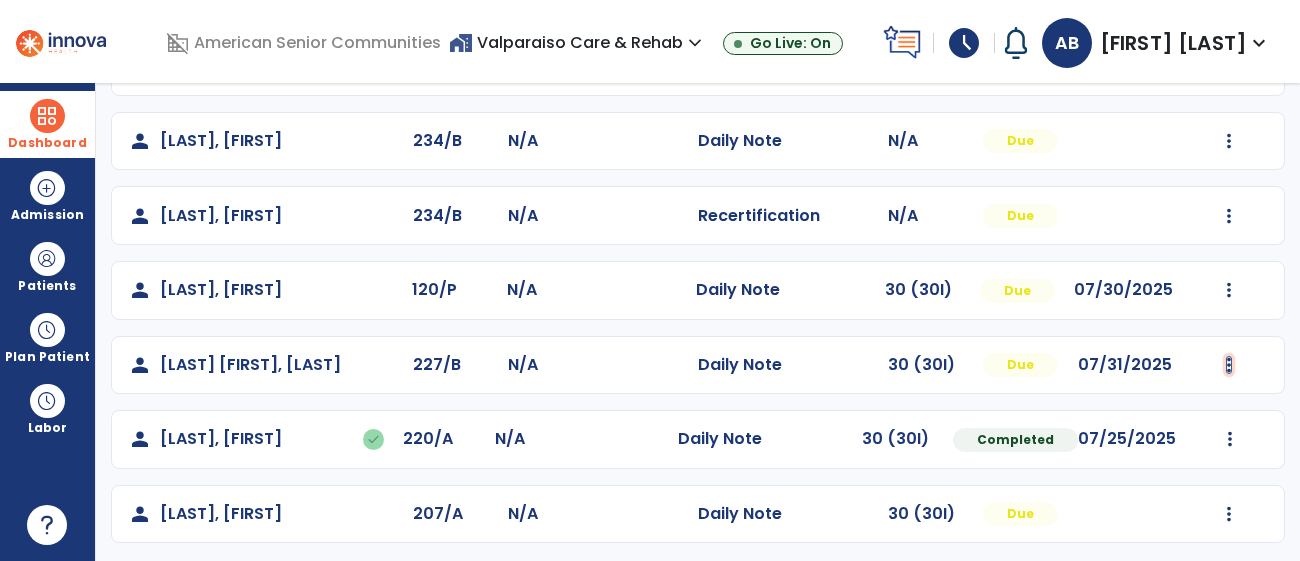 click at bounding box center [1229, -8] 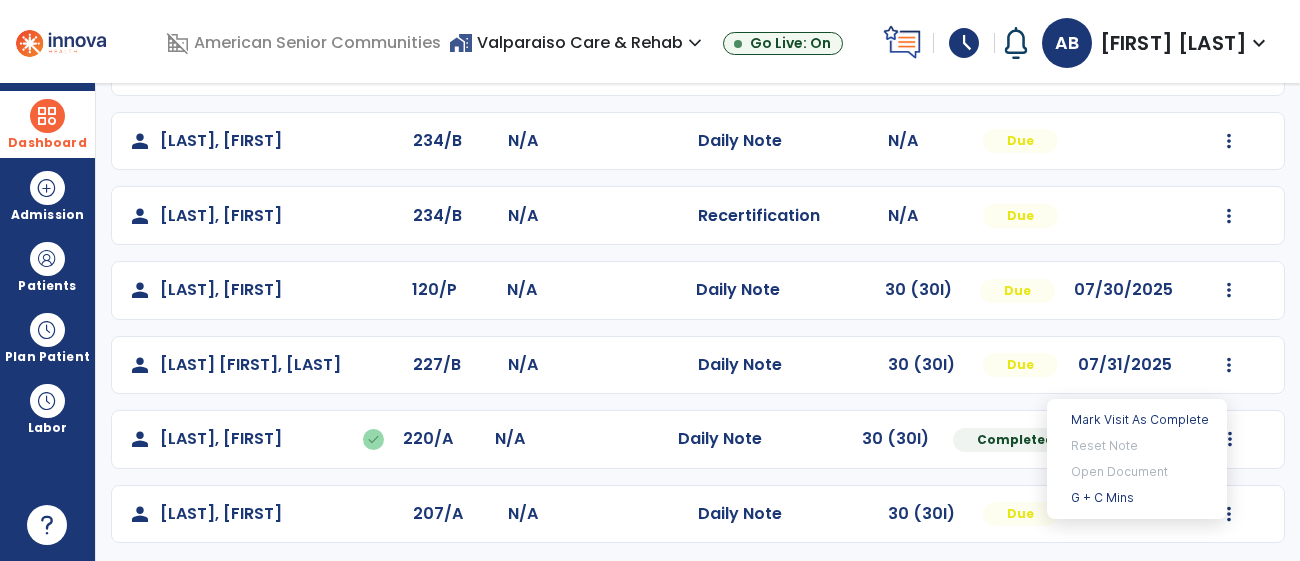 click on "Daily Note" 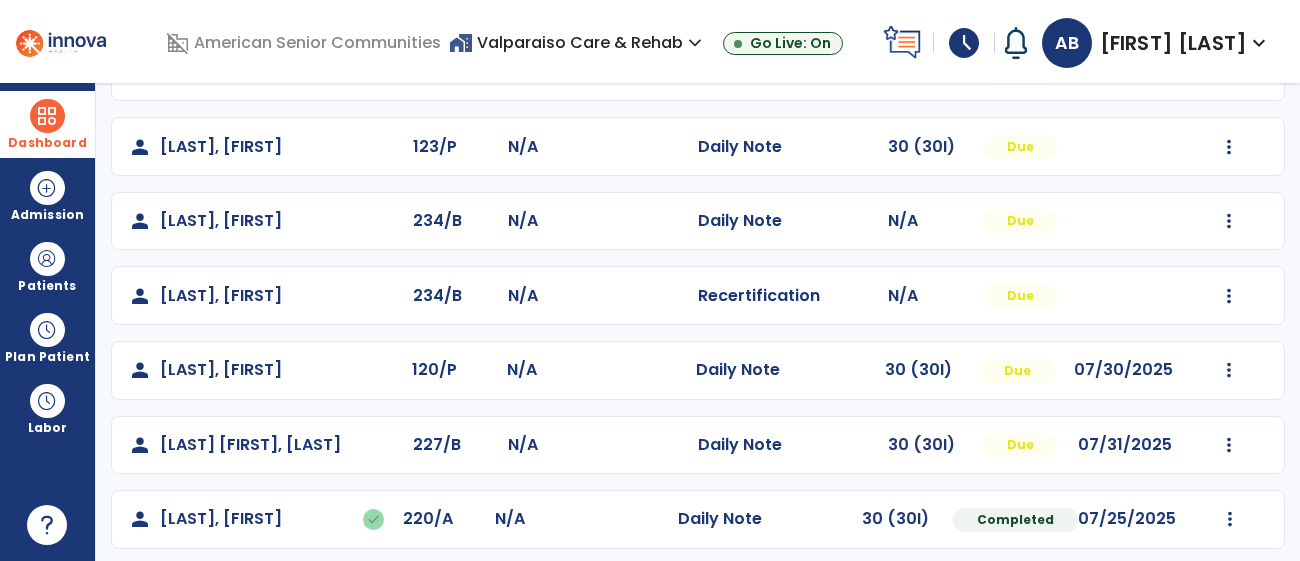 scroll, scrollTop: 200, scrollLeft: 0, axis: vertical 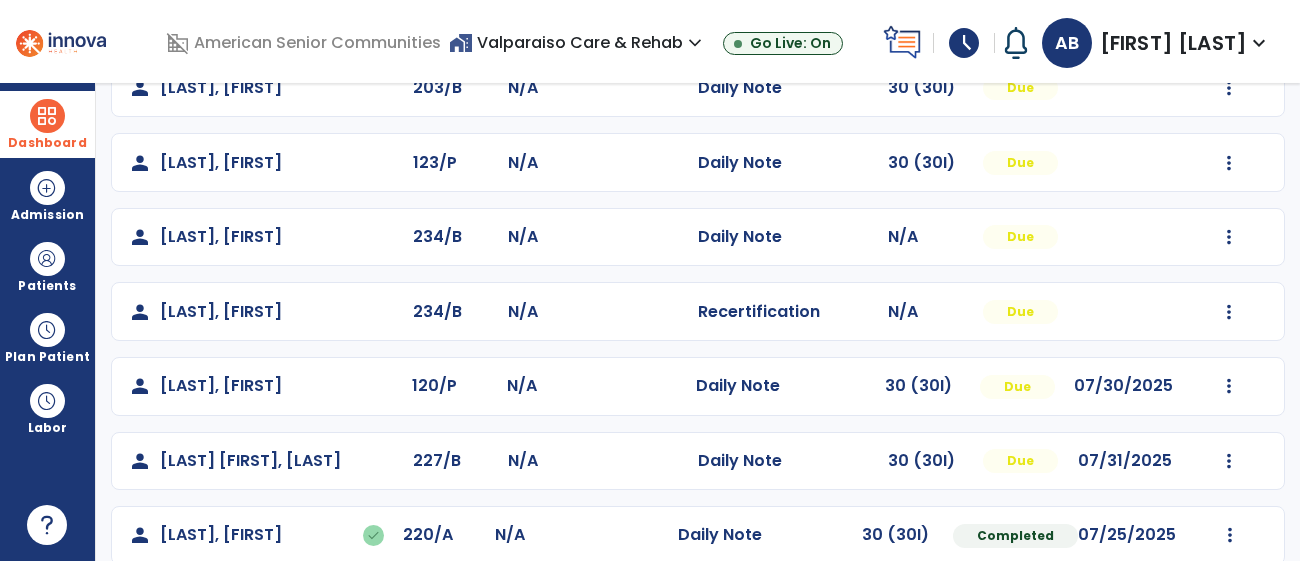 click on "Mark Visit As Complete   Reset Note   Open Document   G + C Mins" 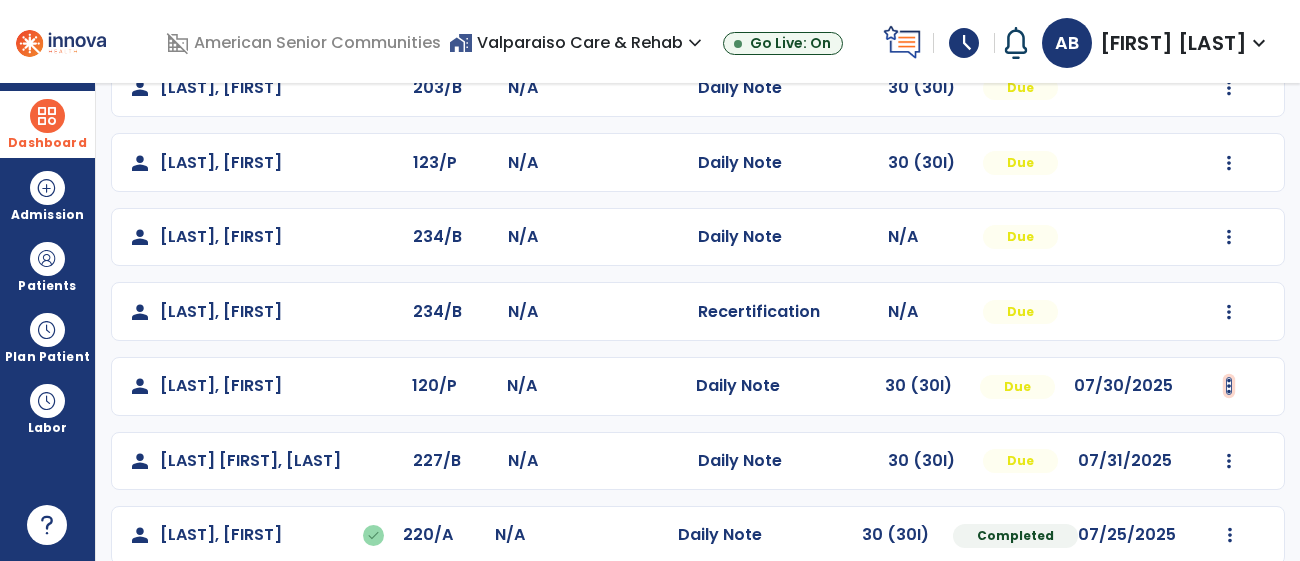 click at bounding box center (1229, 88) 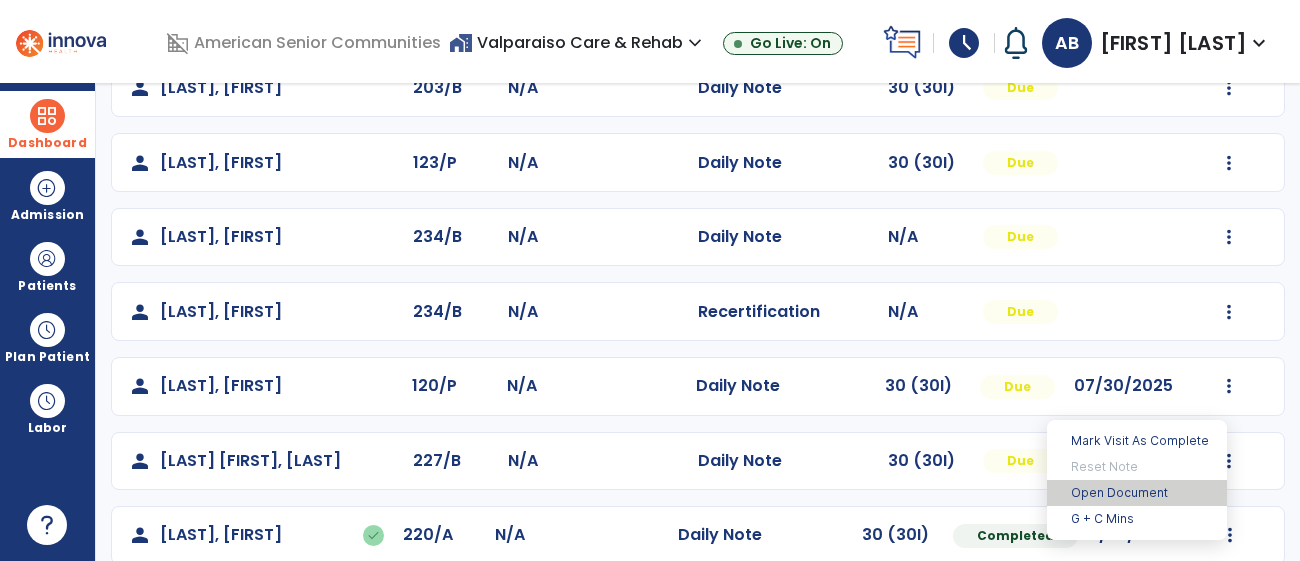 click on "Open Document" at bounding box center (1137, 493) 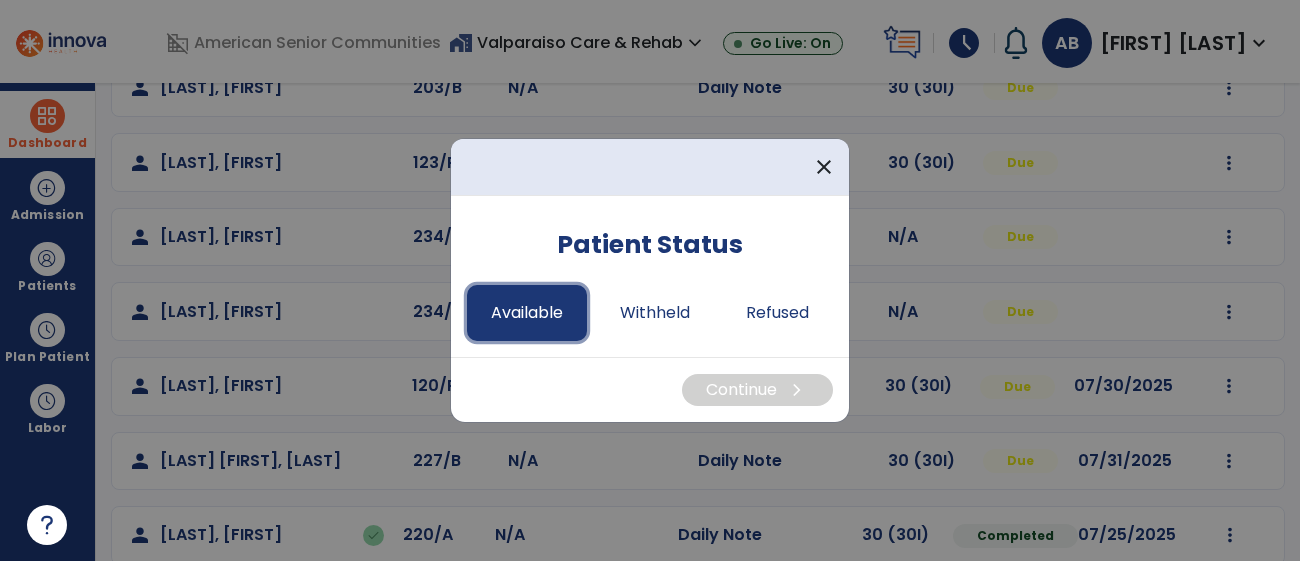 click on "Available" at bounding box center [527, 313] 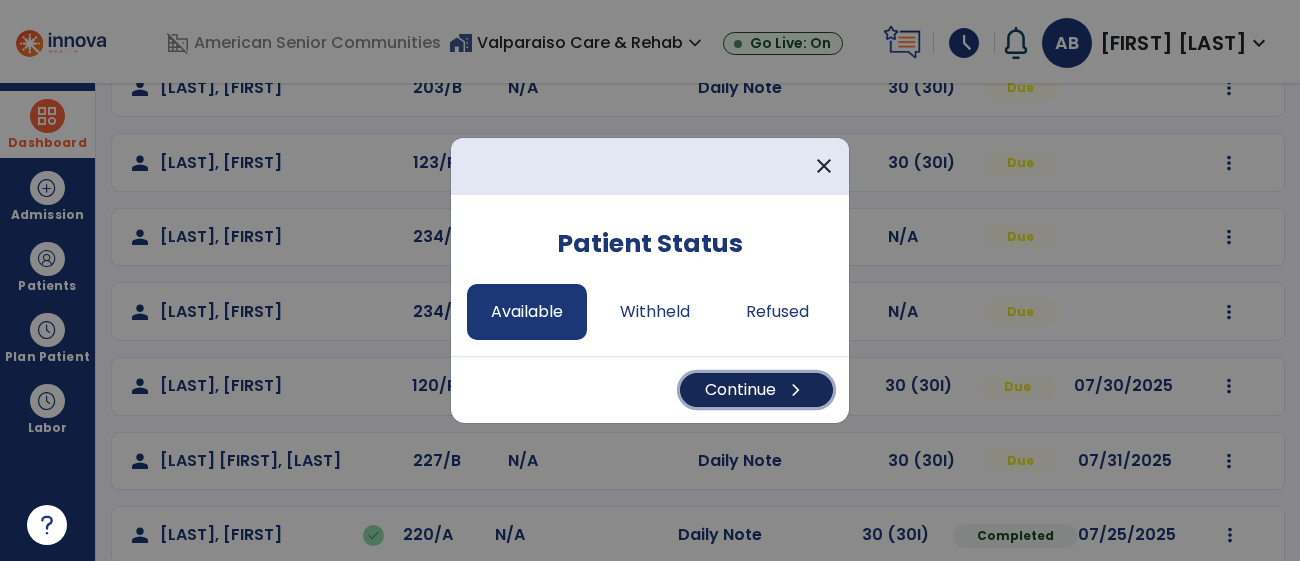 click on "Continue   chevron_right" at bounding box center (756, 390) 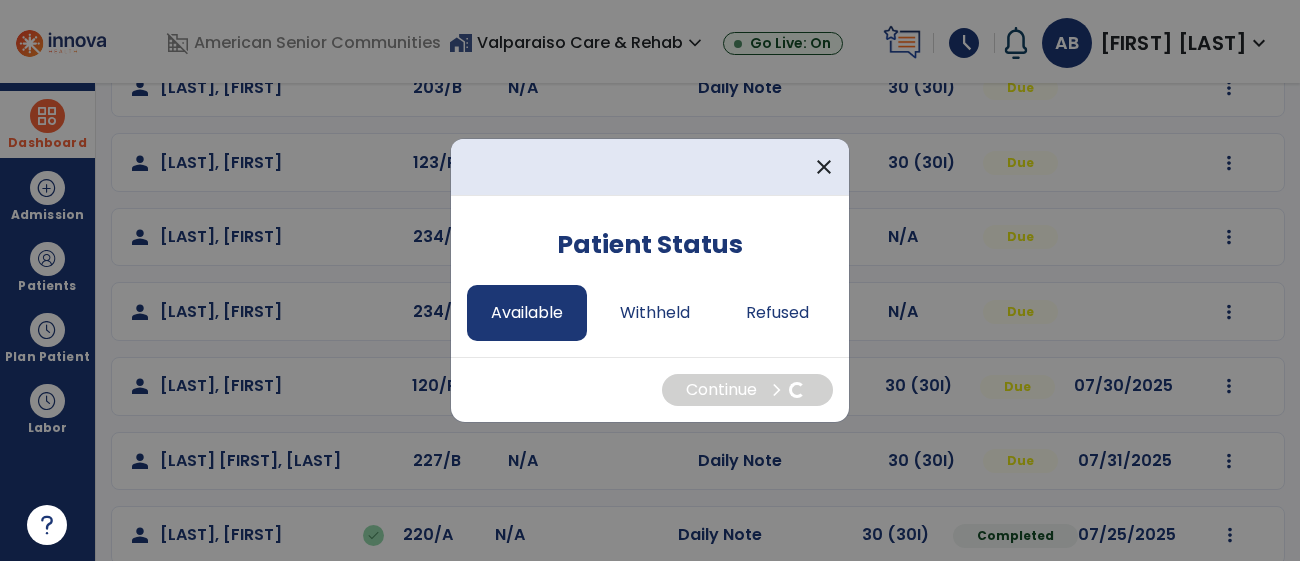 select on "*" 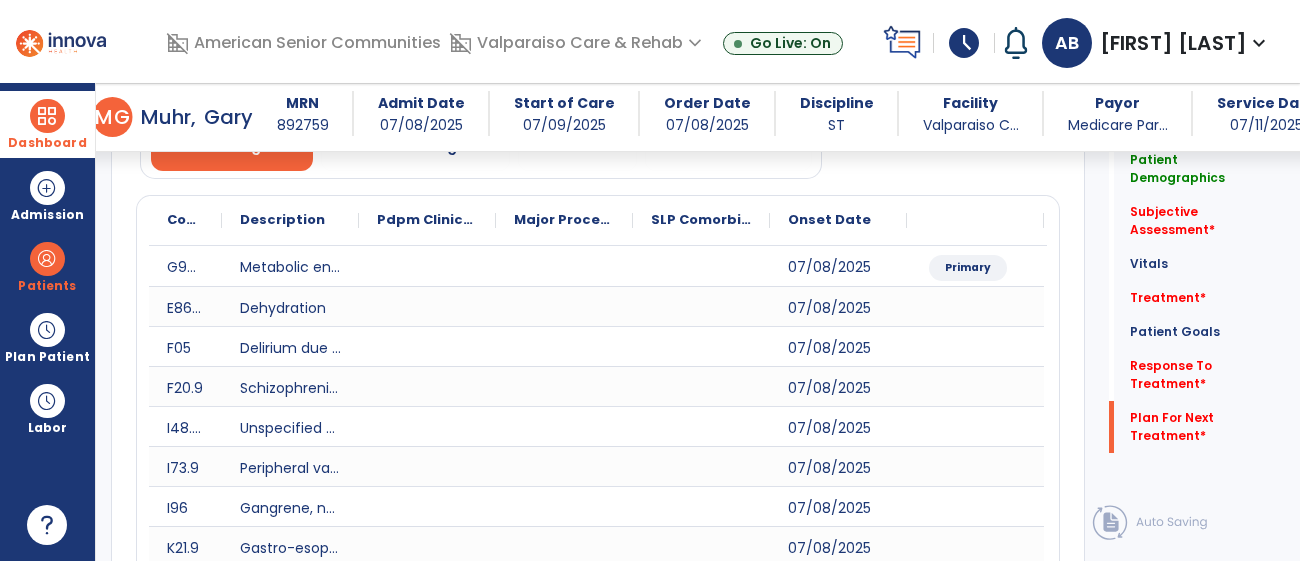 scroll, scrollTop: 2399, scrollLeft: 0, axis: vertical 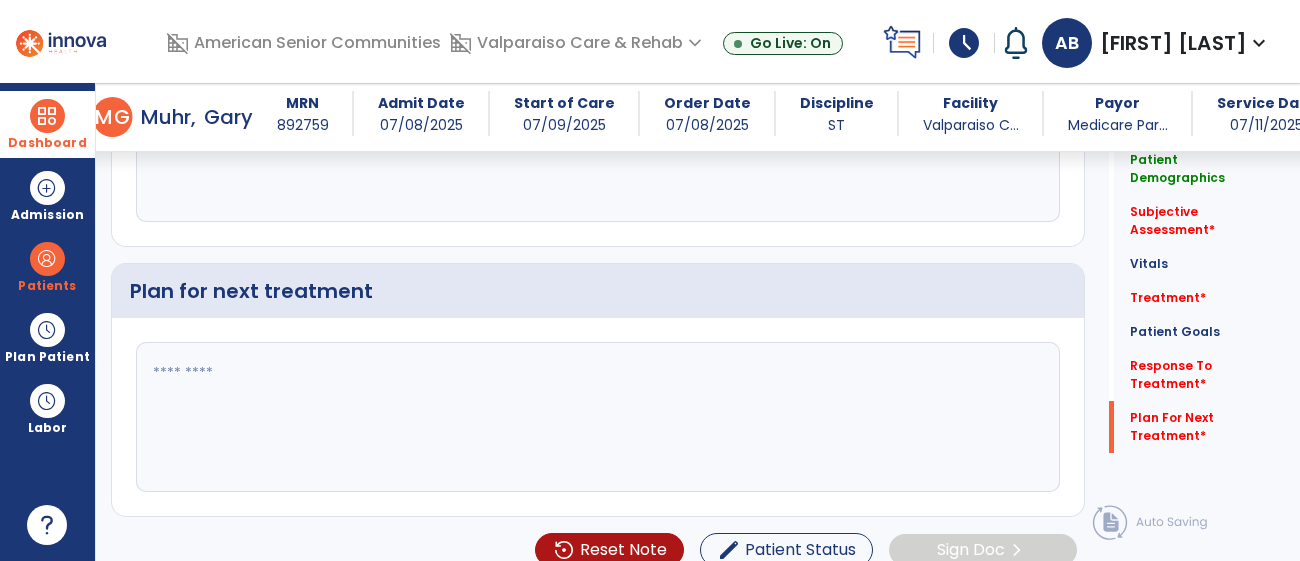 click 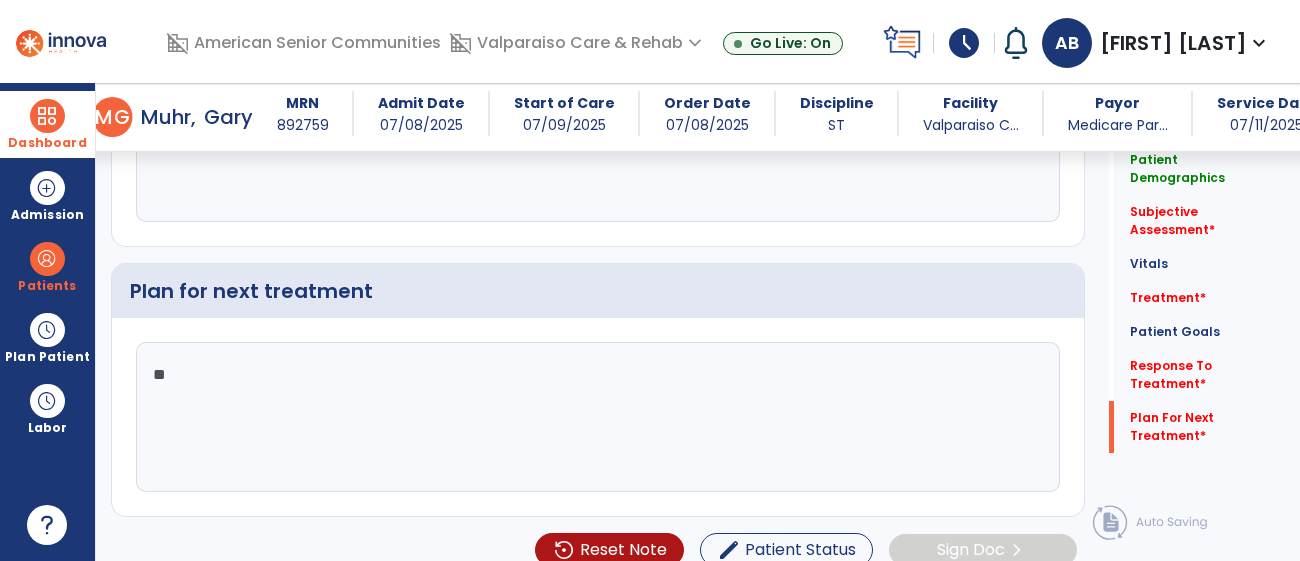 type on "*" 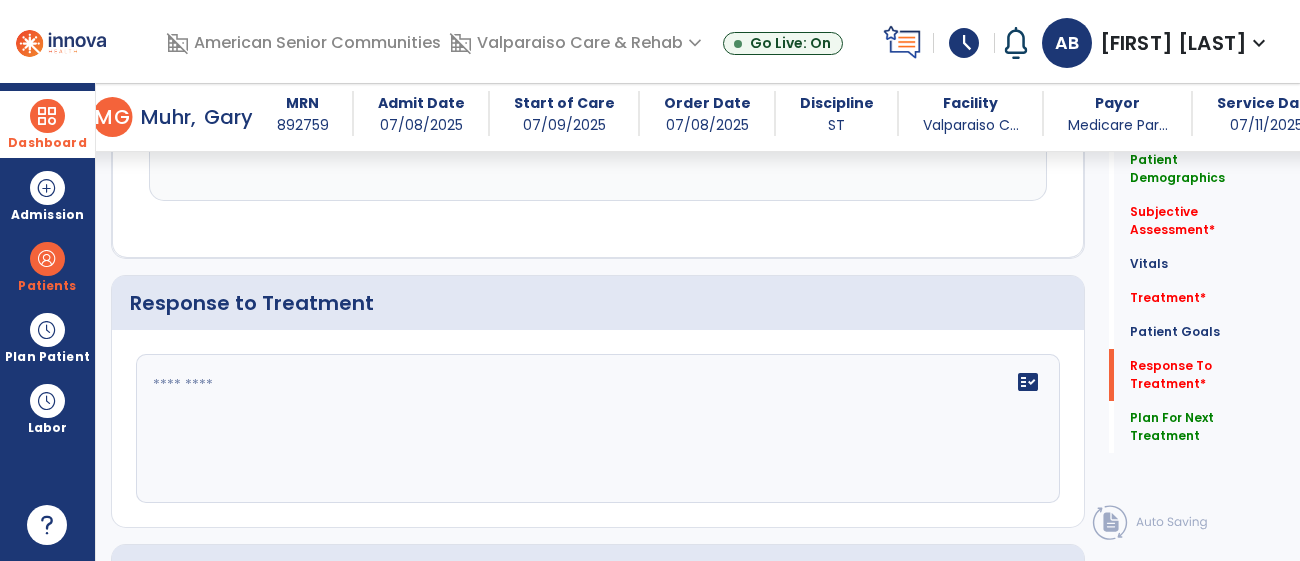 scroll, scrollTop: 2222, scrollLeft: 0, axis: vertical 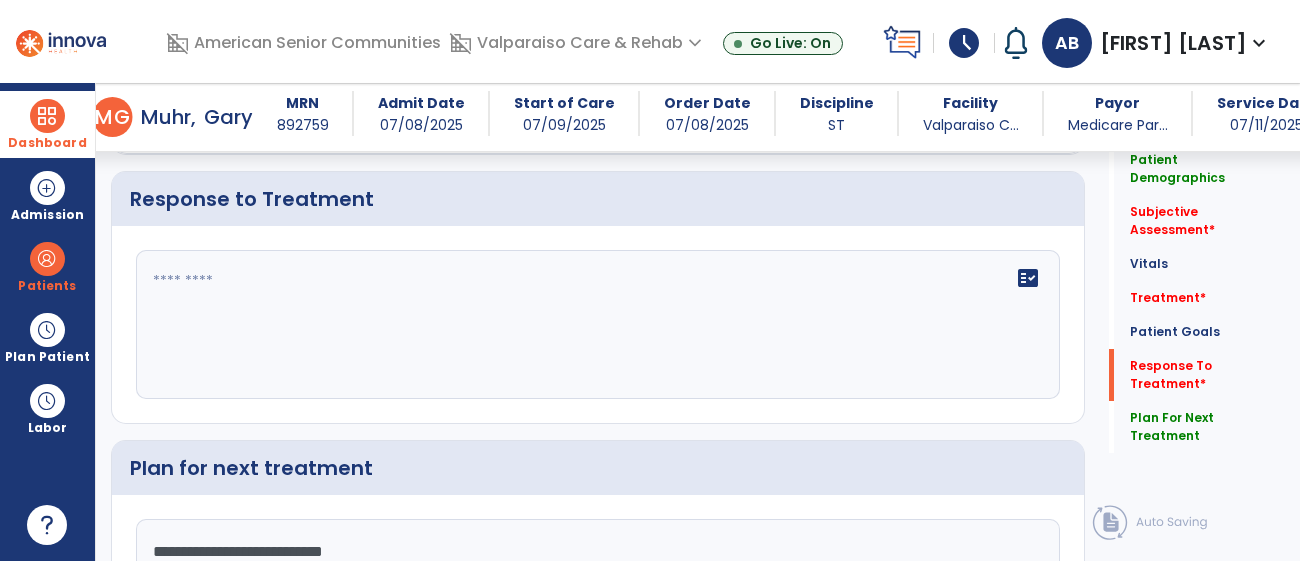 type on "**********" 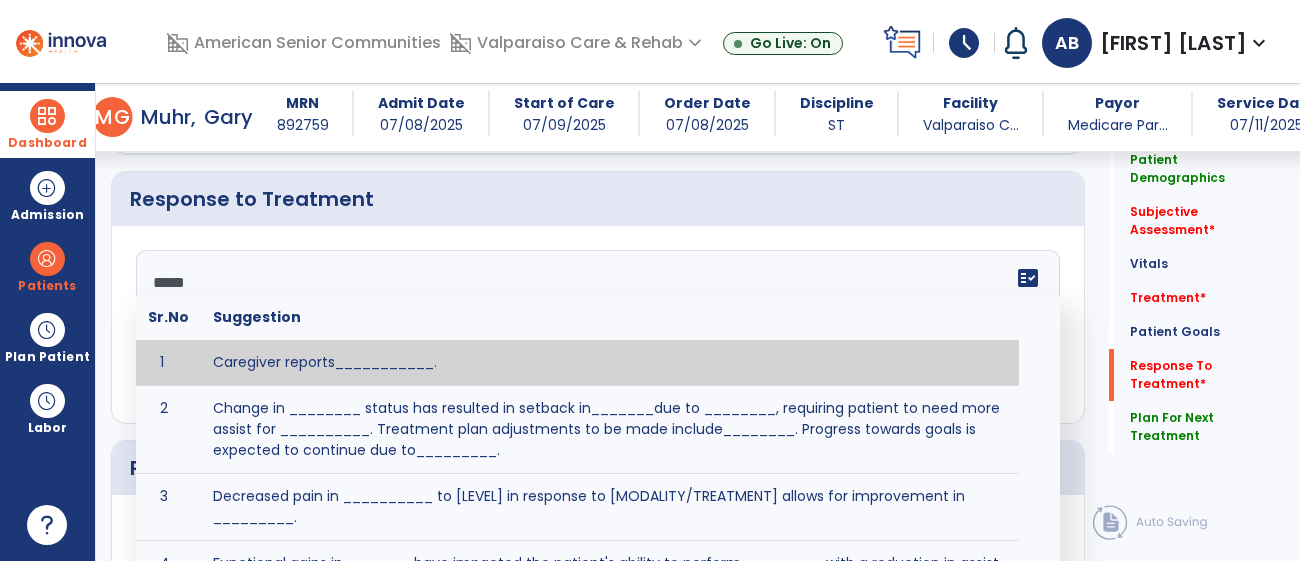 type on "******" 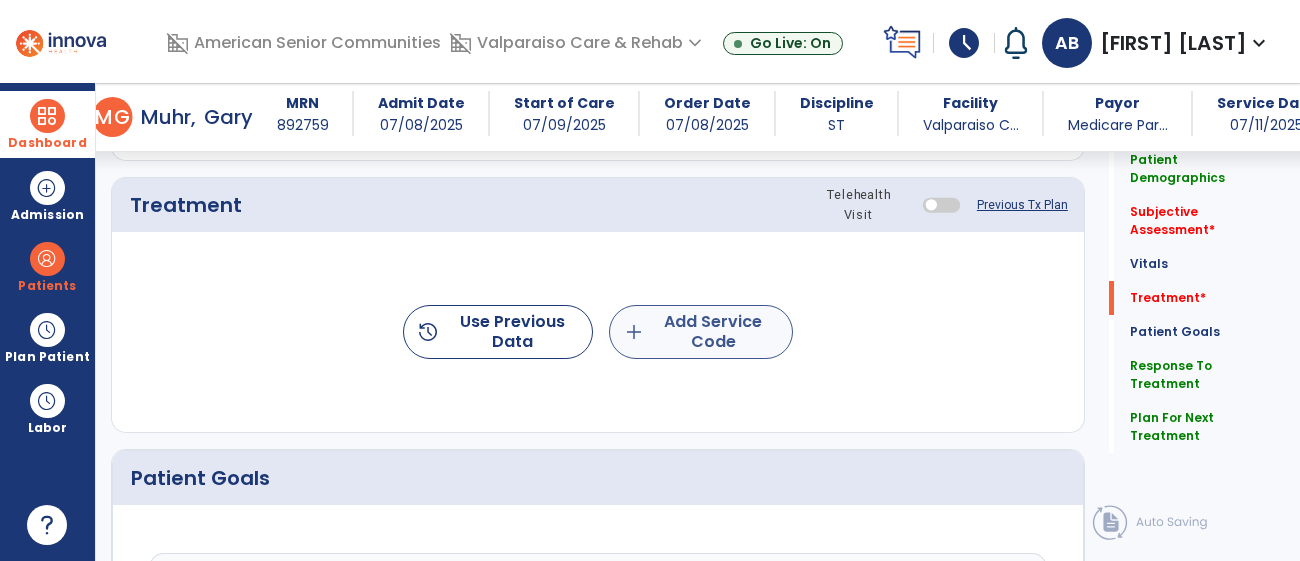type on "**********" 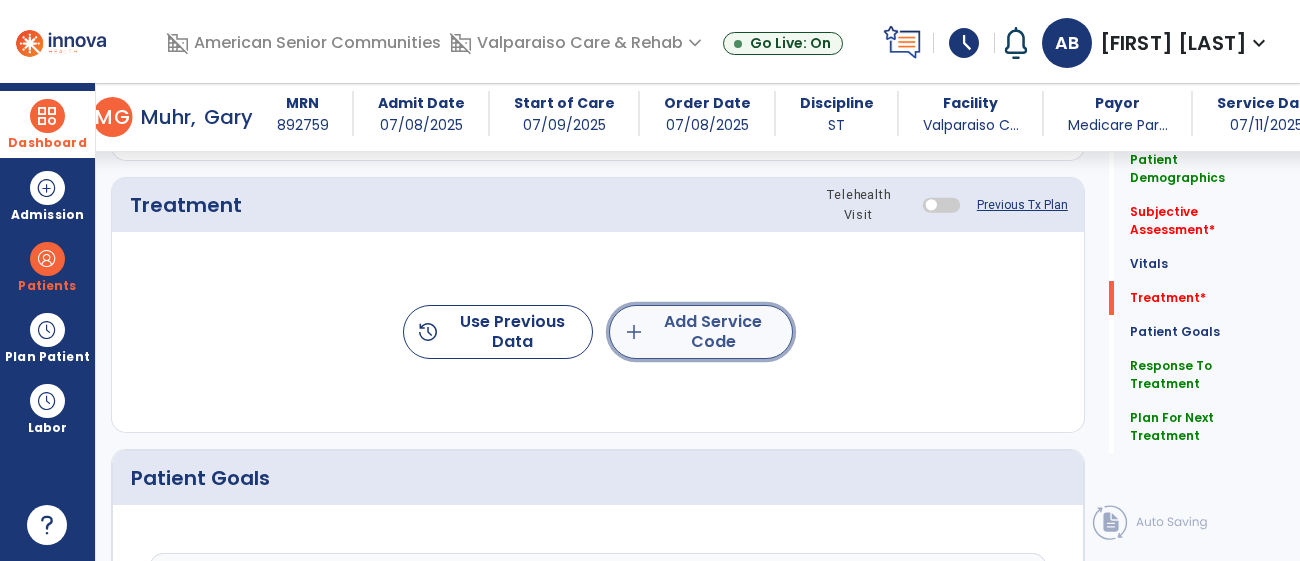 click on "add  Add Service Code" 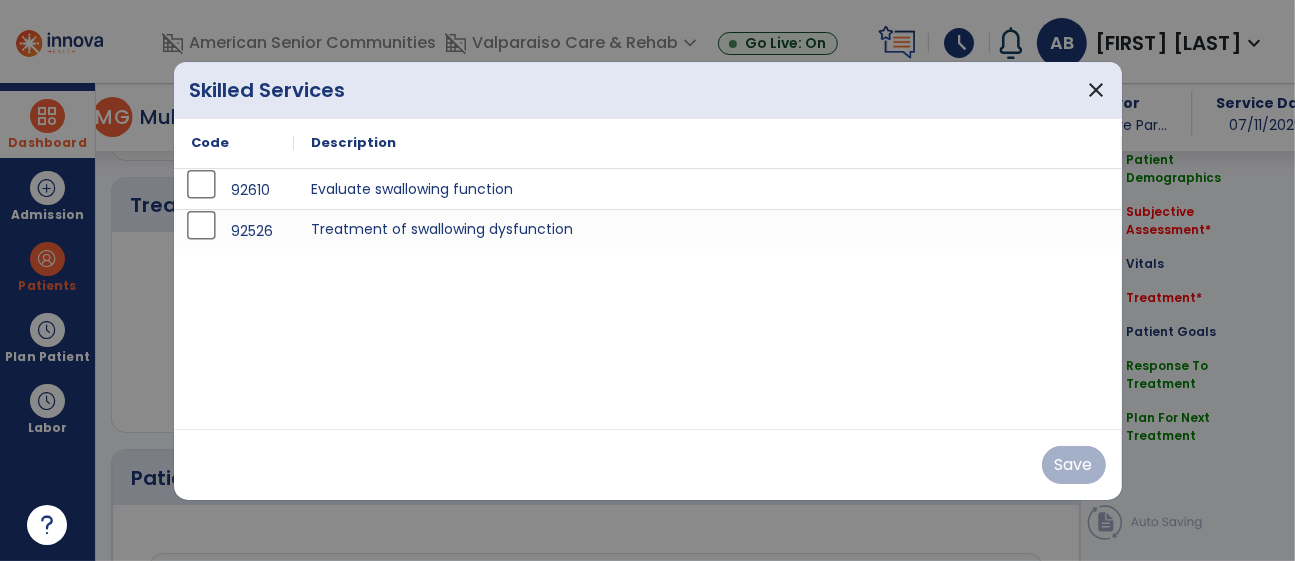 scroll, scrollTop: 1592, scrollLeft: 0, axis: vertical 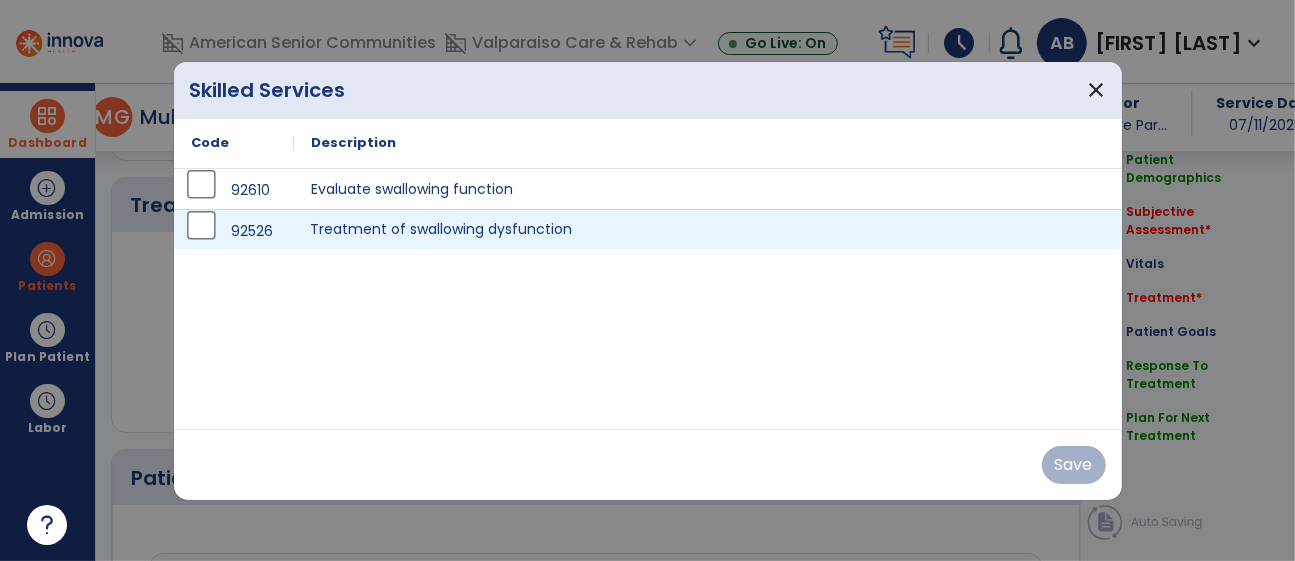 click on "Treatment of swallowing dysfunction" at bounding box center (708, 229) 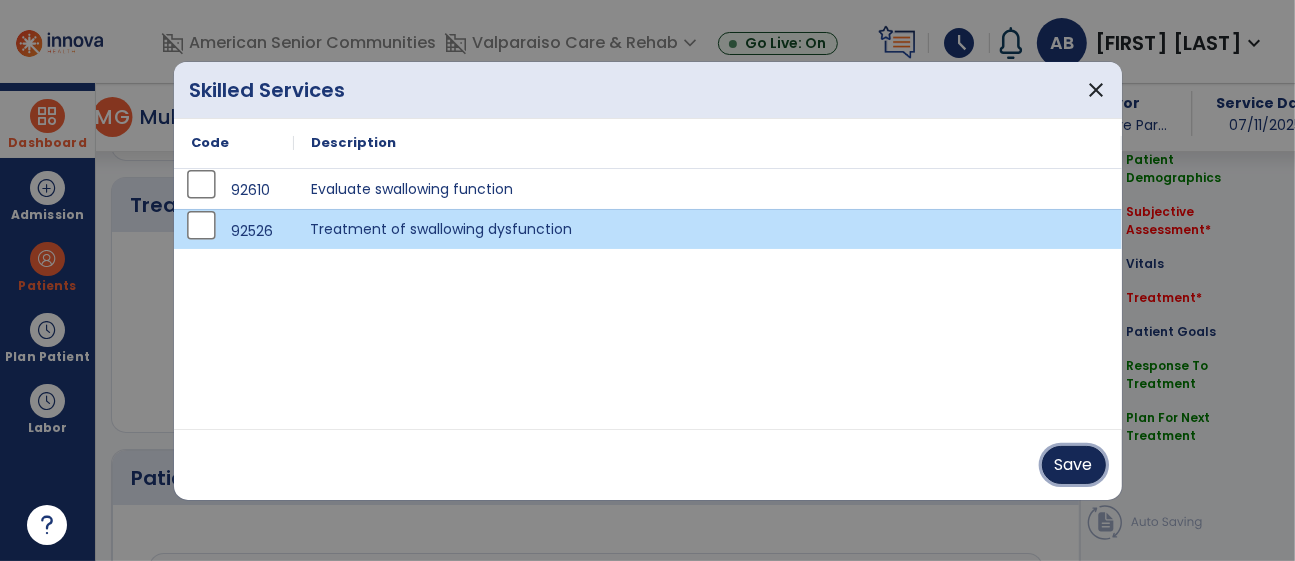click on "Save" at bounding box center [1074, 465] 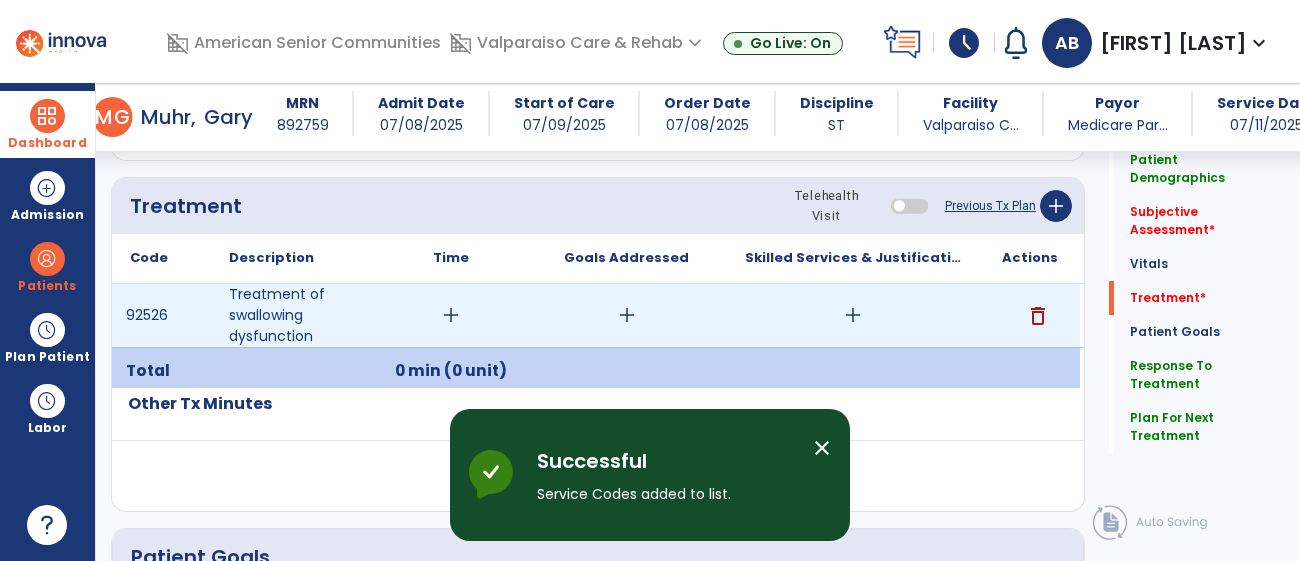 click on "add" at bounding box center (451, 315) 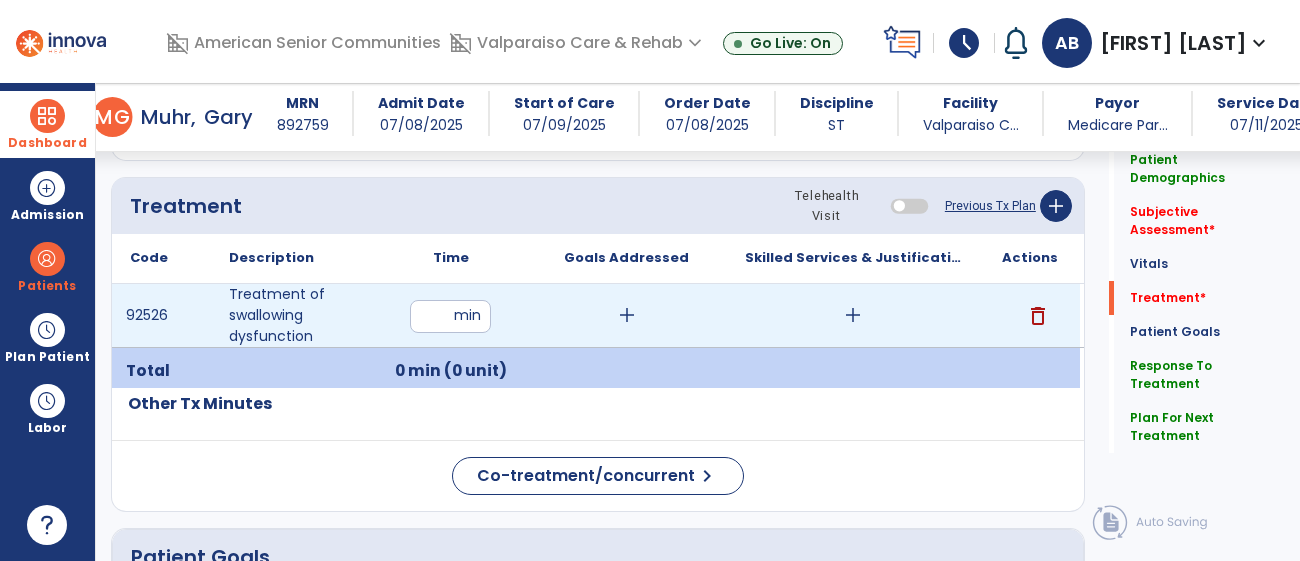 type on "**" 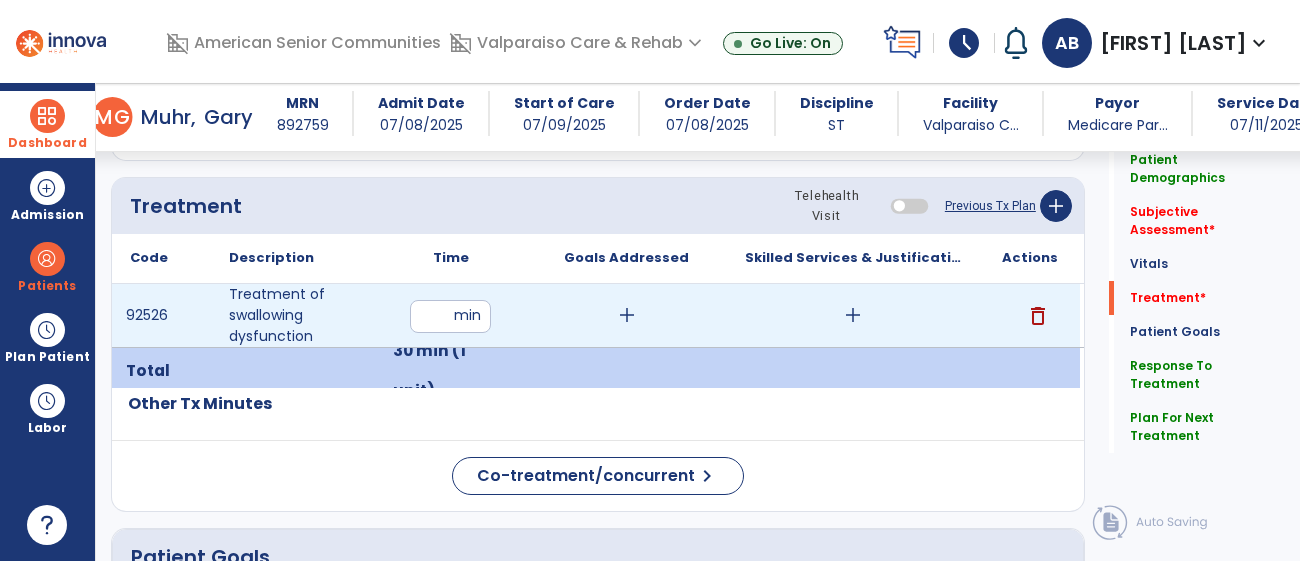 click on "add" at bounding box center (853, 315) 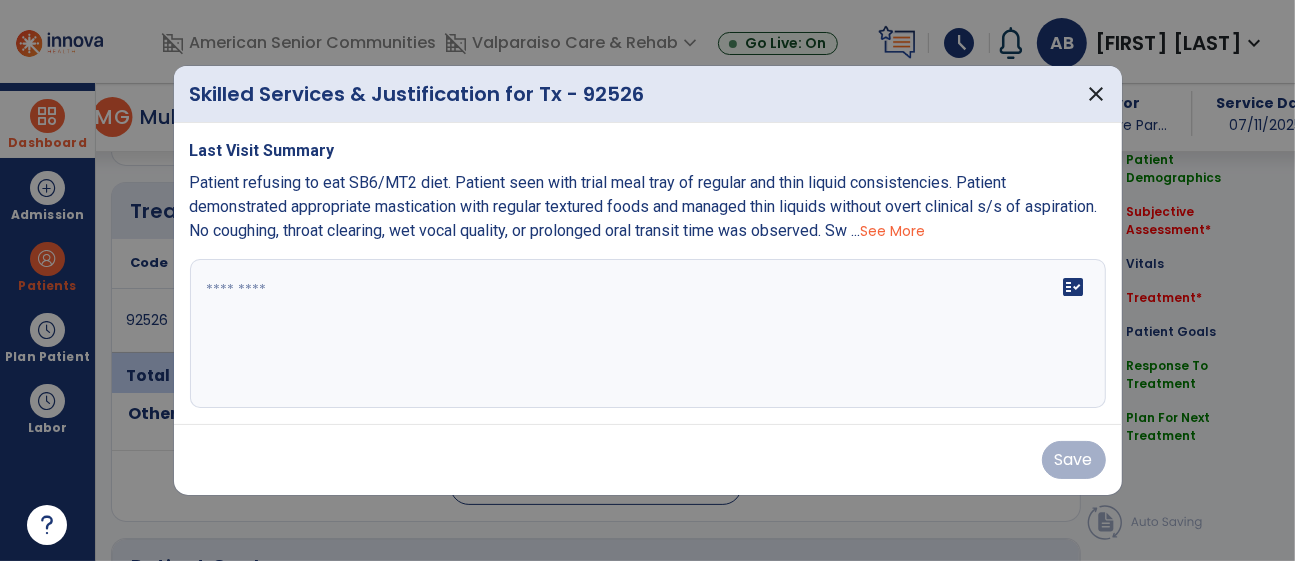 scroll, scrollTop: 1592, scrollLeft: 0, axis: vertical 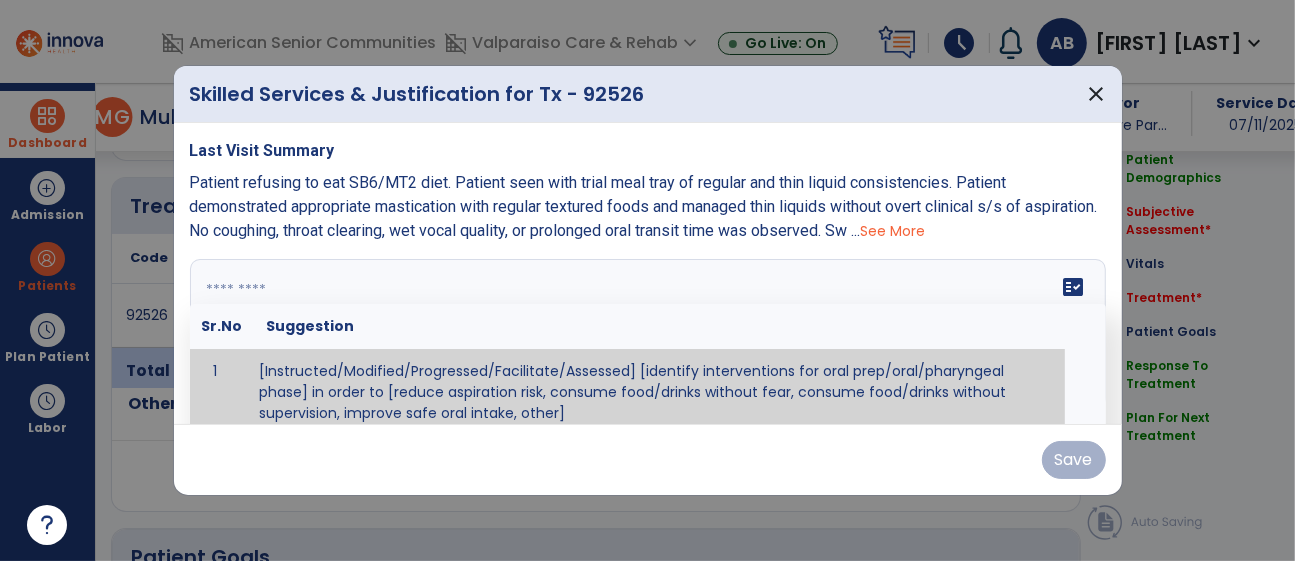 paste on "**********" 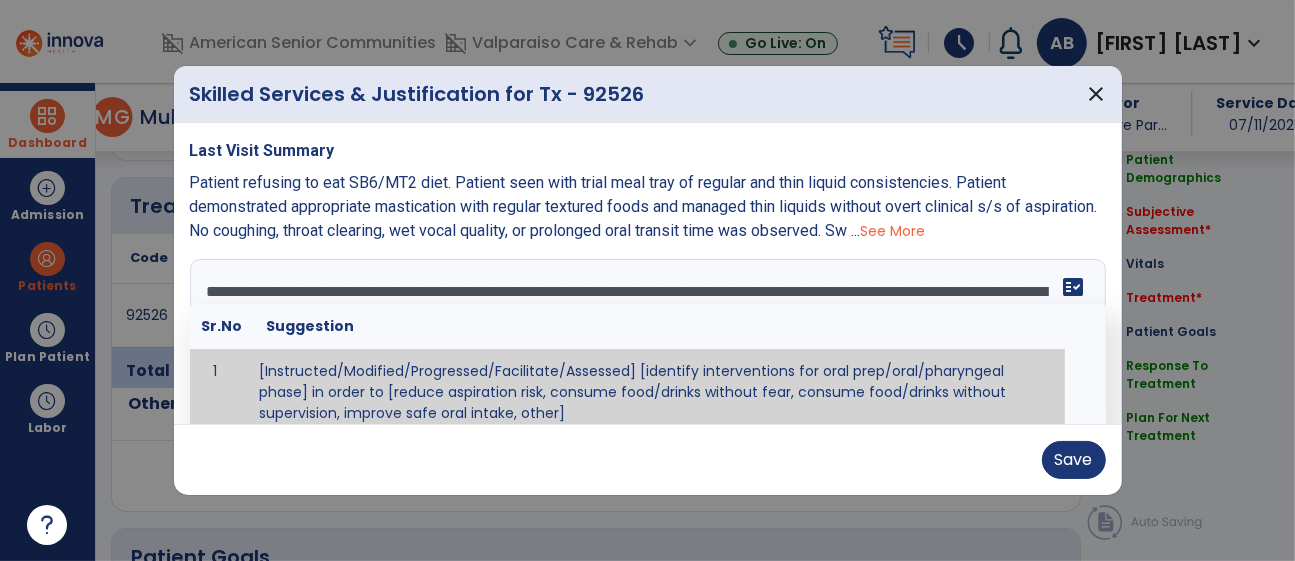 scroll, scrollTop: 39, scrollLeft: 0, axis: vertical 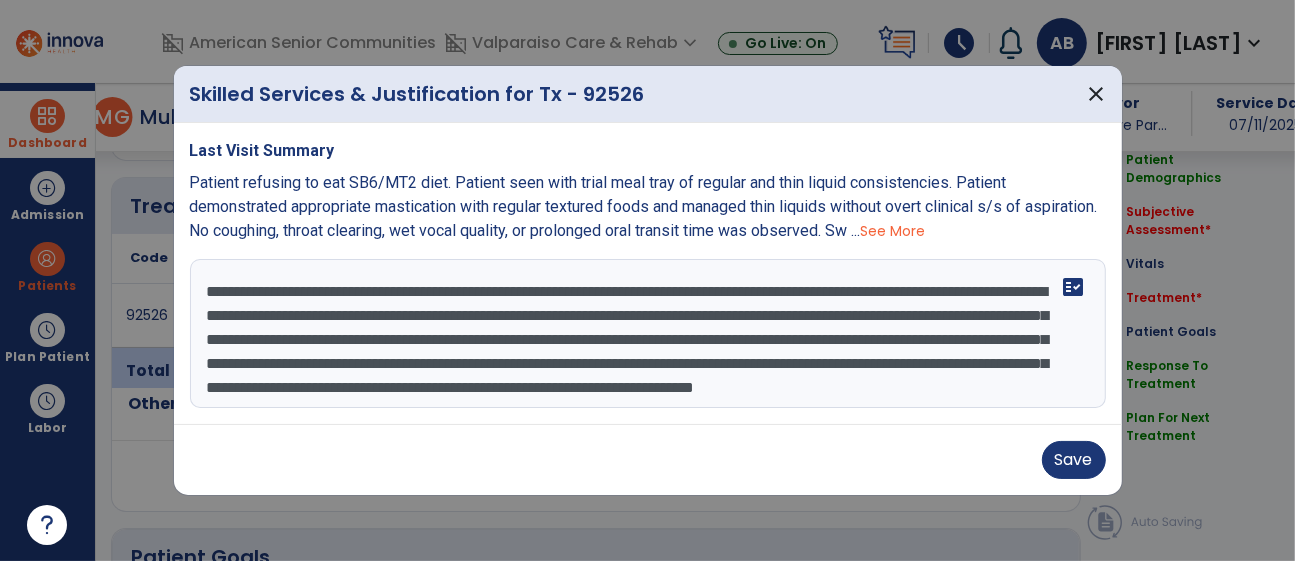 click on "**********" at bounding box center (648, 334) 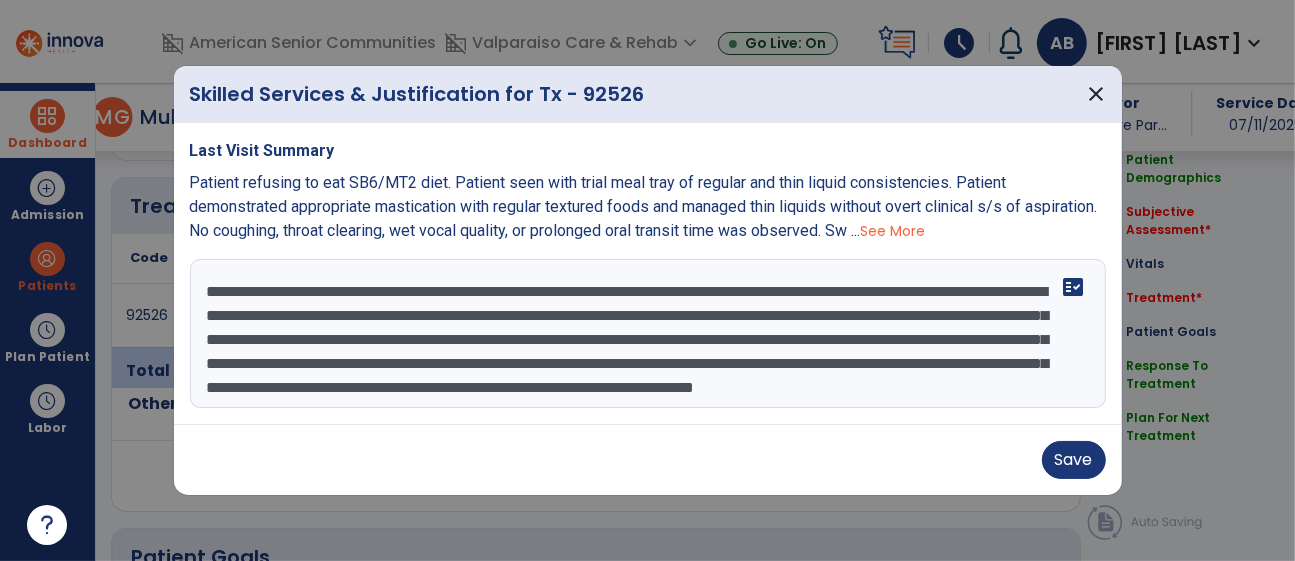 scroll, scrollTop: 0, scrollLeft: 0, axis: both 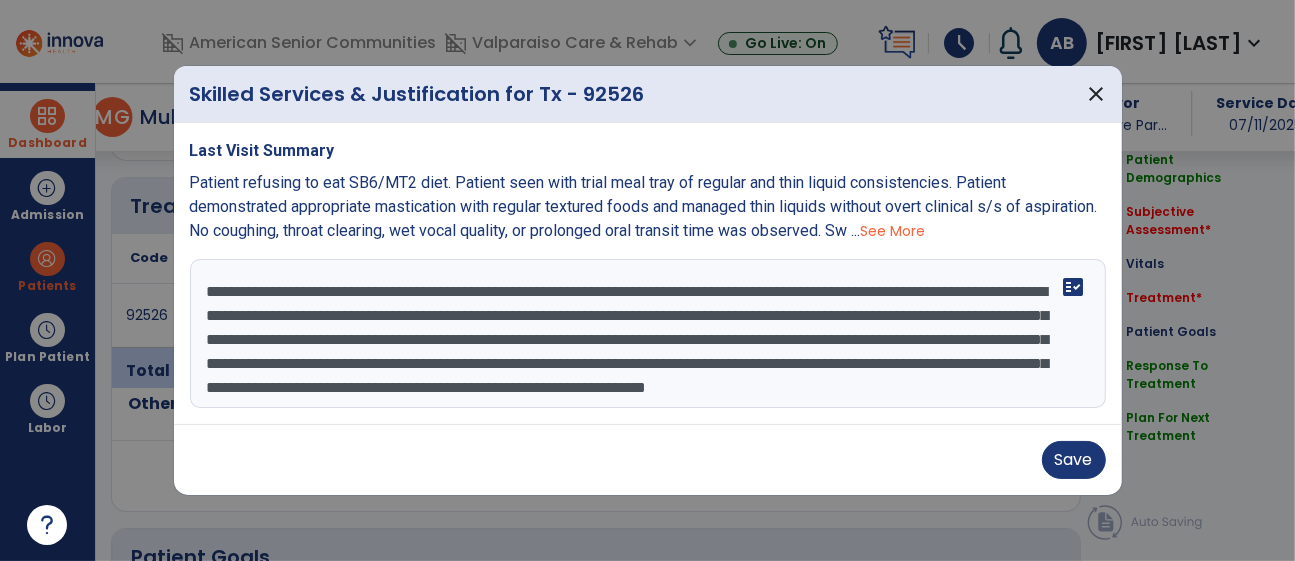 drag, startPoint x: 1066, startPoint y: 322, endPoint x: 843, endPoint y: 314, distance: 223.14345 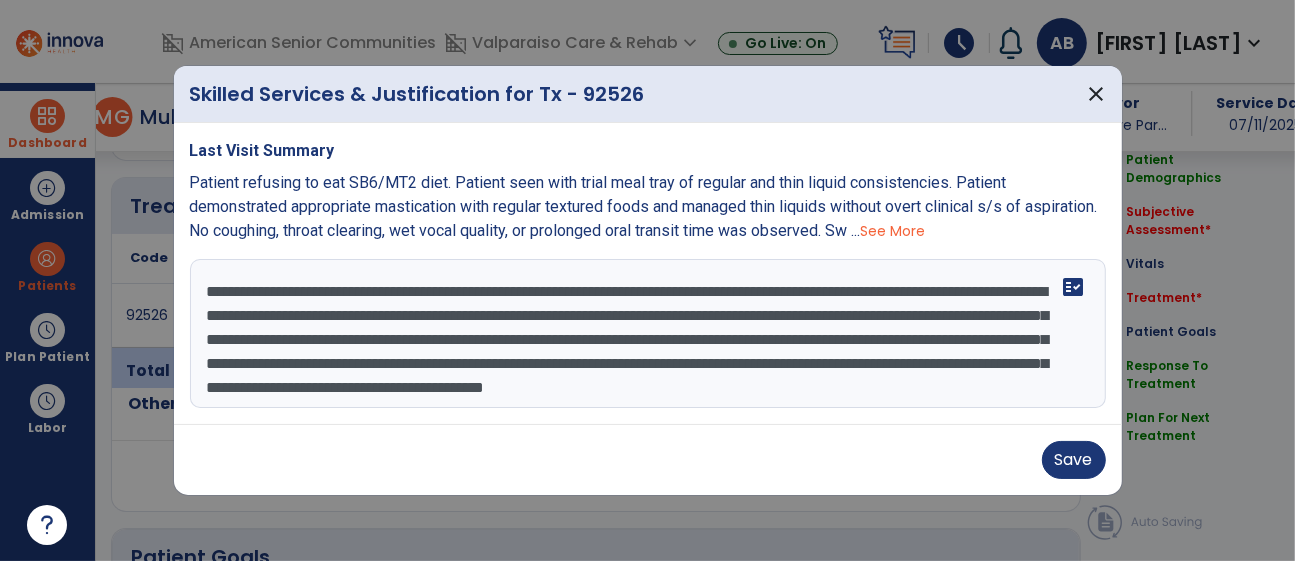 scroll, scrollTop: 24, scrollLeft: 0, axis: vertical 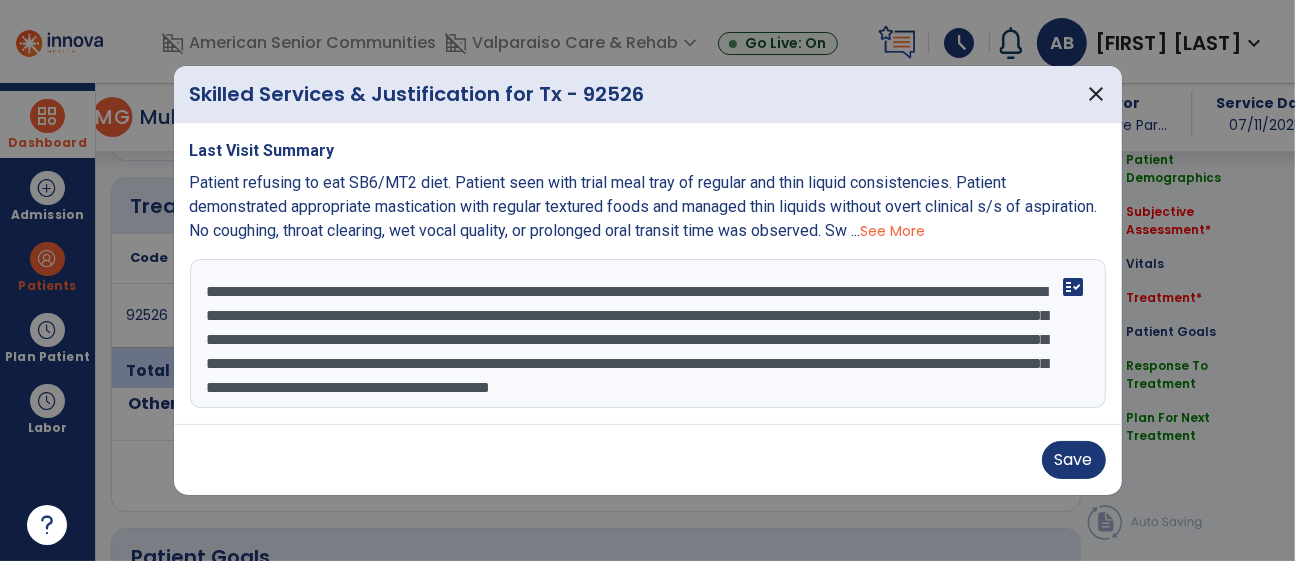 click on "**********" at bounding box center [648, 334] 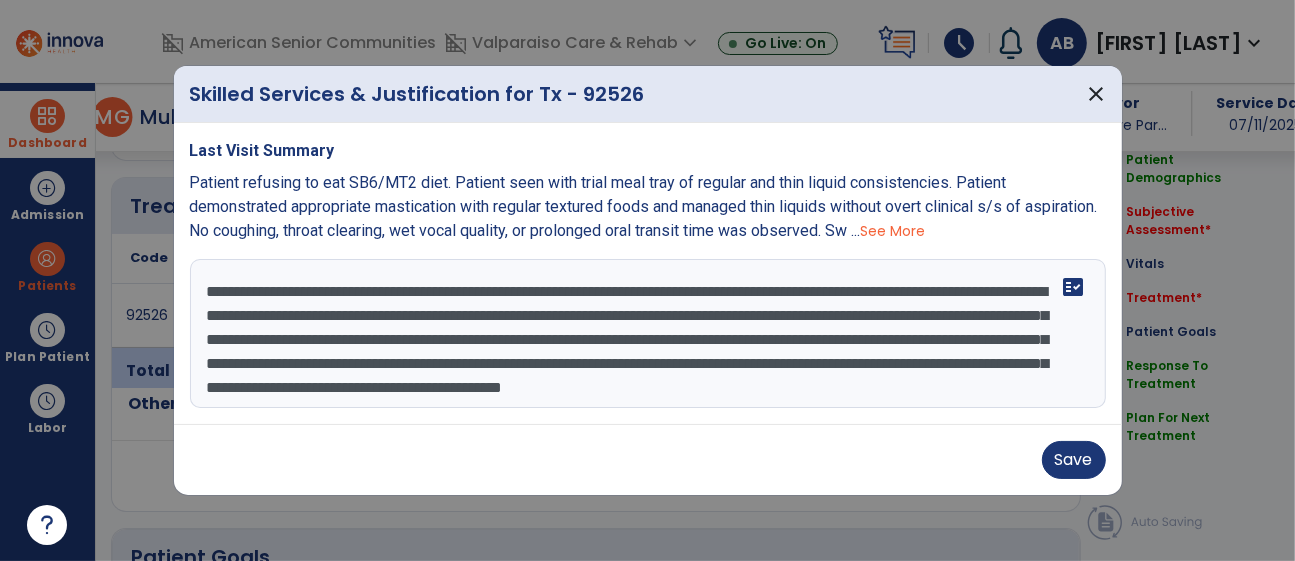 click on "**********" at bounding box center (648, 334) 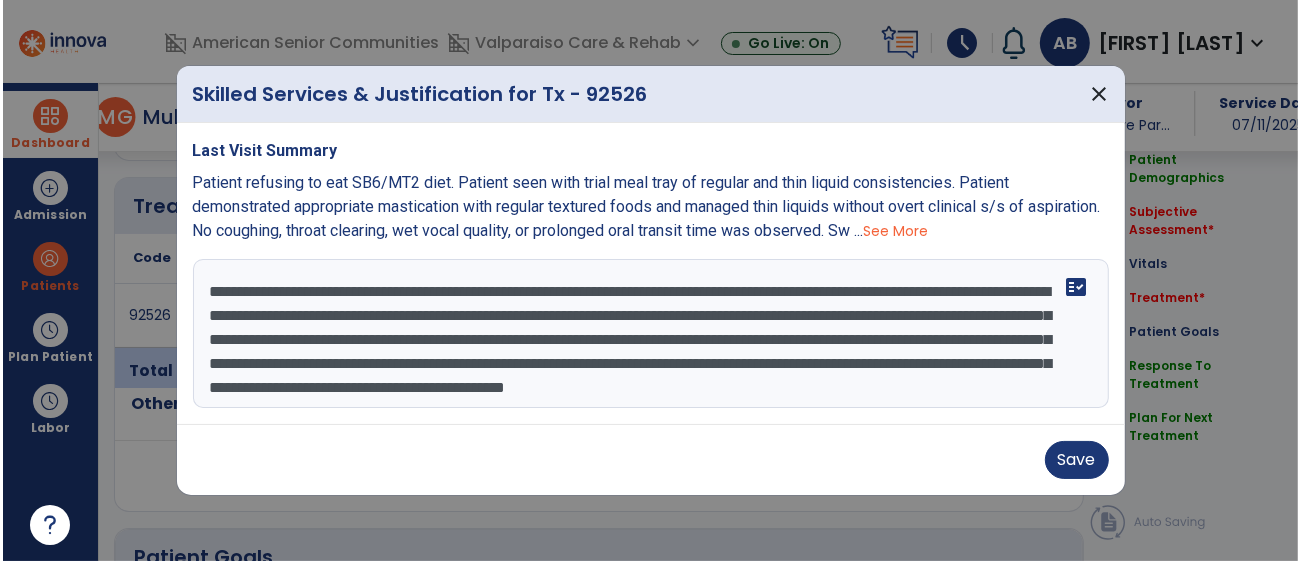 scroll, scrollTop: 0, scrollLeft: 0, axis: both 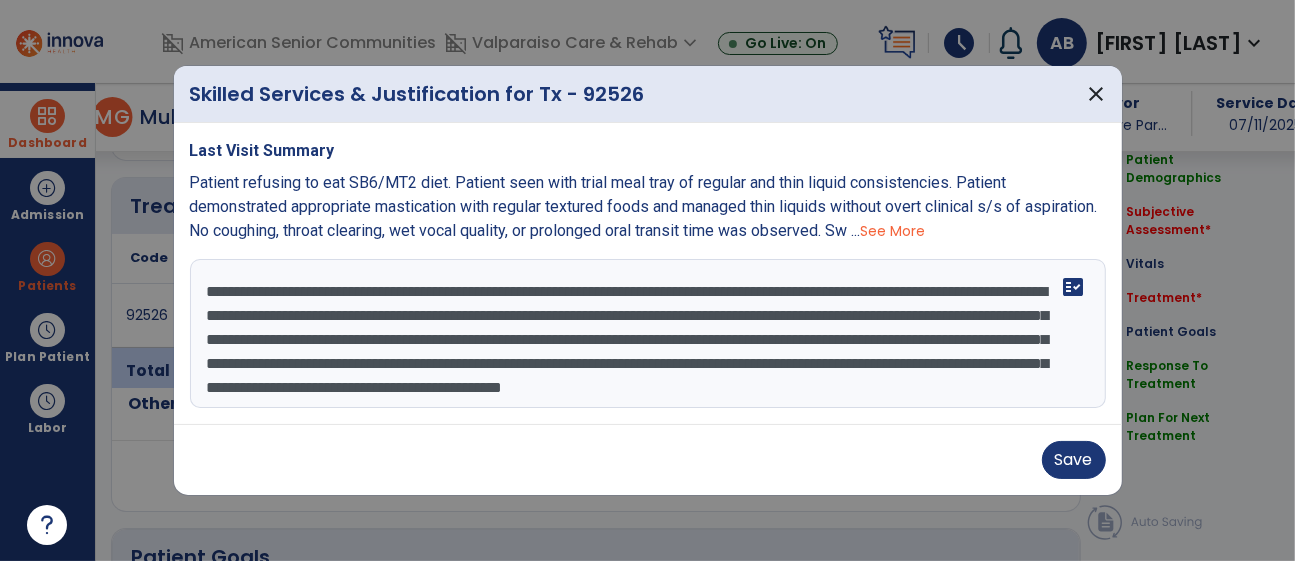 drag, startPoint x: 1024, startPoint y: 398, endPoint x: 176, endPoint y: 211, distance: 868.3738 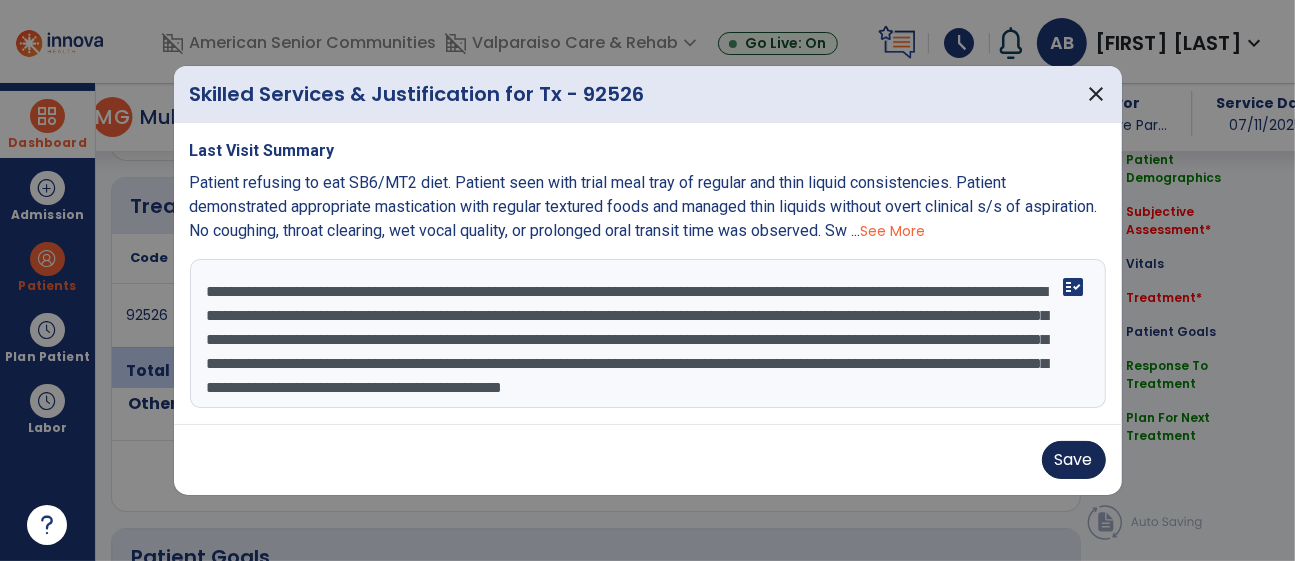 type on "**********" 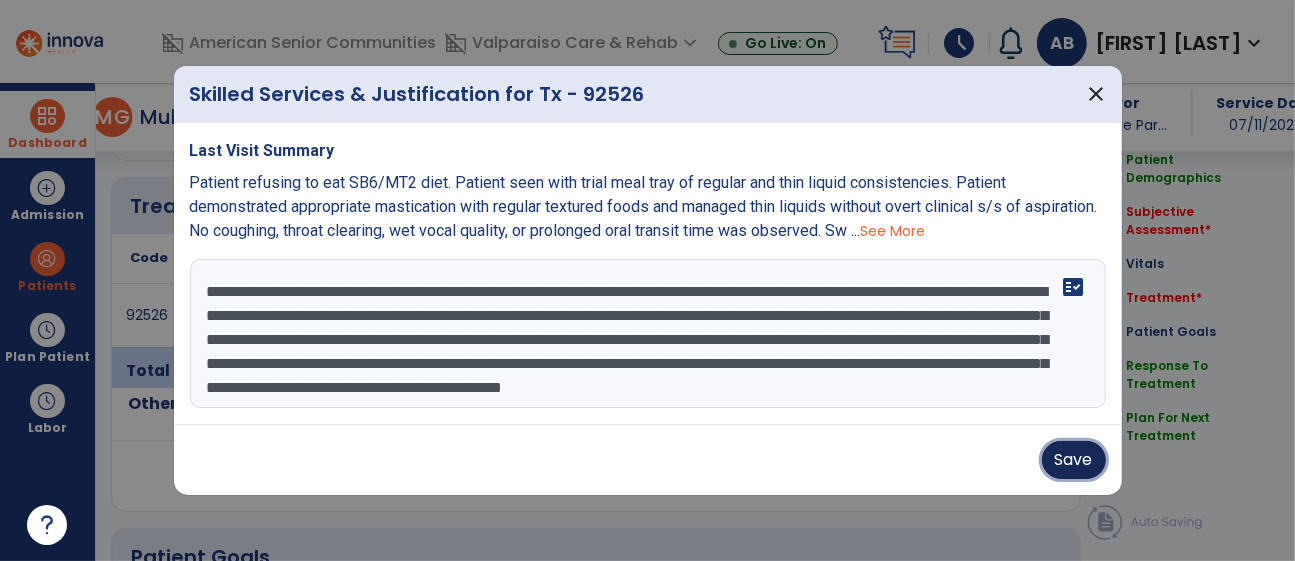 click on "Save" at bounding box center [1074, 460] 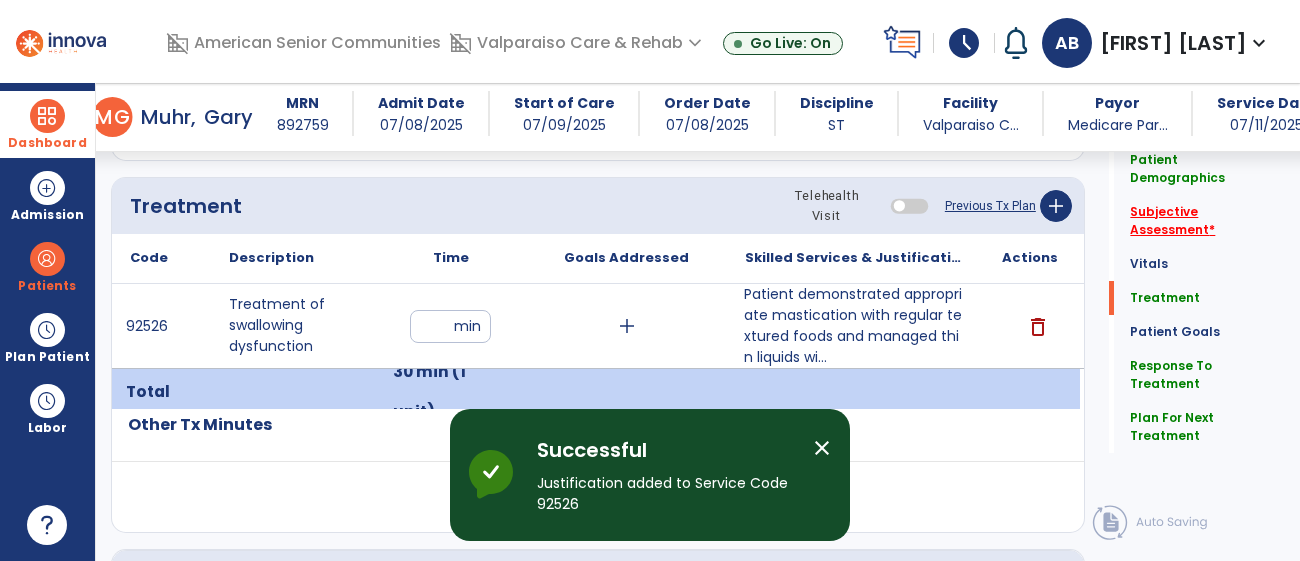 click on "Subjective Assessment   *" 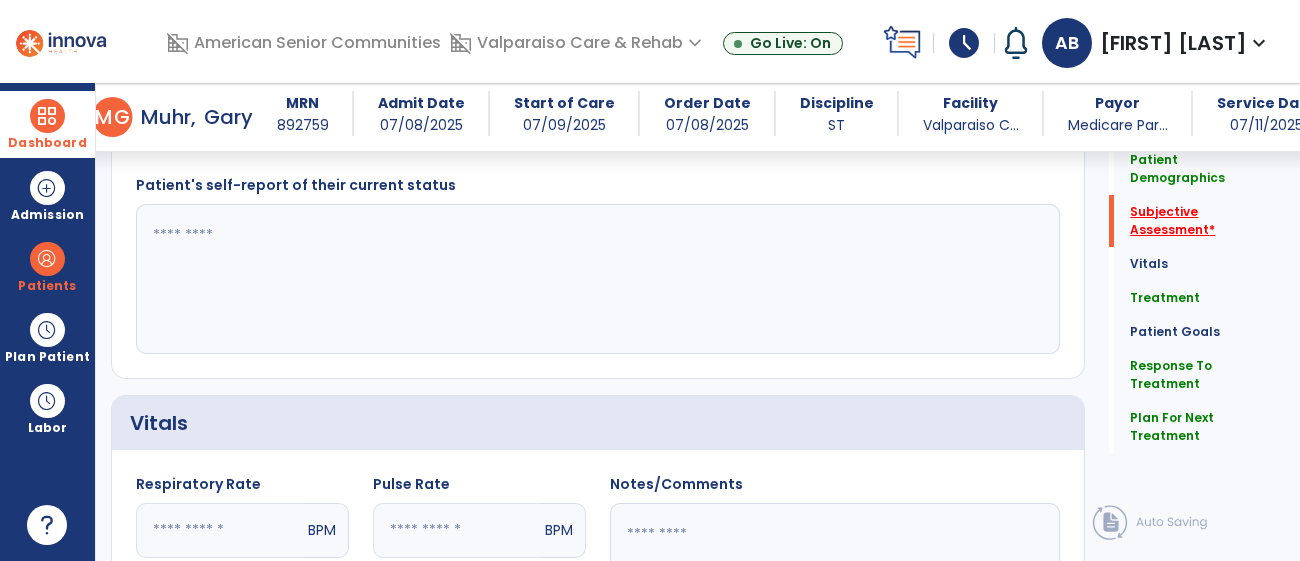 scroll, scrollTop: 866, scrollLeft: 0, axis: vertical 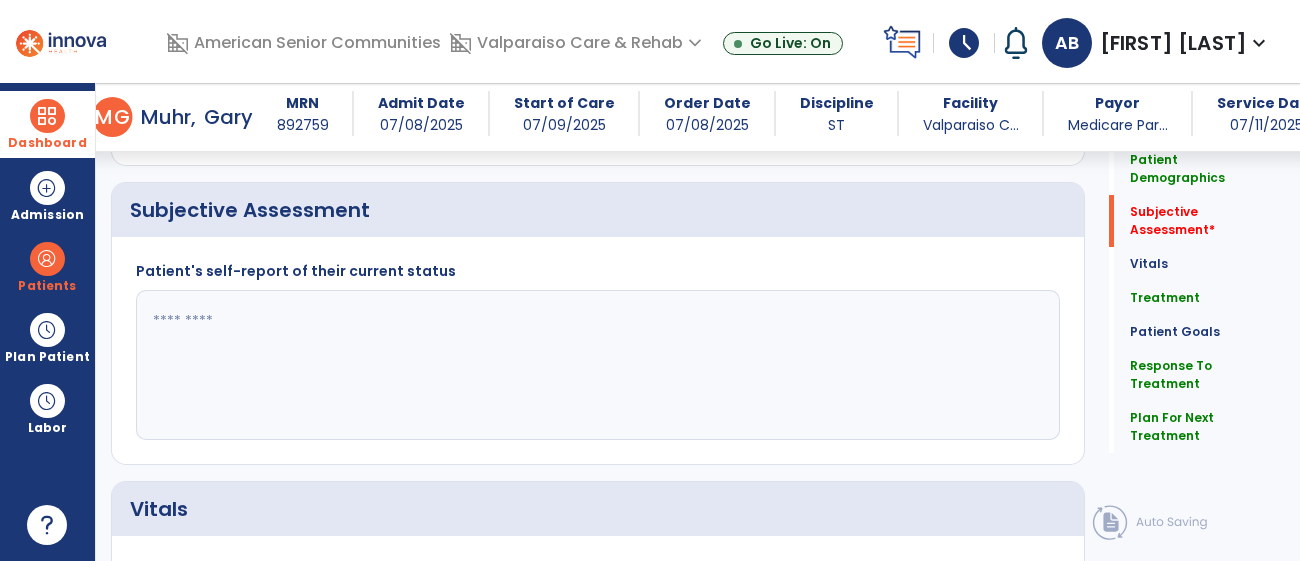 click 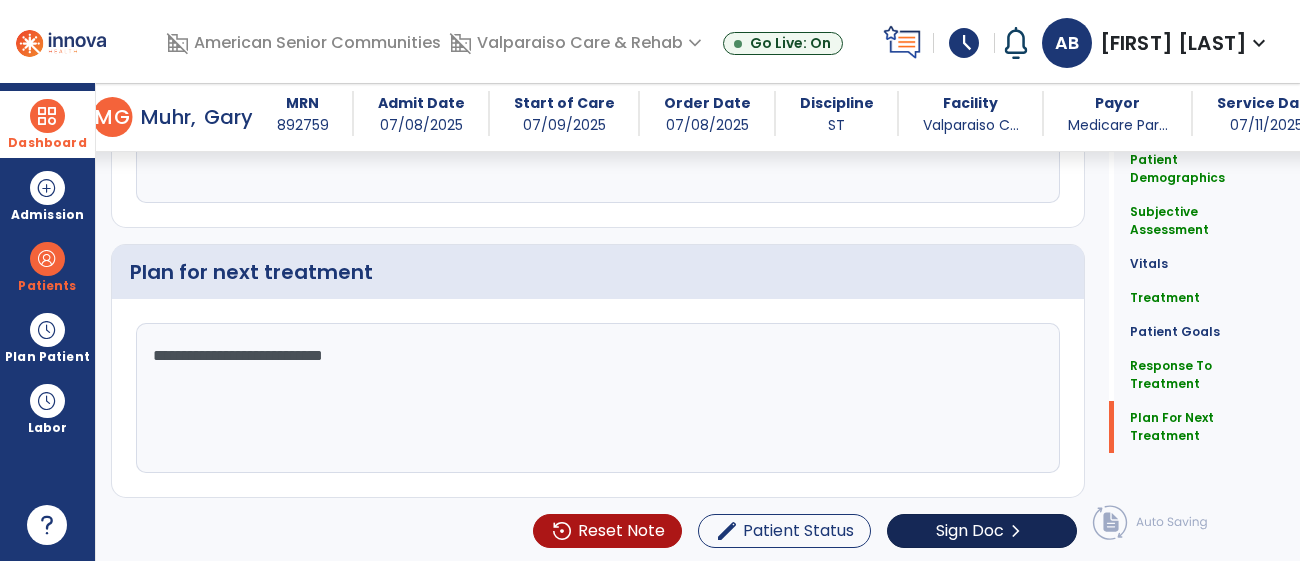 type on "**********" 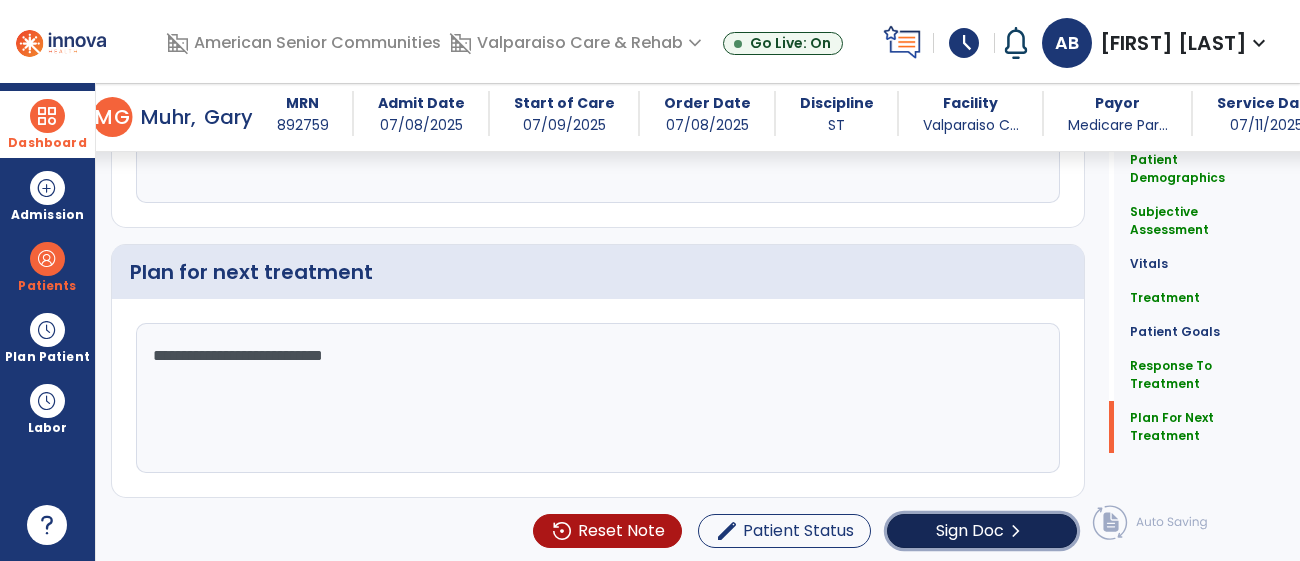 click on "Sign Doc" 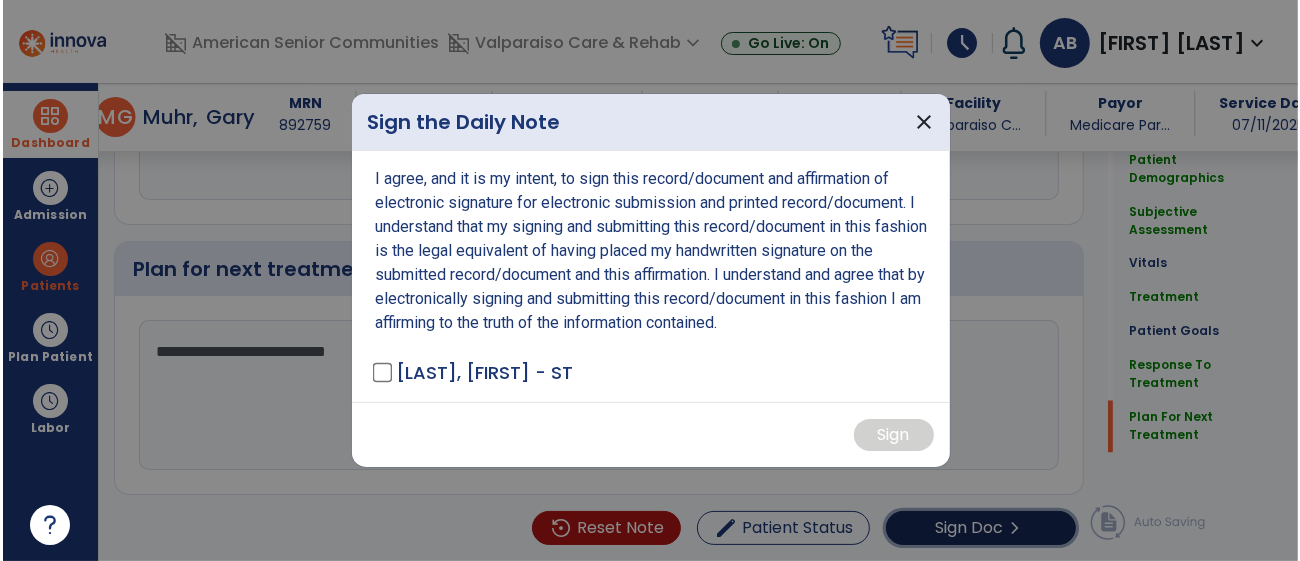 scroll, scrollTop: 2518, scrollLeft: 0, axis: vertical 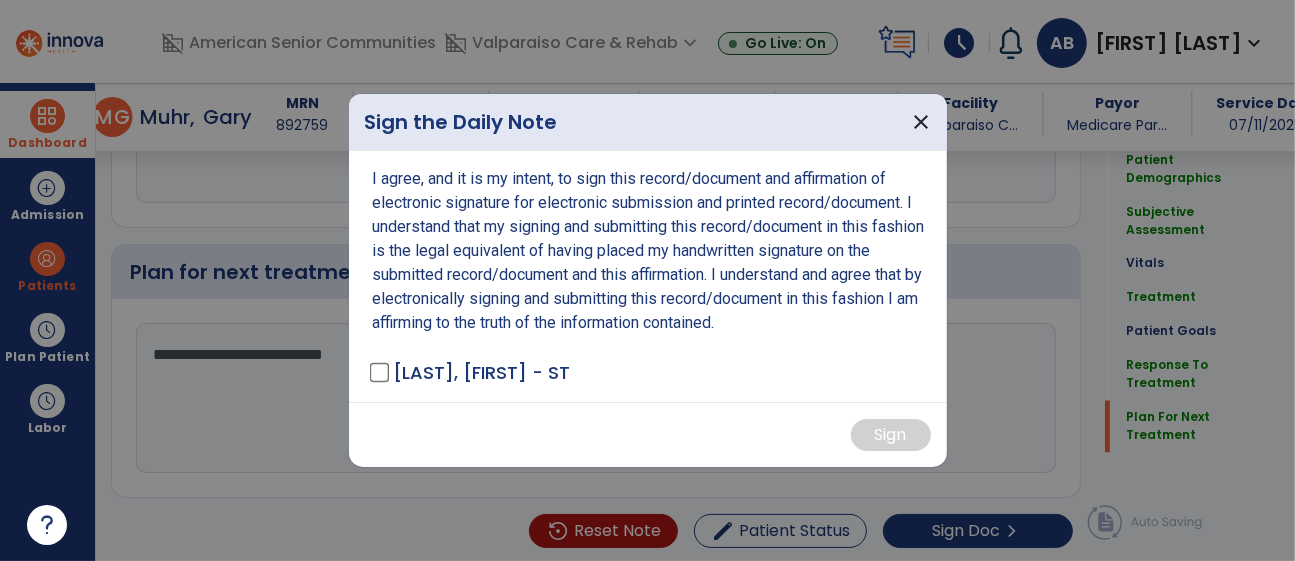 click on "I agree, and it is my intent, to sign this record/document and affirmation of electronic signature for electronic submission and printed record/document. I understand that my signing and submitting this record/document in this fashion is the legal equivalent of having placed my handwritten signature on the submitted record/document and this affirmation. I understand and agree that by electronically signing and submitting this record/document in this fashion I am affirming to the truth of the information contained.  [LAST], [FIRST]  - ST" at bounding box center [648, 276] 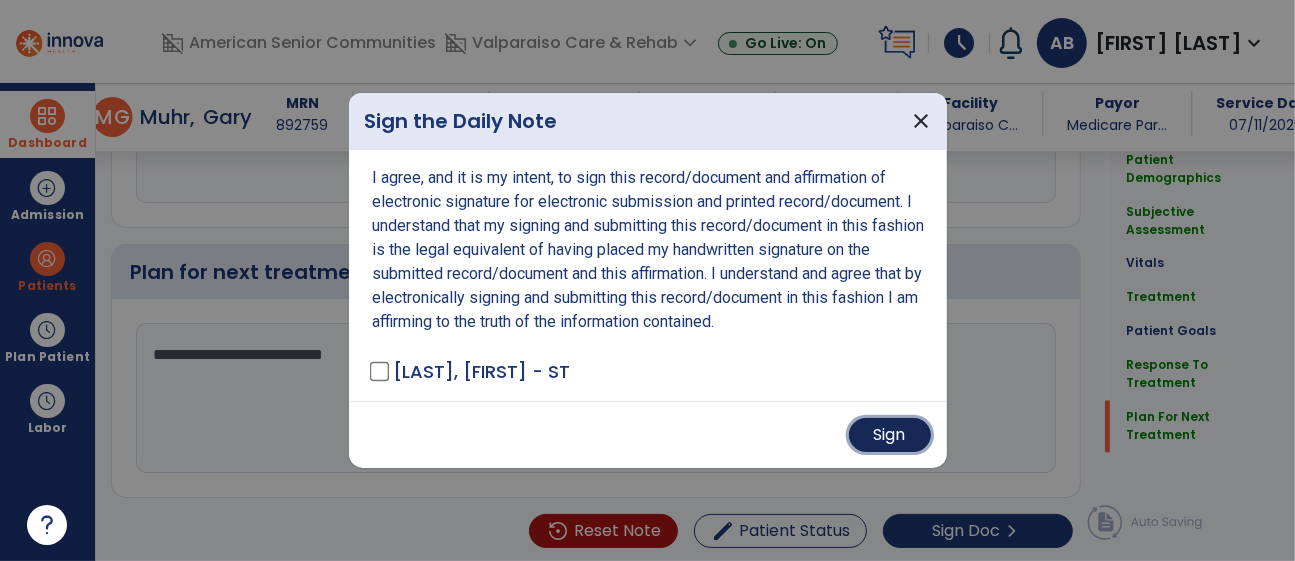 click on "Sign" at bounding box center (890, 435) 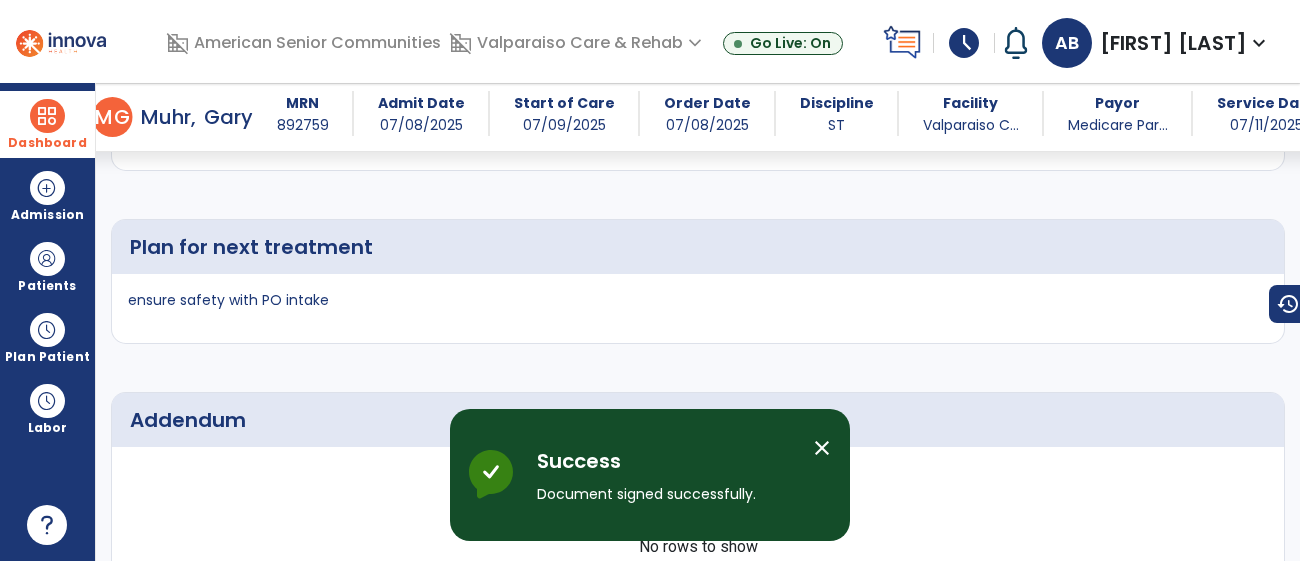 scroll, scrollTop: 3626, scrollLeft: 0, axis: vertical 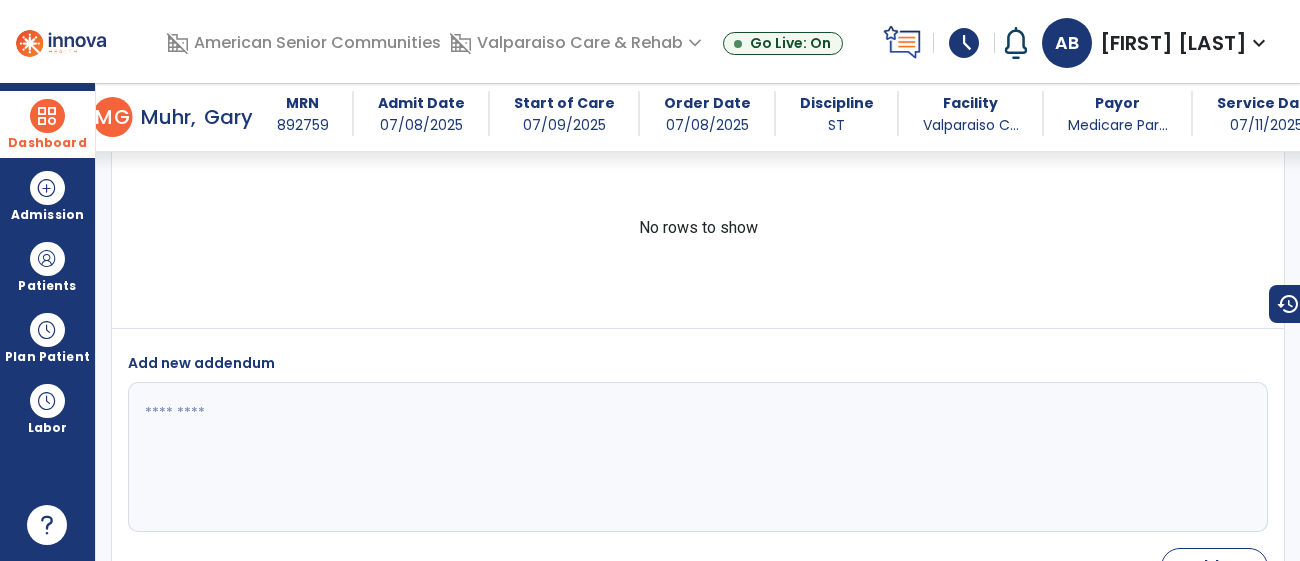 click on "Dashboard" at bounding box center [47, 124] 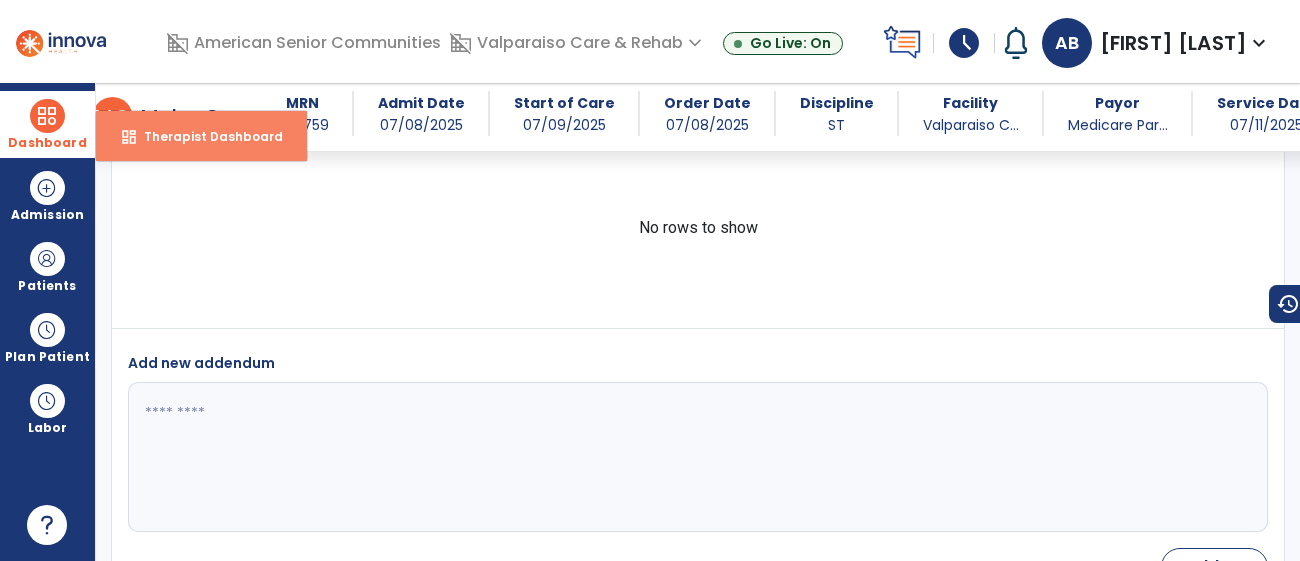 click on "dashboard" at bounding box center [129, 137] 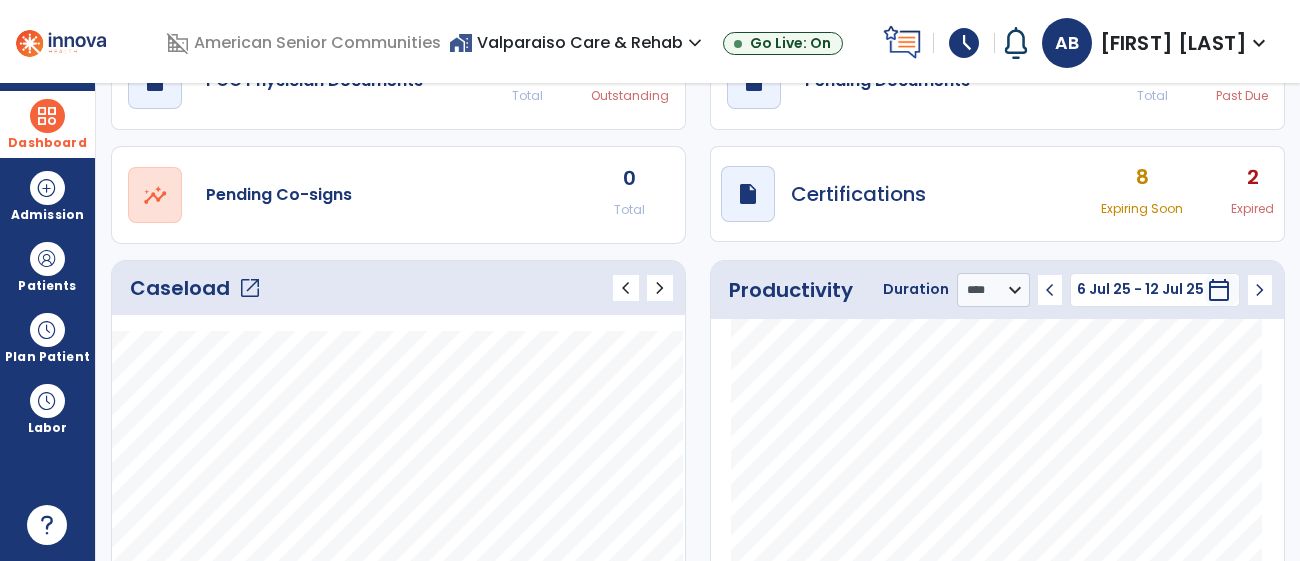 scroll, scrollTop: 93, scrollLeft: 0, axis: vertical 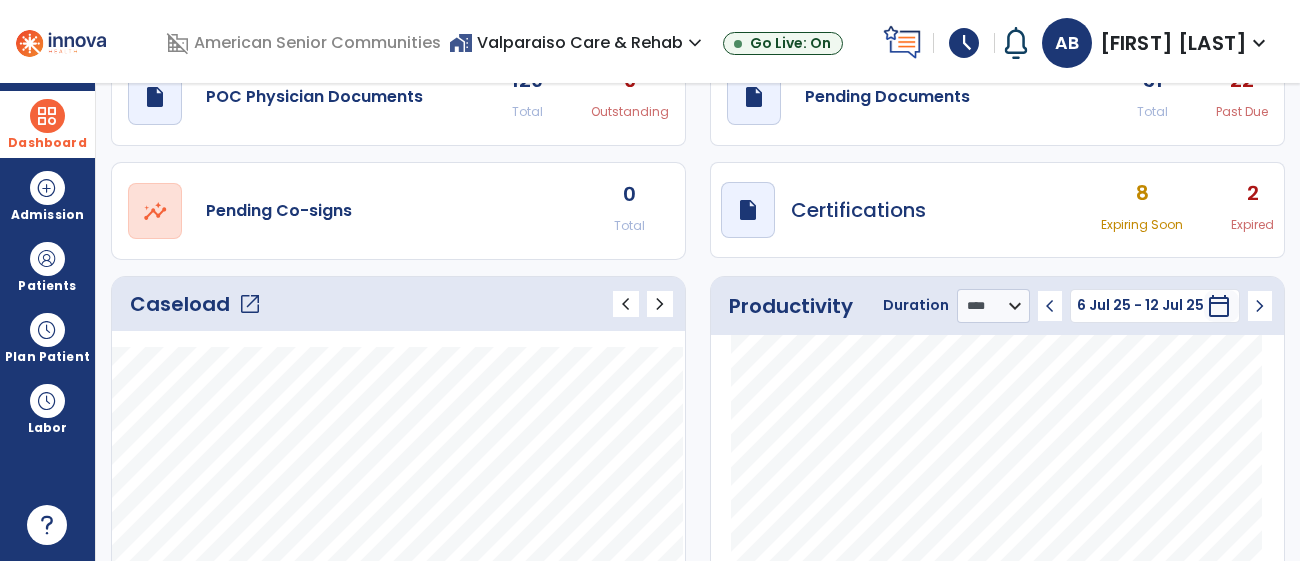 click on "Caseload   open_in_new" 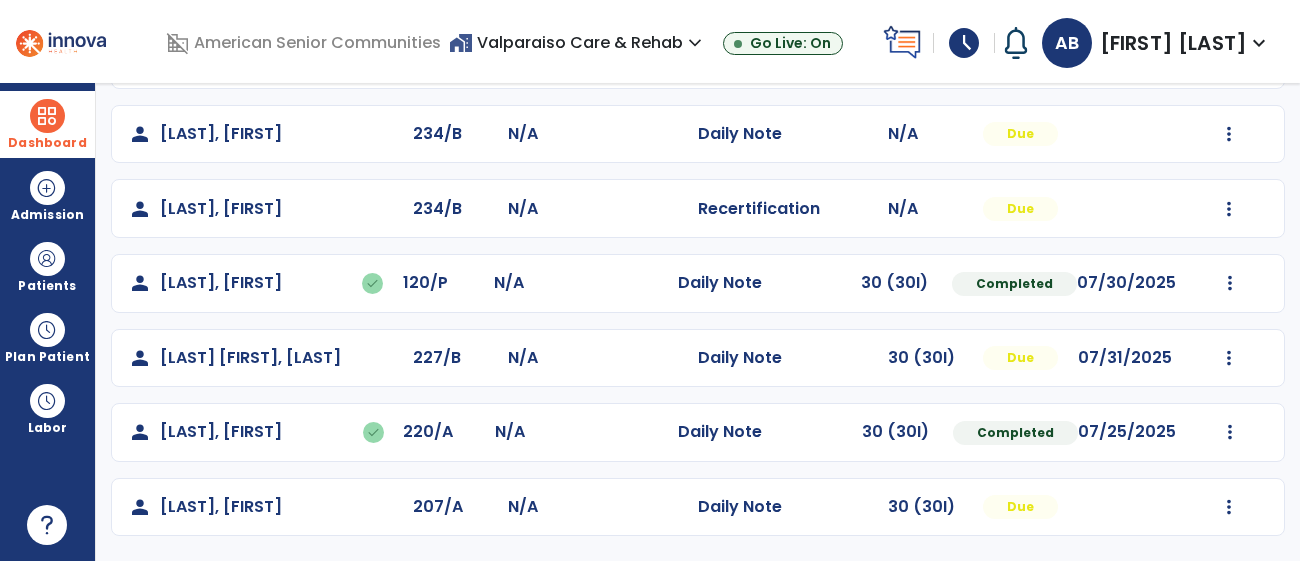 scroll, scrollTop: 0, scrollLeft: 0, axis: both 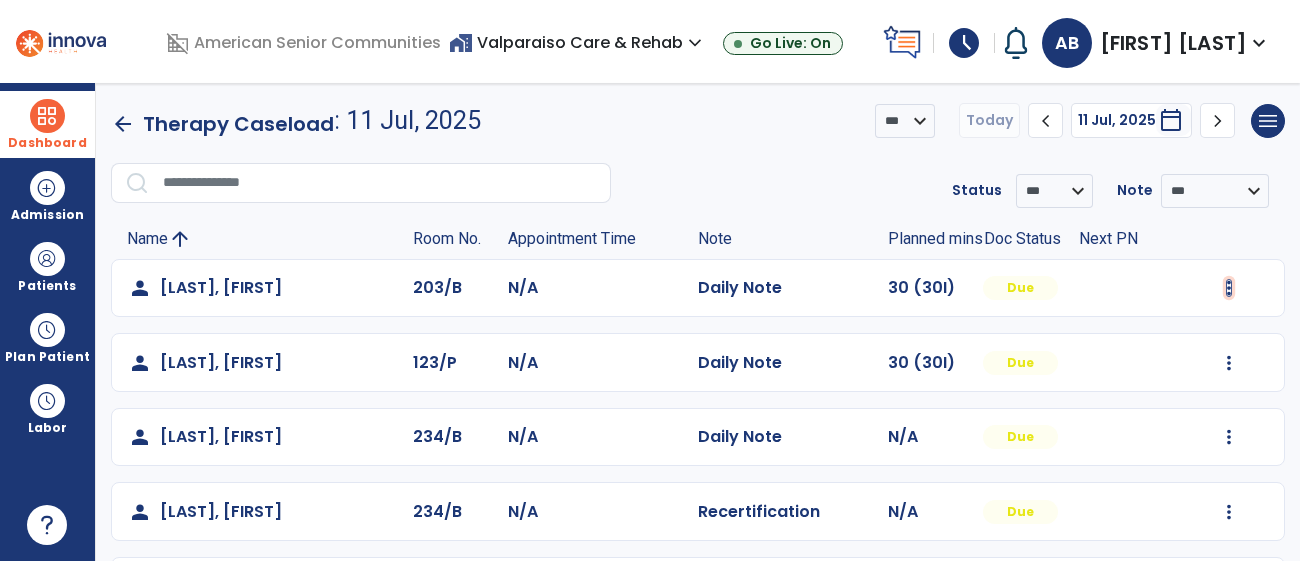 click at bounding box center [1229, 288] 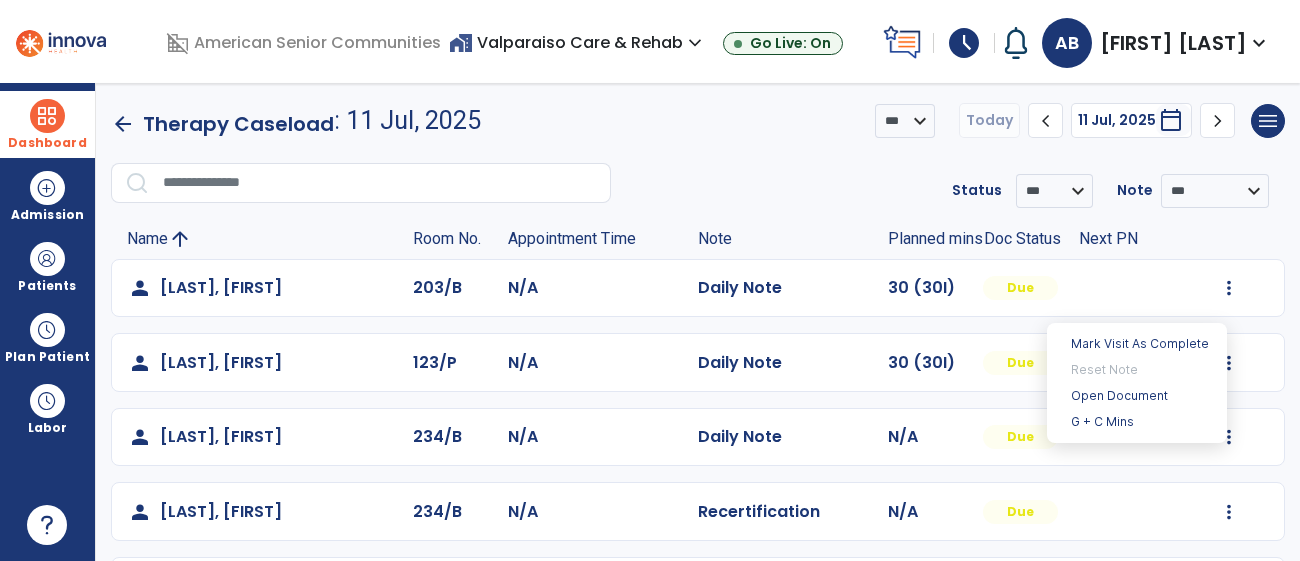 click on "person [LAST], [FIRST] 203/B N/A Daily Note 30 (30I) Due" 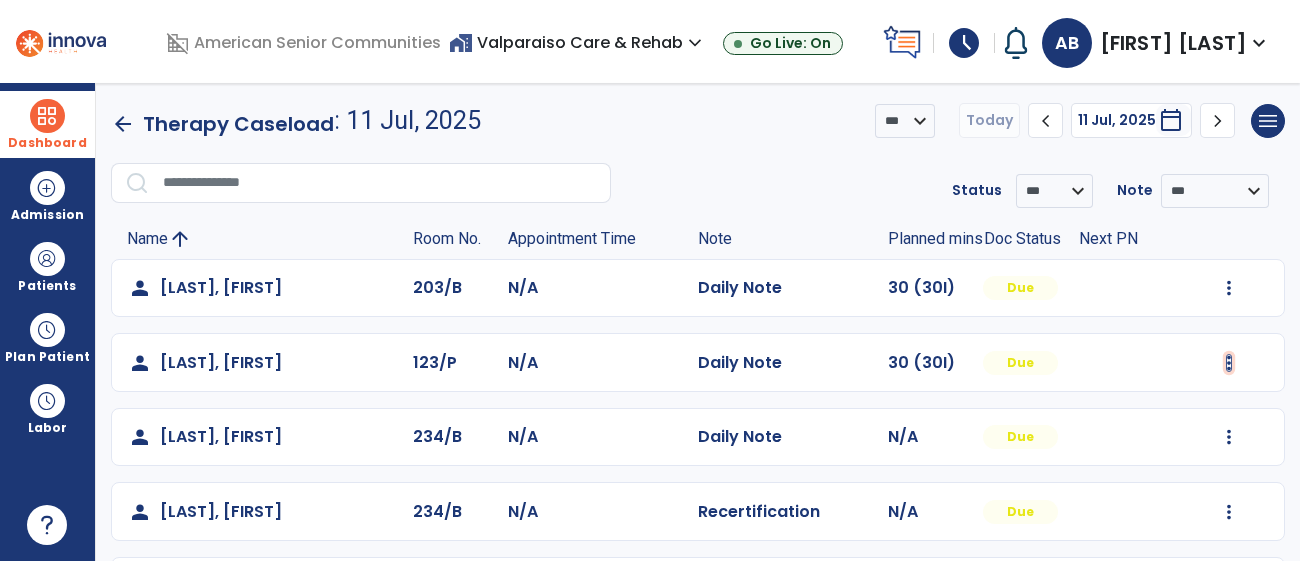 click at bounding box center [1229, 288] 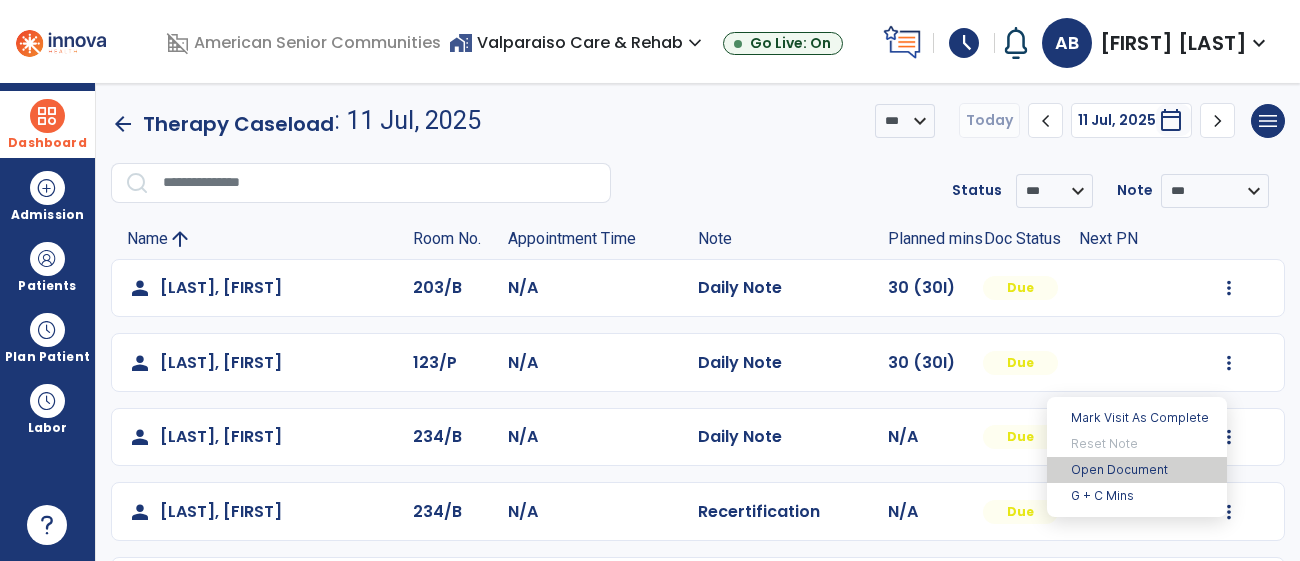click on "Open Document" at bounding box center (1137, 470) 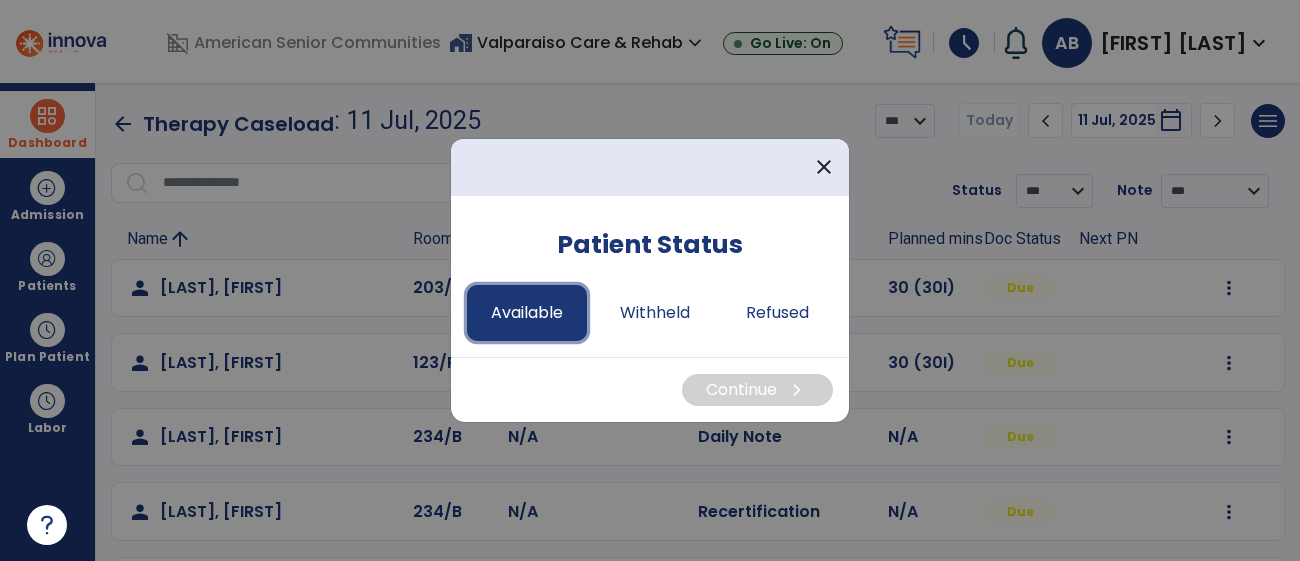 click on "Available" at bounding box center (527, 313) 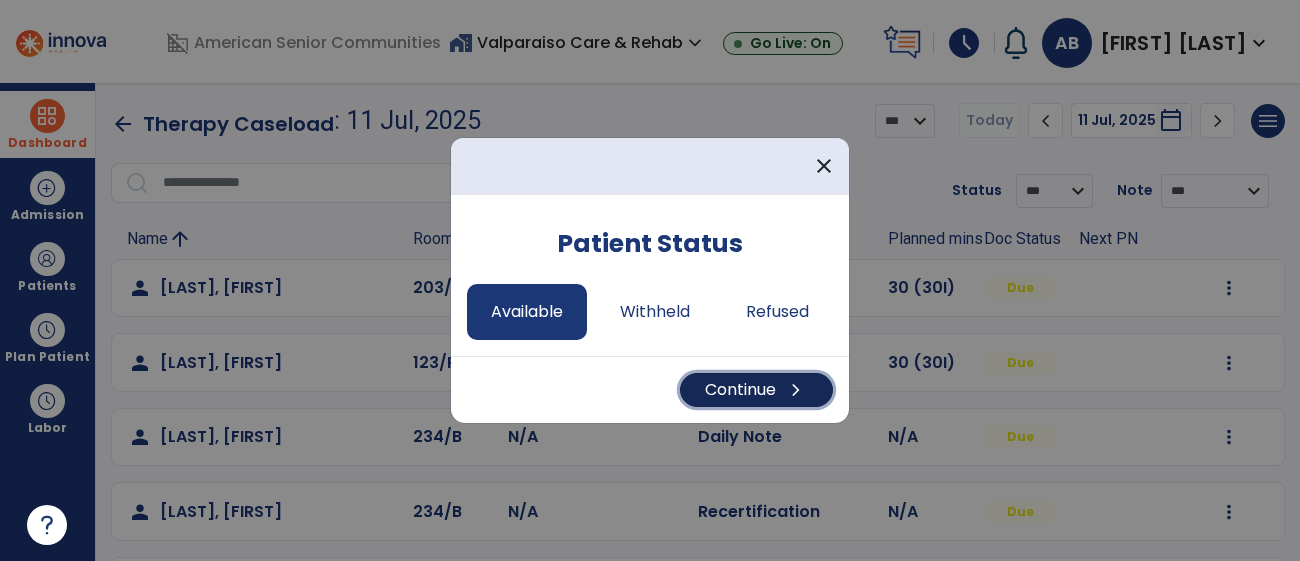click on "Continue   chevron_right" at bounding box center [756, 390] 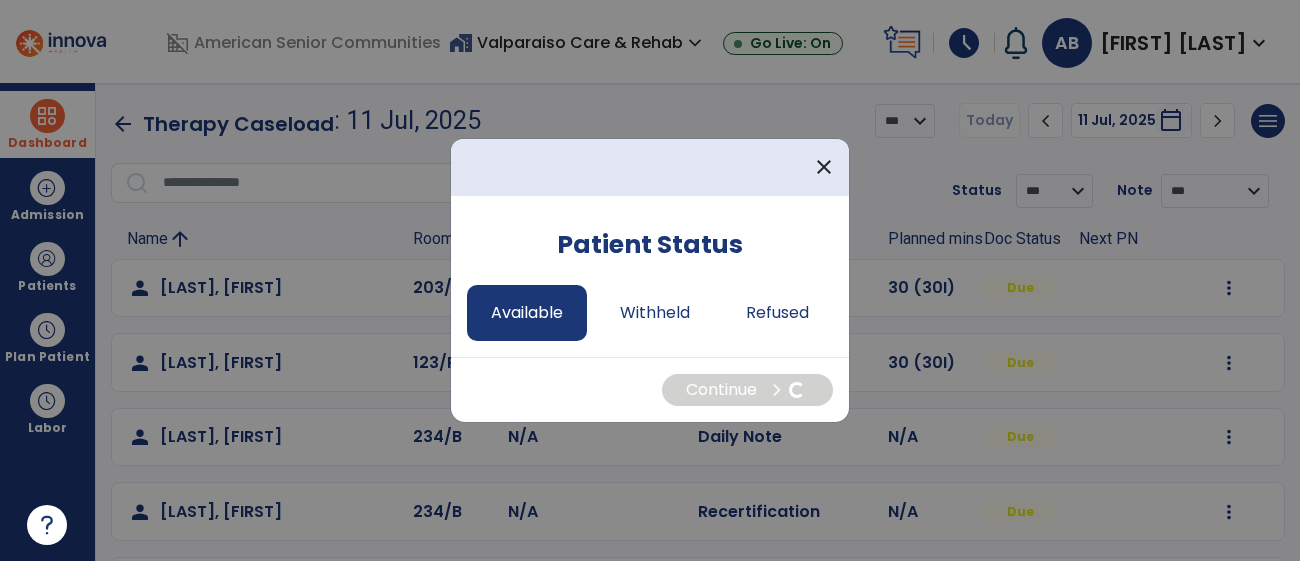 select on "*" 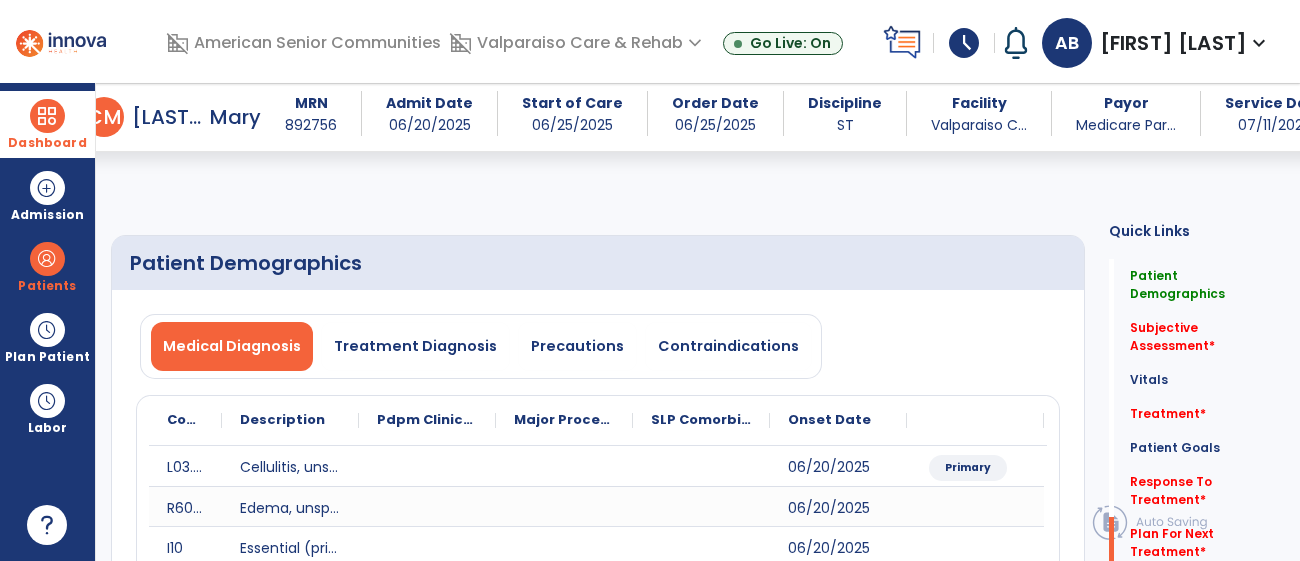 scroll, scrollTop: 2645, scrollLeft: 0, axis: vertical 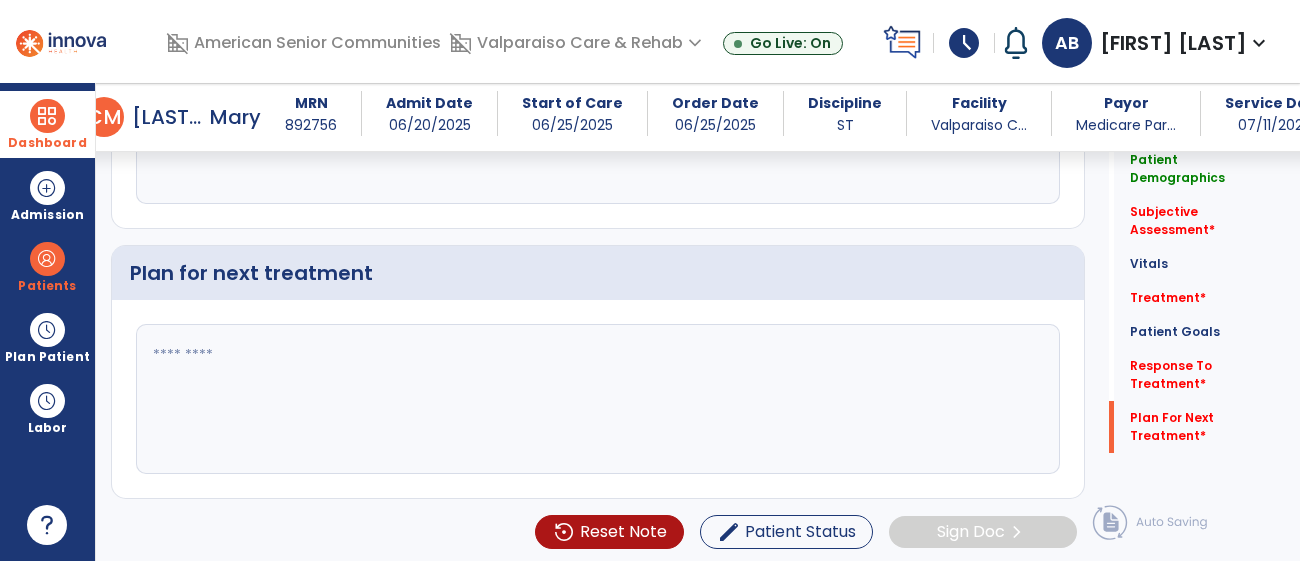 click 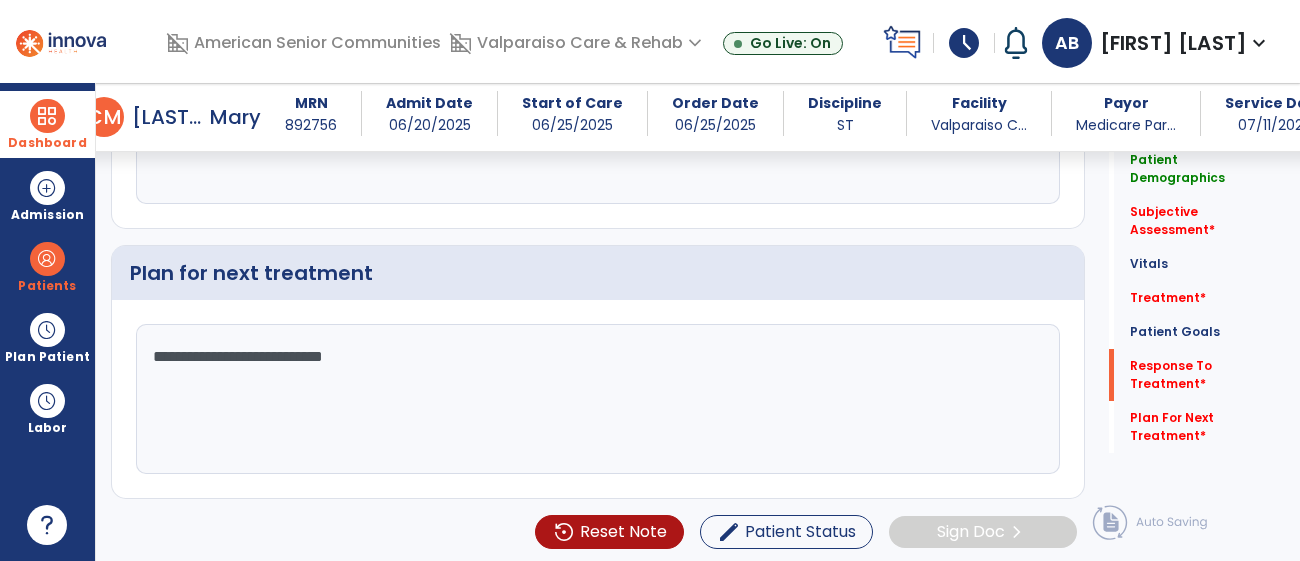 scroll, scrollTop: 2473, scrollLeft: 0, axis: vertical 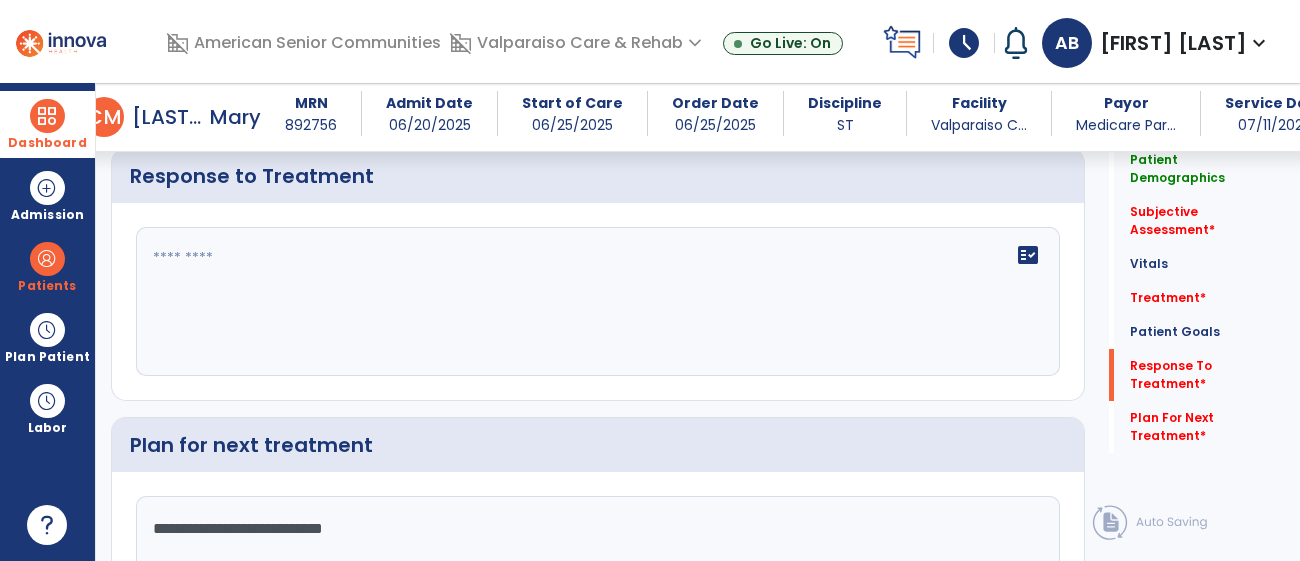 type on "**********" 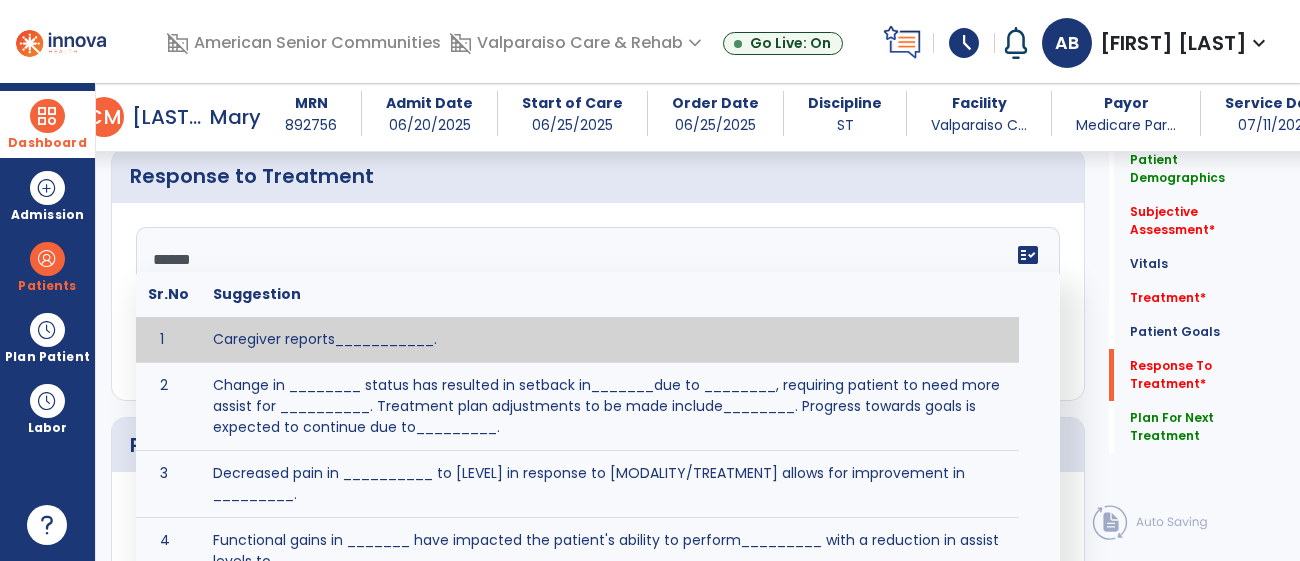 type on "*******" 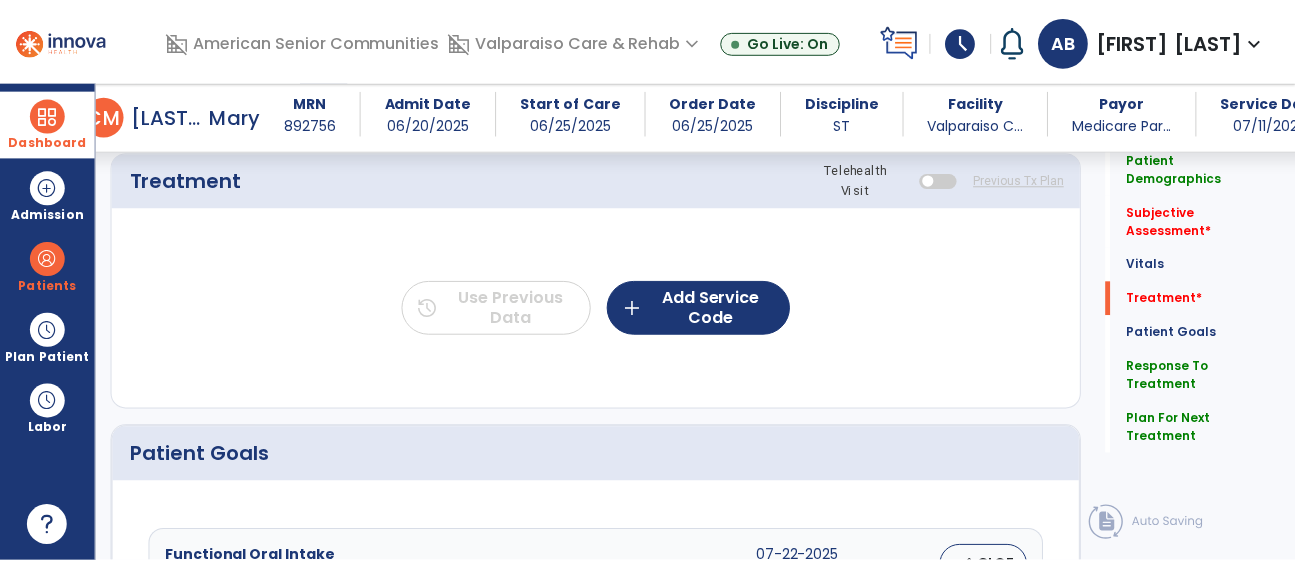 scroll, scrollTop: 1486, scrollLeft: 0, axis: vertical 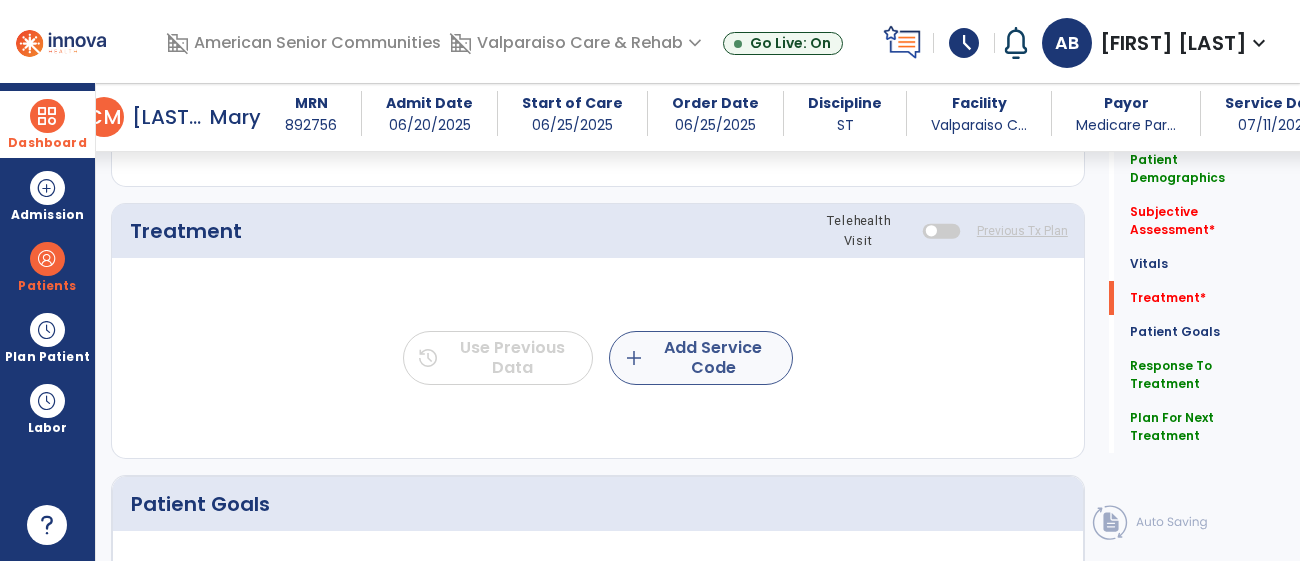 type on "**********" 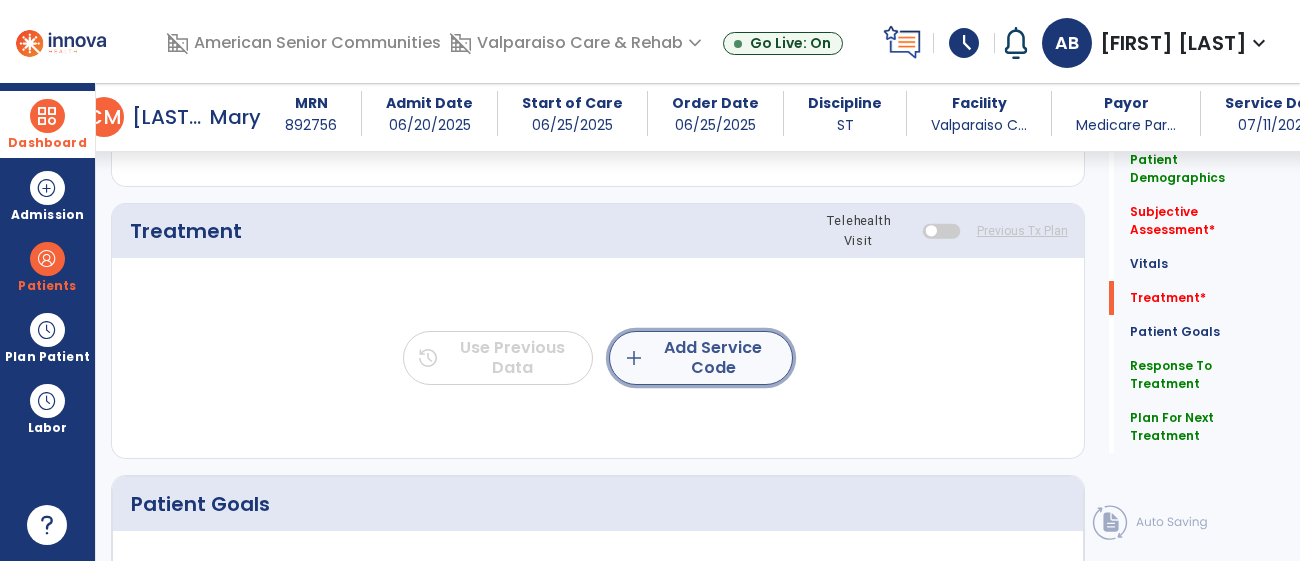 click on "add  Add Service Code" 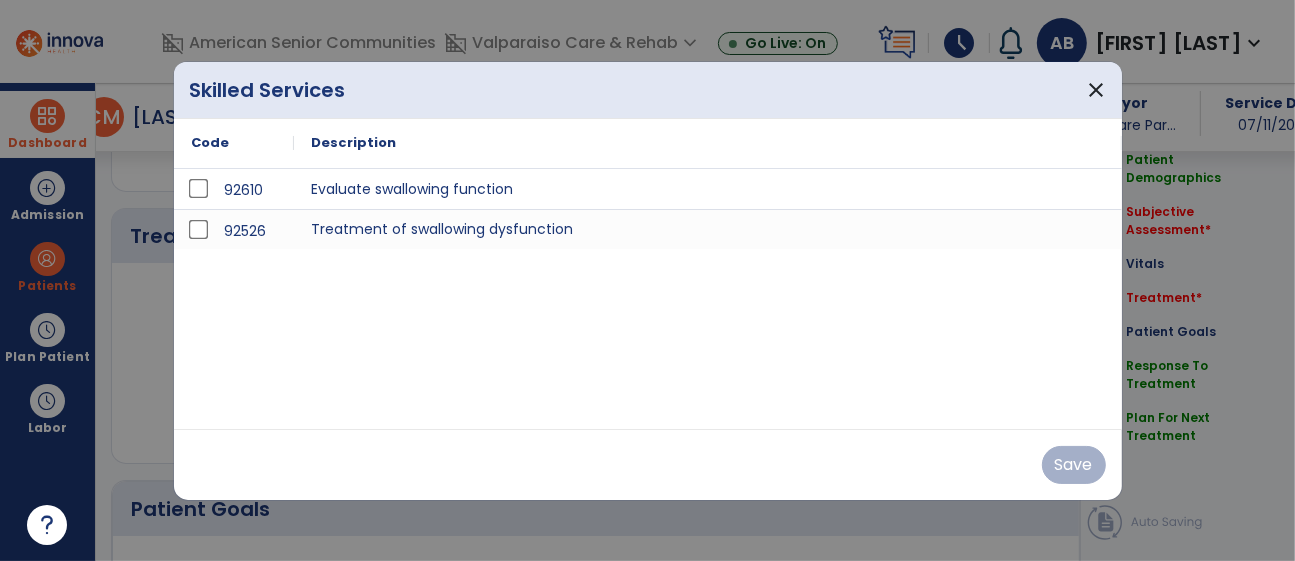 scroll, scrollTop: 1486, scrollLeft: 0, axis: vertical 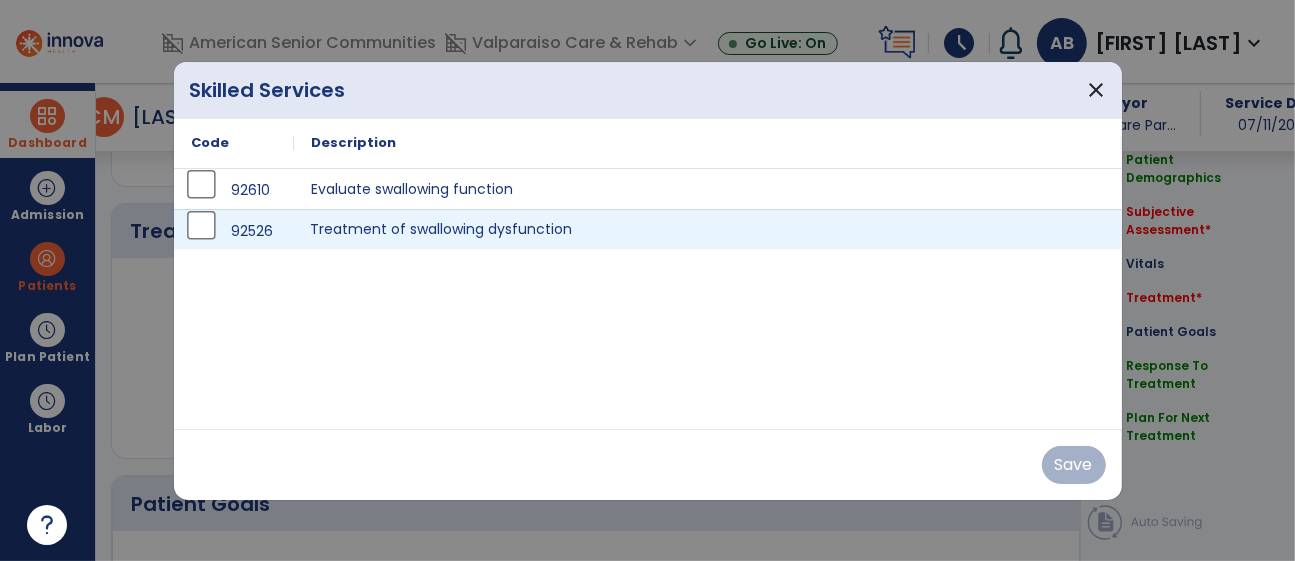 click on "Treatment of swallowing dysfunction" at bounding box center [708, 229] 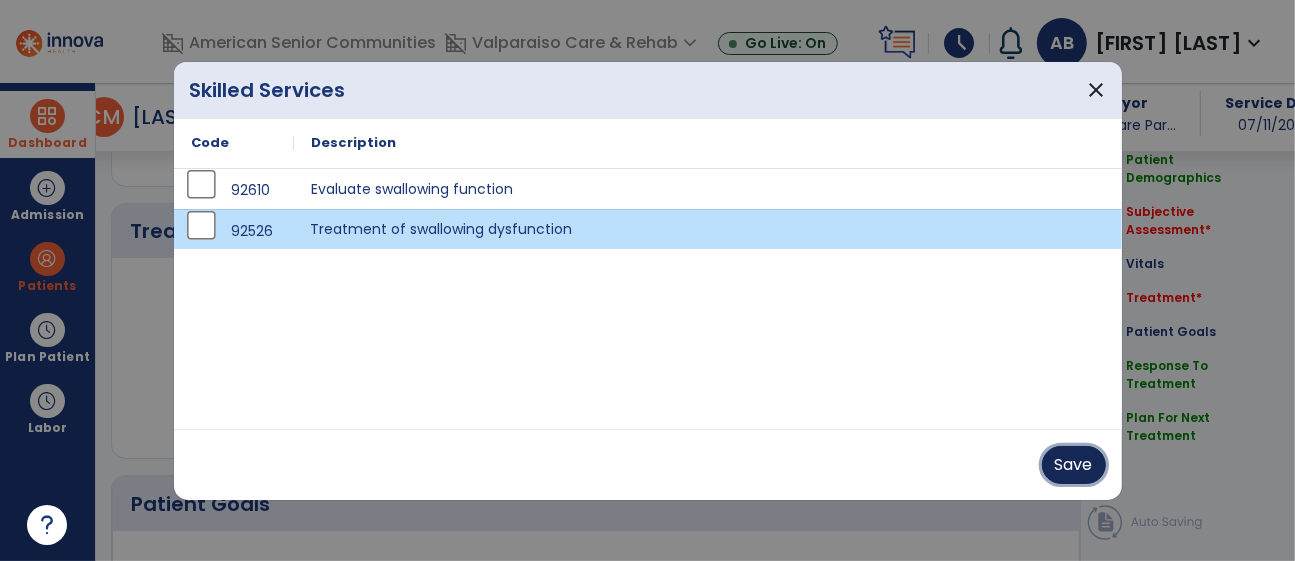 click on "Save" at bounding box center [1074, 465] 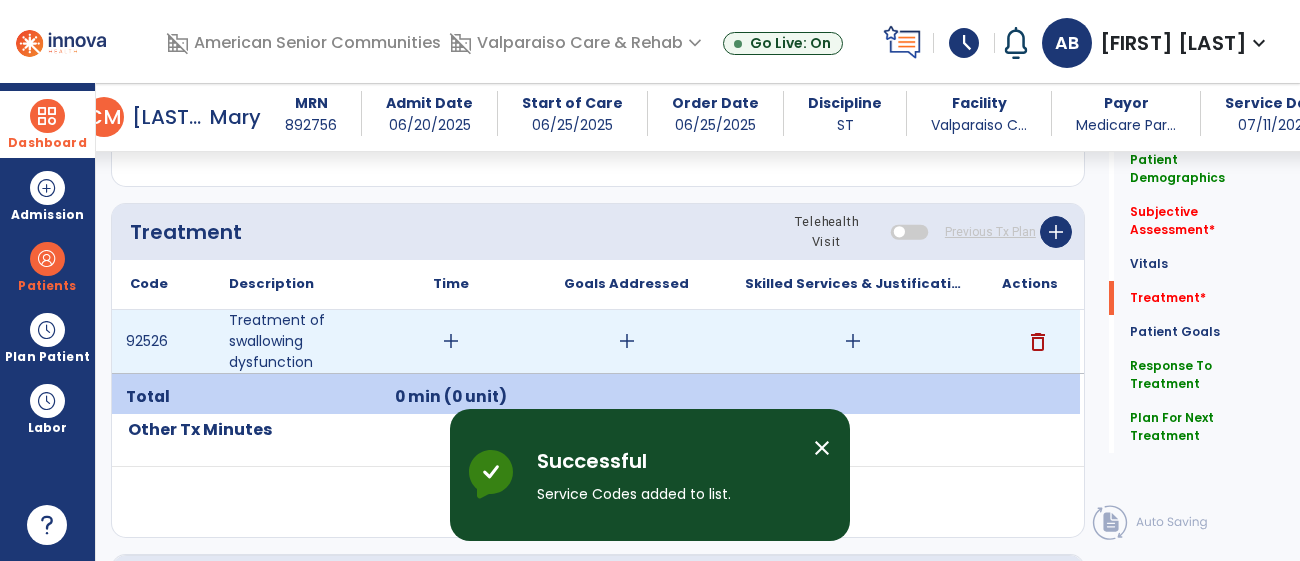 click on "add" at bounding box center (451, 341) 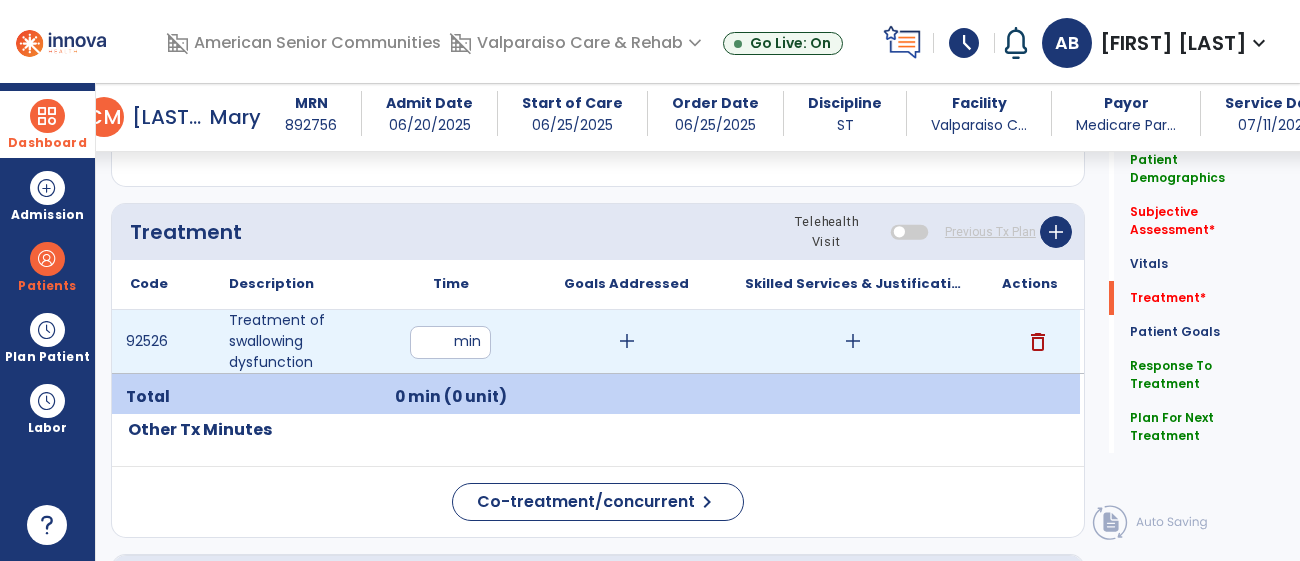 type on "**" 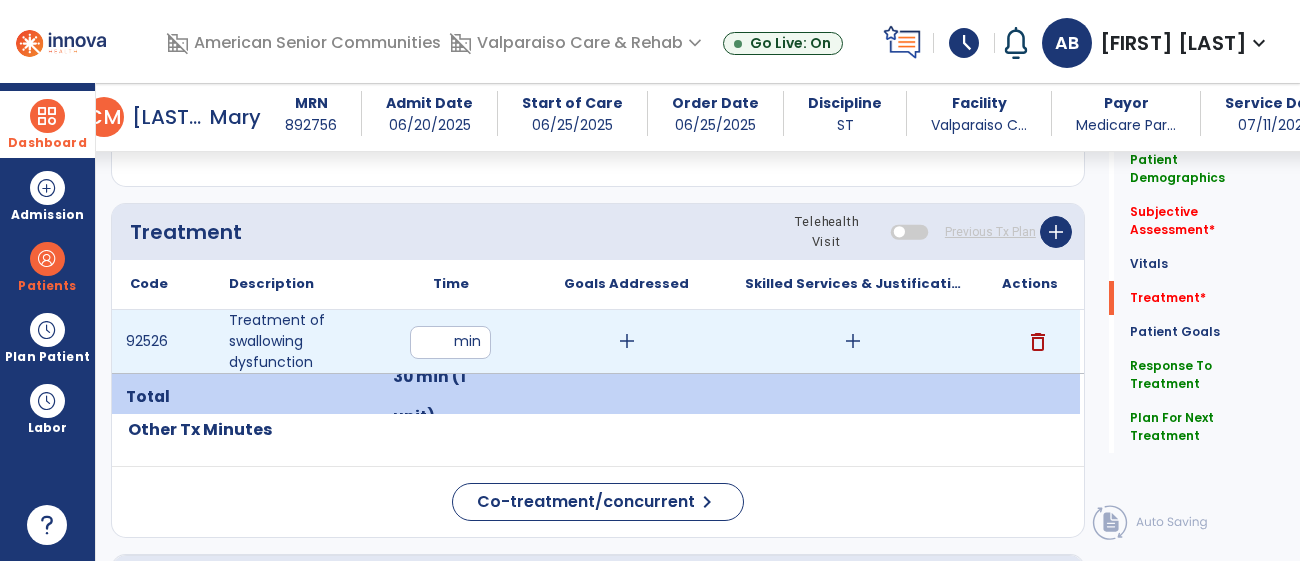 click on "add" at bounding box center [853, 341] 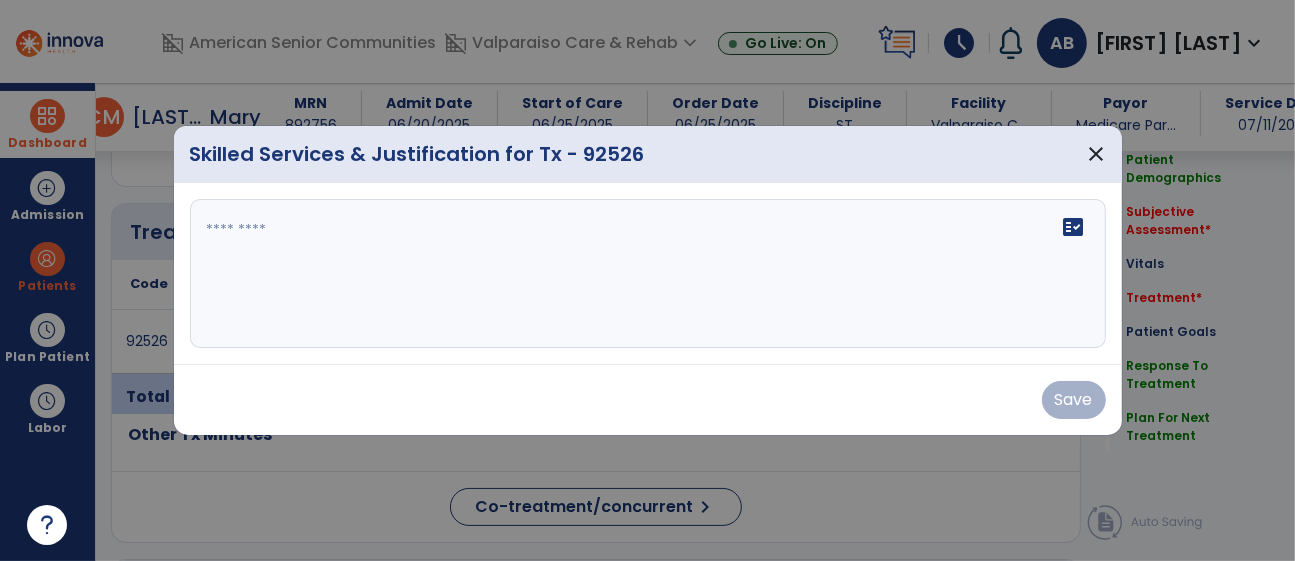 scroll, scrollTop: 1486, scrollLeft: 0, axis: vertical 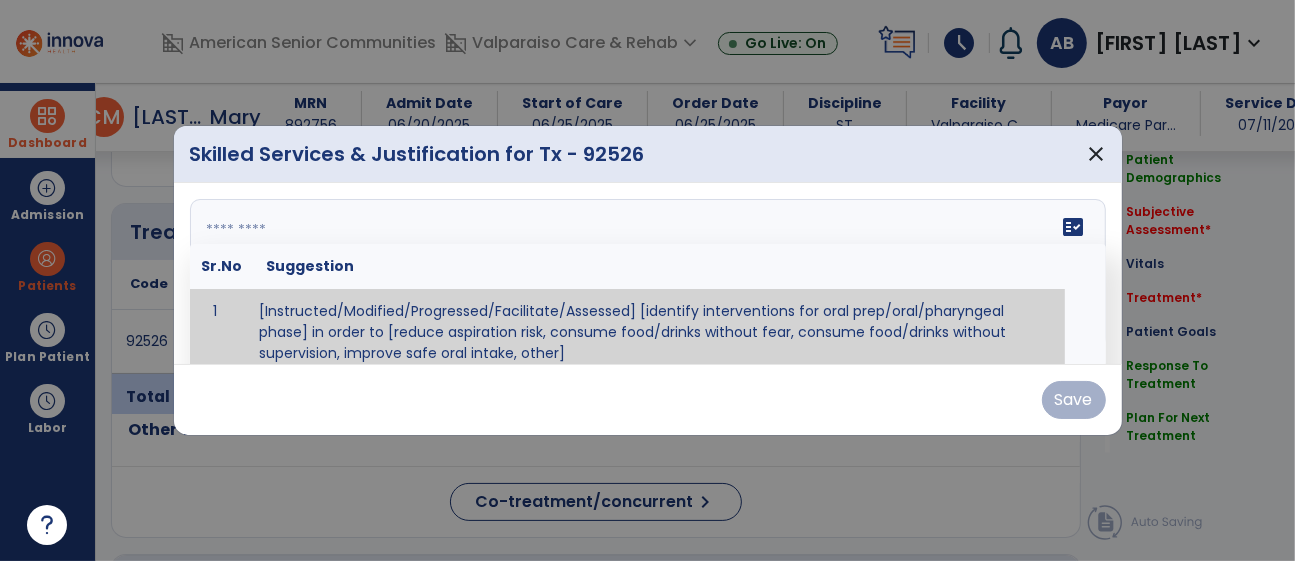 paste on "**********" 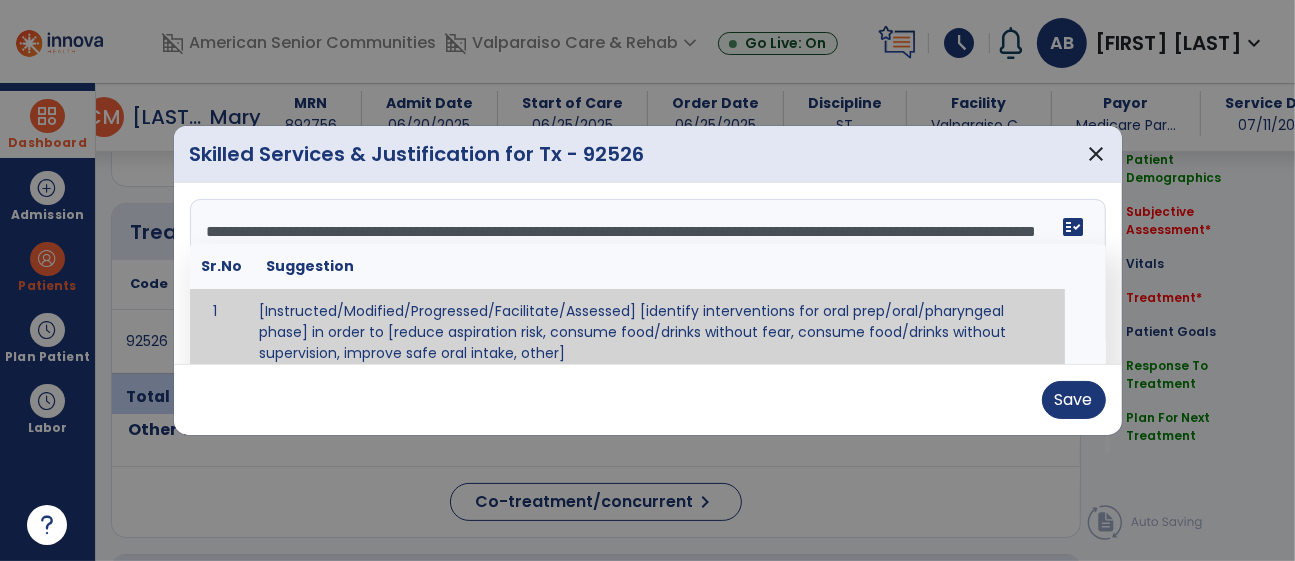 click on "**********" at bounding box center [645, 274] 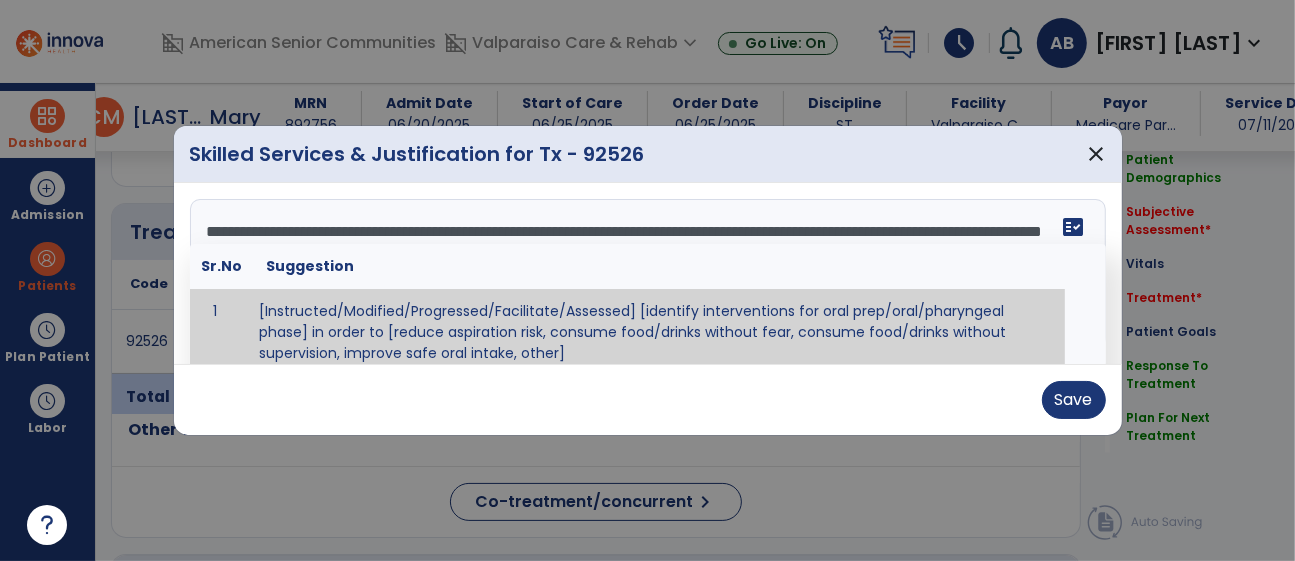 scroll, scrollTop: 0, scrollLeft: 0, axis: both 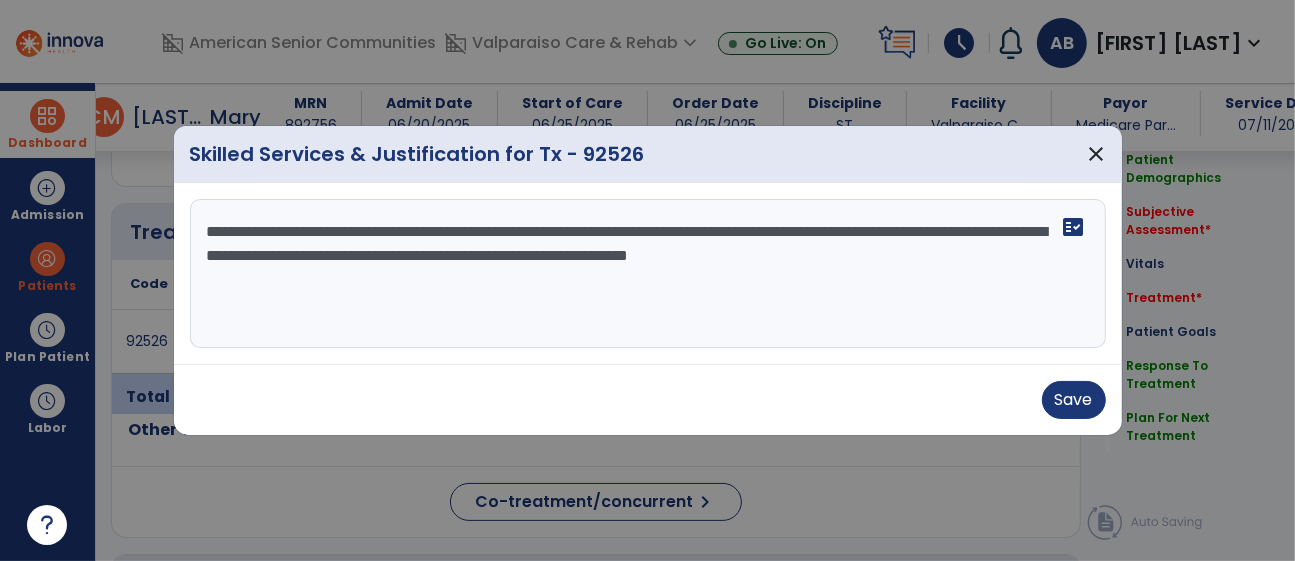 click on "**********" at bounding box center [648, 274] 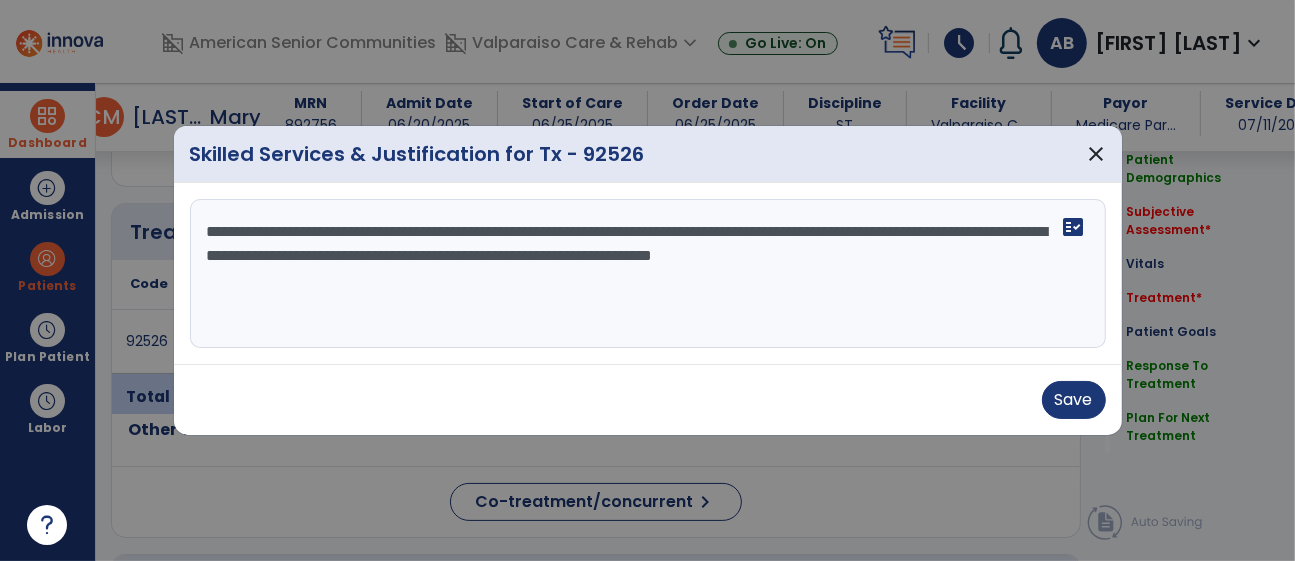 click on "**********" at bounding box center [648, 274] 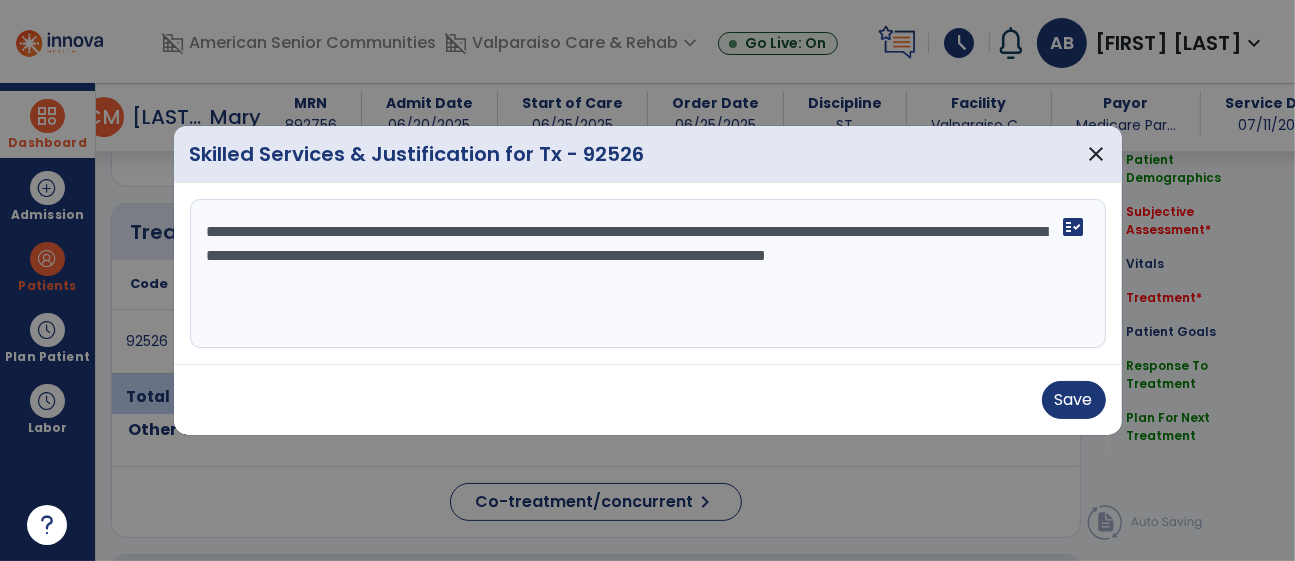 click on "**********" at bounding box center (648, 274) 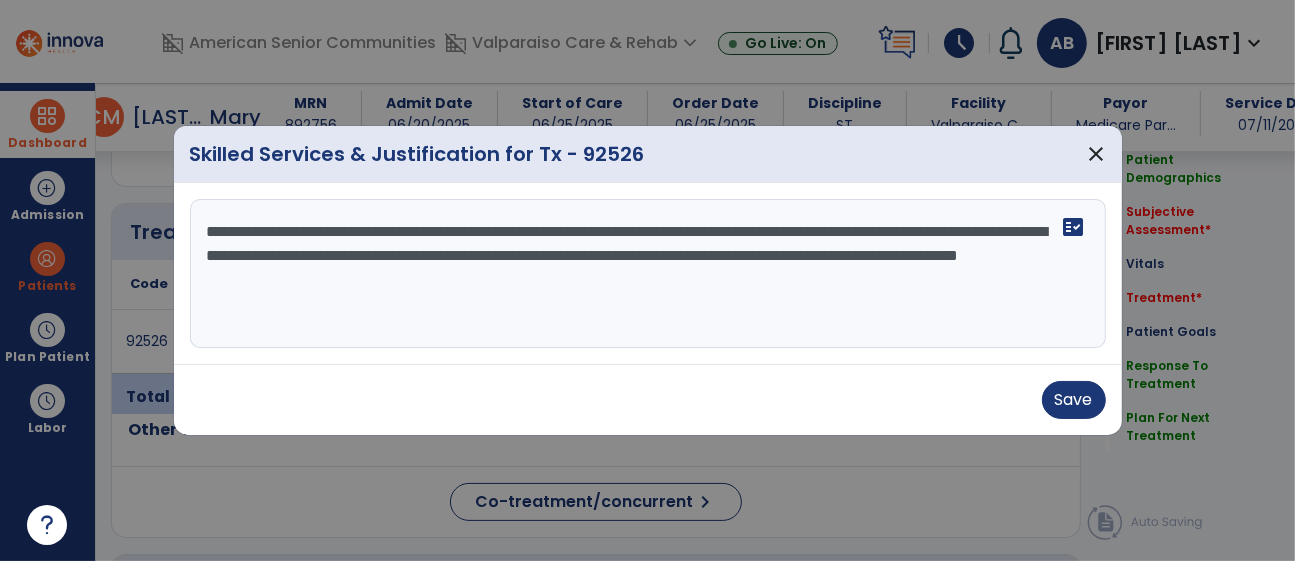click on "**********" at bounding box center (648, 274) 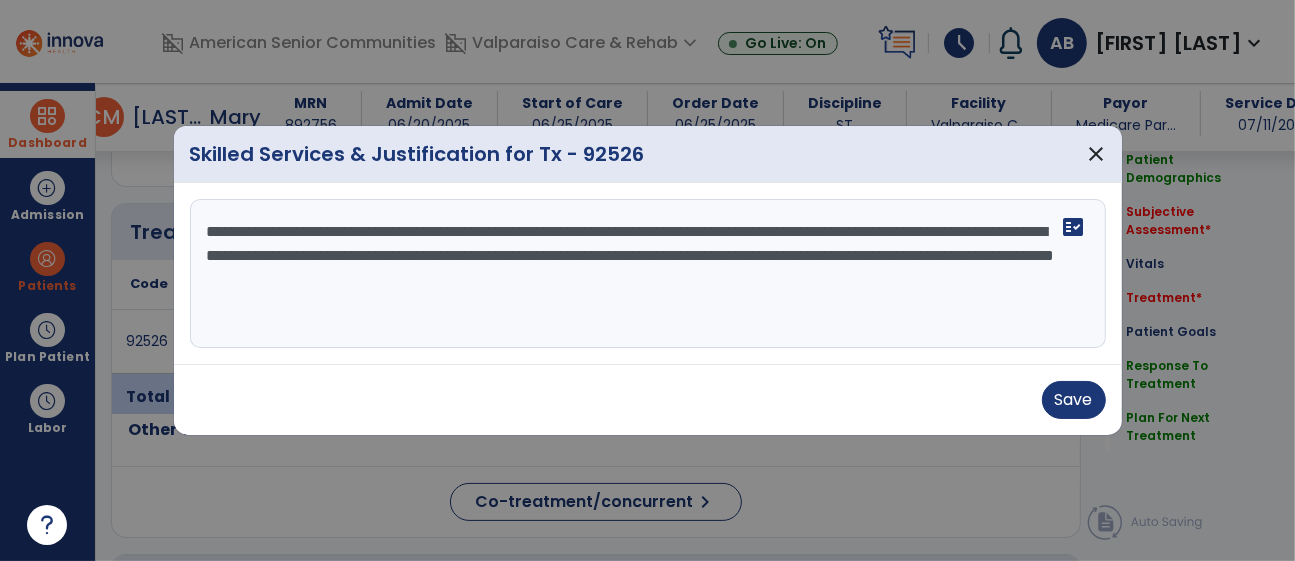 click on "**********" at bounding box center (648, 274) 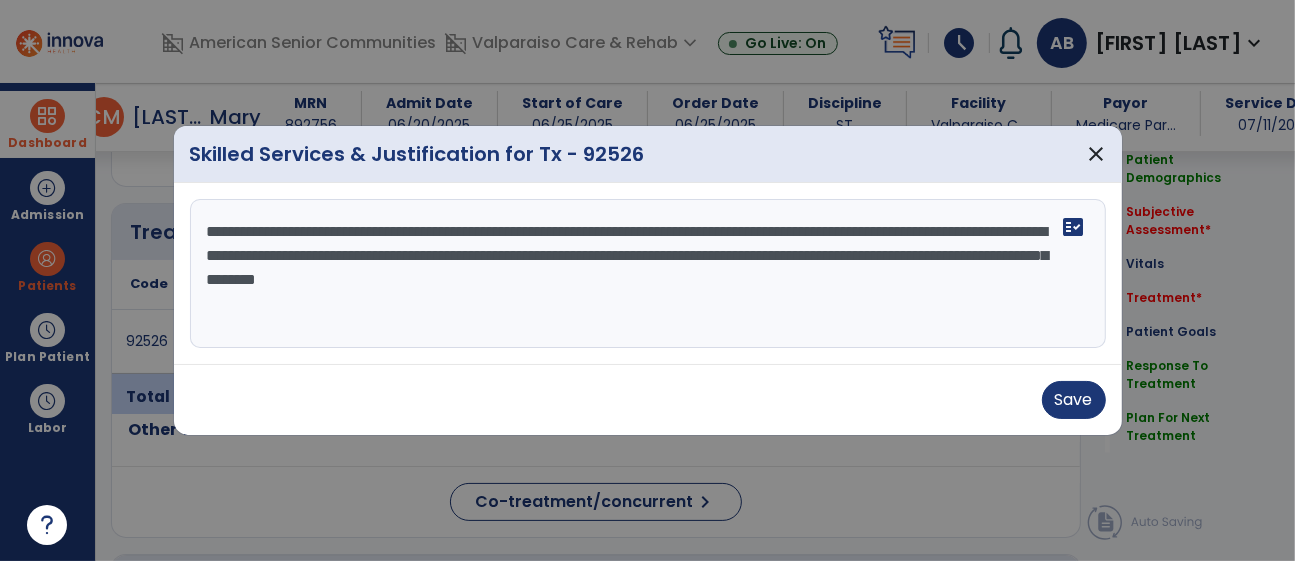 click on "**********" at bounding box center (648, 274) 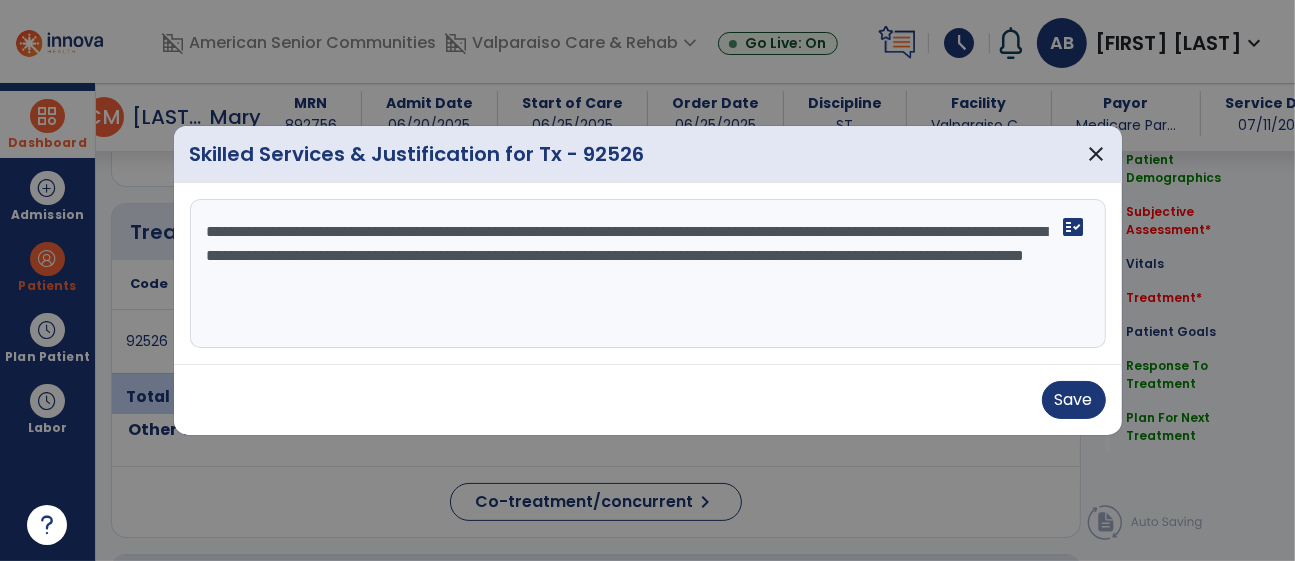 click on "**********" at bounding box center [648, 274] 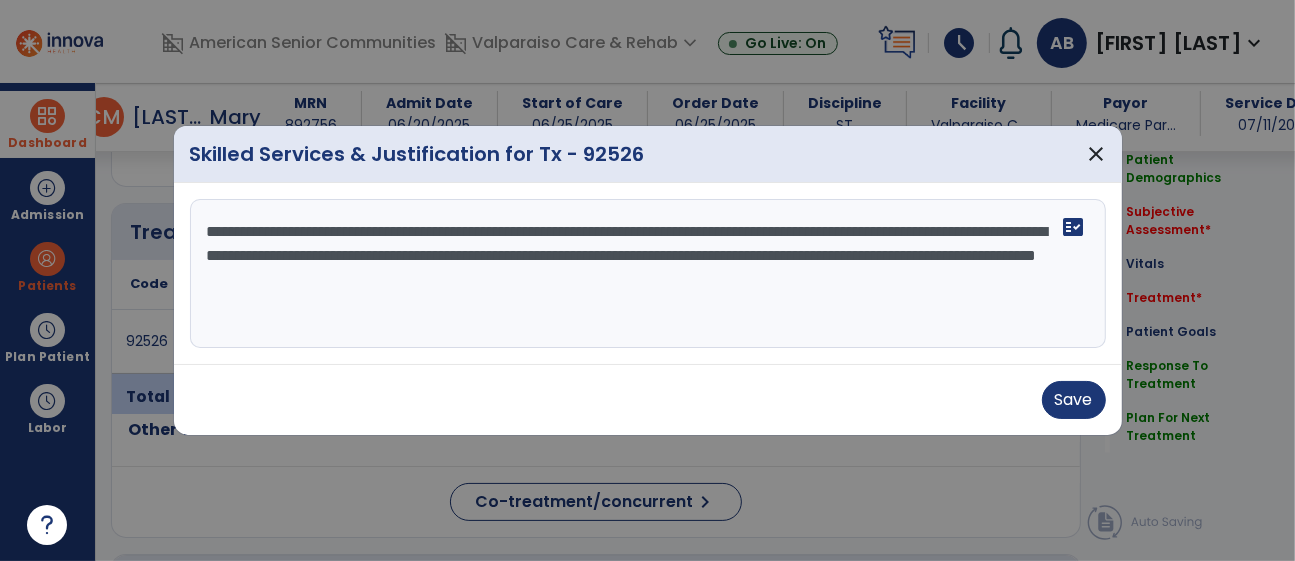 paste on "**********" 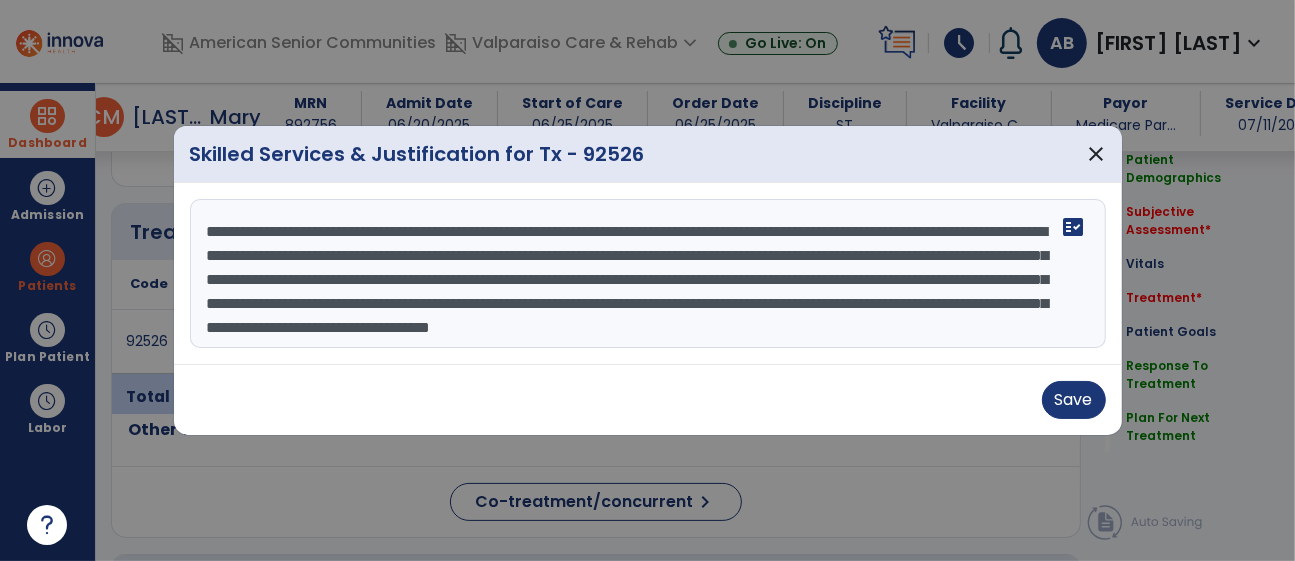 scroll, scrollTop: 16, scrollLeft: 0, axis: vertical 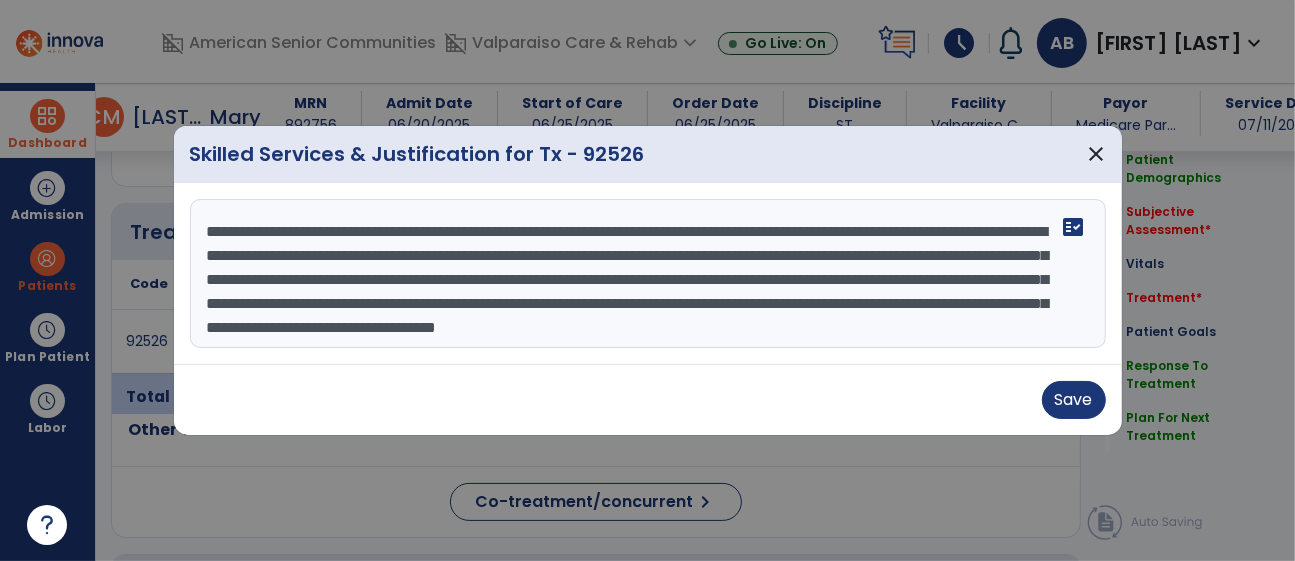 drag, startPoint x: 450, startPoint y: 311, endPoint x: 554, endPoint y: 287, distance: 106.733315 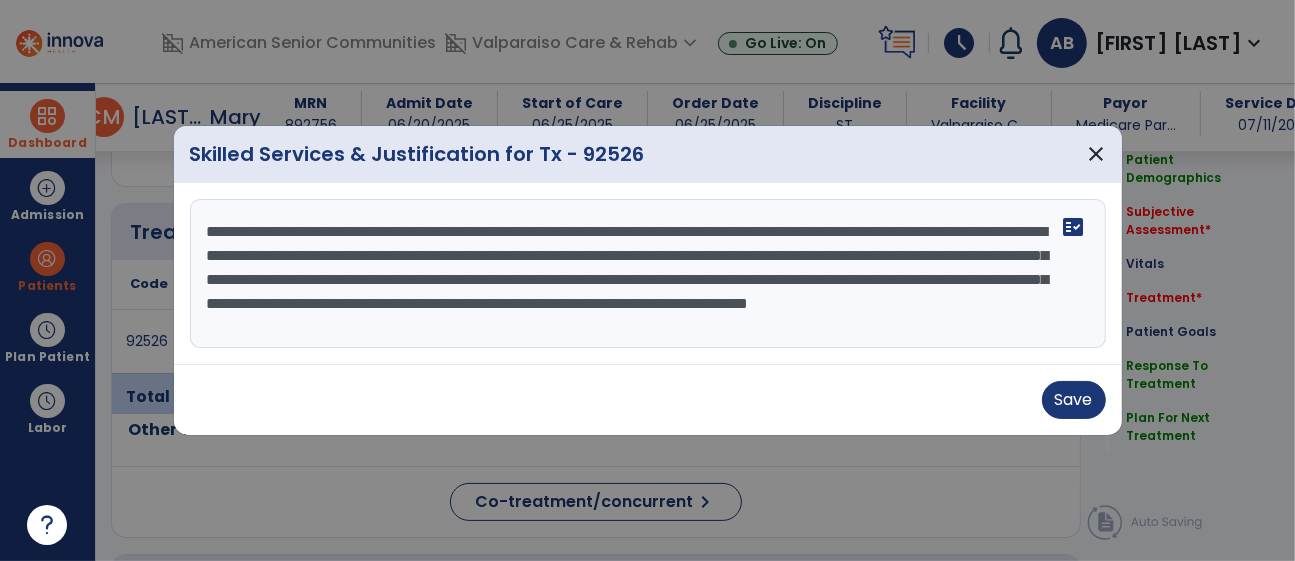scroll, scrollTop: 24, scrollLeft: 0, axis: vertical 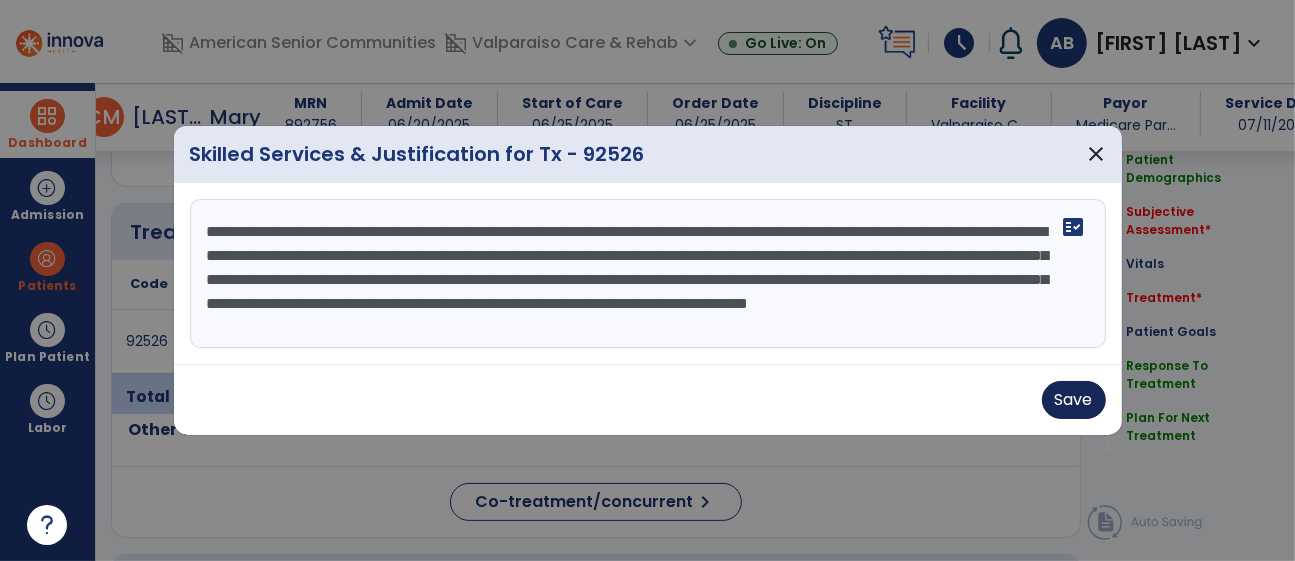 type on "**********" 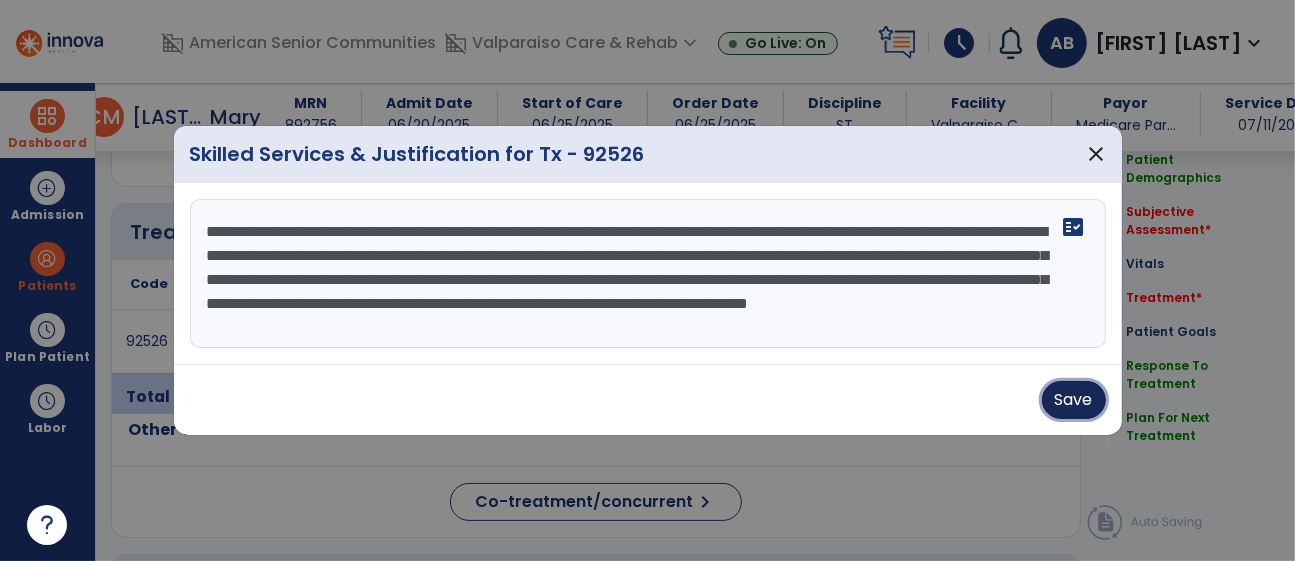 click on "Save" at bounding box center (1074, 400) 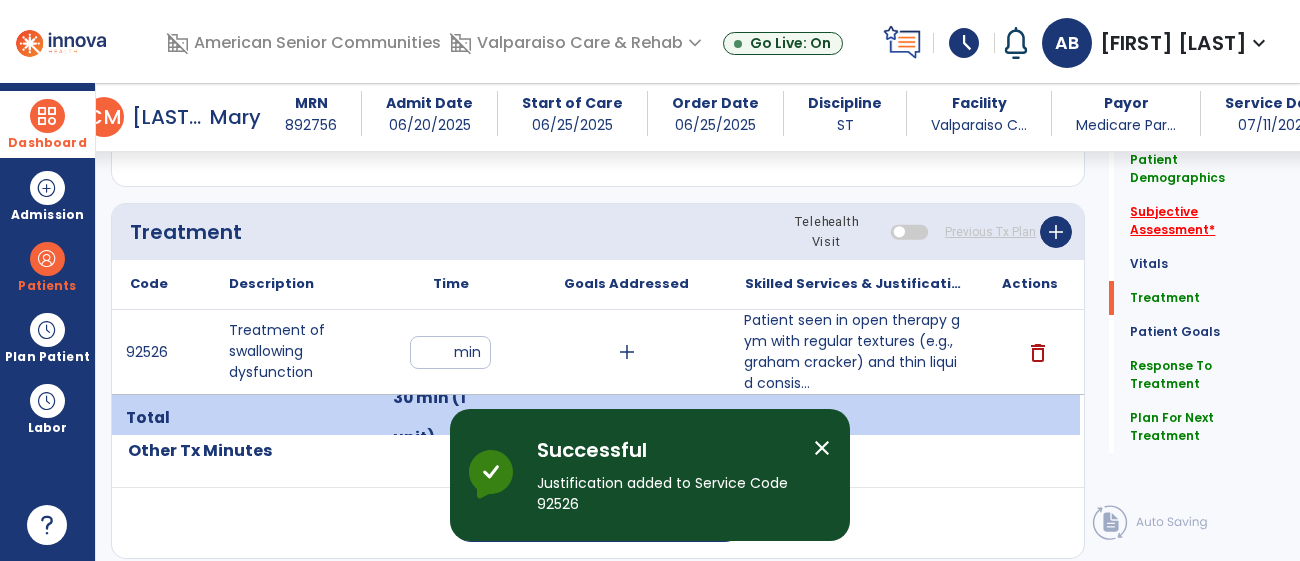 click on "Subjective Assessment   *" 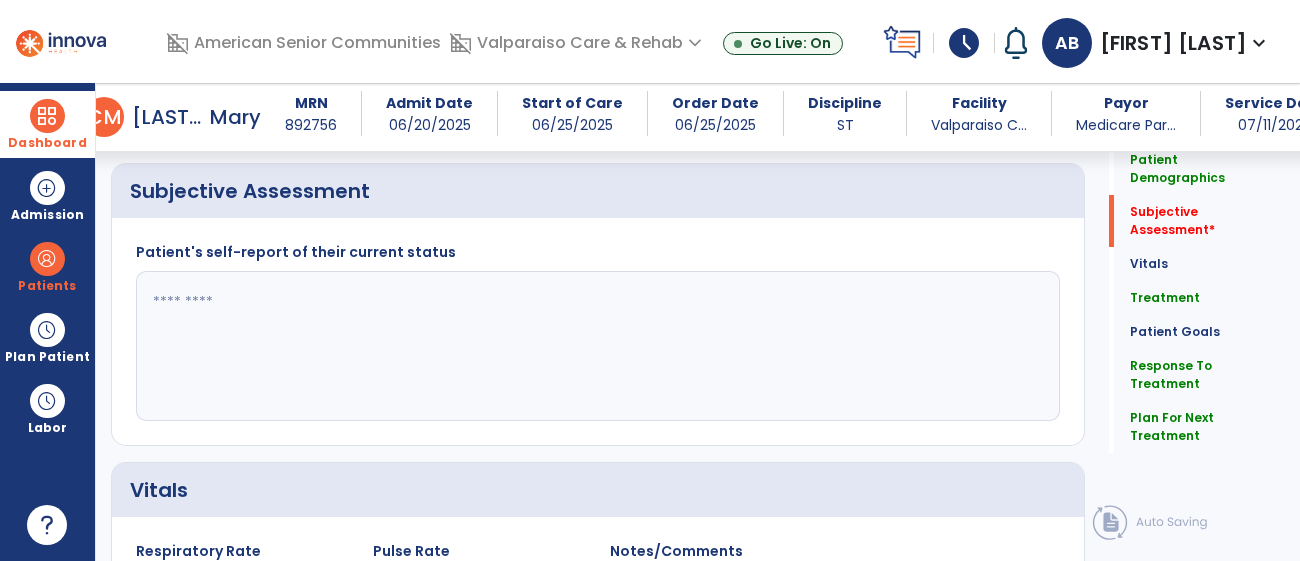 scroll, scrollTop: 787, scrollLeft: 0, axis: vertical 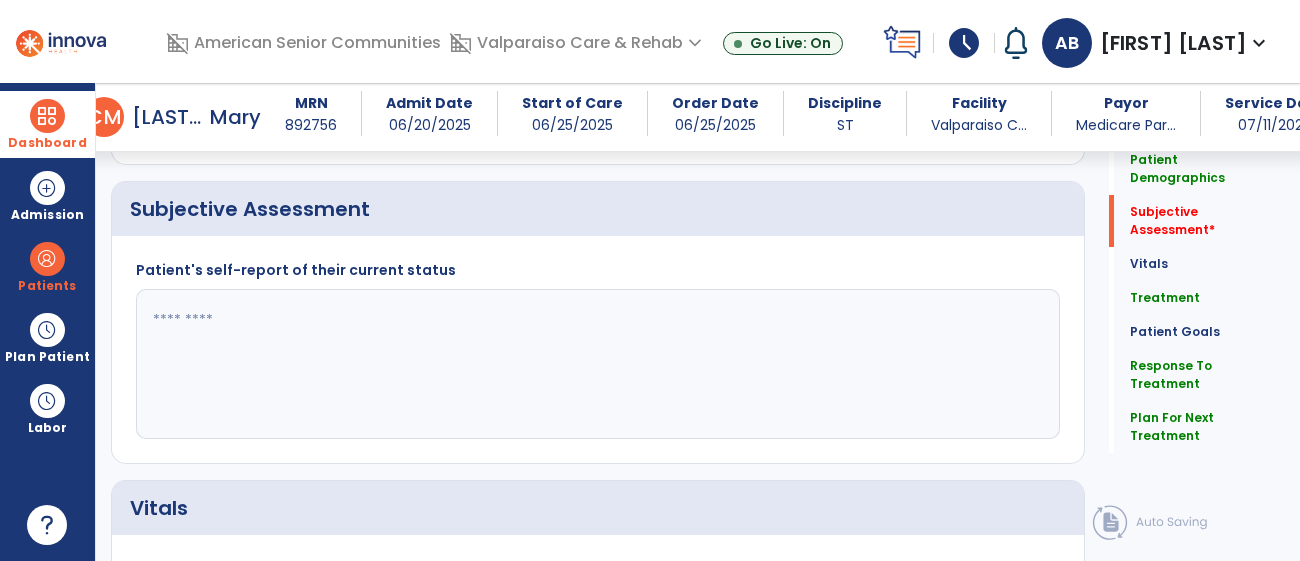 click 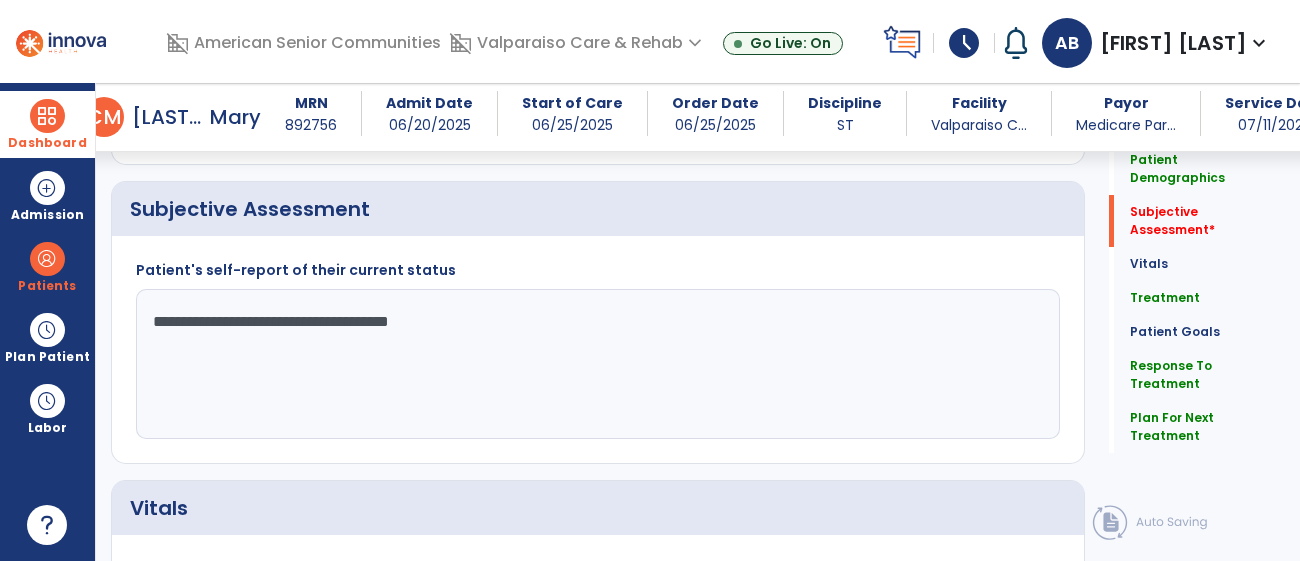scroll, scrollTop: 2745, scrollLeft: 0, axis: vertical 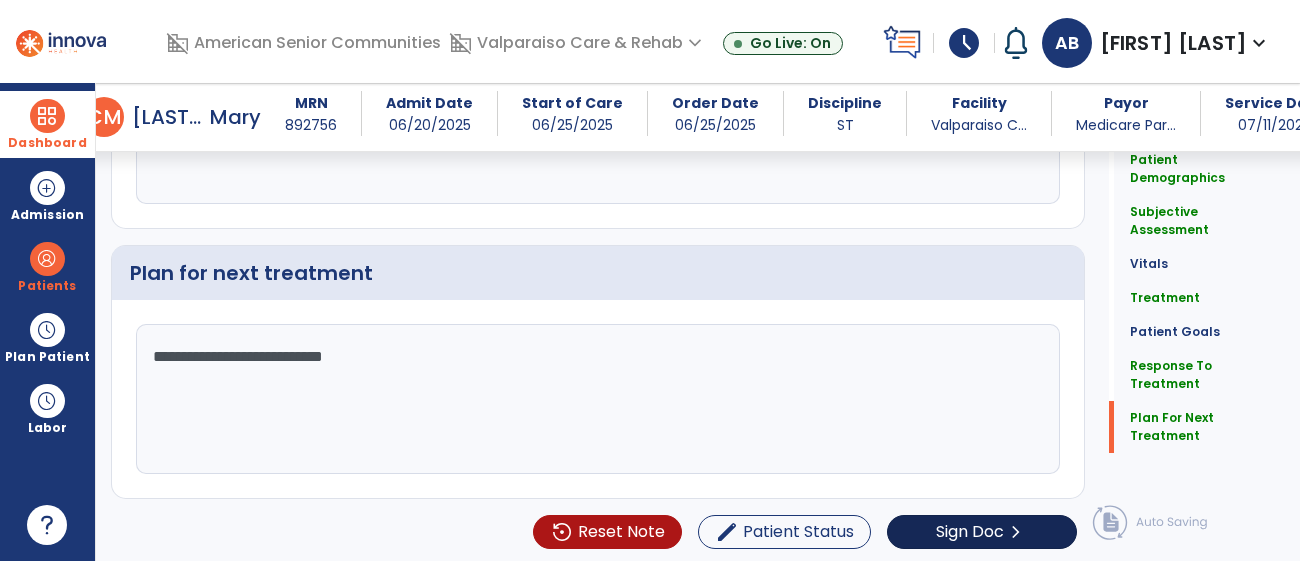 type on "**********" 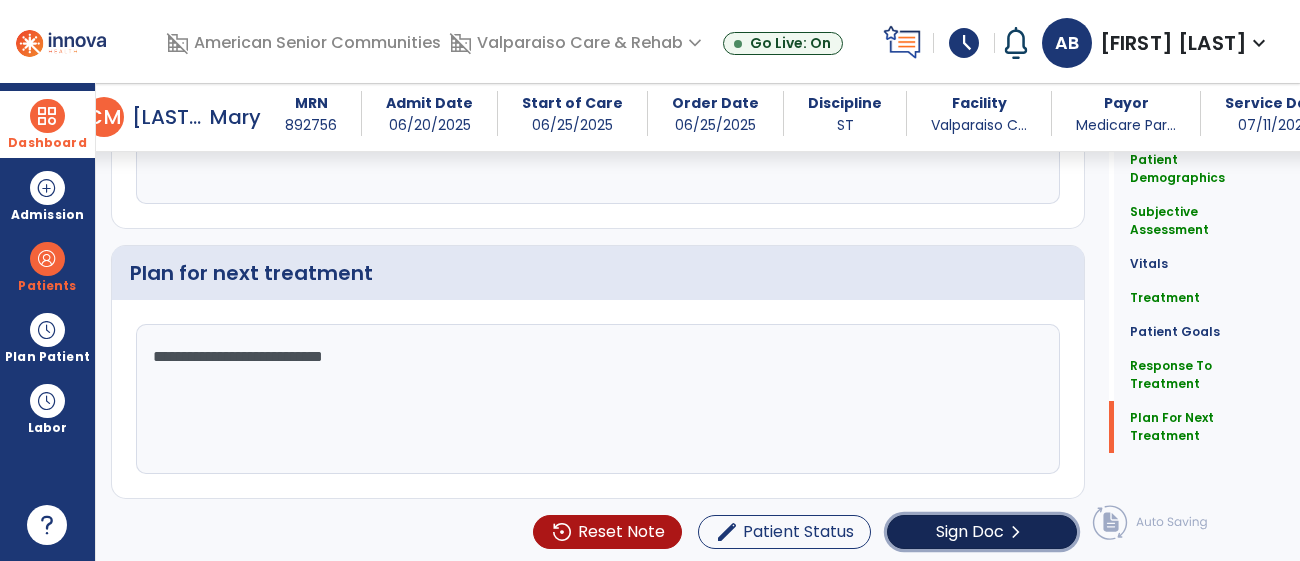 click on "Sign Doc" 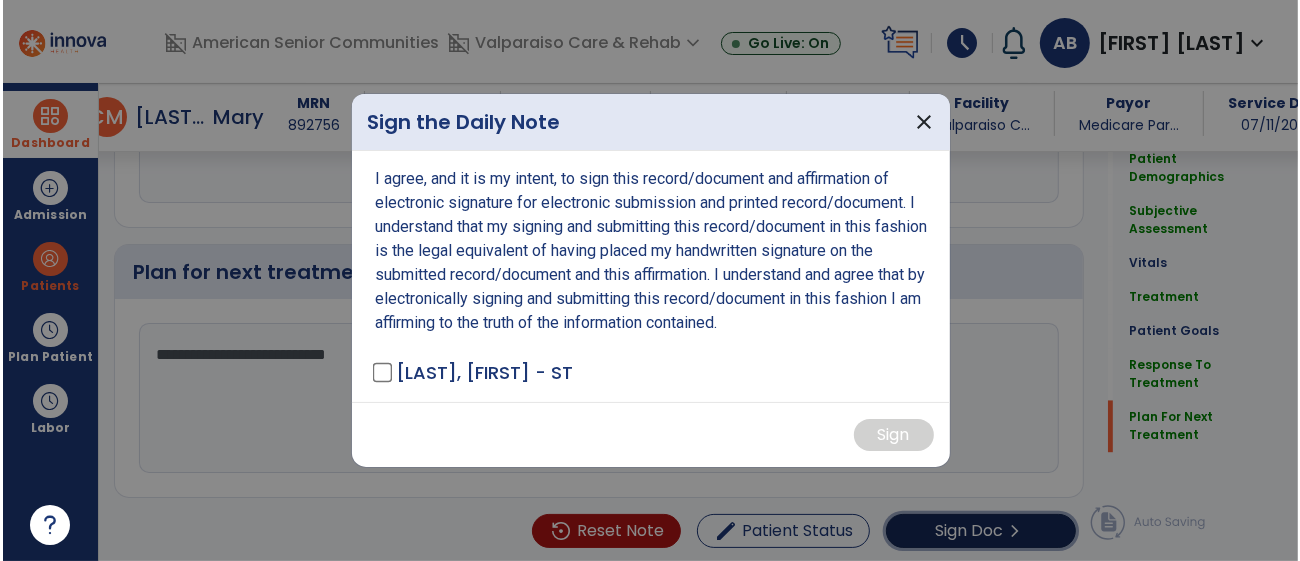 scroll, scrollTop: 2745, scrollLeft: 0, axis: vertical 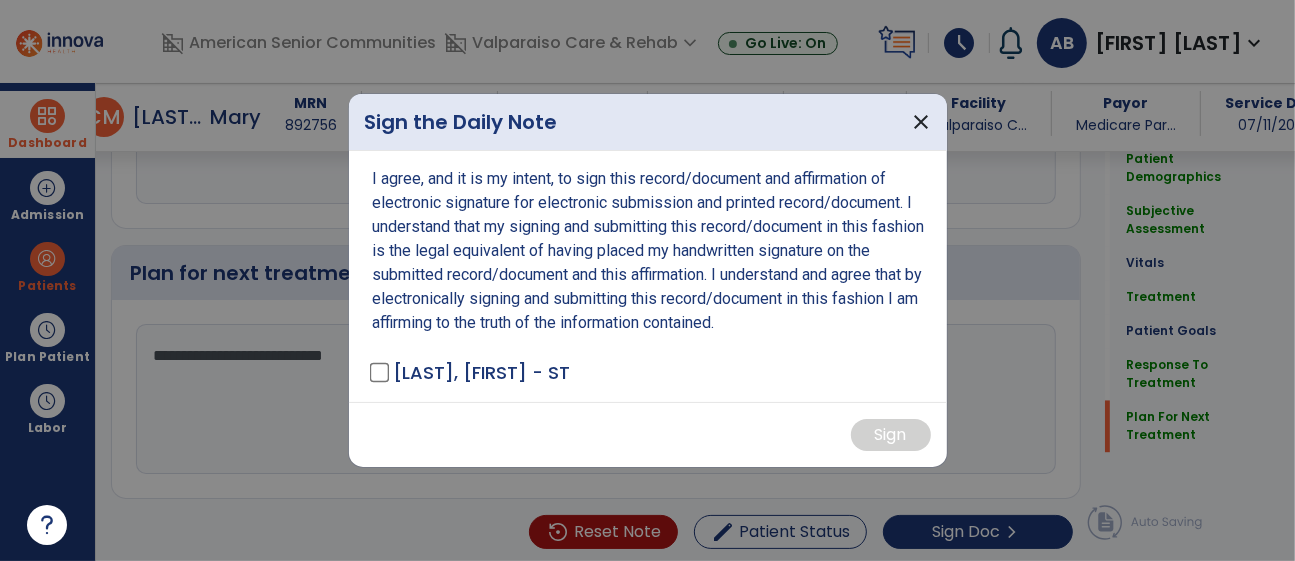 click on "[LAST], [FIRST]  - ST" at bounding box center (472, 372) 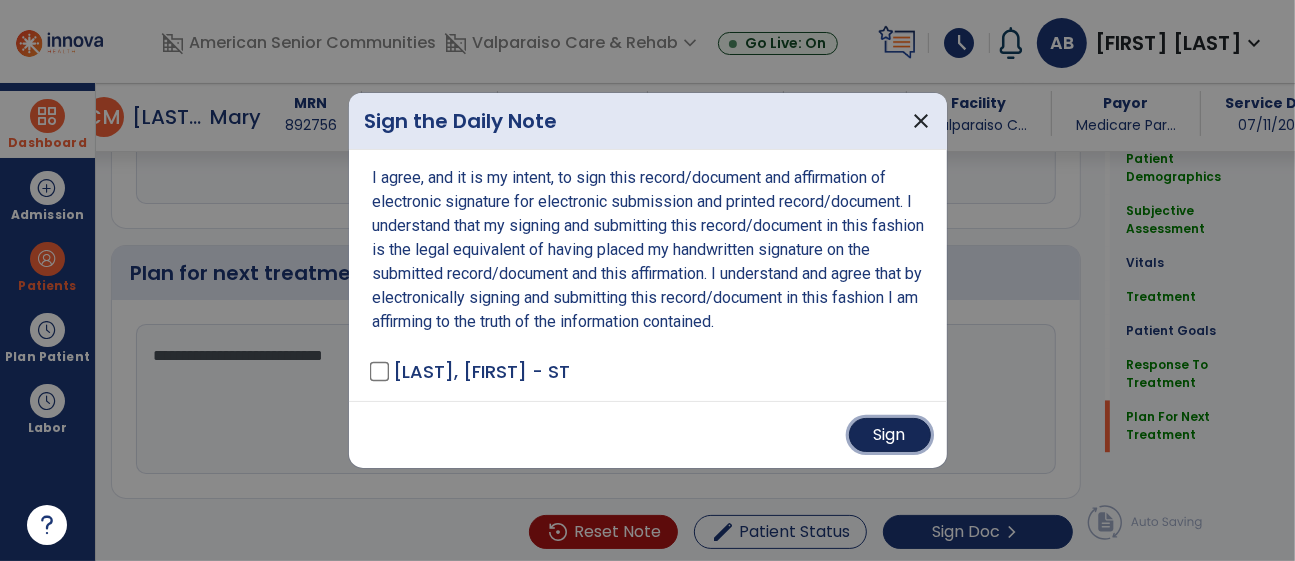 click on "Sign" at bounding box center (890, 435) 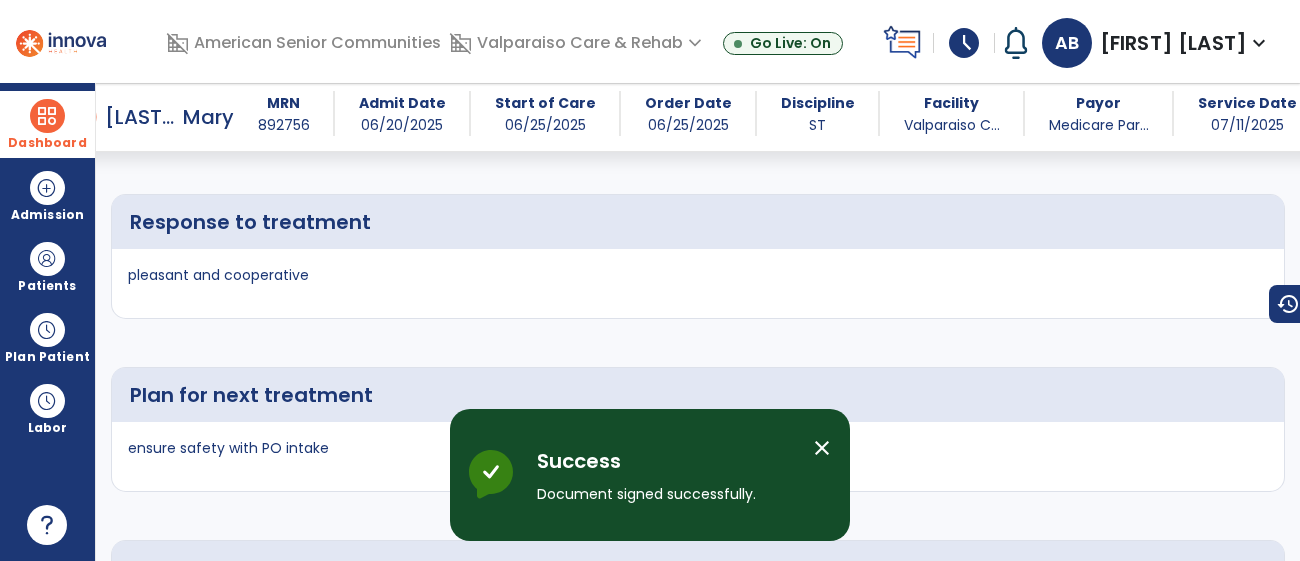 scroll, scrollTop: 4151, scrollLeft: 0, axis: vertical 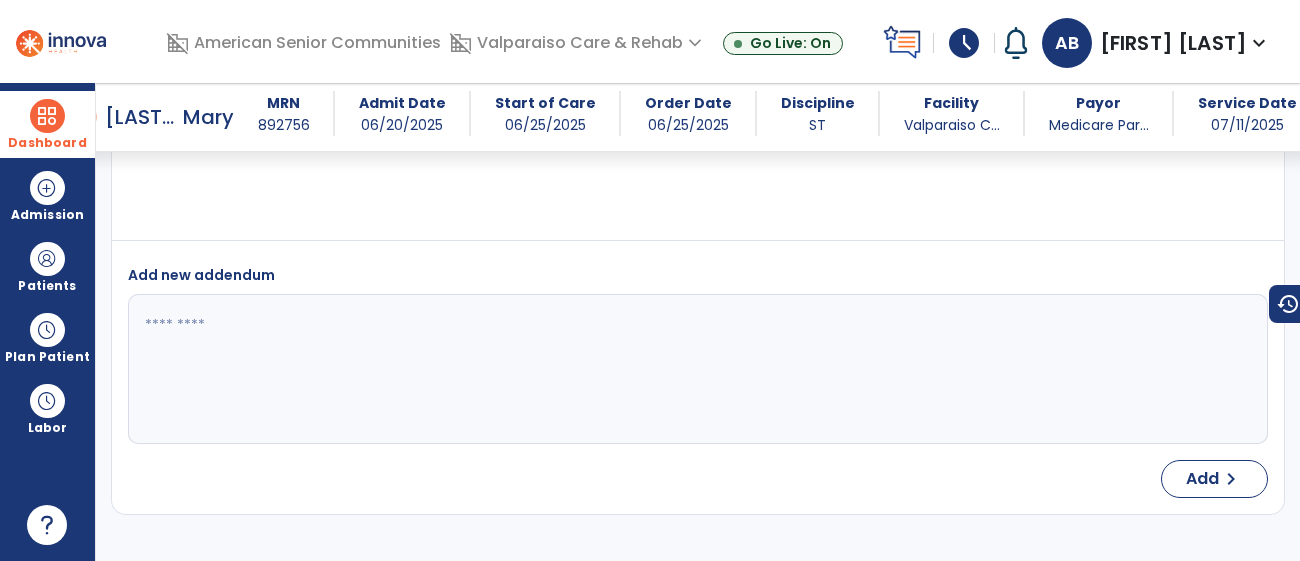 click at bounding box center [696, 369] 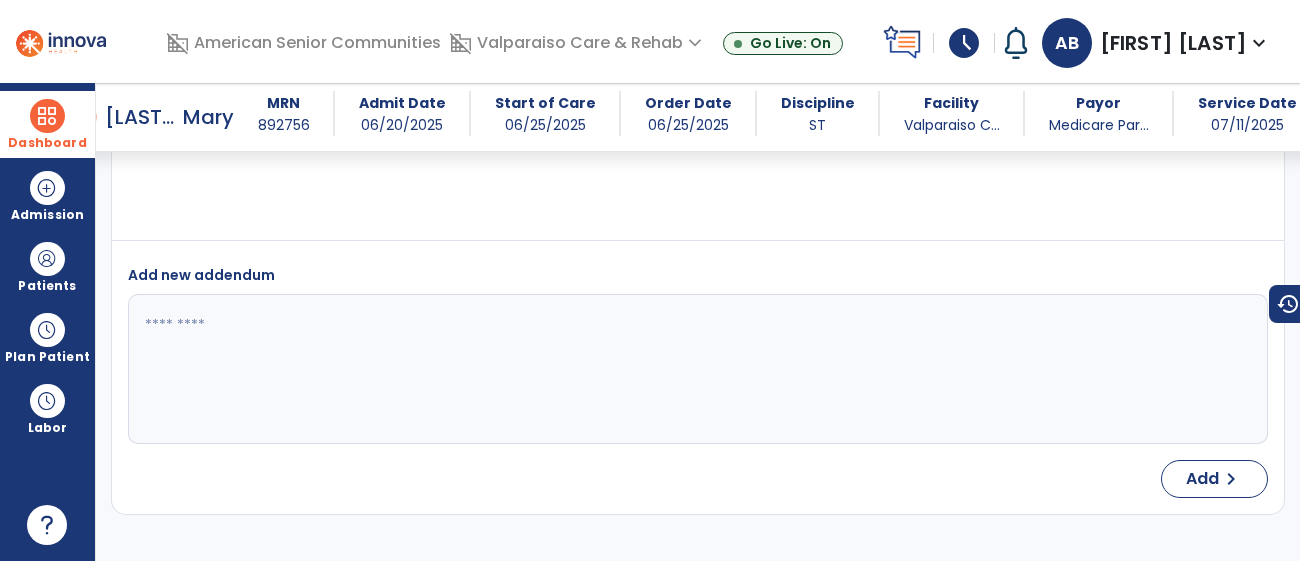 type on "*" 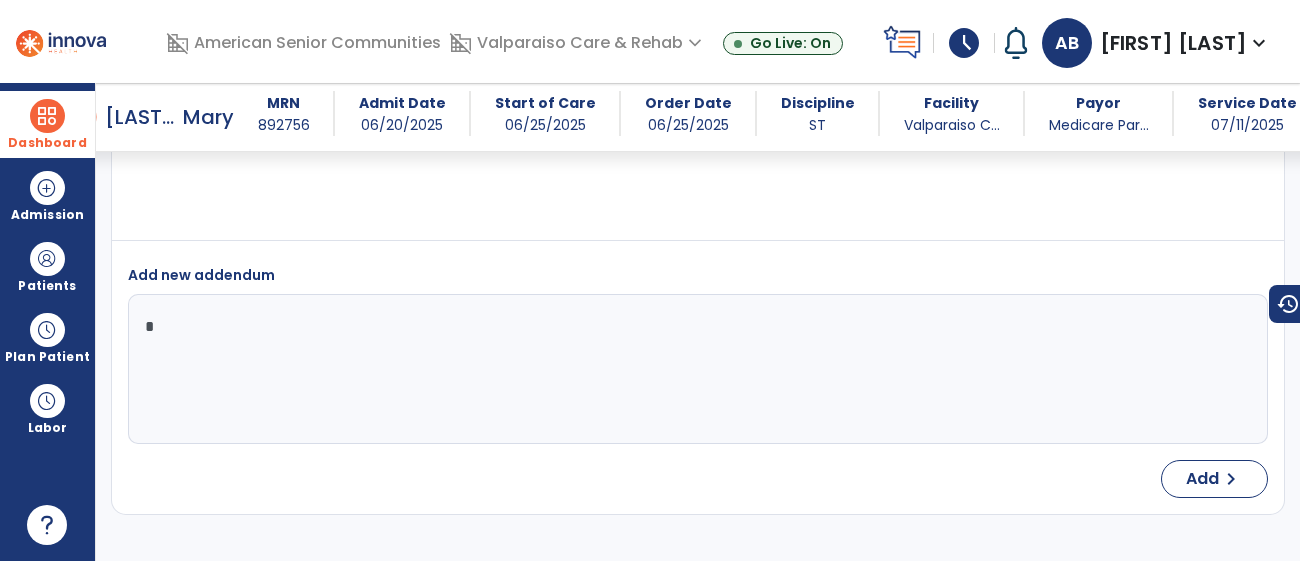 type 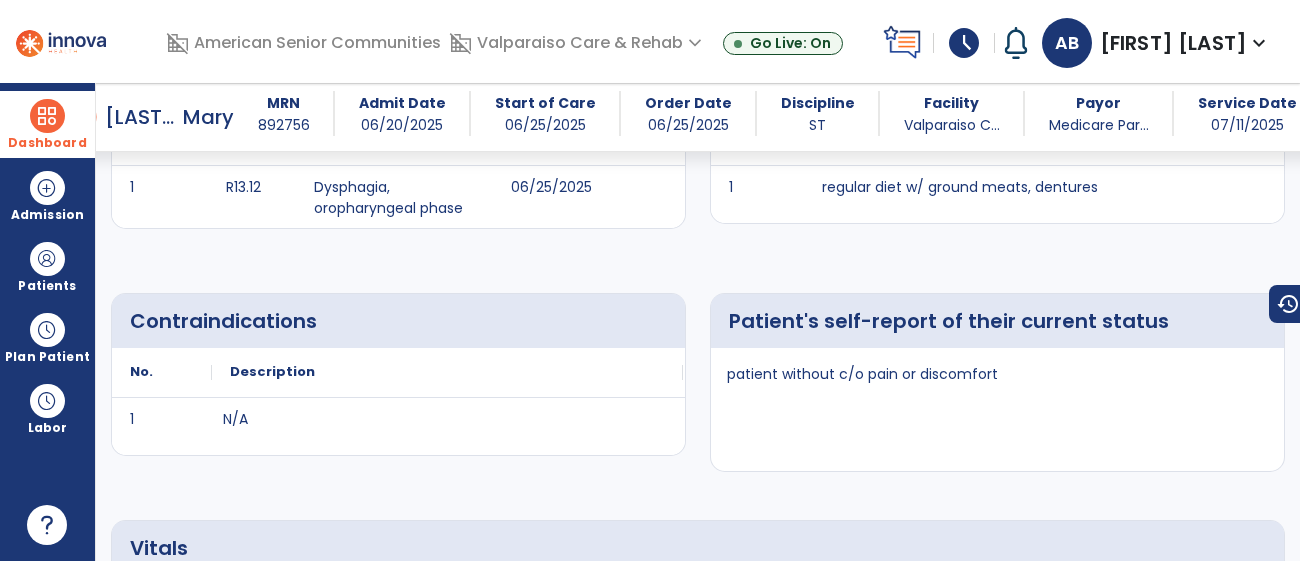 scroll, scrollTop: 779, scrollLeft: 0, axis: vertical 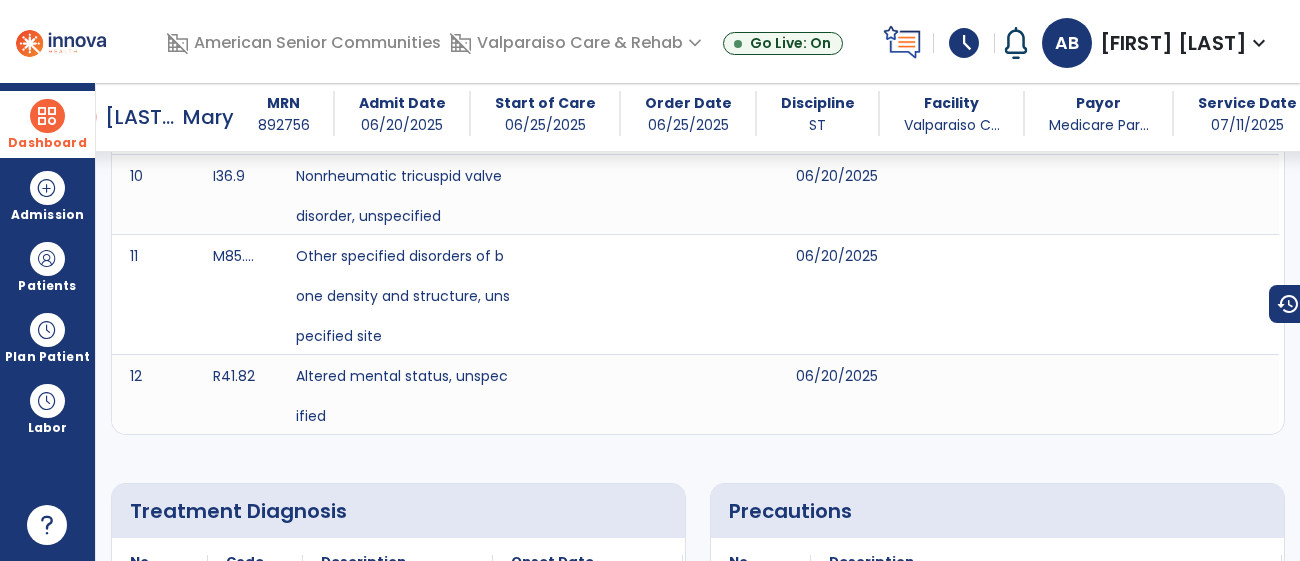 click at bounding box center (47, 116) 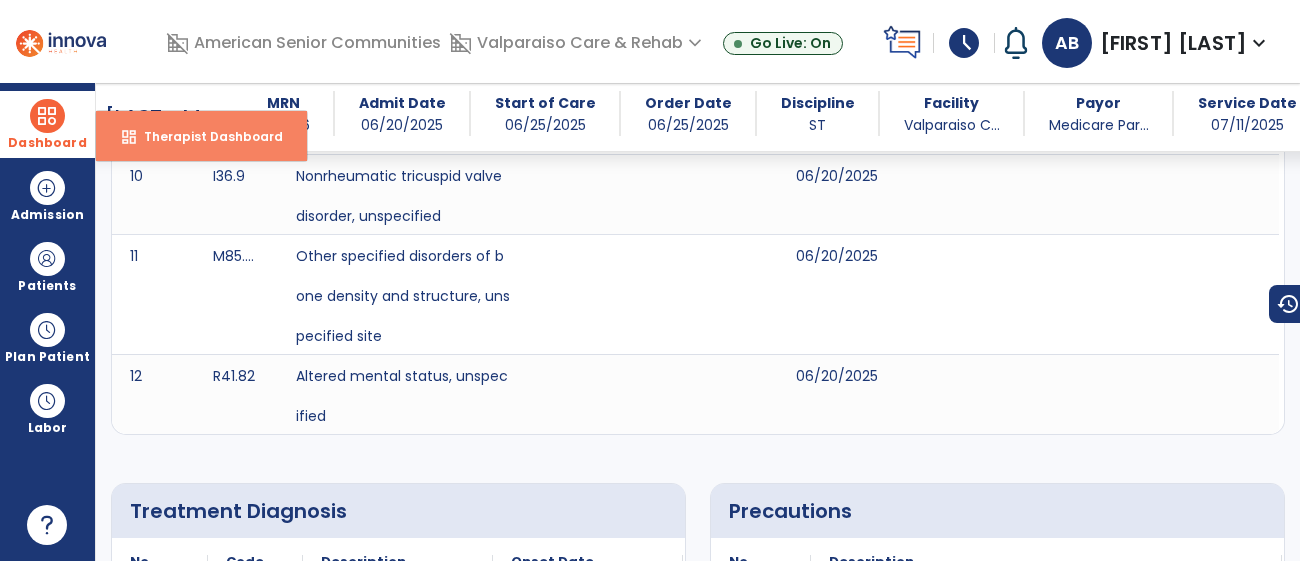 click on "dashboard  Therapist Dashboard" at bounding box center (201, 136) 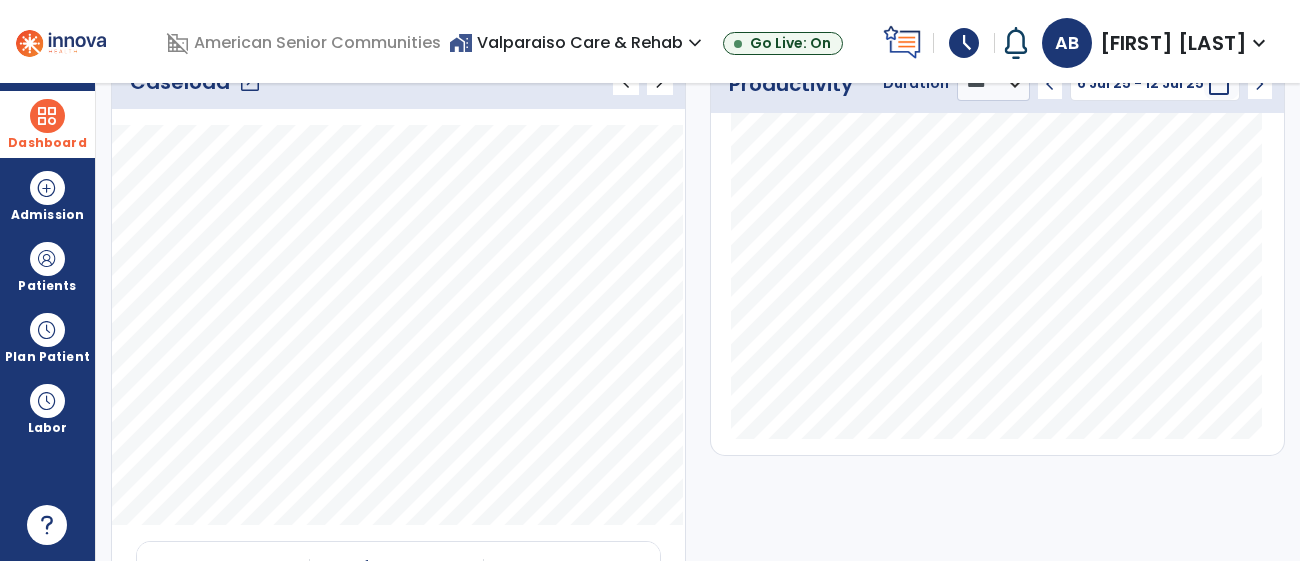 scroll, scrollTop: 177, scrollLeft: 0, axis: vertical 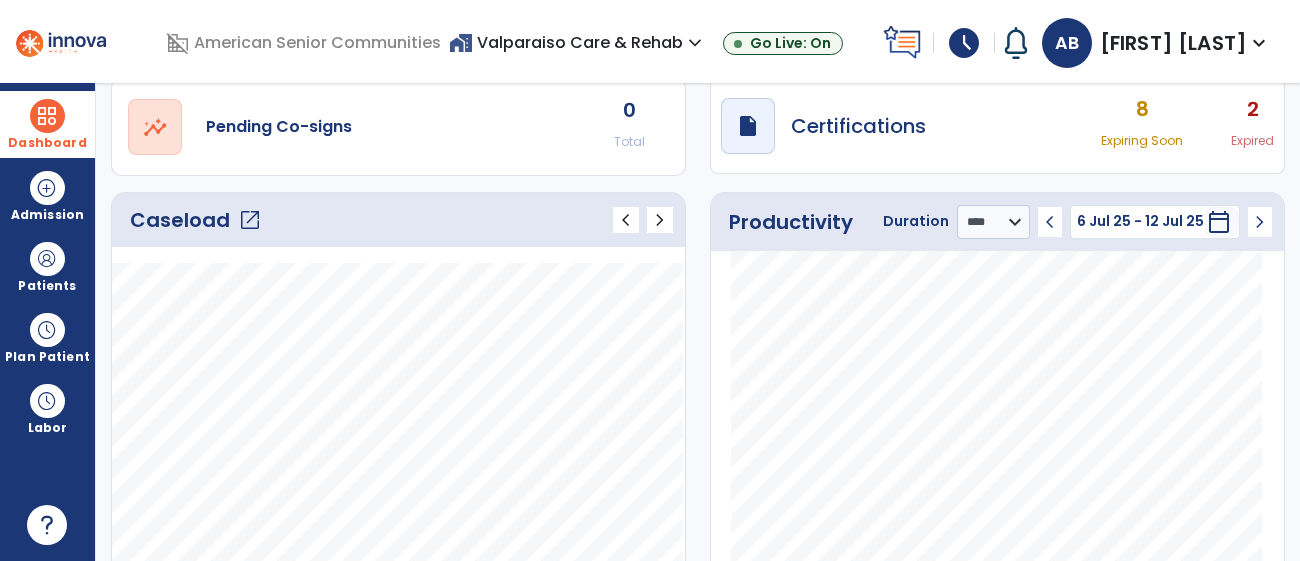 click on "Caseload   open_in_new" 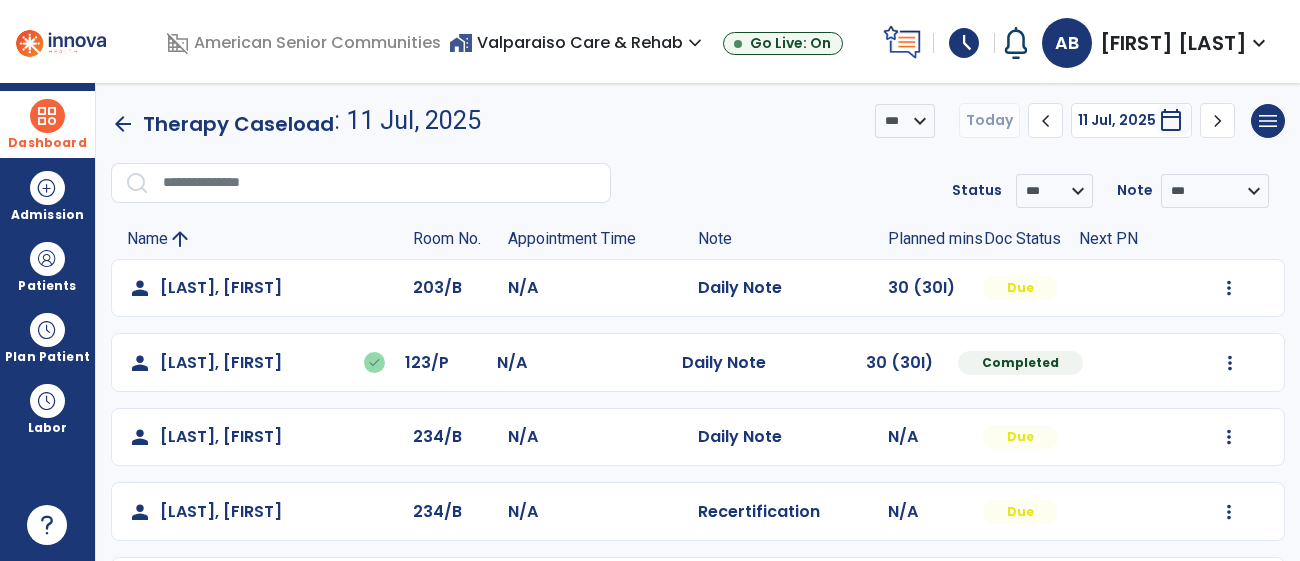scroll, scrollTop: 325, scrollLeft: 0, axis: vertical 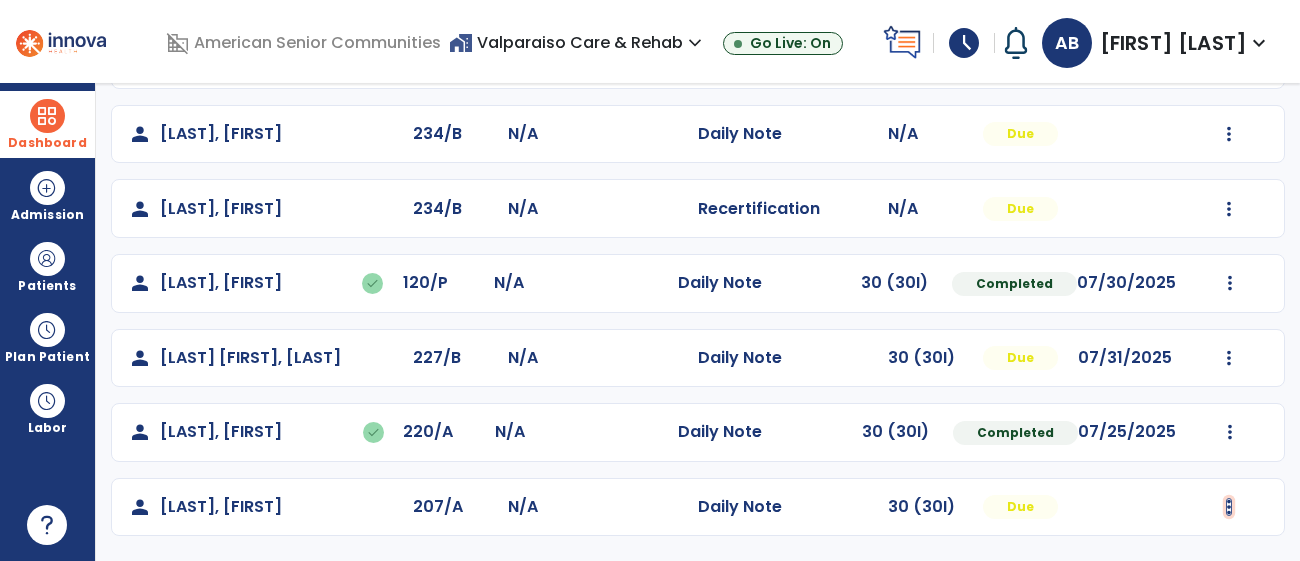 click at bounding box center (1229, -15) 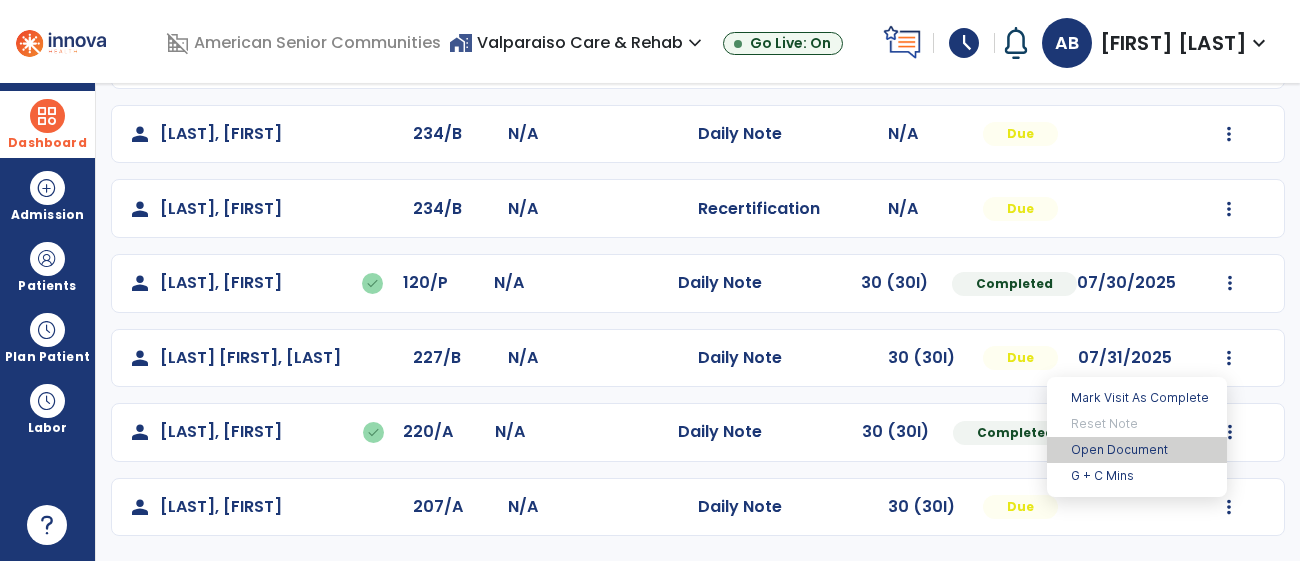 click on "Open Document" at bounding box center (1137, 450) 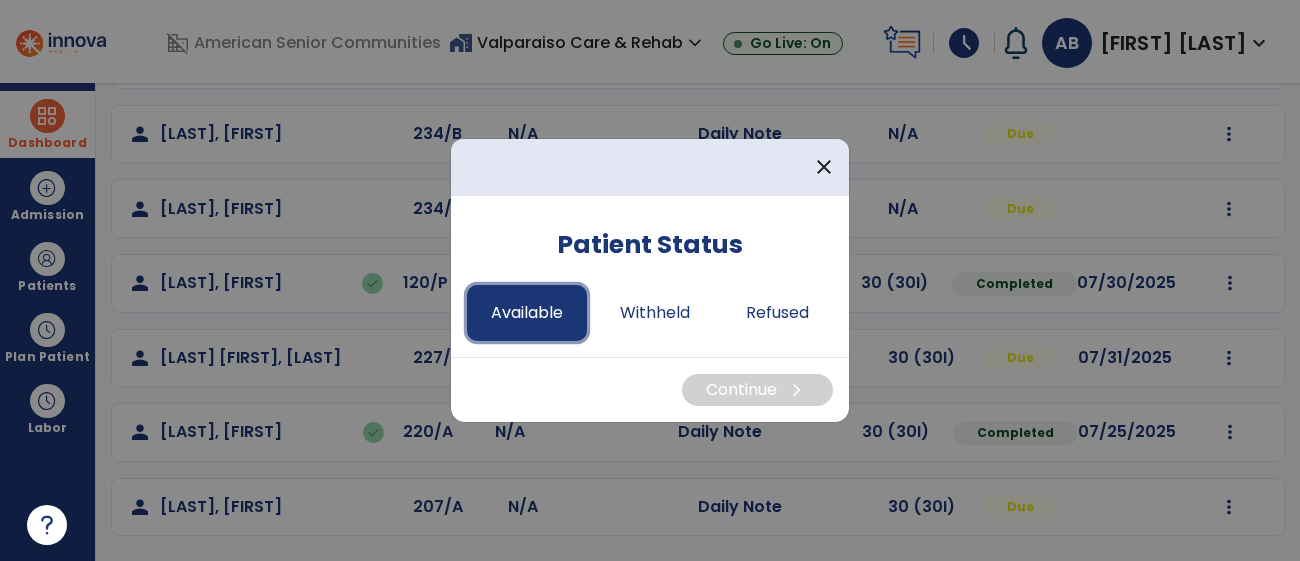 click on "Available" at bounding box center [527, 313] 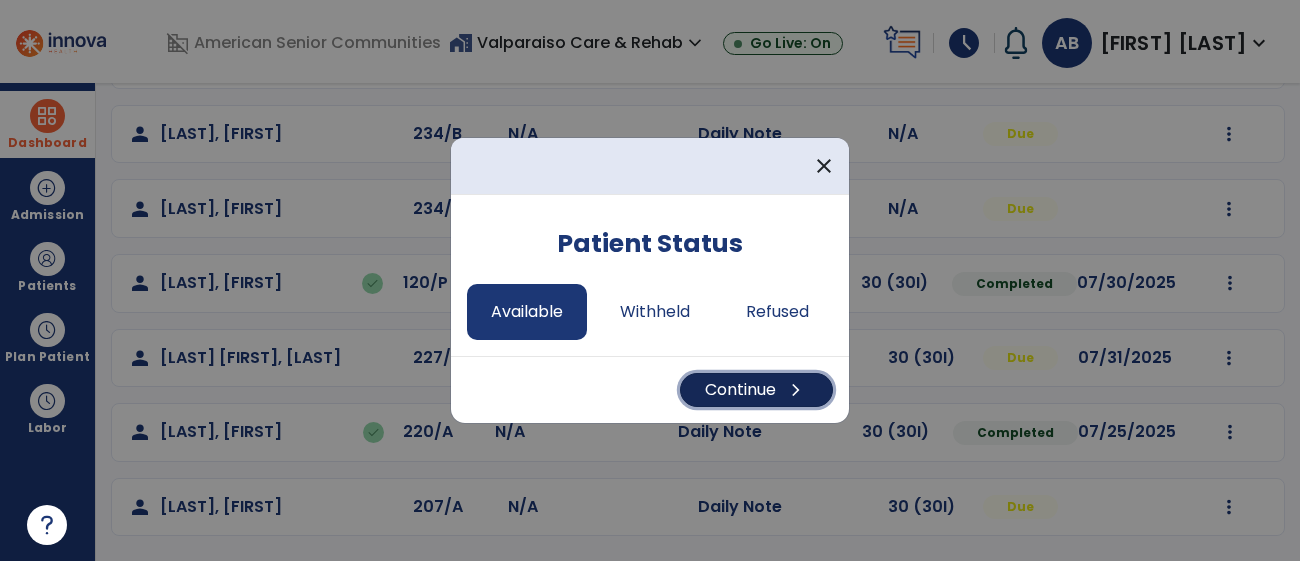 click on "Continue   chevron_right" at bounding box center (756, 390) 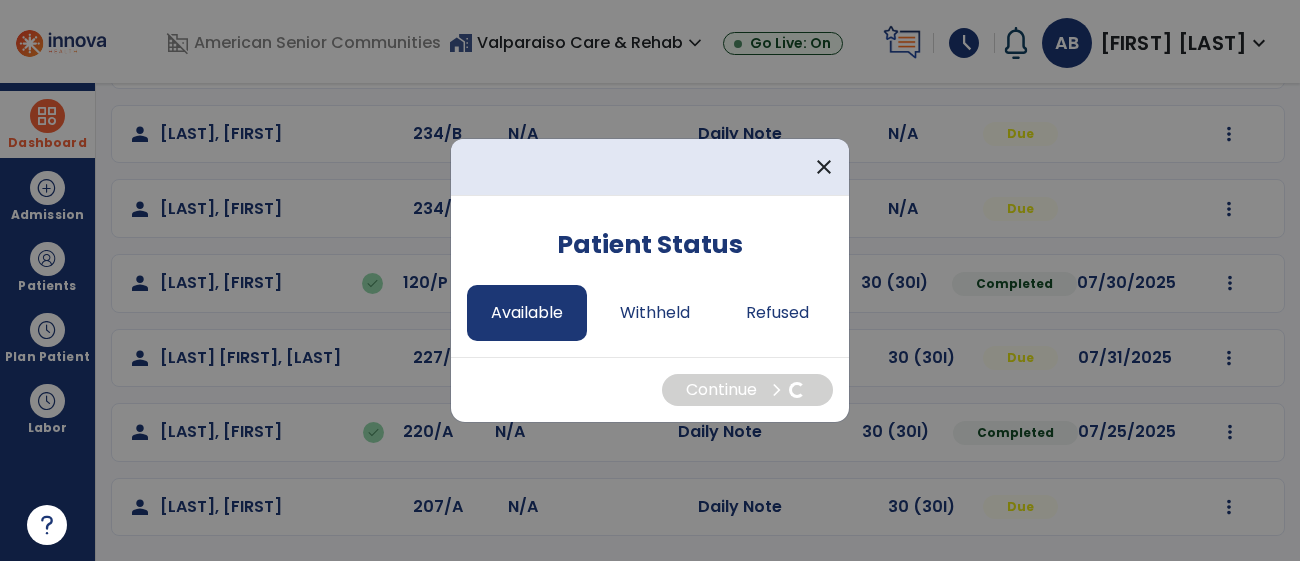 select on "*" 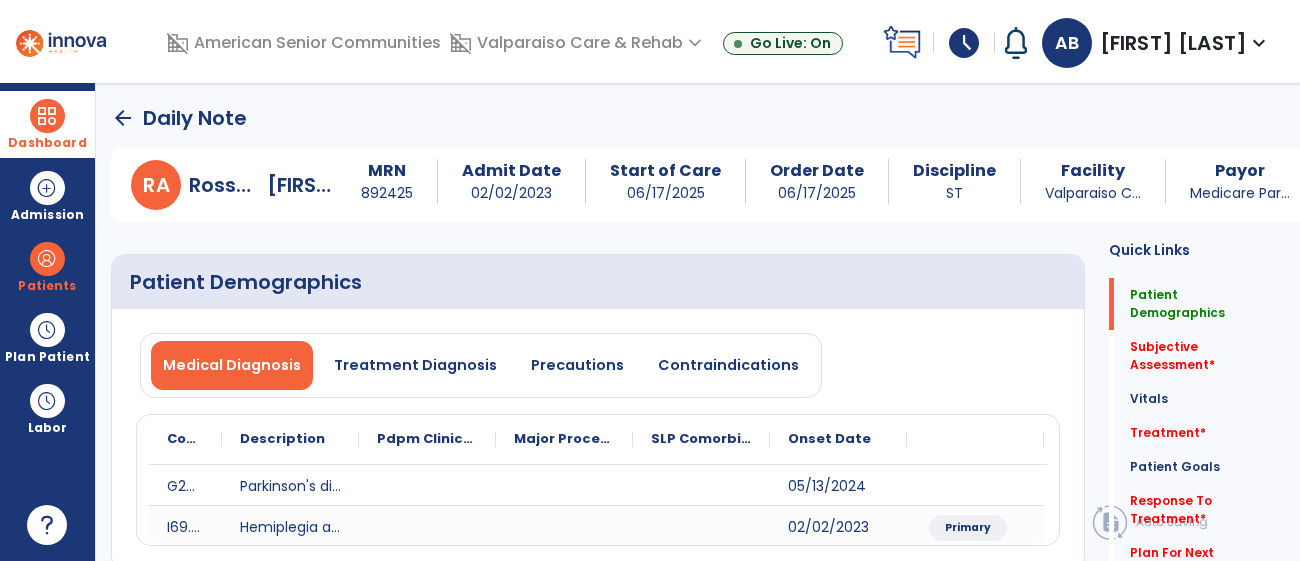 scroll, scrollTop: 3057, scrollLeft: 0, axis: vertical 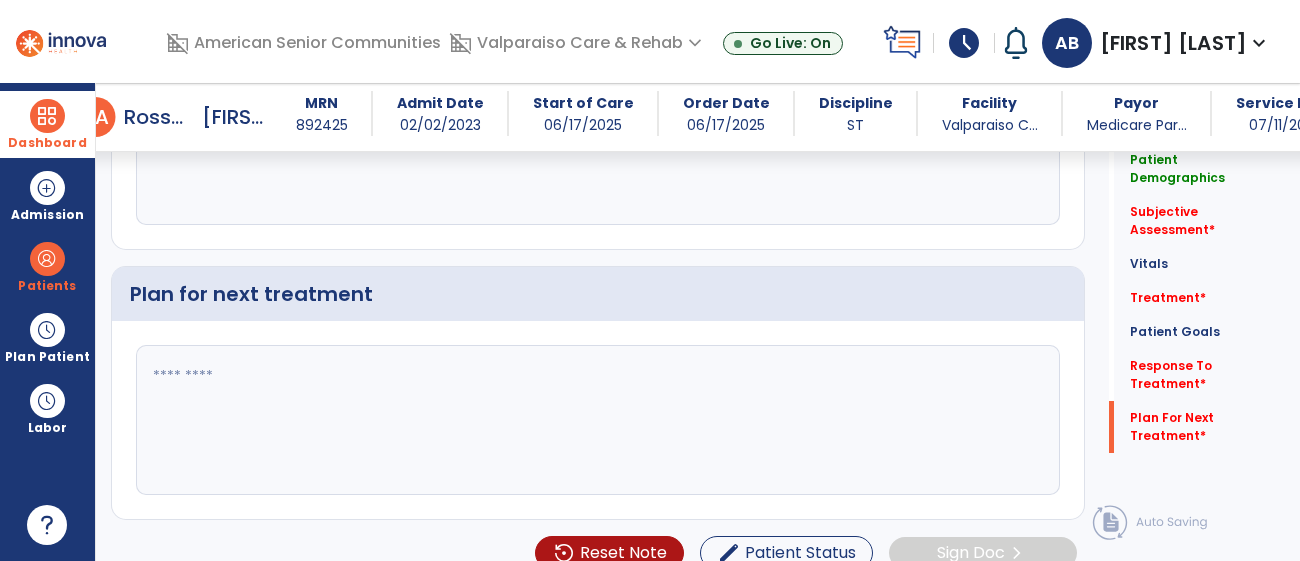 click 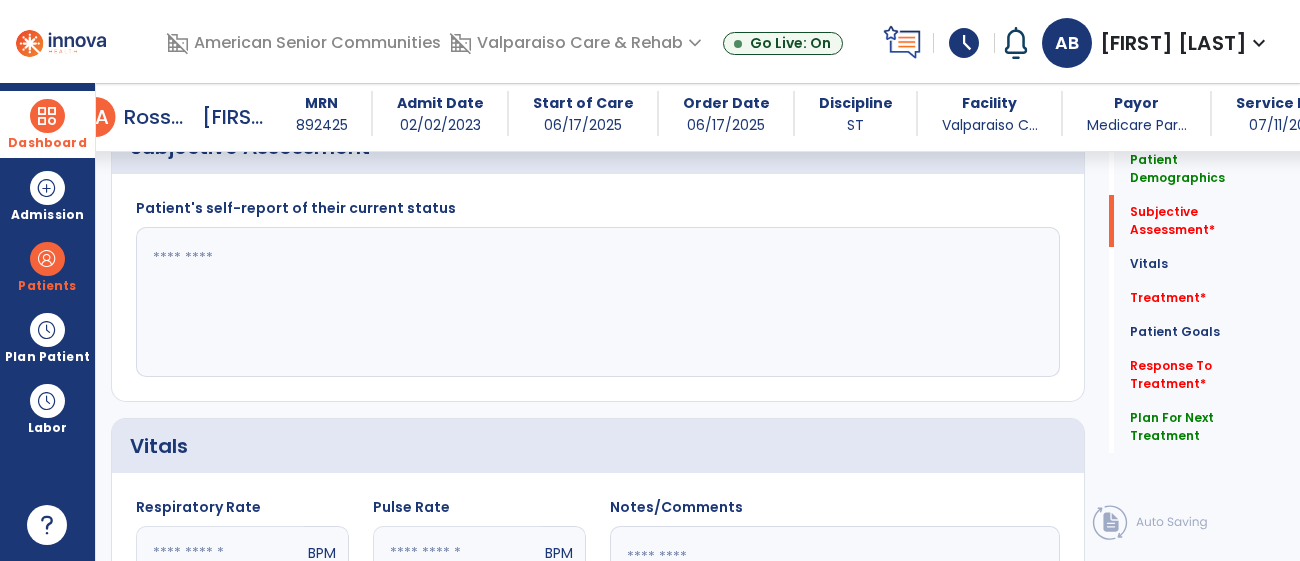 scroll, scrollTop: 448, scrollLeft: 0, axis: vertical 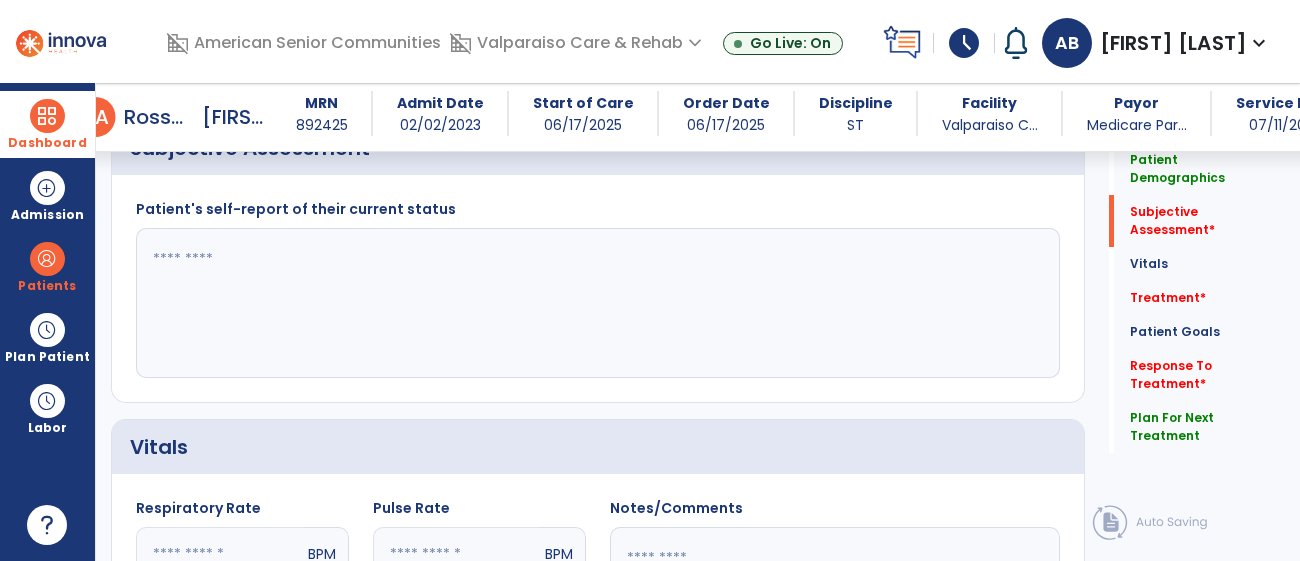 type on "**********" 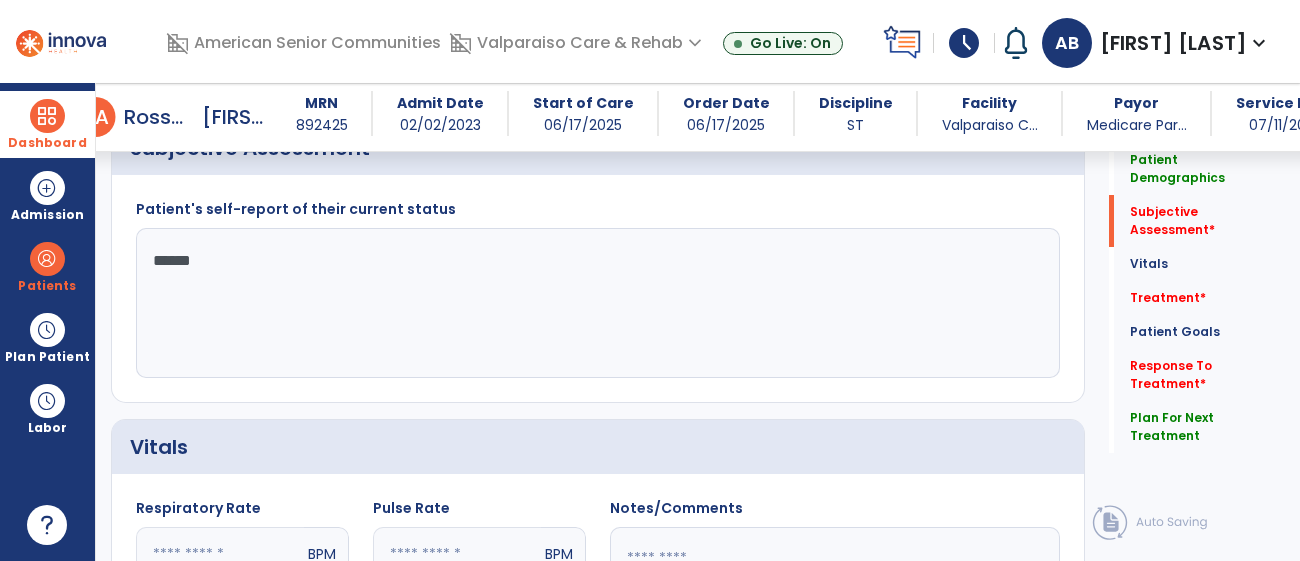 type on "*******" 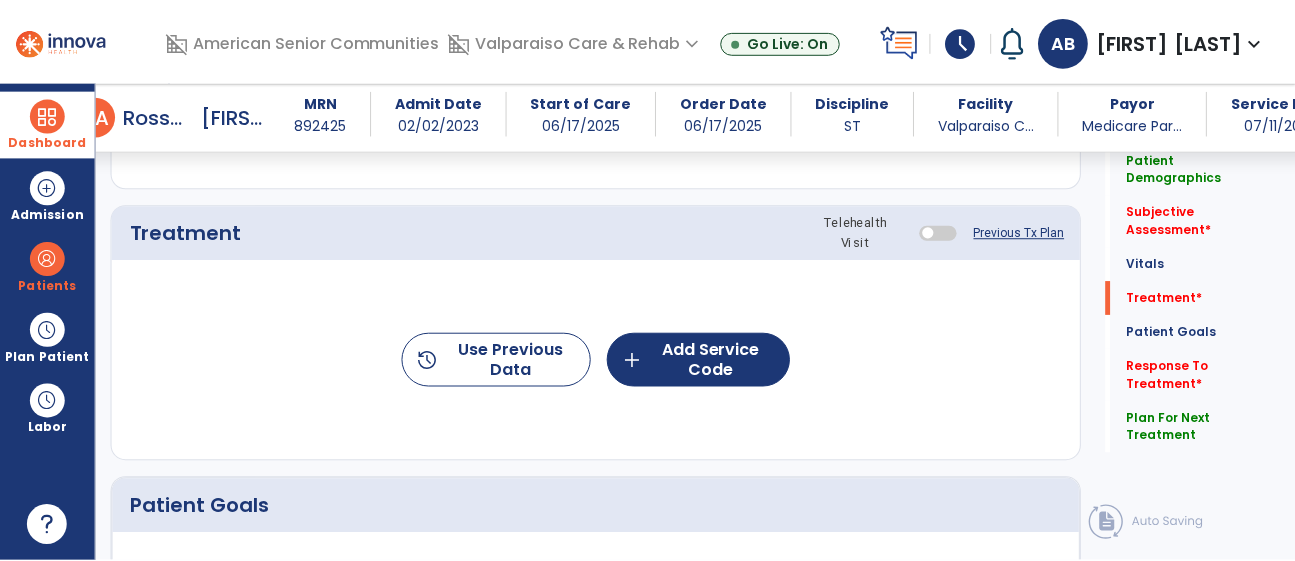 scroll, scrollTop: 1085, scrollLeft: 0, axis: vertical 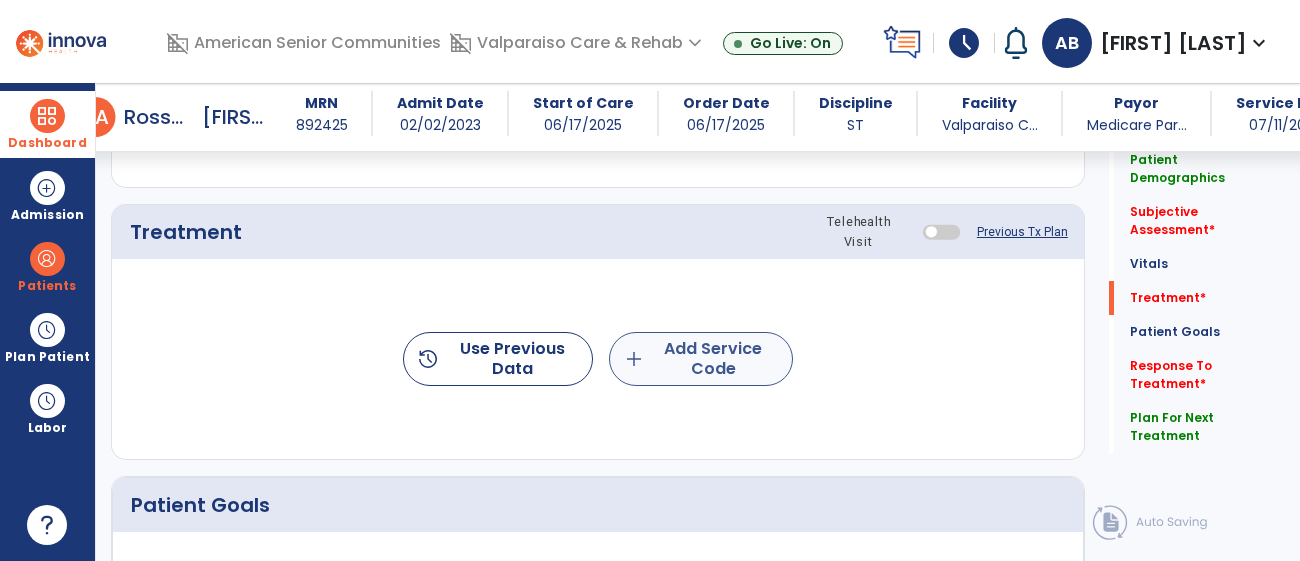 type on "**********" 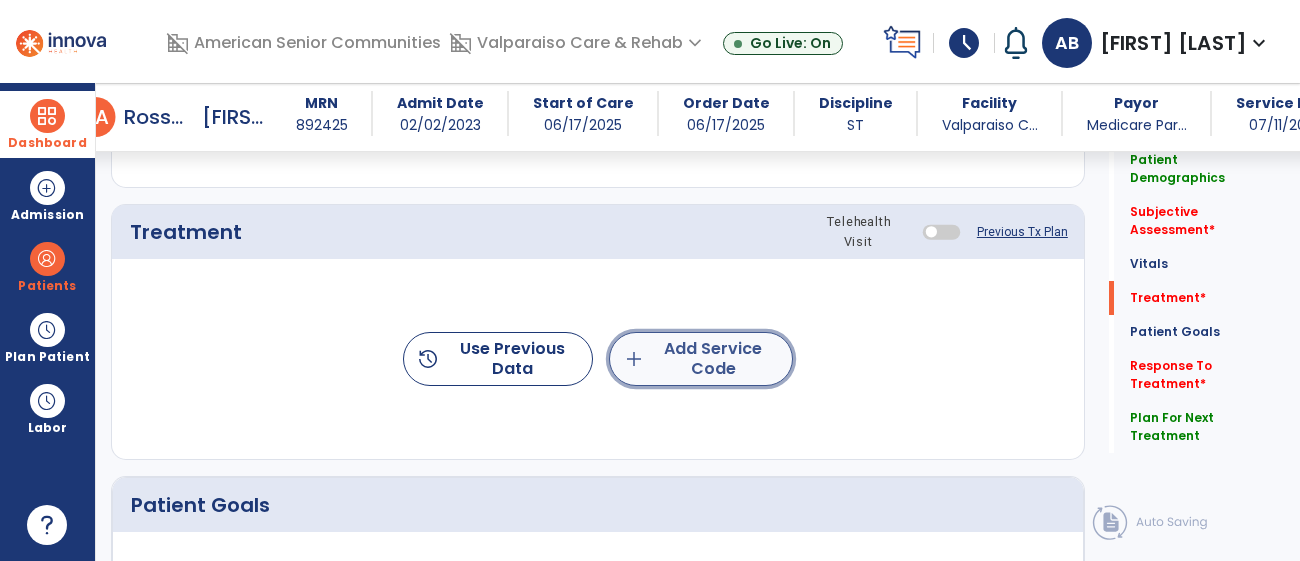 click on "add  Add Service Code" 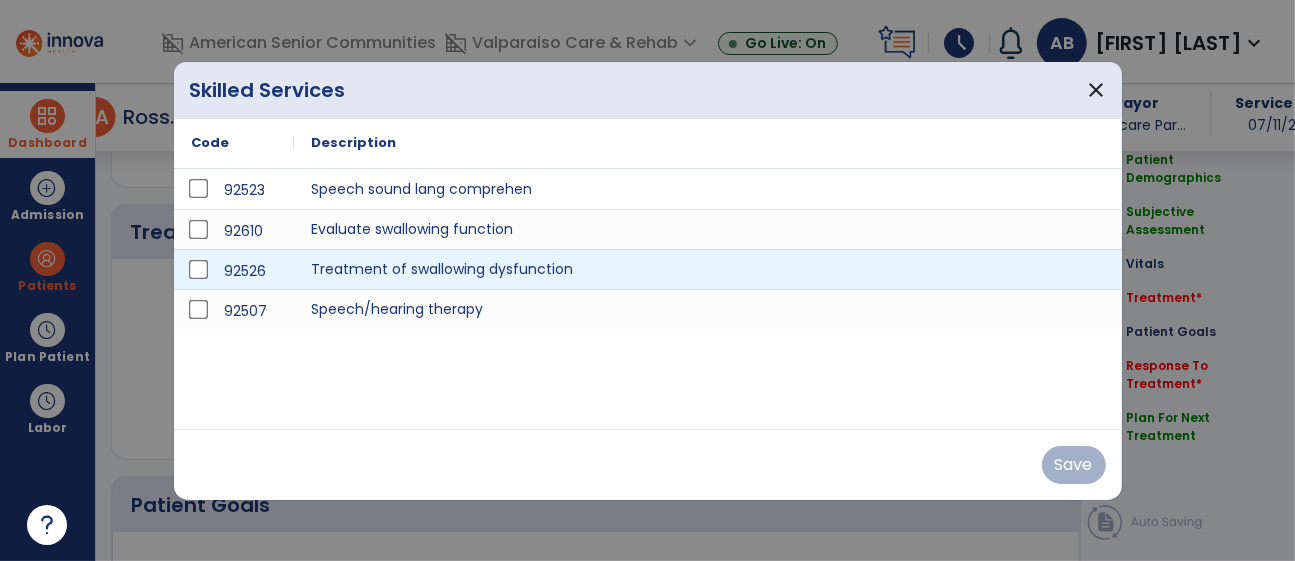 scroll, scrollTop: 1085, scrollLeft: 0, axis: vertical 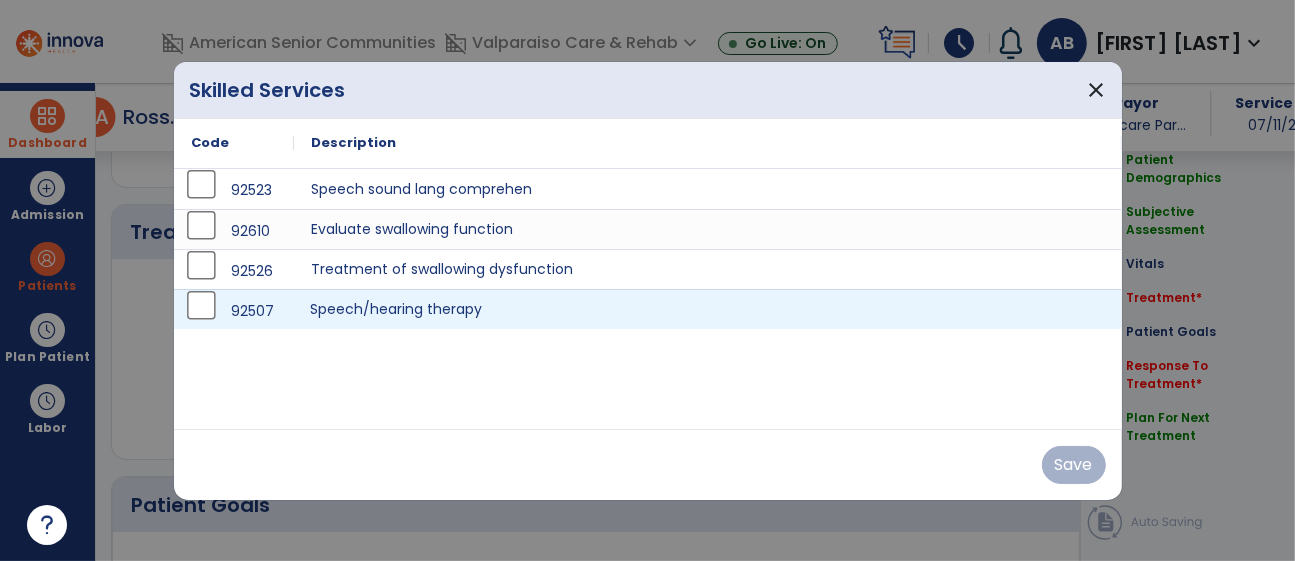 click on "Speech/hearing therapy" at bounding box center (708, 309) 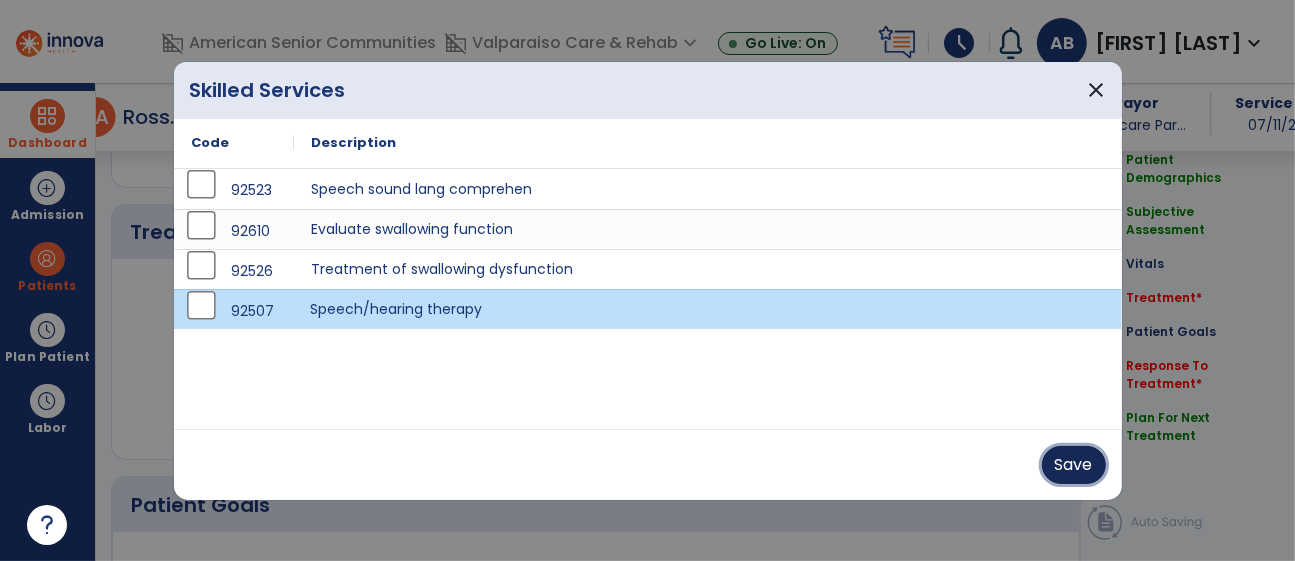 click on "Save" at bounding box center (1074, 465) 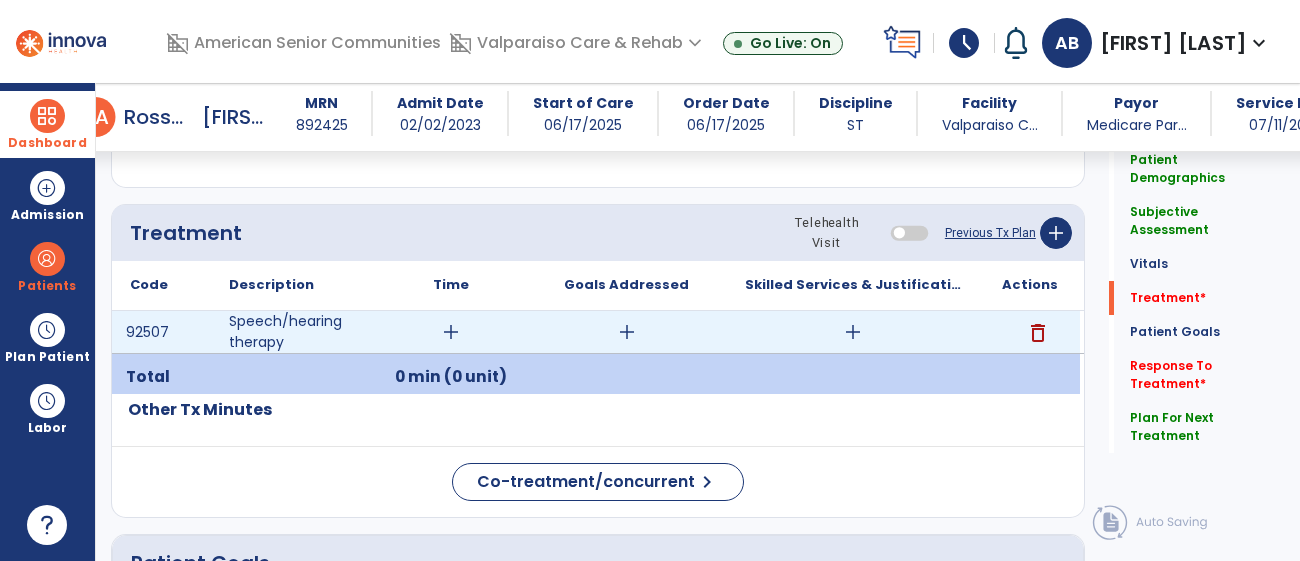 click on "add" at bounding box center [451, 332] 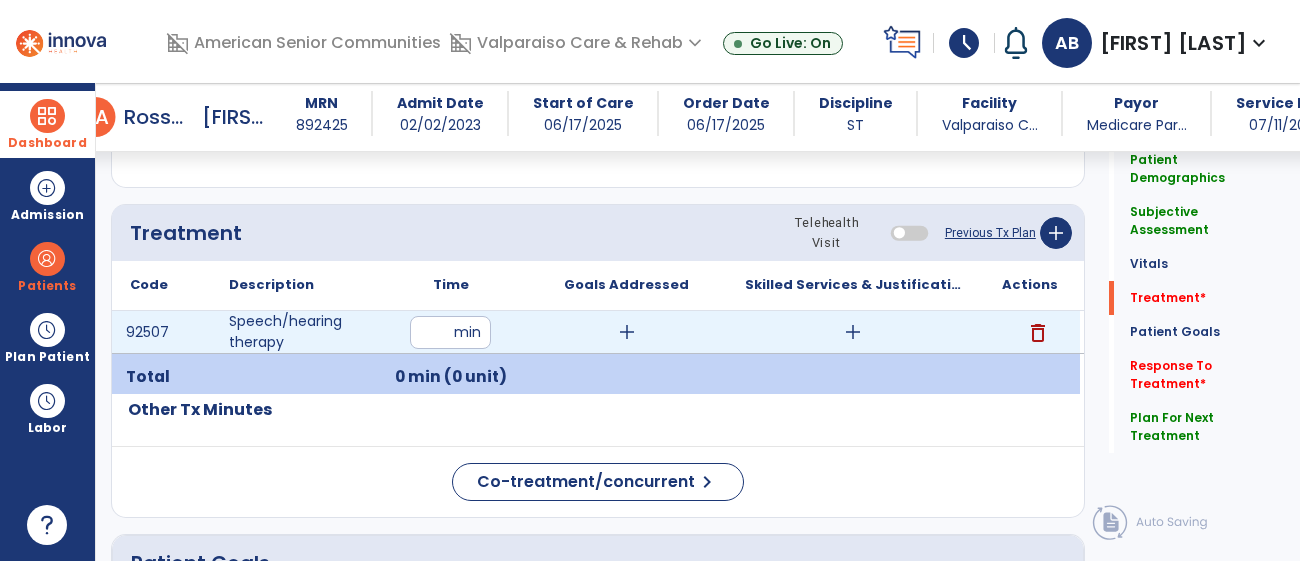 type on "**" 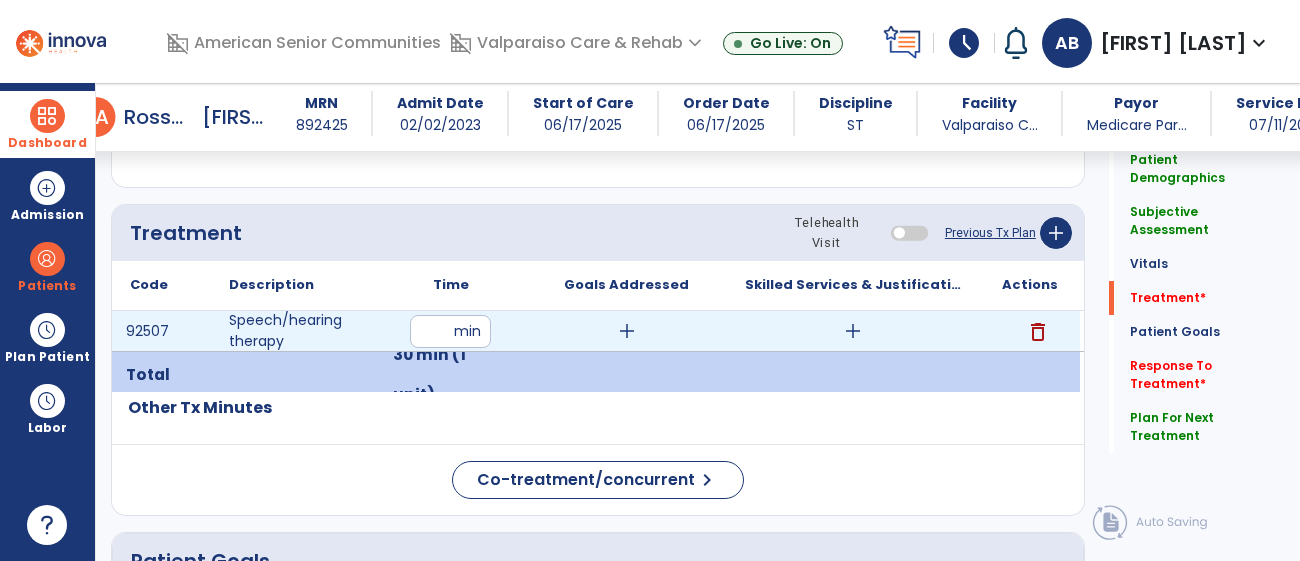 click on "add" at bounding box center (853, 331) 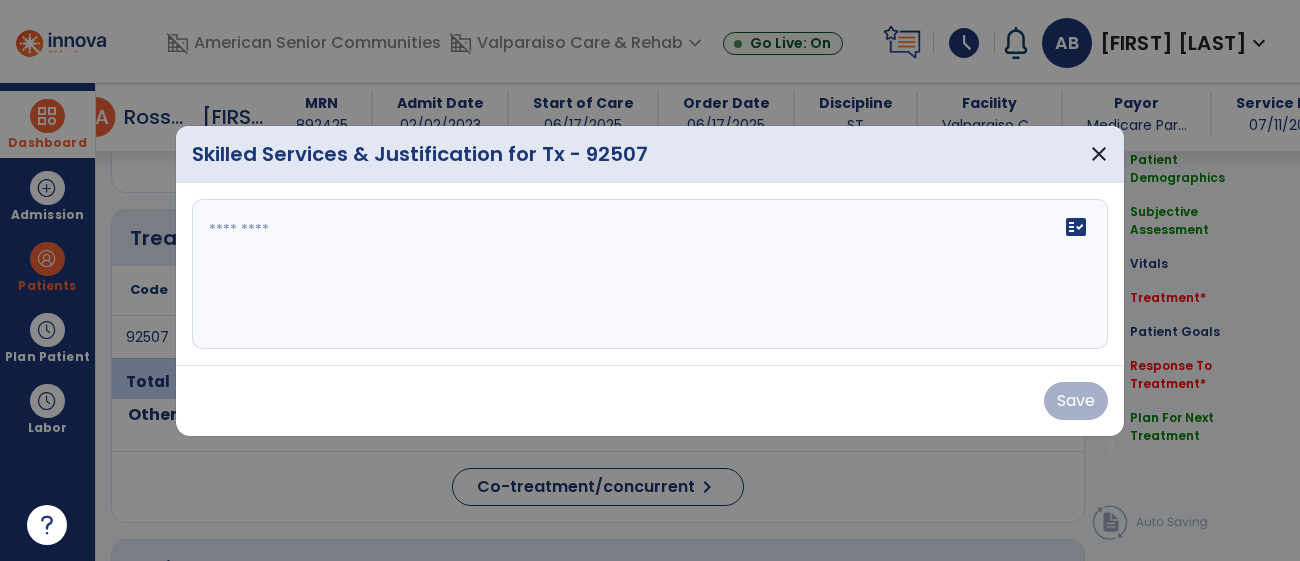 click on "fact_check" at bounding box center (650, 274) 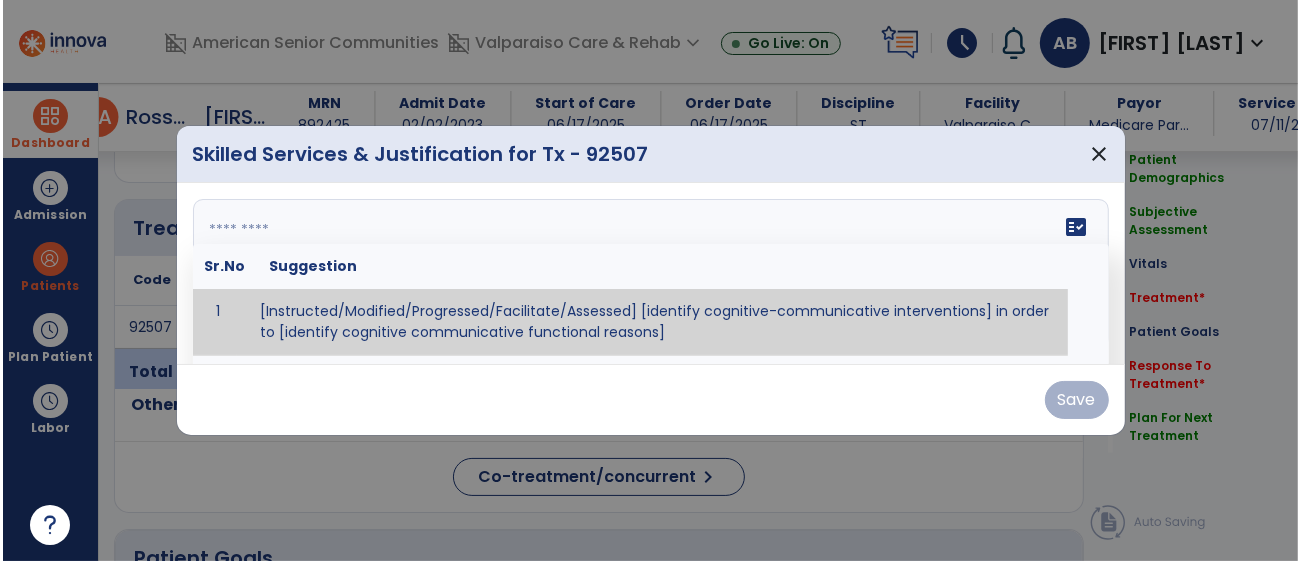 scroll, scrollTop: 1085, scrollLeft: 0, axis: vertical 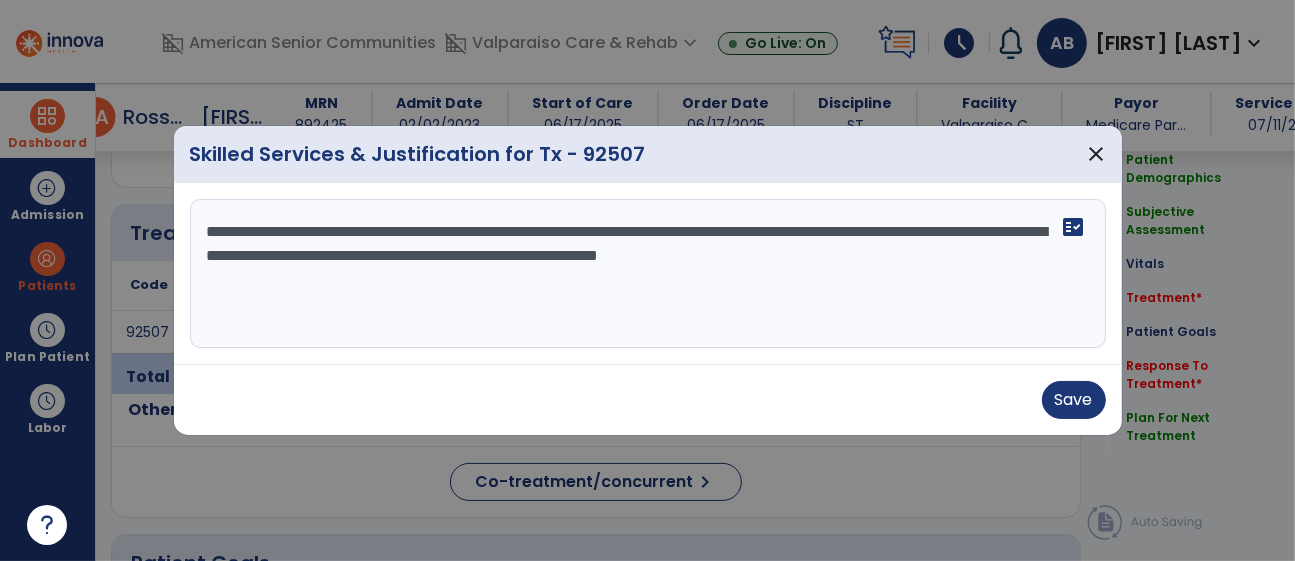click on "**********" at bounding box center [648, 274] 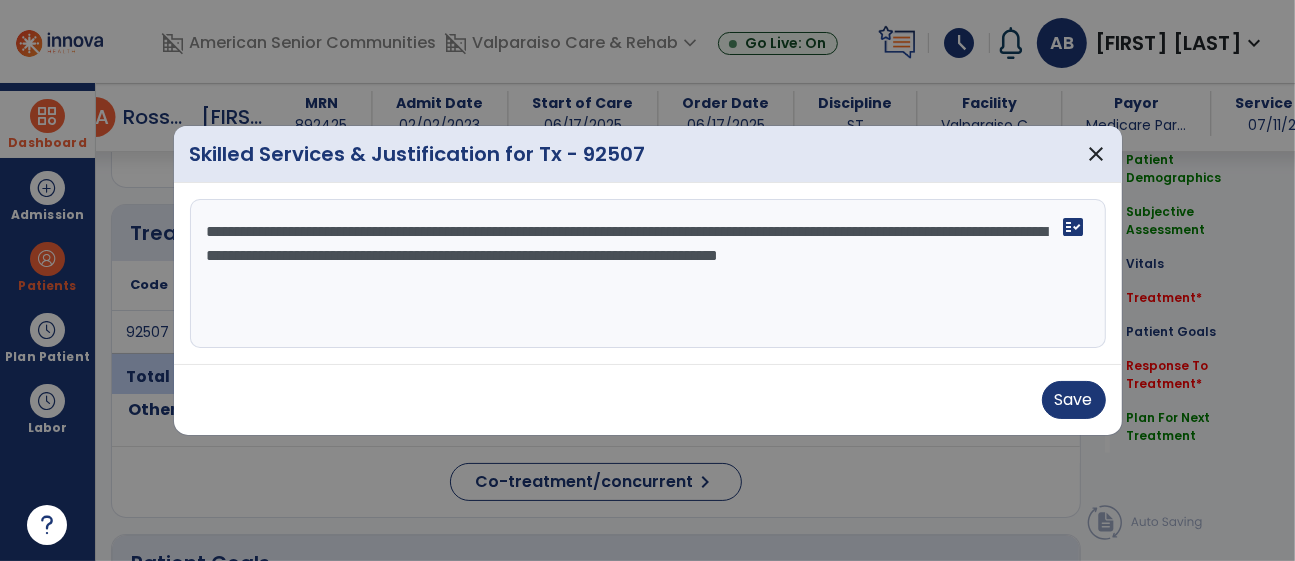 click on "**********" at bounding box center [648, 274] 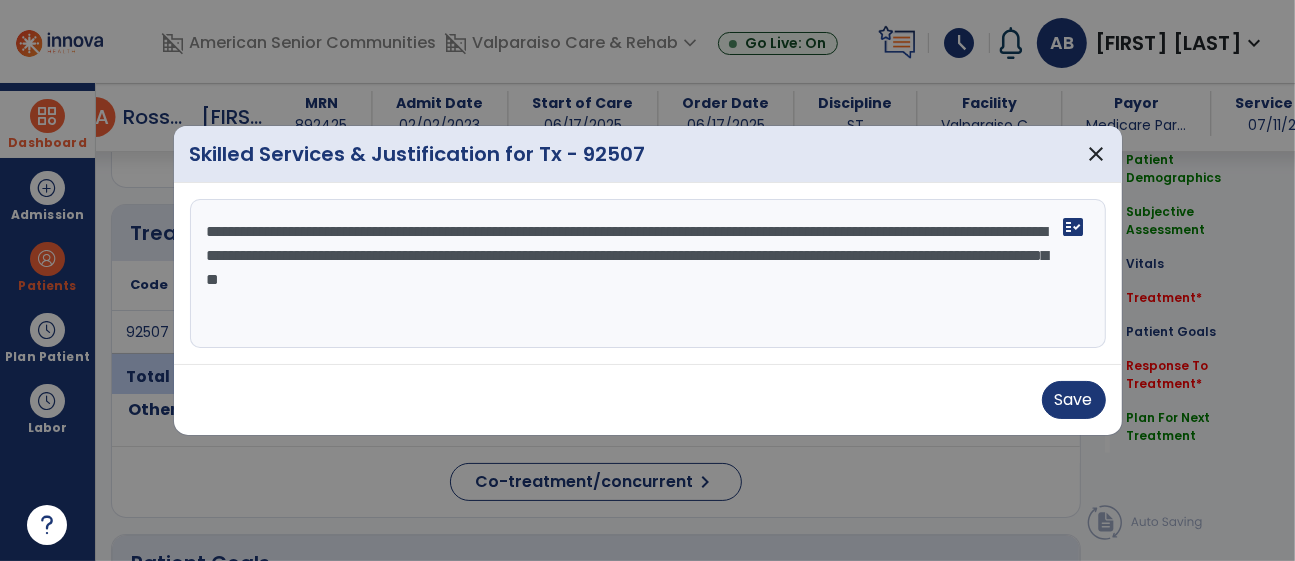 type on "**********" 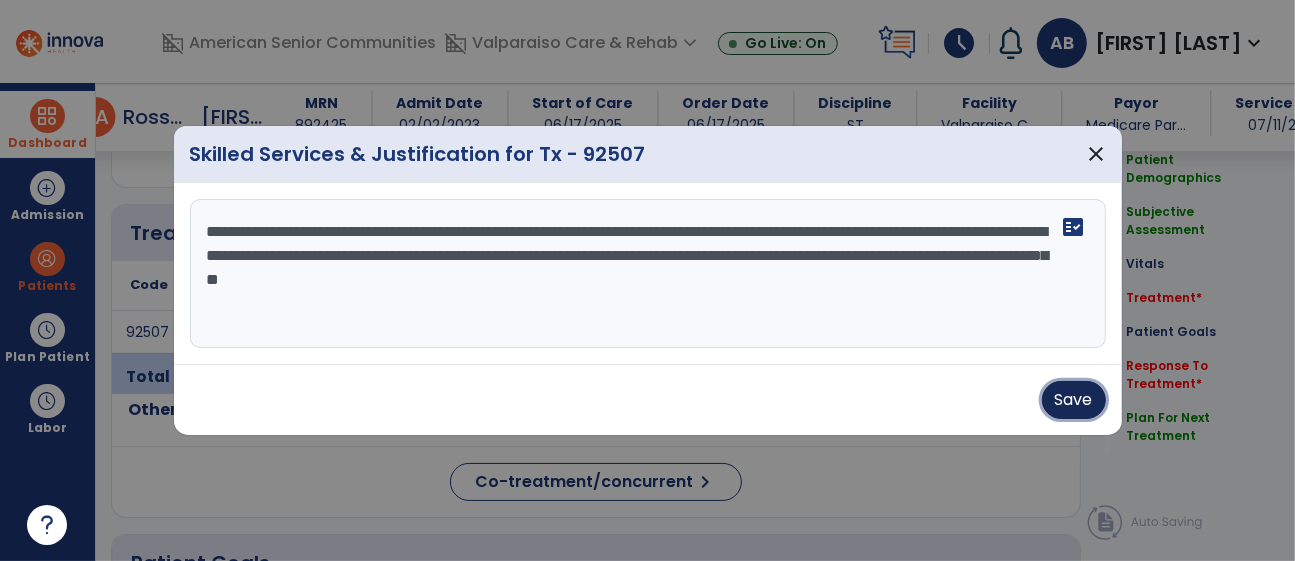 click on "Save" at bounding box center (1074, 400) 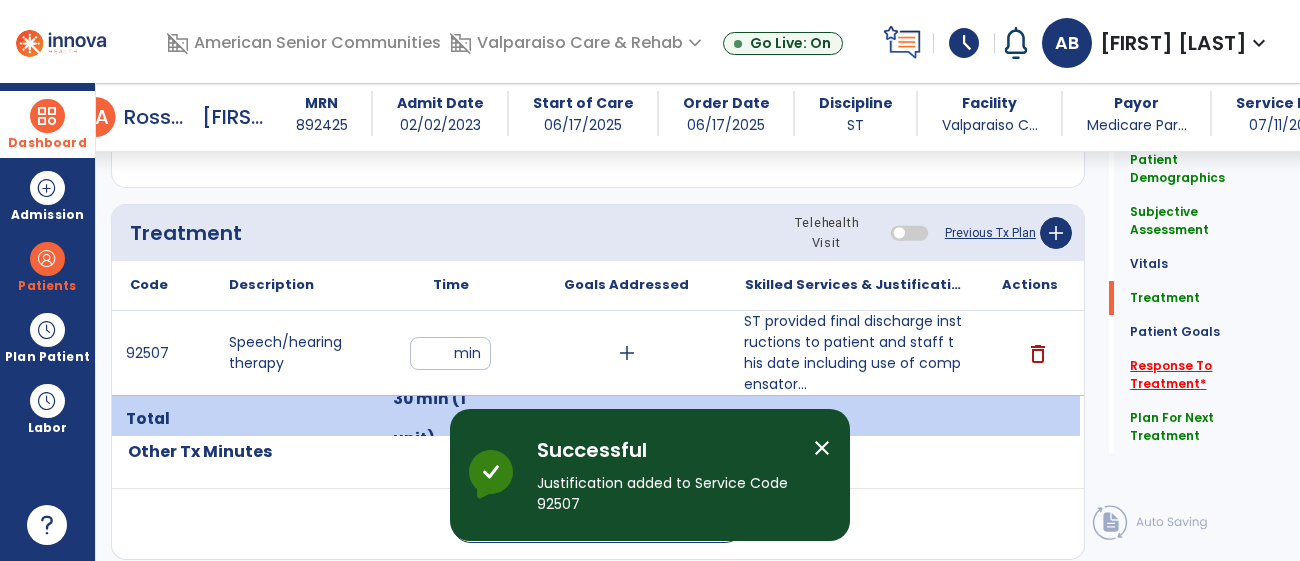 click on "Response To Treatment   *" 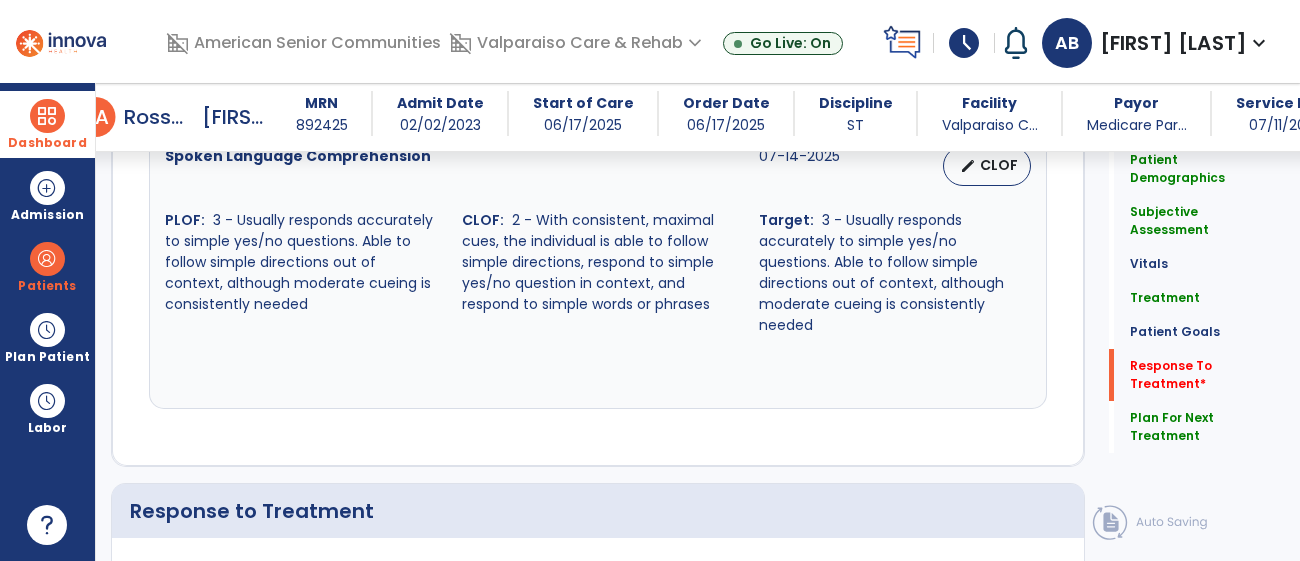scroll, scrollTop: 2934, scrollLeft: 0, axis: vertical 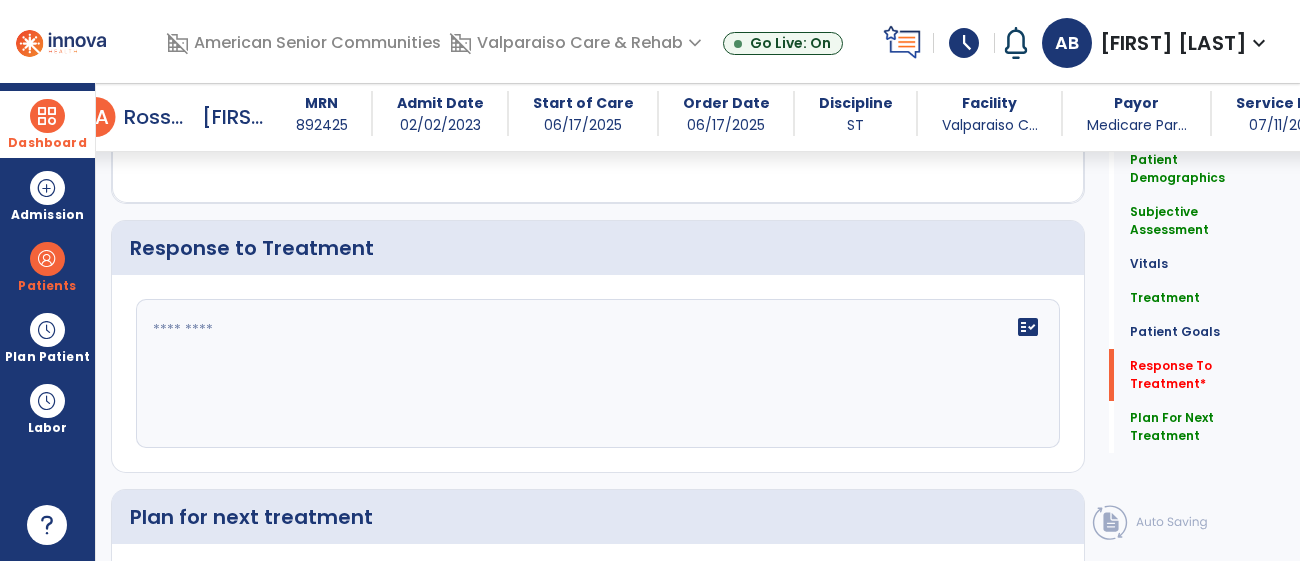 click 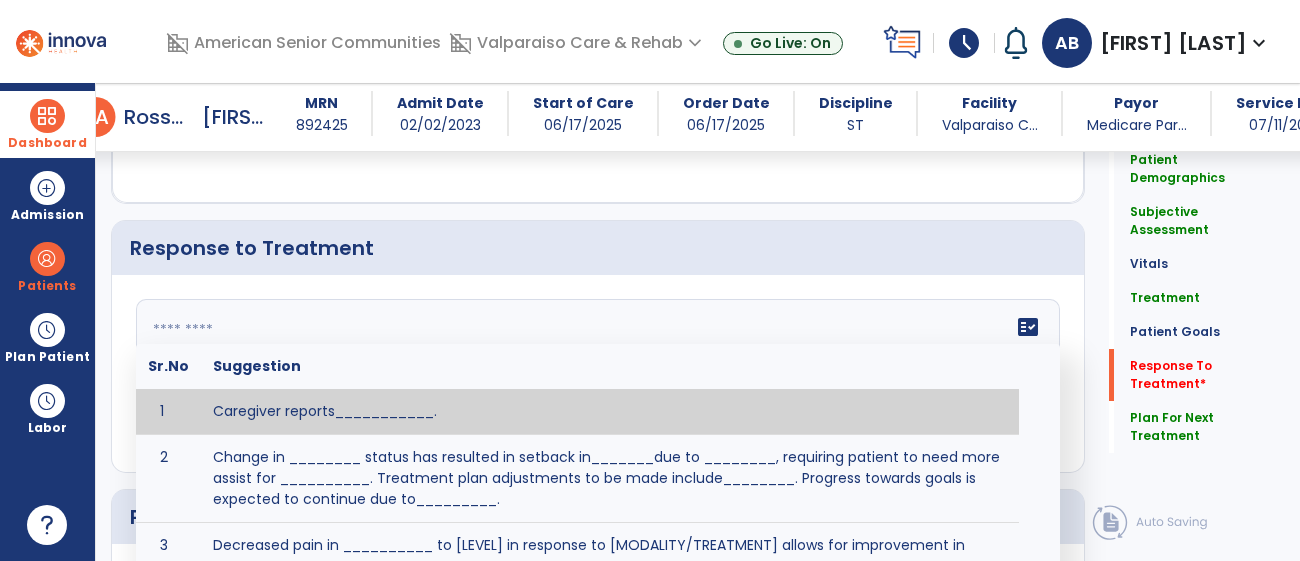 type on "*" 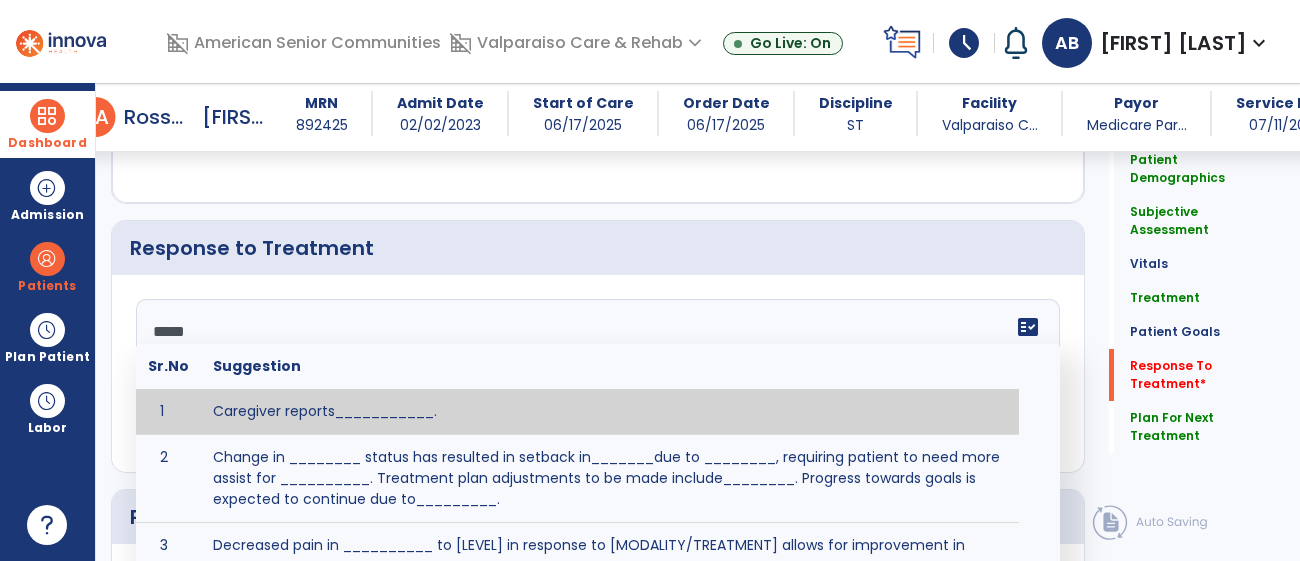 type on "******" 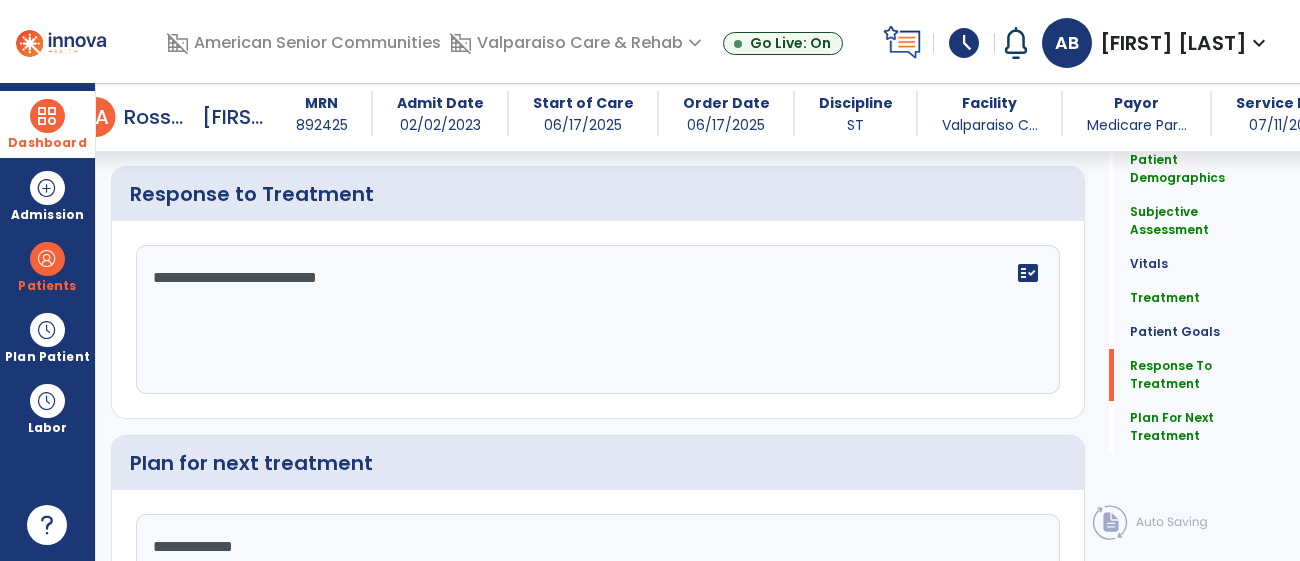 scroll, scrollTop: 3033, scrollLeft: 0, axis: vertical 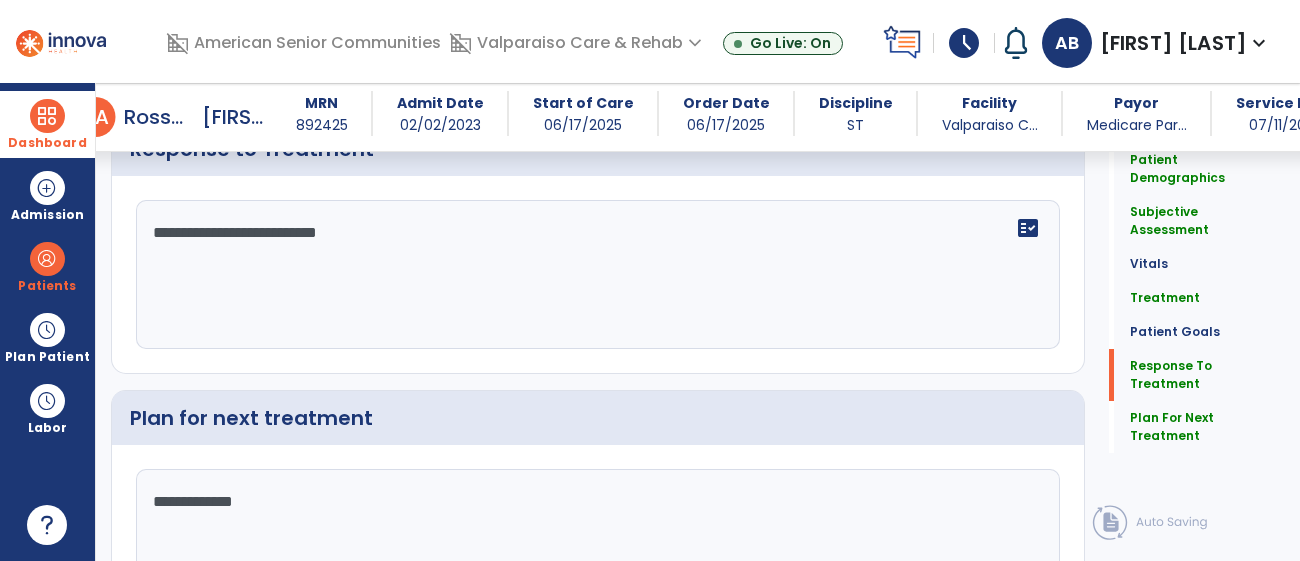 click on "**********" 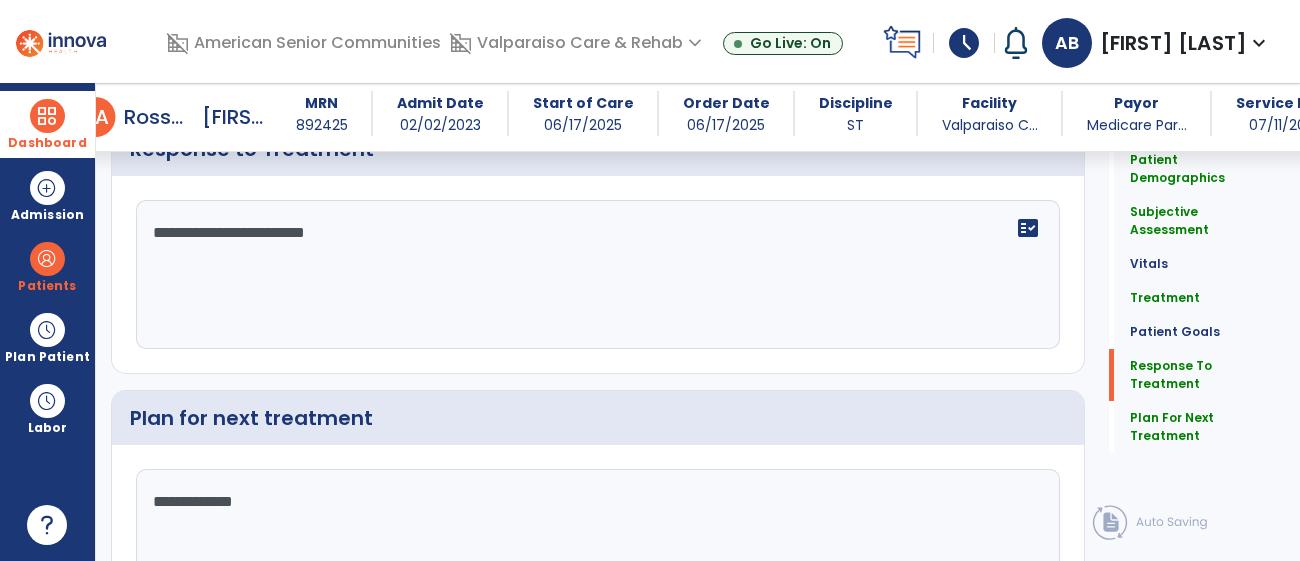 scroll, scrollTop: 3156, scrollLeft: 0, axis: vertical 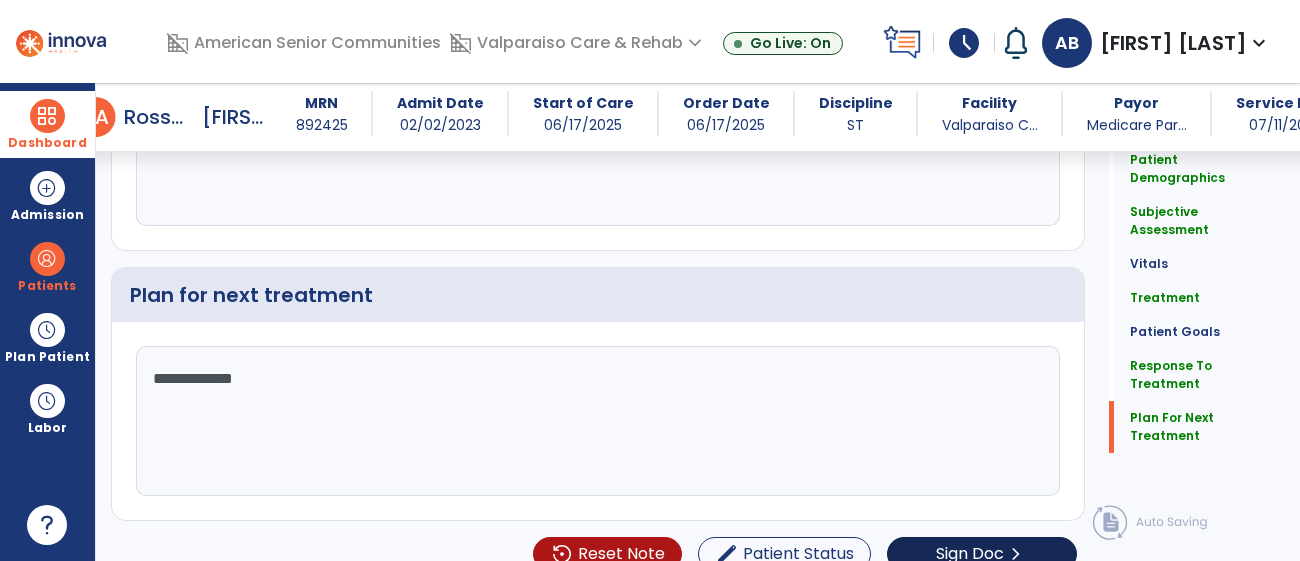 type on "**********" 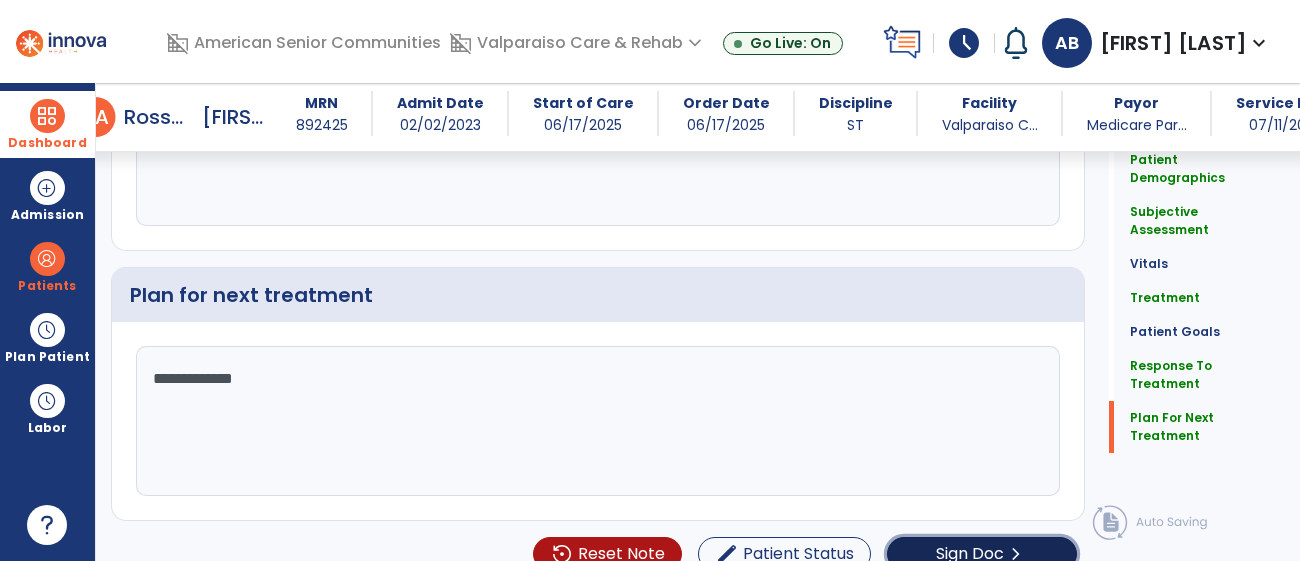 click on "Sign Doc" 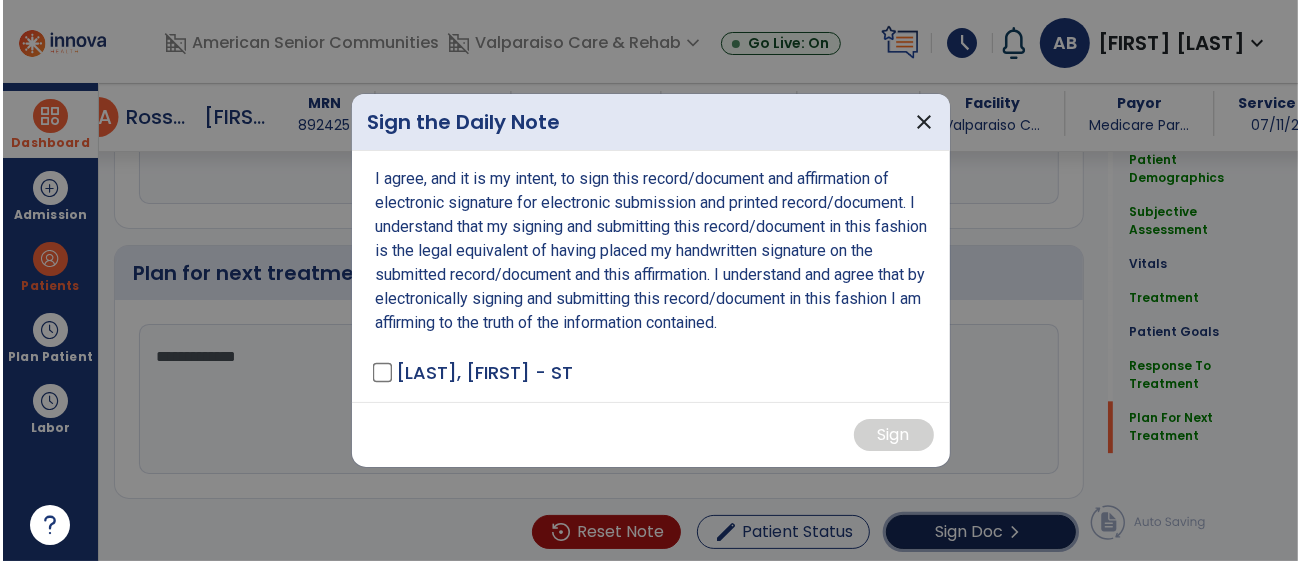 scroll, scrollTop: 3177, scrollLeft: 0, axis: vertical 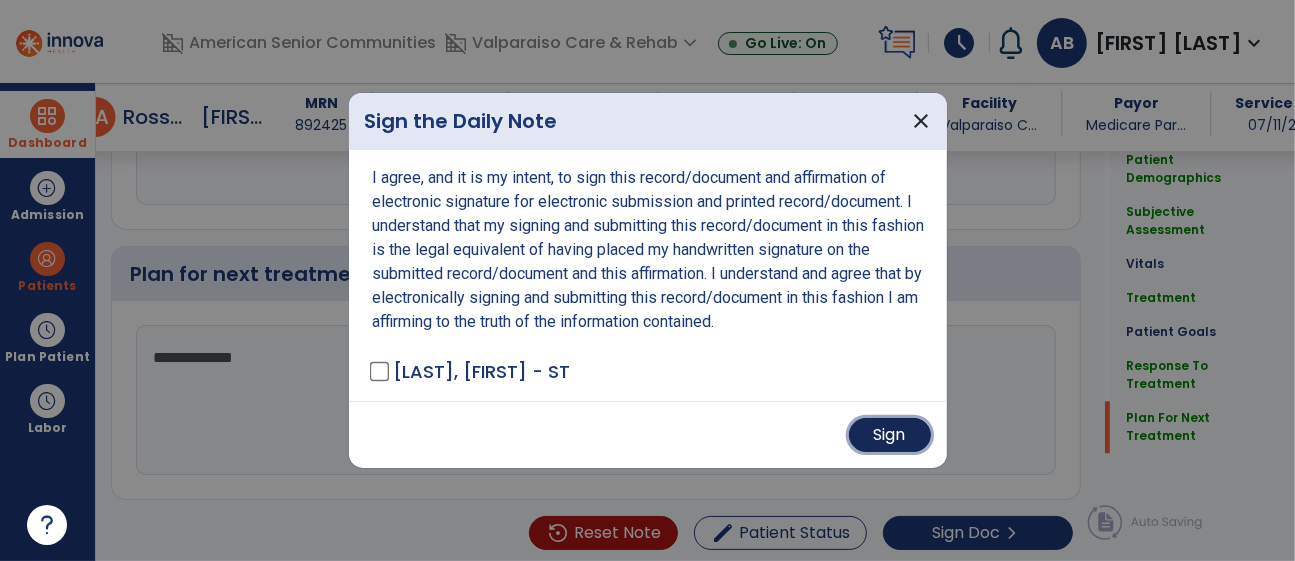 click on "Sign" at bounding box center [890, 435] 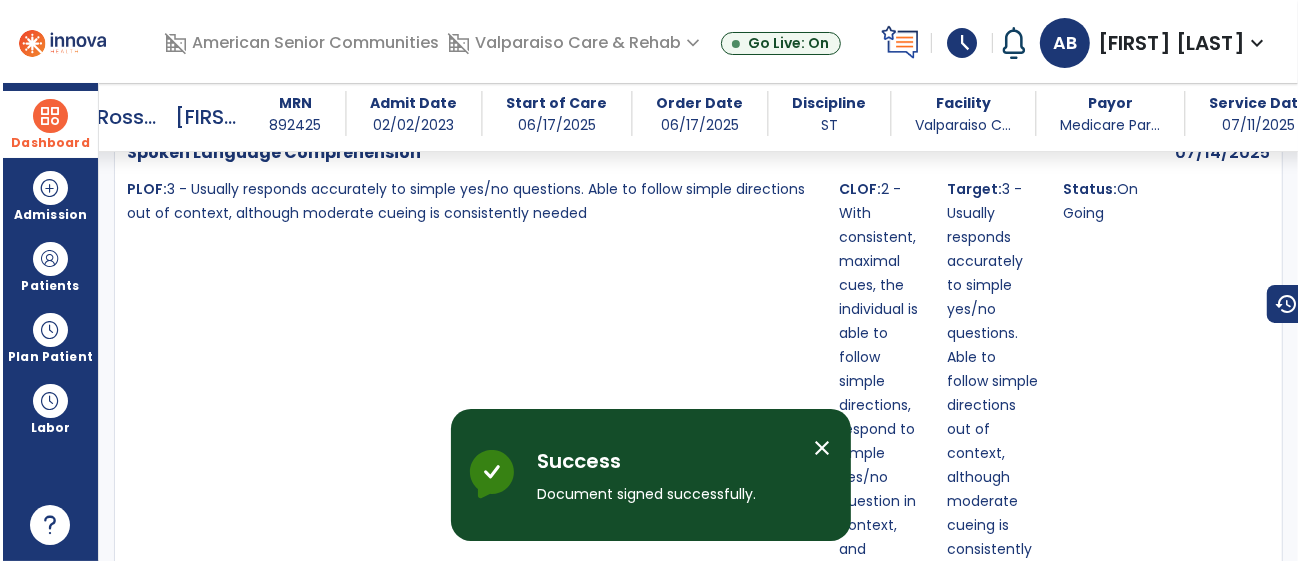 scroll, scrollTop: 4272, scrollLeft: 0, axis: vertical 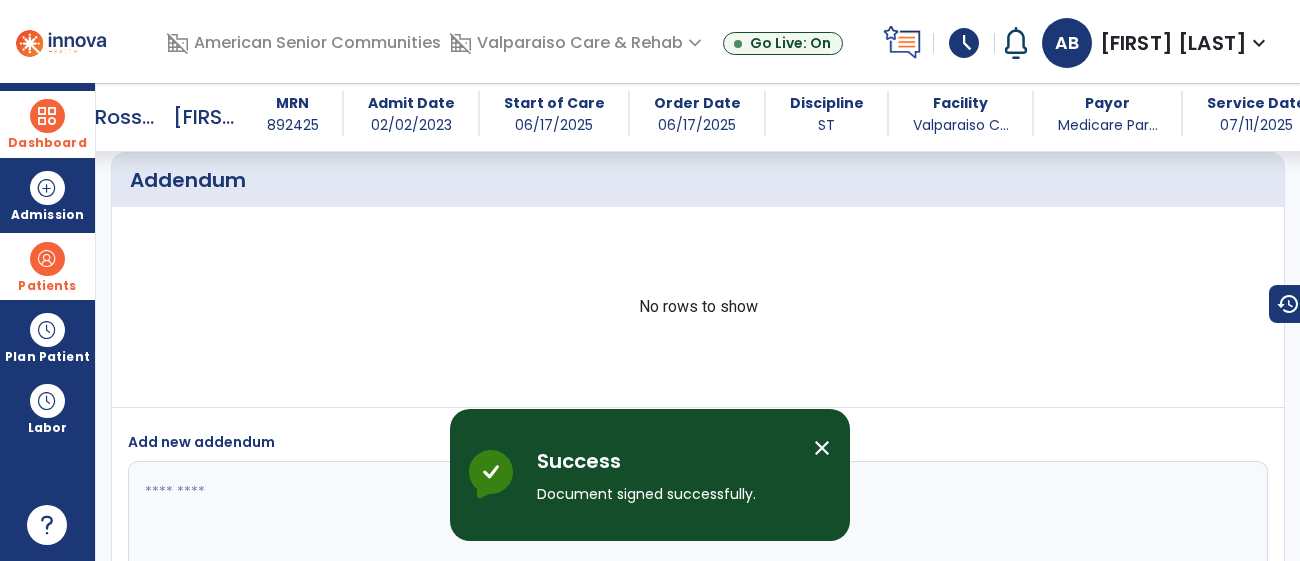 click on "Patients" at bounding box center [47, 266] 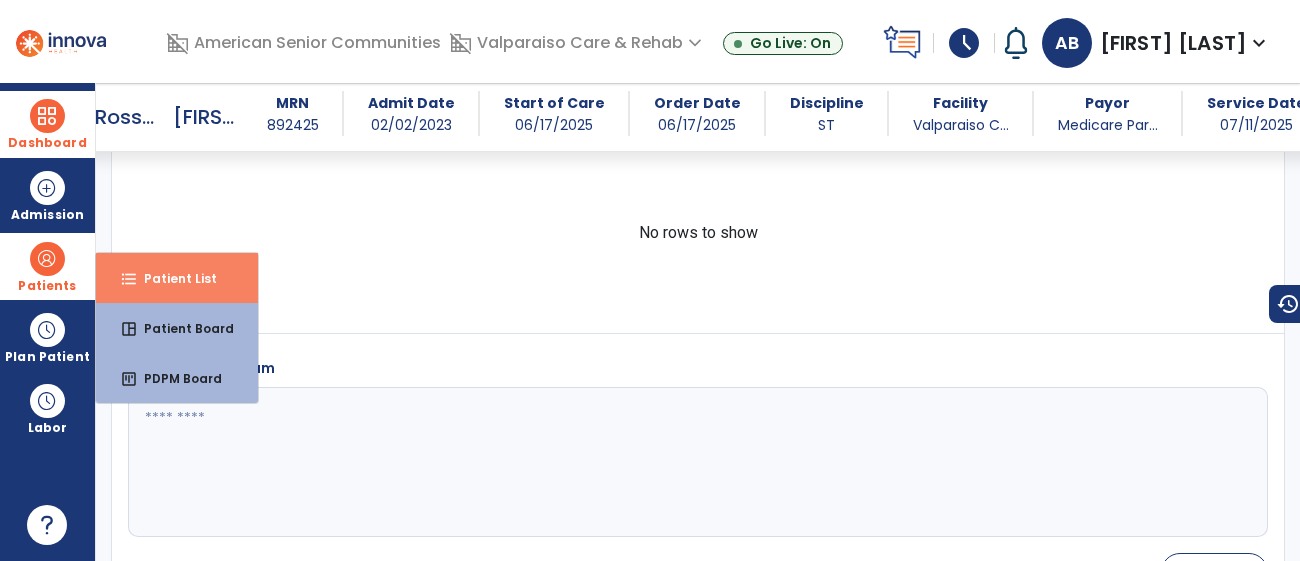 click on "format_list_bulleted  Patient List" at bounding box center (177, 278) 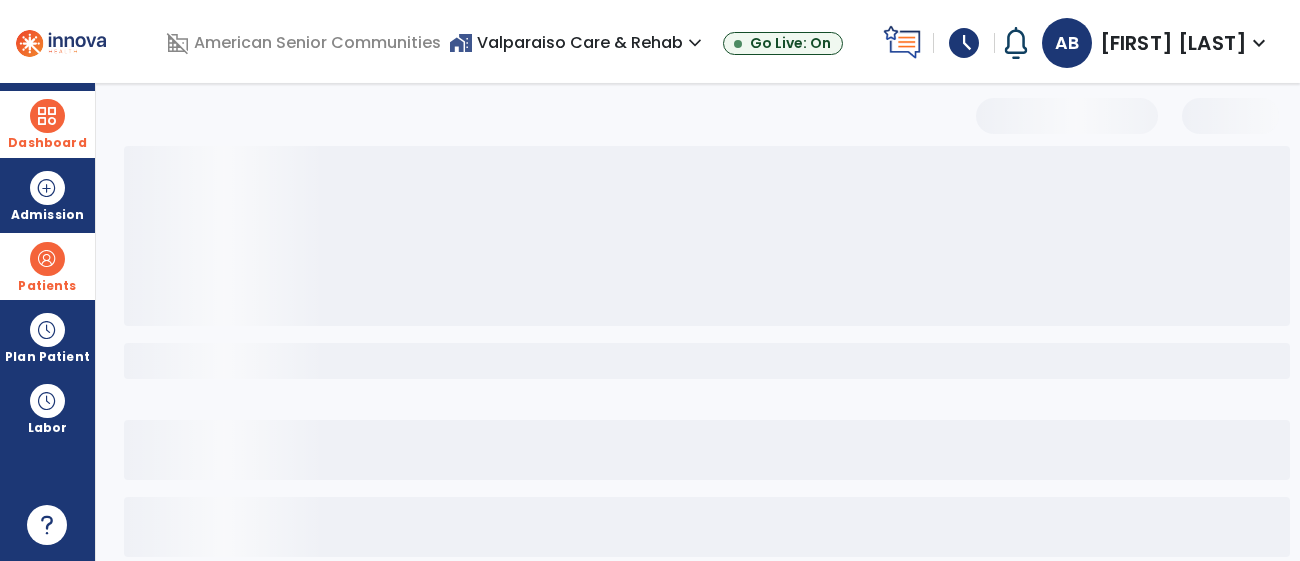 scroll, scrollTop: 180, scrollLeft: 0, axis: vertical 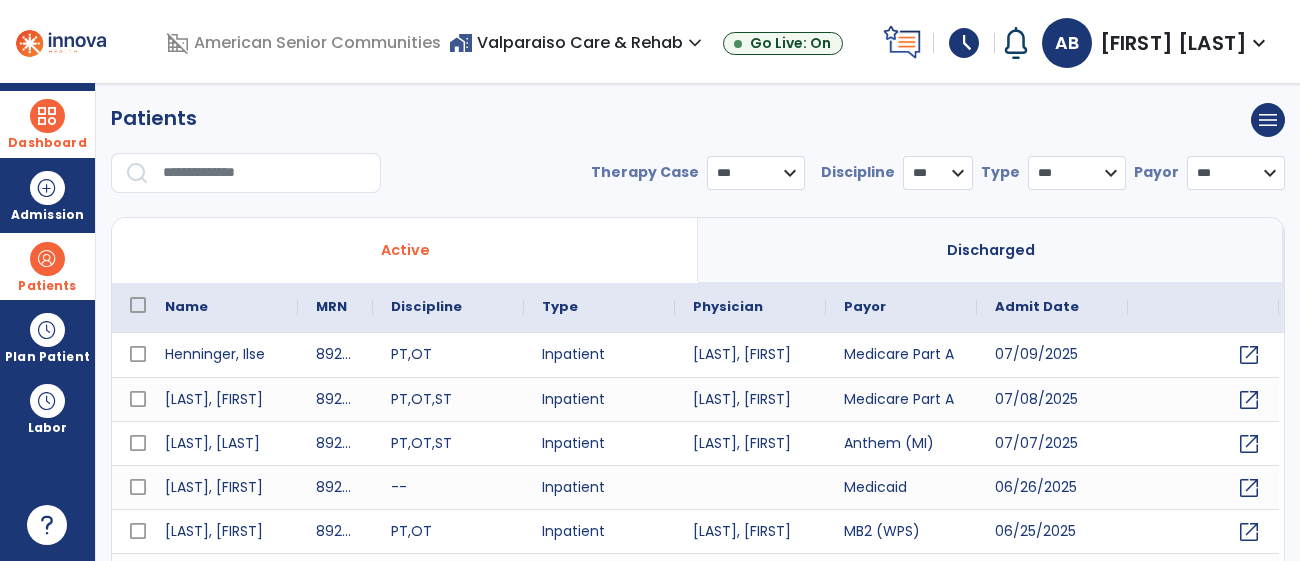 click at bounding box center (265, 173) 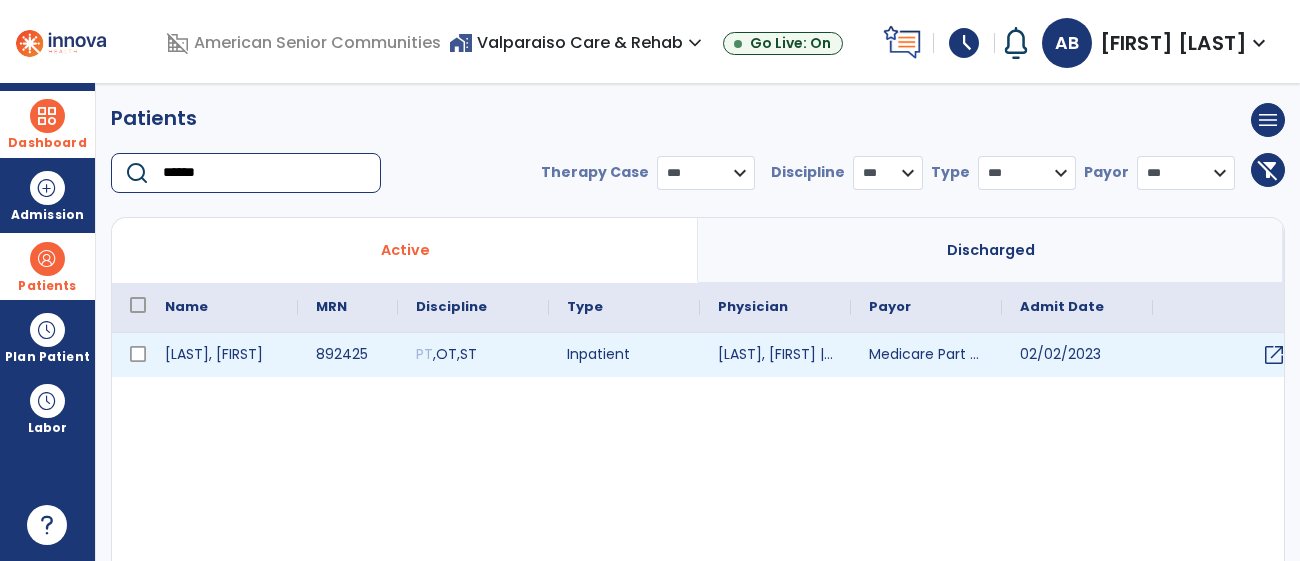 type on "******" 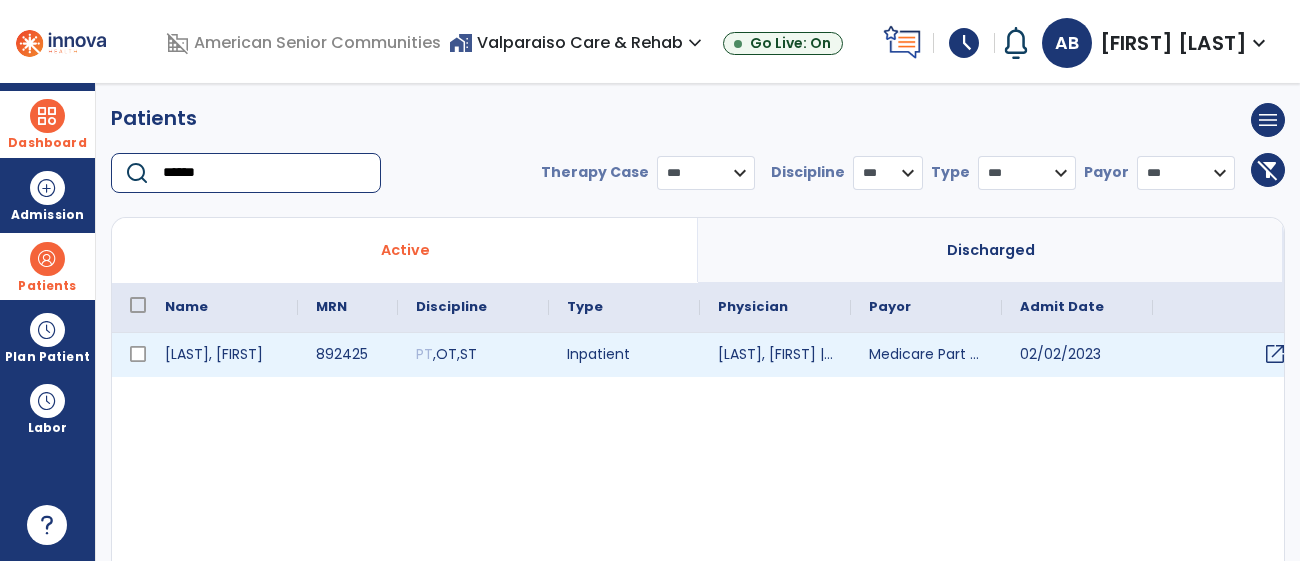 click on "open_in_new" at bounding box center [1275, 354] 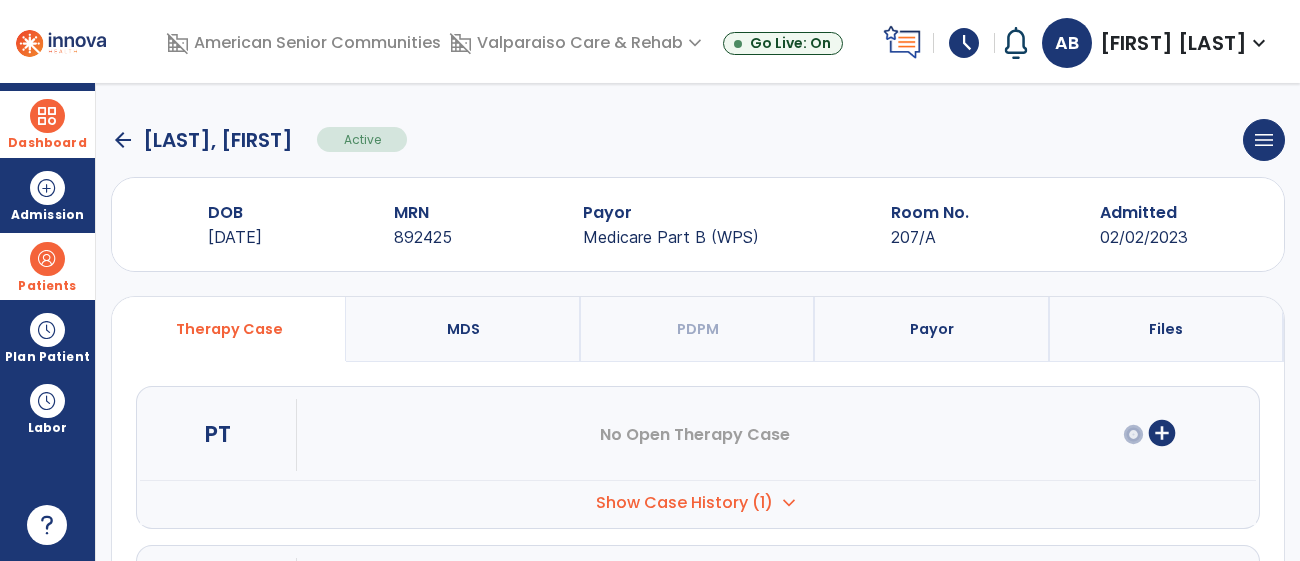 scroll, scrollTop: 288, scrollLeft: 0, axis: vertical 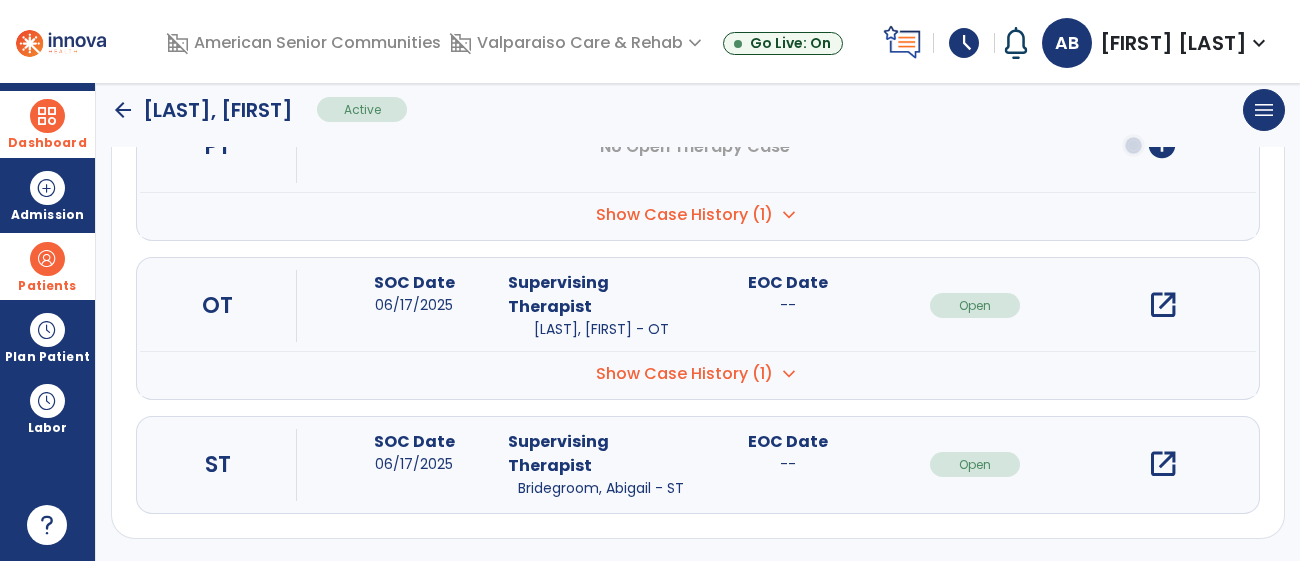 click on "open_in_new" at bounding box center (1163, 464) 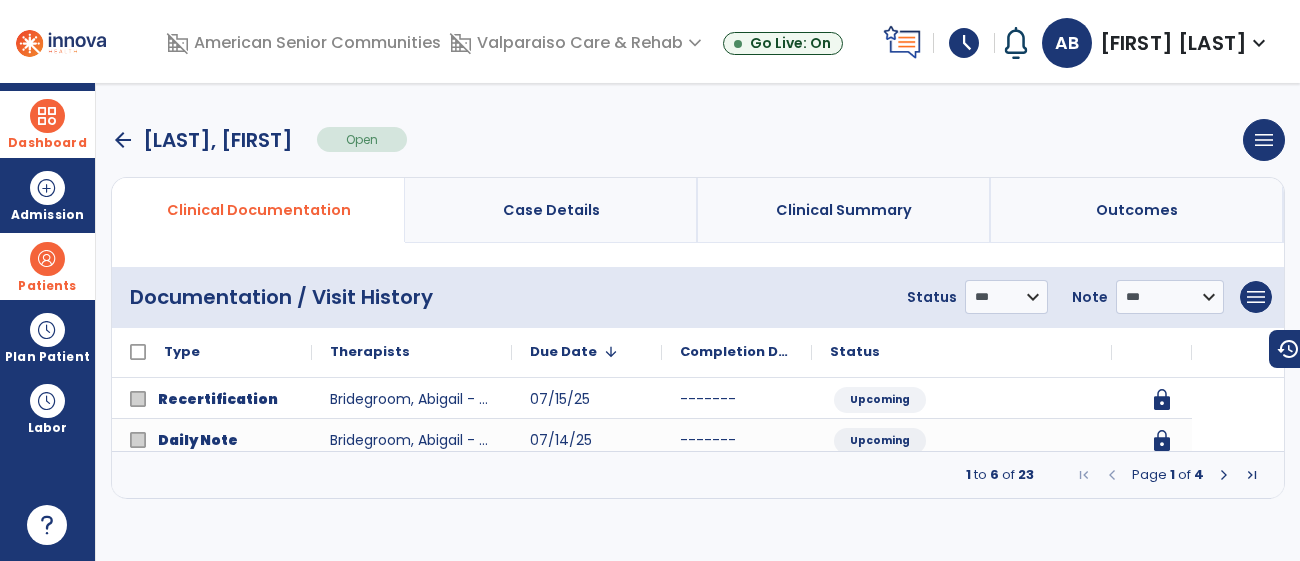 scroll, scrollTop: 0, scrollLeft: 0, axis: both 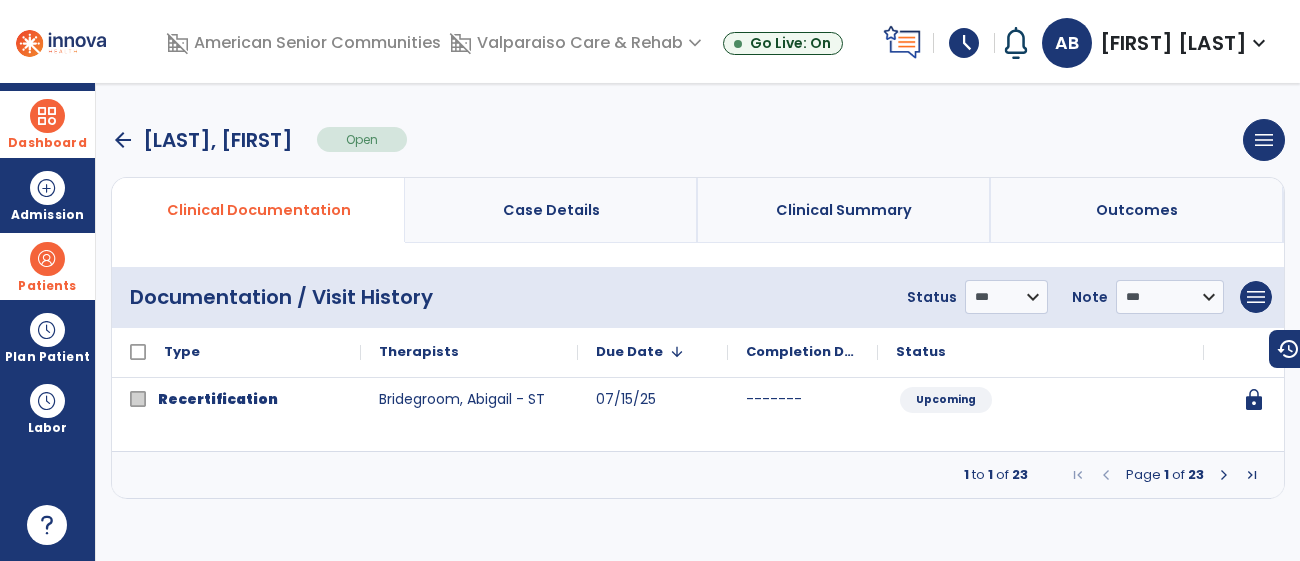click on "**********" at bounding box center [1085, 297] 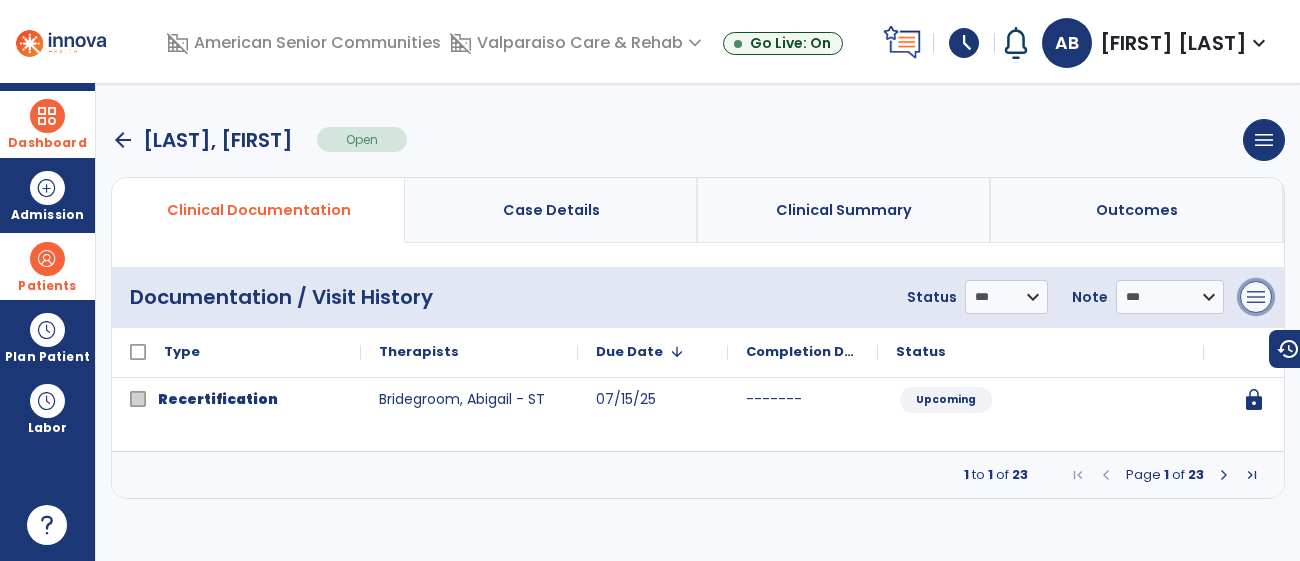 click on "menu" at bounding box center (1256, 297) 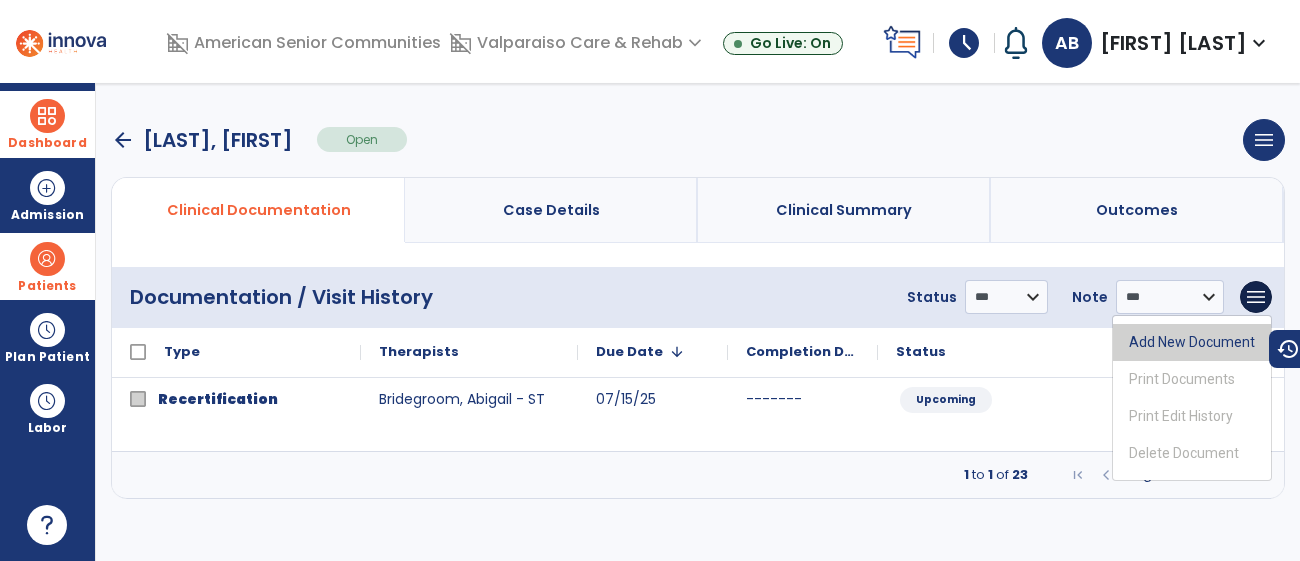click on "Add New Document" at bounding box center (1192, 342) 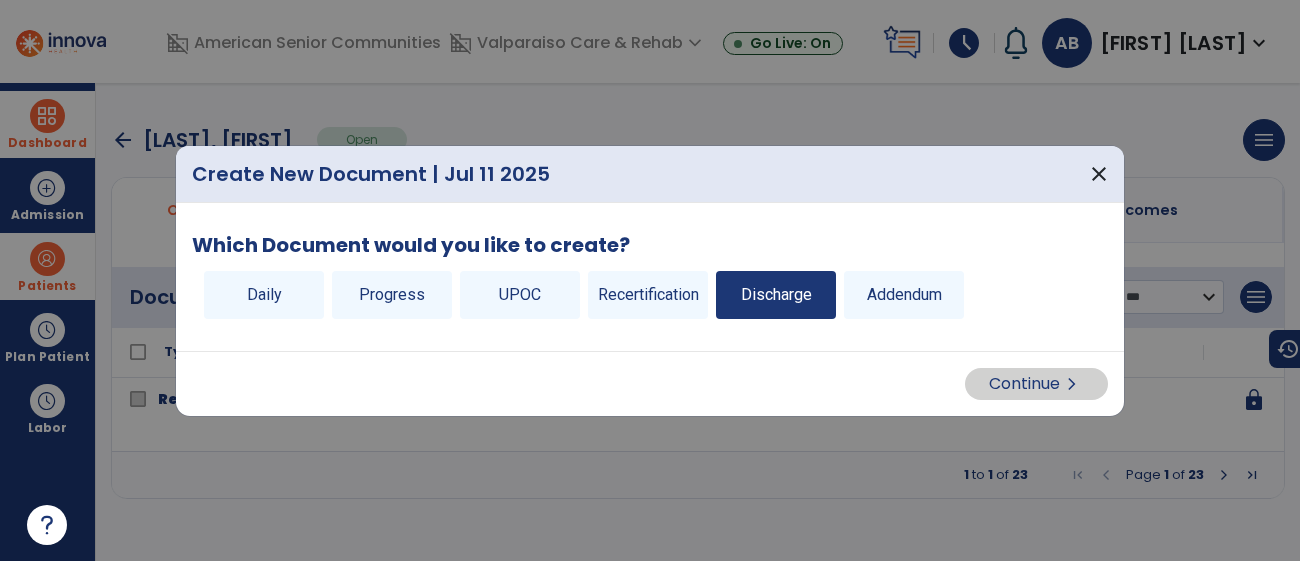 click on "Discharge" at bounding box center [776, 295] 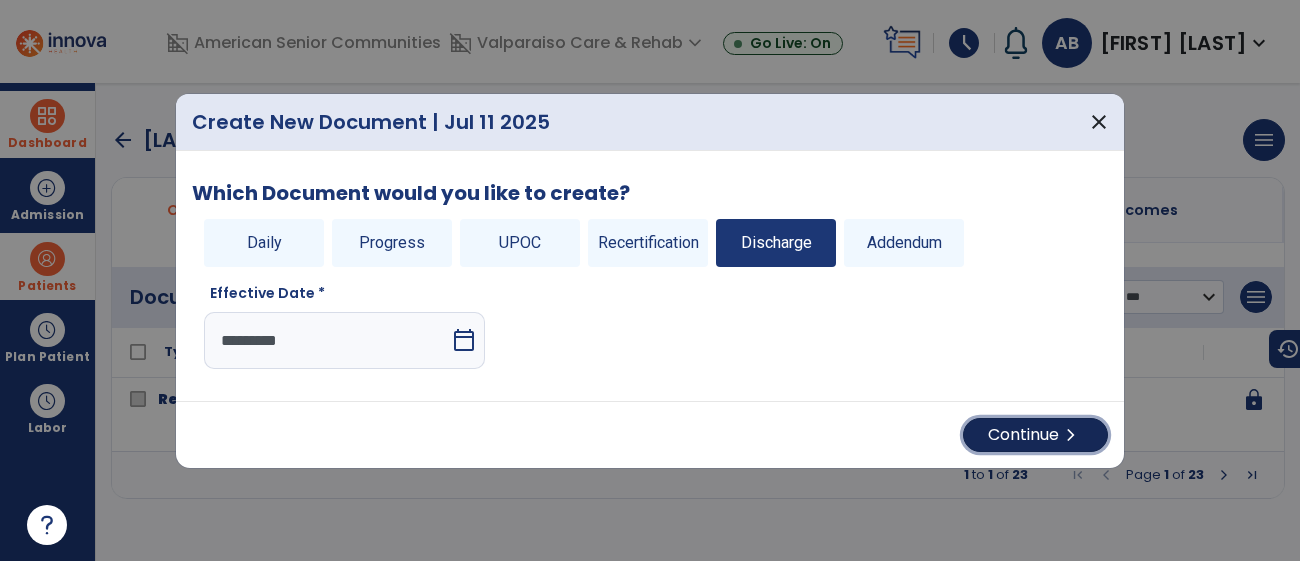 click on "Continue   chevron_right" at bounding box center (1035, 435) 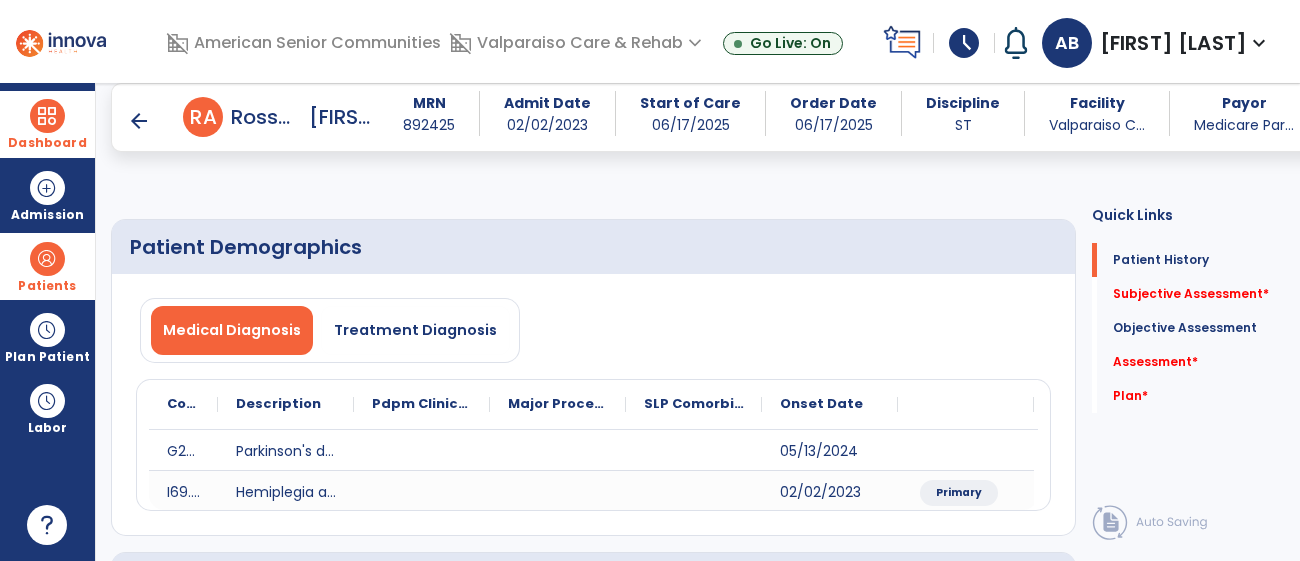 scroll, scrollTop: 3153, scrollLeft: 0, axis: vertical 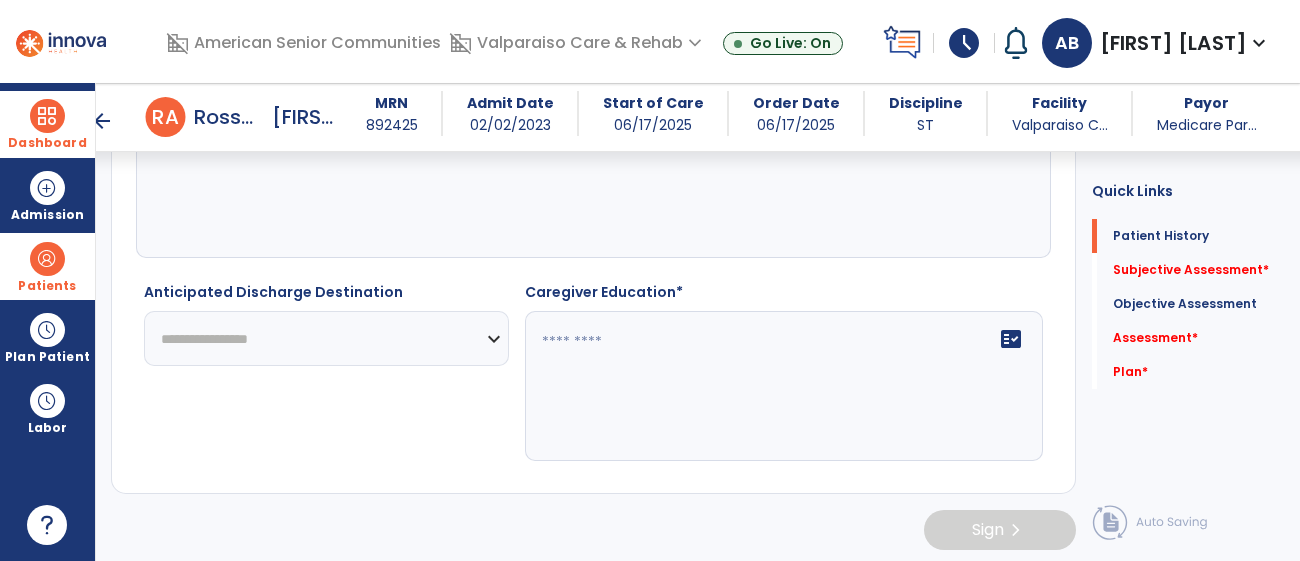 click on "**********" 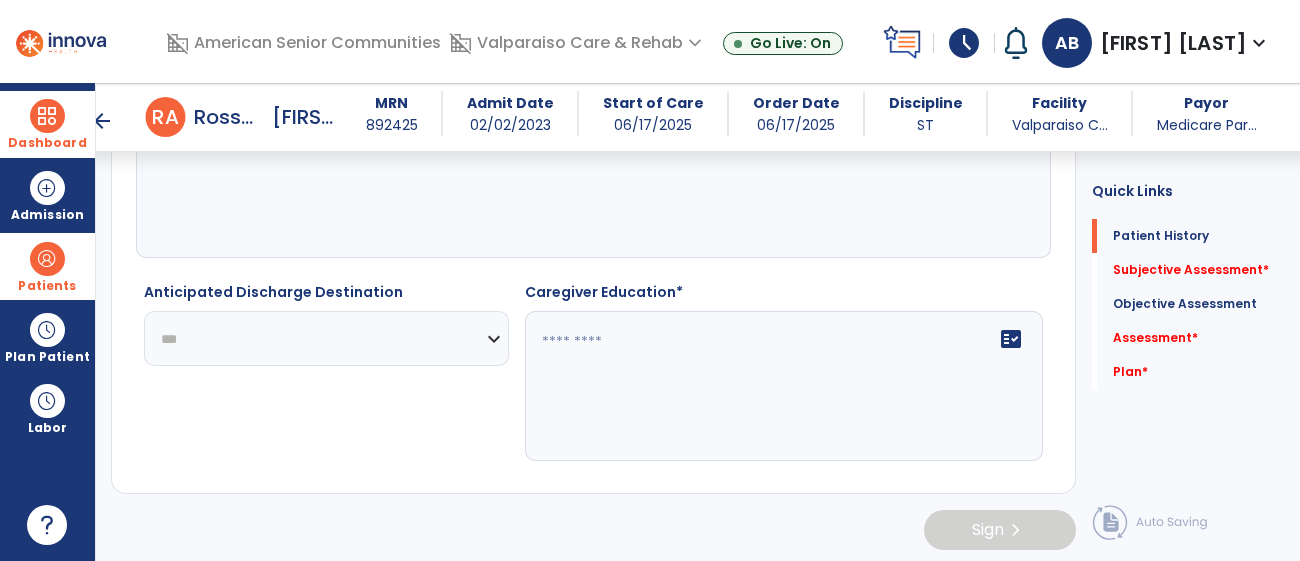click on "**********" 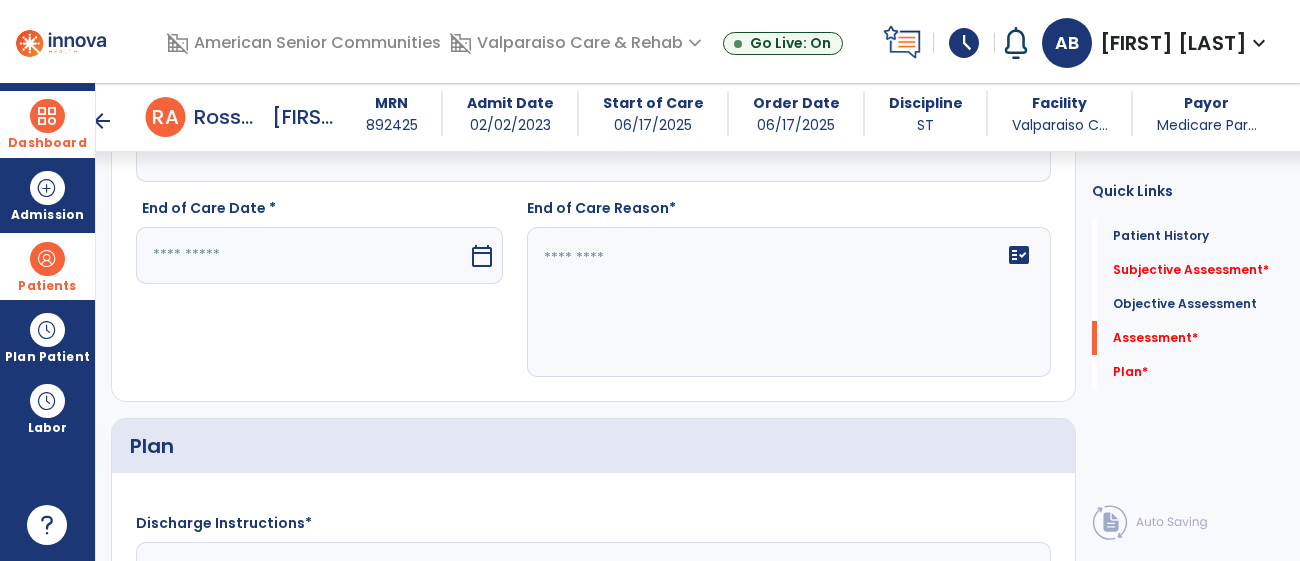 scroll, scrollTop: 2713, scrollLeft: 0, axis: vertical 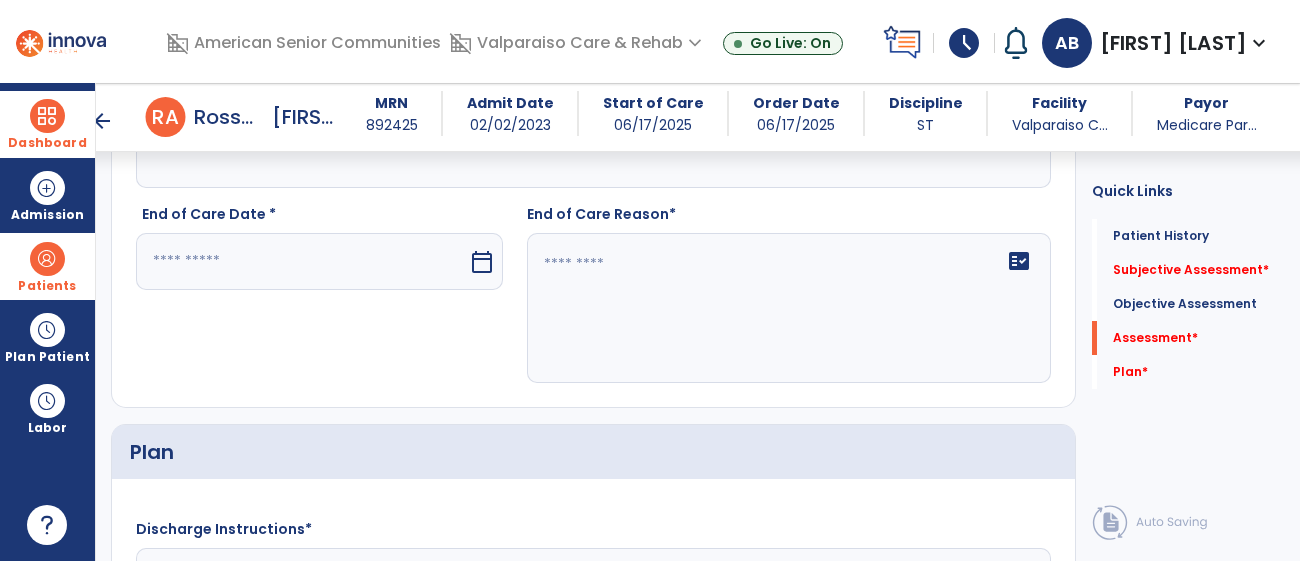 click at bounding box center [302, 261] 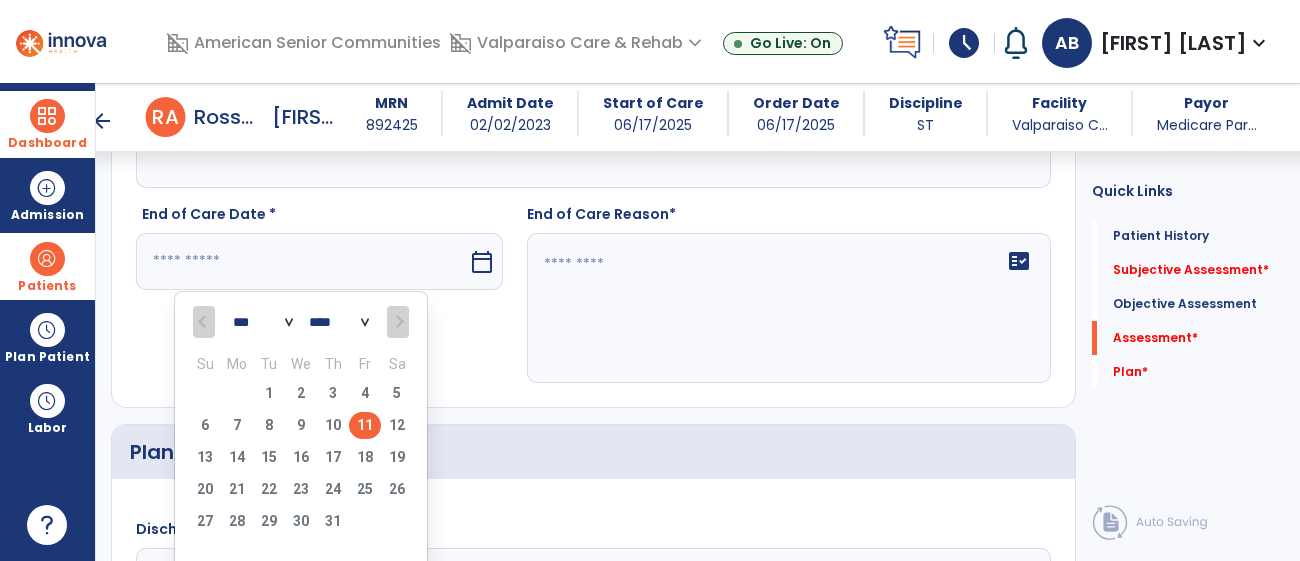 click on "11" at bounding box center [365, 425] 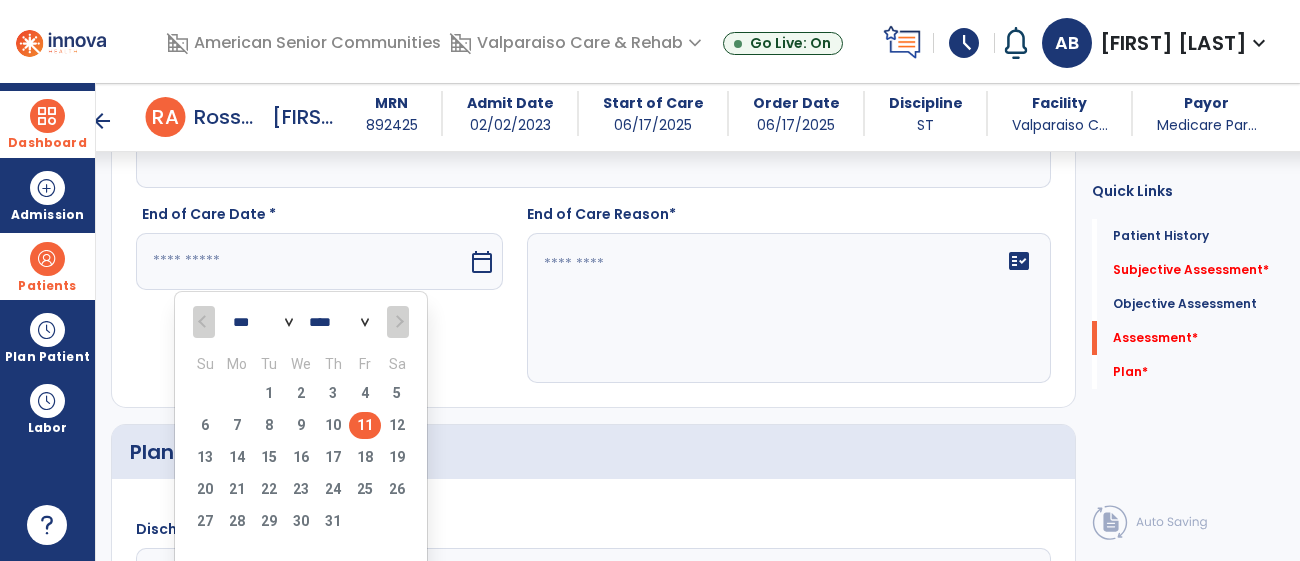 type on "*********" 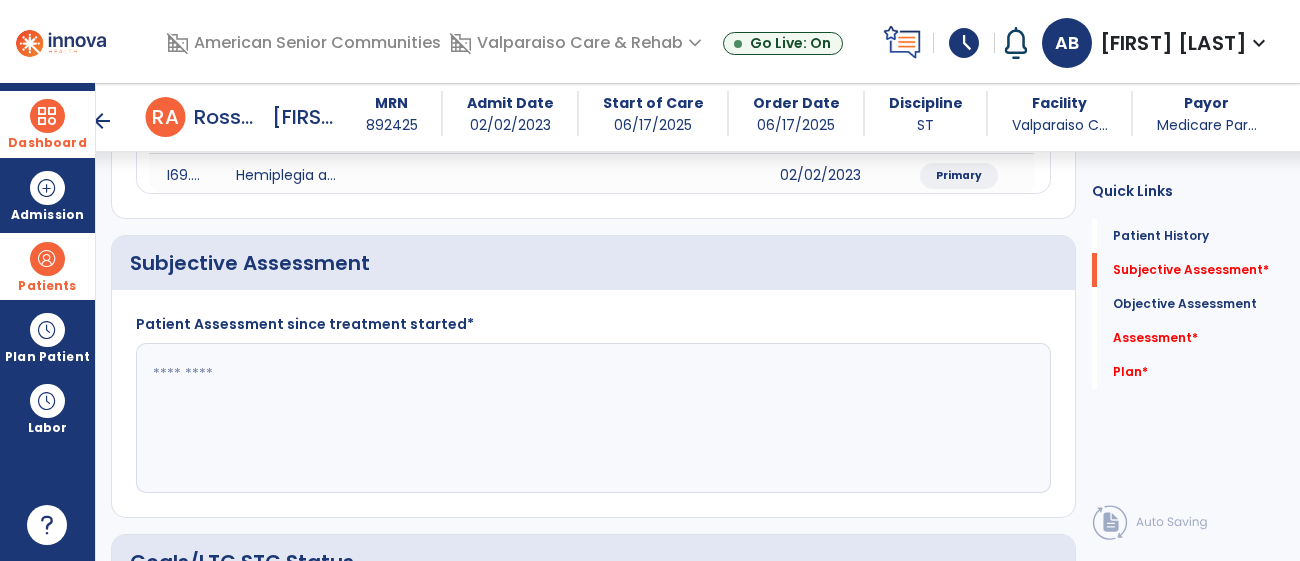 scroll, scrollTop: 315, scrollLeft: 0, axis: vertical 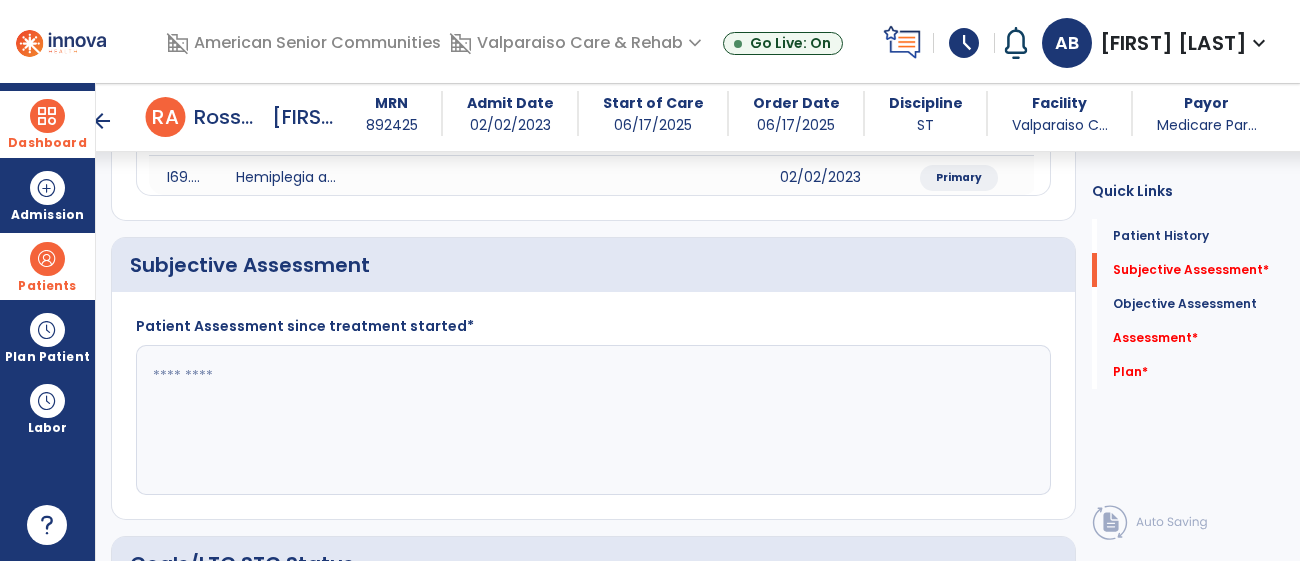 click 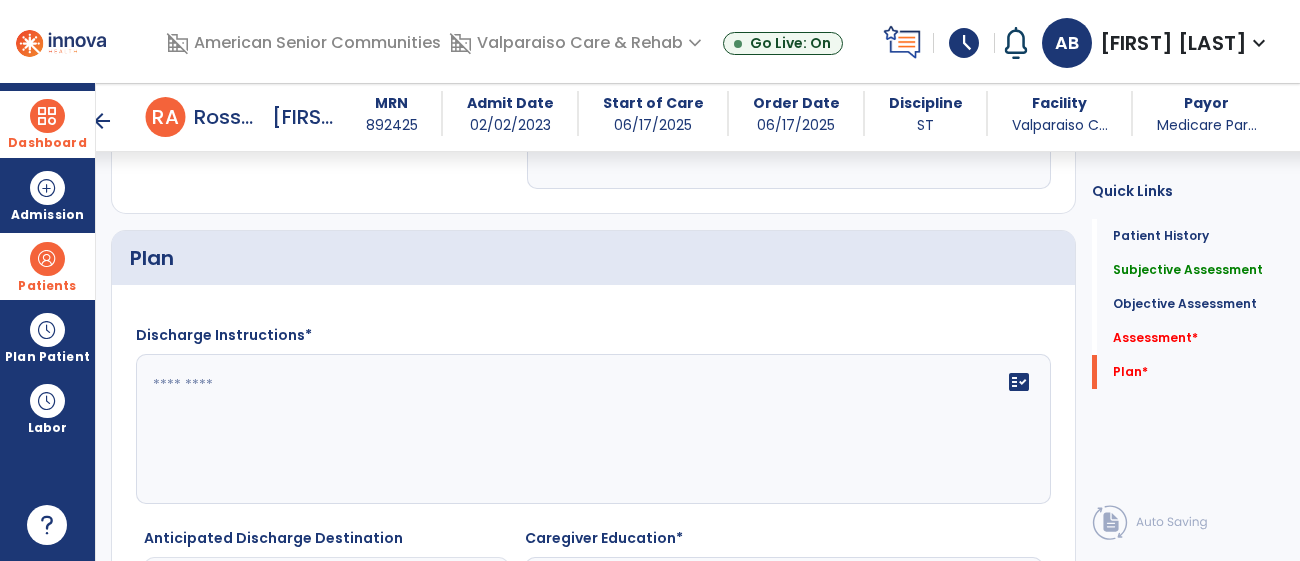 scroll, scrollTop: 2895, scrollLeft: 0, axis: vertical 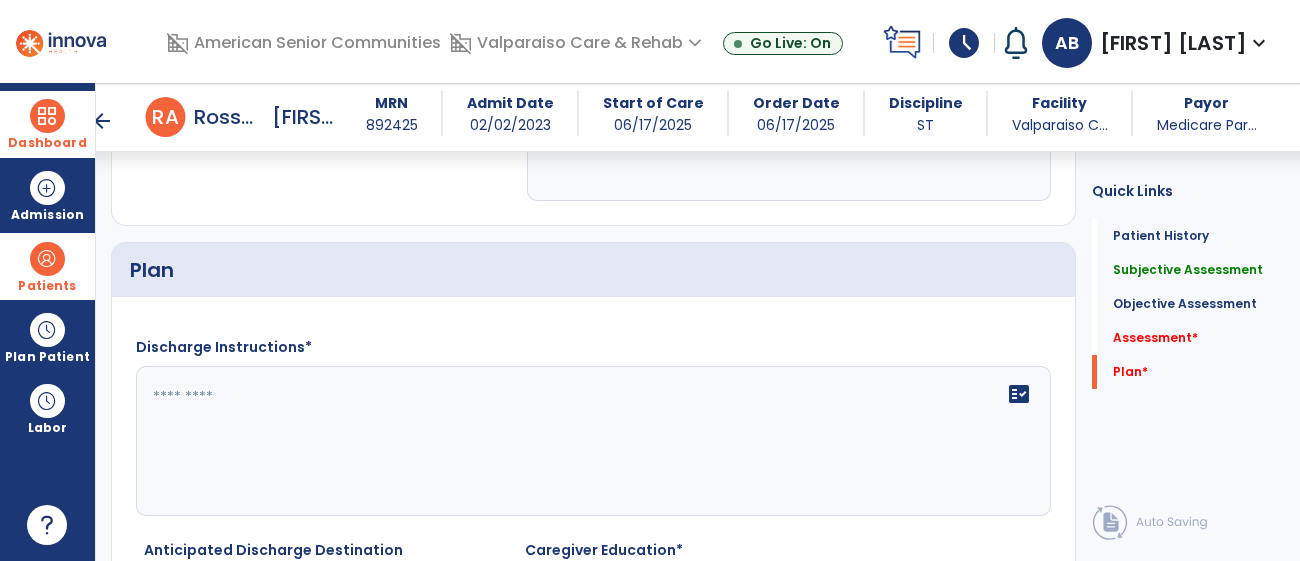type on "**********" 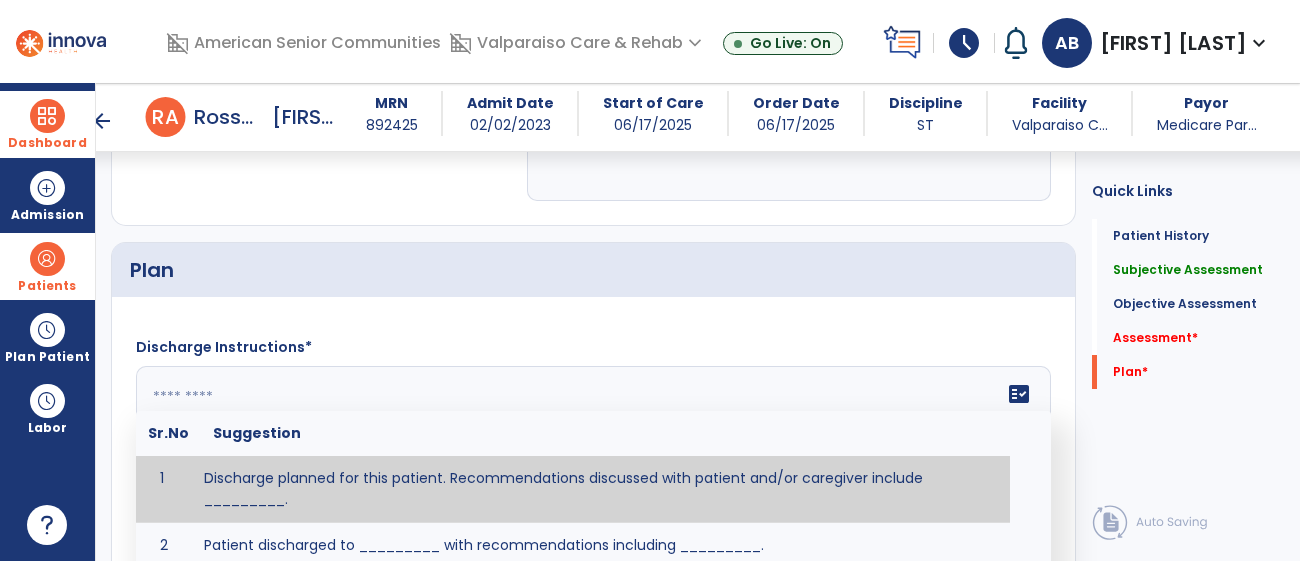 click 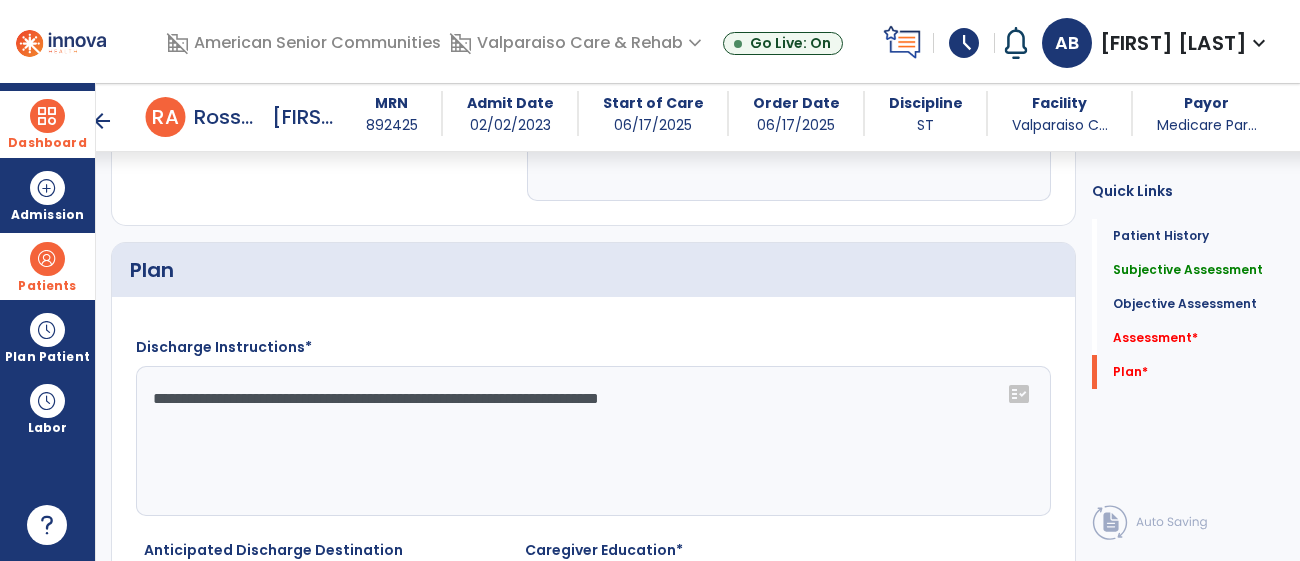 type on "**********" 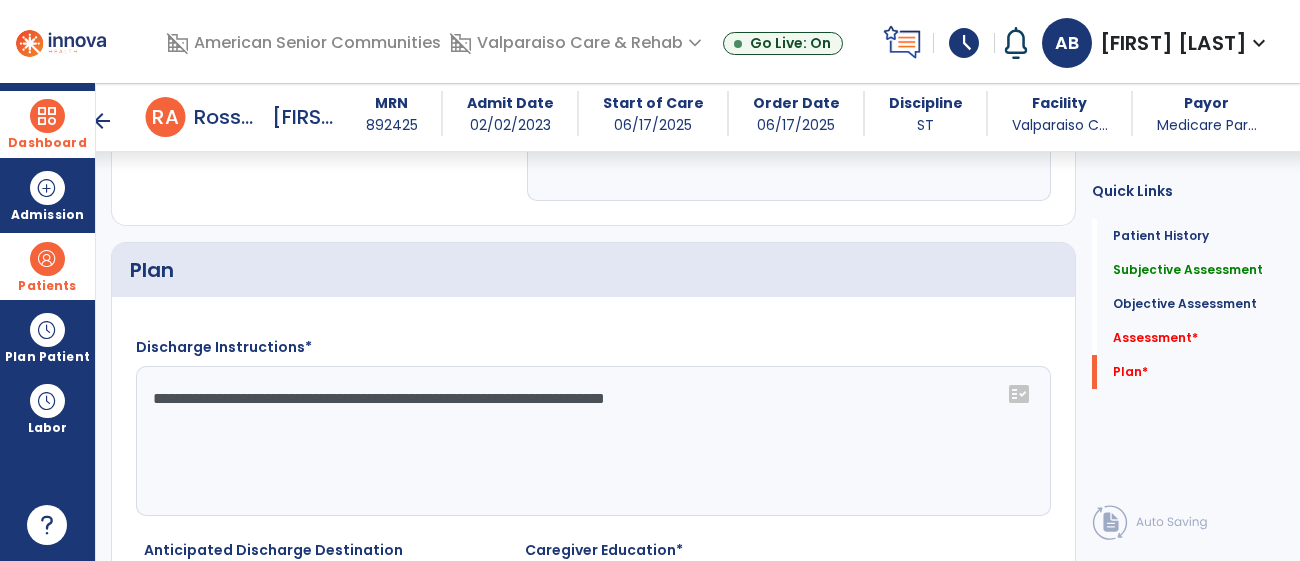 click on "**********" 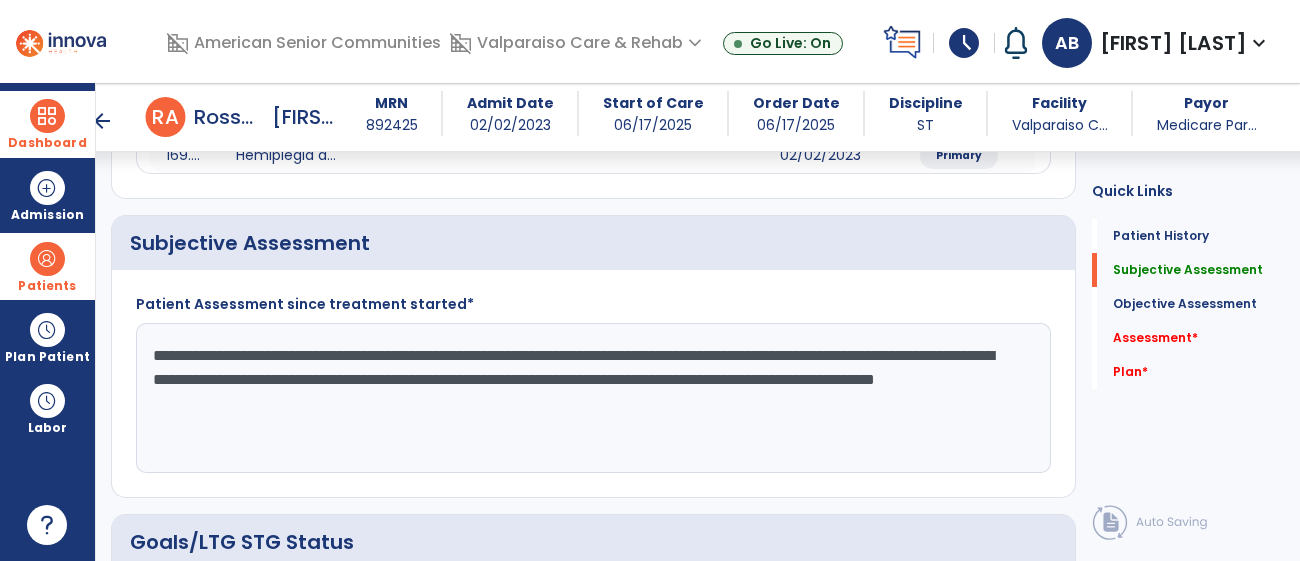 scroll, scrollTop: 271, scrollLeft: 0, axis: vertical 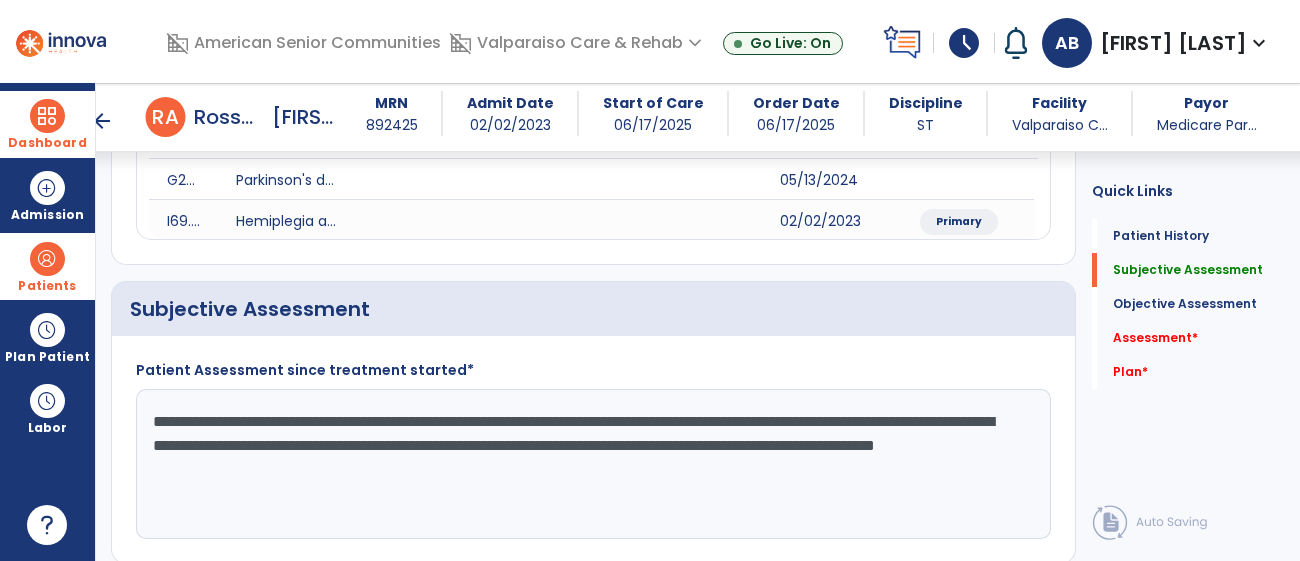 click on "**********" 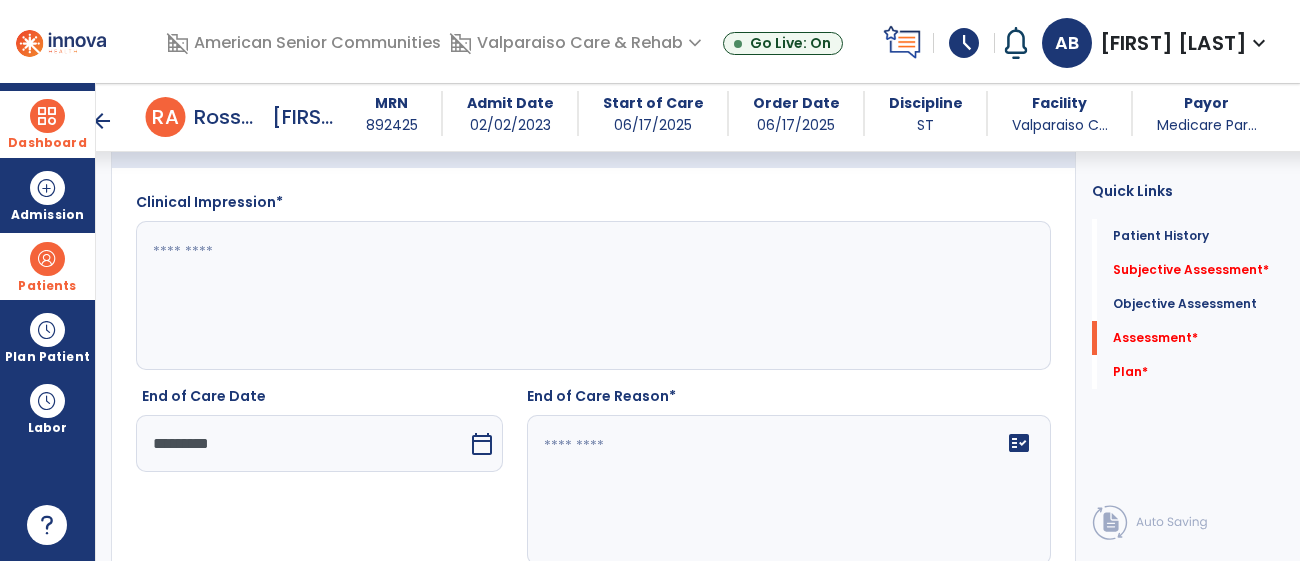 scroll, scrollTop: 2523, scrollLeft: 0, axis: vertical 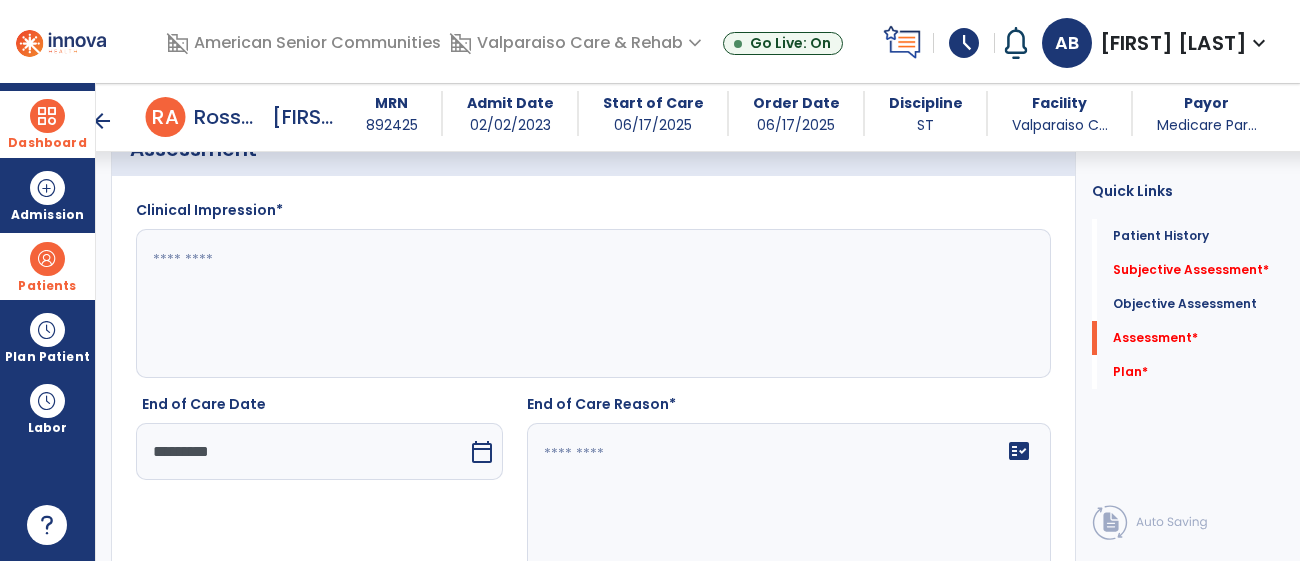 type 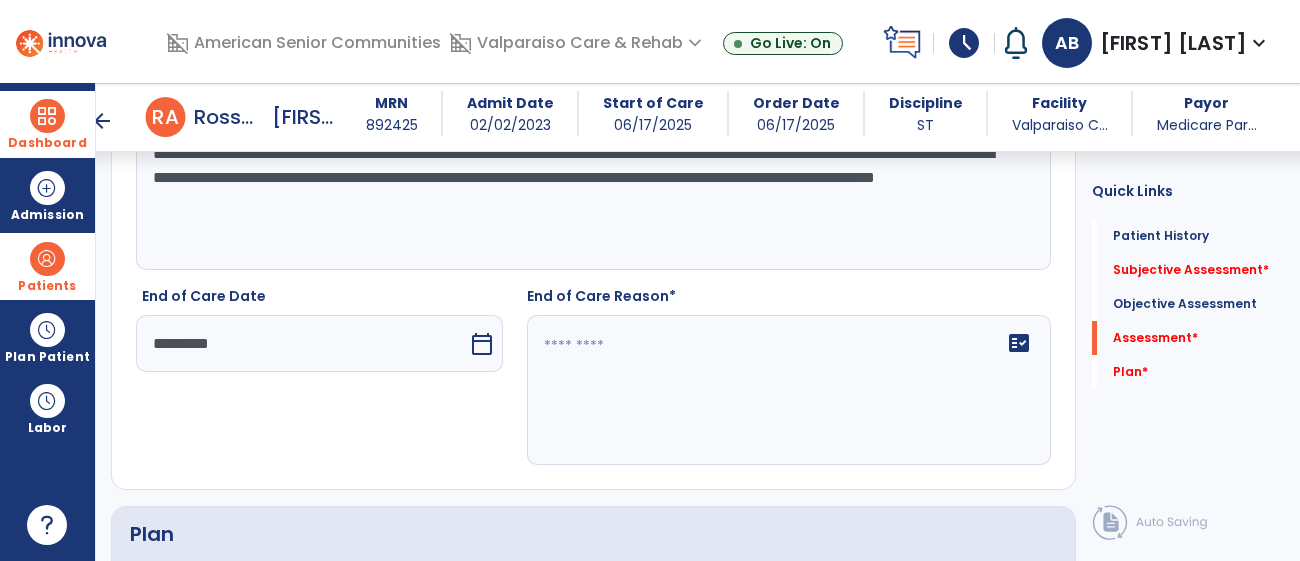 scroll, scrollTop: 2637, scrollLeft: 0, axis: vertical 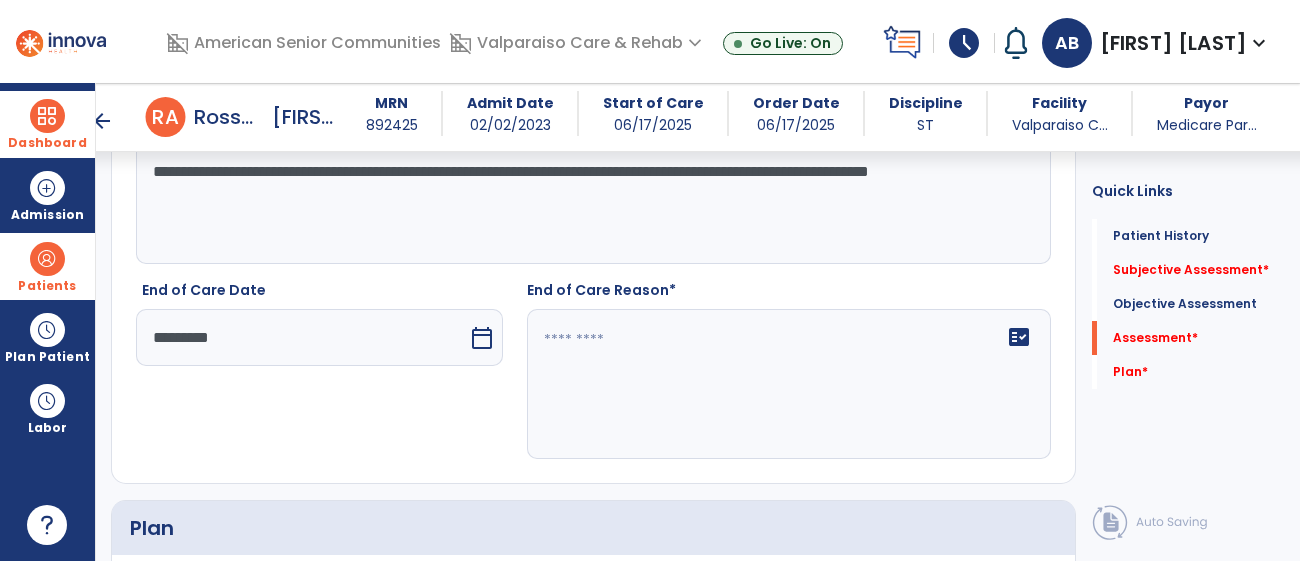 type on "**********" 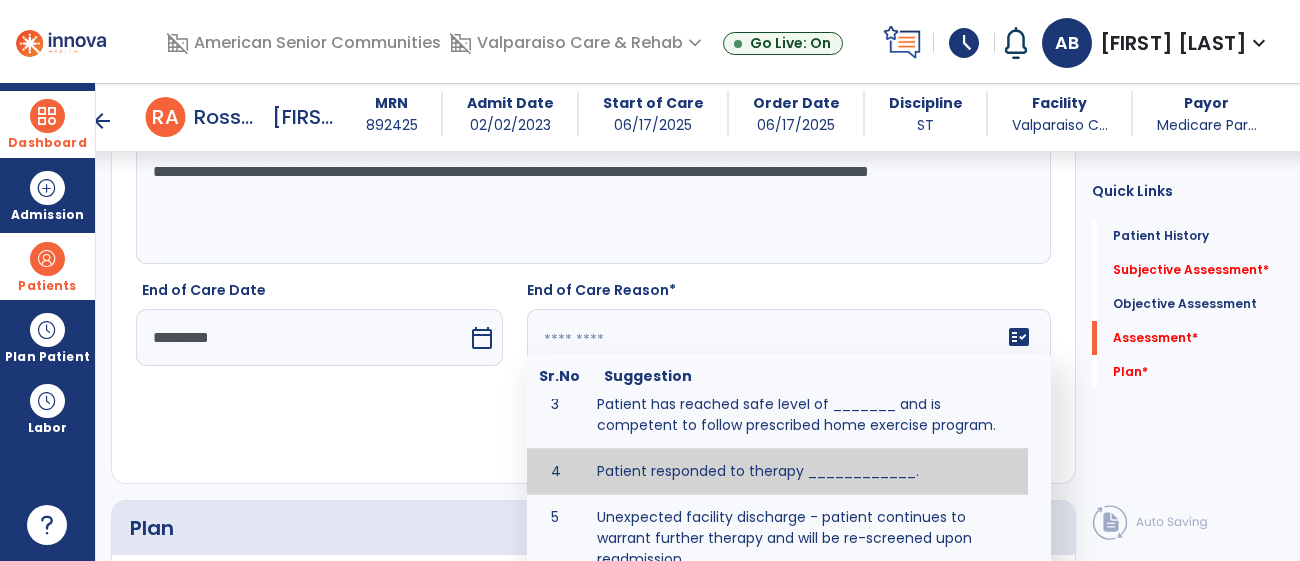 scroll, scrollTop: 0, scrollLeft: 0, axis: both 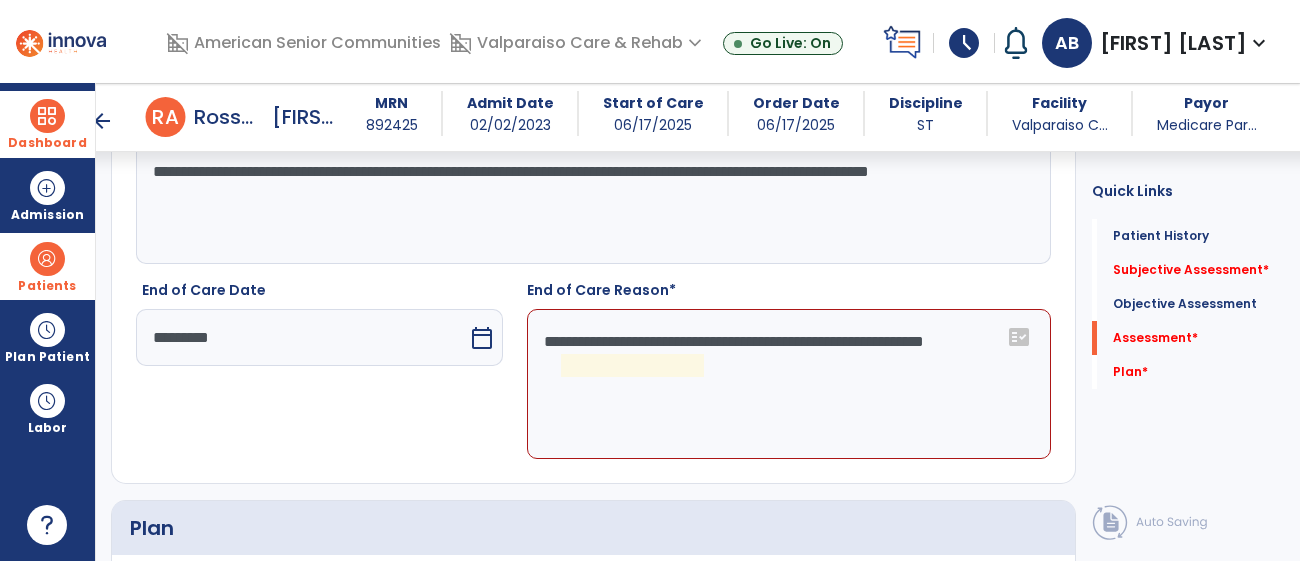 click on "**********" 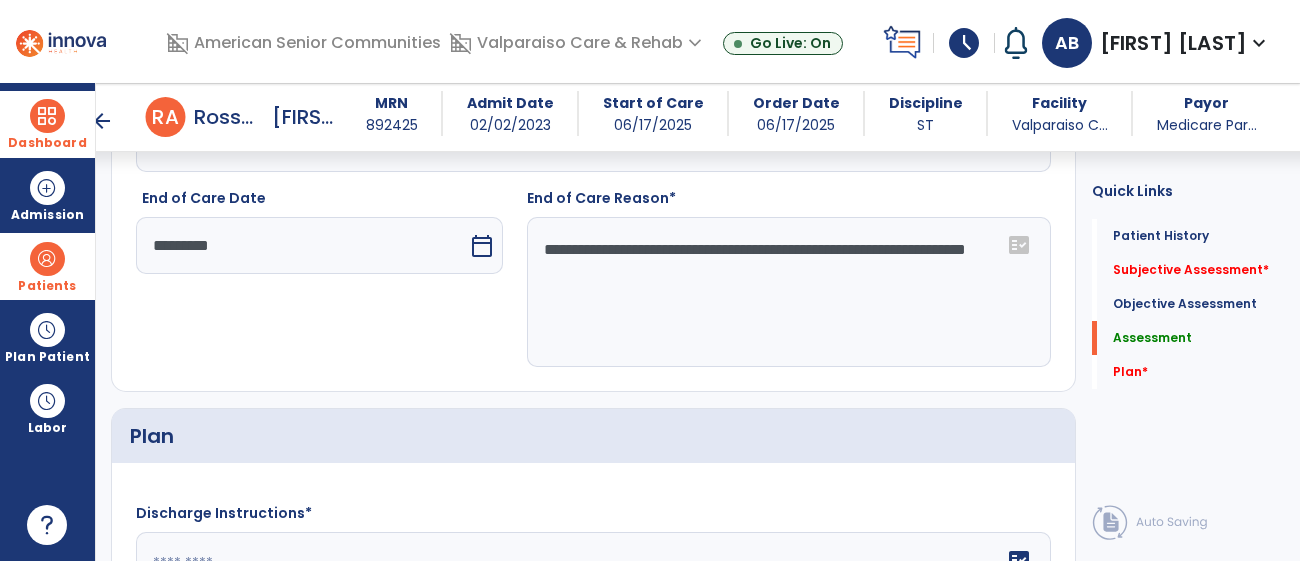 scroll, scrollTop: 2730, scrollLeft: 0, axis: vertical 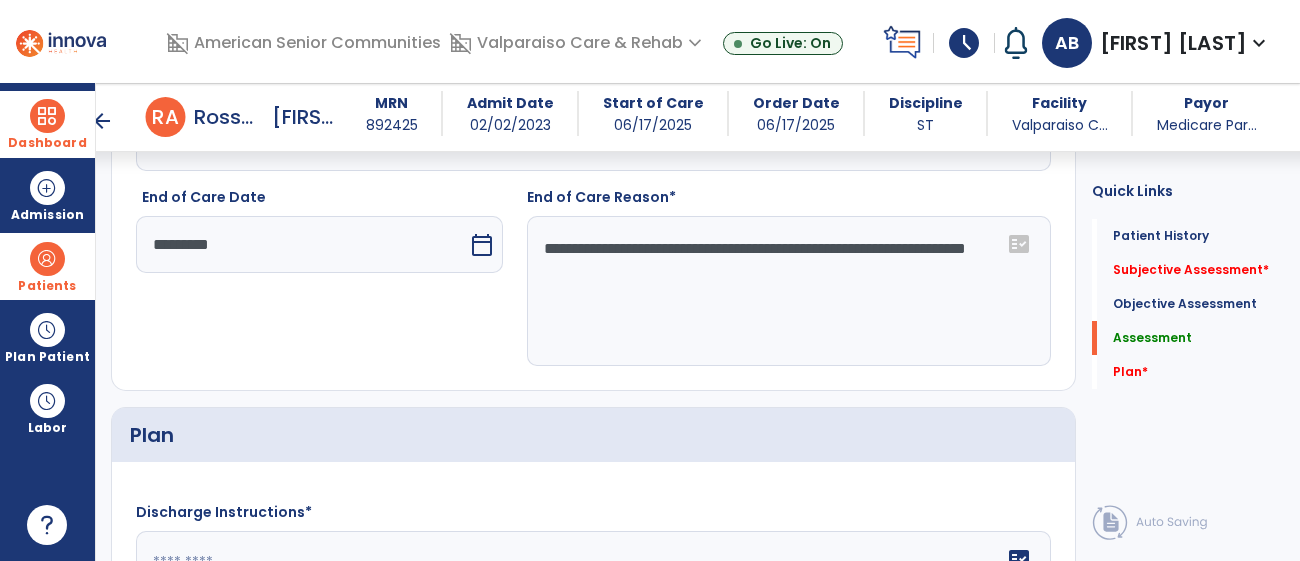 click on "**********" 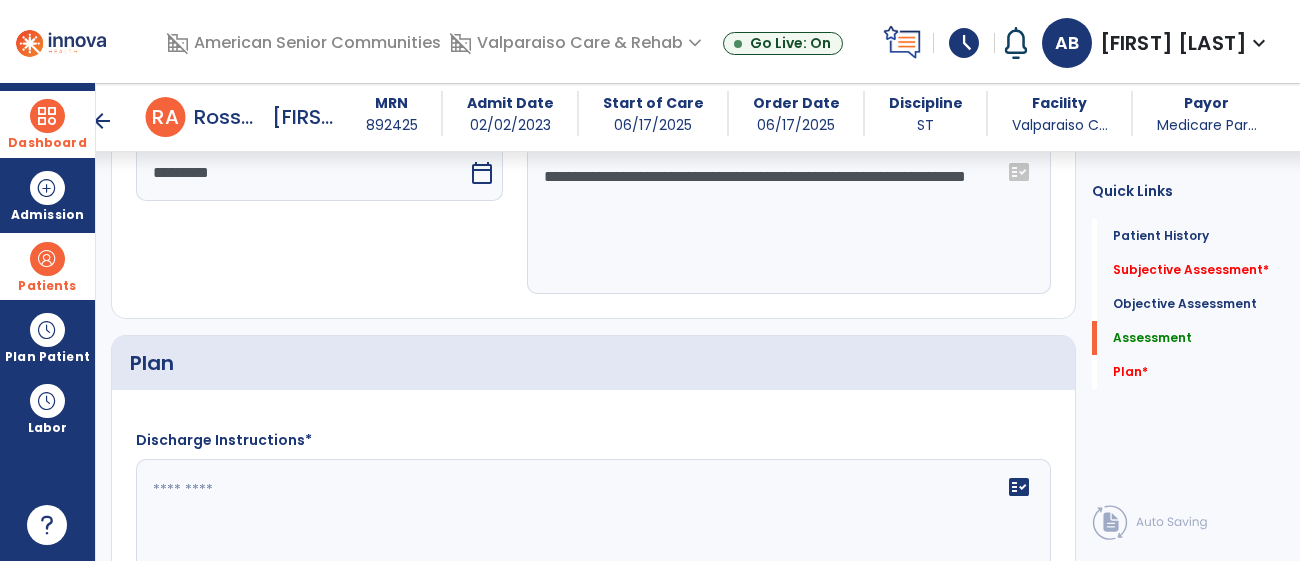 scroll, scrollTop: 2776, scrollLeft: 0, axis: vertical 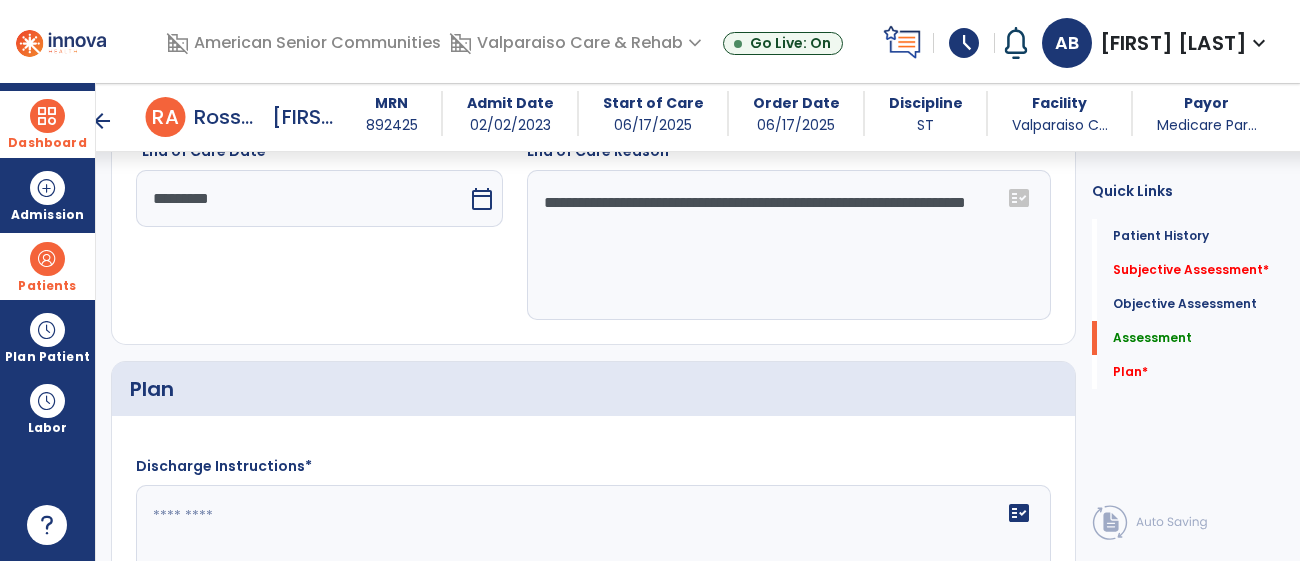 click on "**********" 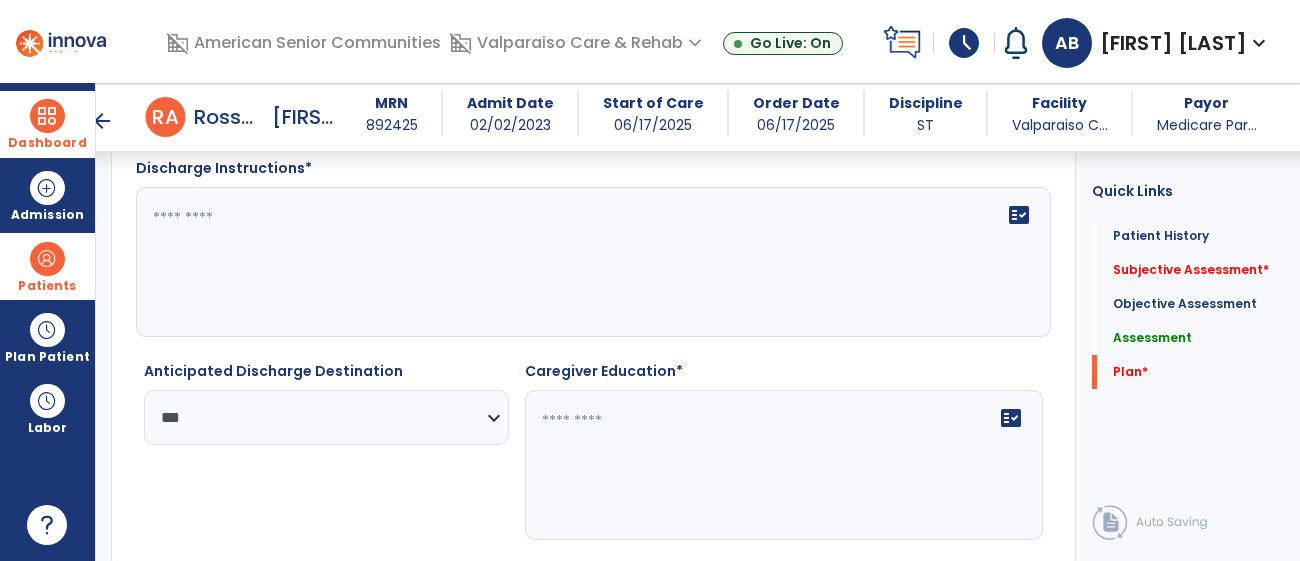 scroll, scrollTop: 3072, scrollLeft: 0, axis: vertical 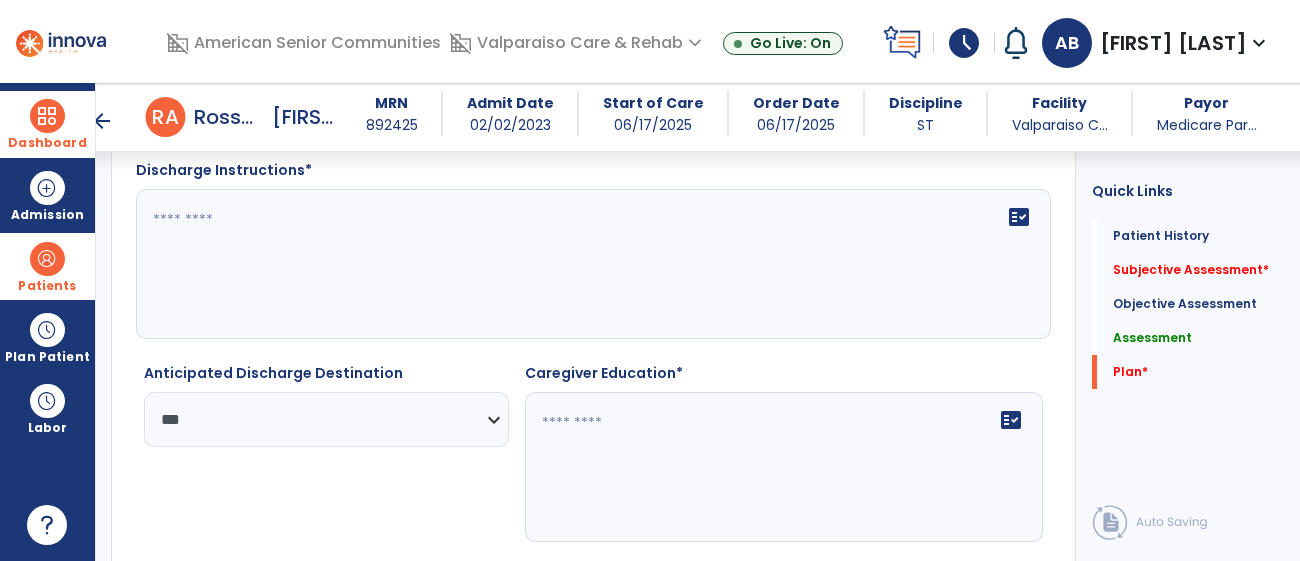 type on "**********" 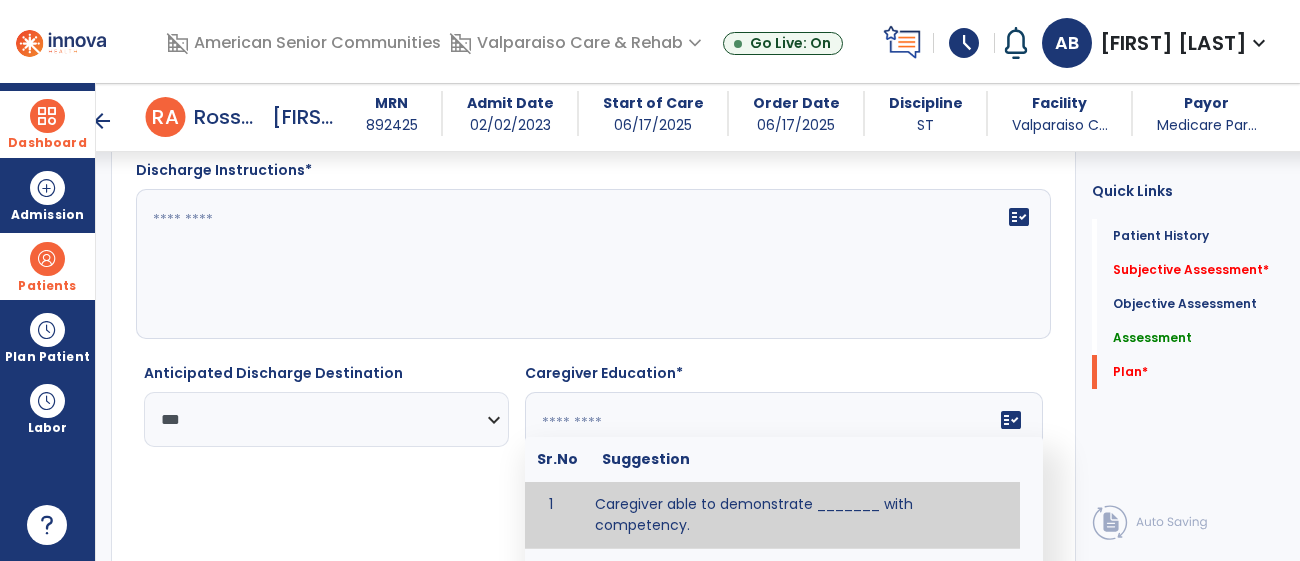 scroll, scrollTop: 3255, scrollLeft: 0, axis: vertical 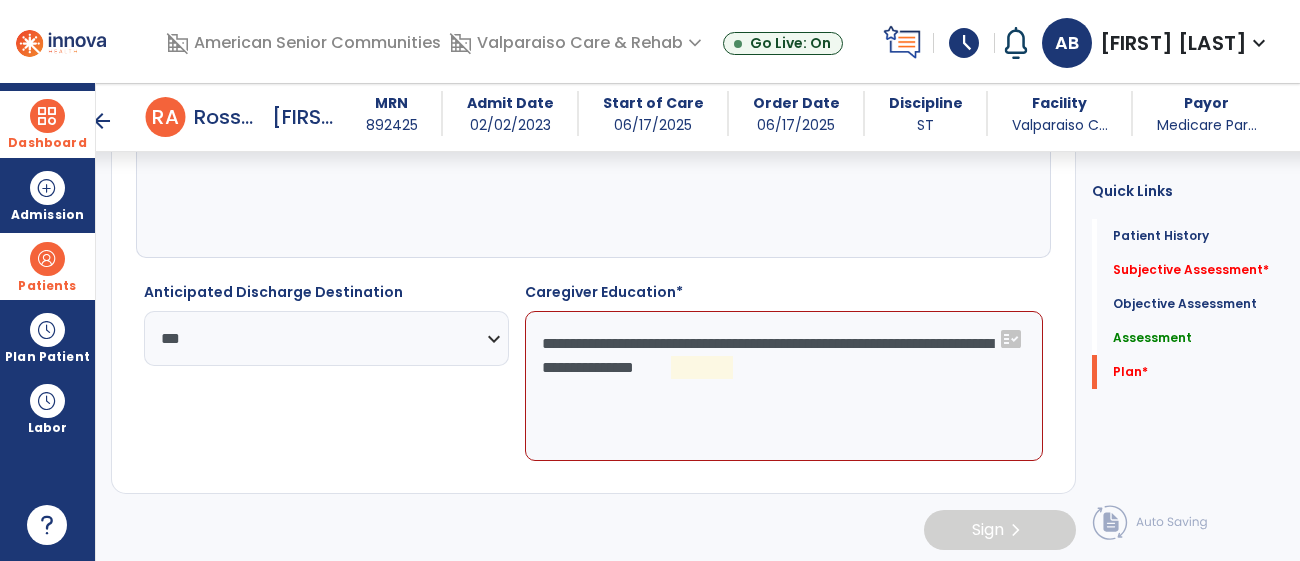 click on "**********" 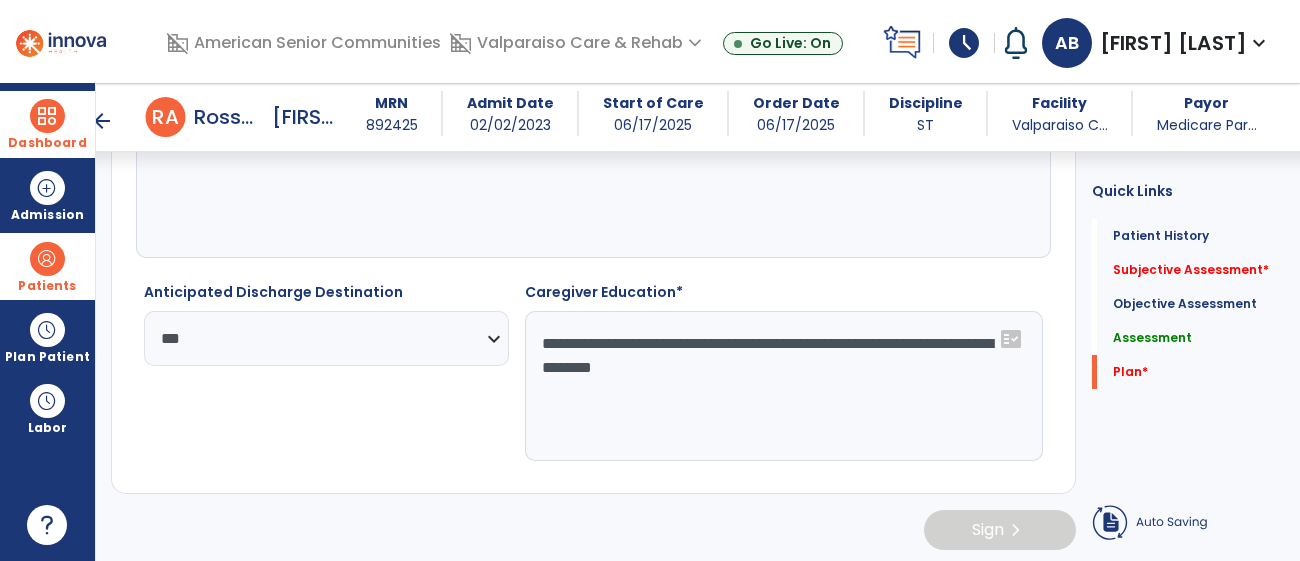 drag, startPoint x: 901, startPoint y: 390, endPoint x: 807, endPoint y: 335, distance: 108.90822 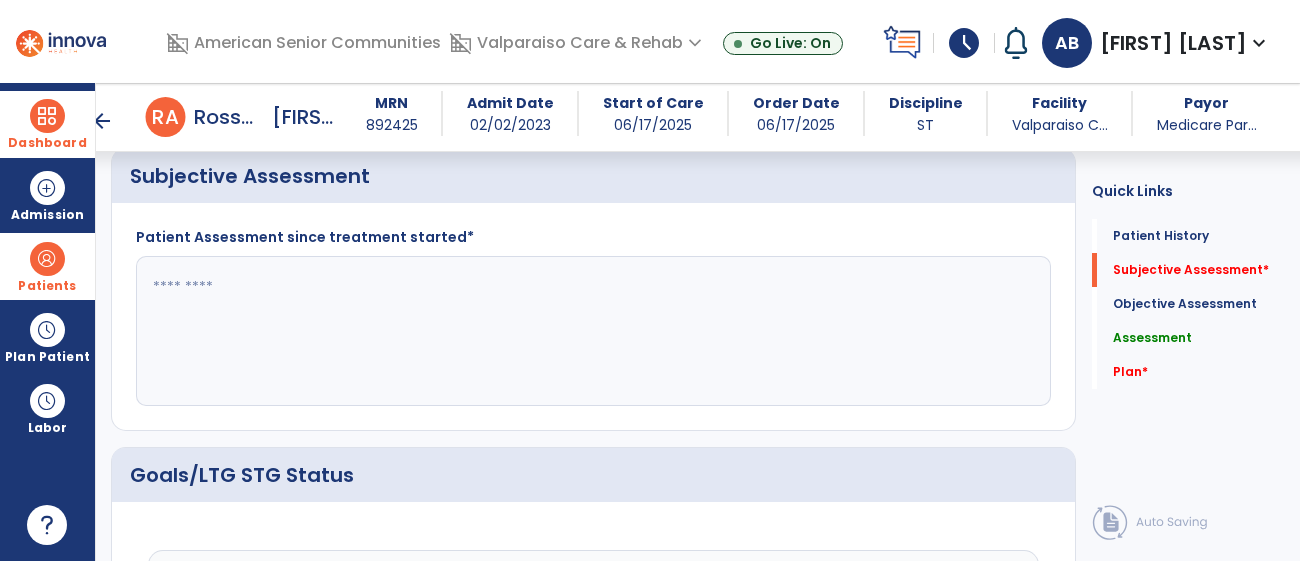 scroll, scrollTop: 400, scrollLeft: 0, axis: vertical 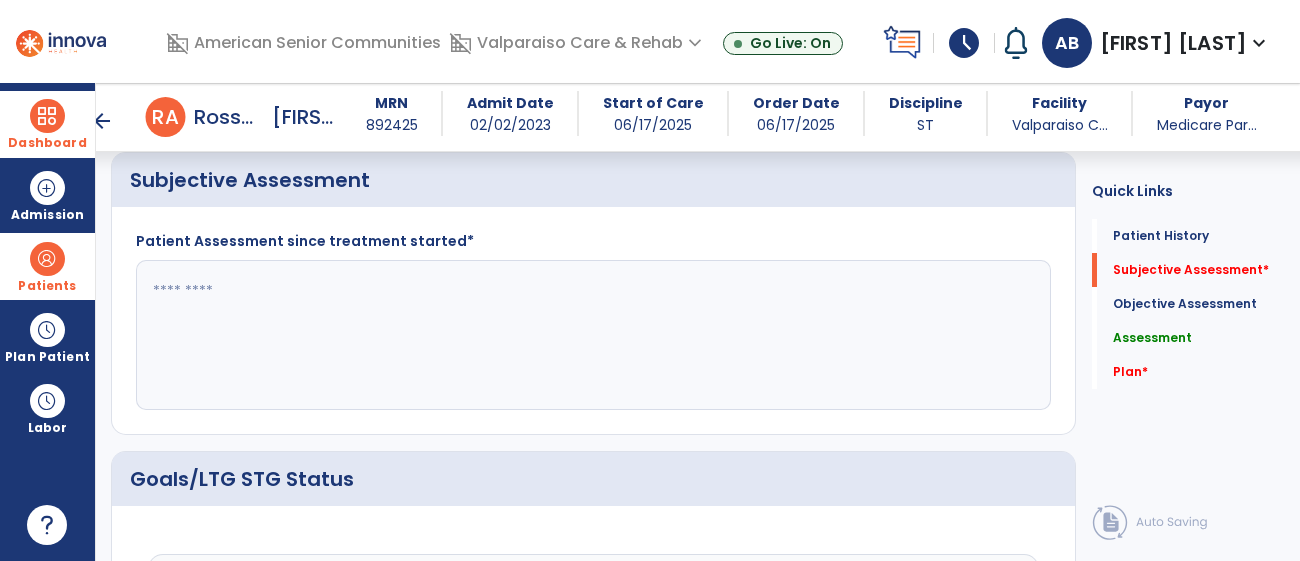 type on "**********" 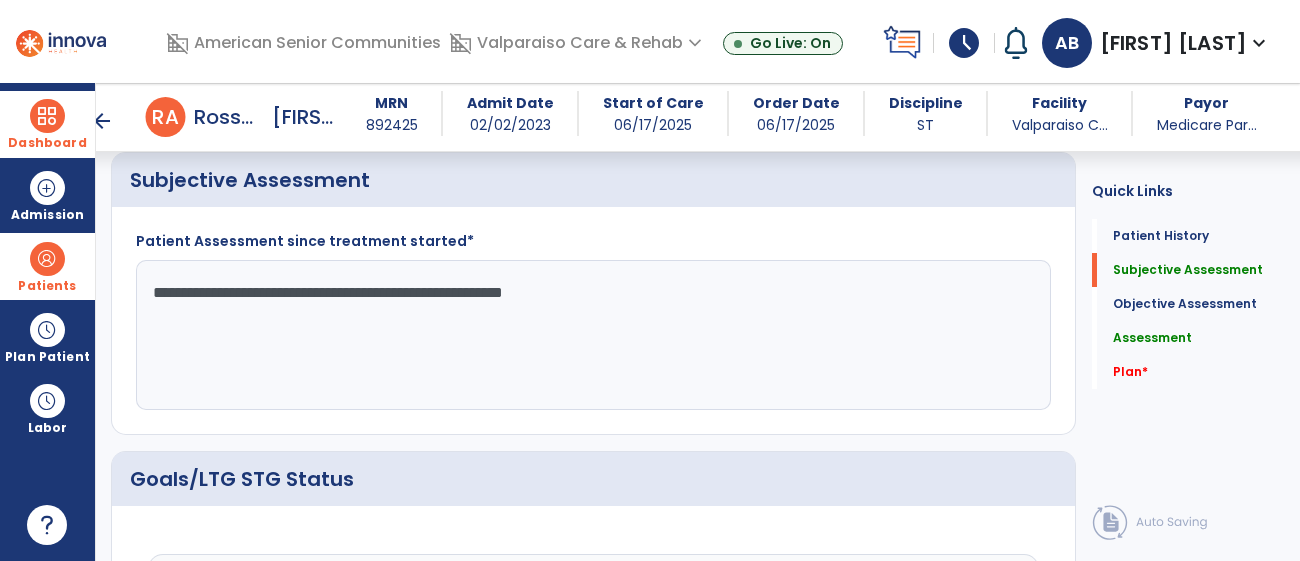 click on "**********" 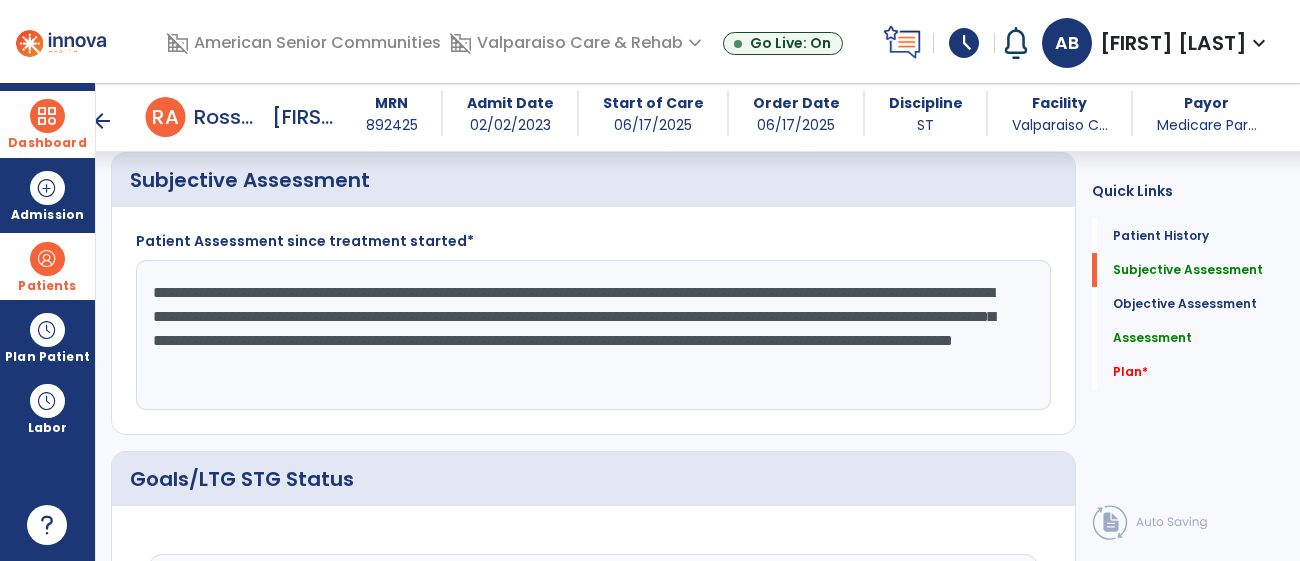 drag, startPoint x: 386, startPoint y: 396, endPoint x: 463, endPoint y: 369, distance: 81.596565 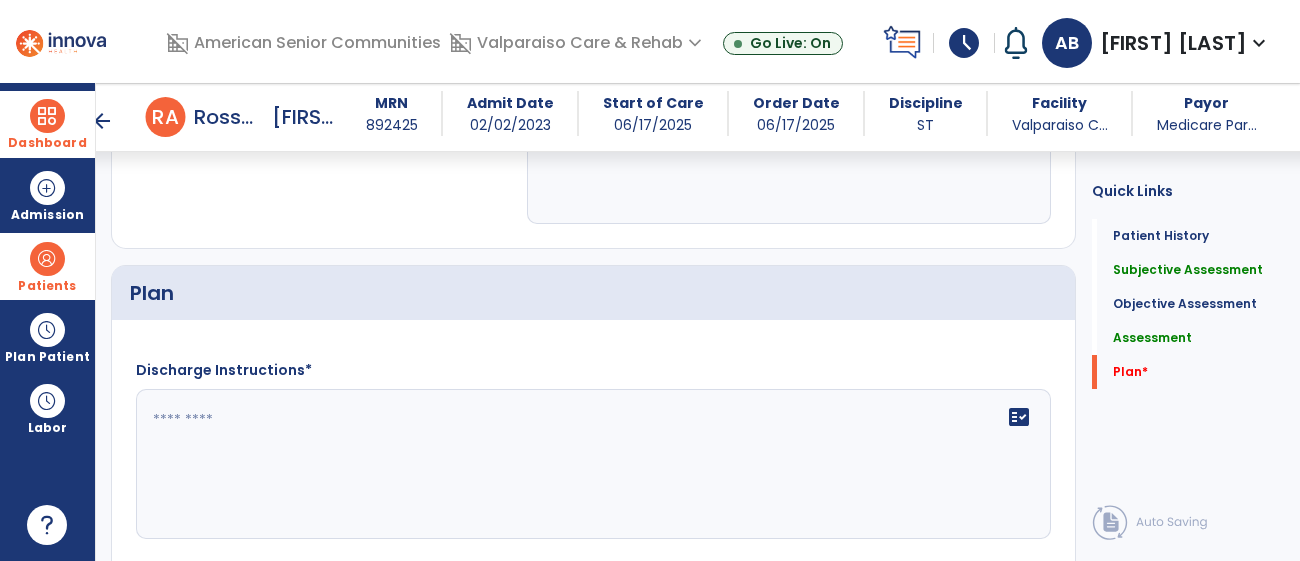 type on "**********" 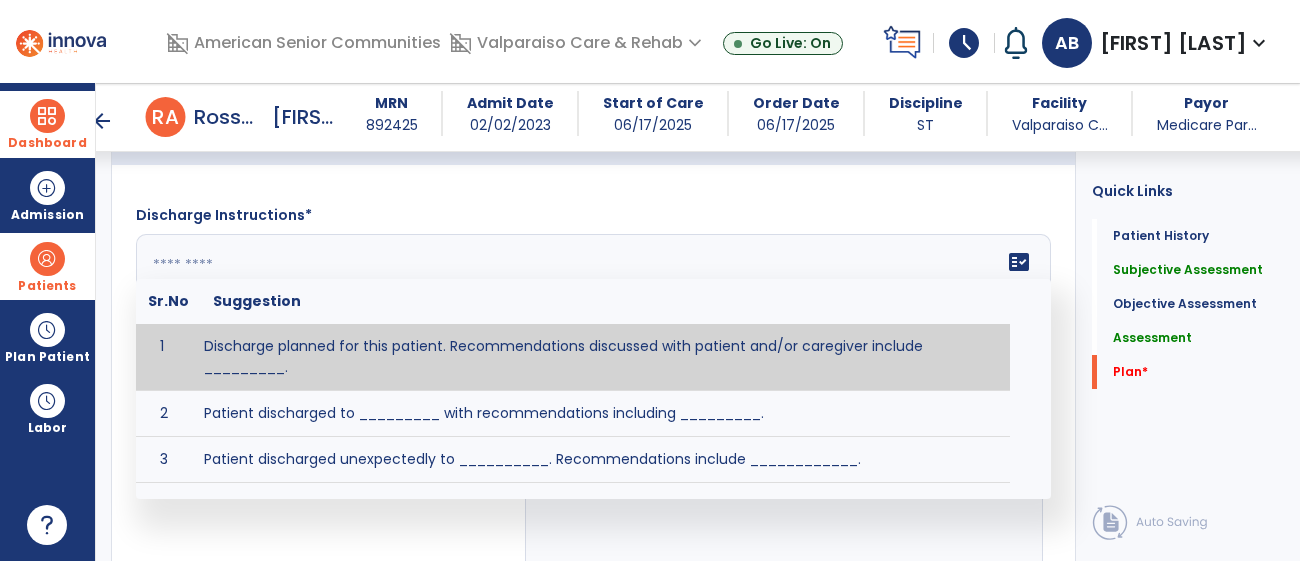 scroll, scrollTop: 3034, scrollLeft: 0, axis: vertical 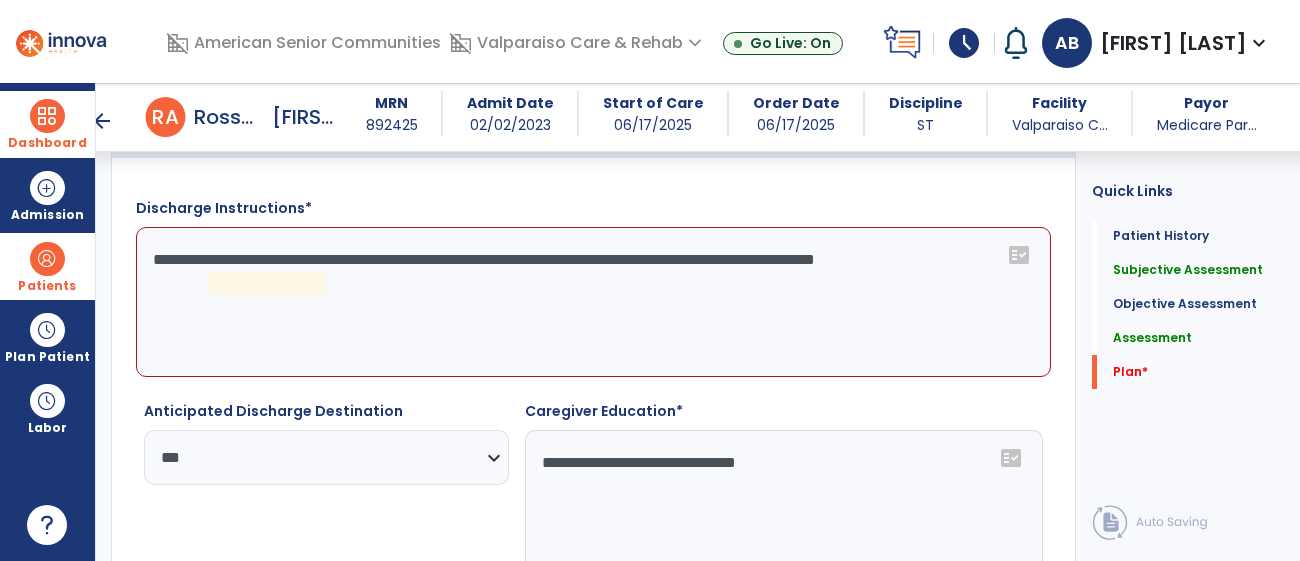click on "**********" 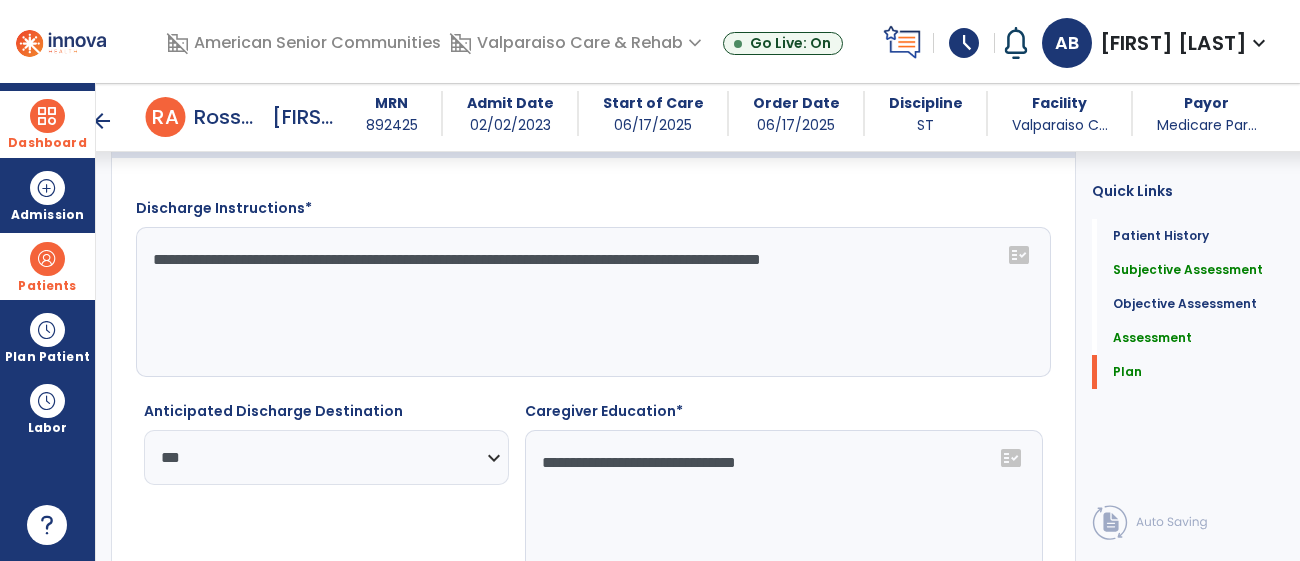 paste on "**********" 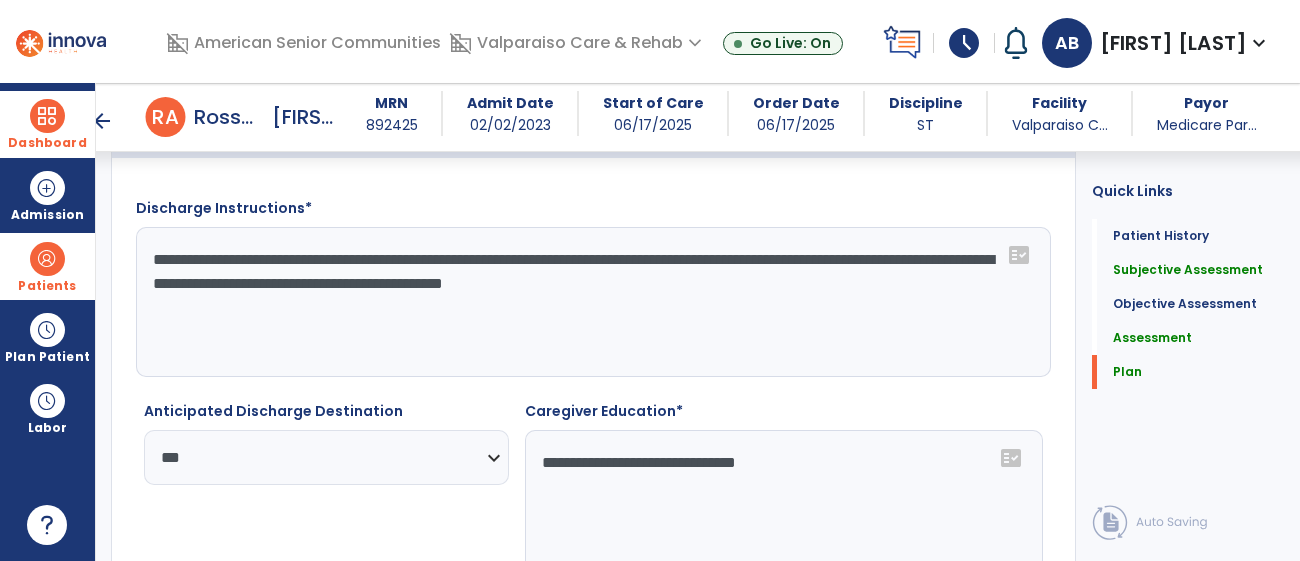 click on "**********" 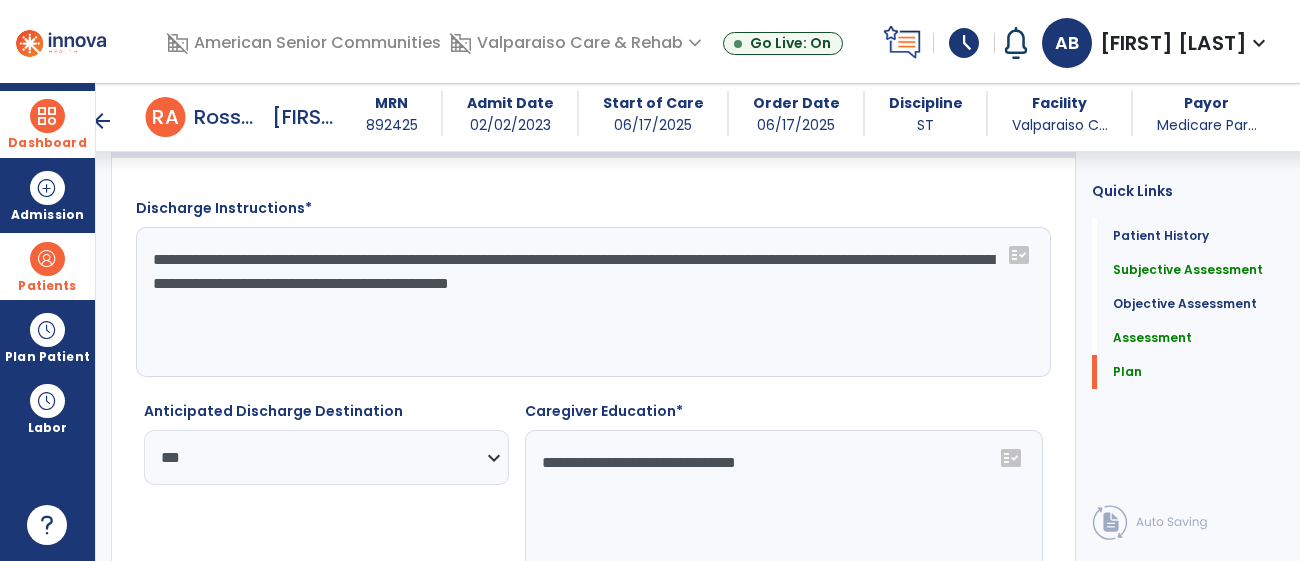 click on "**********" 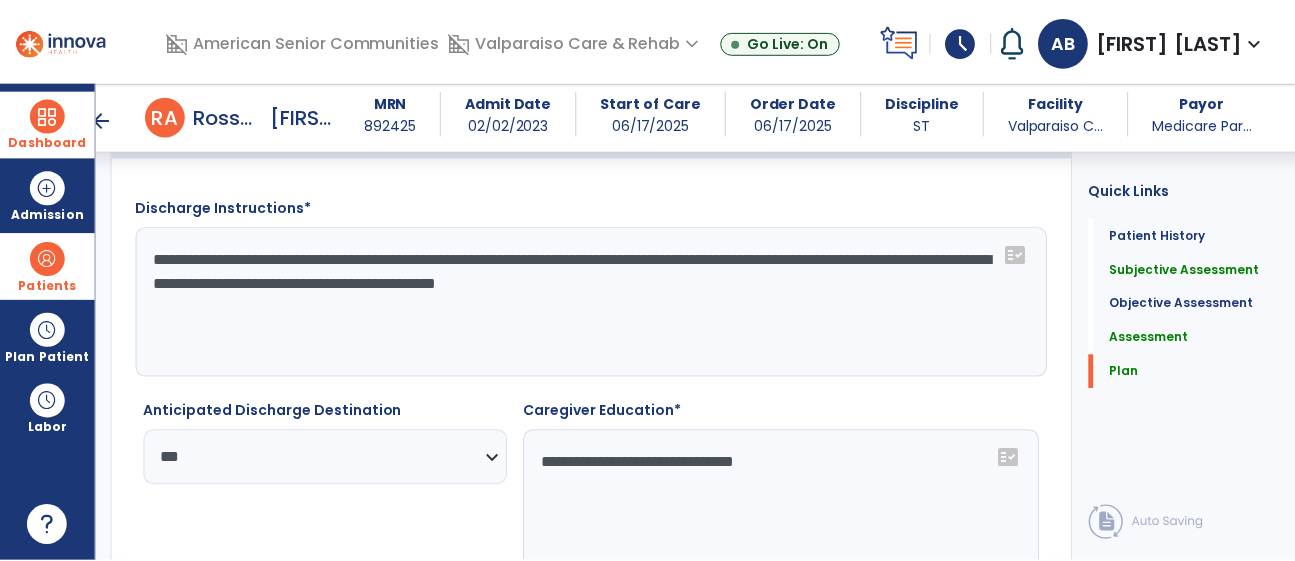 scroll, scrollTop: 3155, scrollLeft: 0, axis: vertical 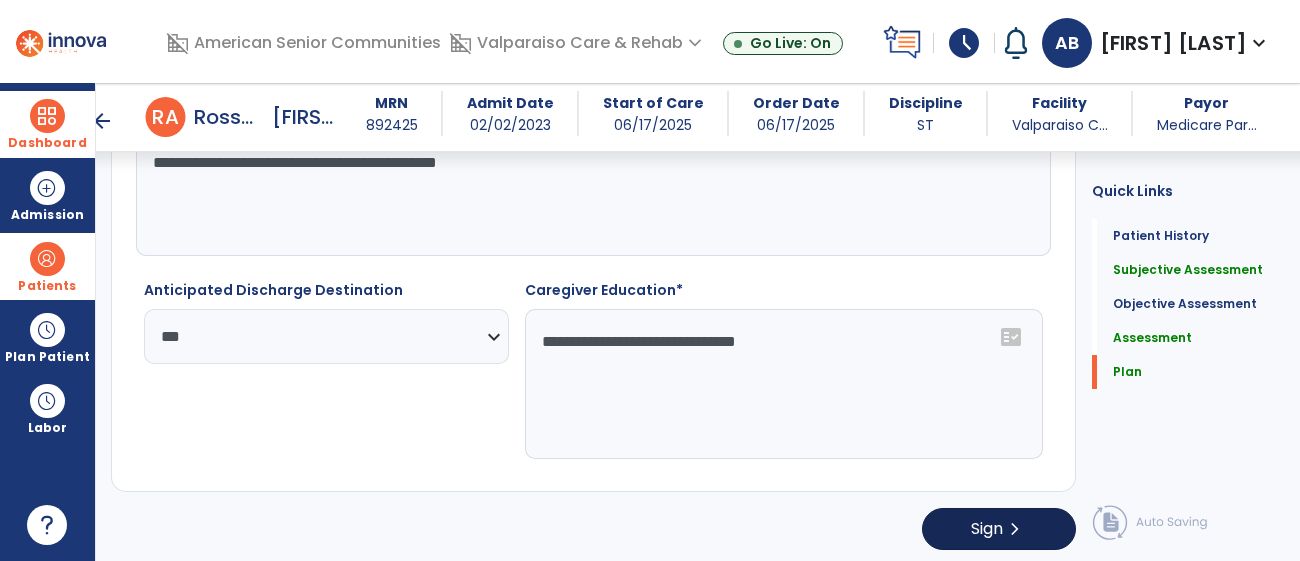type on "**********" 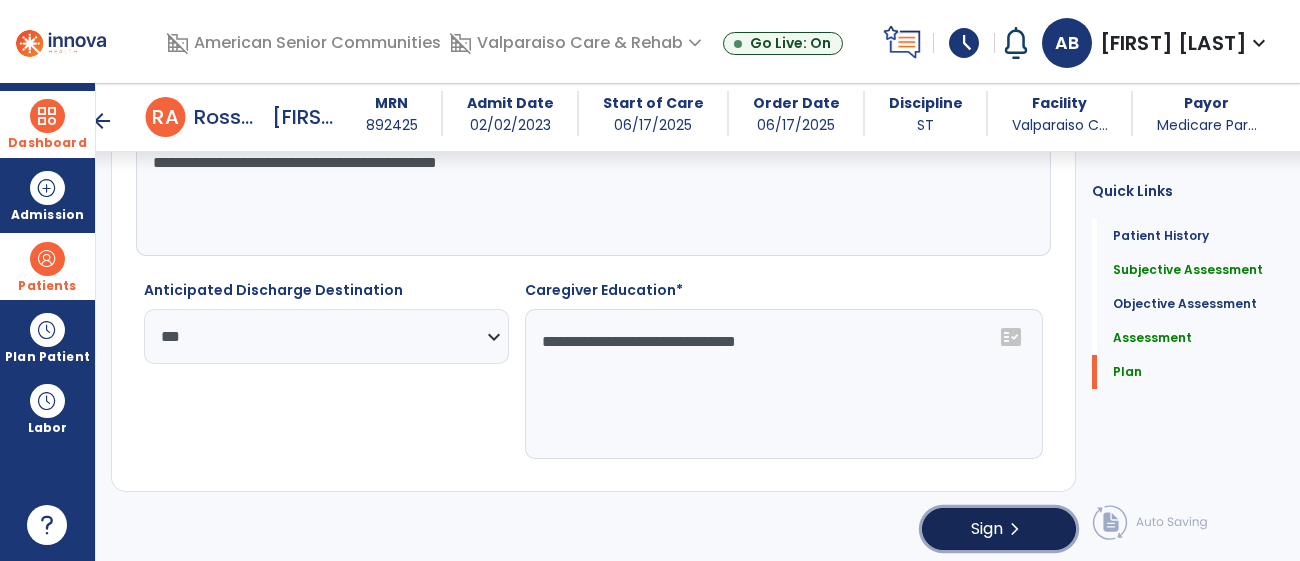 click on "Sign  chevron_right" 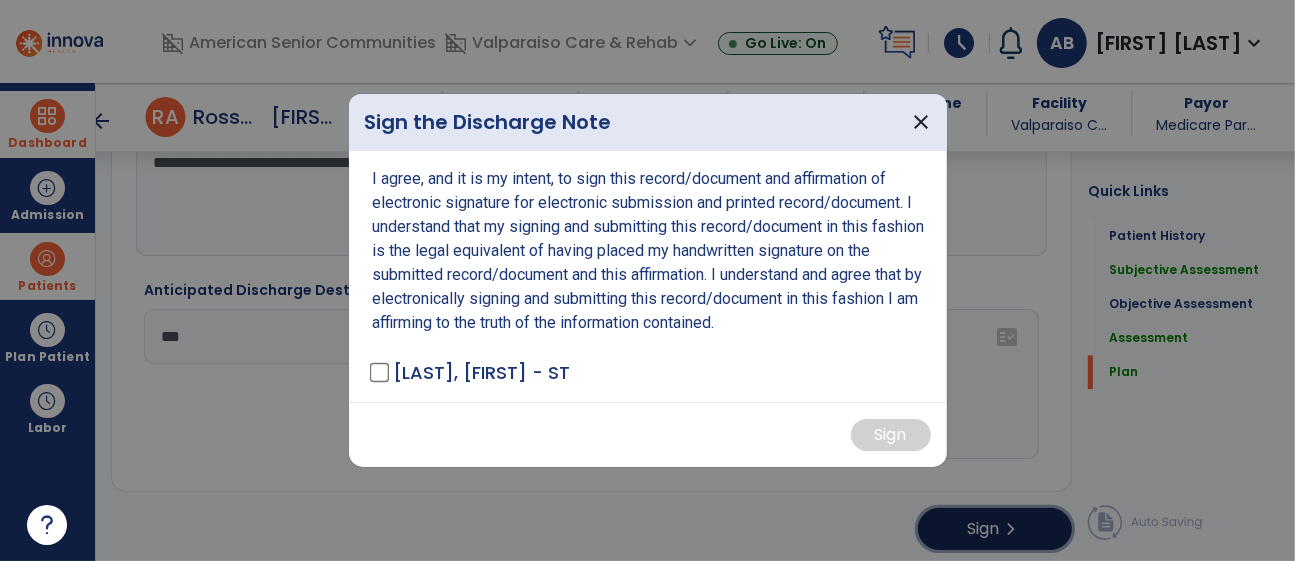 scroll, scrollTop: 3155, scrollLeft: 0, axis: vertical 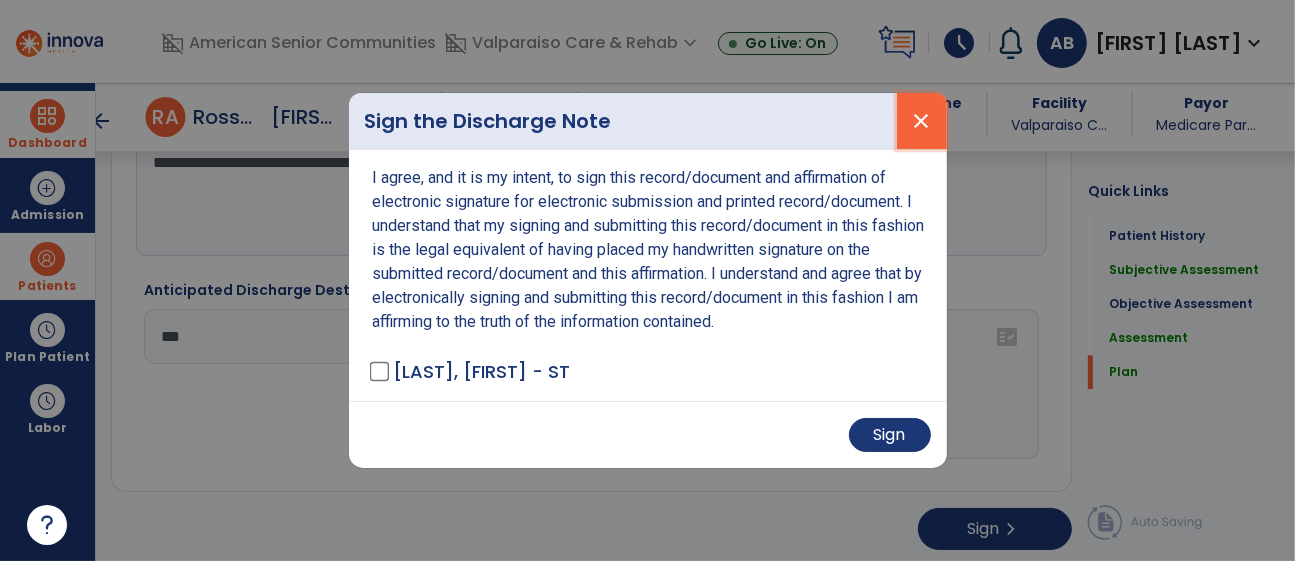 click on "close" at bounding box center [922, 121] 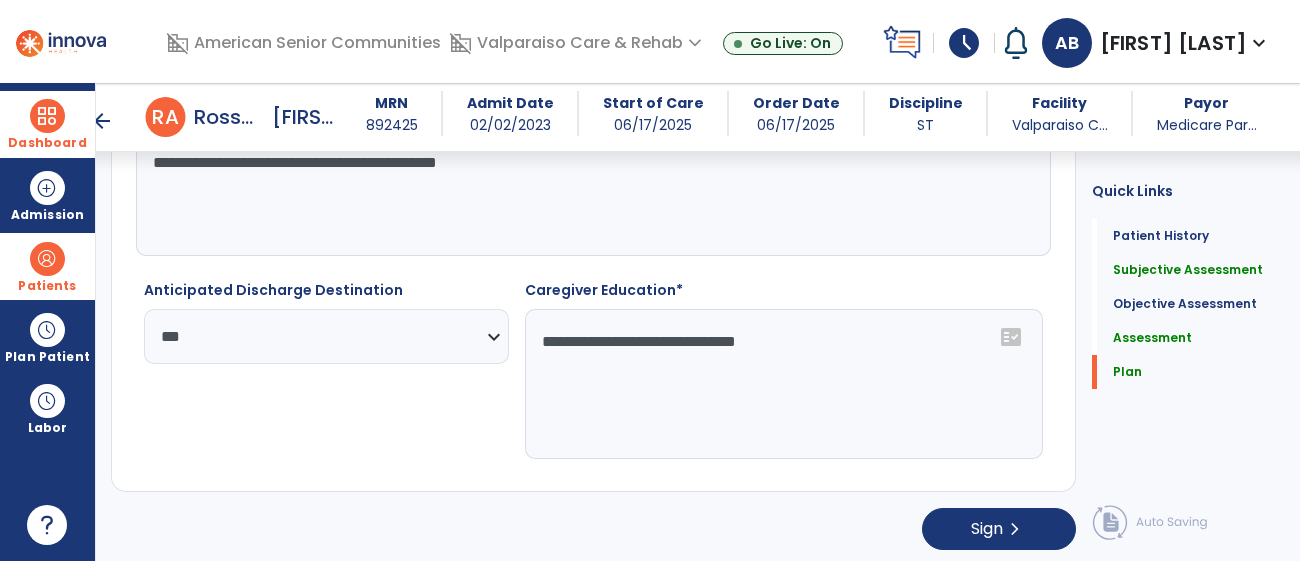 click on "**********" 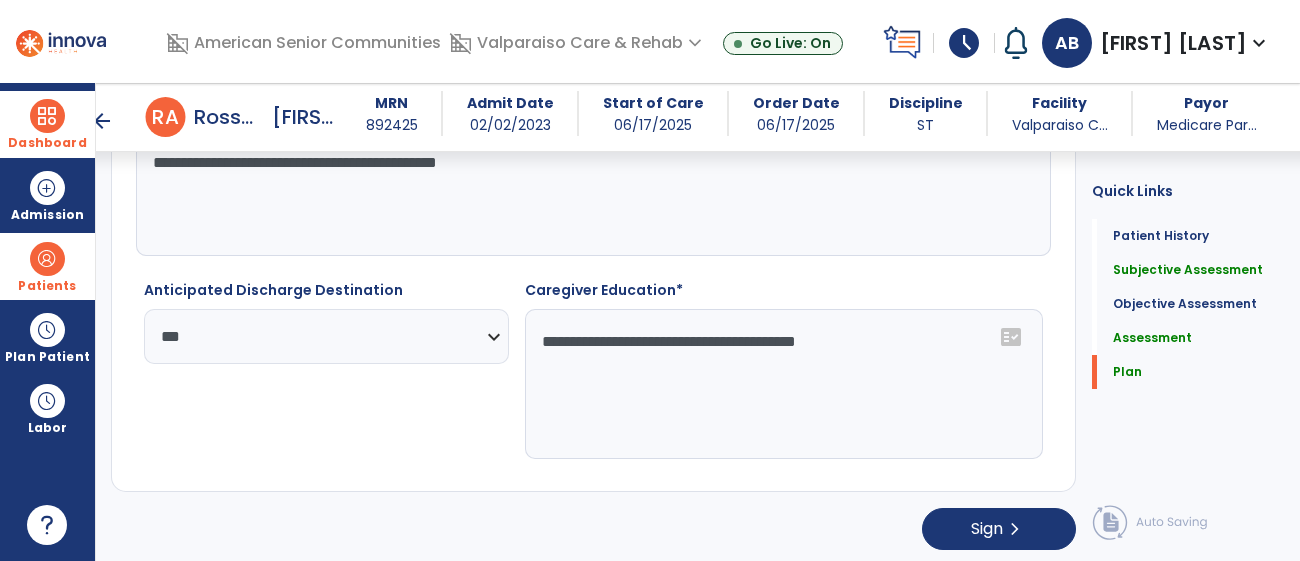 click on "**********" 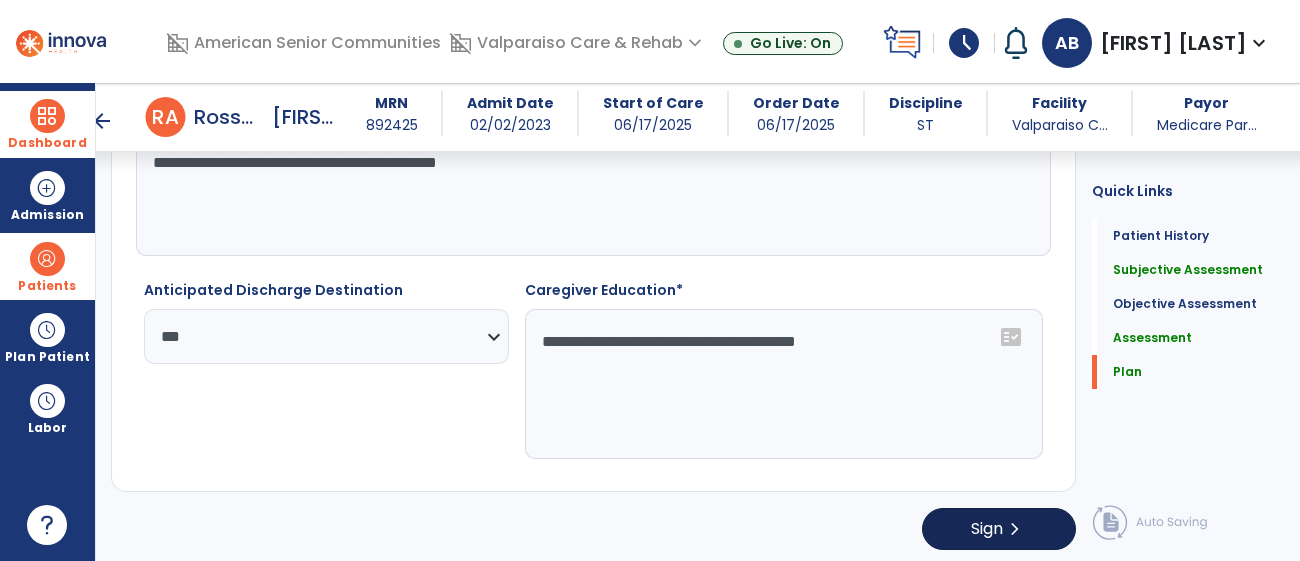 type on "**********" 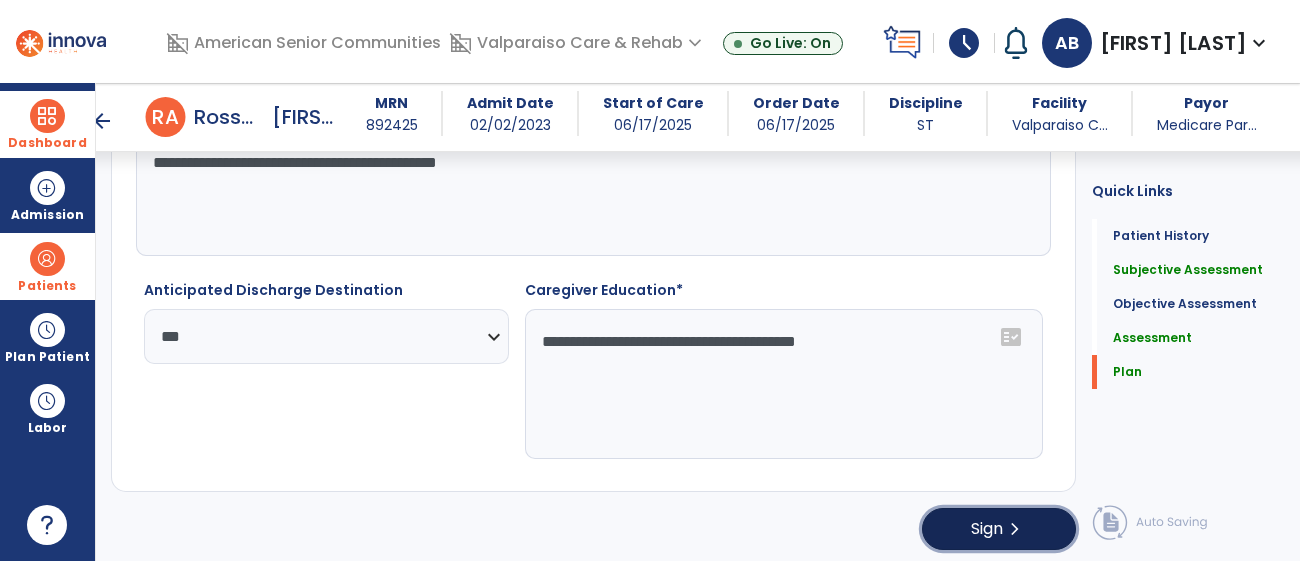 click on "Sign" 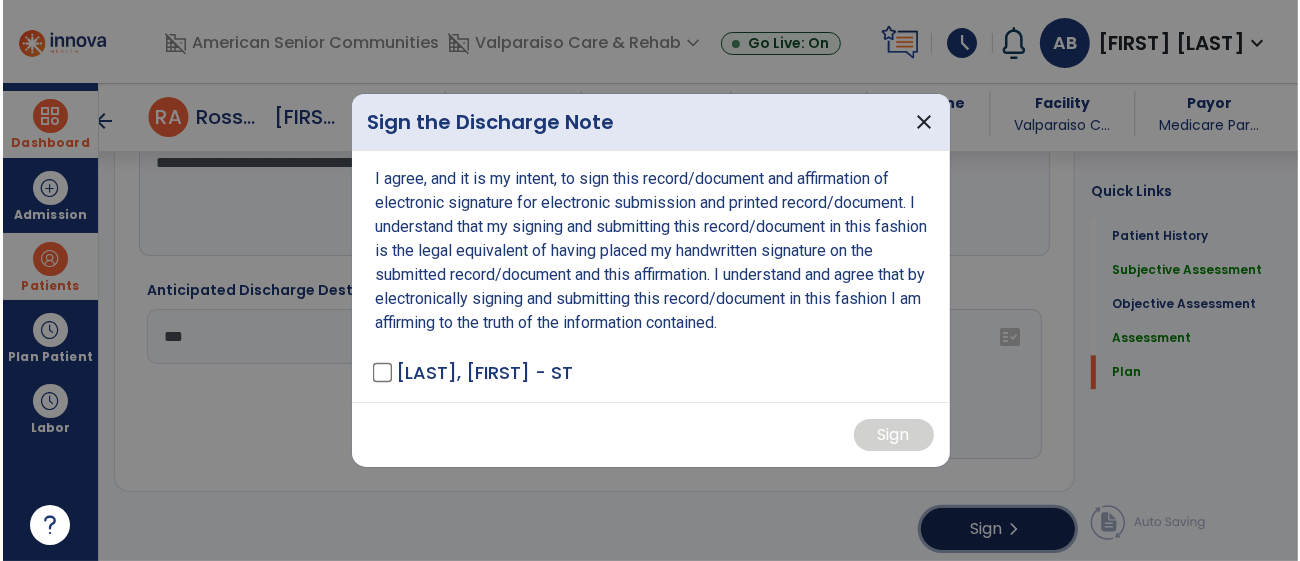 scroll, scrollTop: 3155, scrollLeft: 0, axis: vertical 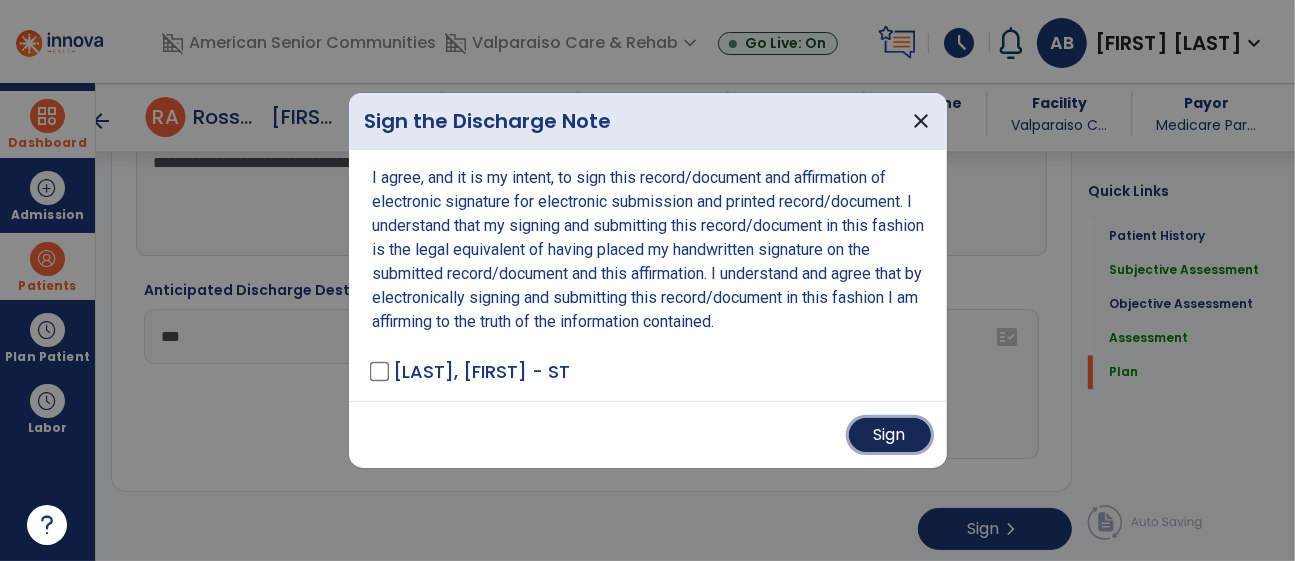 click on "Sign" at bounding box center (890, 435) 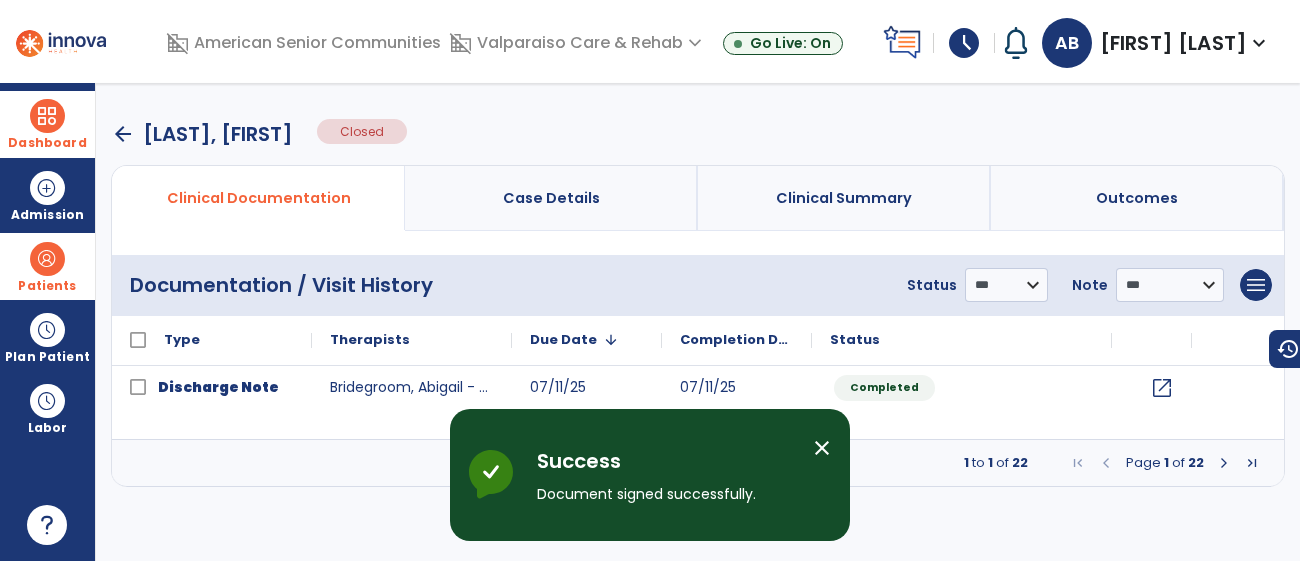 scroll, scrollTop: 0, scrollLeft: 0, axis: both 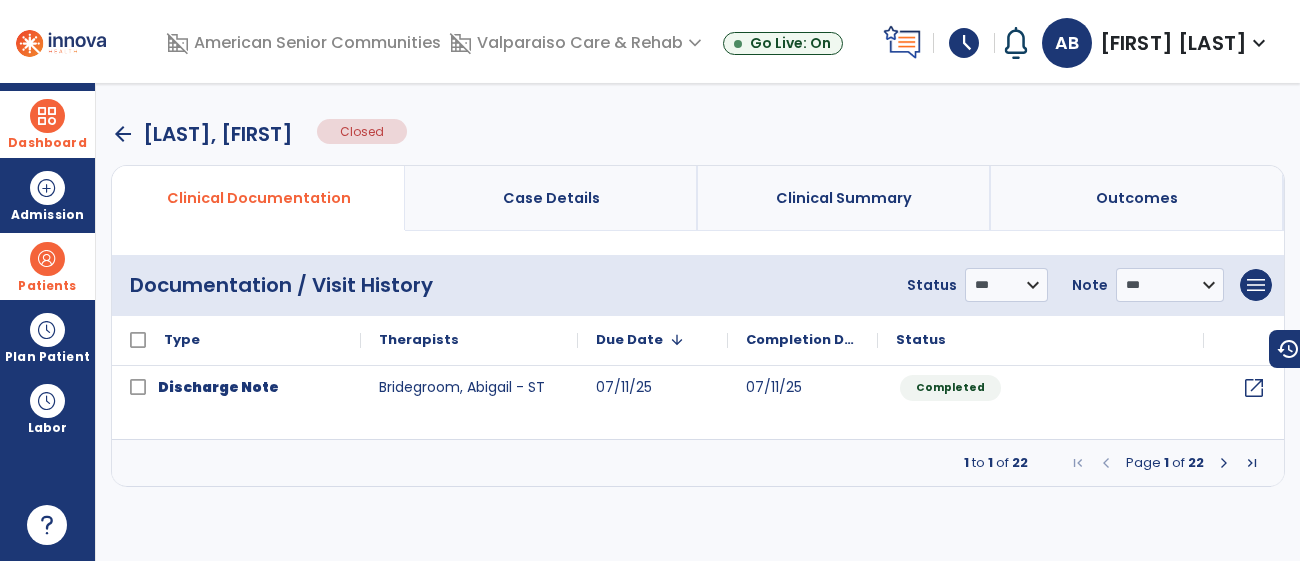 click at bounding box center (47, 116) 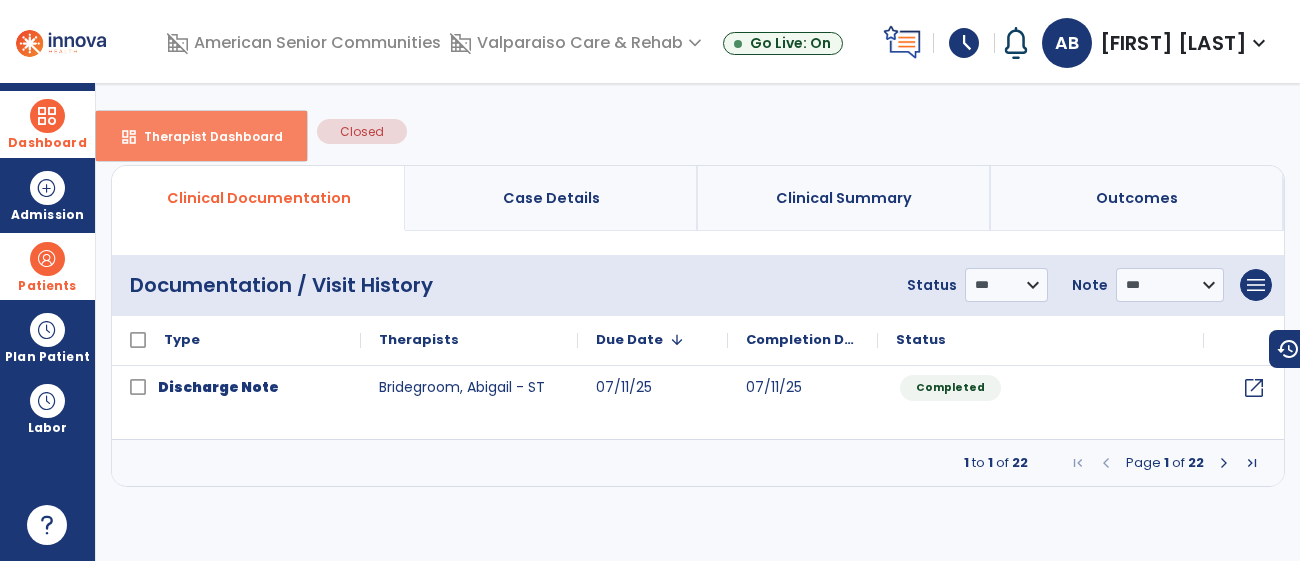 click on "Therapist Dashboard" at bounding box center (205, 136) 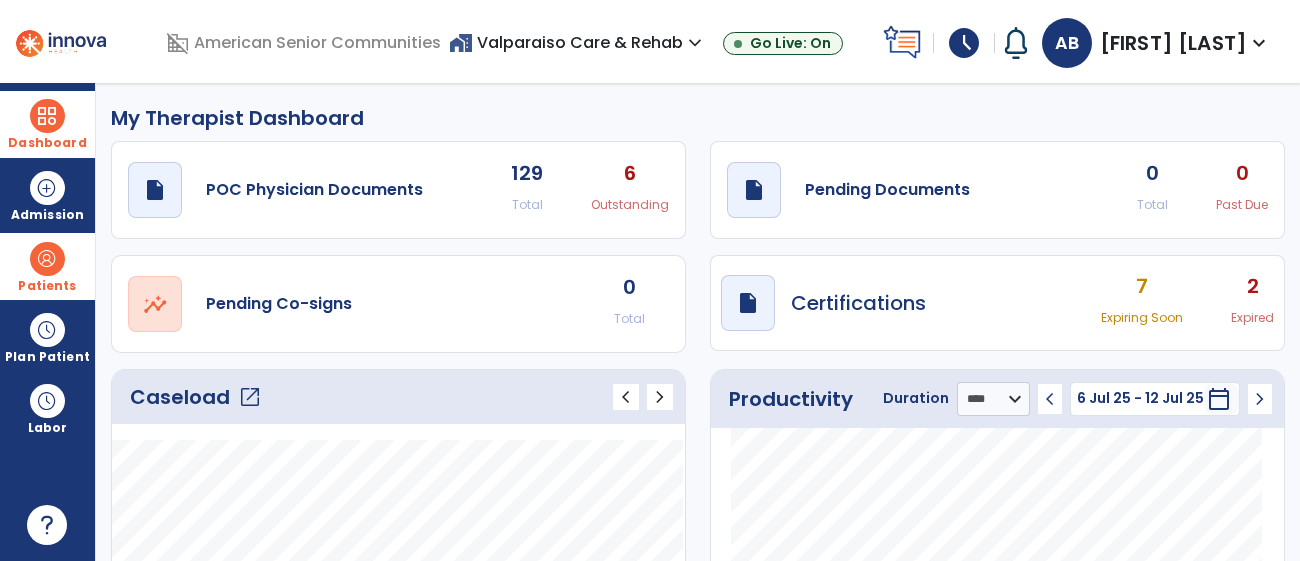 click on "Caseload   open_in_new" 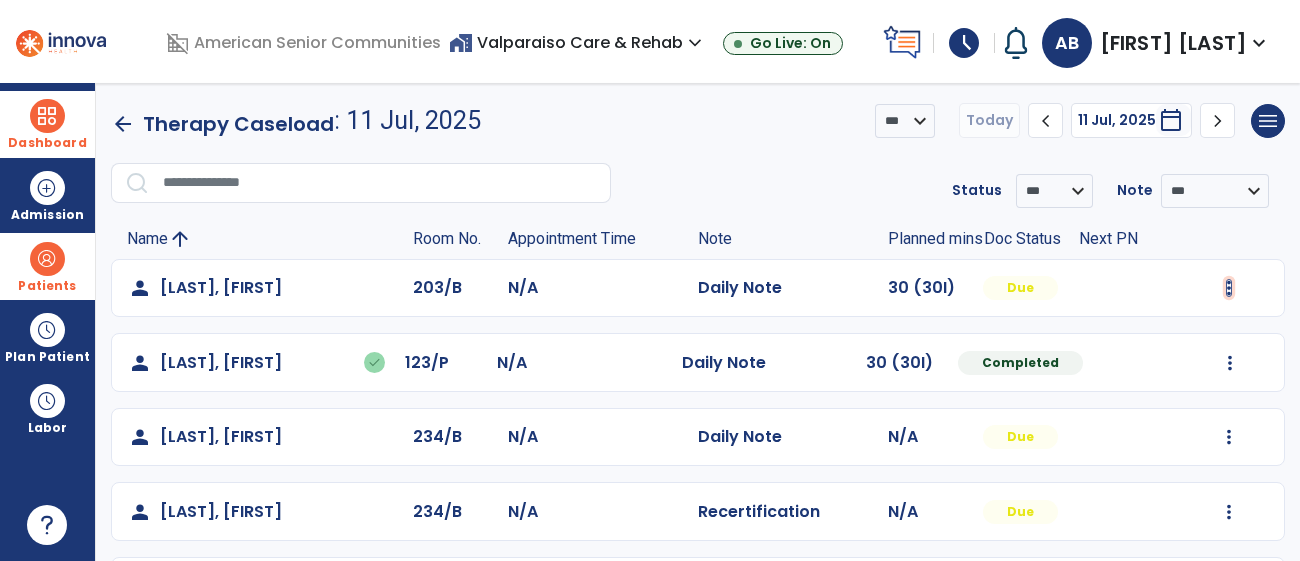 click at bounding box center [1229, 288] 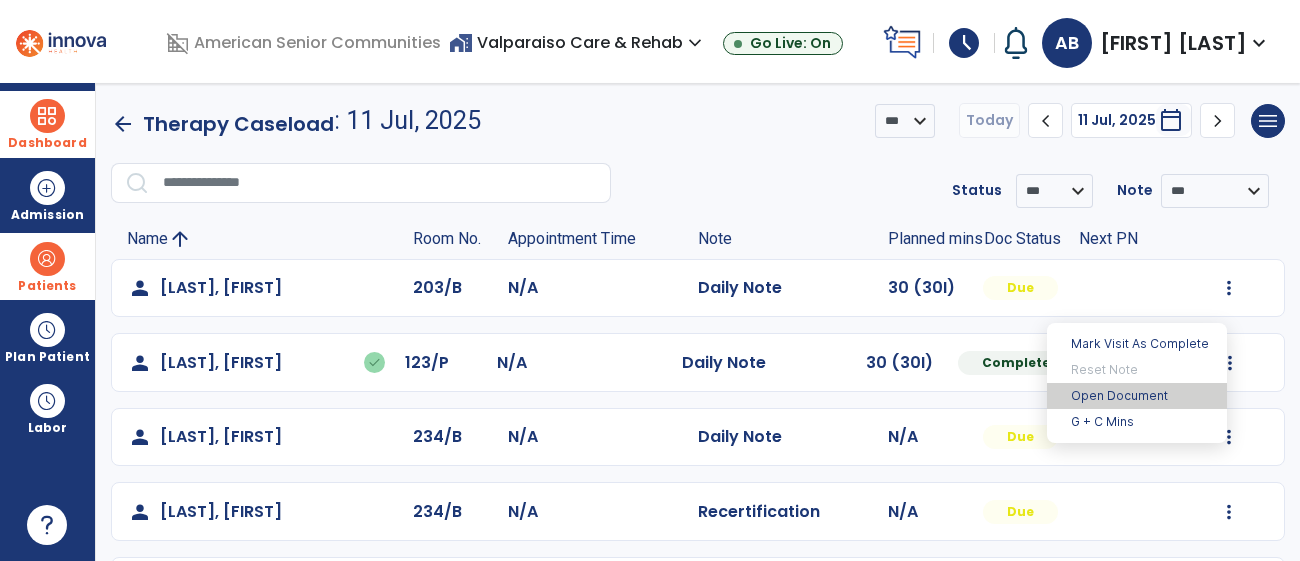 click on "Open Document" at bounding box center [1137, 396] 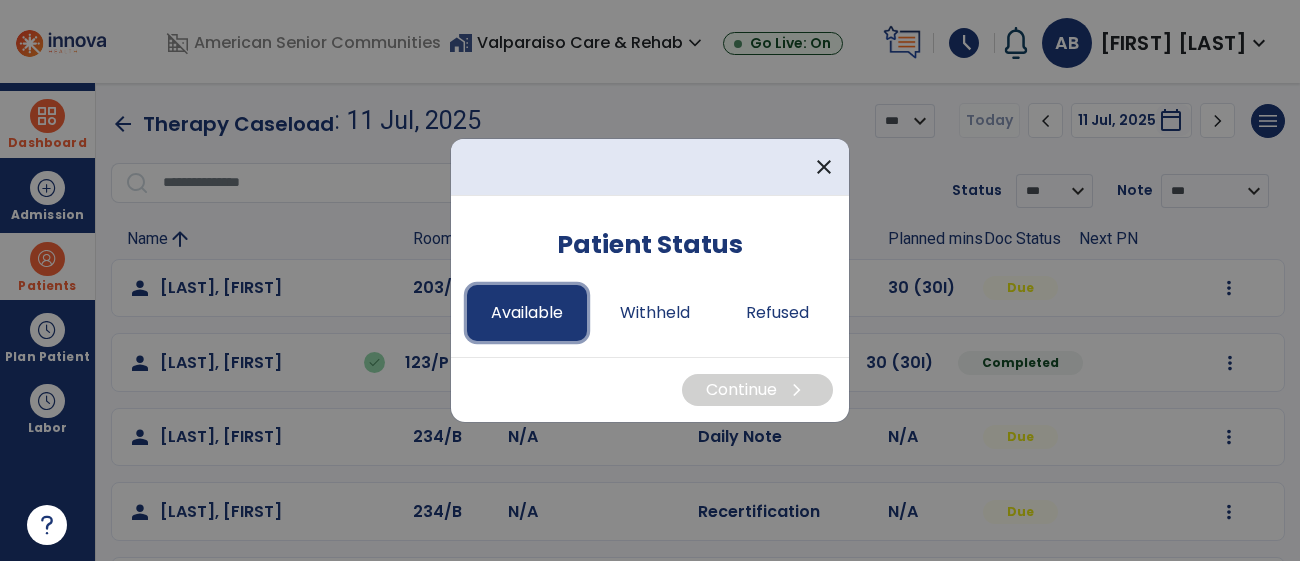 click on "Available" at bounding box center (527, 313) 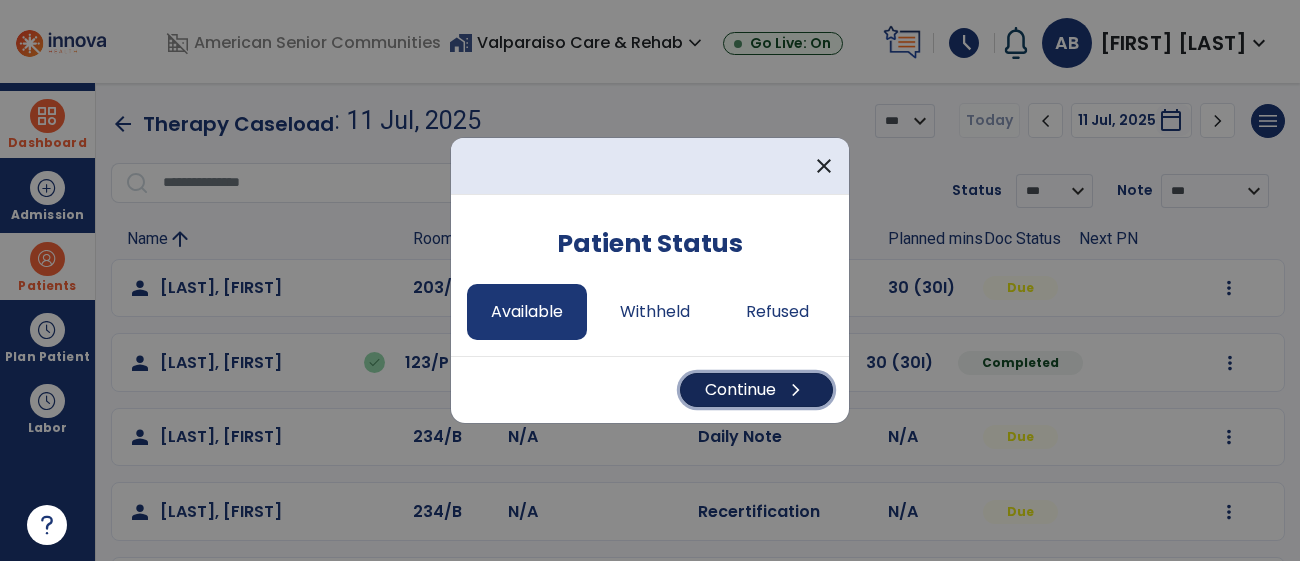 click on "Continue   chevron_right" at bounding box center (756, 390) 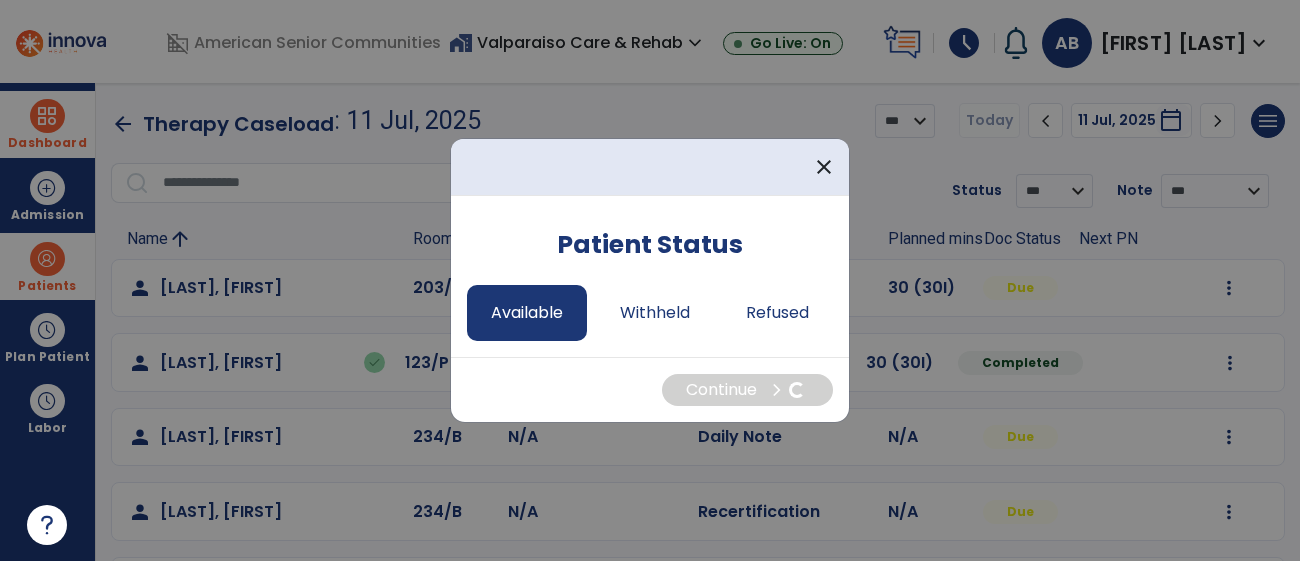 select on "*" 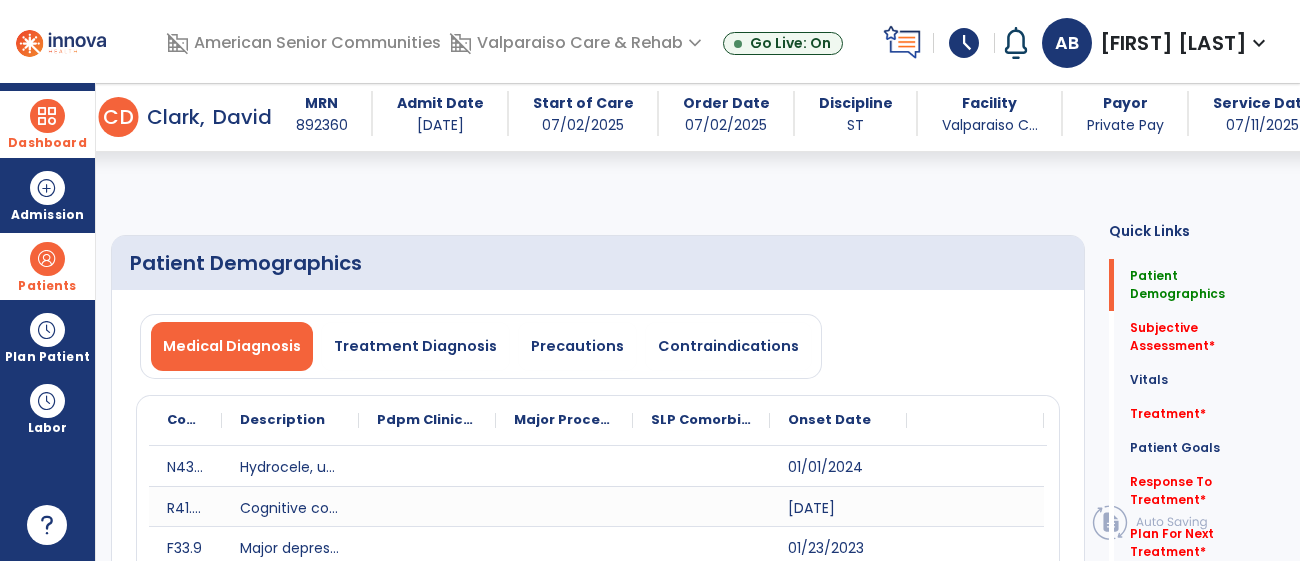 scroll, scrollTop: 2565, scrollLeft: 0, axis: vertical 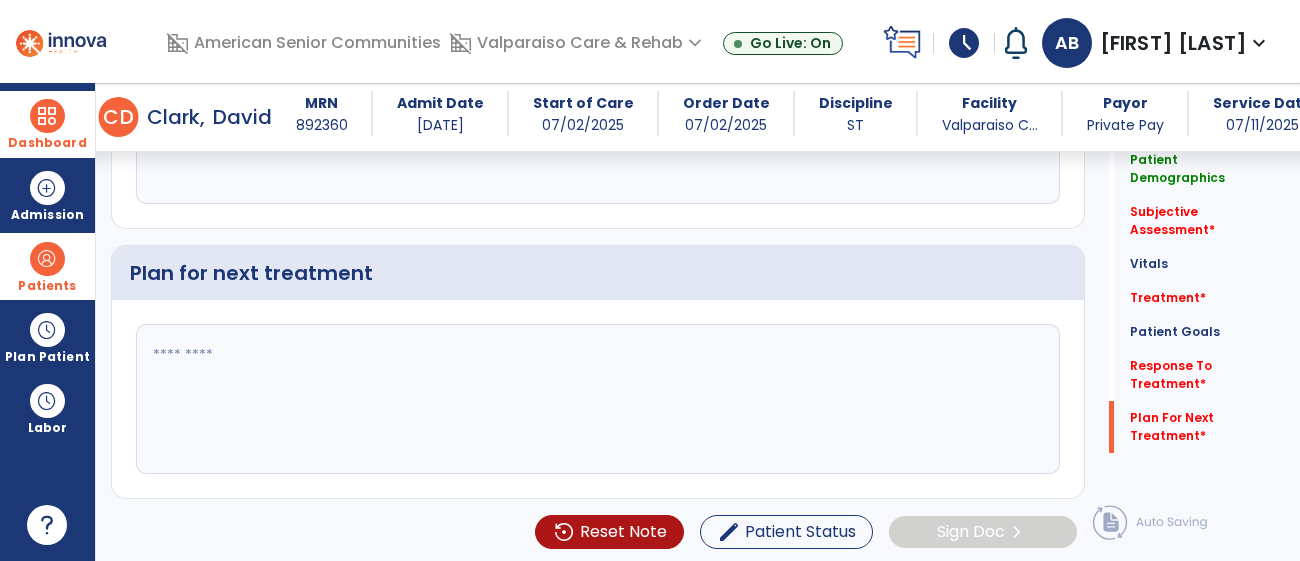 click 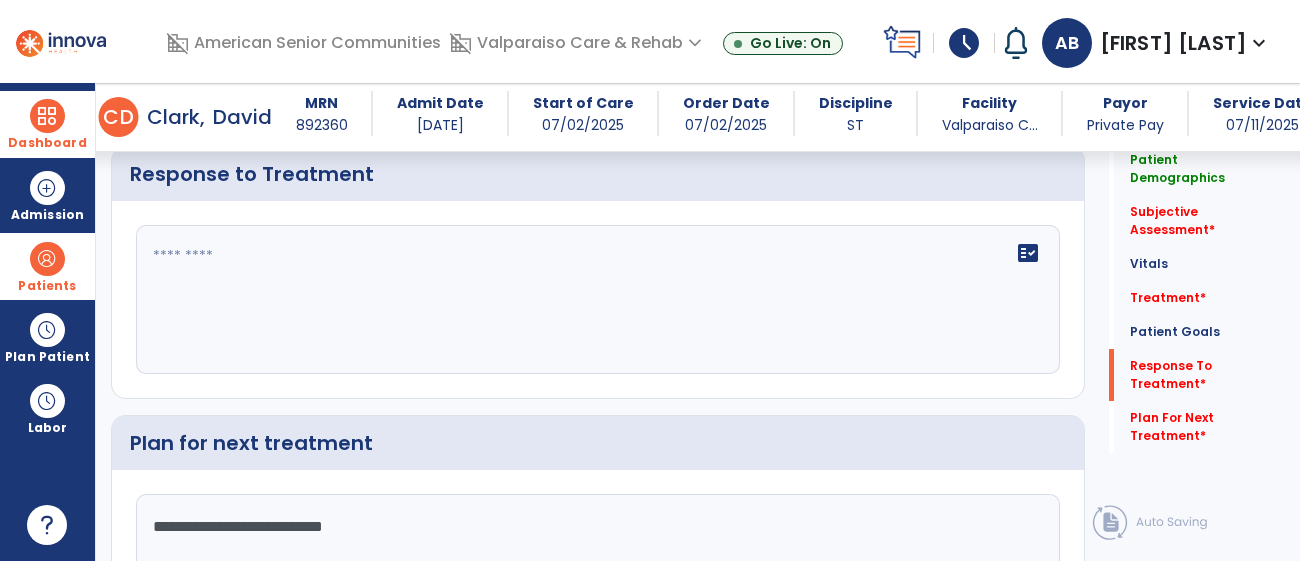 scroll, scrollTop: 2394, scrollLeft: 0, axis: vertical 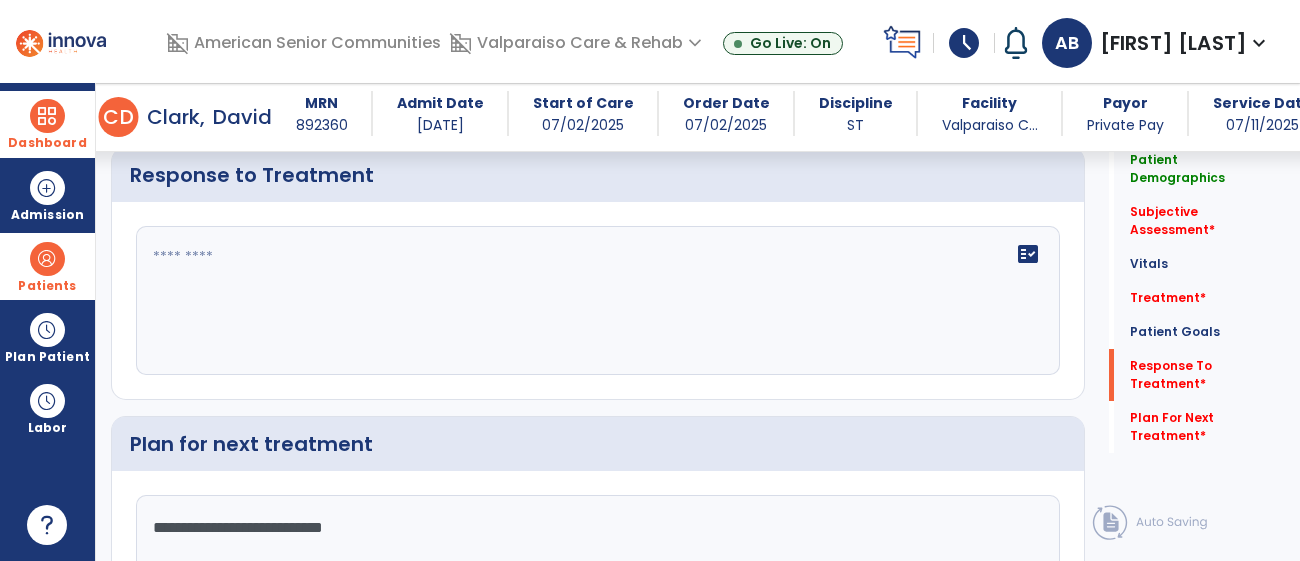 type on "**********" 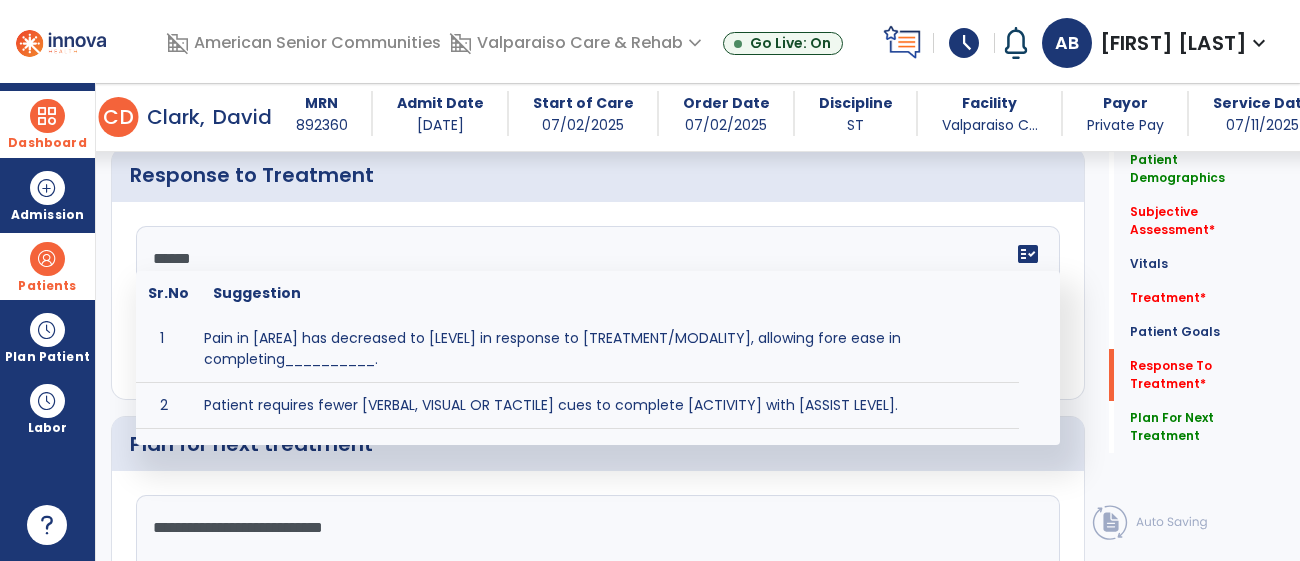 type on "*******" 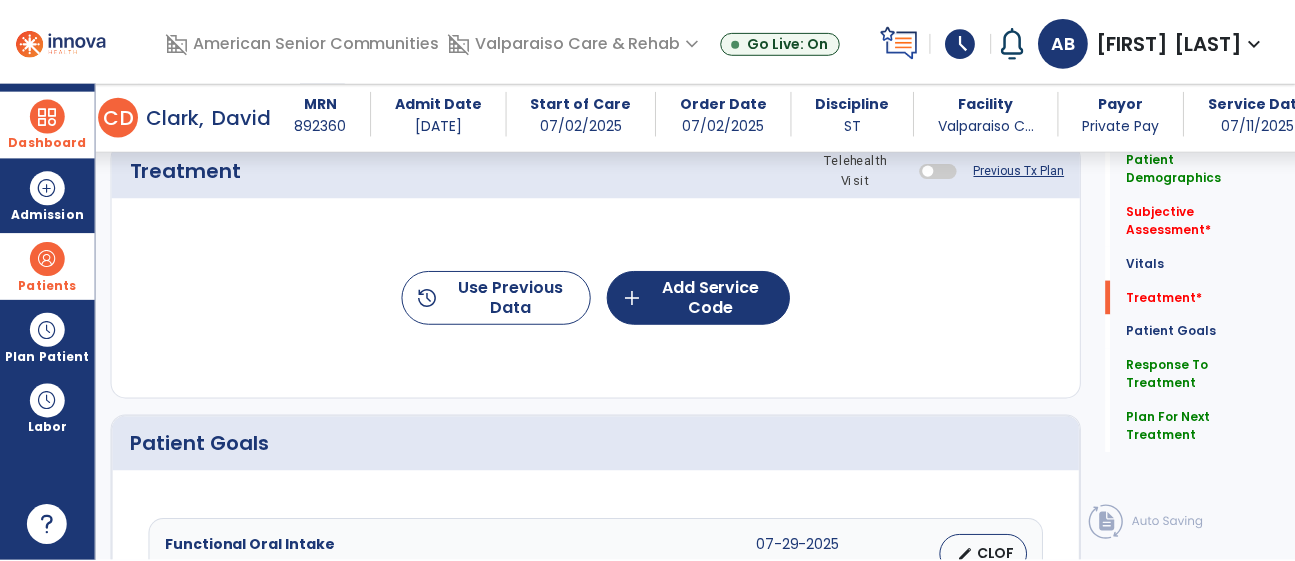 scroll, scrollTop: 1420, scrollLeft: 0, axis: vertical 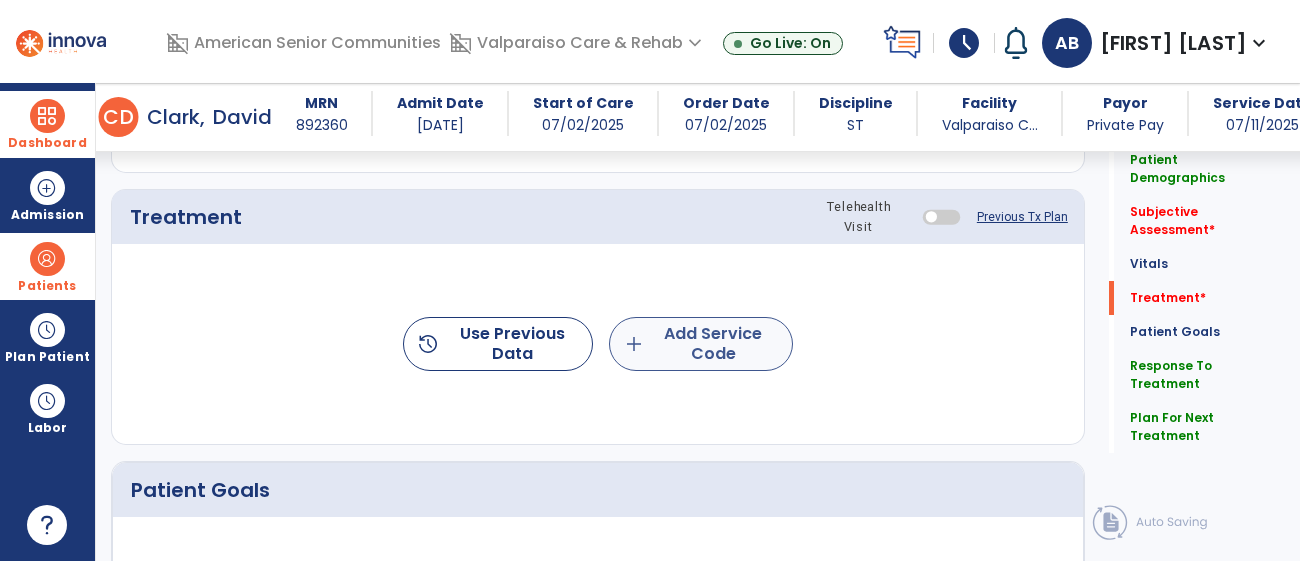 type on "**********" 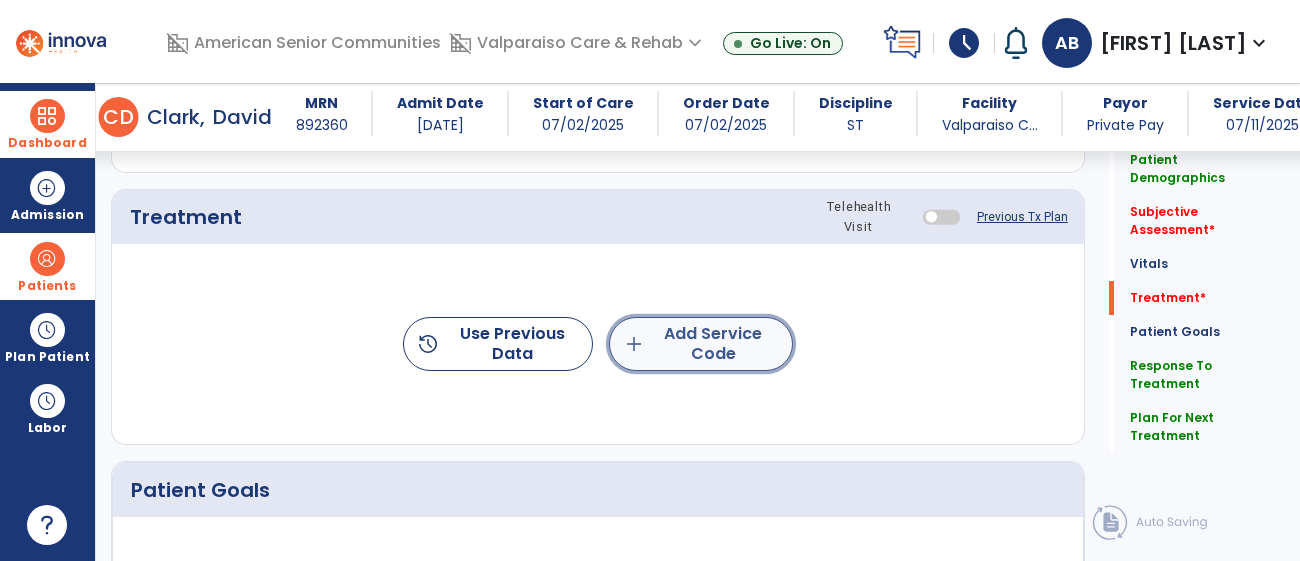 click on "add  Add Service Code" 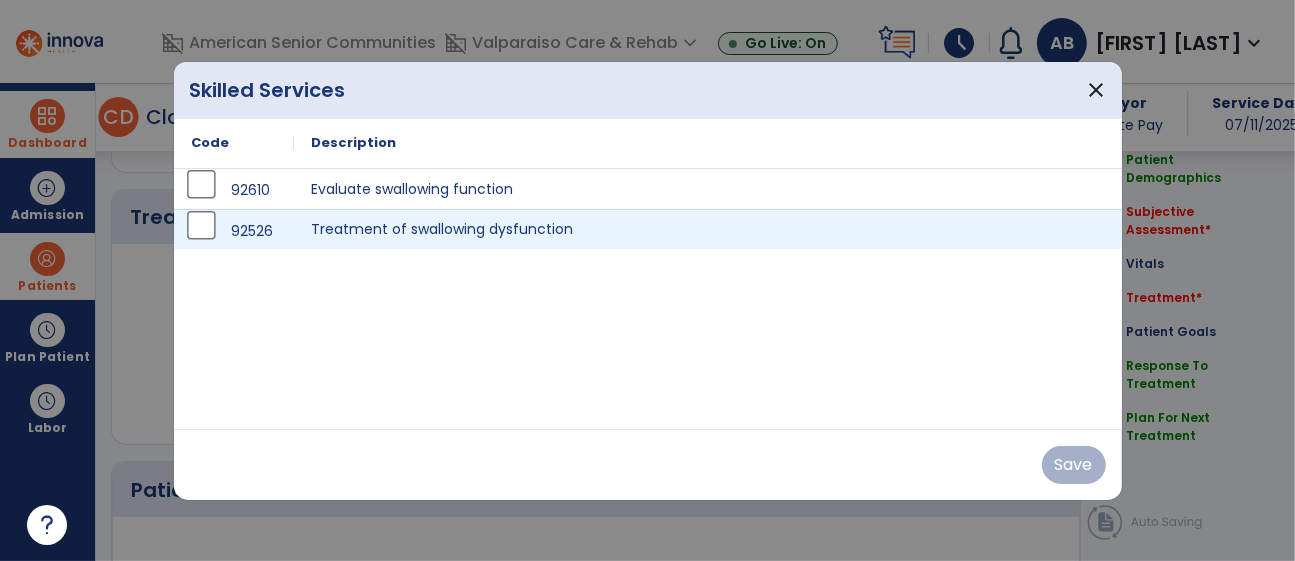 scroll, scrollTop: 1420, scrollLeft: 0, axis: vertical 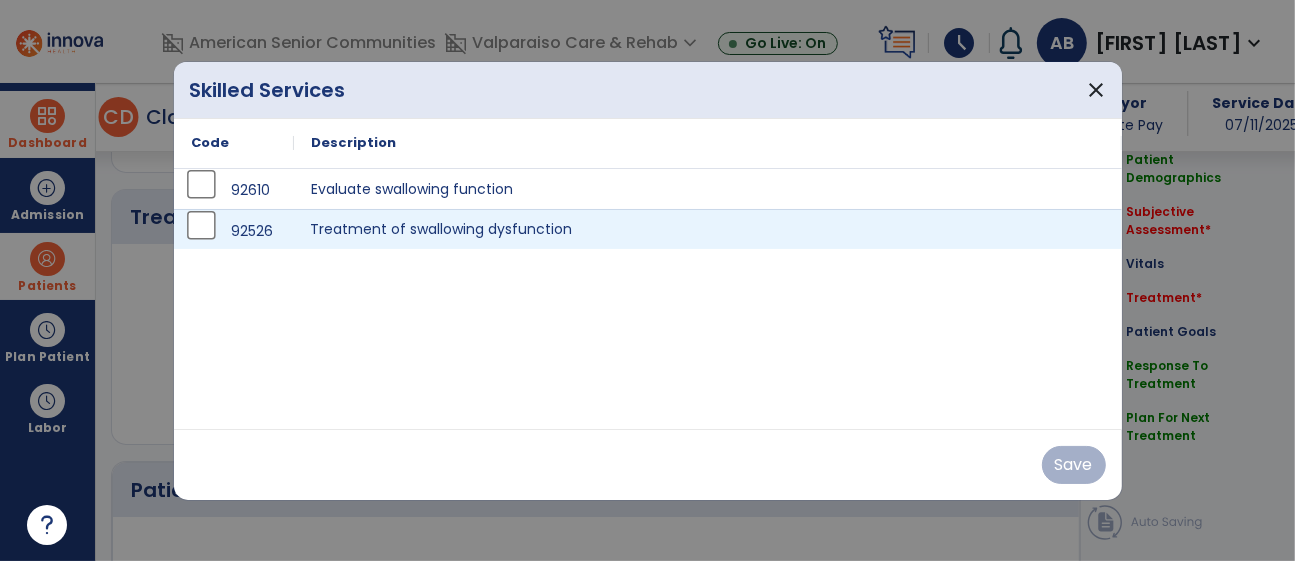 click on "Treatment of swallowing dysfunction" at bounding box center (708, 229) 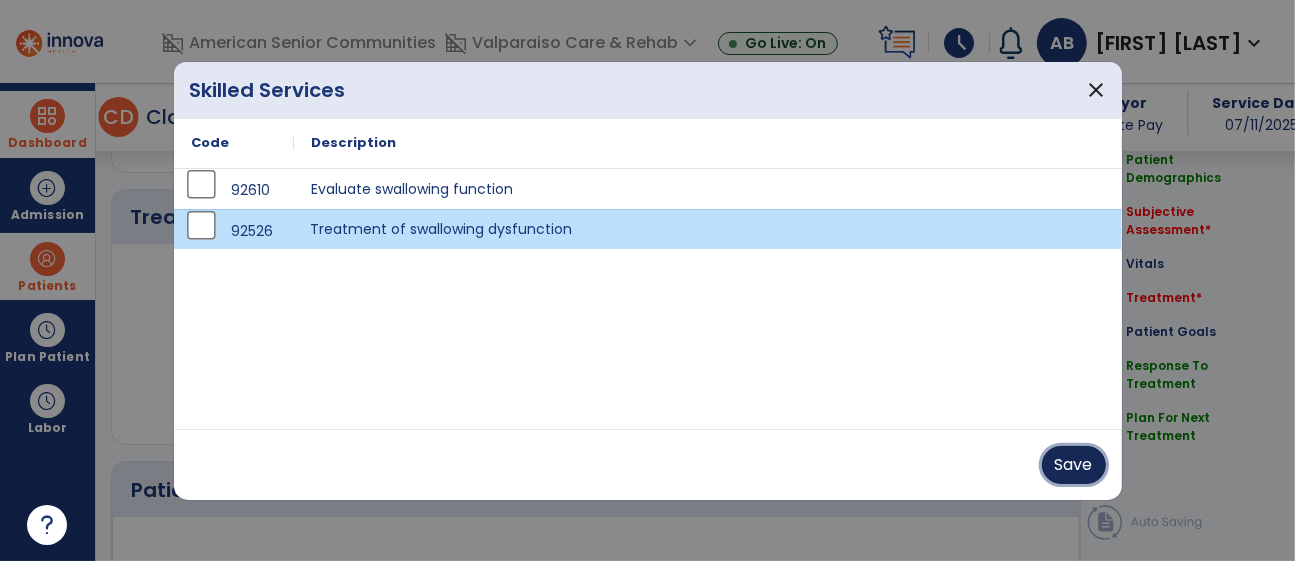 click on "Save" at bounding box center [1074, 465] 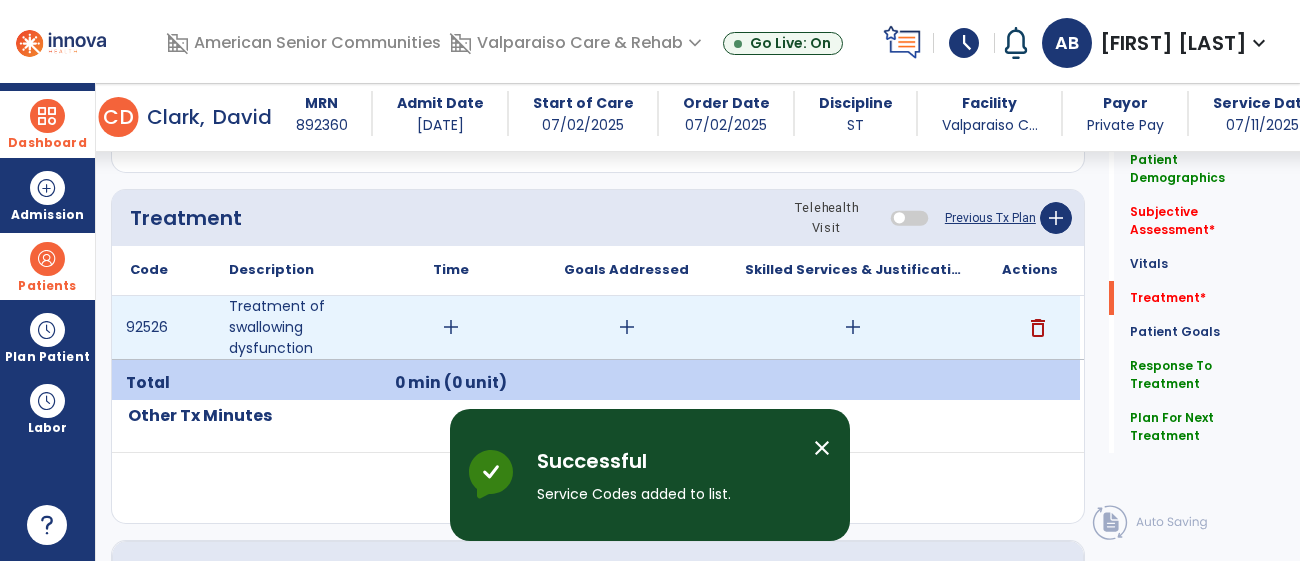 click on "add" at bounding box center (451, 327) 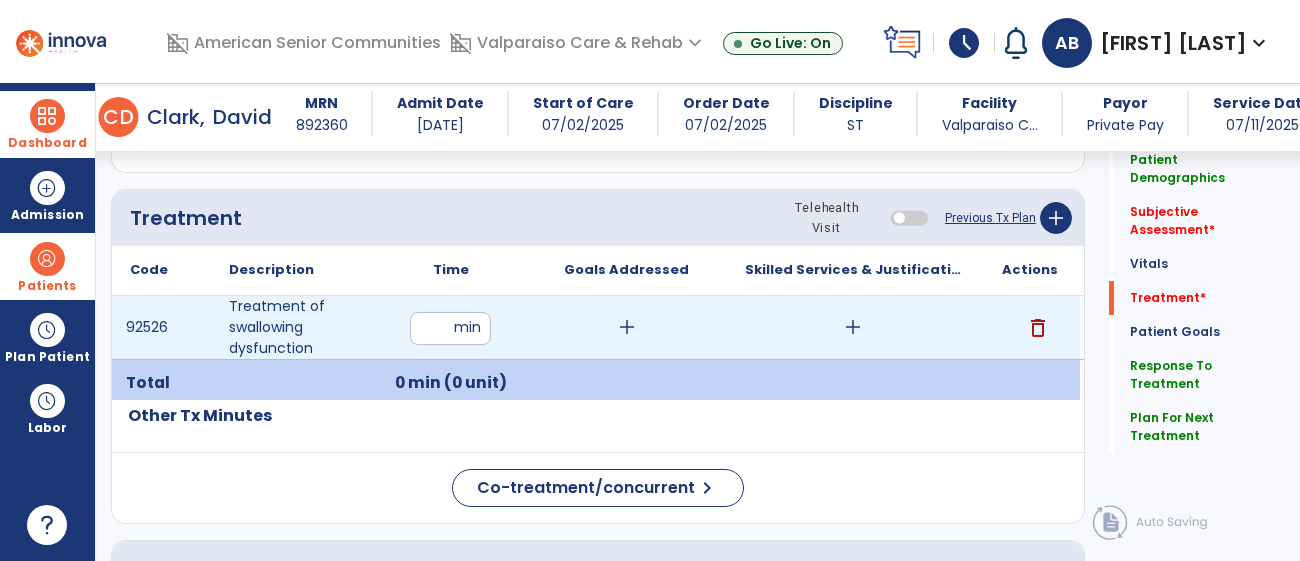 type on "**" 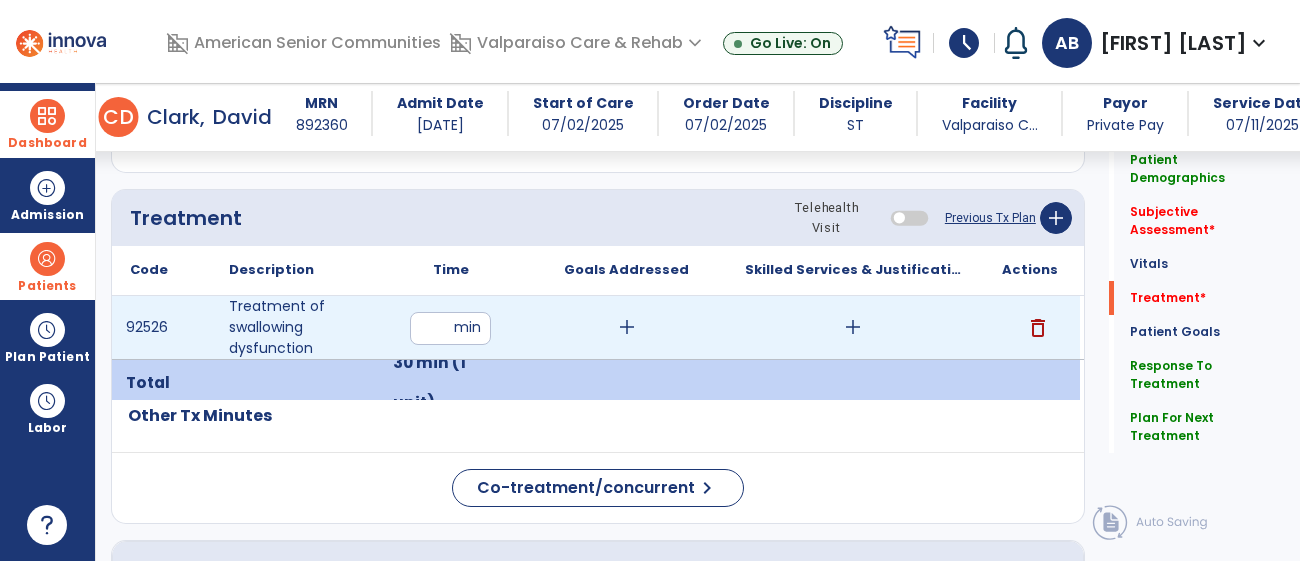 click on "add" at bounding box center [853, 327] 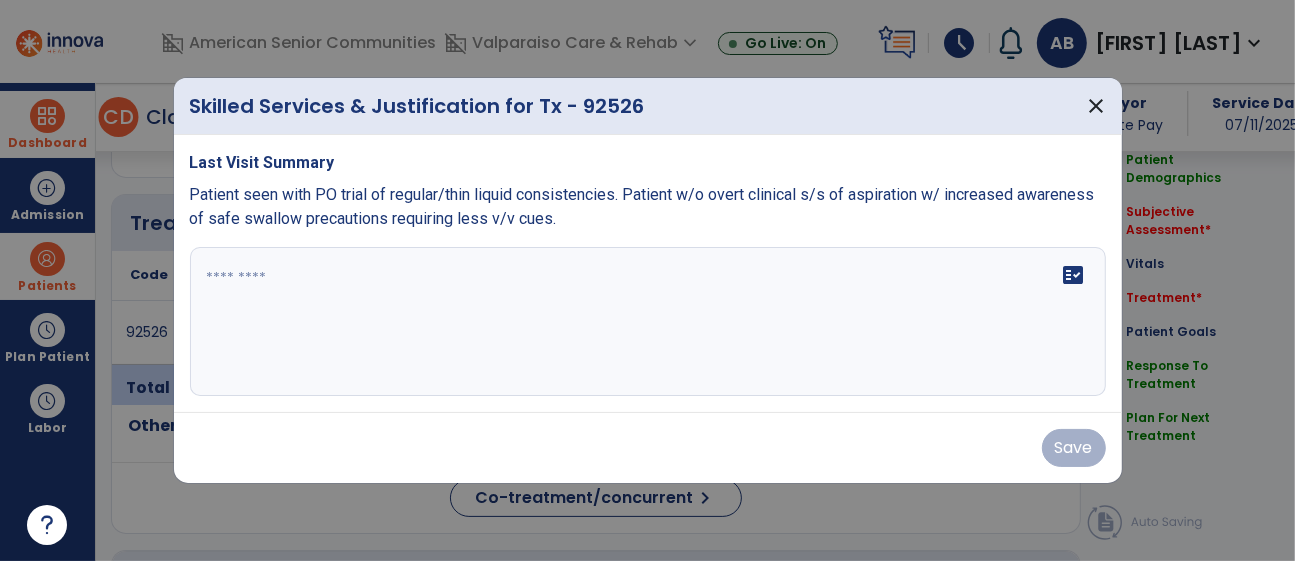 scroll, scrollTop: 1420, scrollLeft: 0, axis: vertical 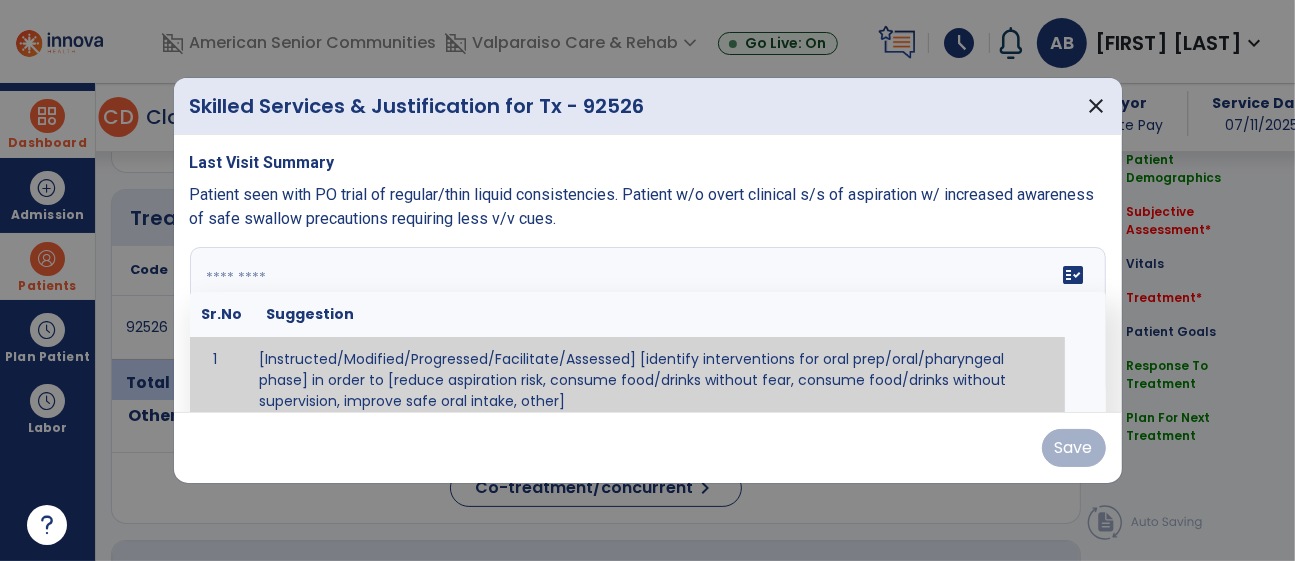 click at bounding box center [645, 322] 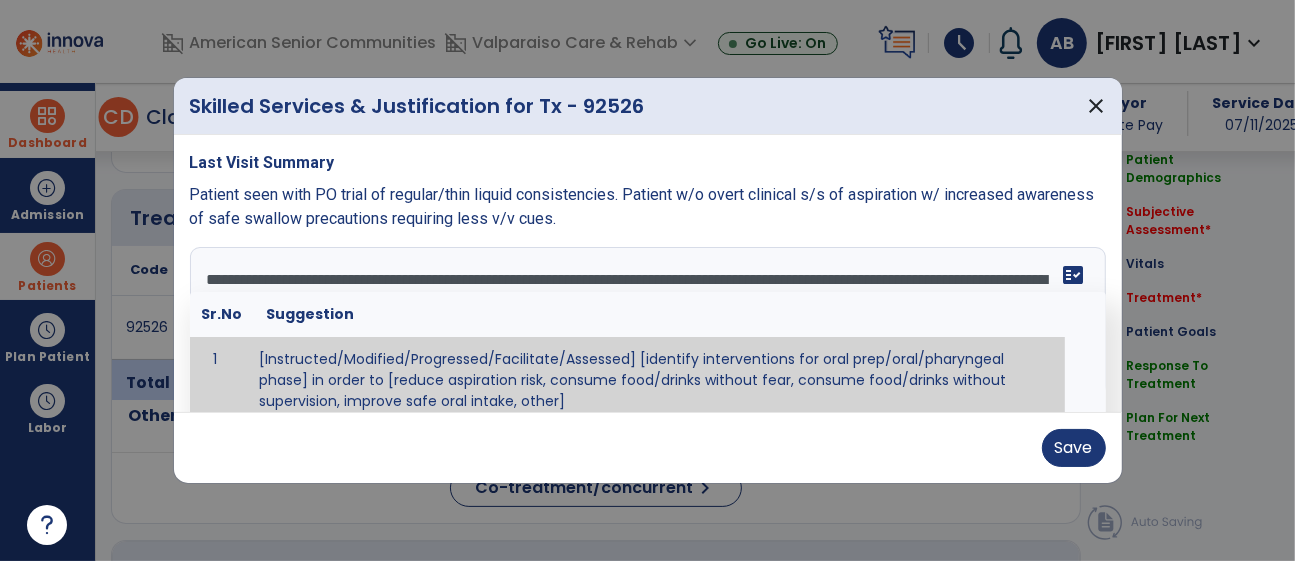 scroll, scrollTop: 15, scrollLeft: 0, axis: vertical 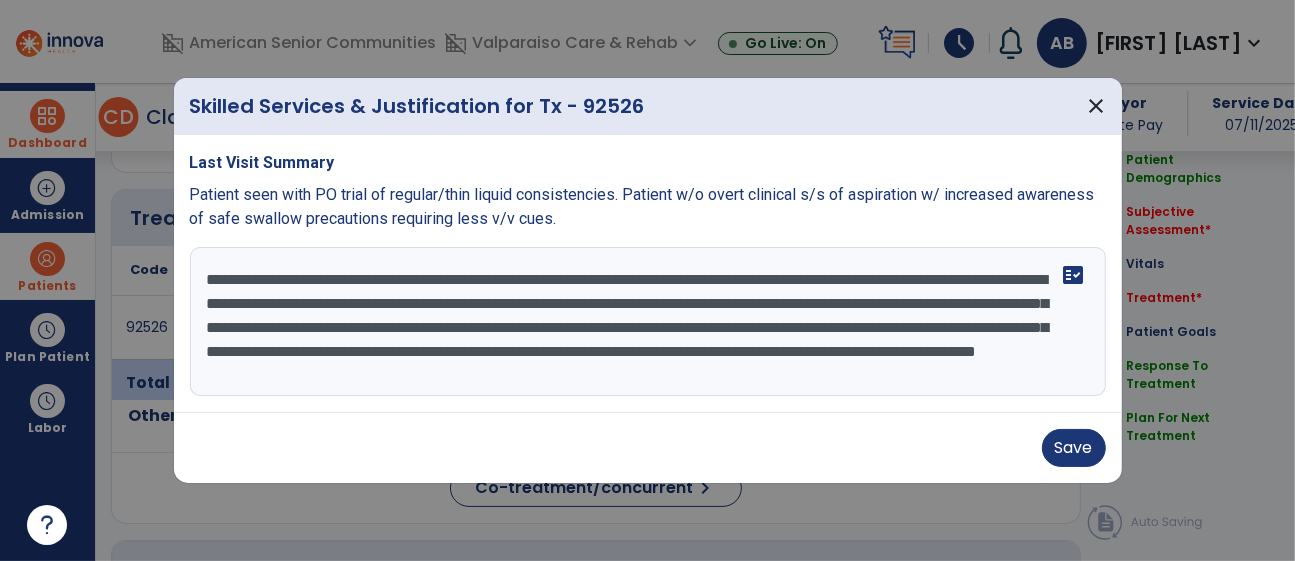 drag, startPoint x: 522, startPoint y: 324, endPoint x: 404, endPoint y: 331, distance: 118.20744 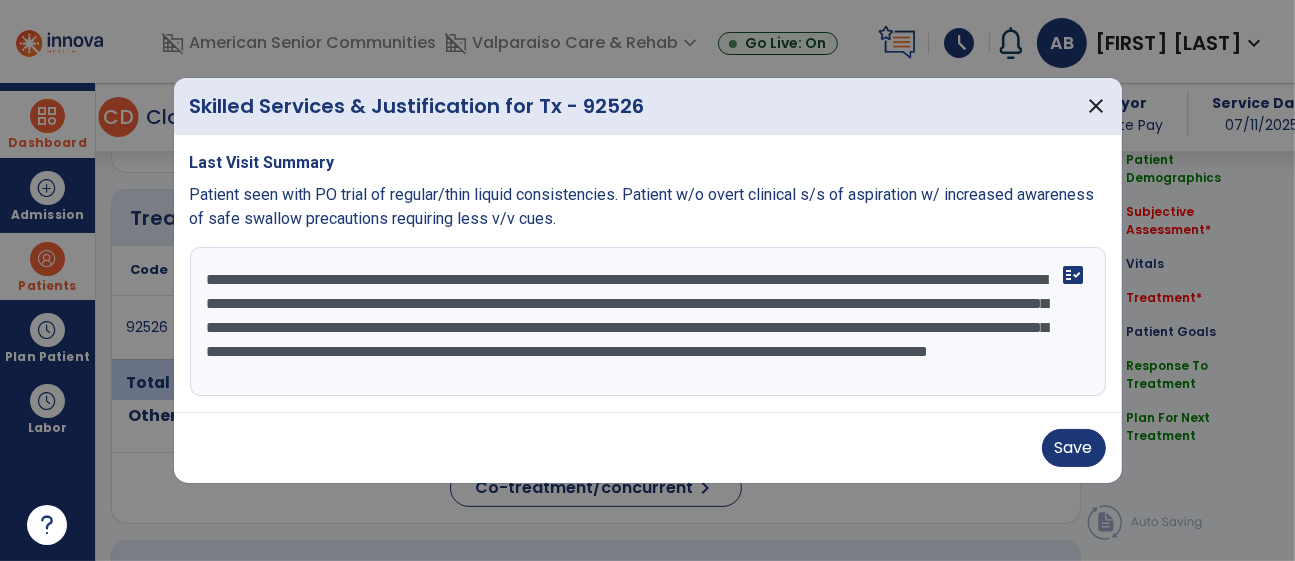 drag, startPoint x: 1045, startPoint y: 323, endPoint x: 844, endPoint y: 334, distance: 201.30077 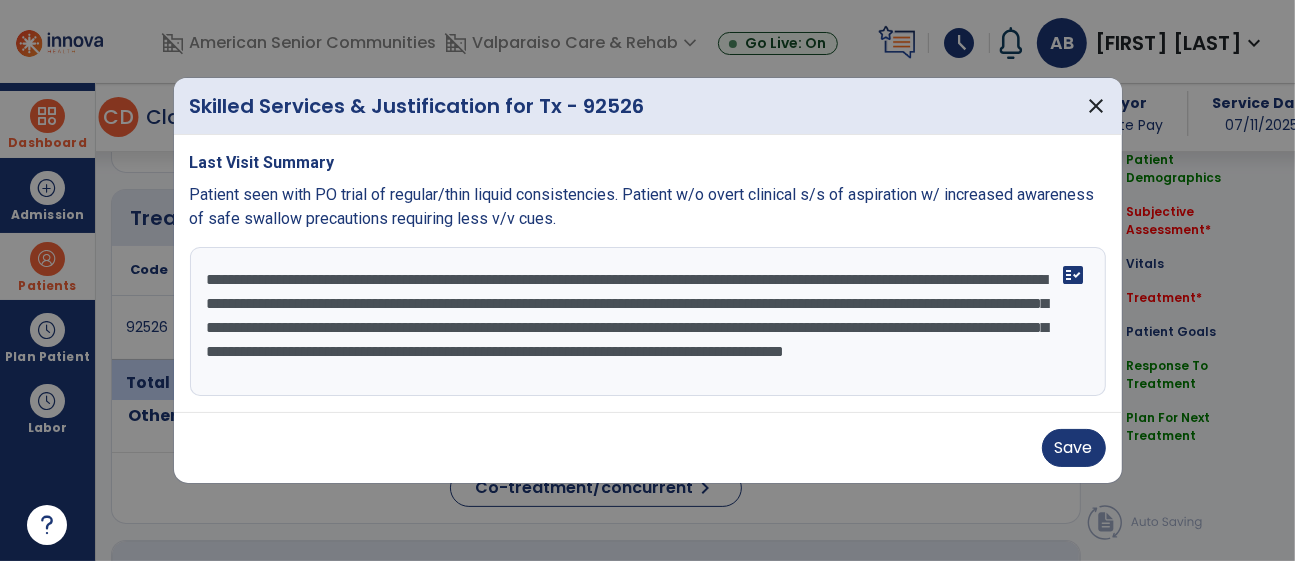 scroll, scrollTop: 0, scrollLeft: 0, axis: both 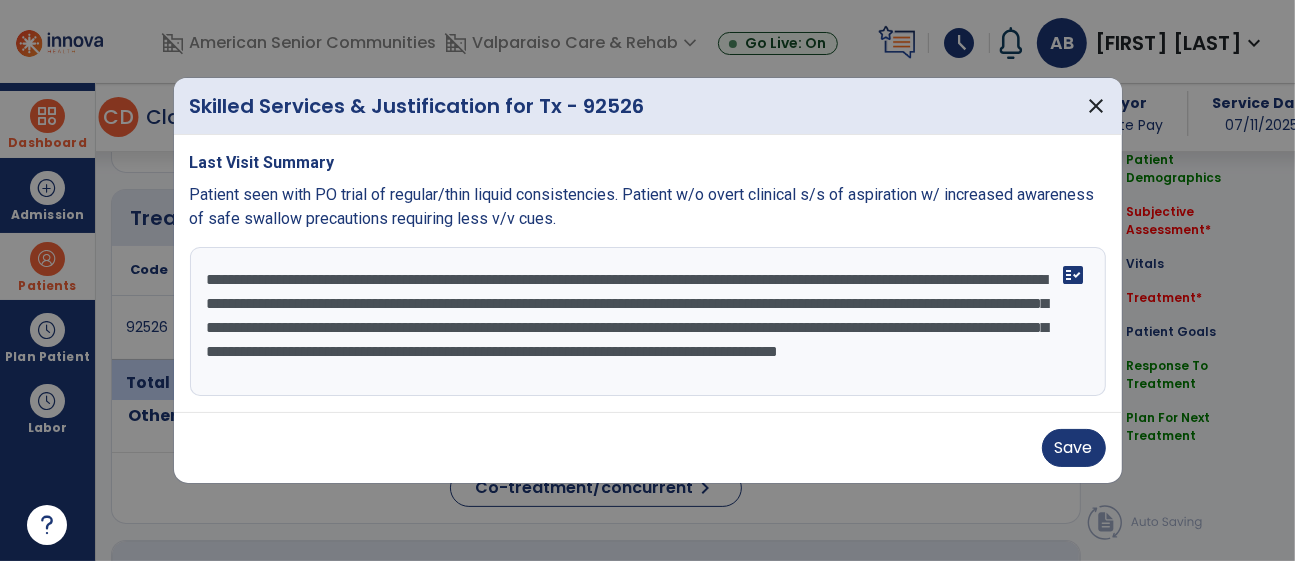 click on "**********" at bounding box center (648, 322) 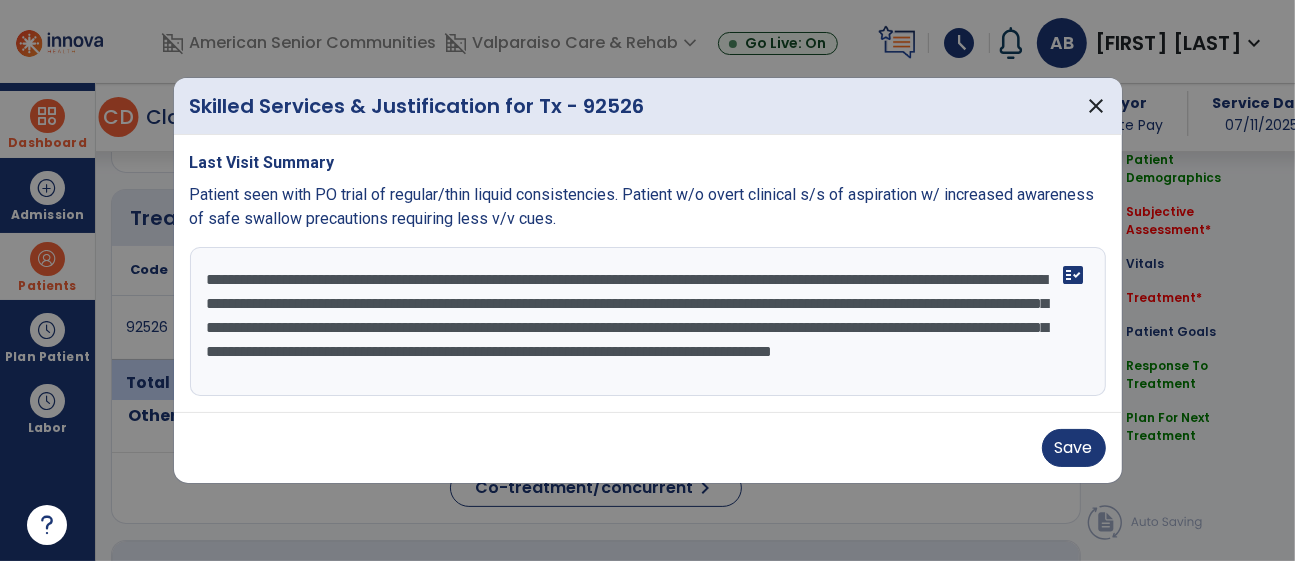 click on "**********" at bounding box center [648, 322] 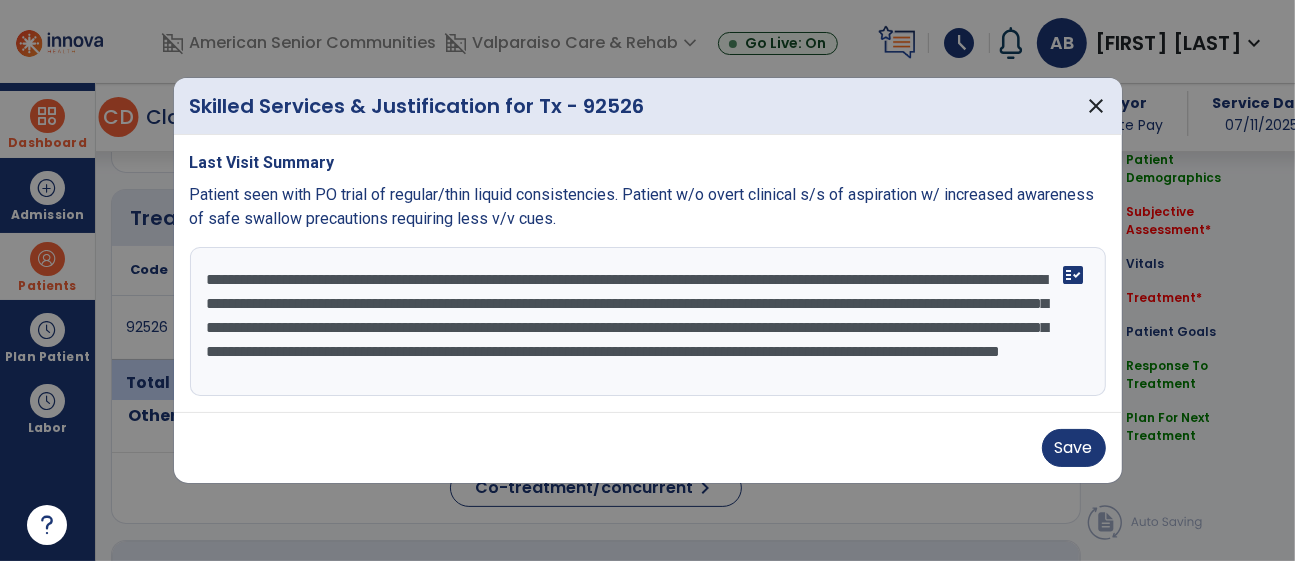 scroll, scrollTop: 23, scrollLeft: 0, axis: vertical 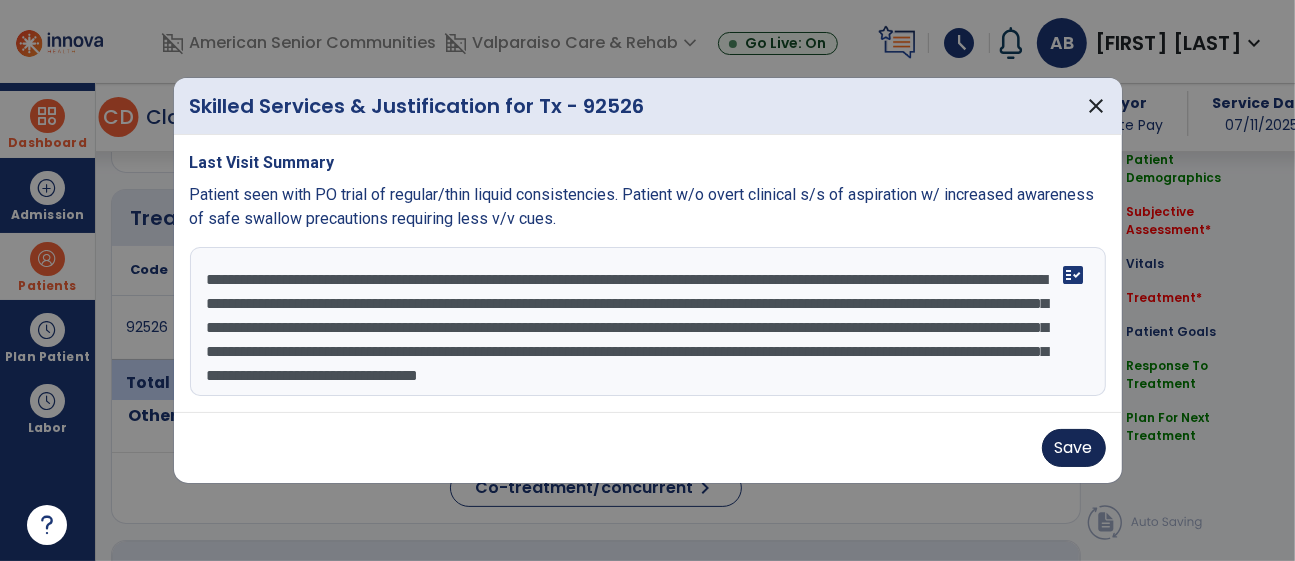 type on "**********" 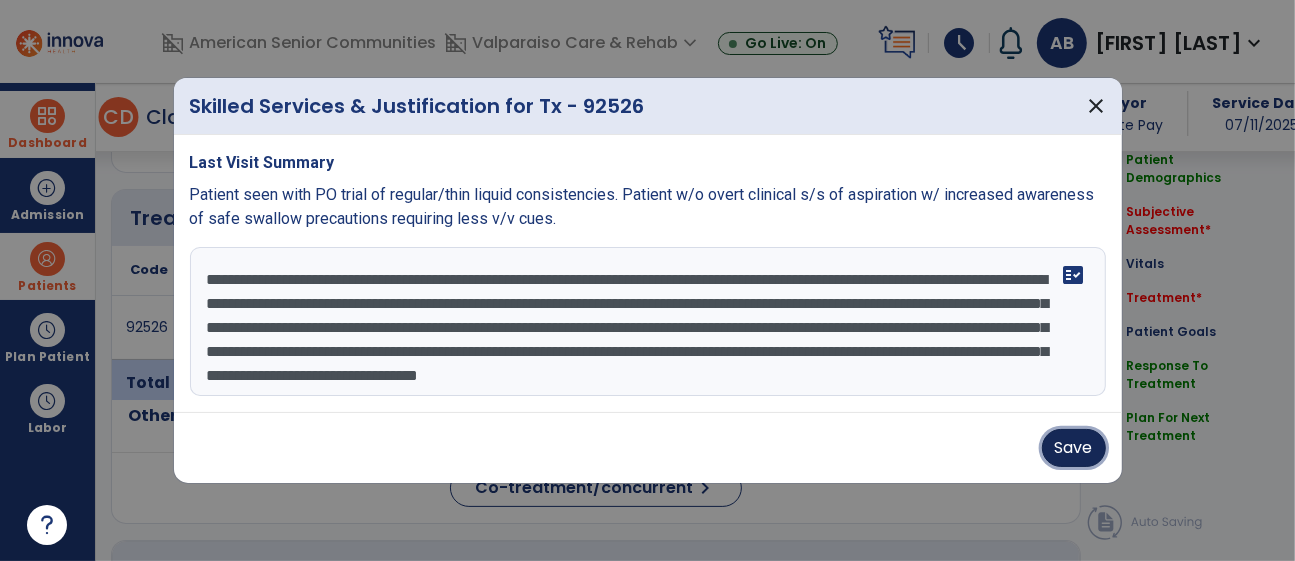 click on "Save" at bounding box center [1074, 448] 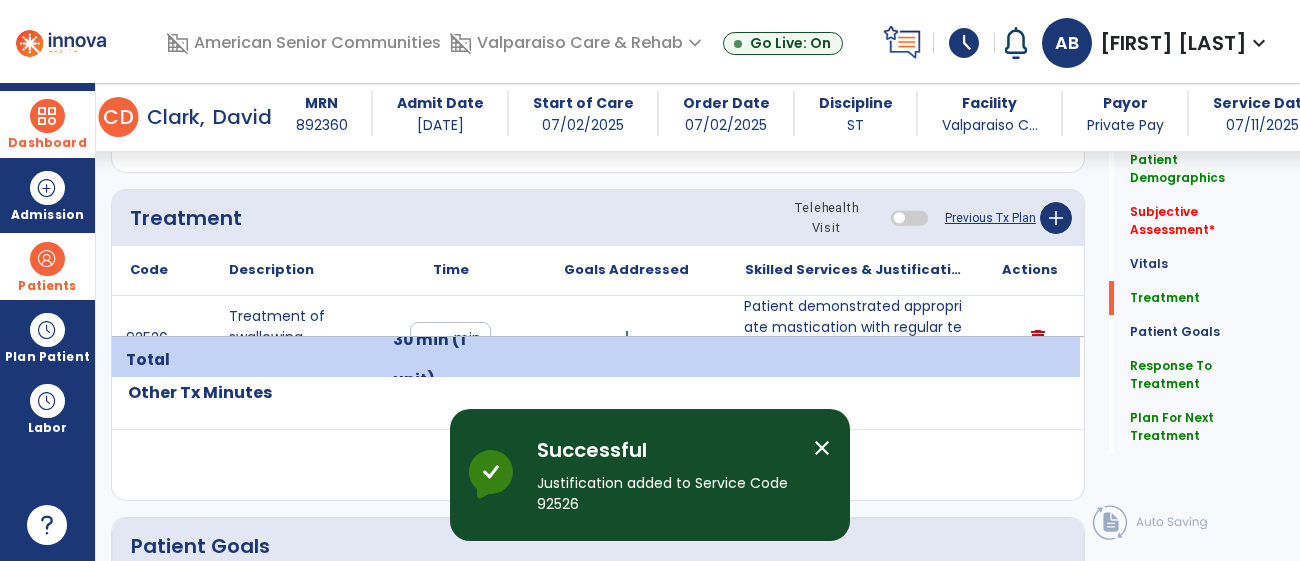 click on "Subjective Assessment   *  Subjective Assessment   *" 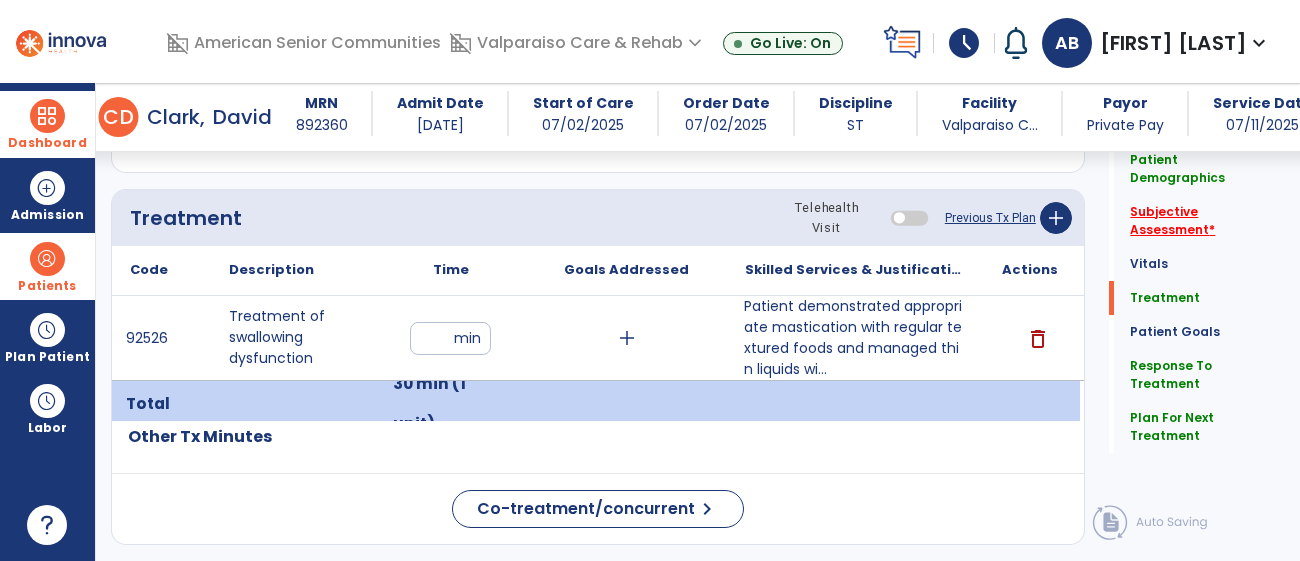 click on "Subjective Assessment   *" 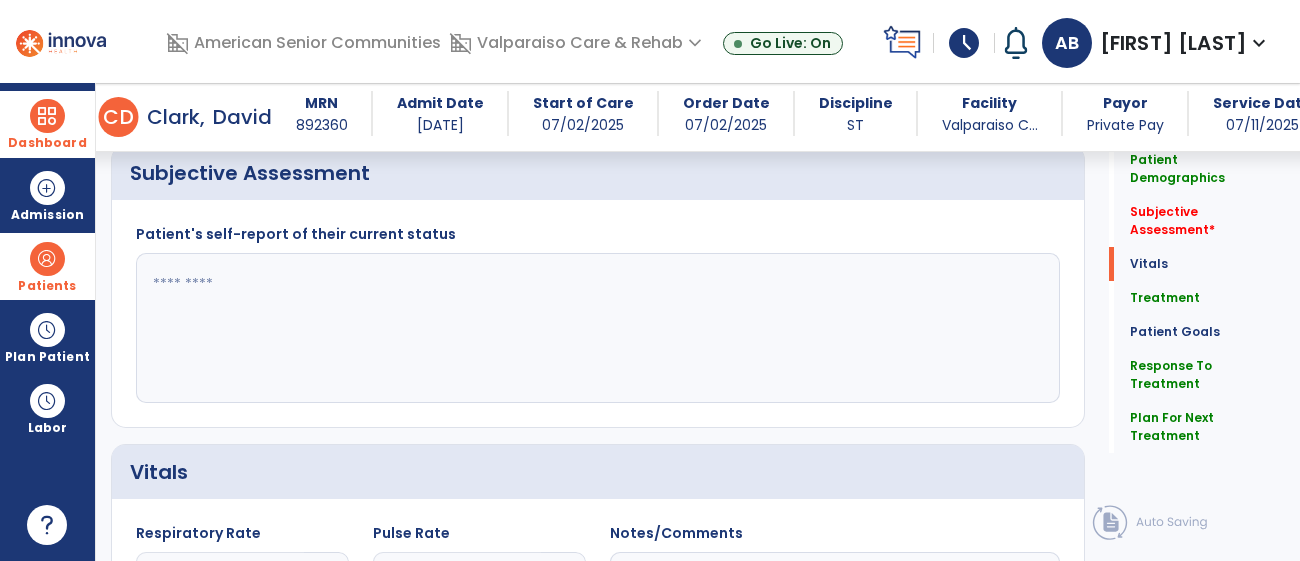 scroll, scrollTop: 706, scrollLeft: 0, axis: vertical 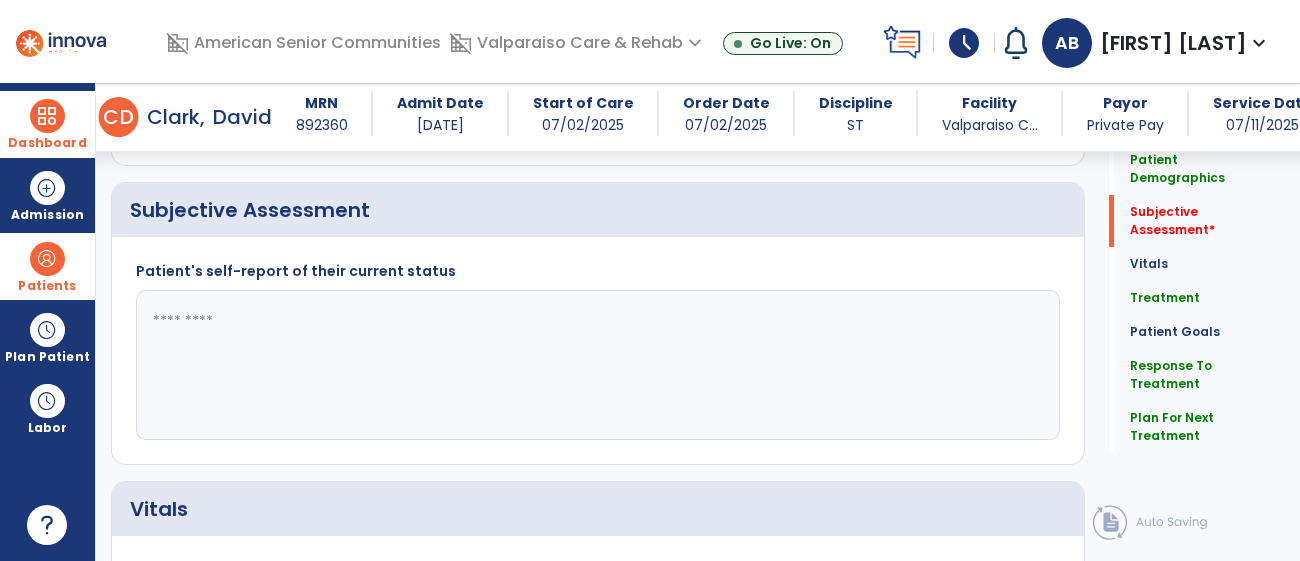 click 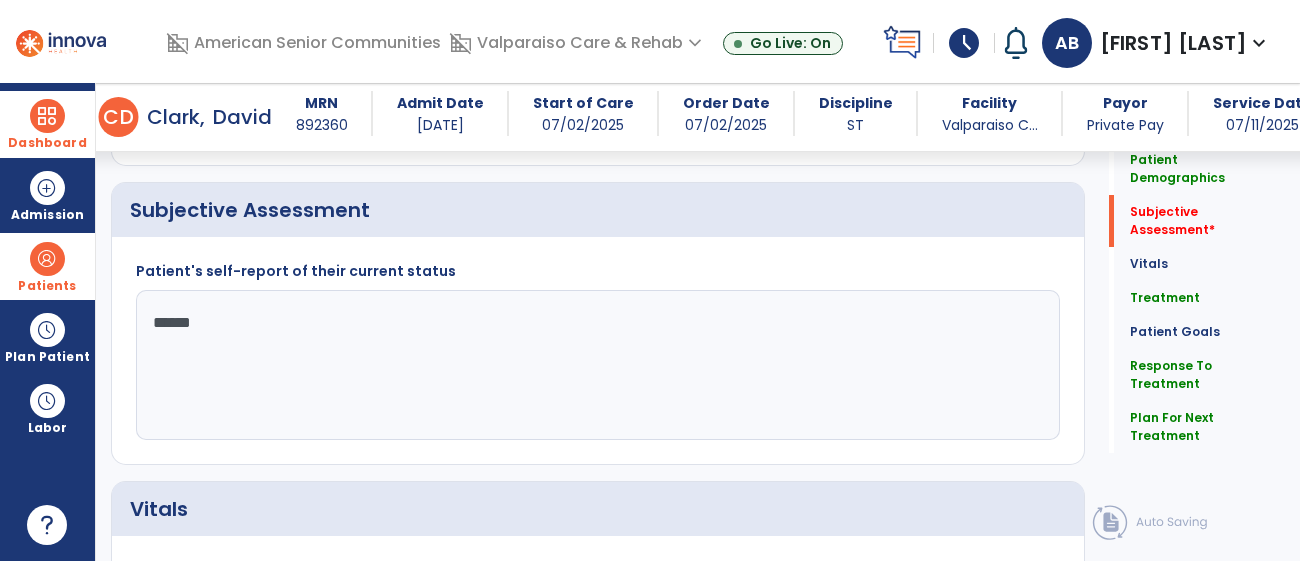 type on "*******" 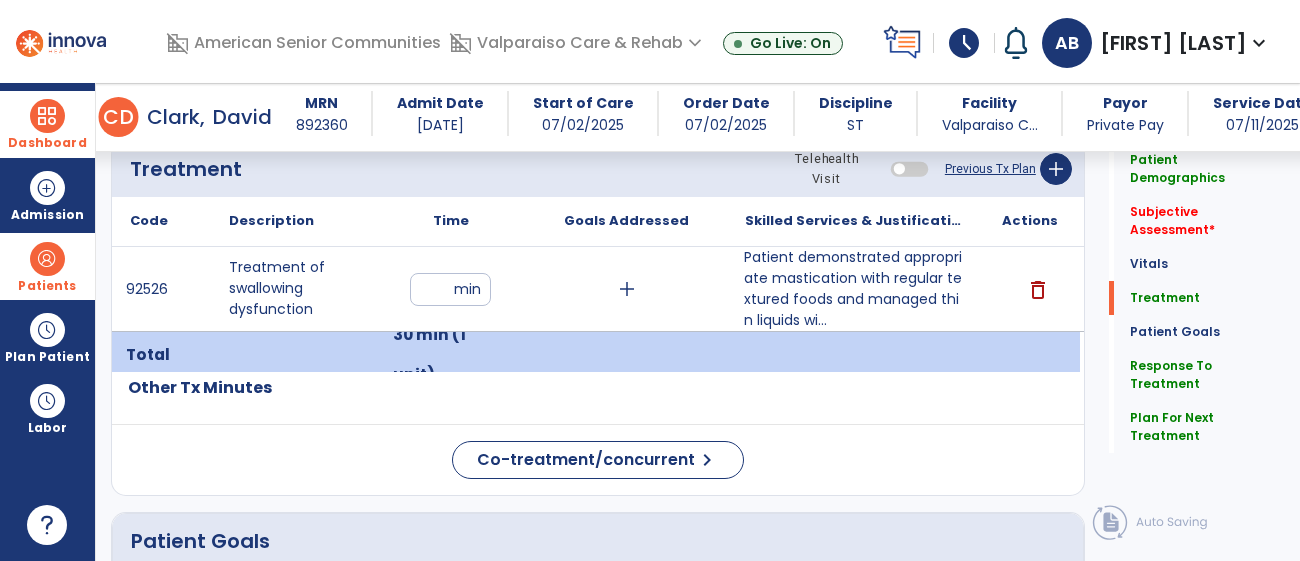 scroll, scrollTop: 1412, scrollLeft: 0, axis: vertical 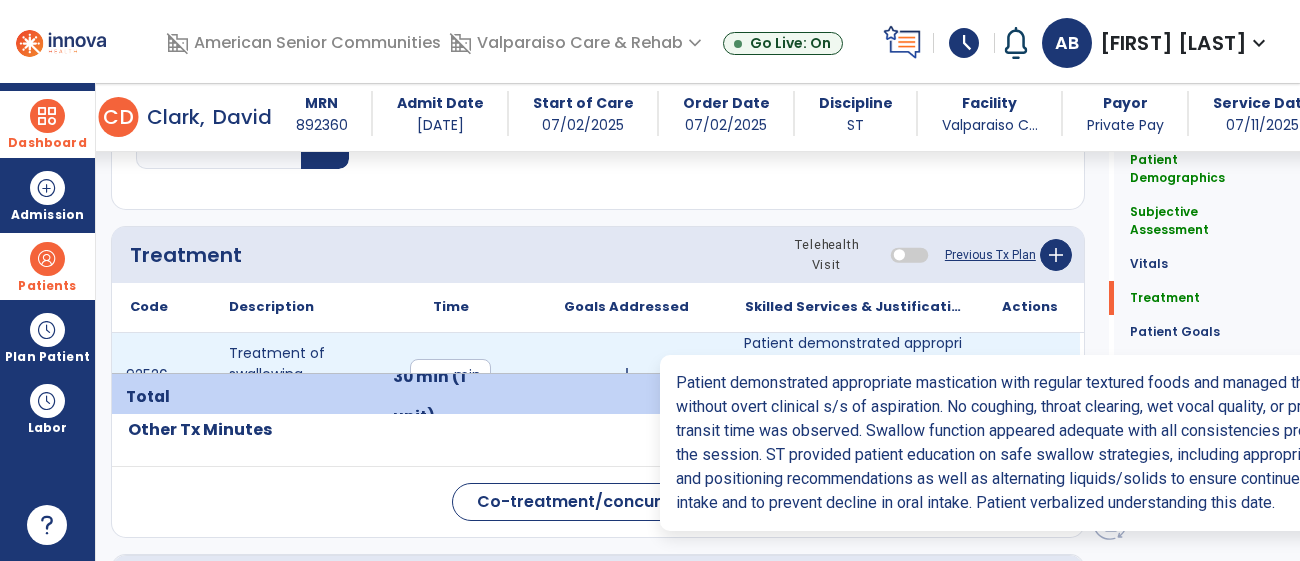 type on "**********" 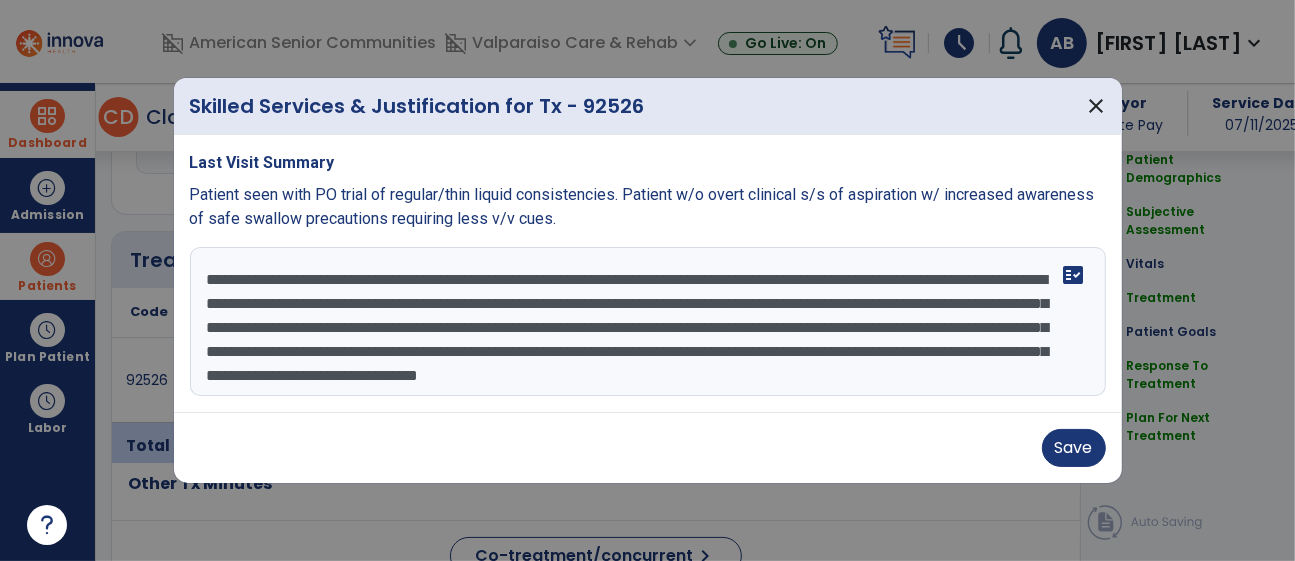 scroll, scrollTop: 1383, scrollLeft: 0, axis: vertical 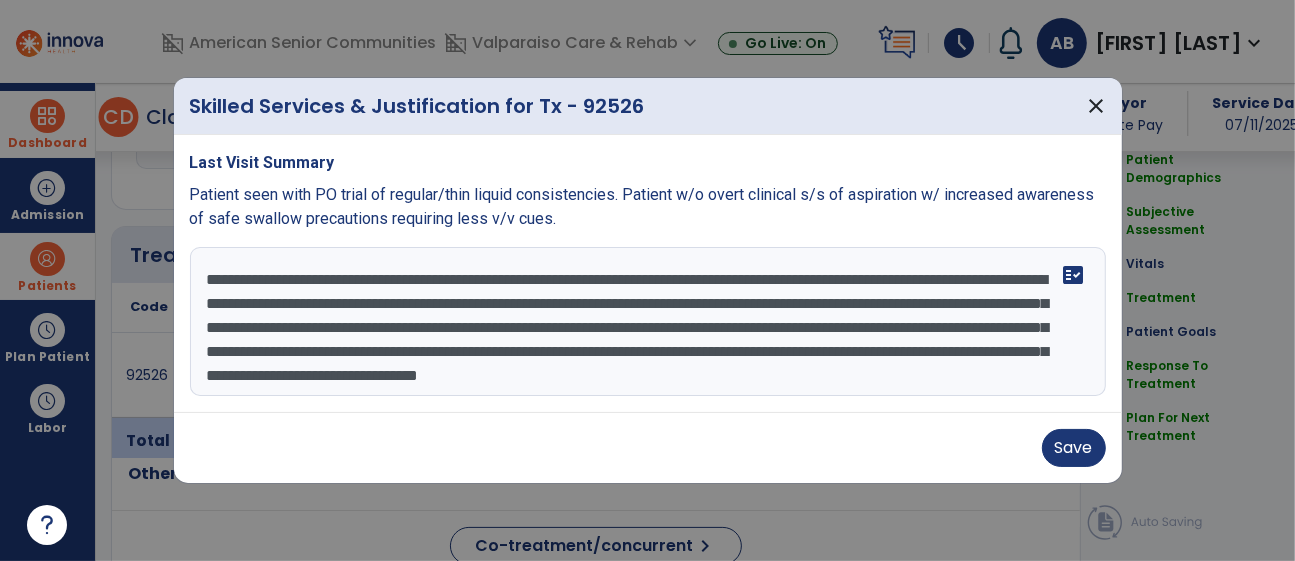 click on "**********" at bounding box center [648, 322] 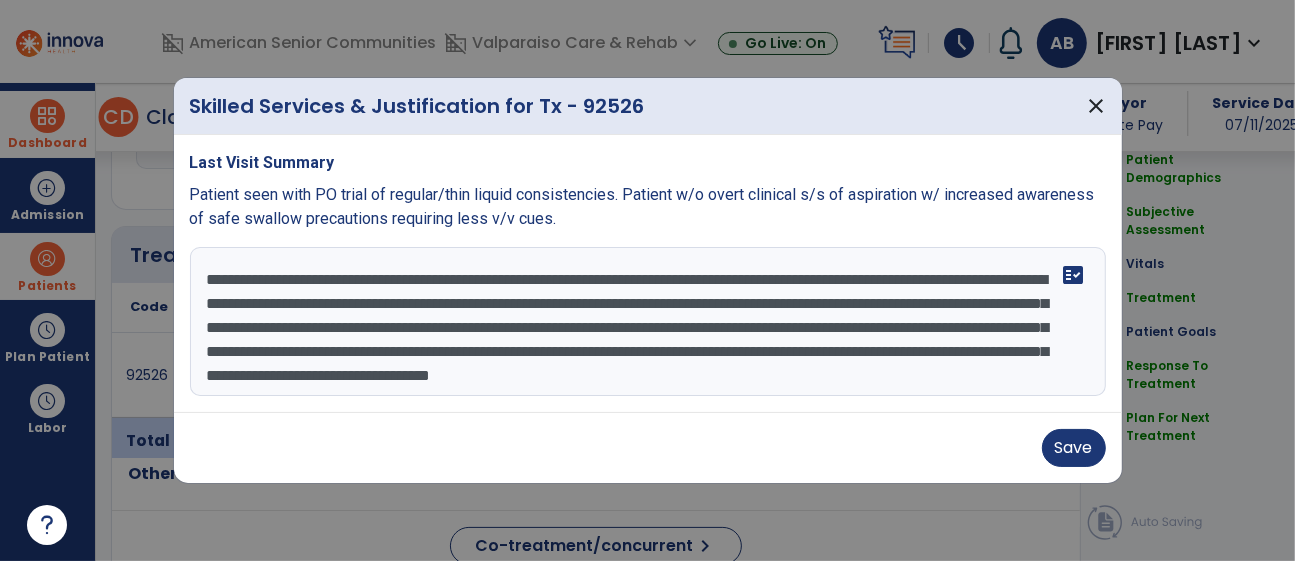scroll, scrollTop: 63, scrollLeft: 0, axis: vertical 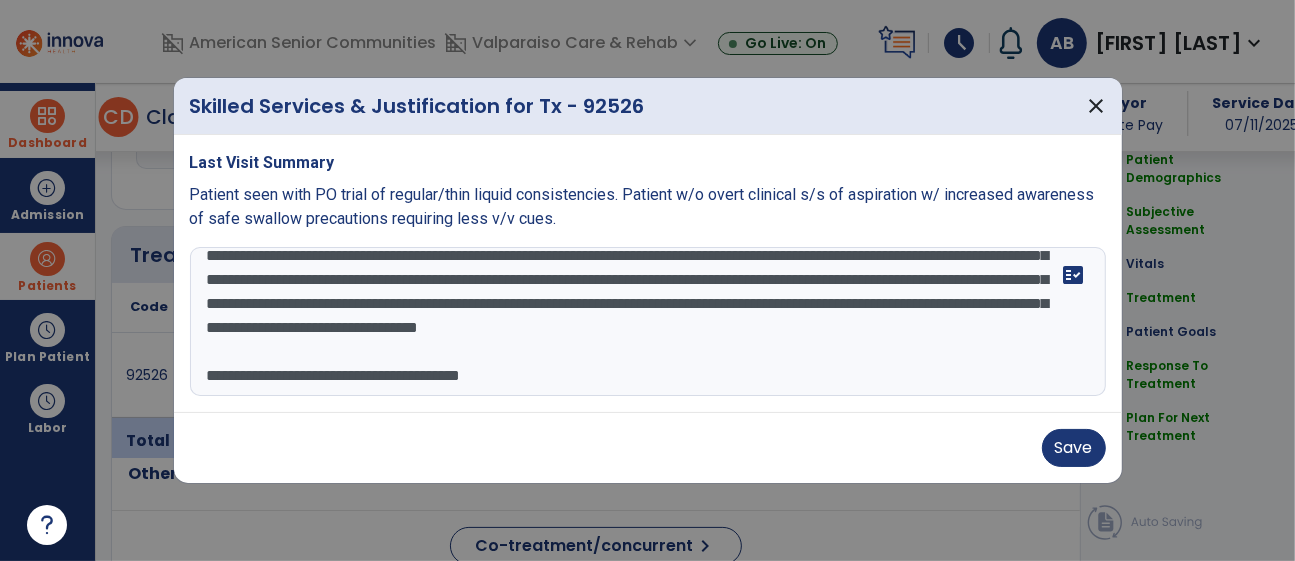 click on "**********" at bounding box center (648, 322) 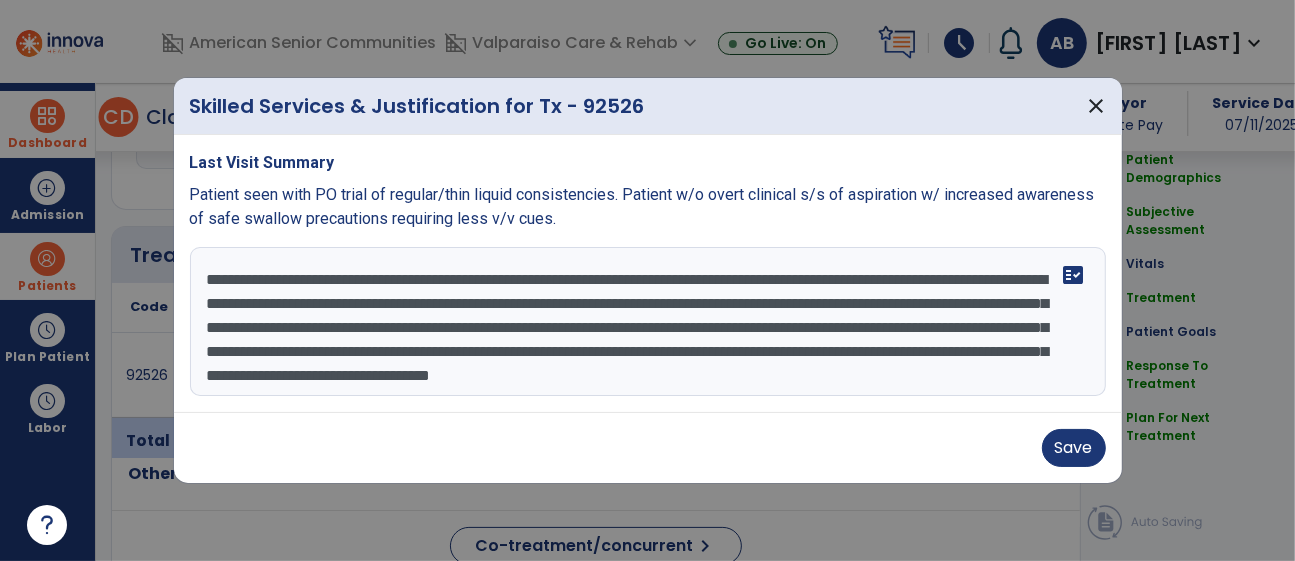 scroll, scrollTop: 0, scrollLeft: 0, axis: both 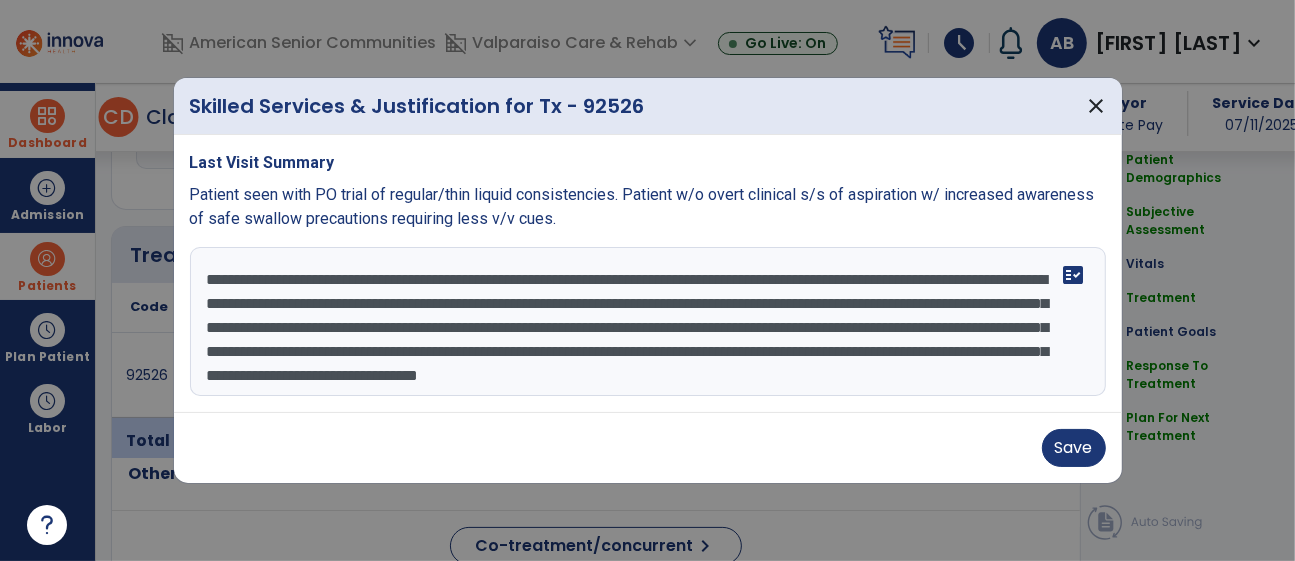 click on "**********" at bounding box center [648, 322] 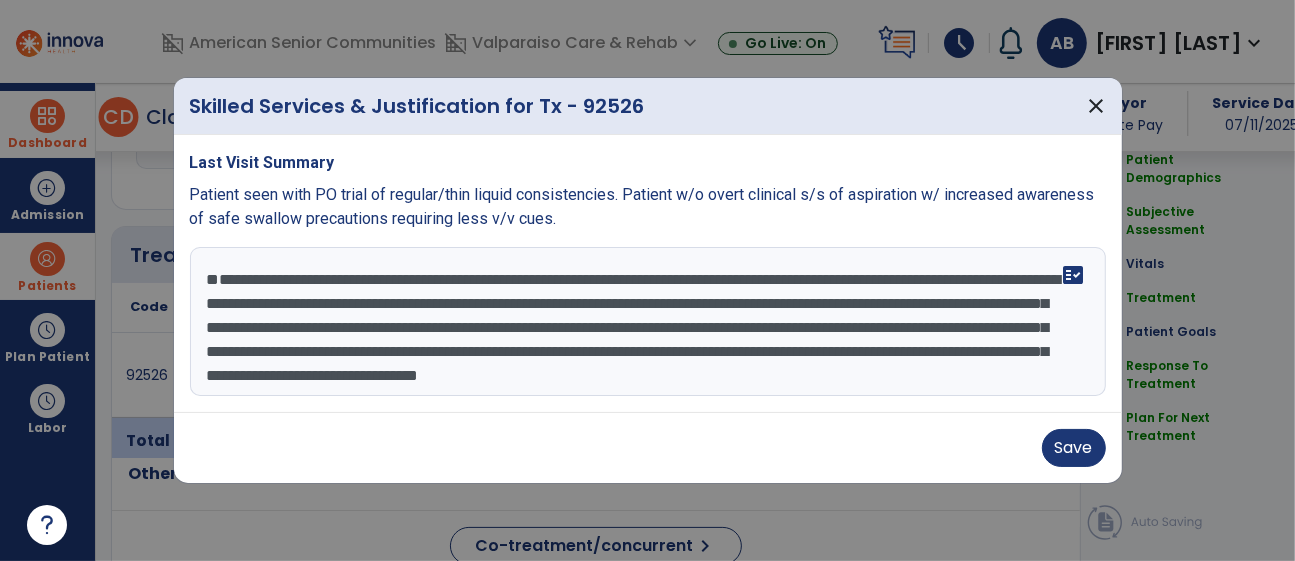 click on "**********" at bounding box center [648, 322] 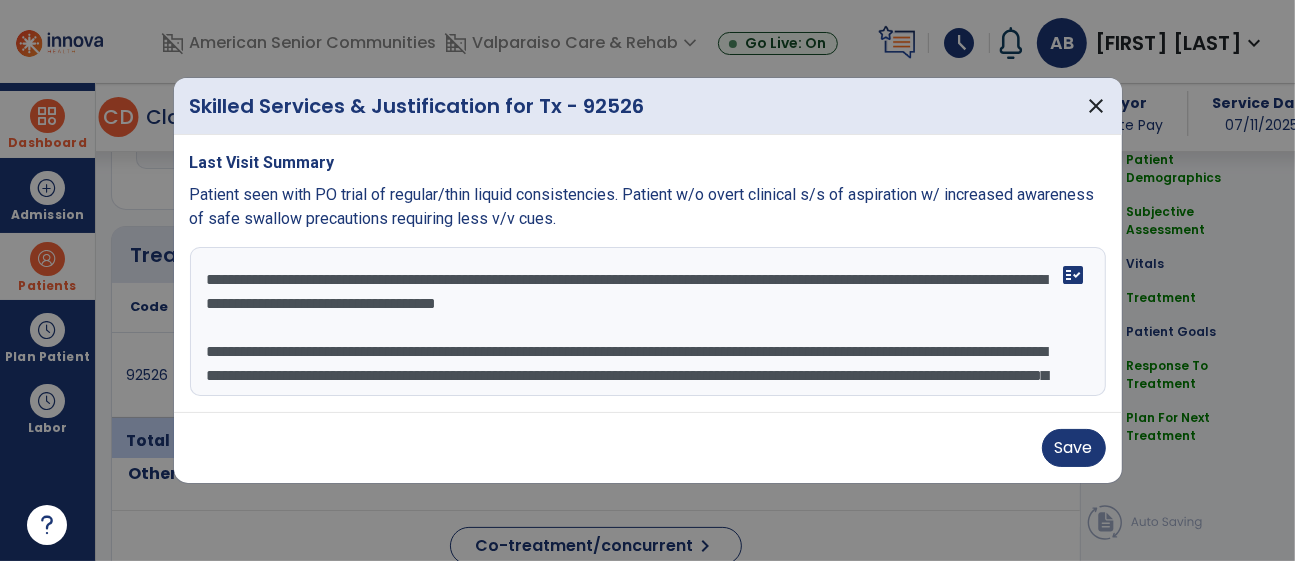click on "**********" at bounding box center (648, 322) 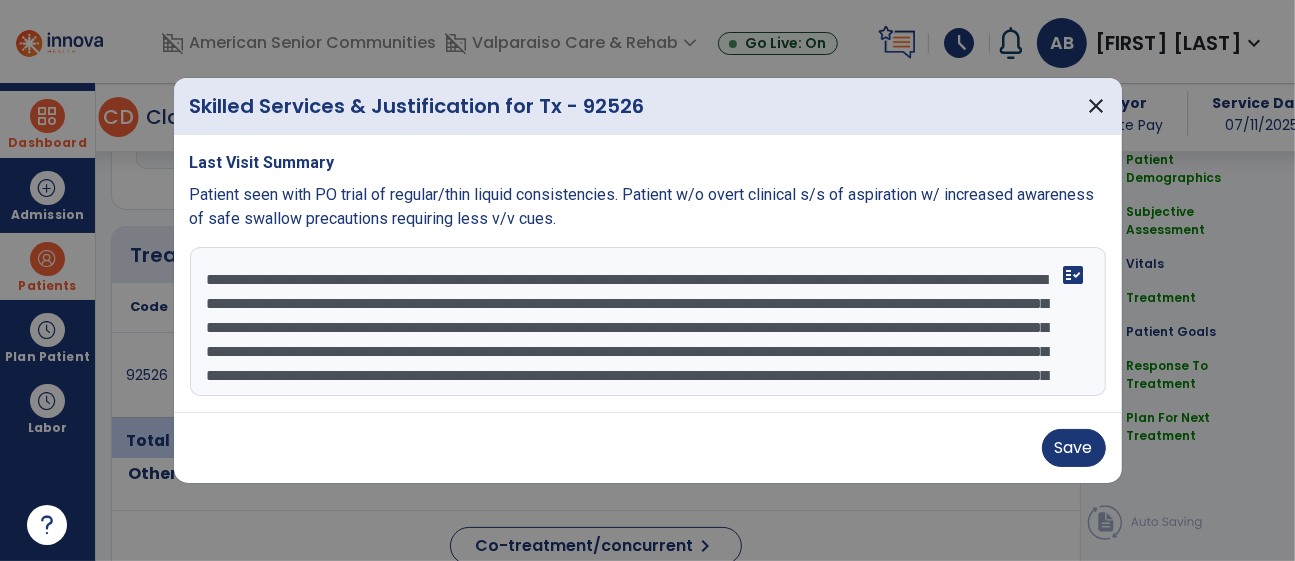 type on "**********" 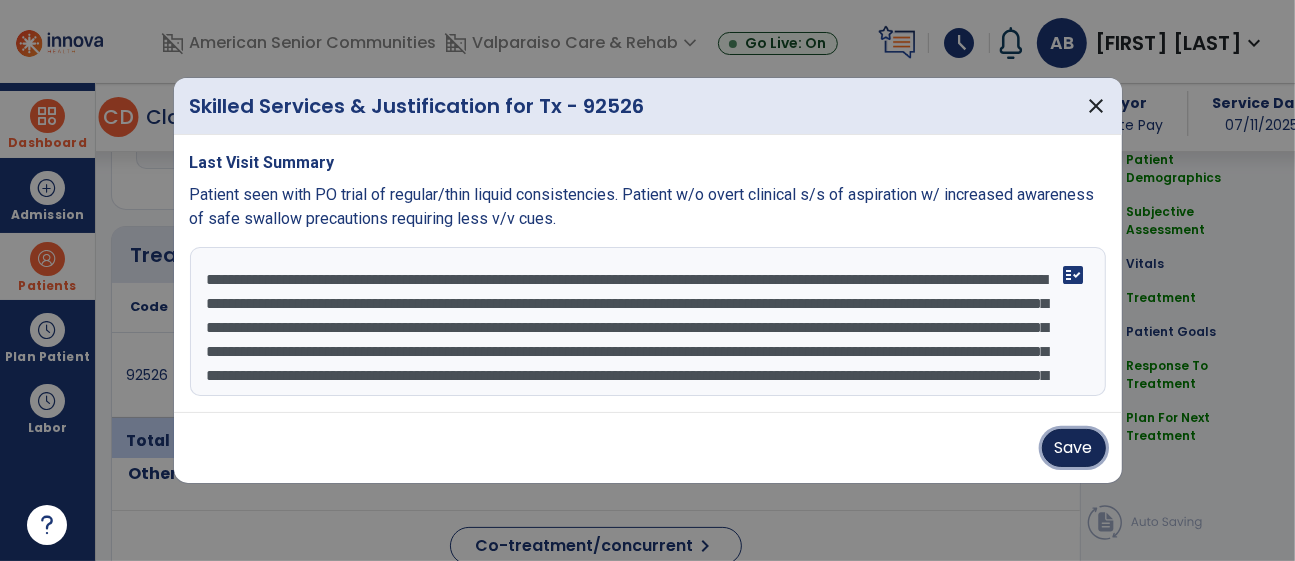 click on "Save" at bounding box center (1074, 448) 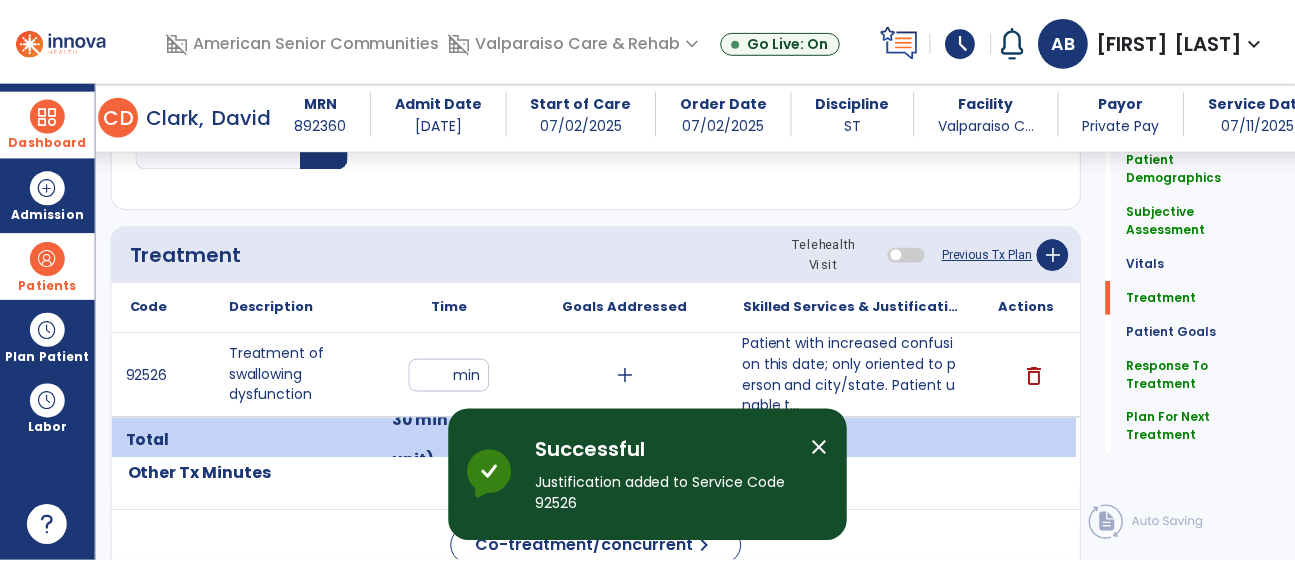 scroll, scrollTop: 2665, scrollLeft: 0, axis: vertical 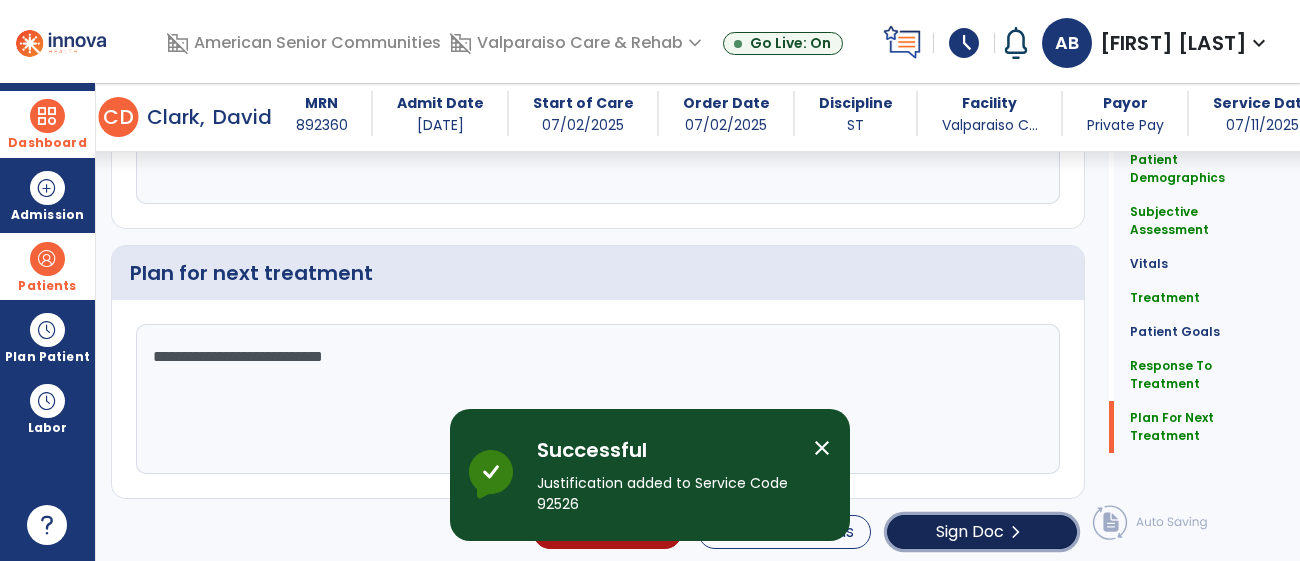 click on "Sign Doc" 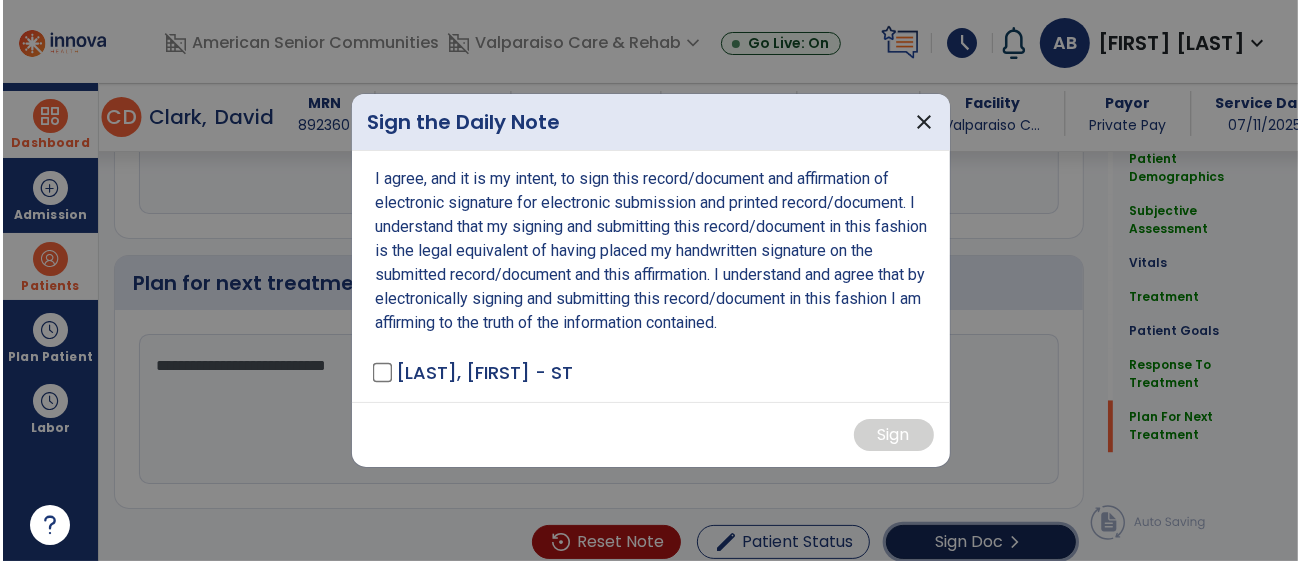 scroll, scrollTop: 2665, scrollLeft: 0, axis: vertical 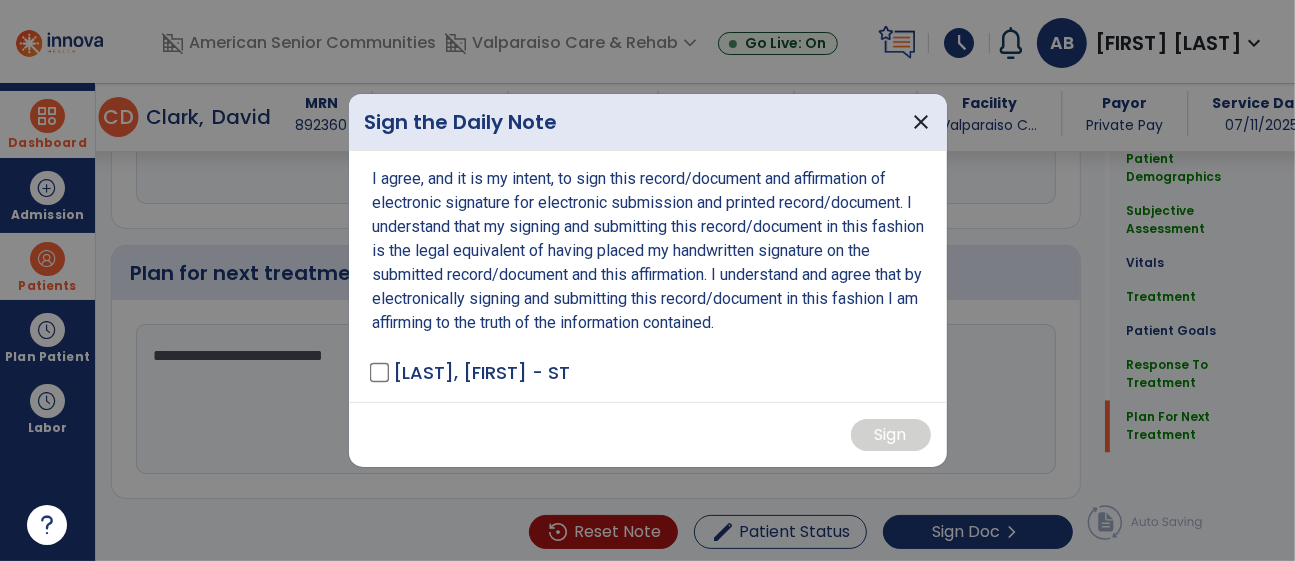 click on "[LAST], [FIRST]  - ST" at bounding box center (481, 372) 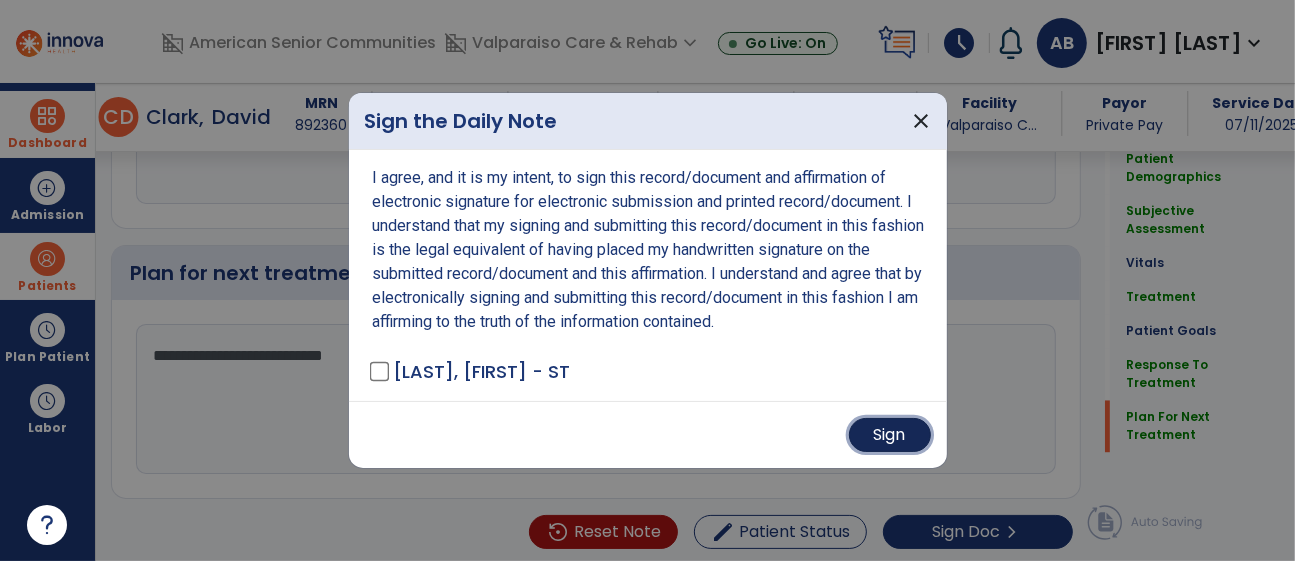 click on "Sign" at bounding box center (890, 435) 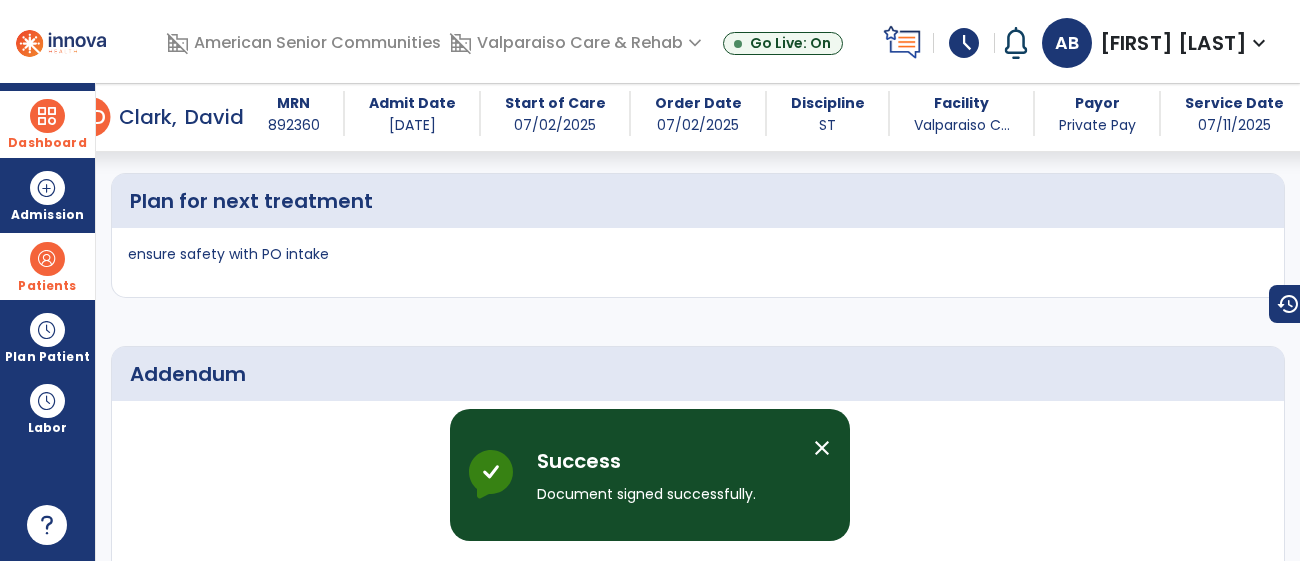 scroll, scrollTop: 4263, scrollLeft: 0, axis: vertical 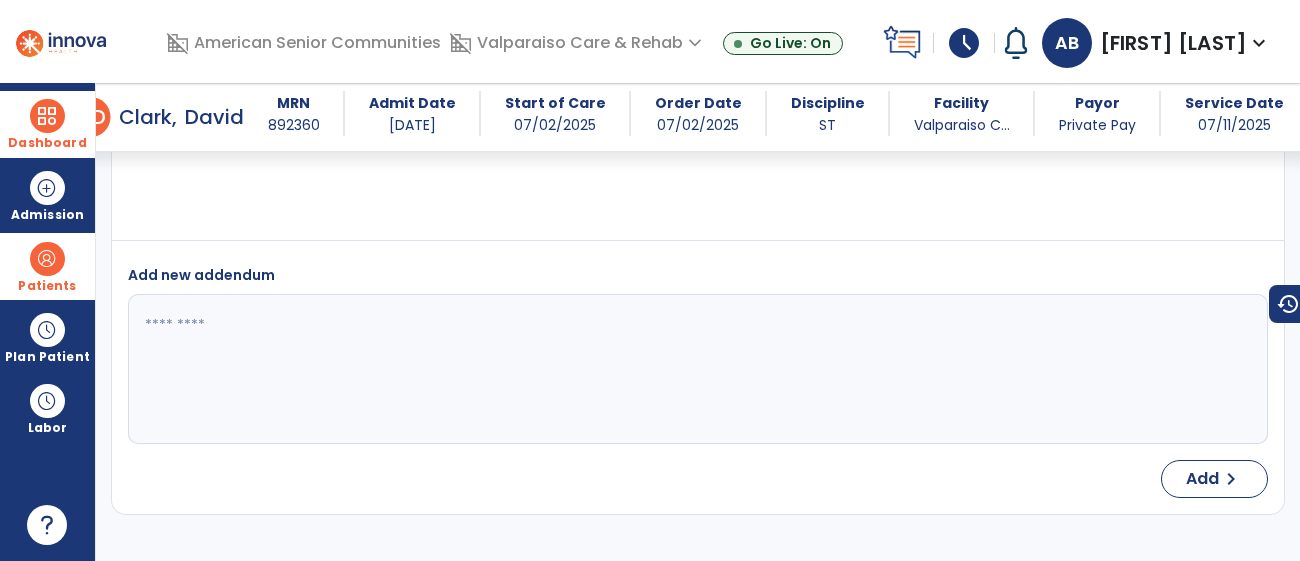click on "Dashboard" at bounding box center [47, 124] 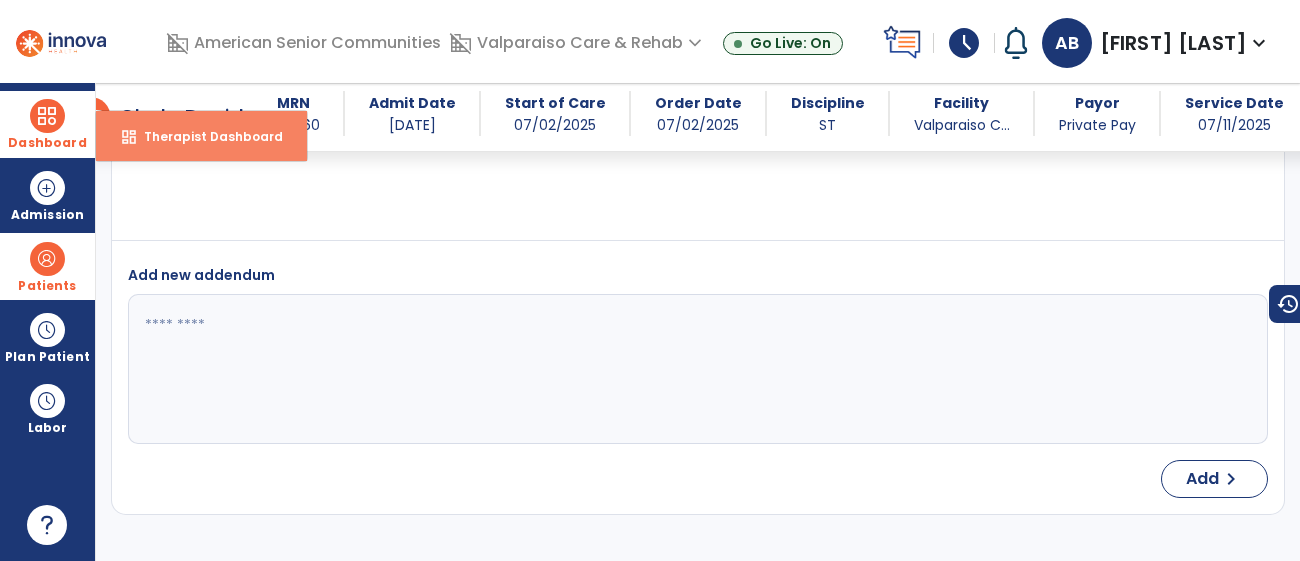 click on "Therapist Dashboard" at bounding box center (205, 136) 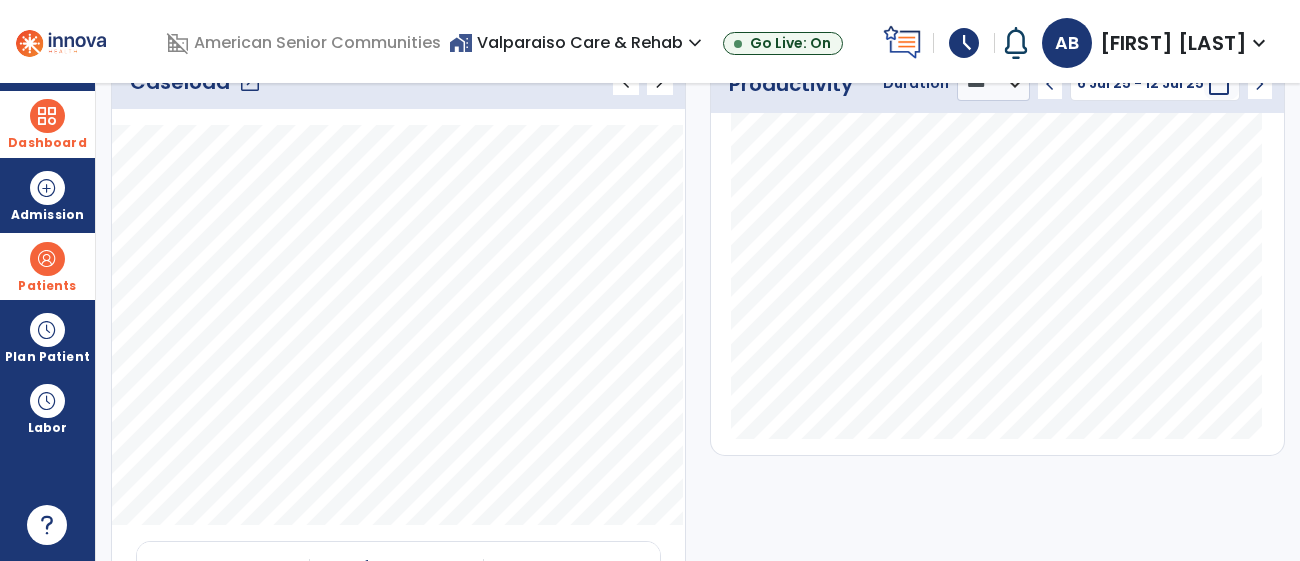 scroll, scrollTop: 0, scrollLeft: 0, axis: both 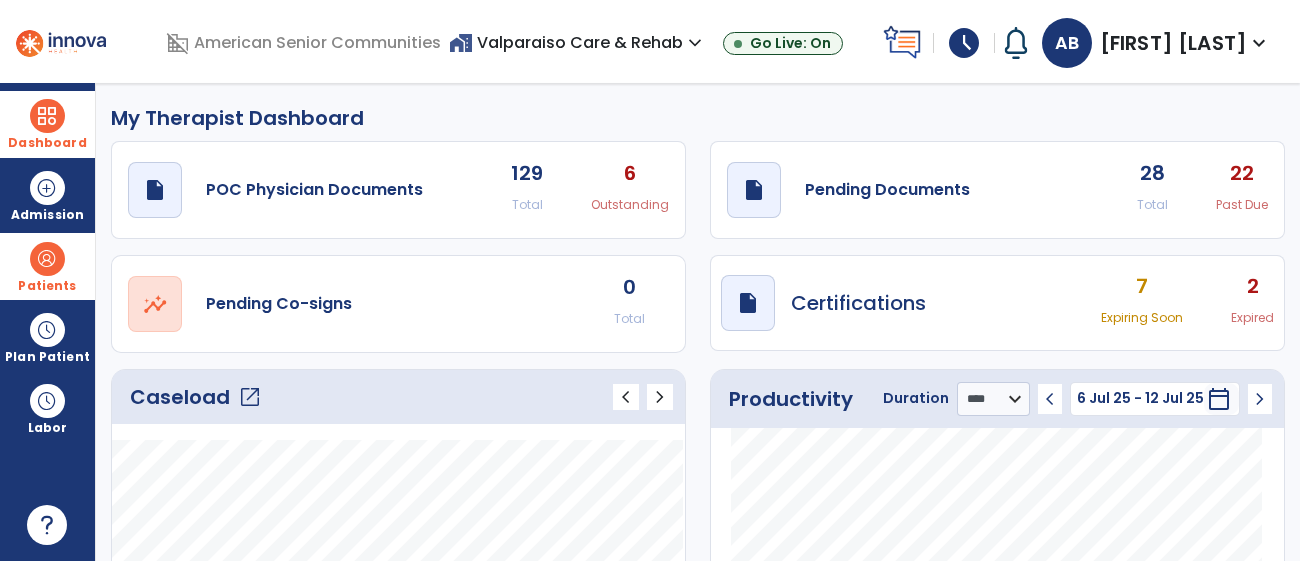 click on "Caseload   open_in_new" 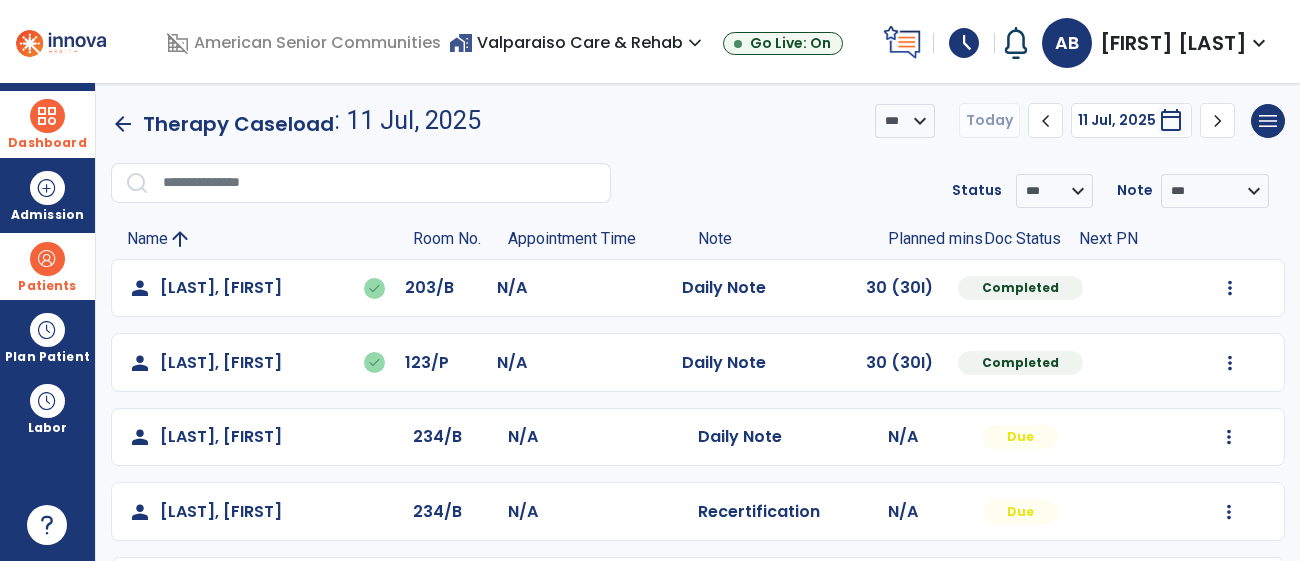 click on "chevron_left" 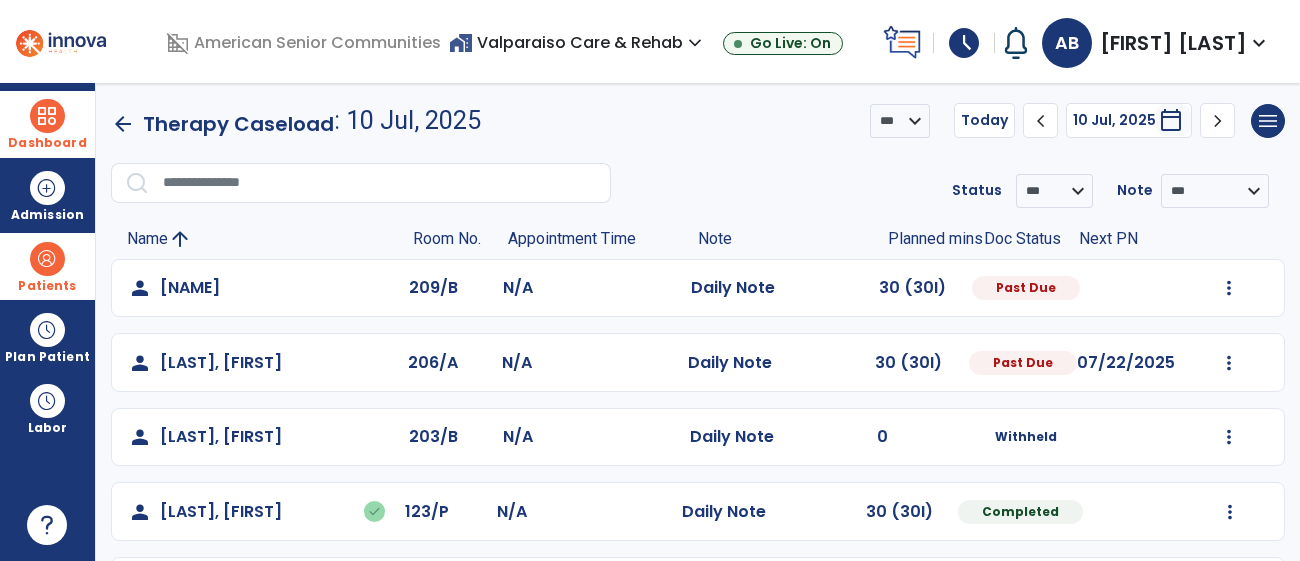 click on "chevron_left" 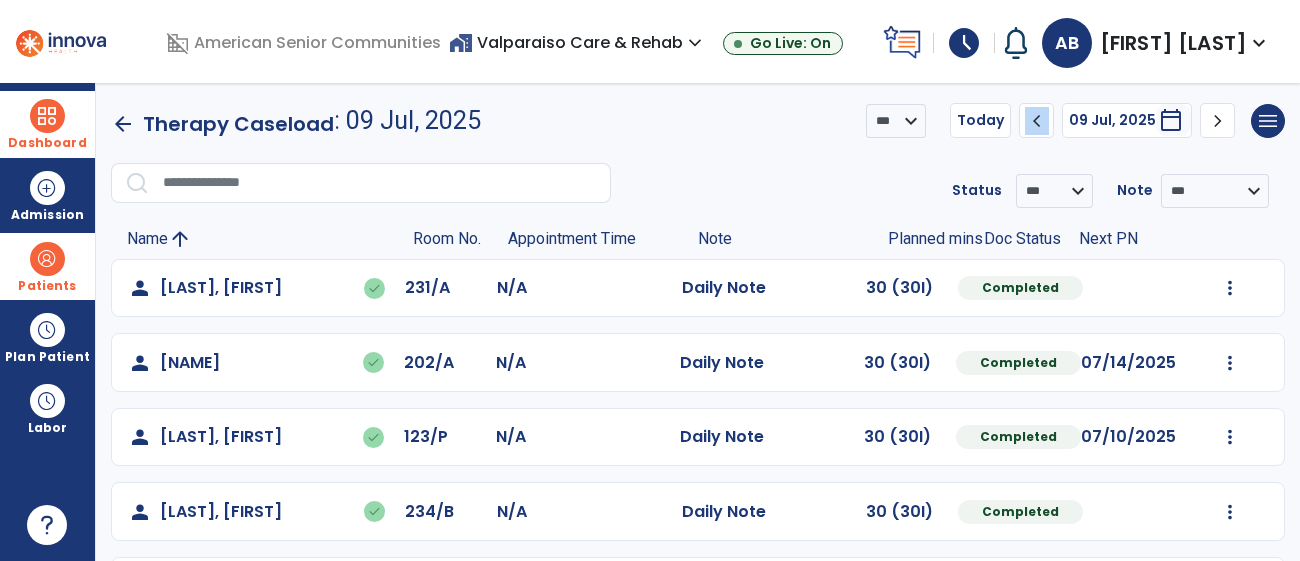 click on "chevron_left" 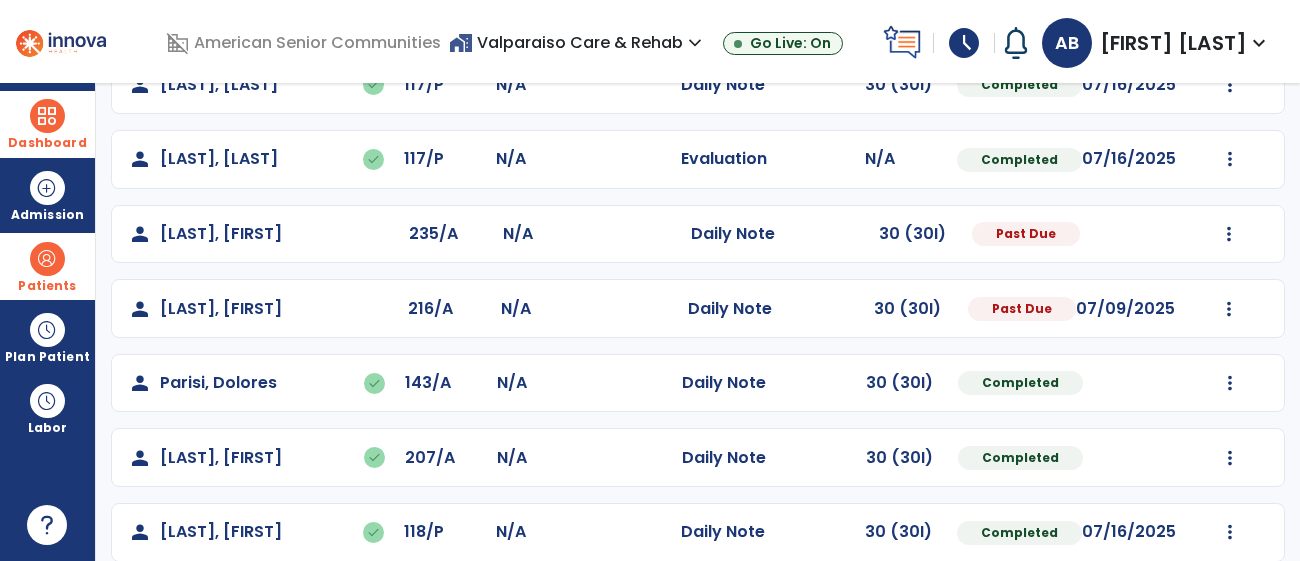 scroll, scrollTop: 577, scrollLeft: 0, axis: vertical 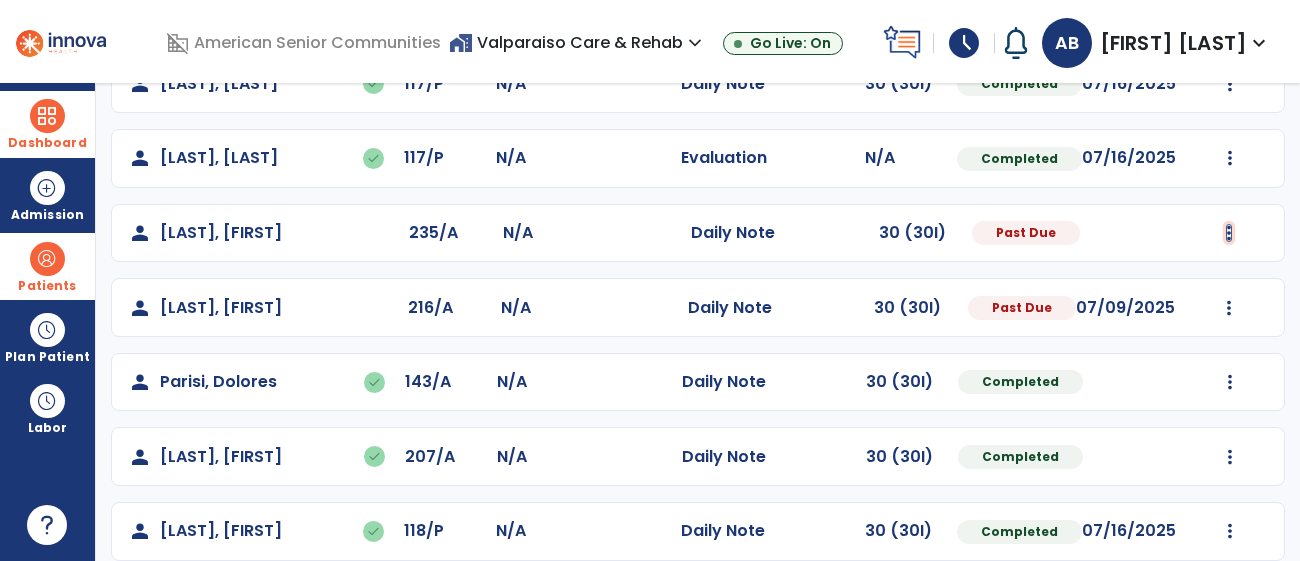click at bounding box center [1229, -289] 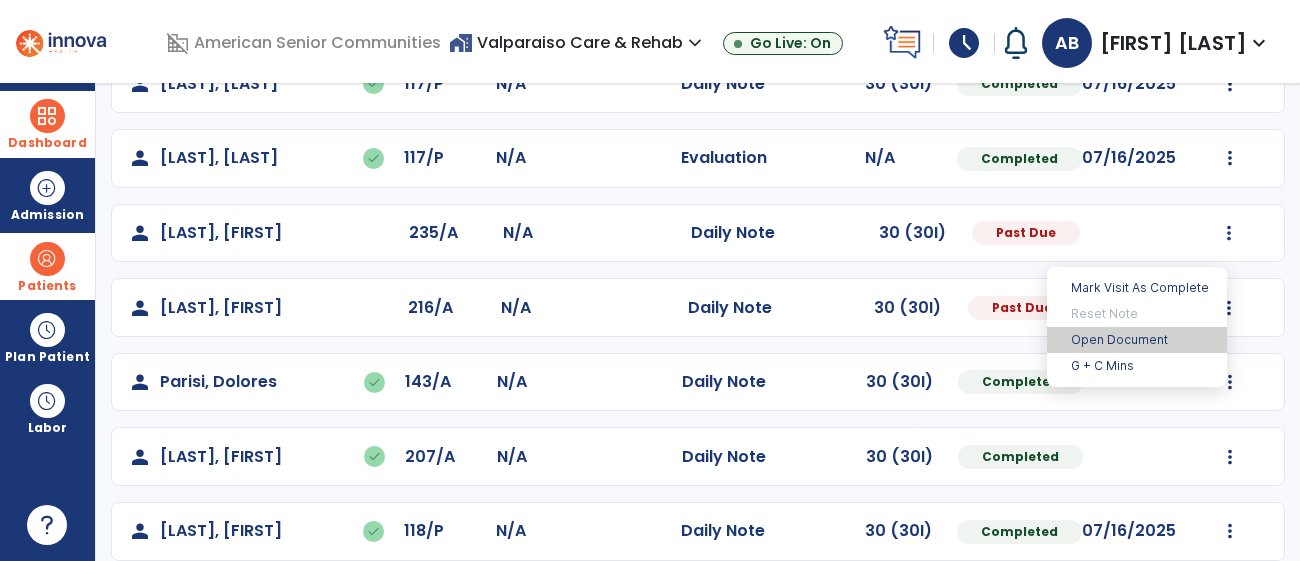click on "Open Document" at bounding box center [1137, 340] 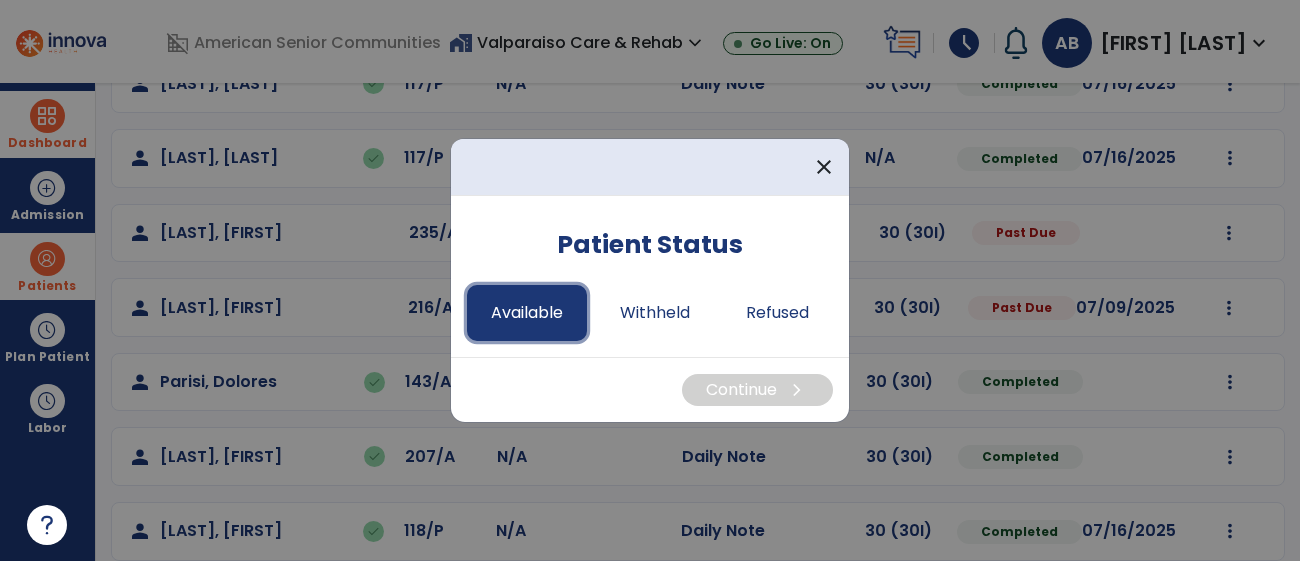 click on "Available" at bounding box center (527, 313) 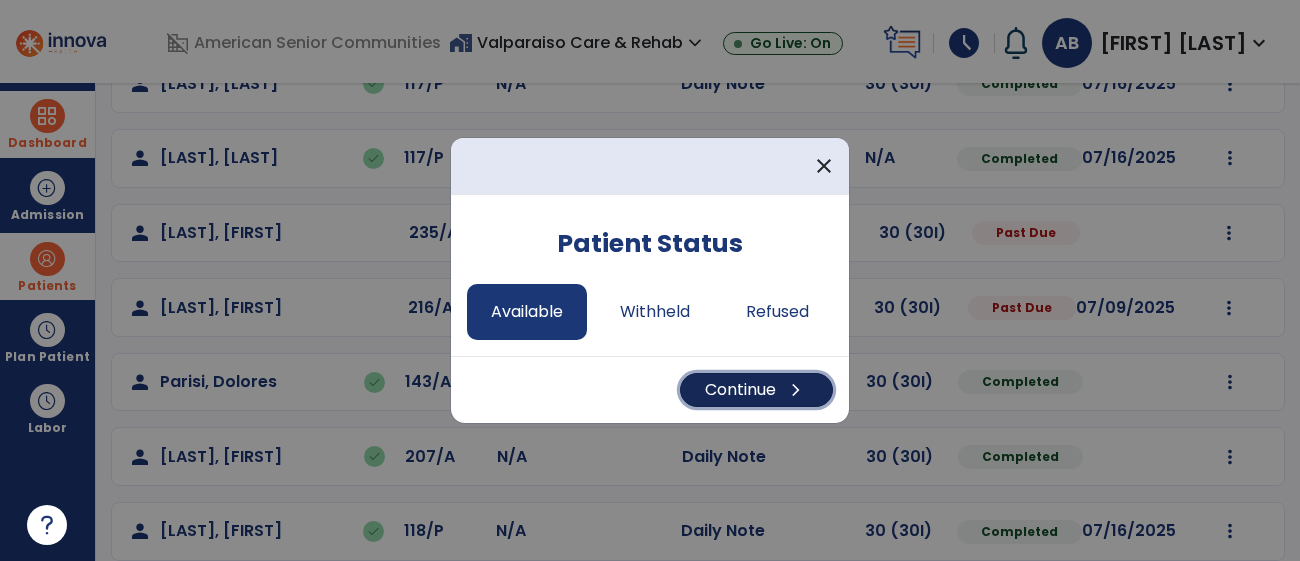 click on "Continue   chevron_right" at bounding box center [756, 390] 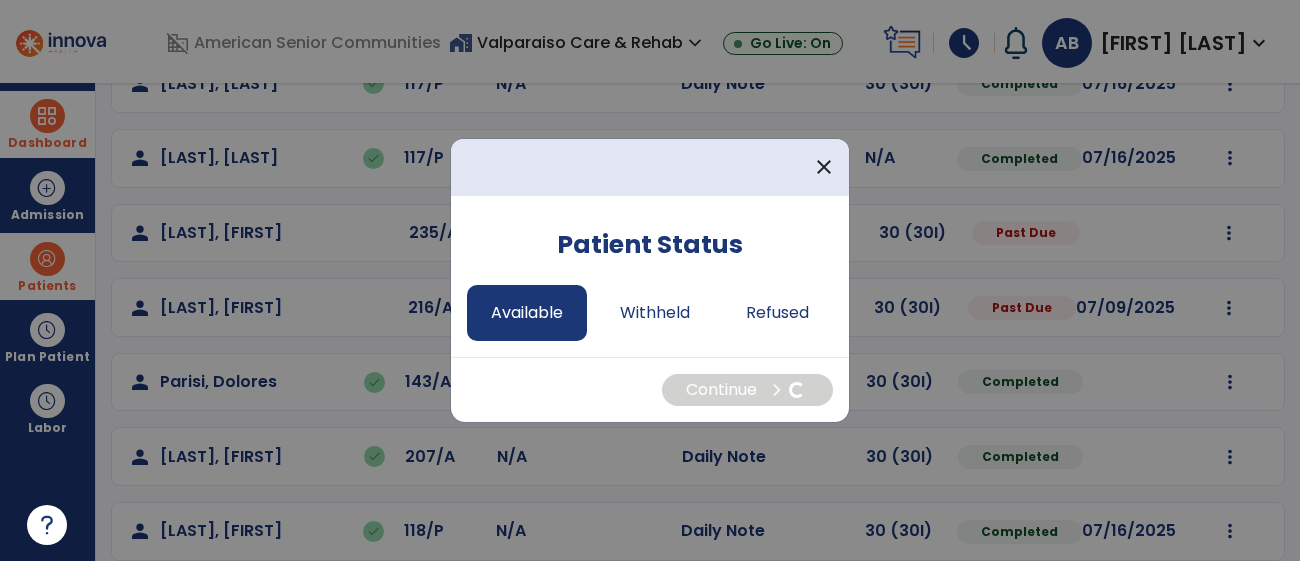 select on "*" 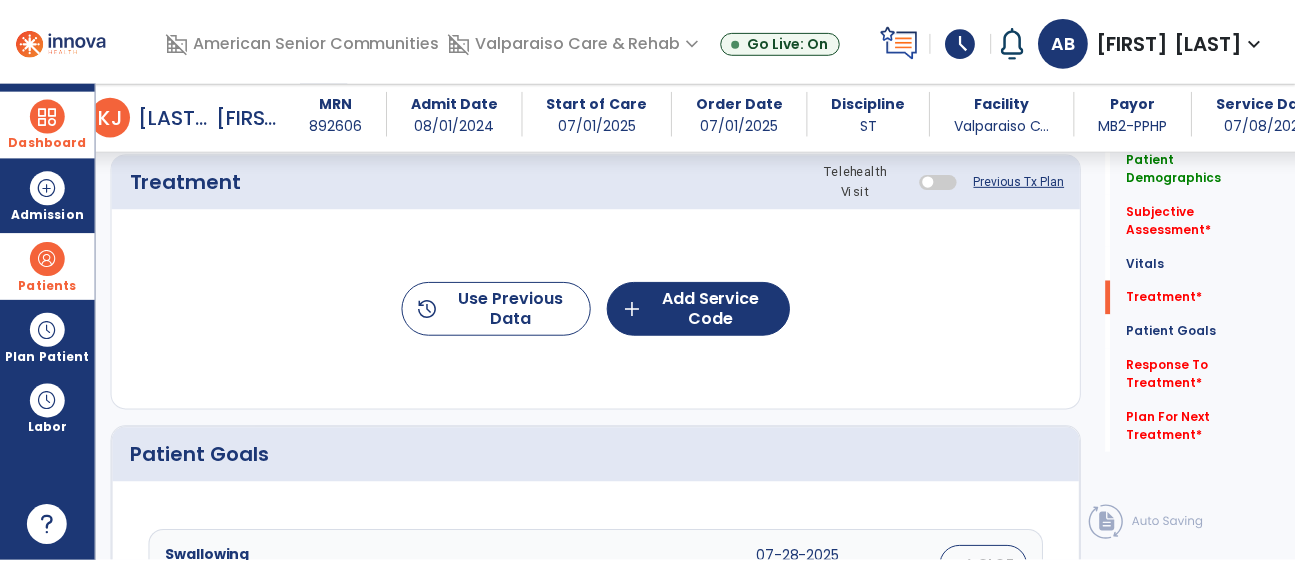 scroll, scrollTop: 1509, scrollLeft: 0, axis: vertical 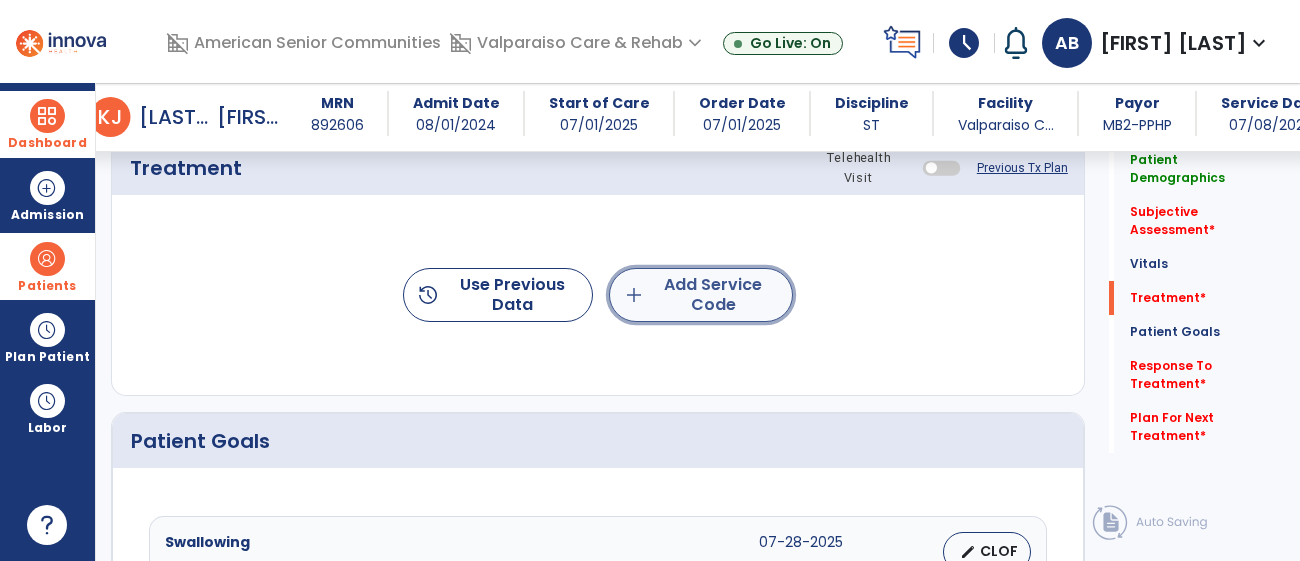 click on "add  Add Service Code" 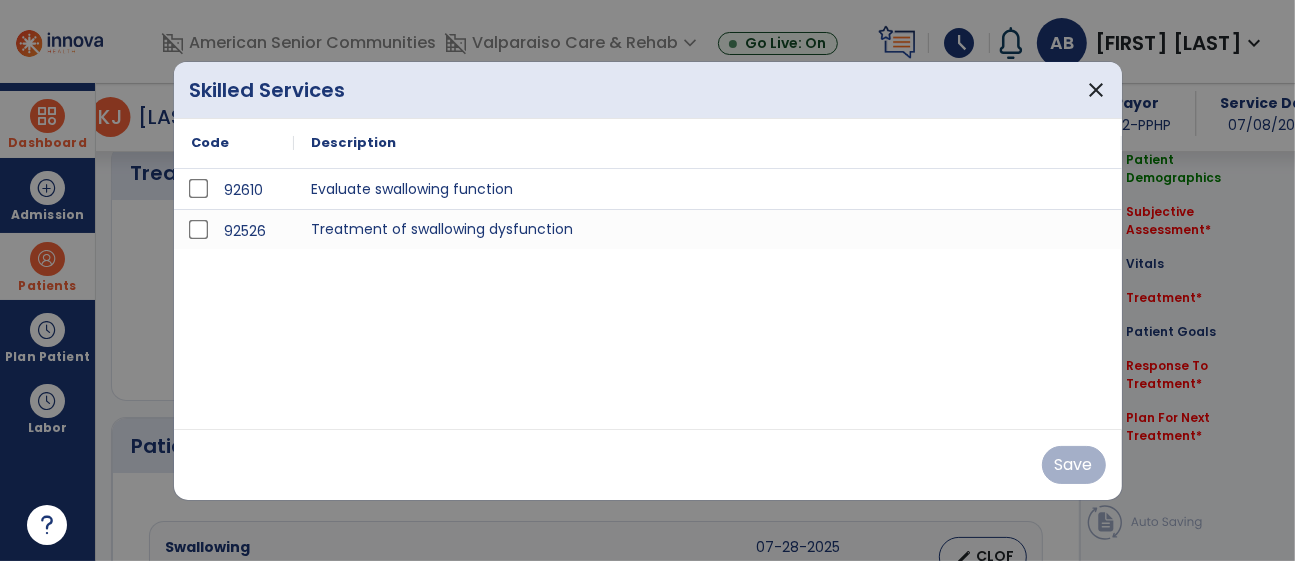 scroll, scrollTop: 1509, scrollLeft: 0, axis: vertical 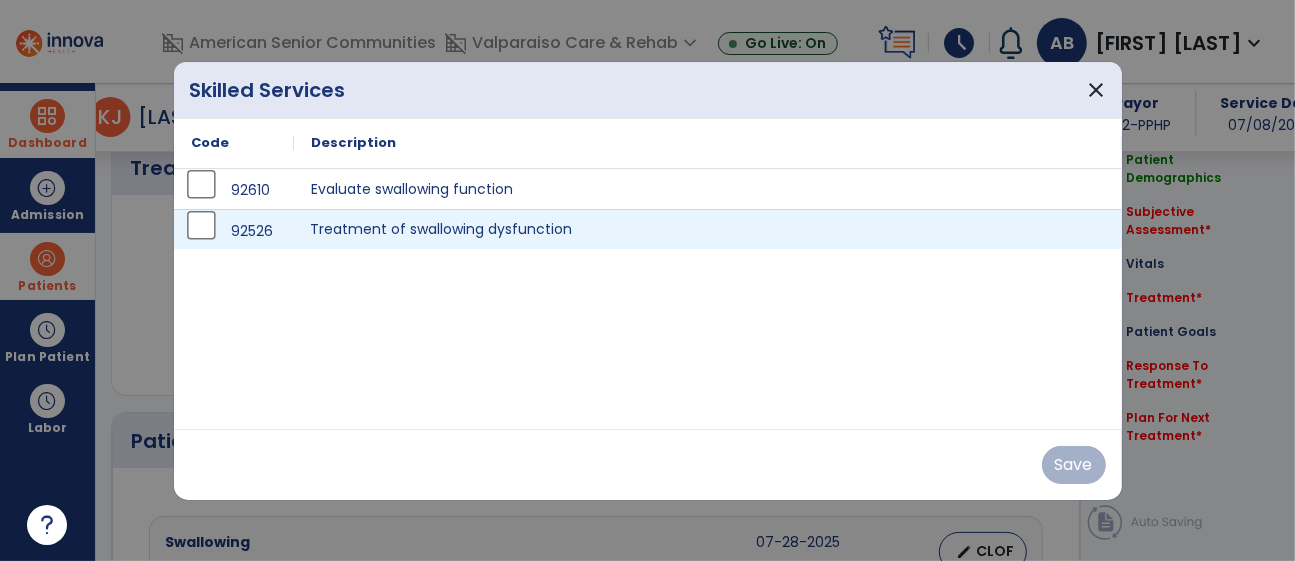 click on "Treatment of swallowing dysfunction" at bounding box center (708, 229) 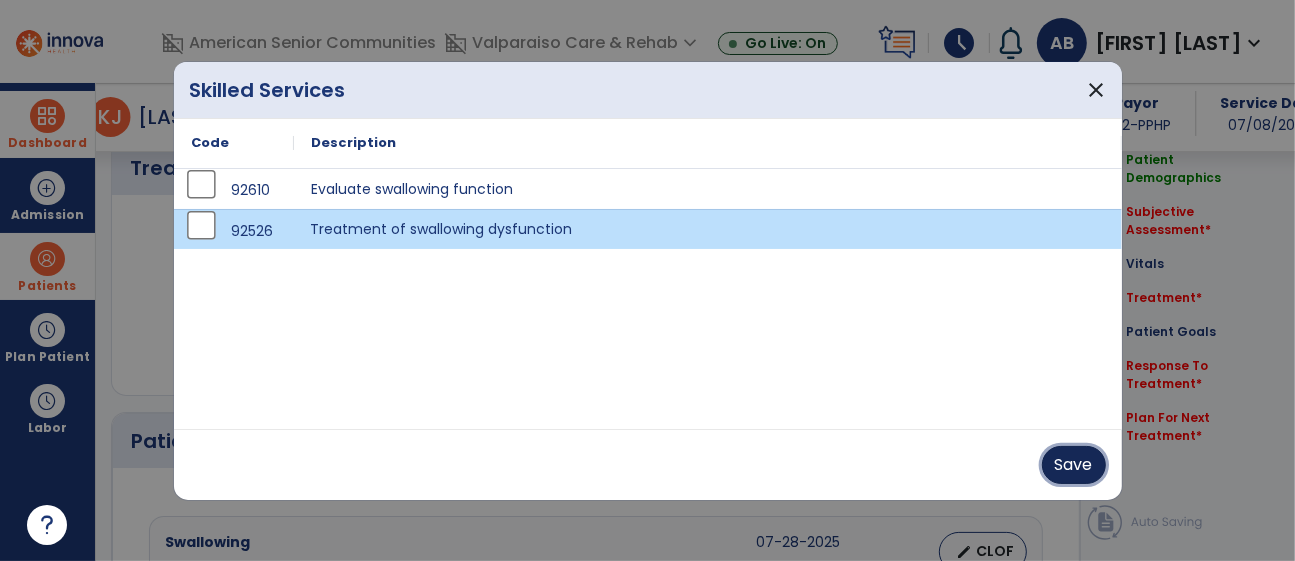 click on "Save" at bounding box center (1074, 465) 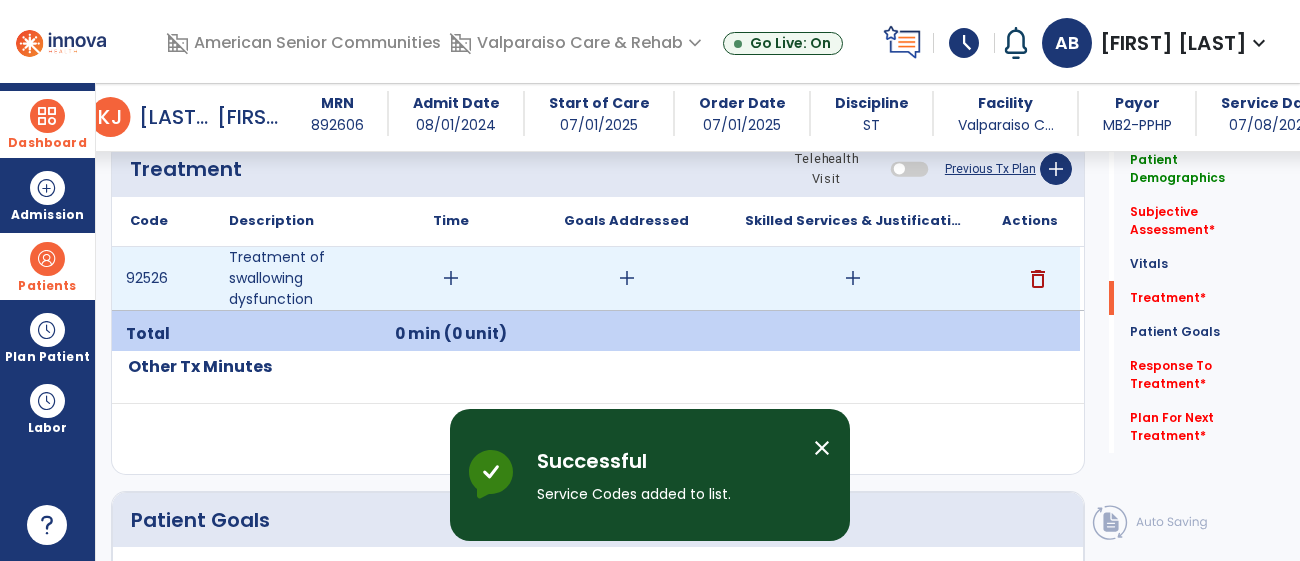 click on "add" at bounding box center (451, 278) 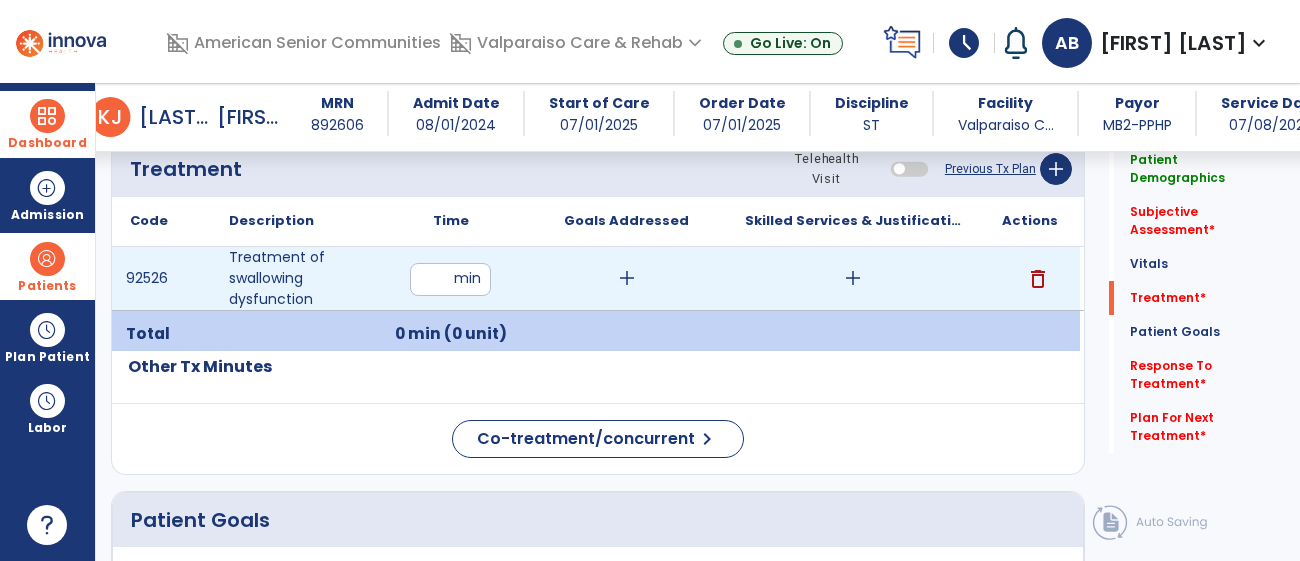 type on "**" 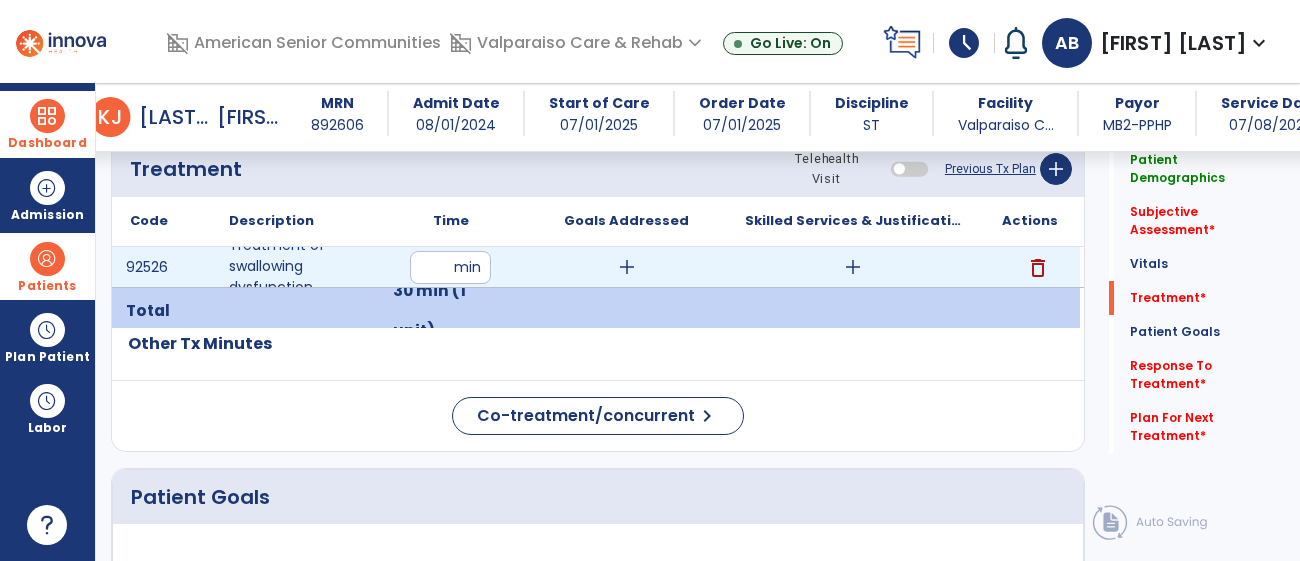 click on "add" at bounding box center (853, 267) 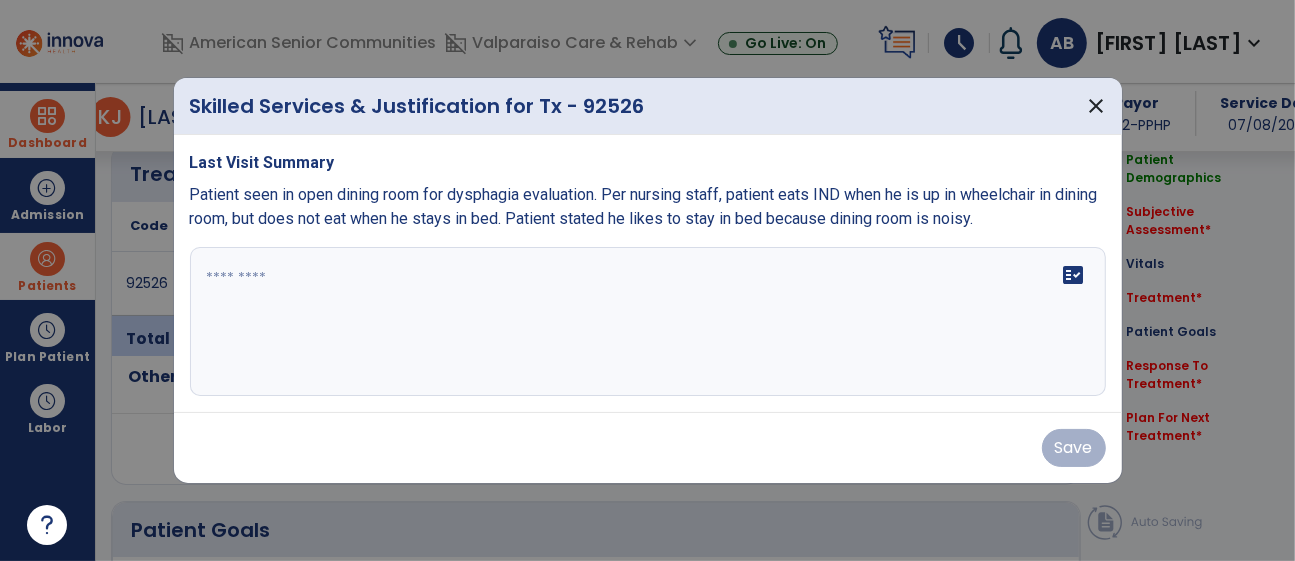 scroll, scrollTop: 1509, scrollLeft: 0, axis: vertical 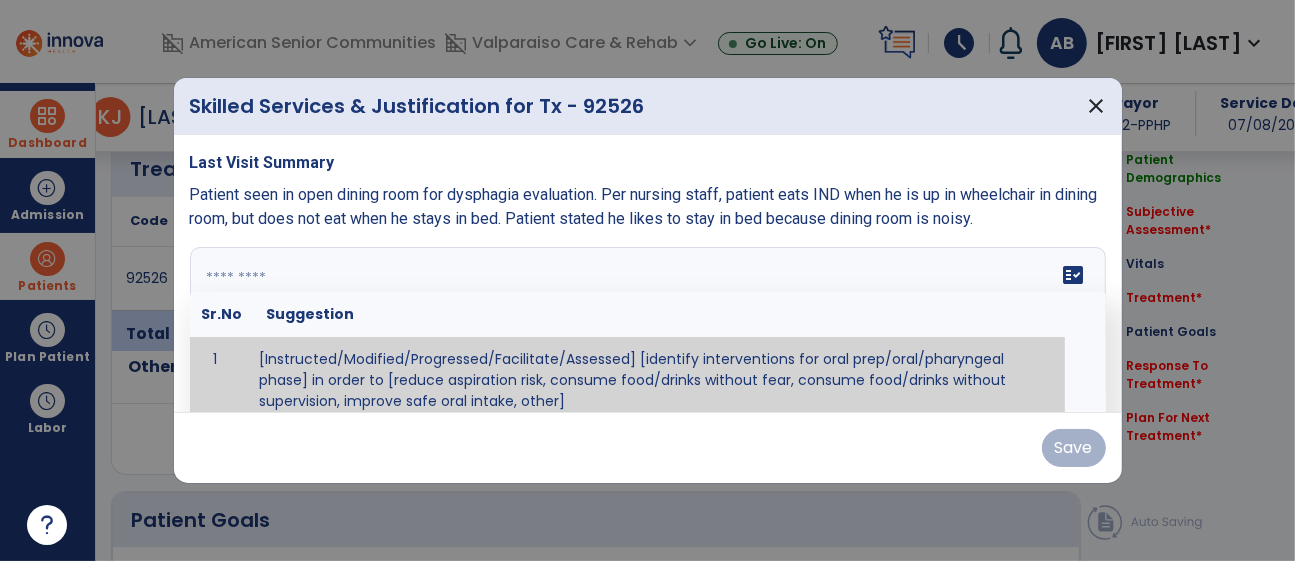 paste on "**********" 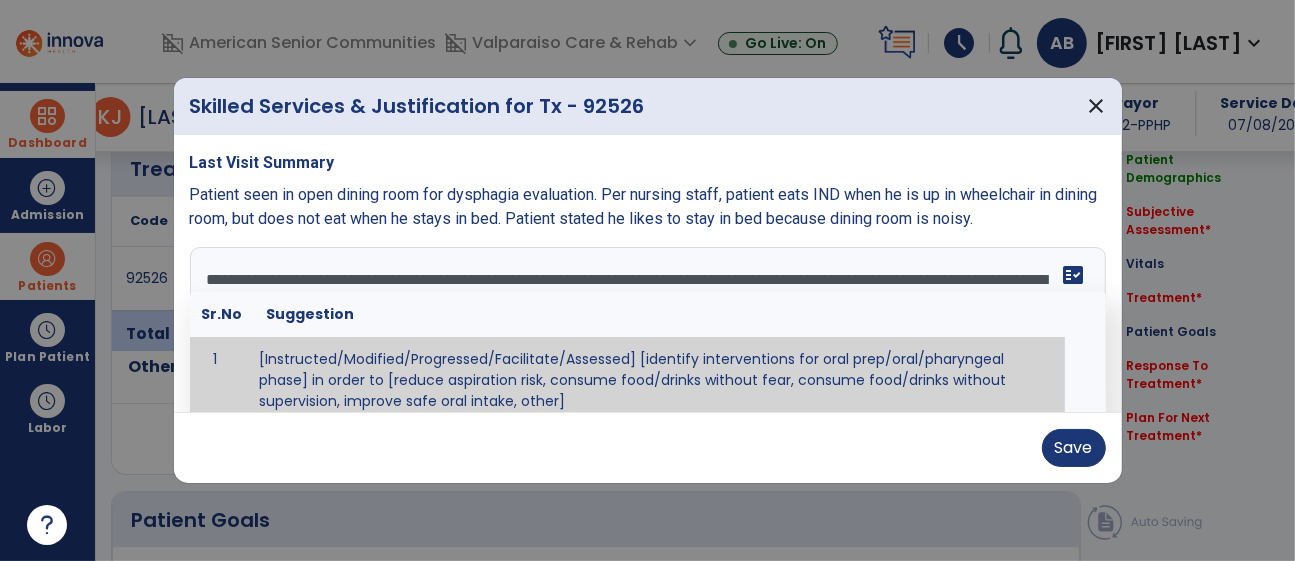 scroll, scrollTop: 15, scrollLeft: 0, axis: vertical 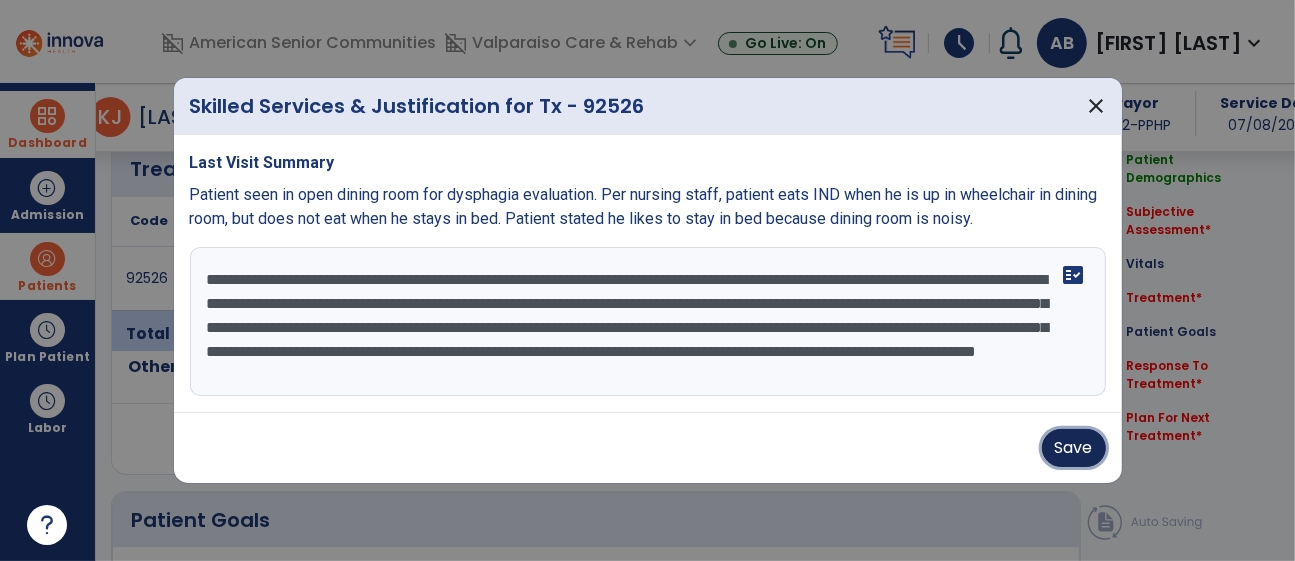 click on "Save" at bounding box center [1074, 448] 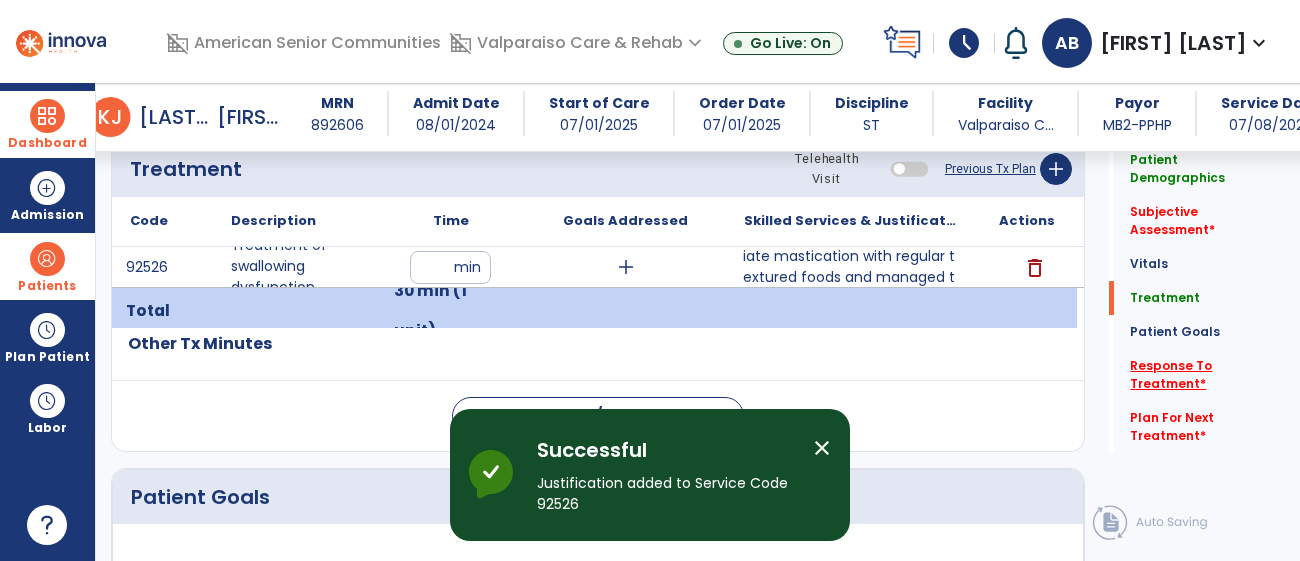 click on "Response To Treatment   *" 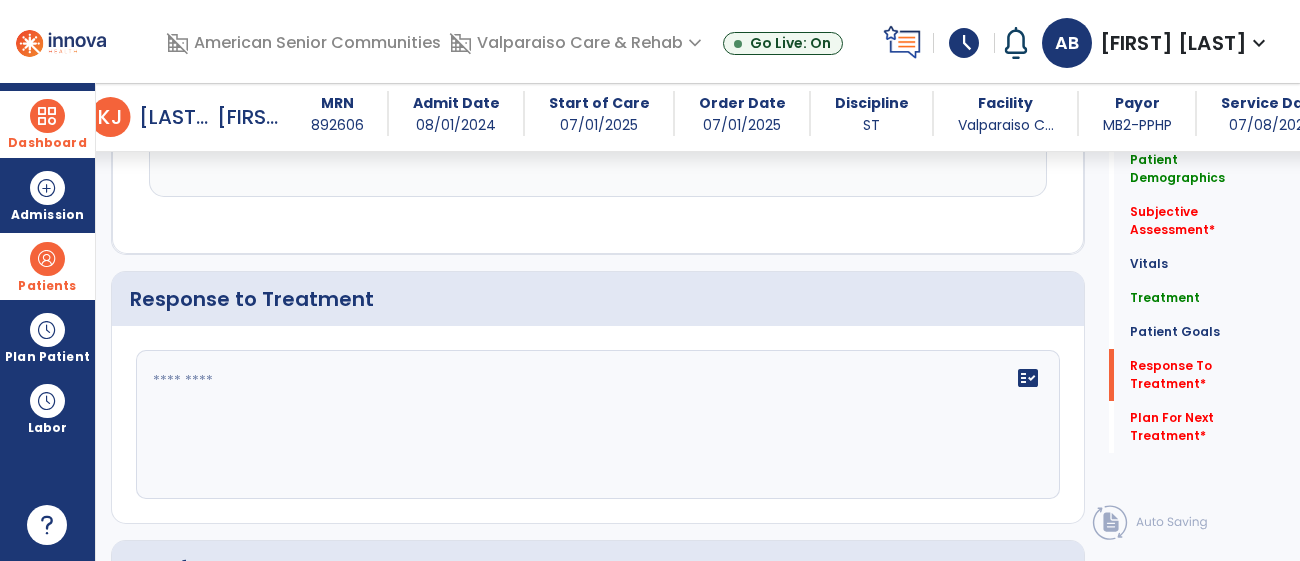 scroll, scrollTop: 2418, scrollLeft: 0, axis: vertical 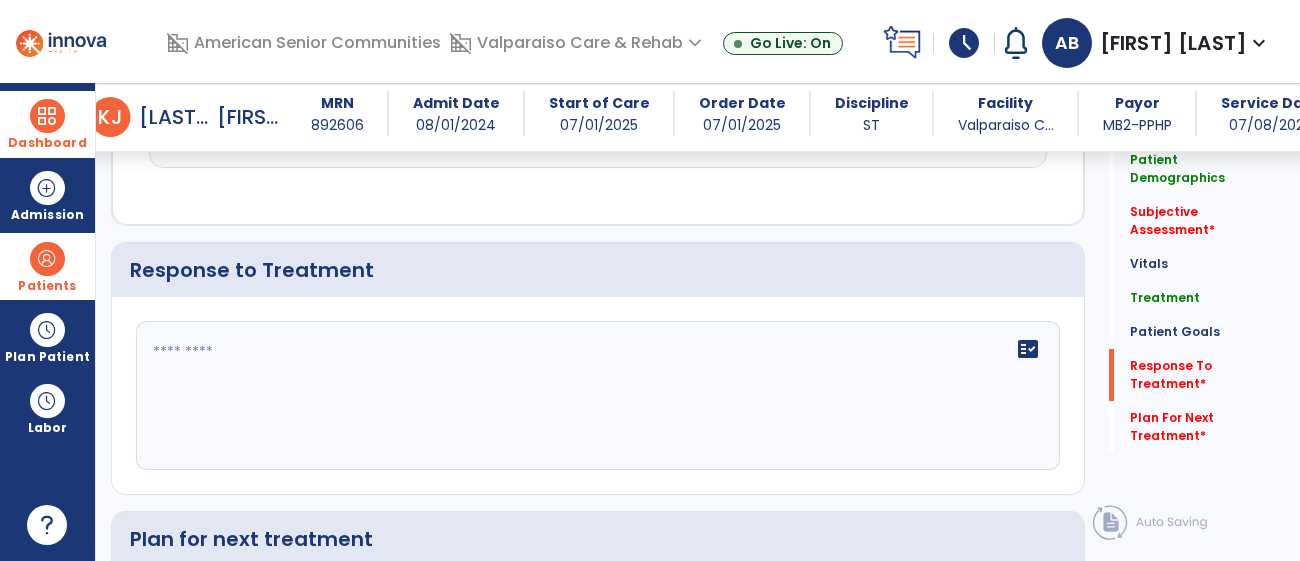 click 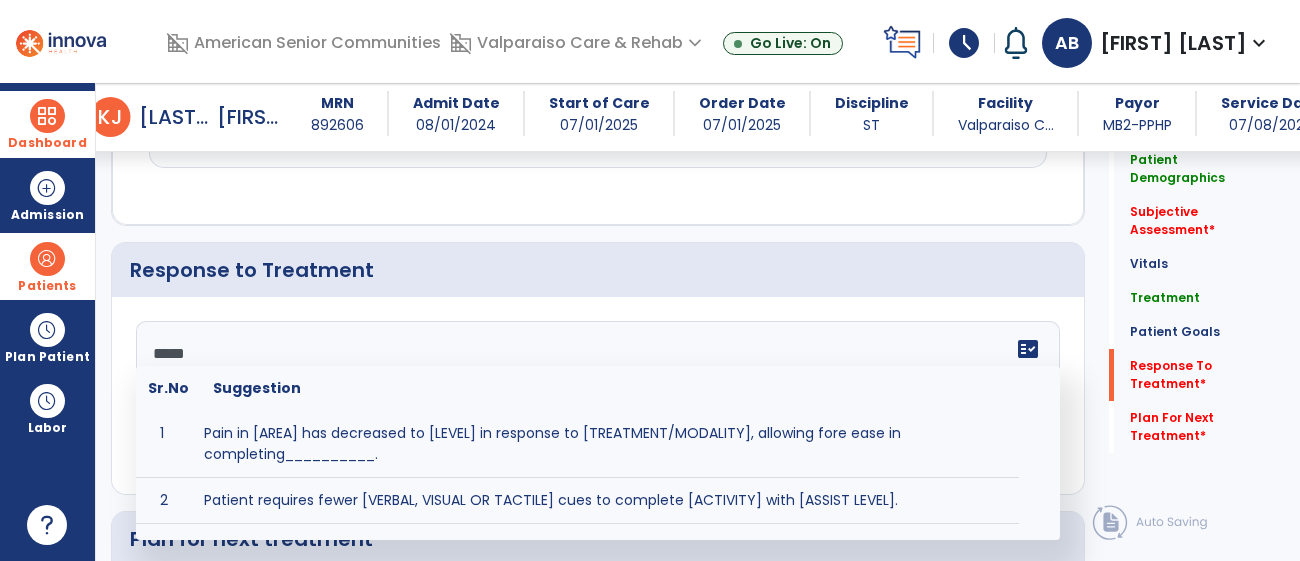 type on "******" 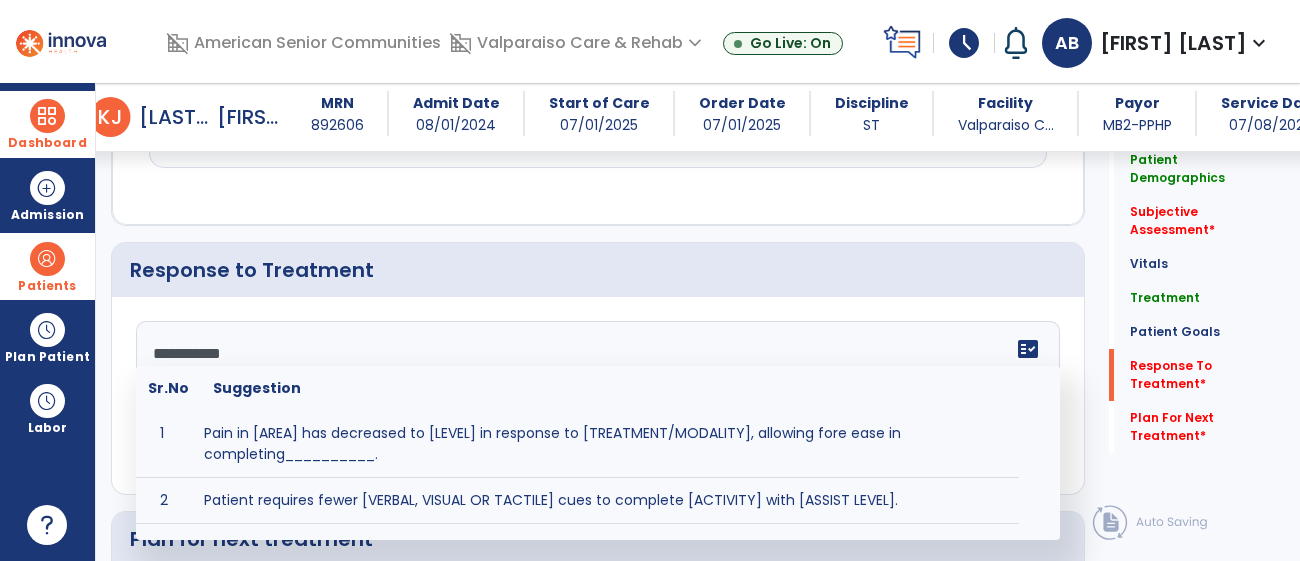 type on "**********" 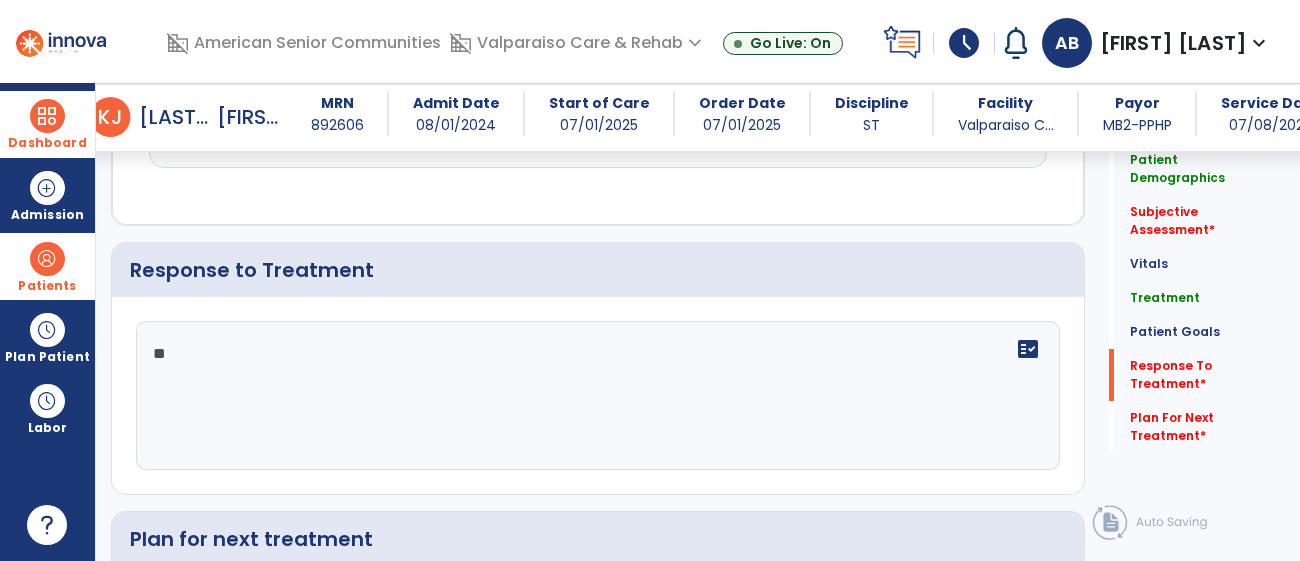 type on "*" 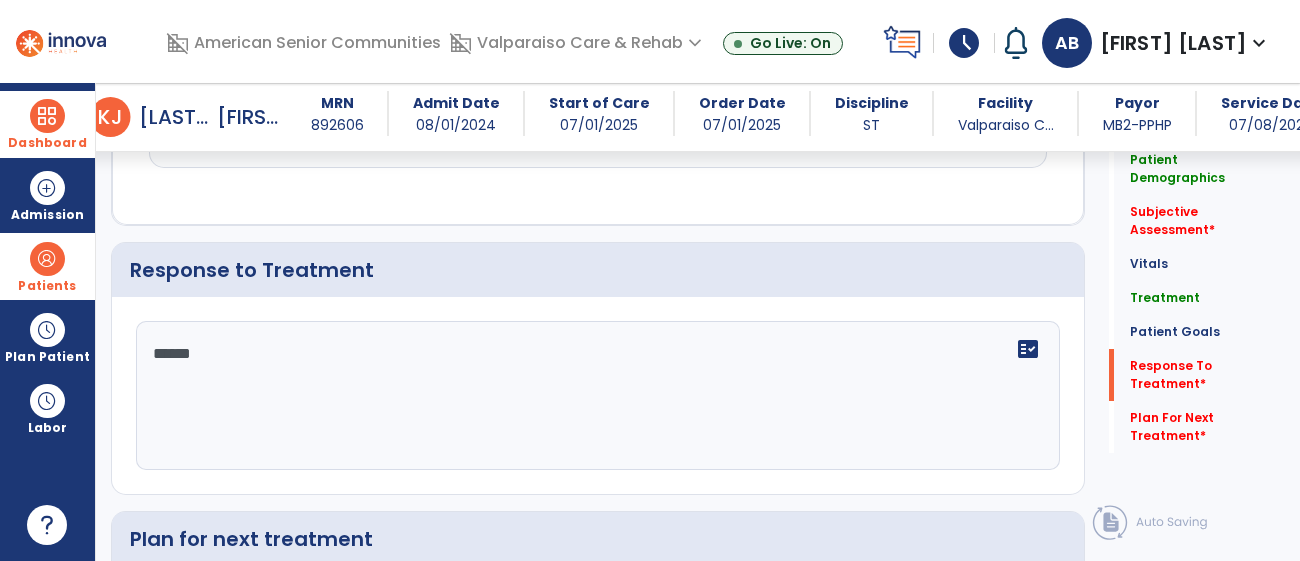 type on "*******" 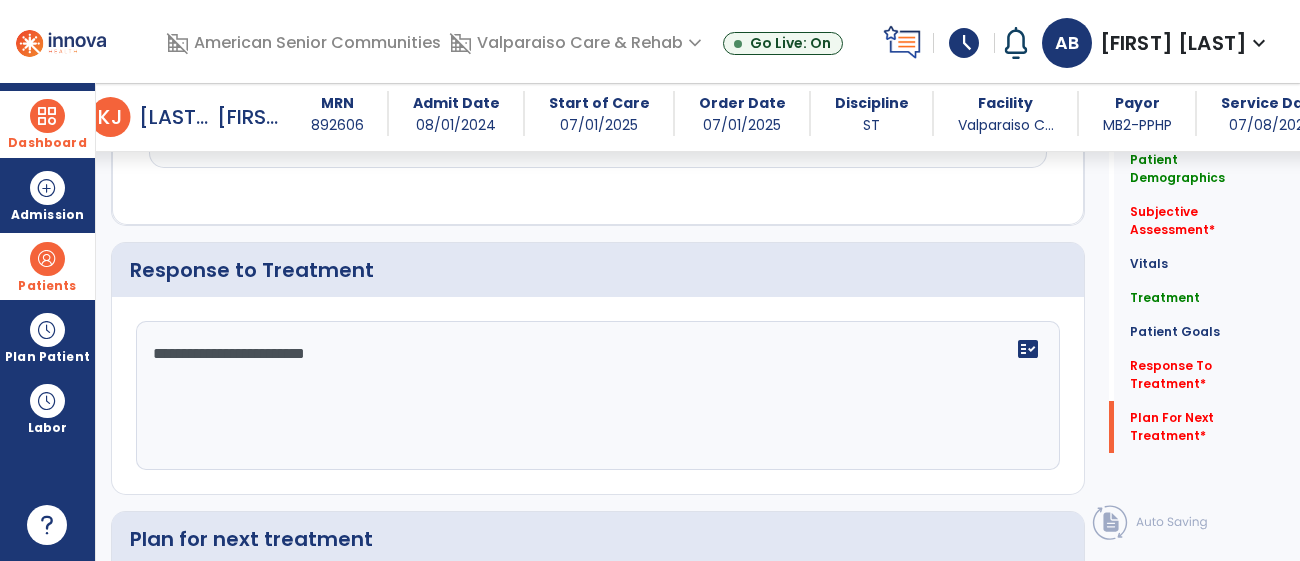scroll, scrollTop: 2684, scrollLeft: 0, axis: vertical 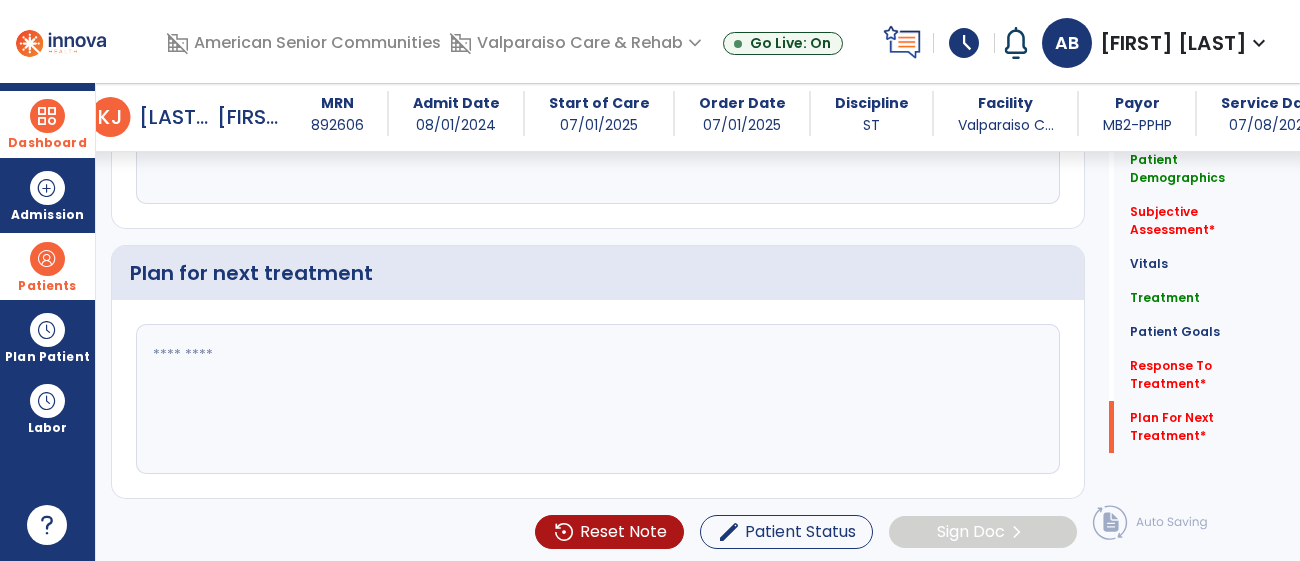 type on "**********" 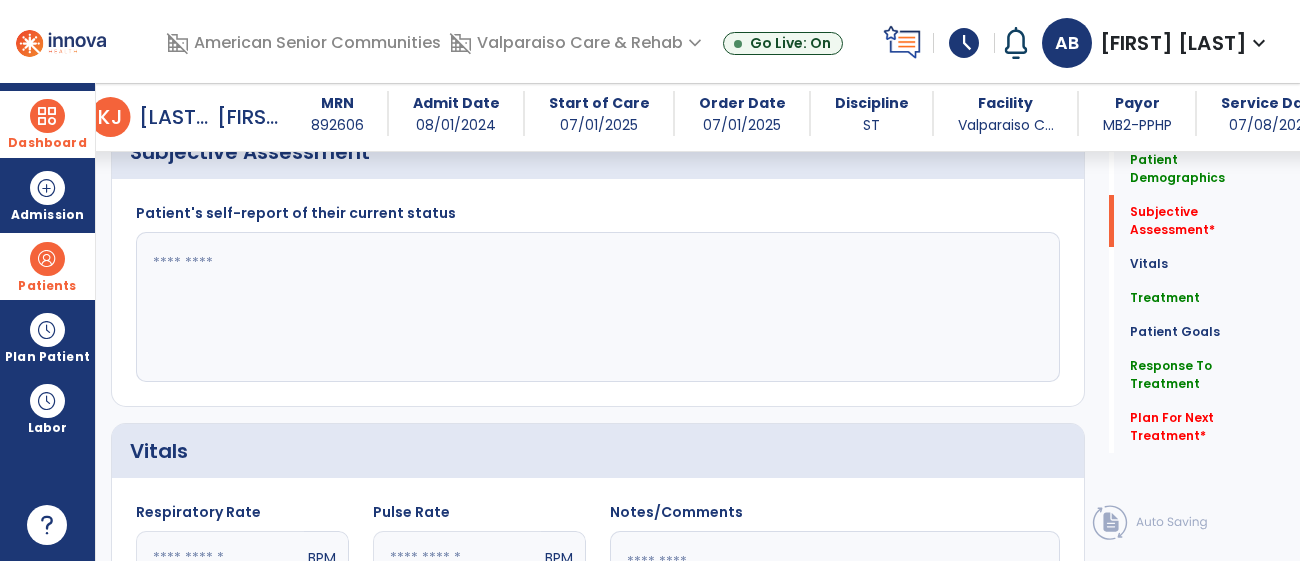 scroll, scrollTop: 805, scrollLeft: 0, axis: vertical 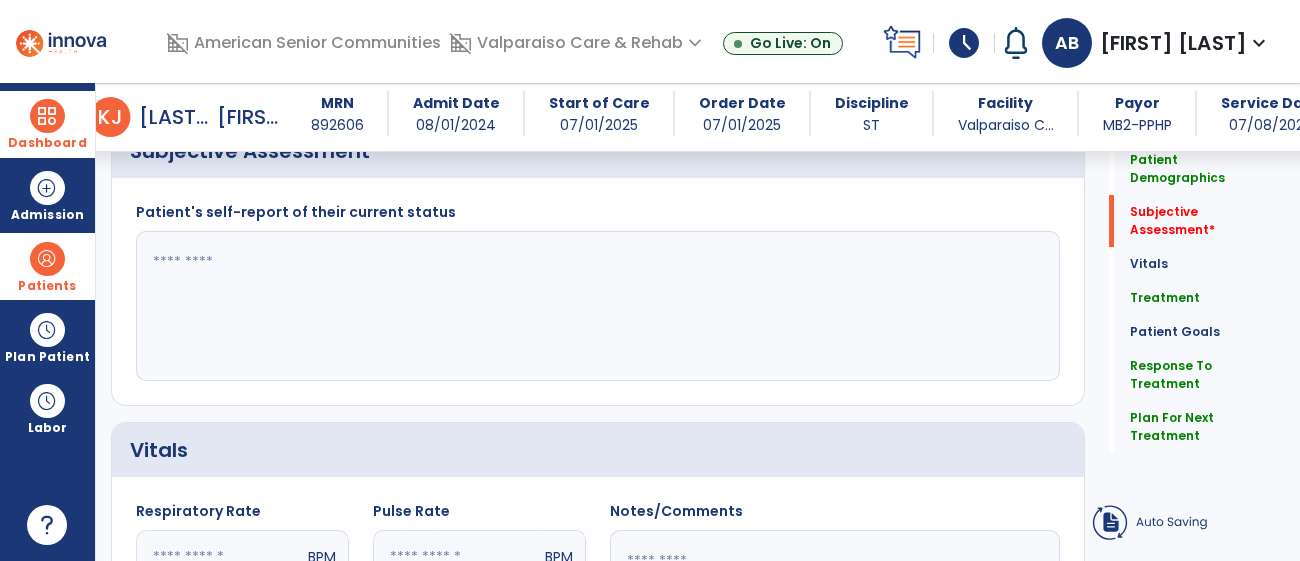 type on "**********" 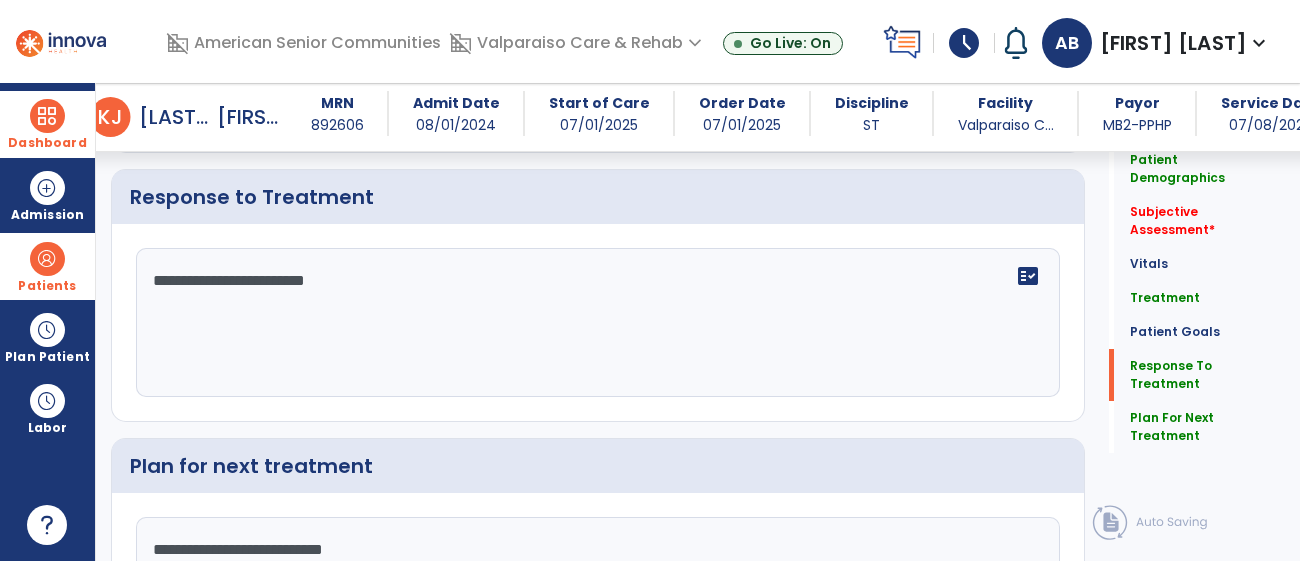 scroll, scrollTop: 2507, scrollLeft: 0, axis: vertical 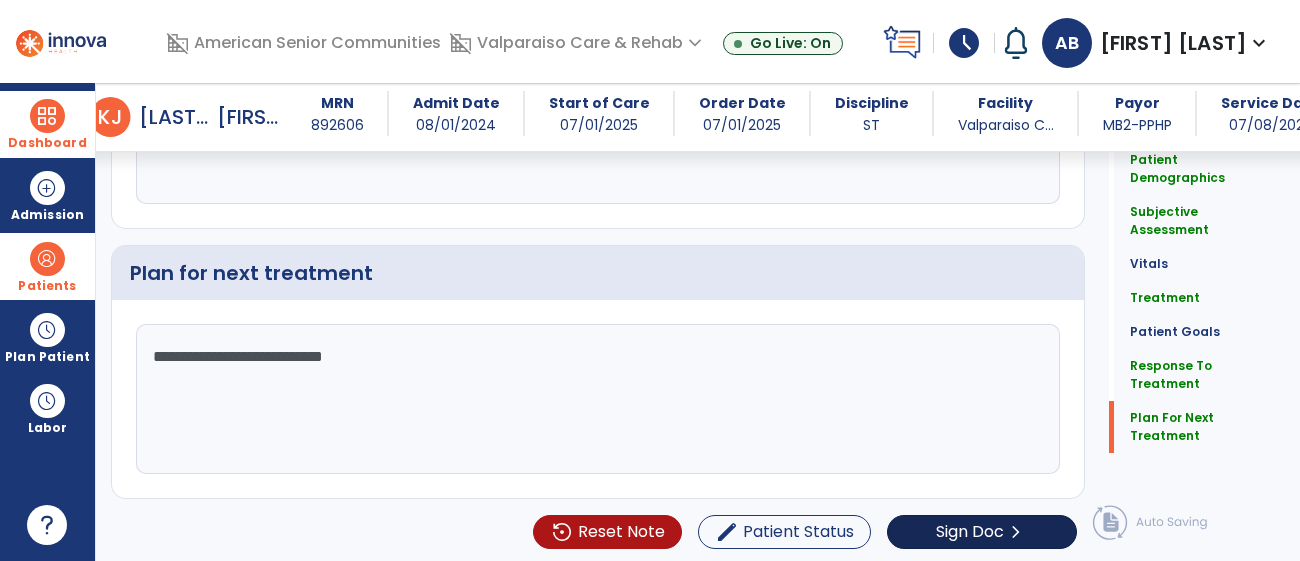 type on "**********" 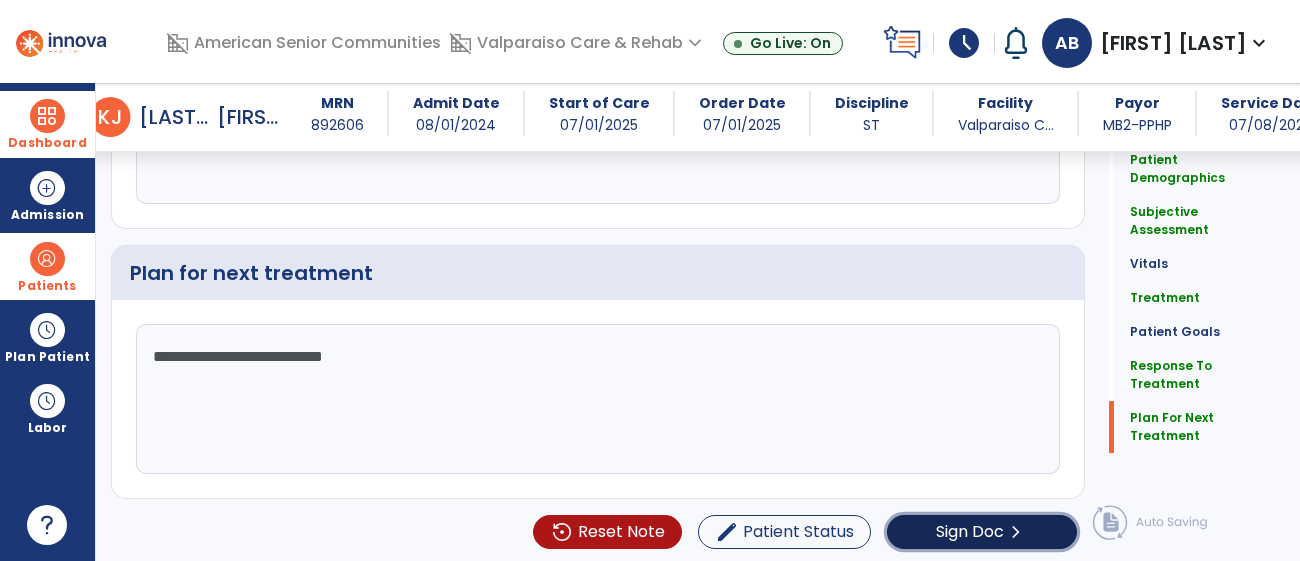 click on "Sign Doc  chevron_right" 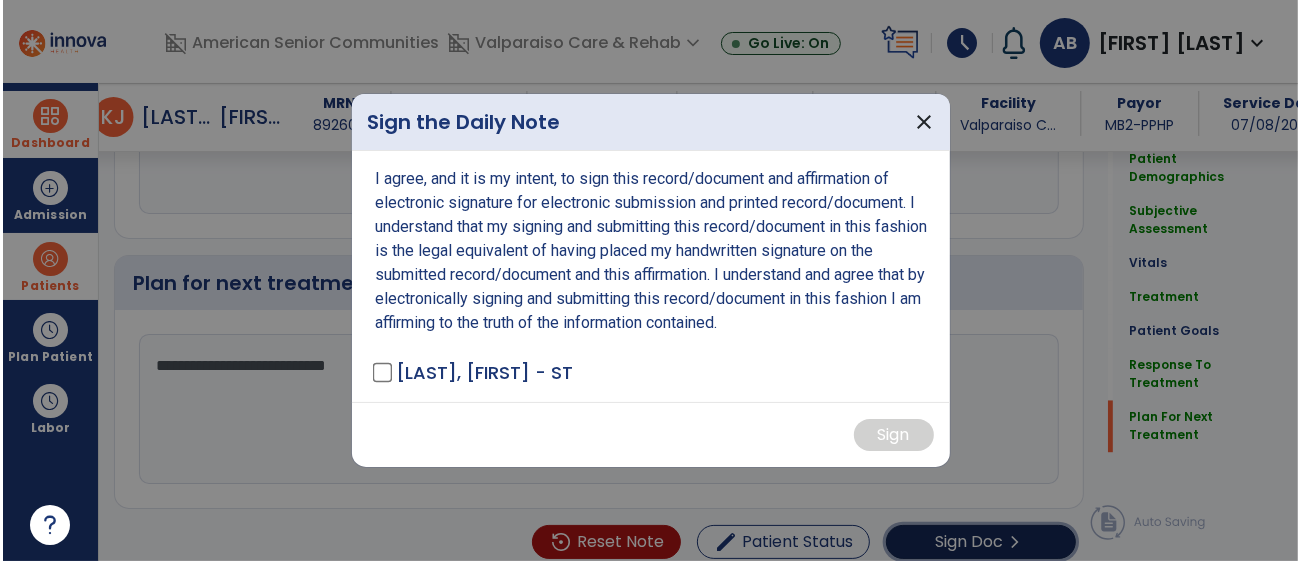 scroll, scrollTop: 2684, scrollLeft: 0, axis: vertical 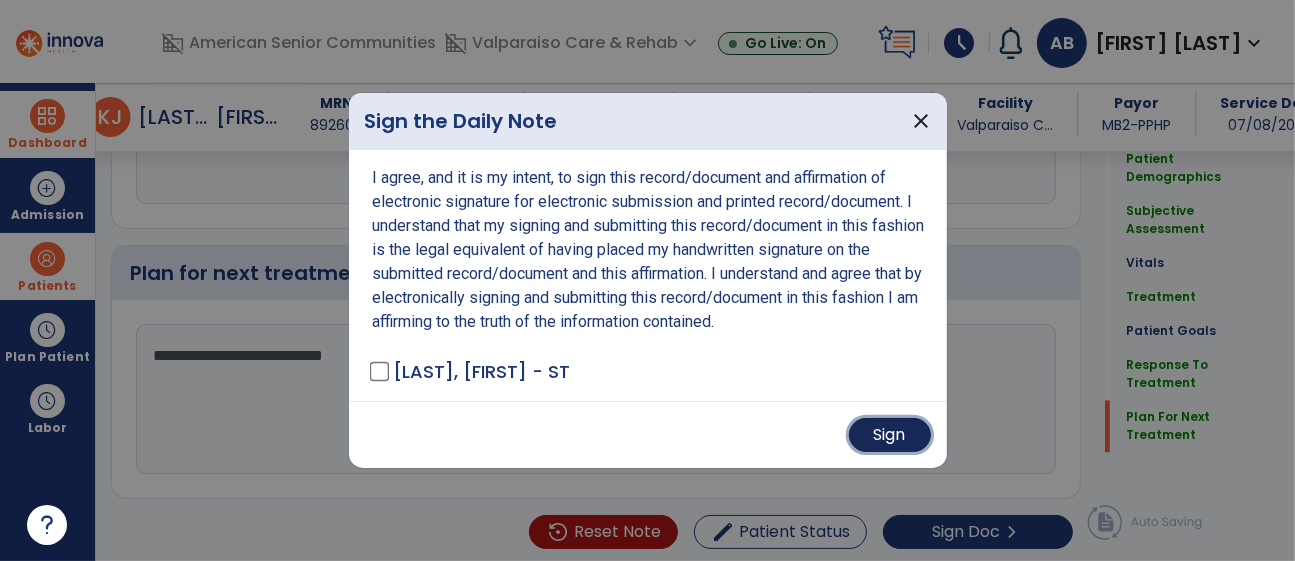 click on "Sign" at bounding box center [890, 435] 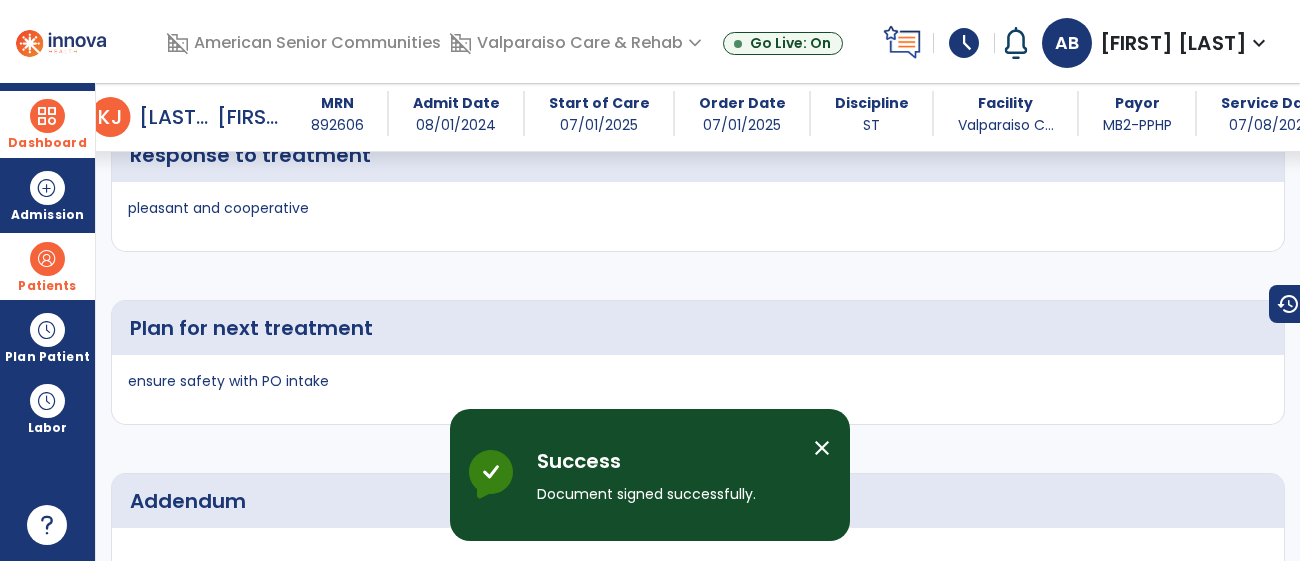scroll, scrollTop: 4548, scrollLeft: 0, axis: vertical 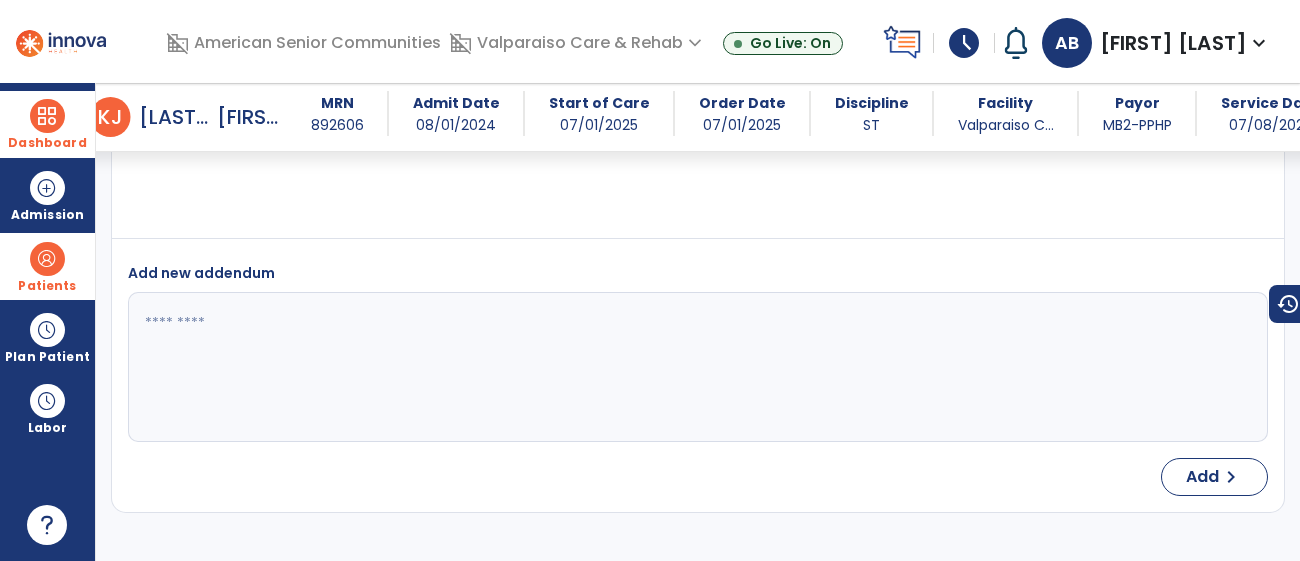 click on "Dashboard" at bounding box center (47, 124) 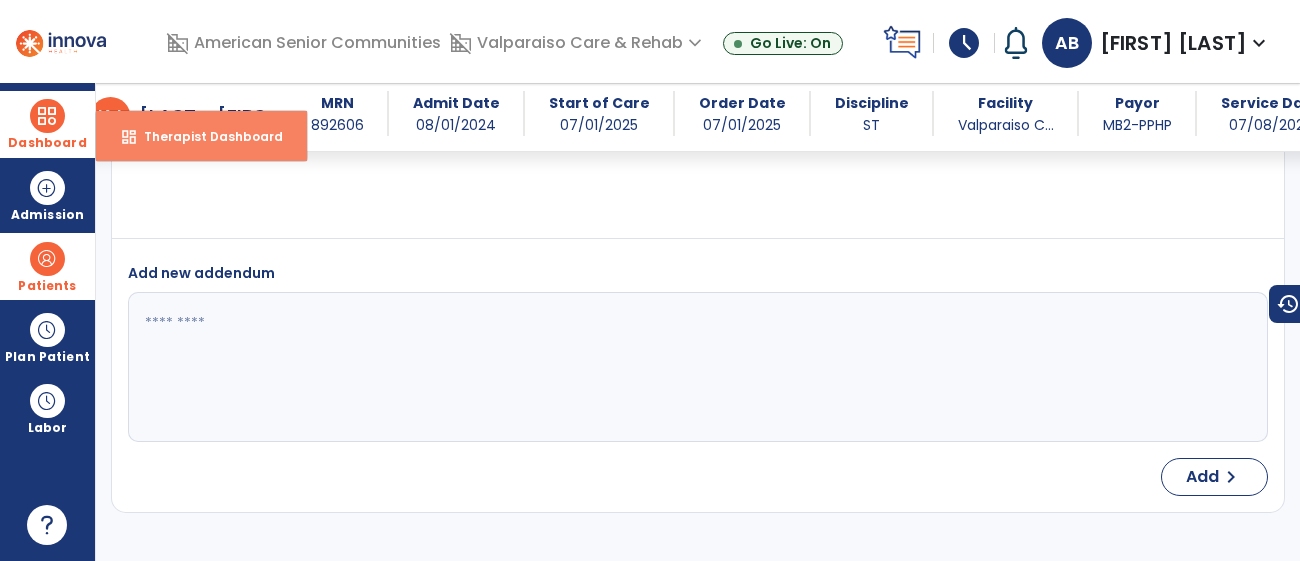 click on "dashboard  Therapist Dashboard" at bounding box center [201, 136] 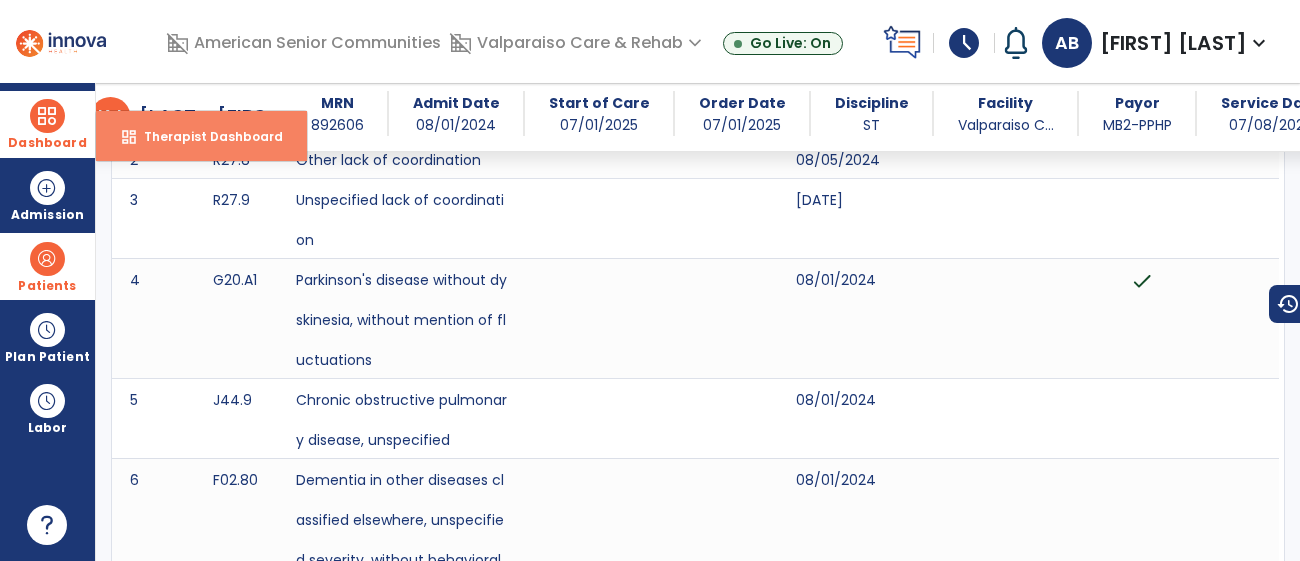 select on "****" 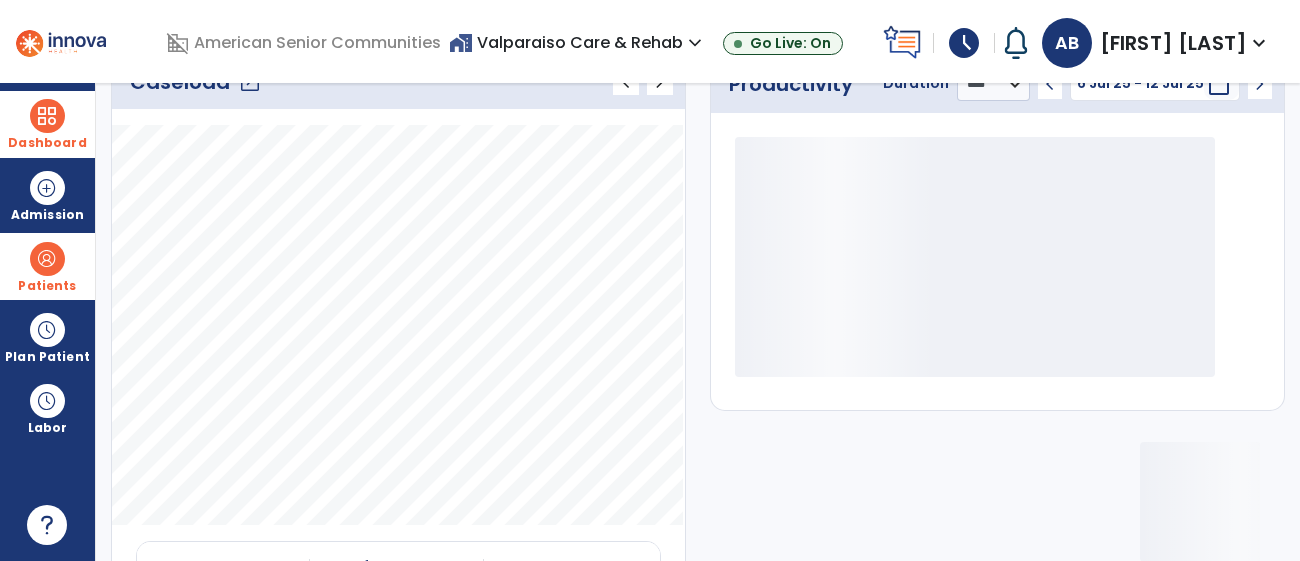 scroll, scrollTop: 210, scrollLeft: 0, axis: vertical 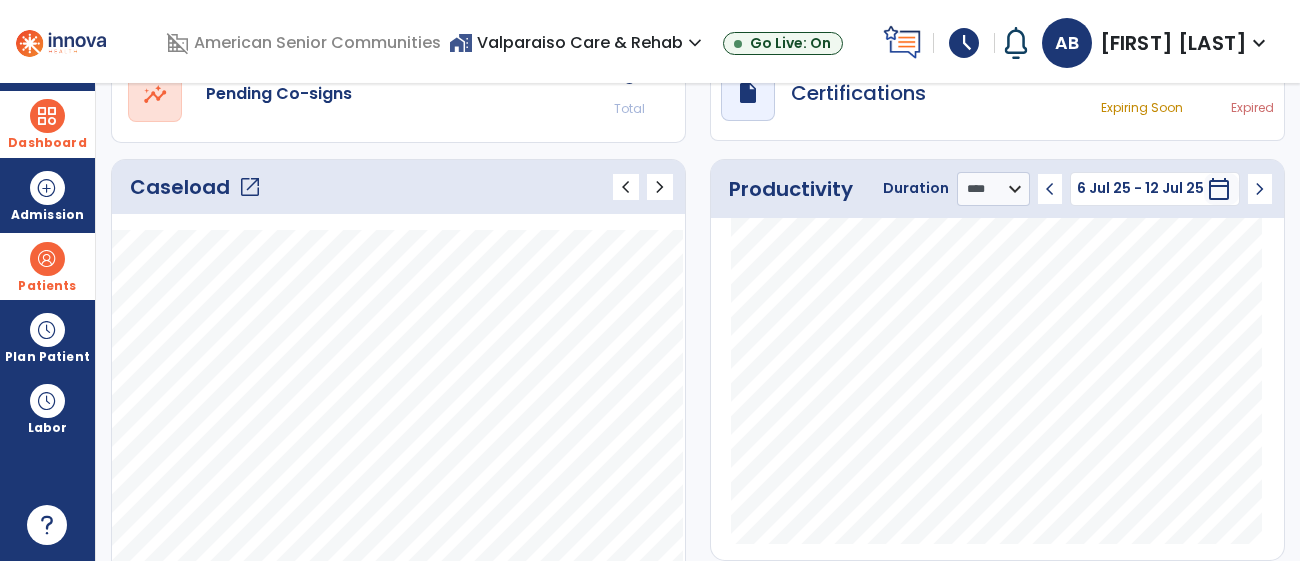 click on "Caseload   open_in_new" 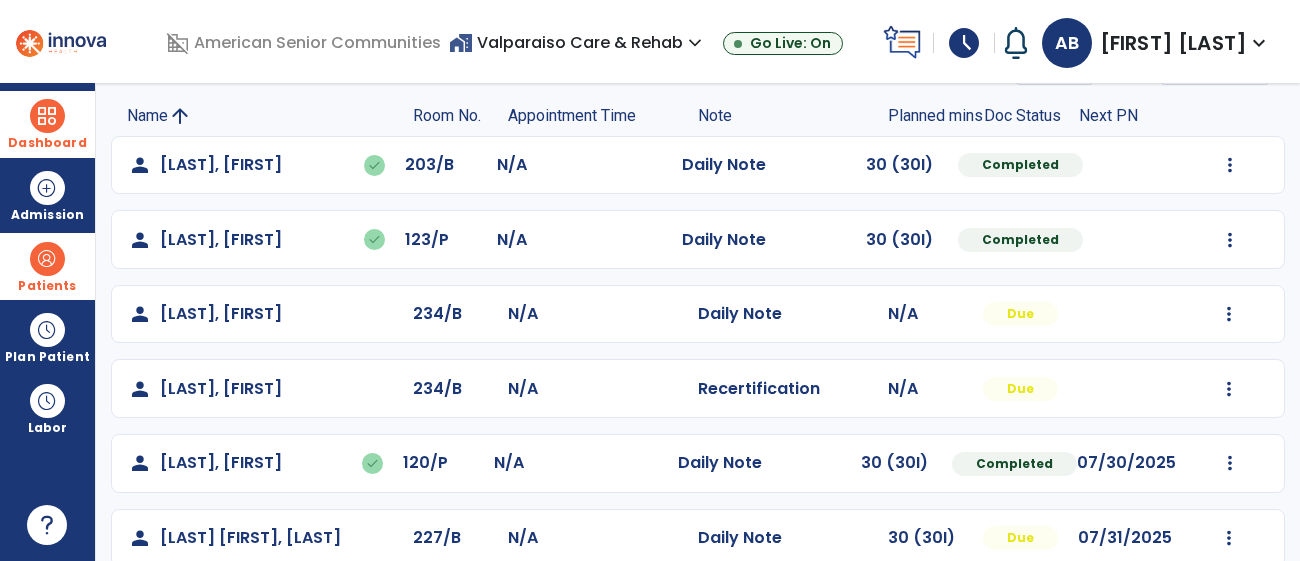 scroll, scrollTop: 0, scrollLeft: 0, axis: both 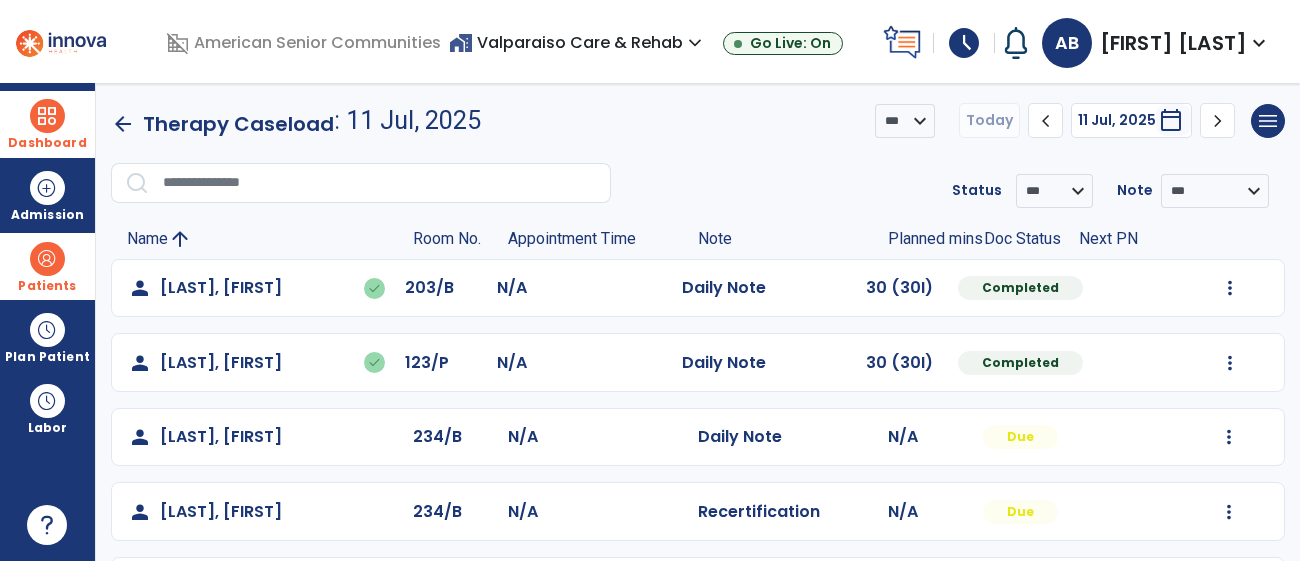click on "chevron_left" 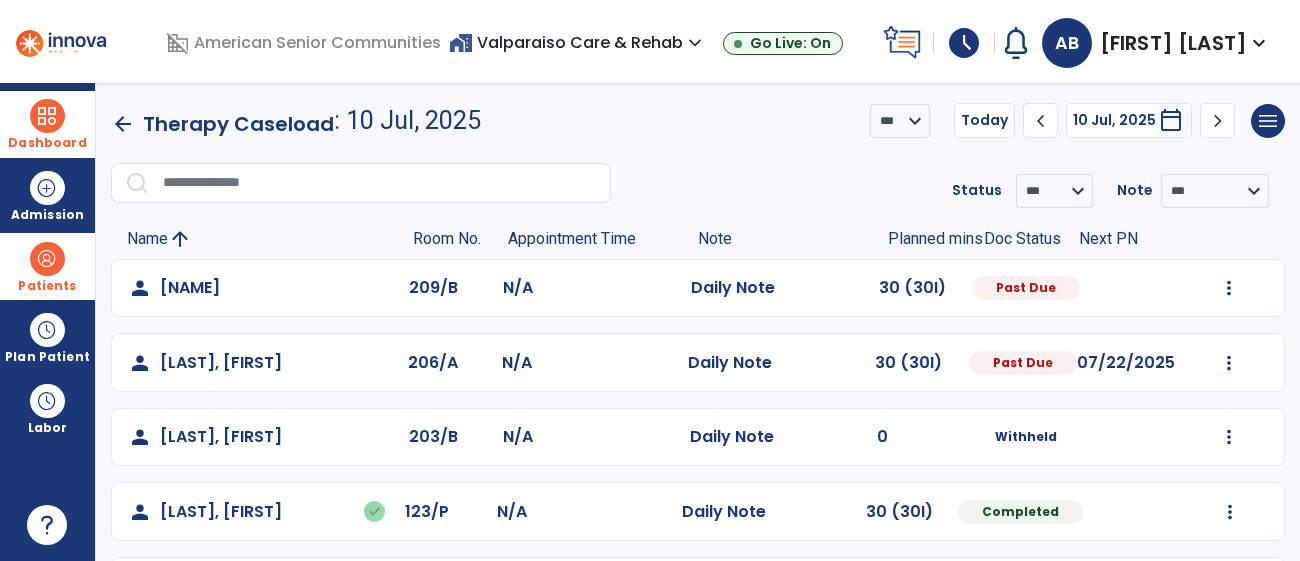 click on "chevron_left" 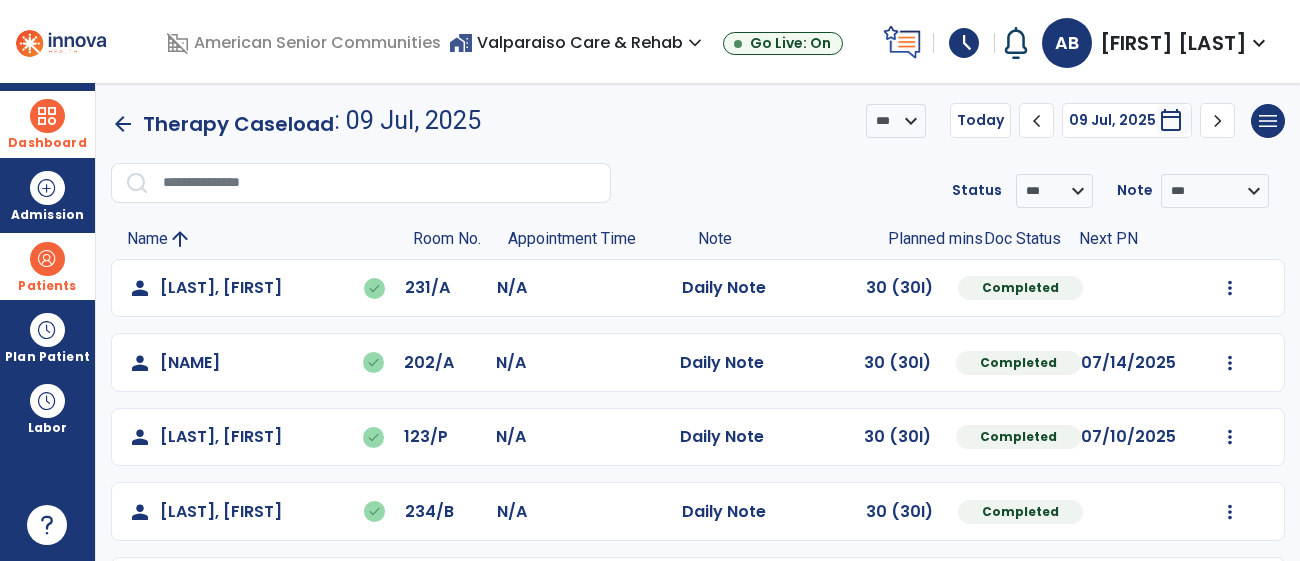 click on "chevron_left" 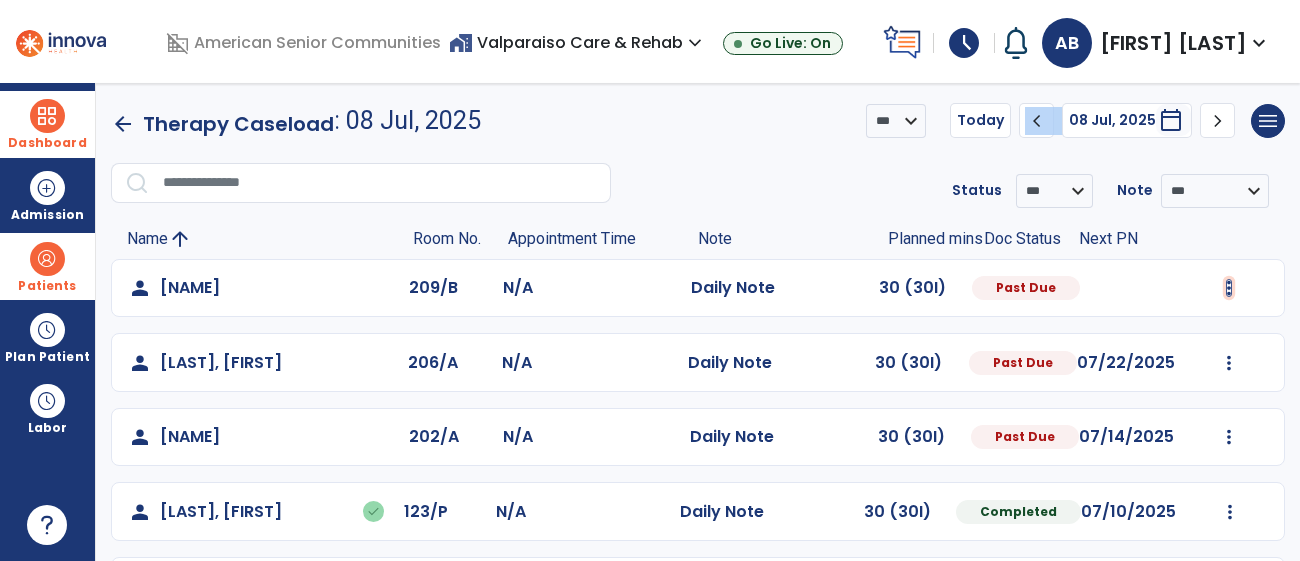 click at bounding box center (1229, 288) 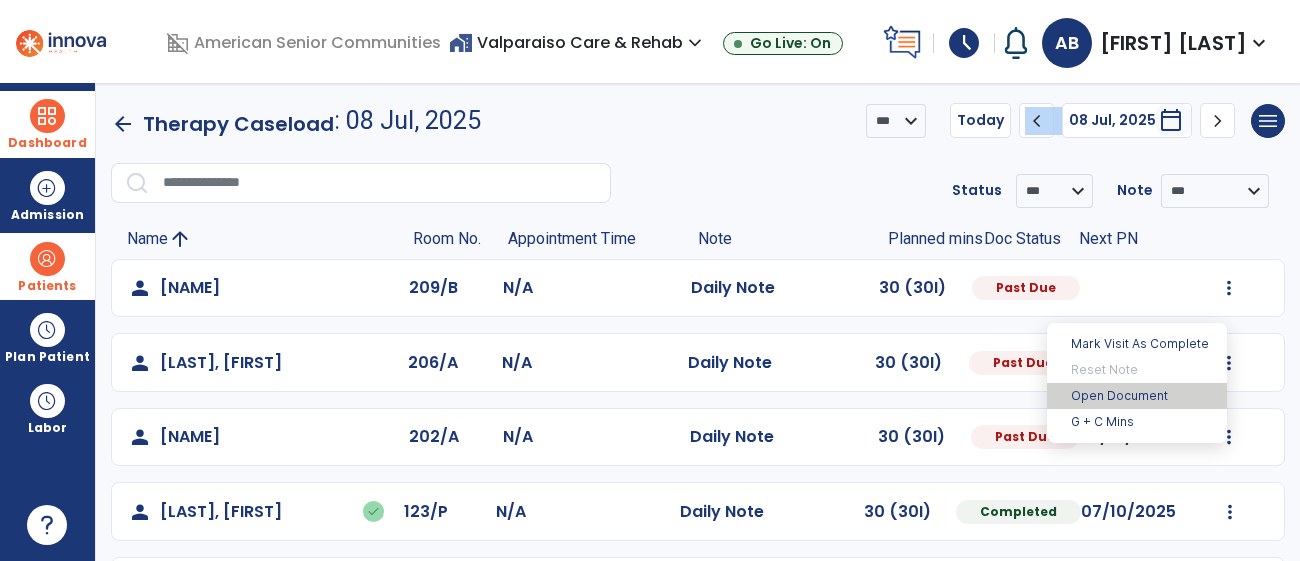 click on "Open Document" at bounding box center (1137, 396) 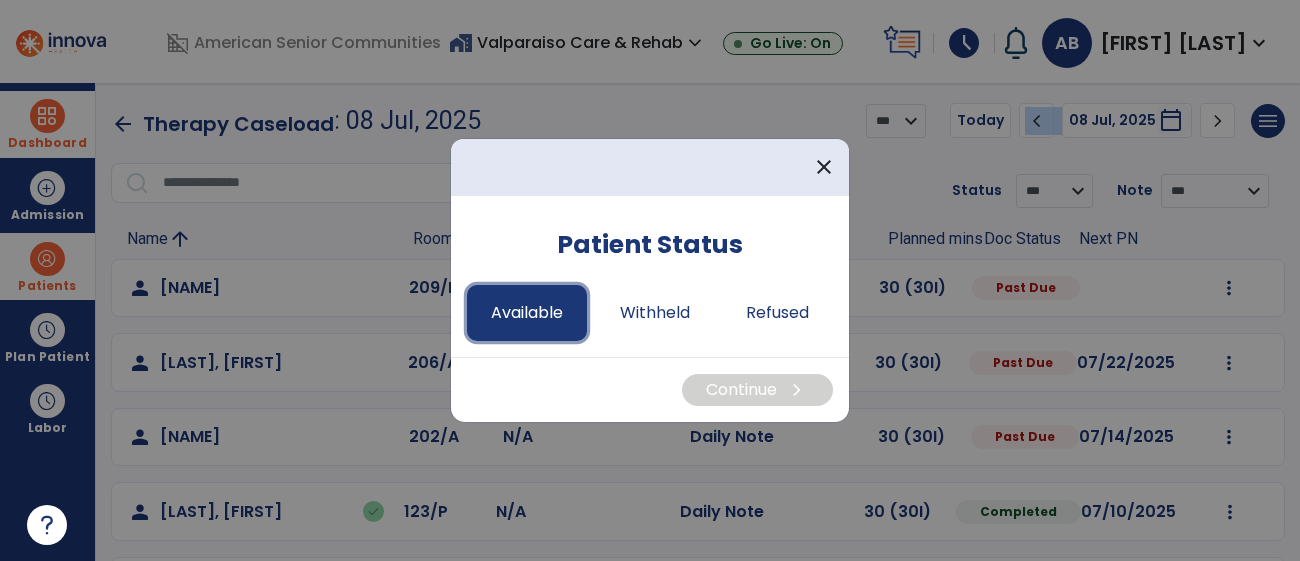 click on "Available" at bounding box center [527, 313] 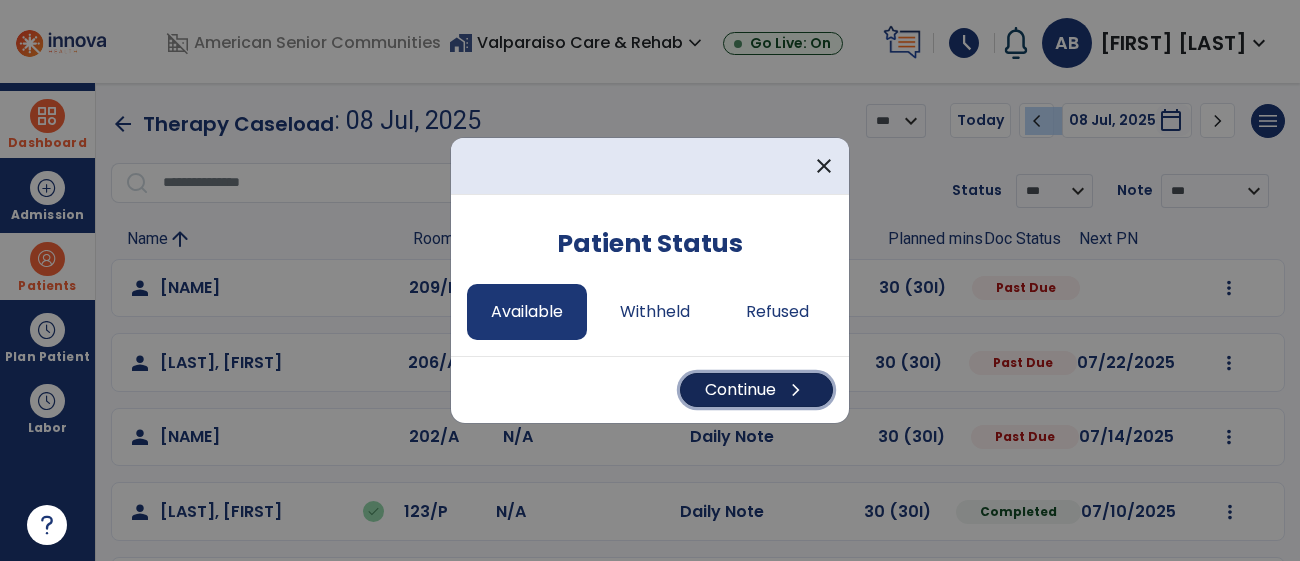 click on "Continue   chevron_right" at bounding box center [756, 390] 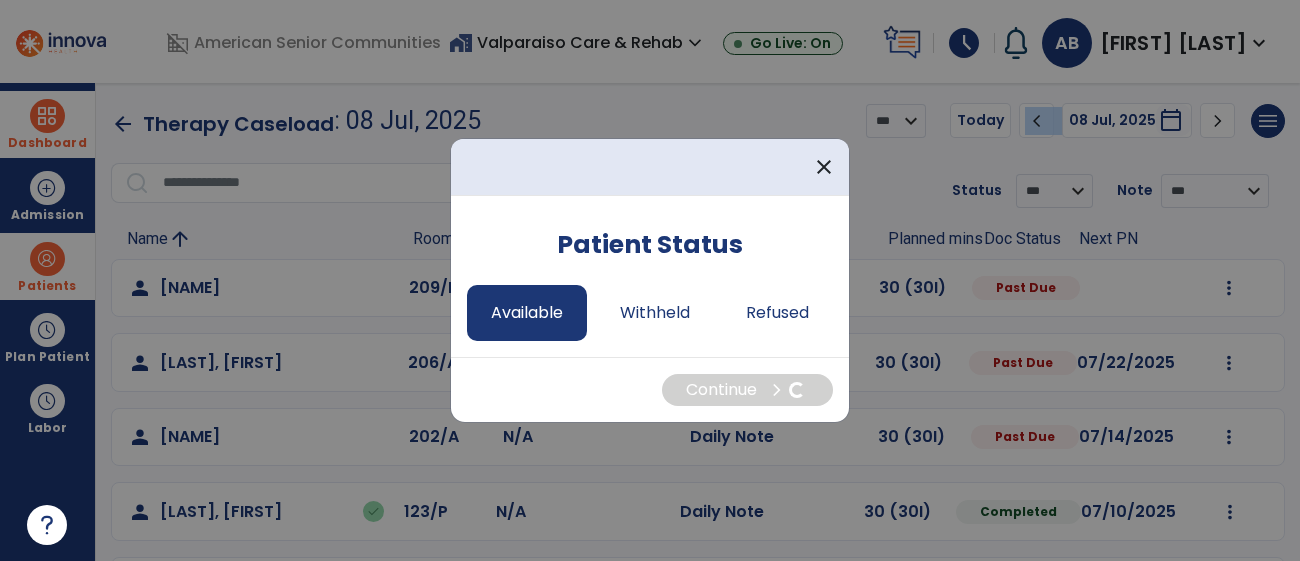 select on "*" 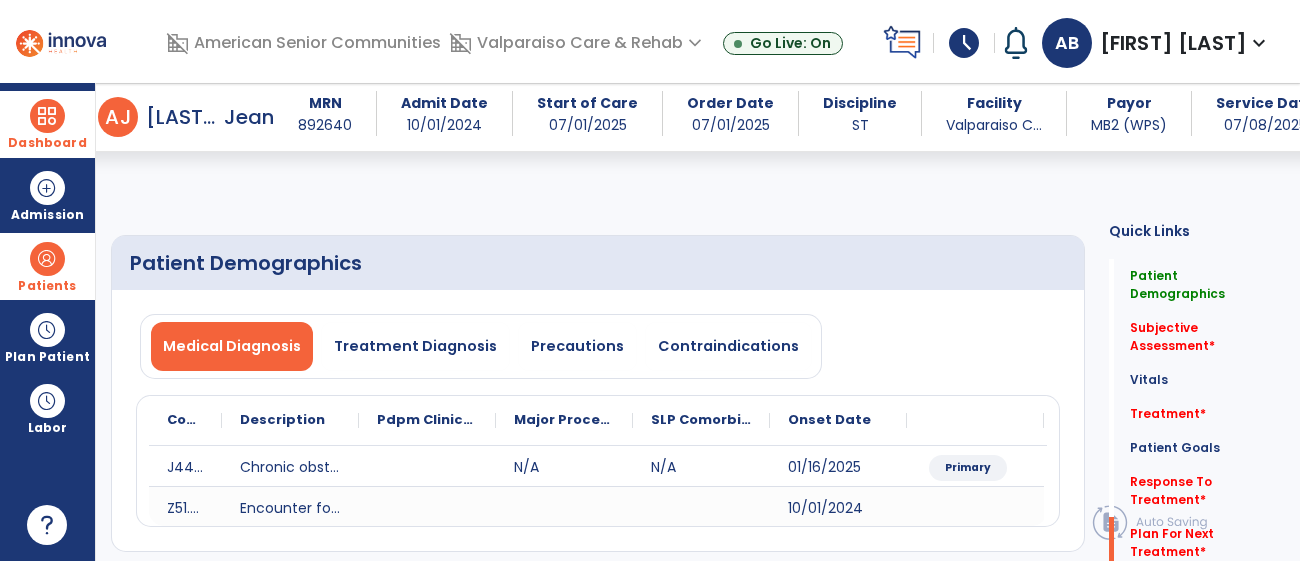 scroll, scrollTop: 2064, scrollLeft: 0, axis: vertical 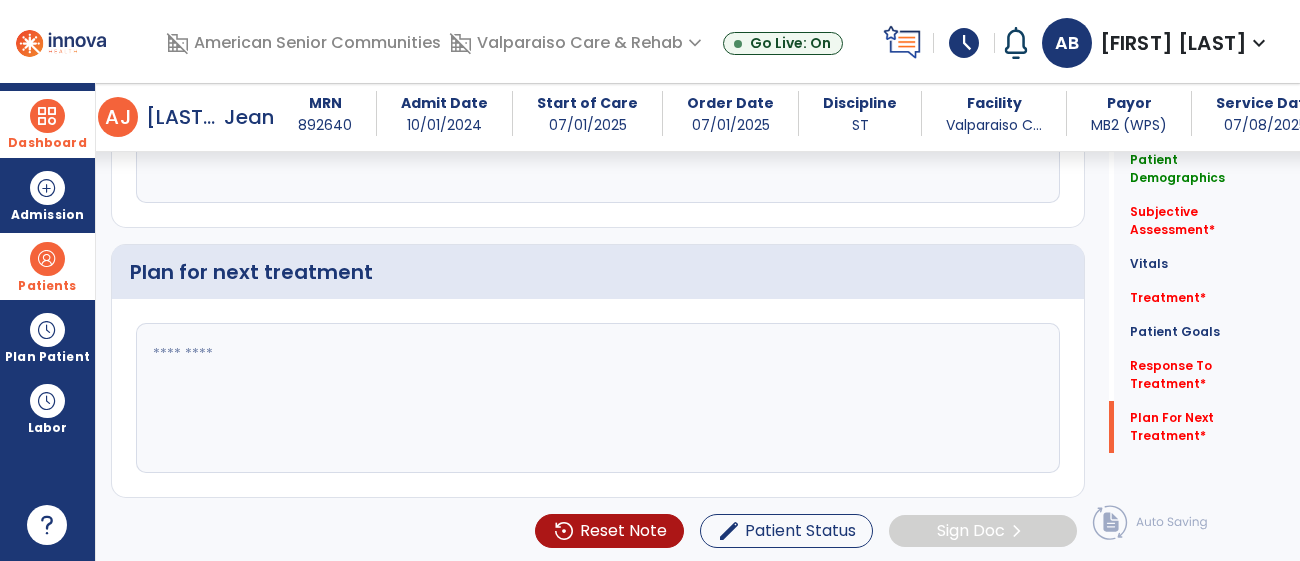 click 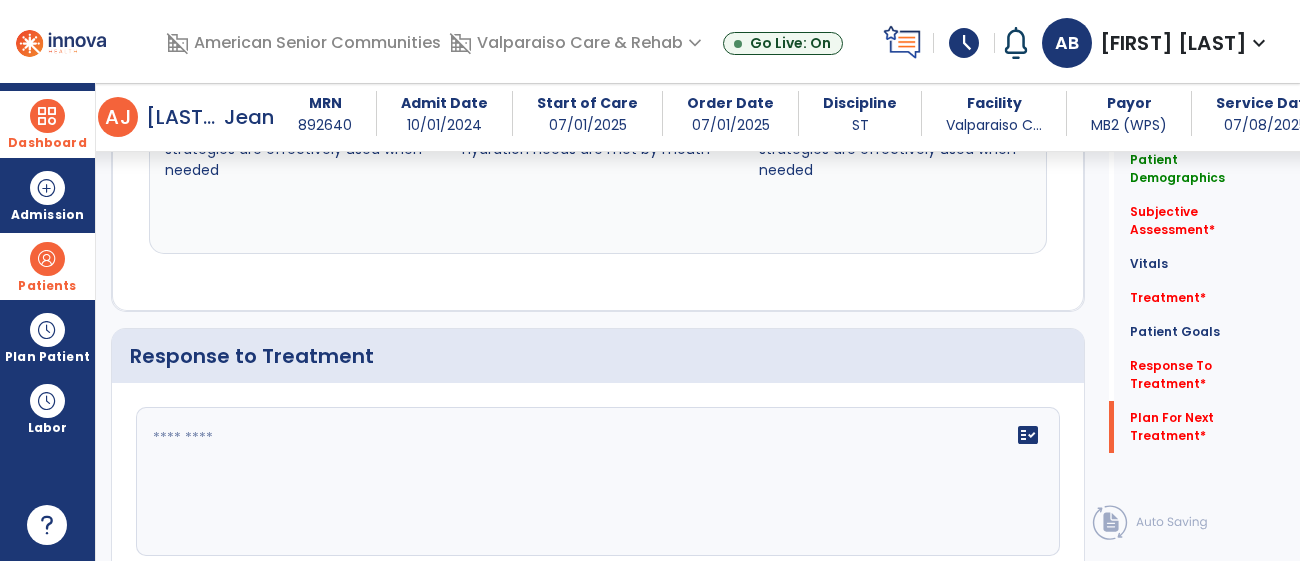 scroll, scrollTop: 2064, scrollLeft: 0, axis: vertical 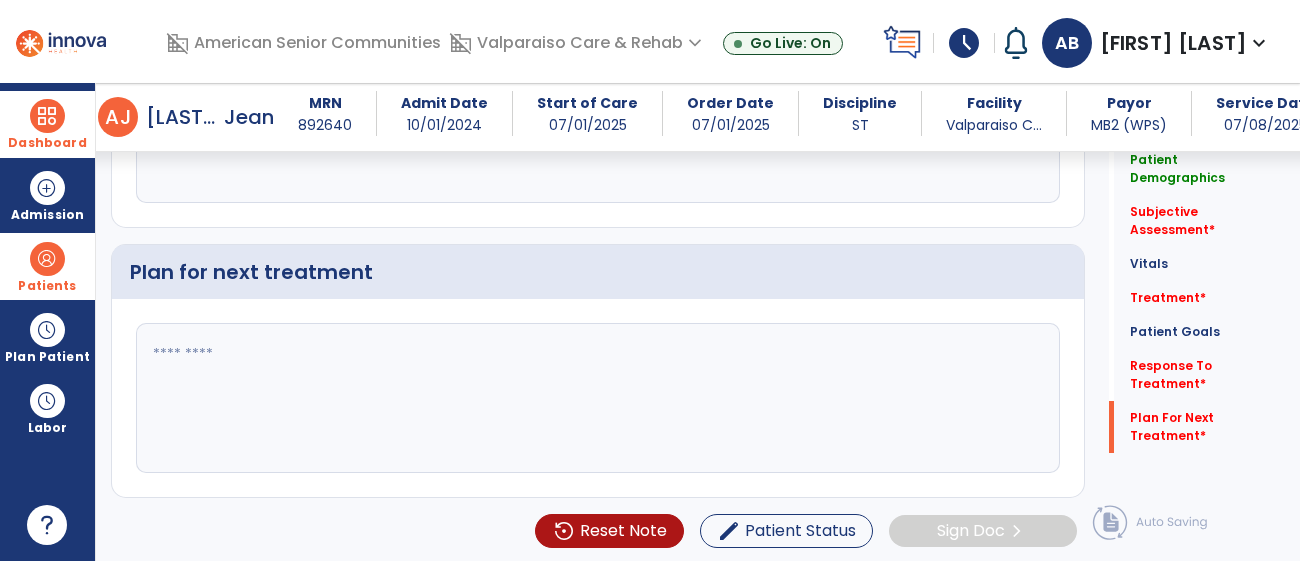click 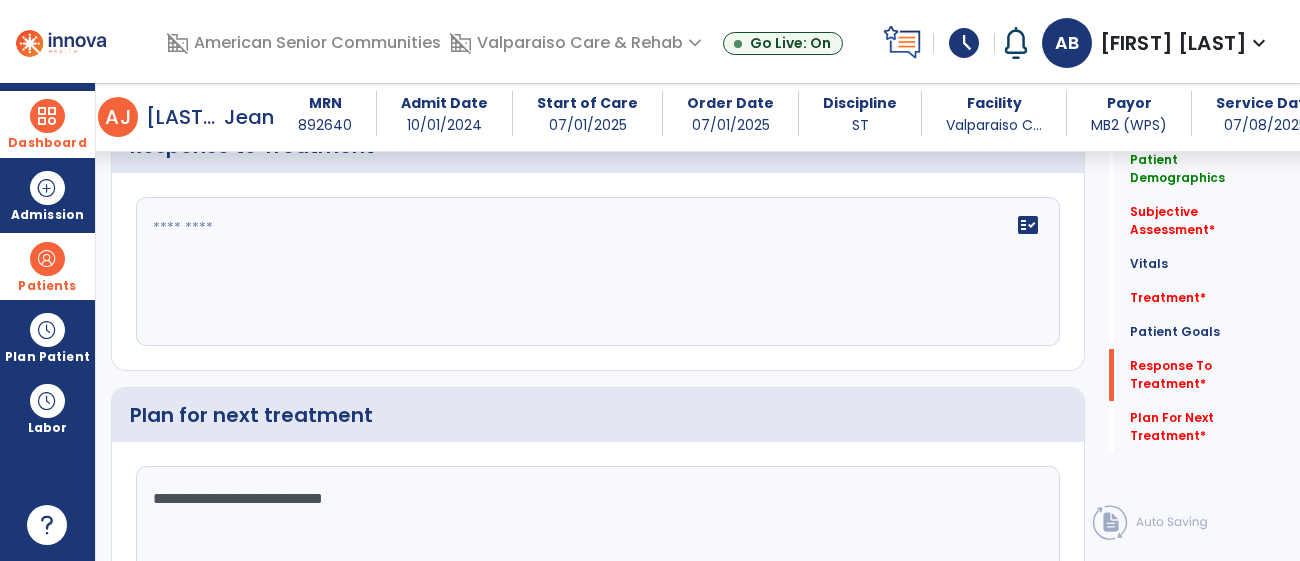 scroll, scrollTop: 1878, scrollLeft: 0, axis: vertical 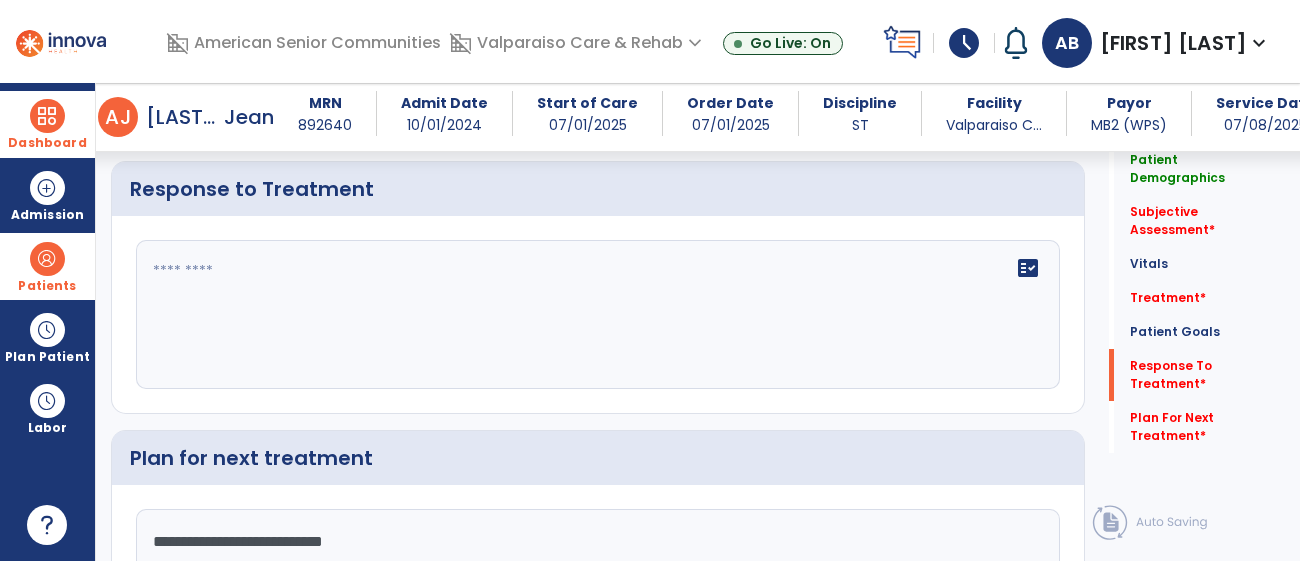 type on "**********" 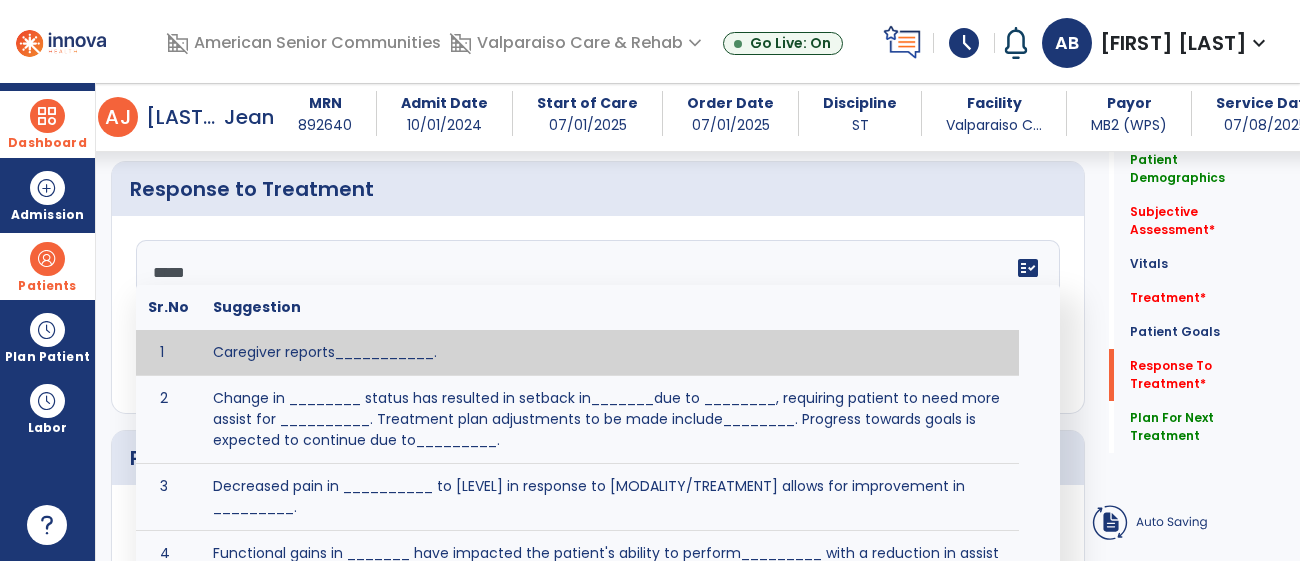 type on "******" 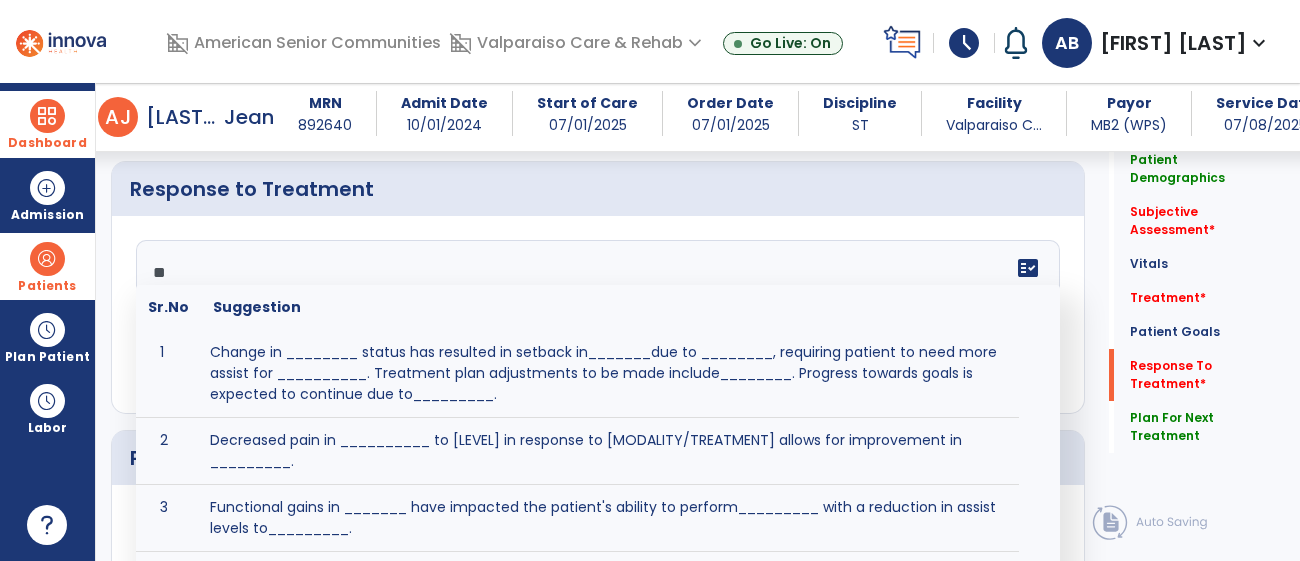 type on "*" 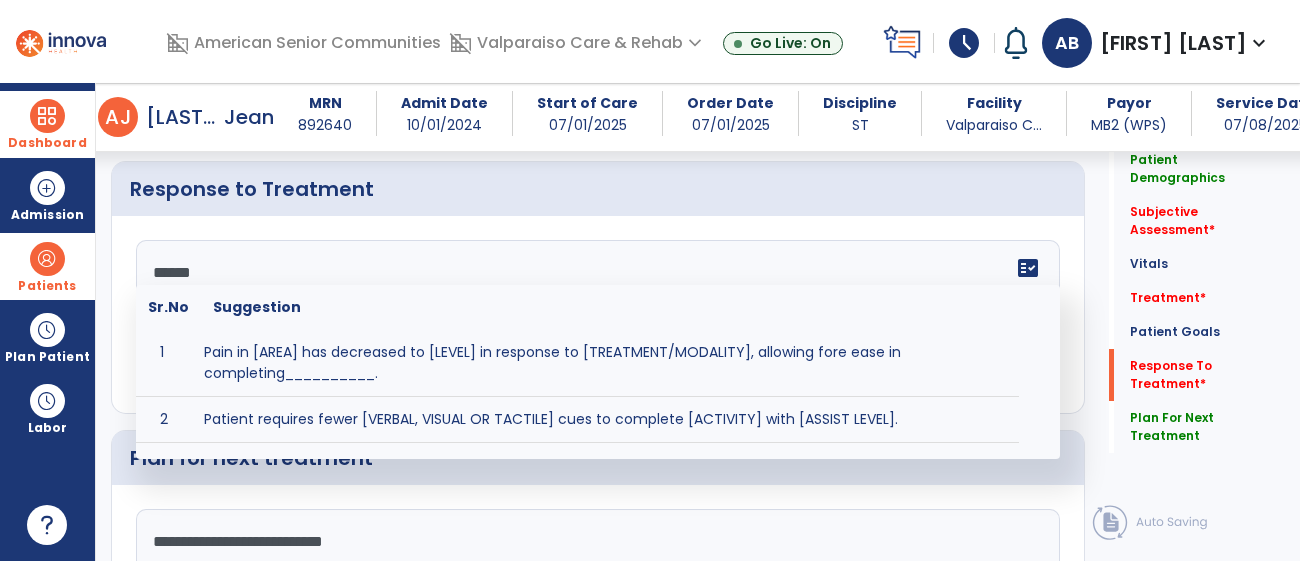 type on "*******" 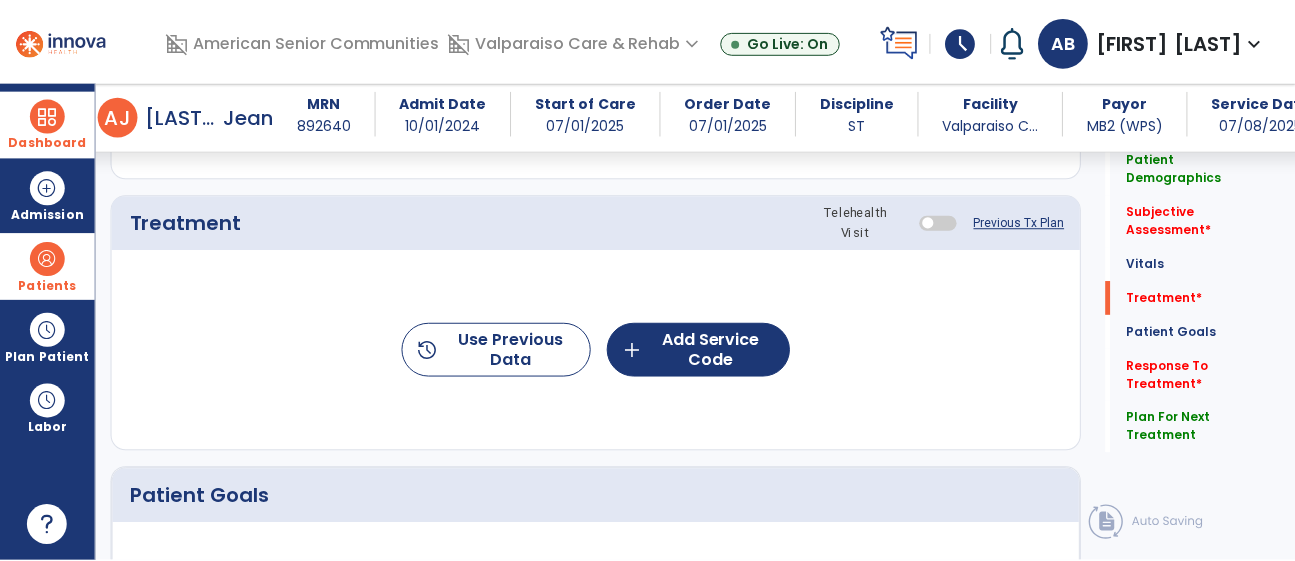 scroll, scrollTop: 1091, scrollLeft: 0, axis: vertical 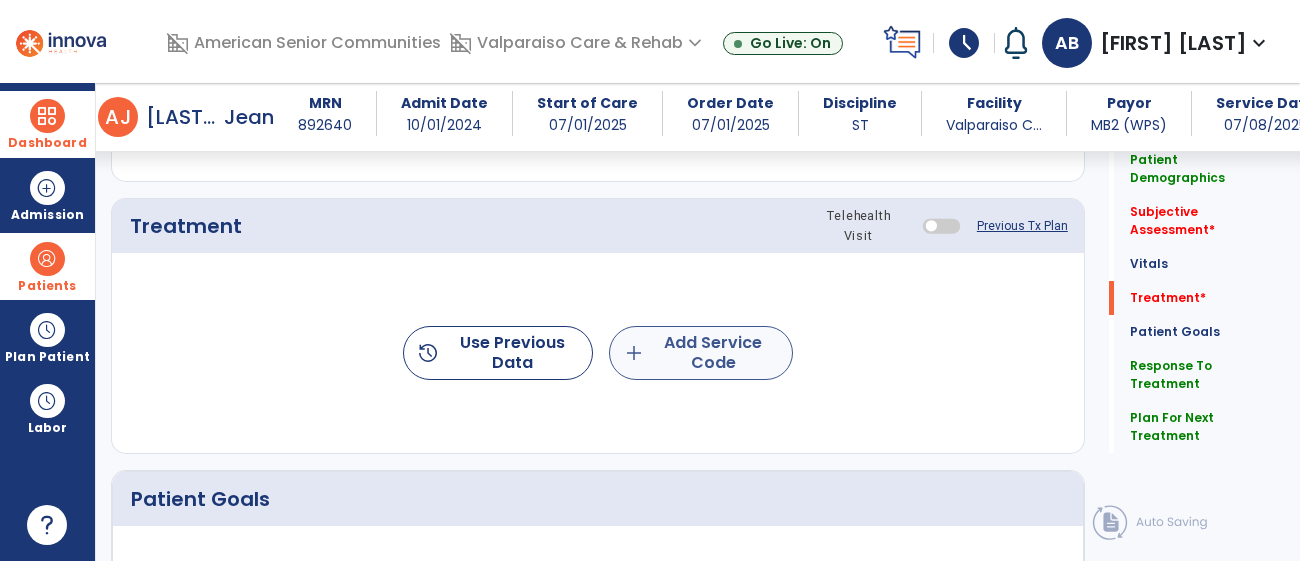 type on "**********" 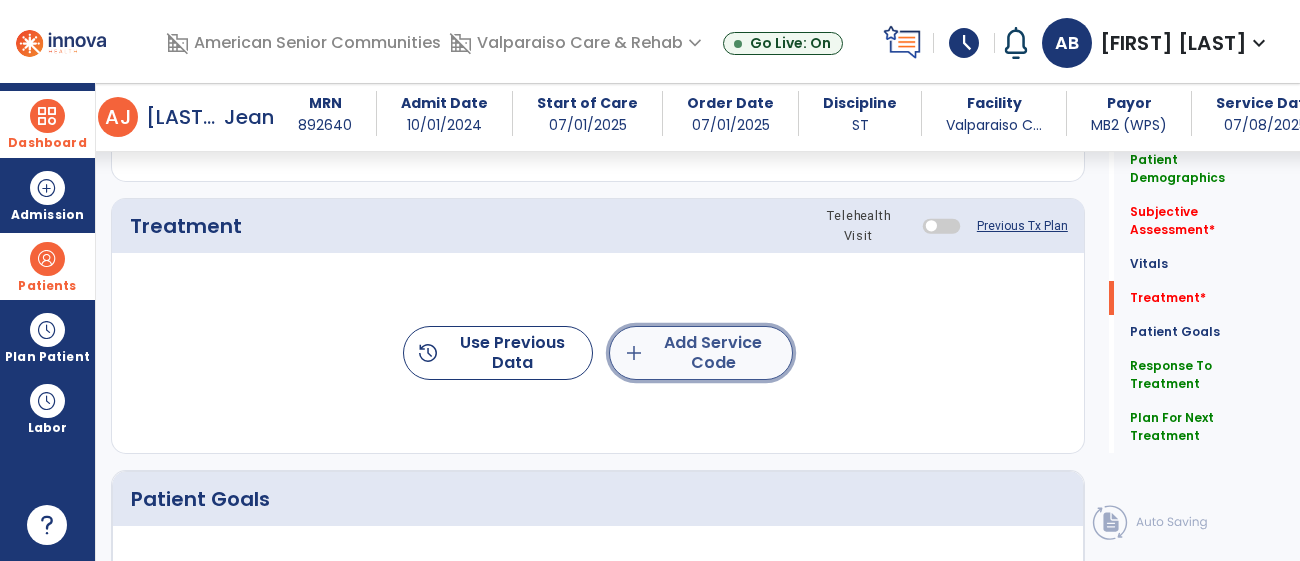 click on "add  Add Service Code" 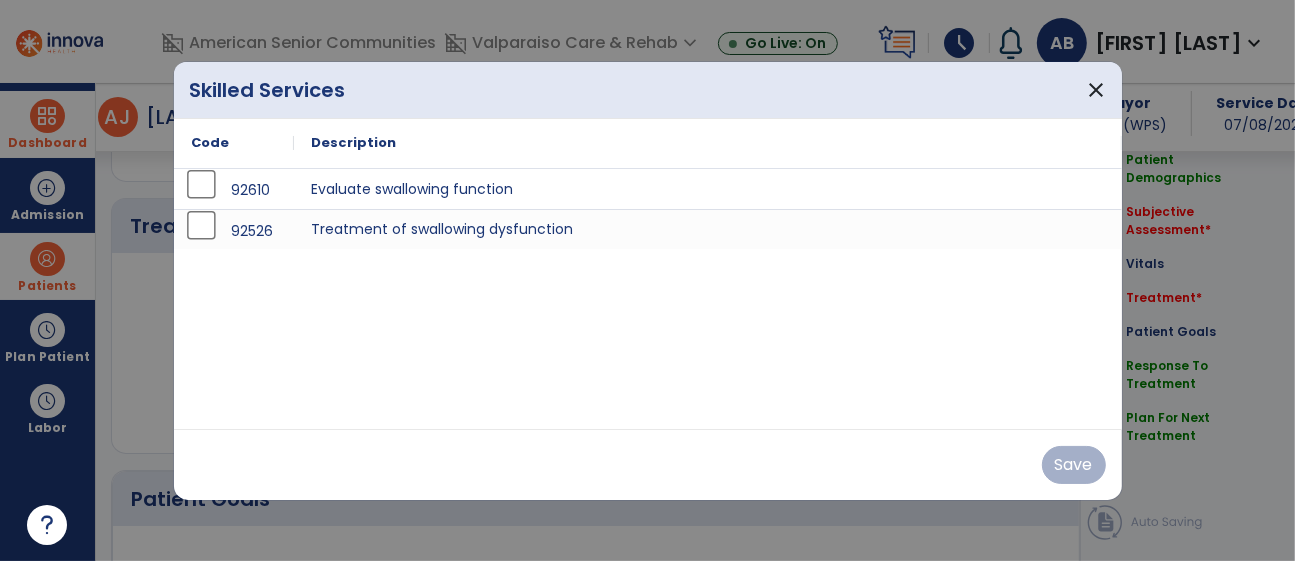 scroll, scrollTop: 1091, scrollLeft: 0, axis: vertical 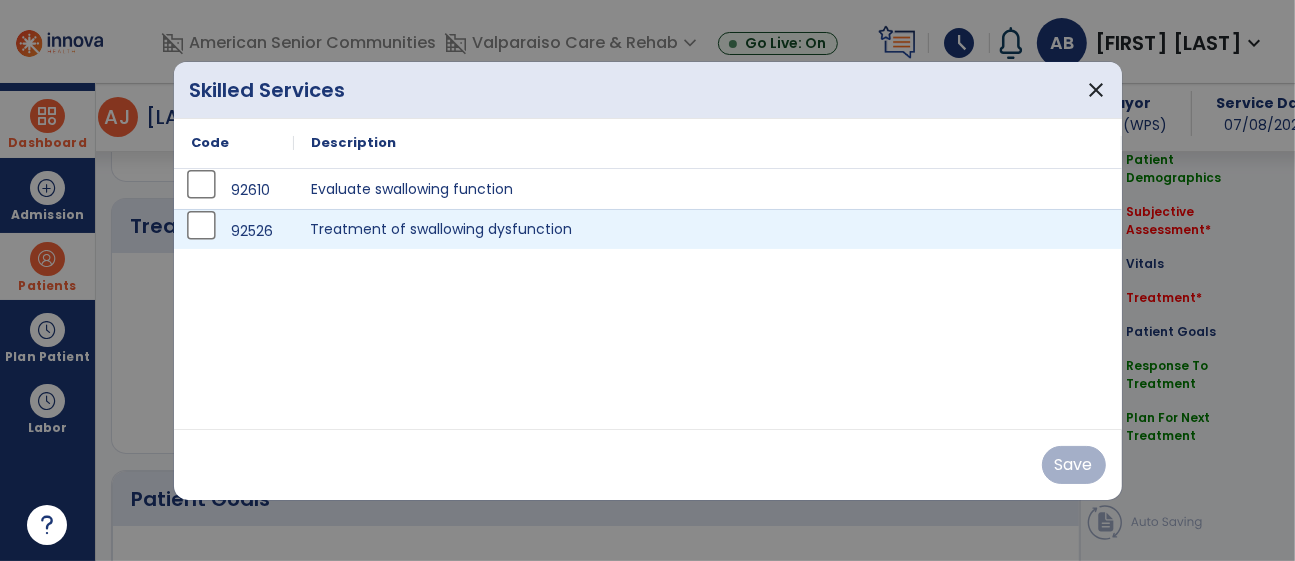 click on "Treatment of swallowing dysfunction" at bounding box center [708, 229] 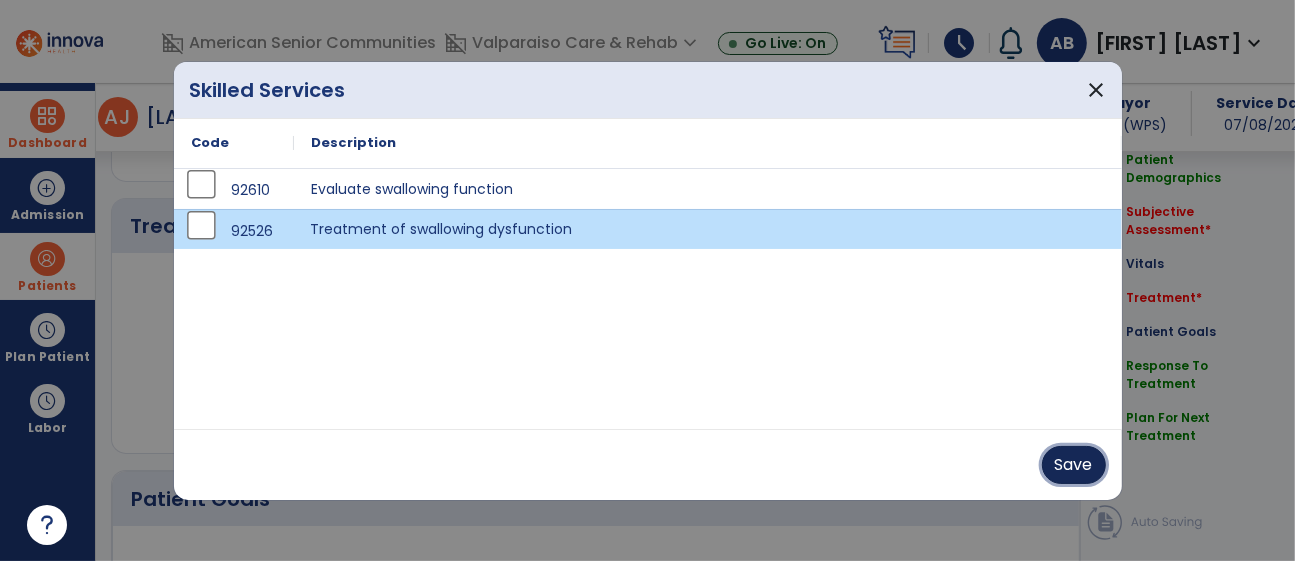 click on "Save" at bounding box center [1074, 465] 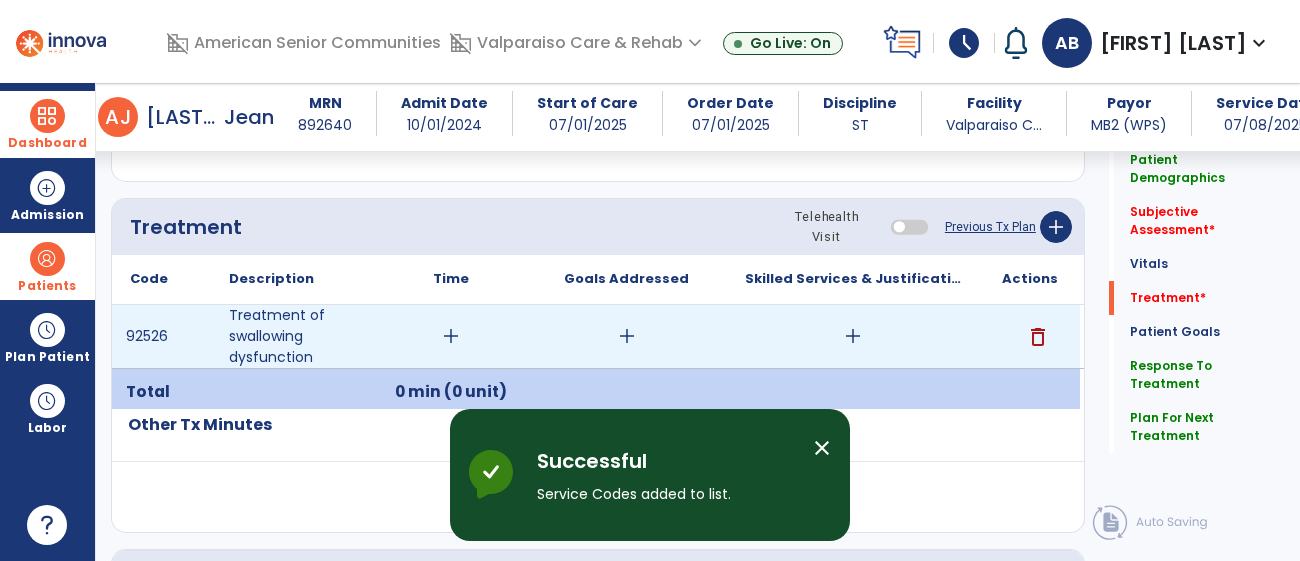 click on "add" at bounding box center (451, 336) 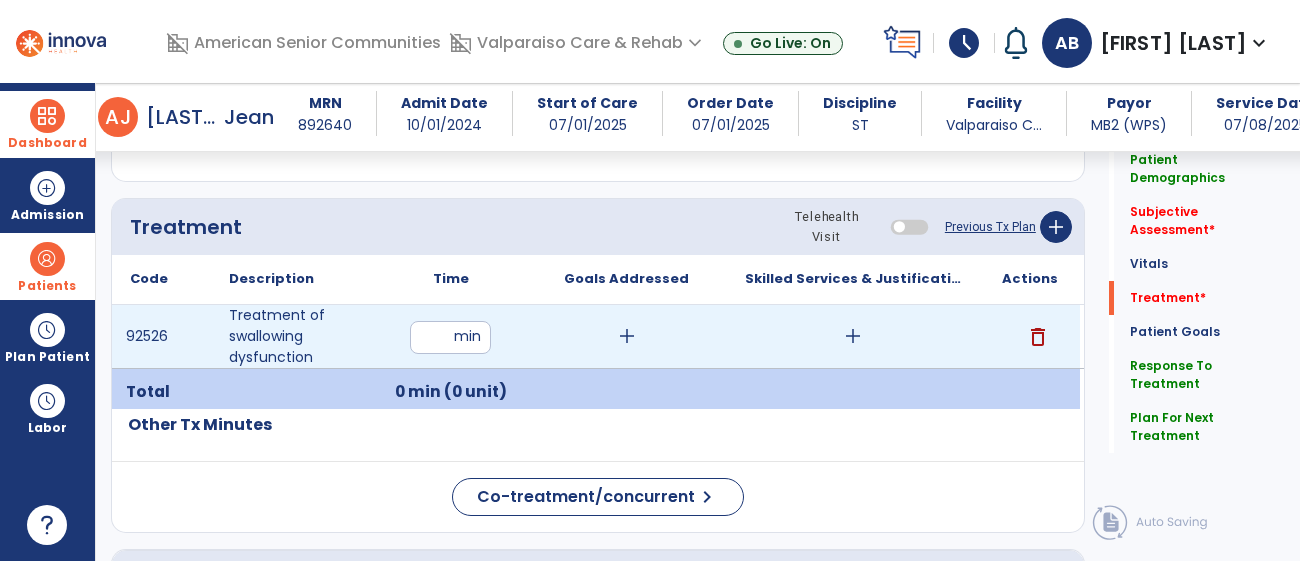 type on "**" 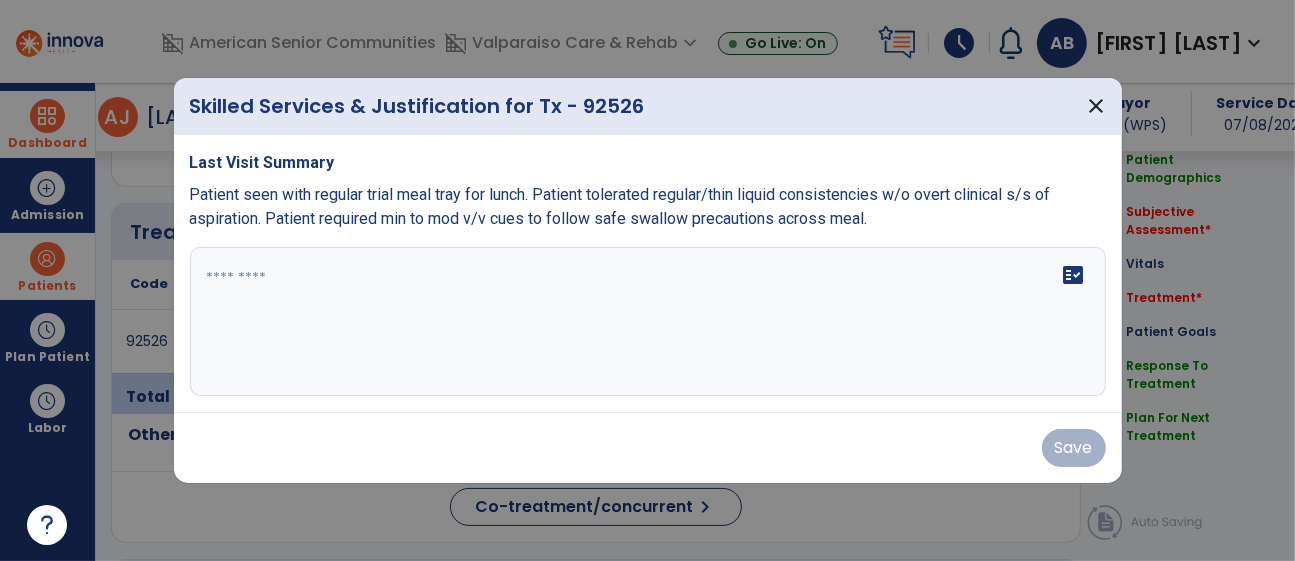 scroll, scrollTop: 1091, scrollLeft: 0, axis: vertical 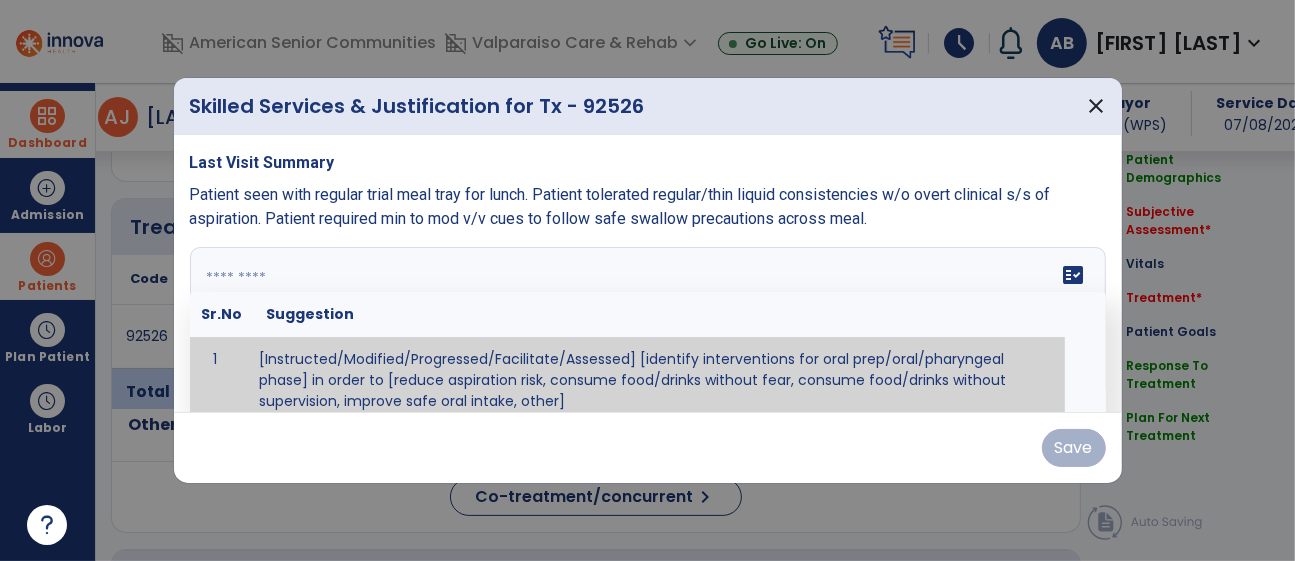 paste on "**********" 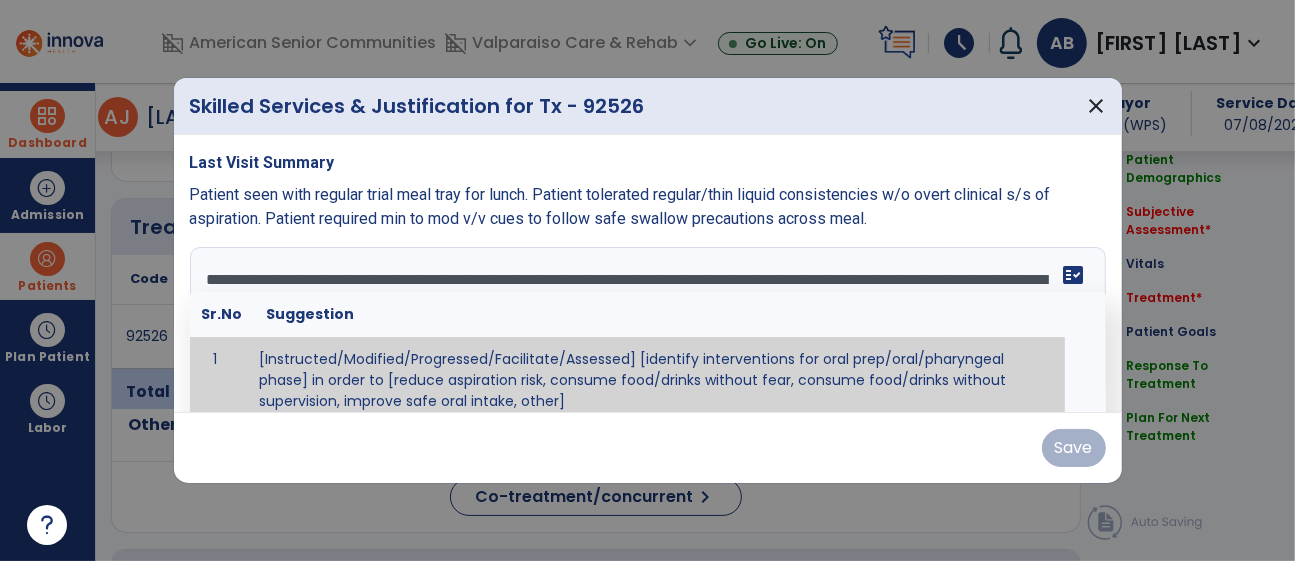 scroll, scrollTop: 15, scrollLeft: 0, axis: vertical 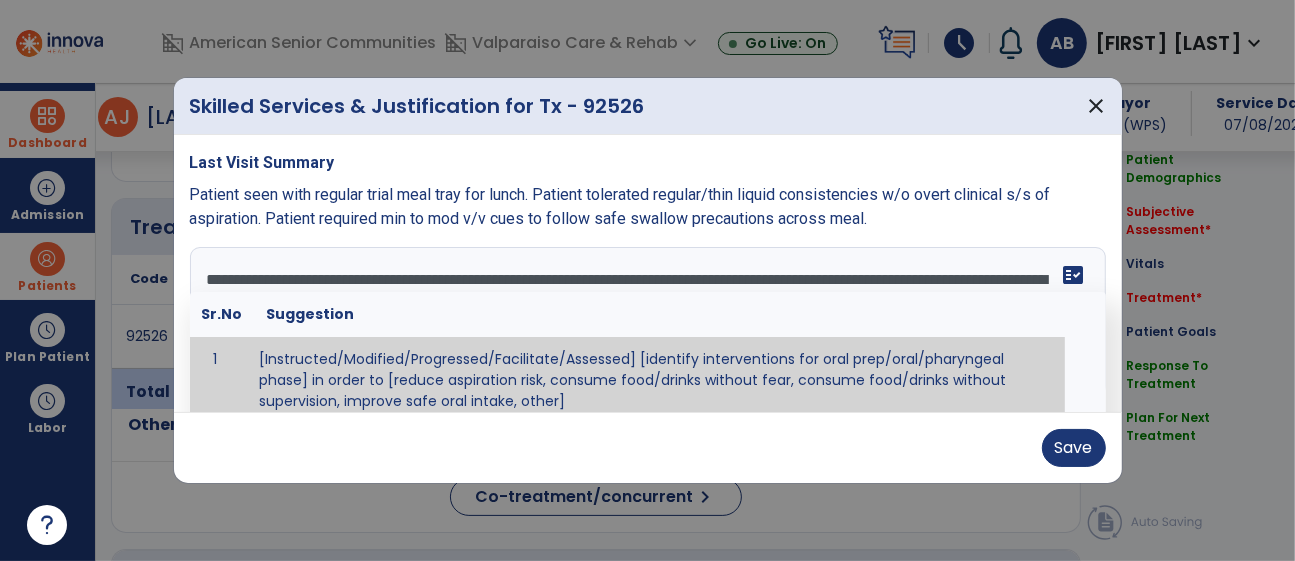click on "**********" at bounding box center [645, 322] 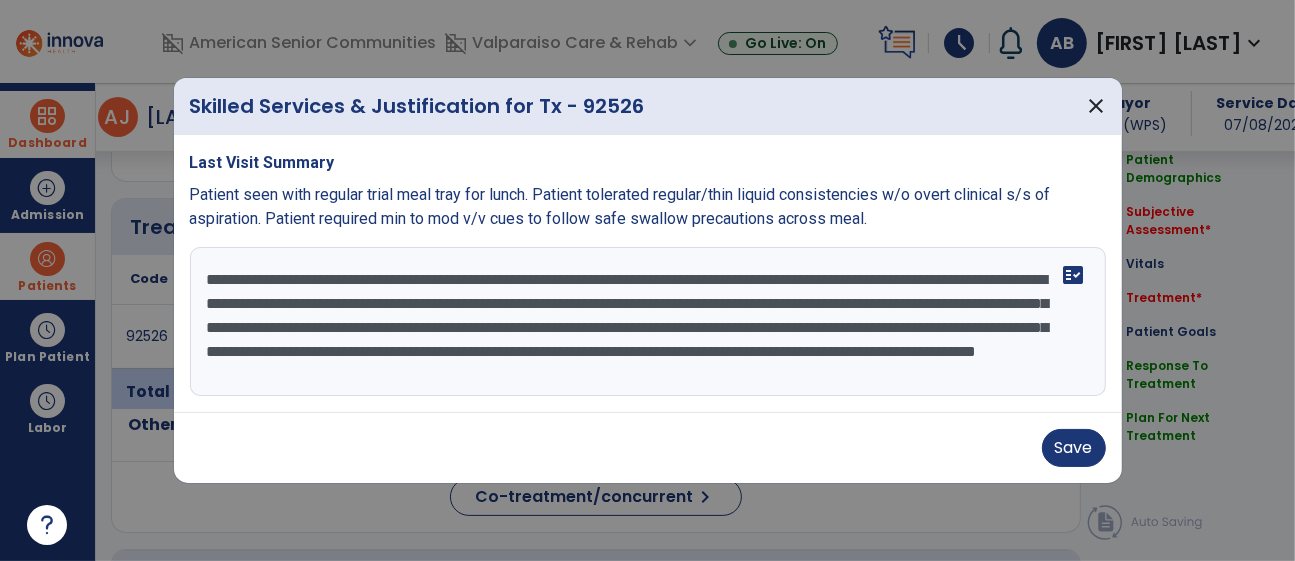 scroll, scrollTop: 15, scrollLeft: 0, axis: vertical 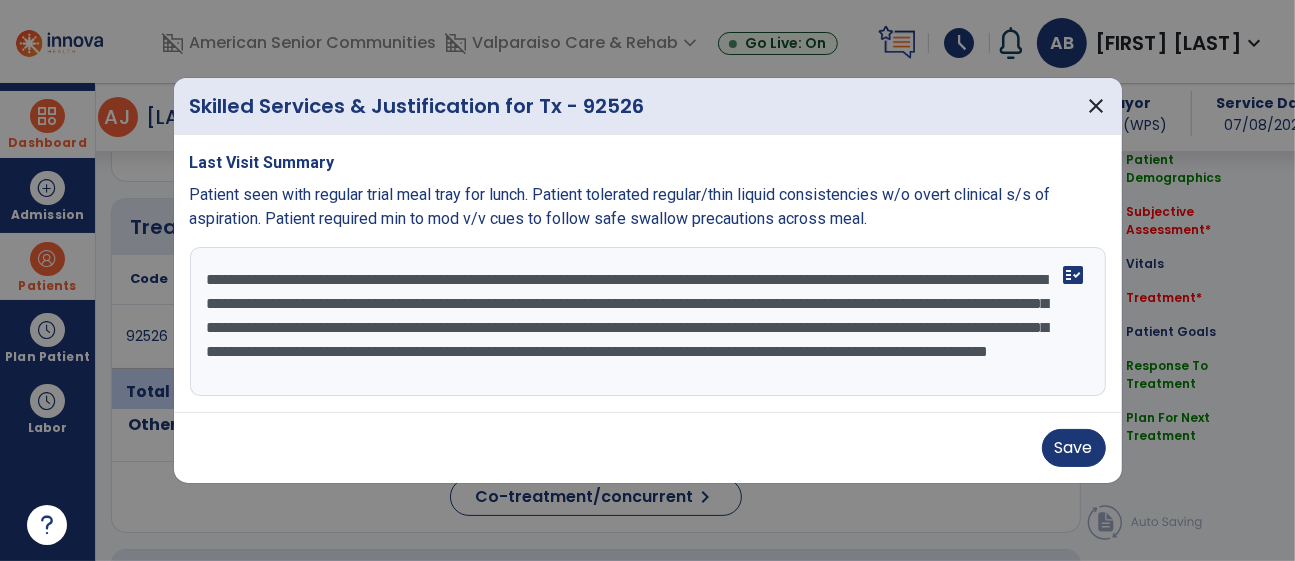 drag, startPoint x: 318, startPoint y: 352, endPoint x: 938, endPoint y: 332, distance: 620.3225 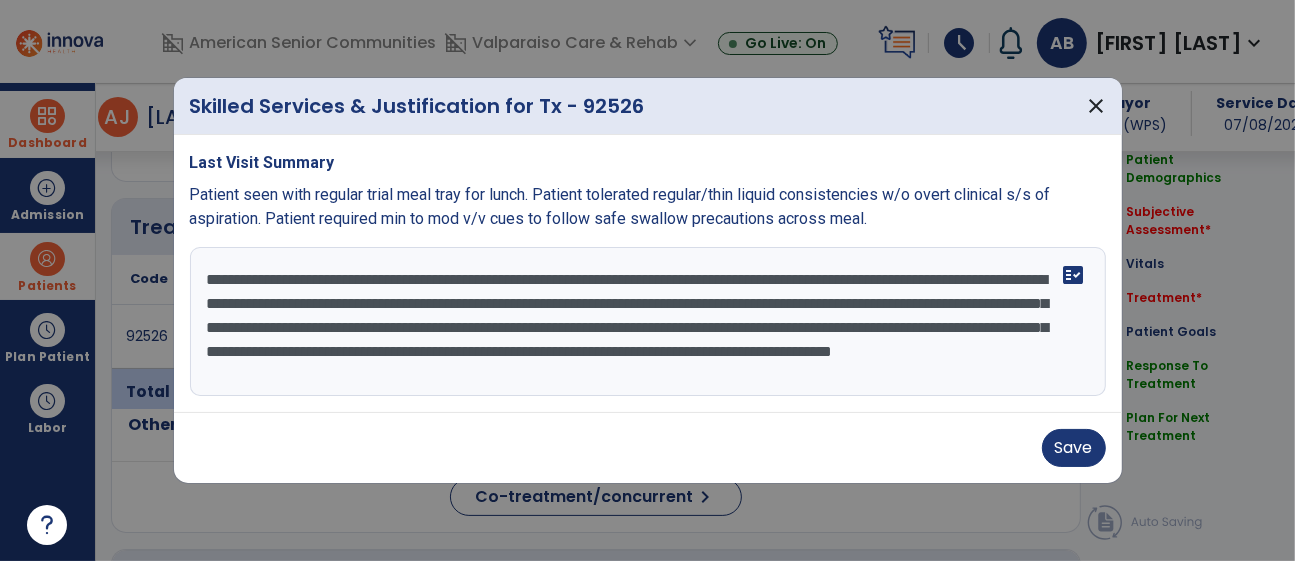click on "**********" at bounding box center [648, 322] 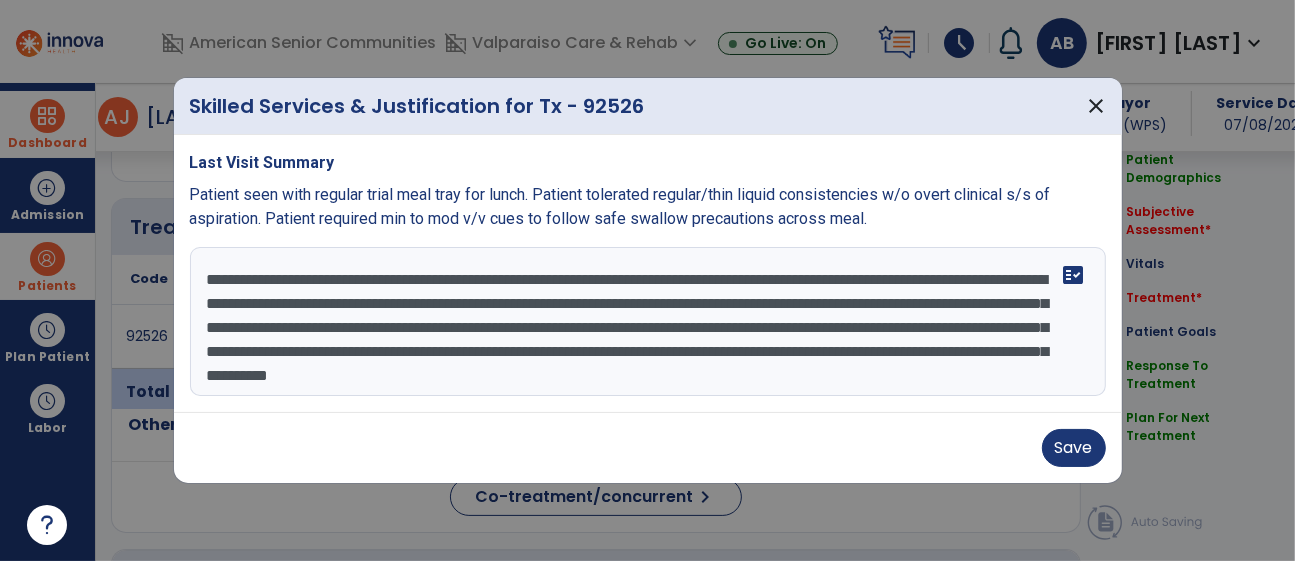 type on "**********" 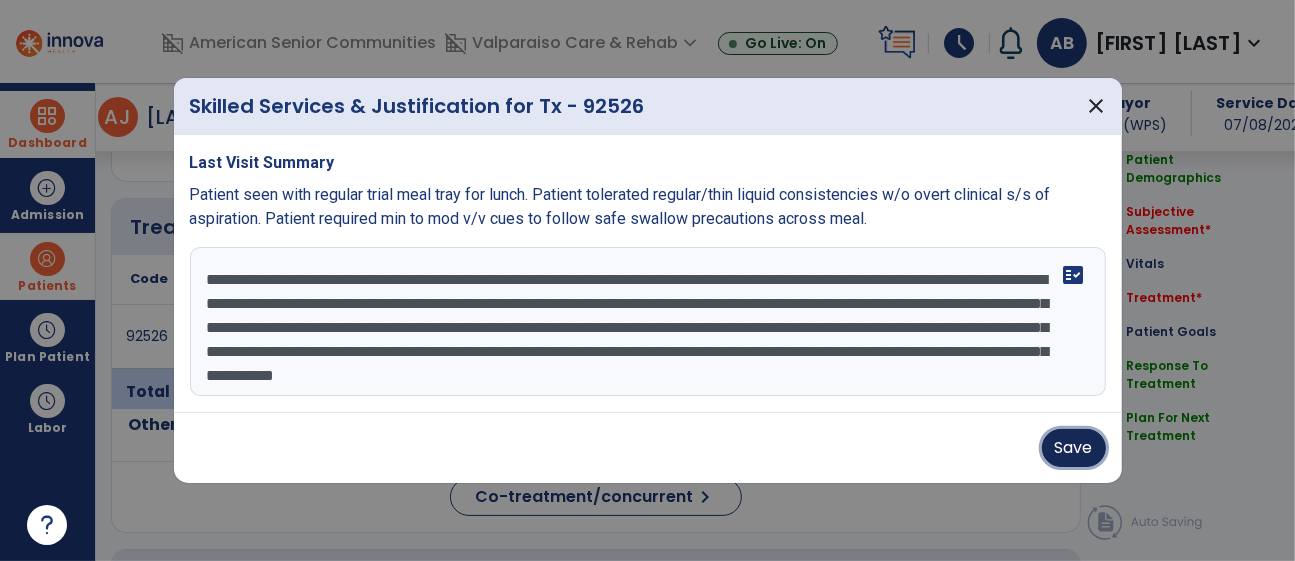 click on "Save" at bounding box center [1074, 448] 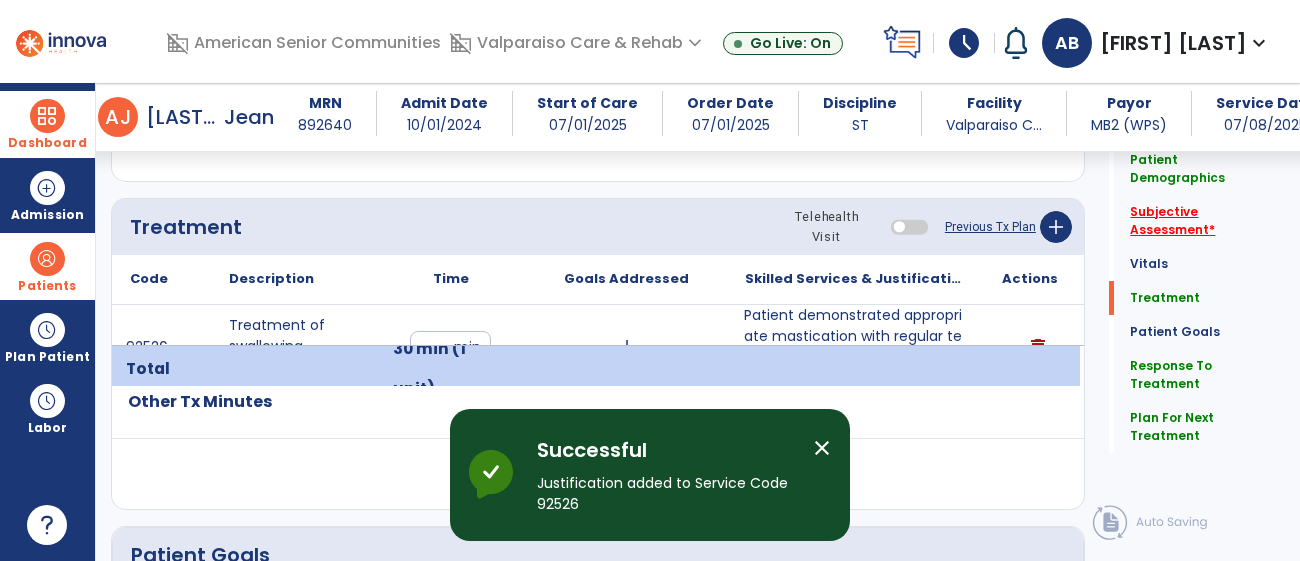 click on "Subjective Assessment   *" 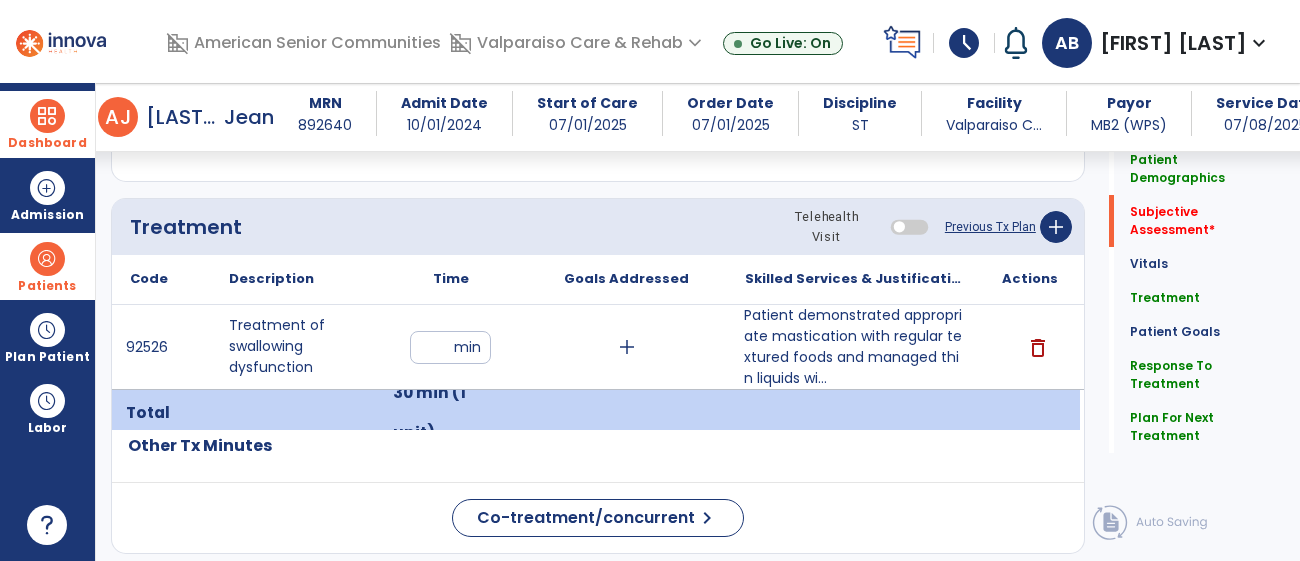 scroll, scrollTop: 386, scrollLeft: 0, axis: vertical 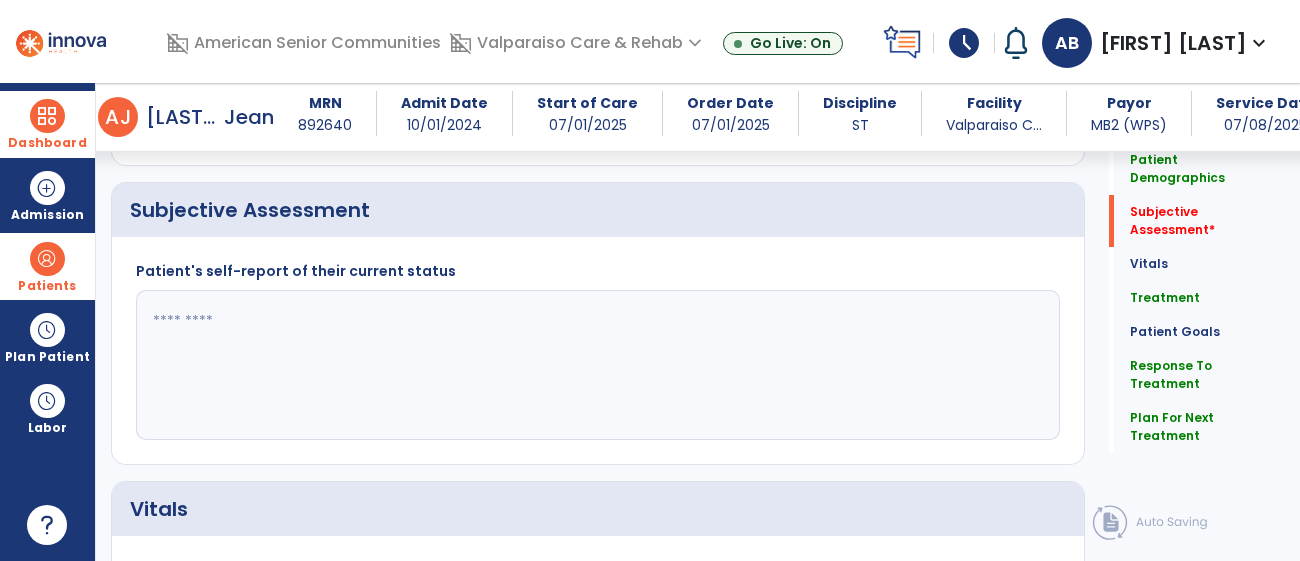 click 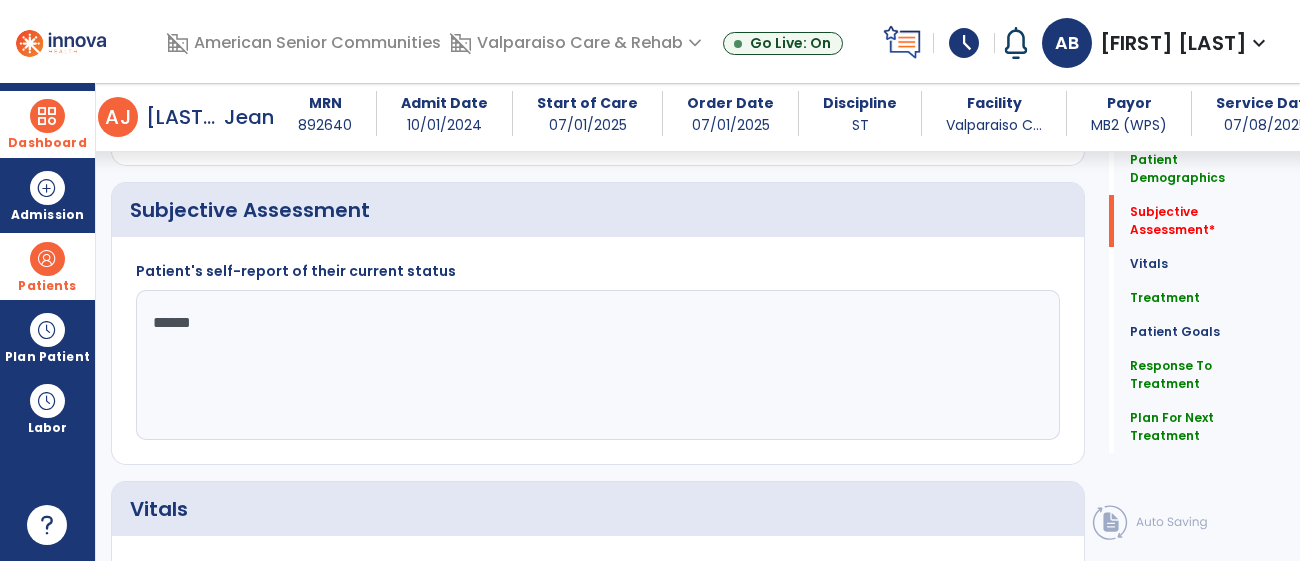 type on "*******" 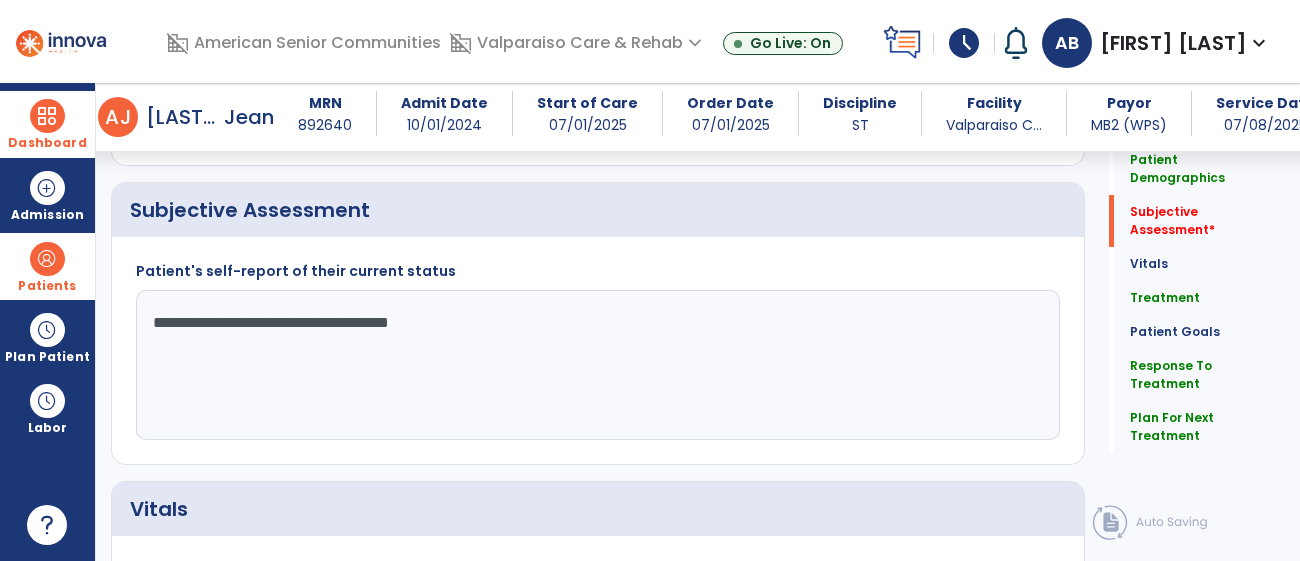 scroll, scrollTop: 2164, scrollLeft: 0, axis: vertical 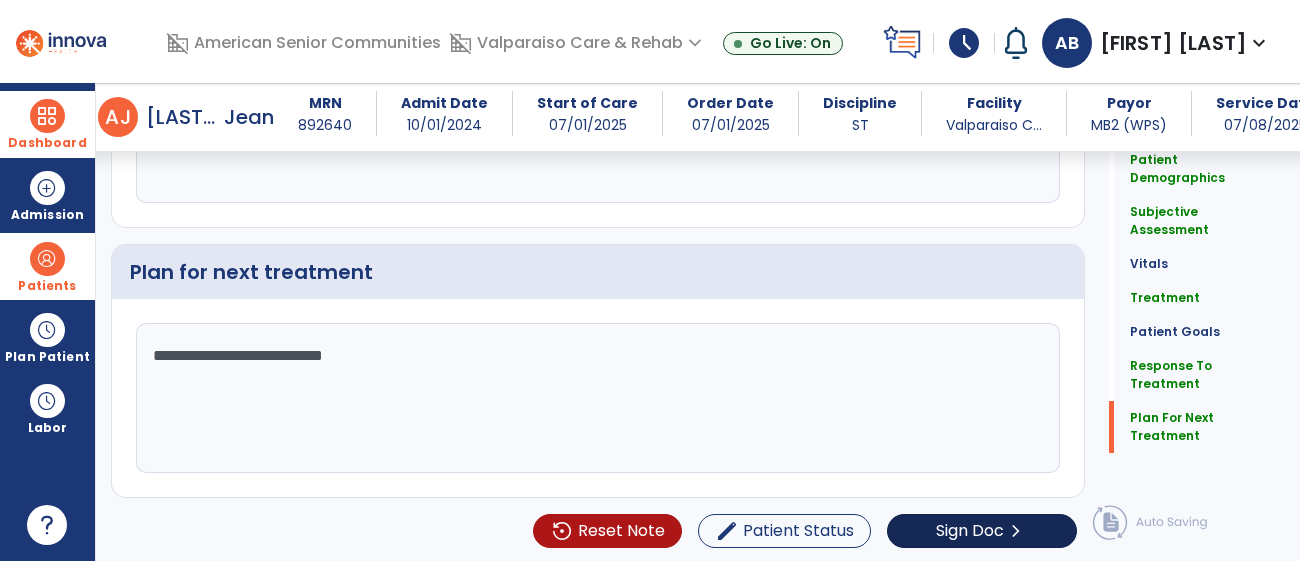 type on "**********" 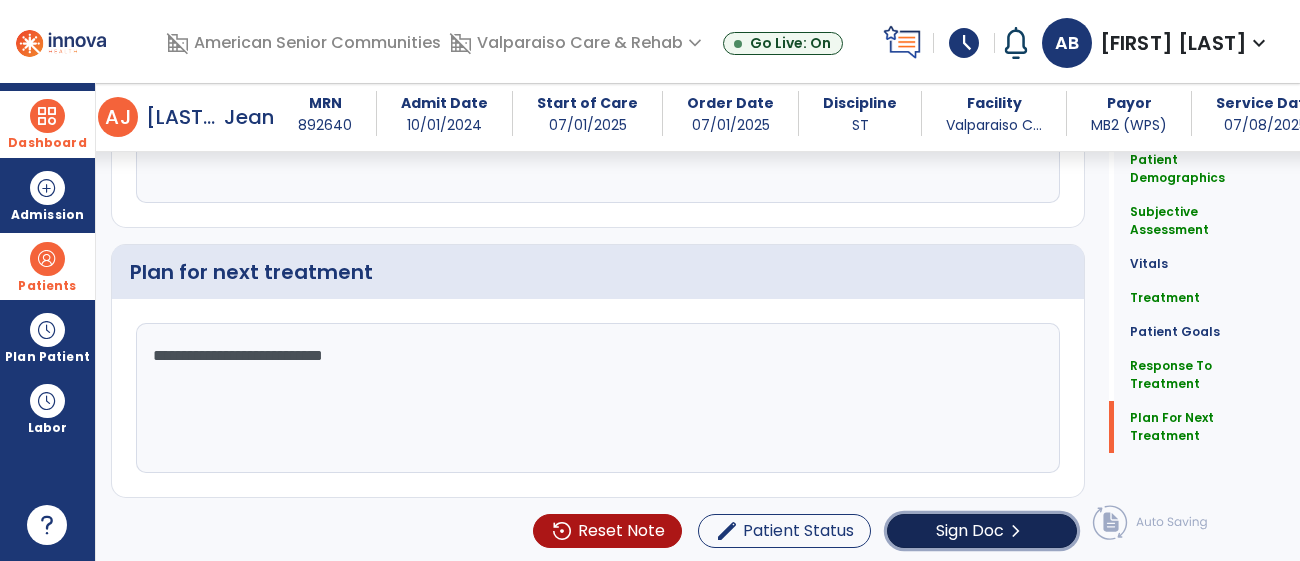 click on "Sign Doc" 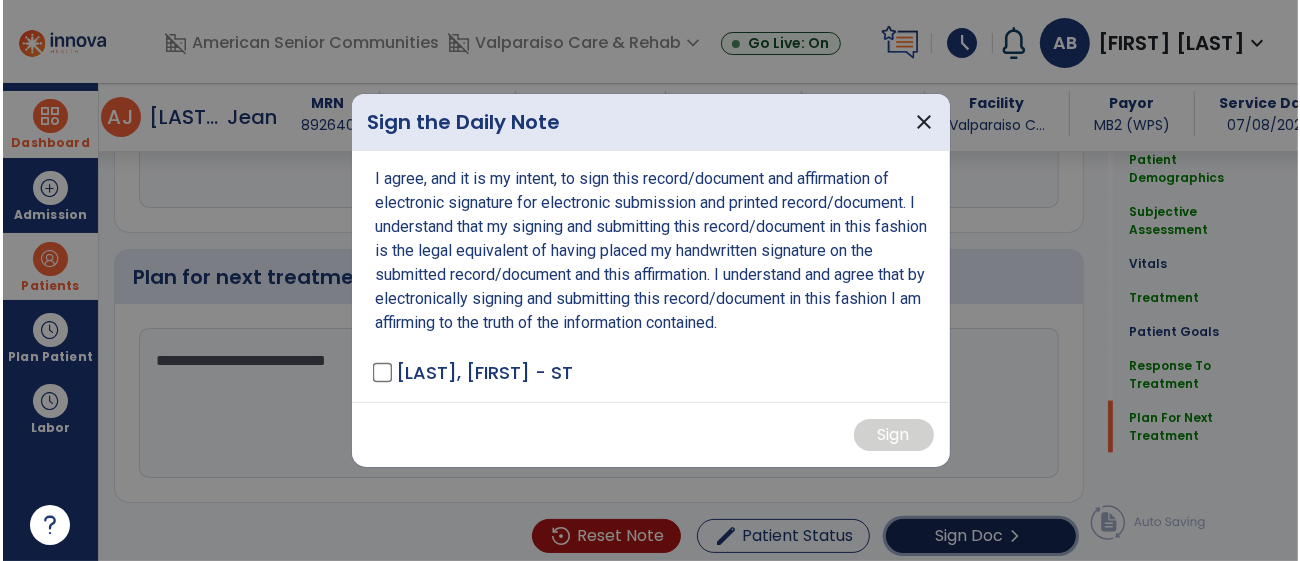 scroll, scrollTop: 2164, scrollLeft: 0, axis: vertical 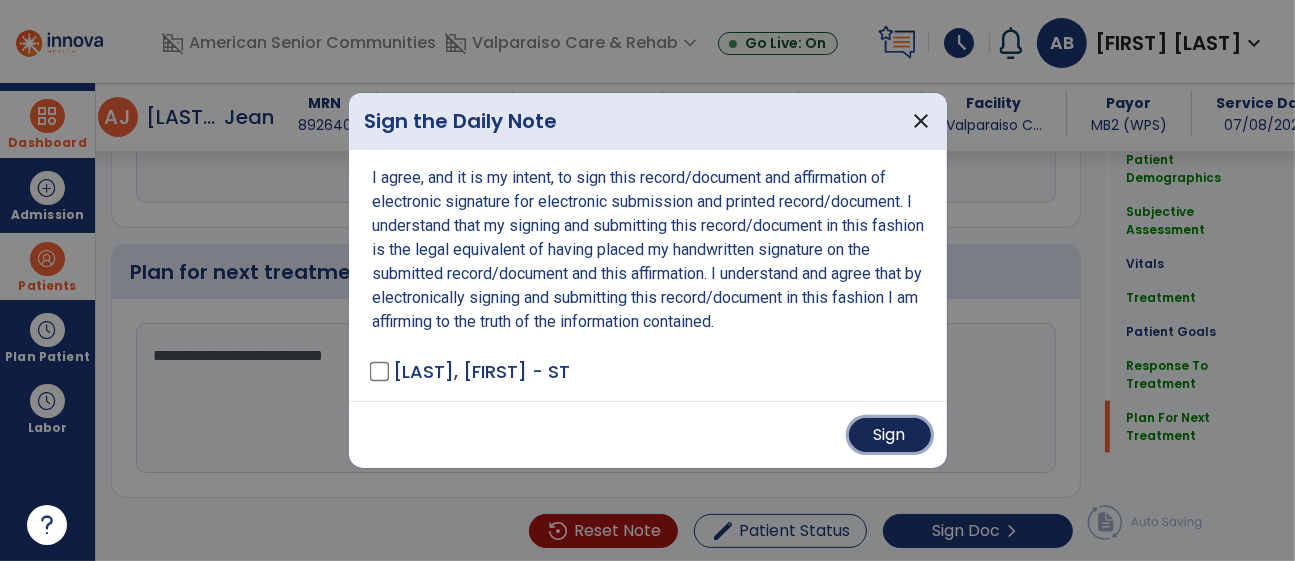 click on "Sign" at bounding box center [890, 435] 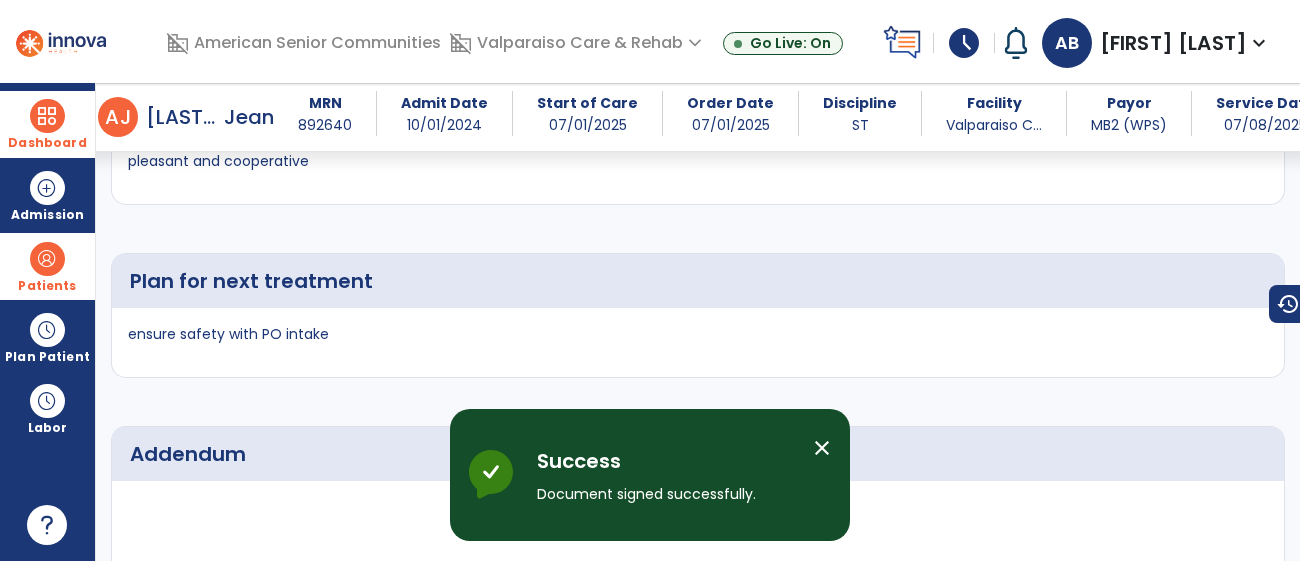 scroll, scrollTop: 2943, scrollLeft: 0, axis: vertical 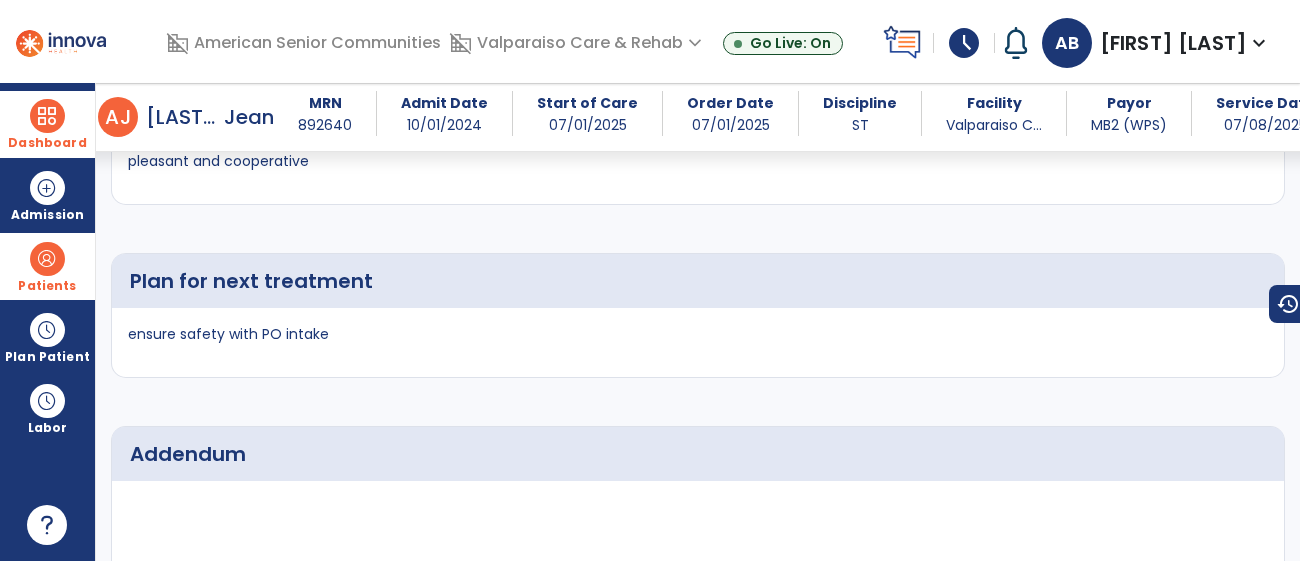 click at bounding box center (47, 116) 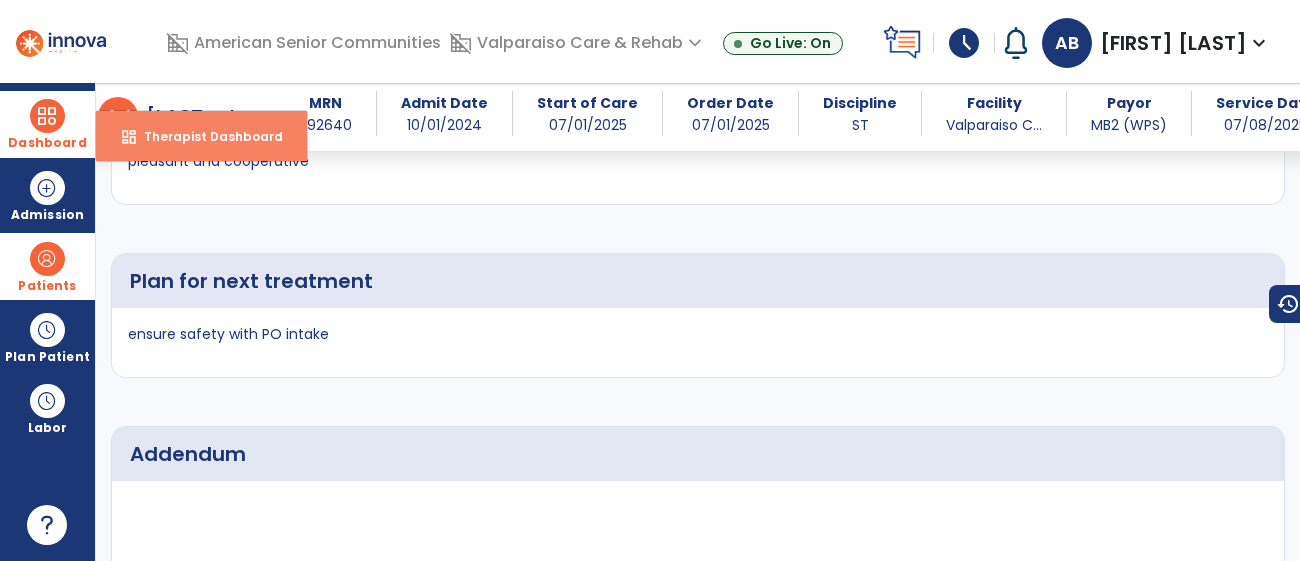 click on "dashboard  Therapist Dashboard" at bounding box center [201, 136] 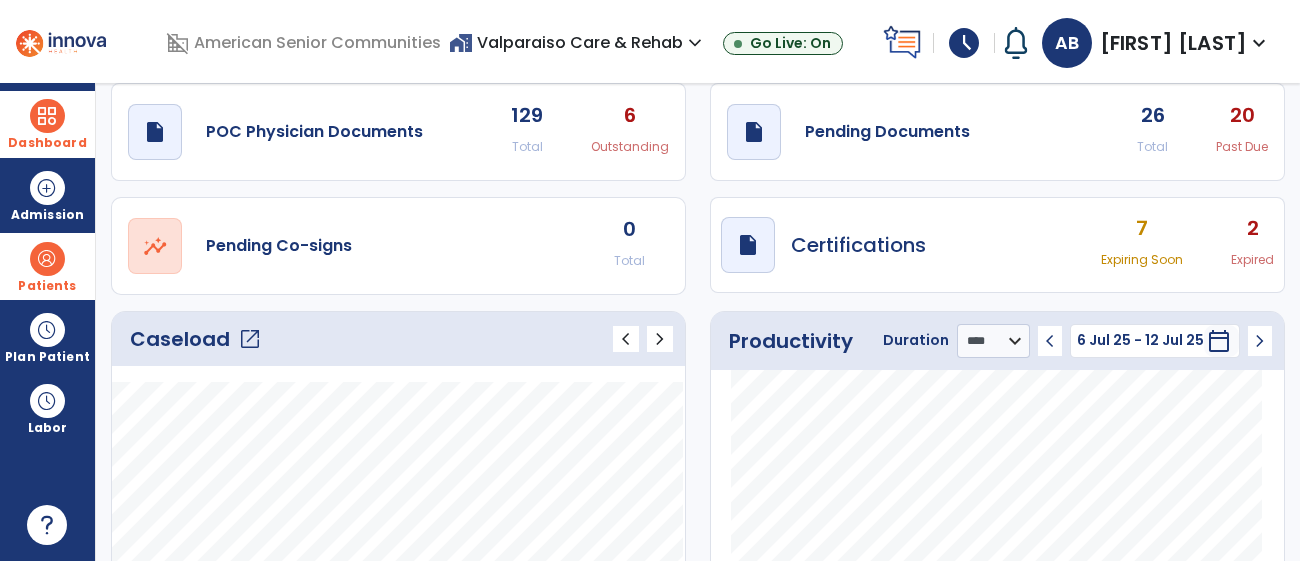 scroll, scrollTop: 57, scrollLeft: 0, axis: vertical 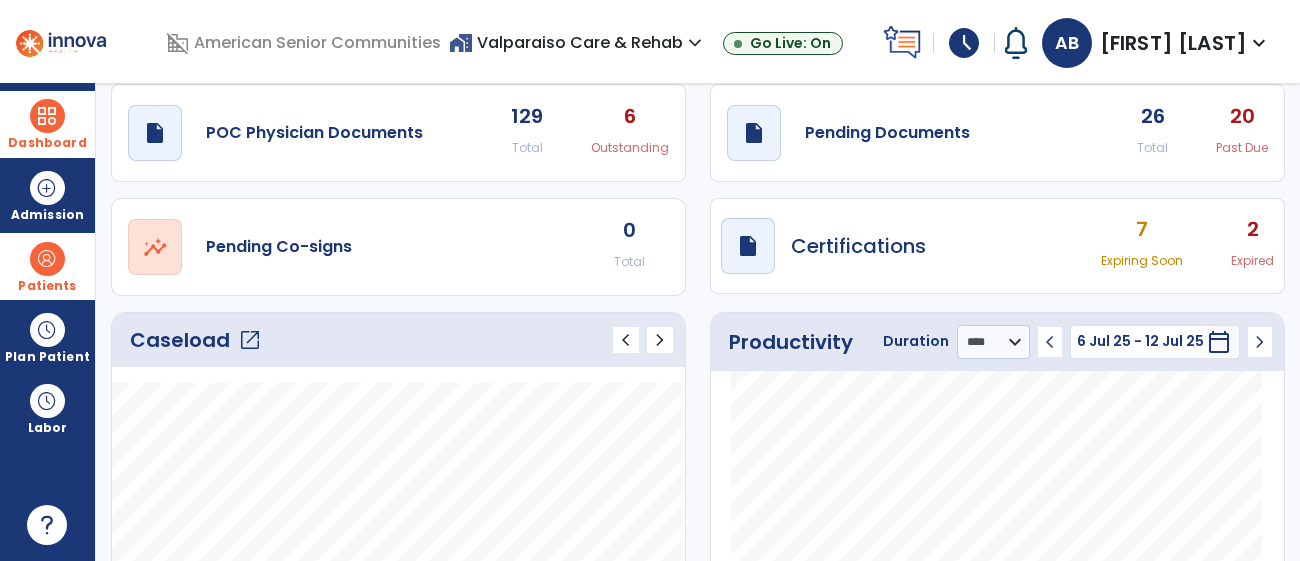 click on "Caseload   open_in_new" 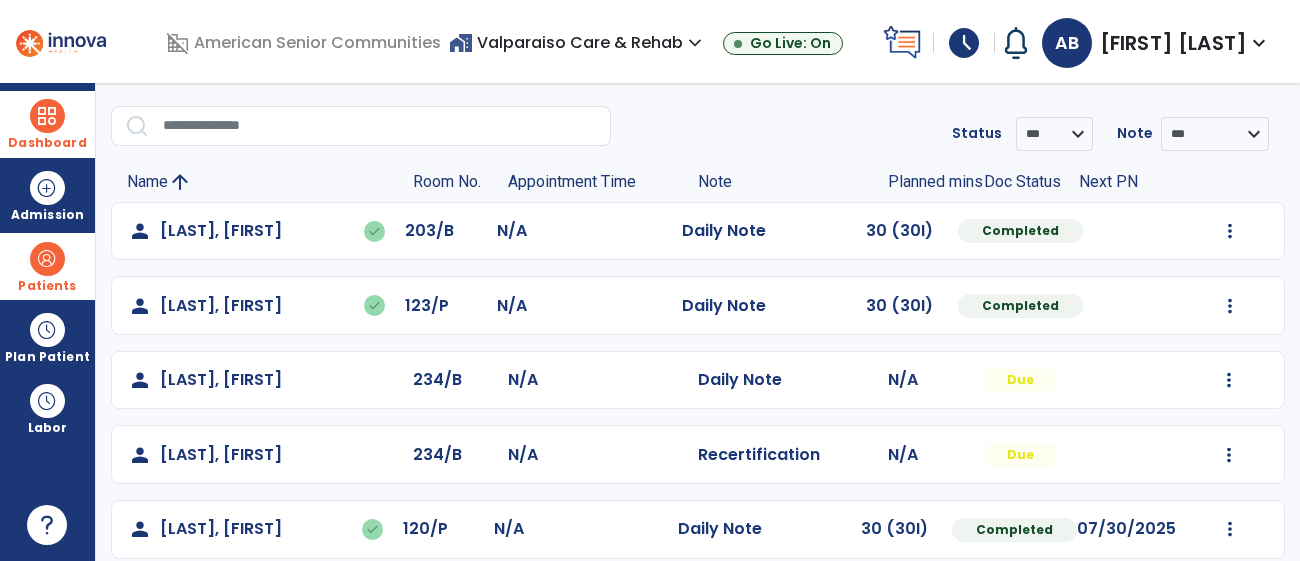 scroll, scrollTop: 0, scrollLeft: 0, axis: both 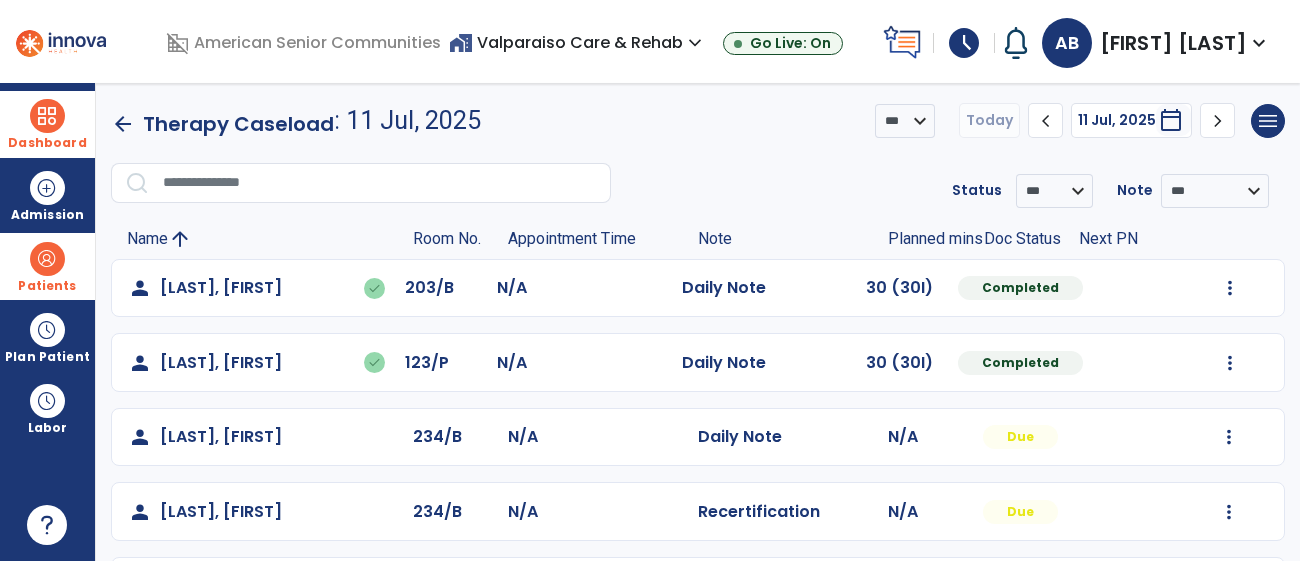 click on "chevron_left" 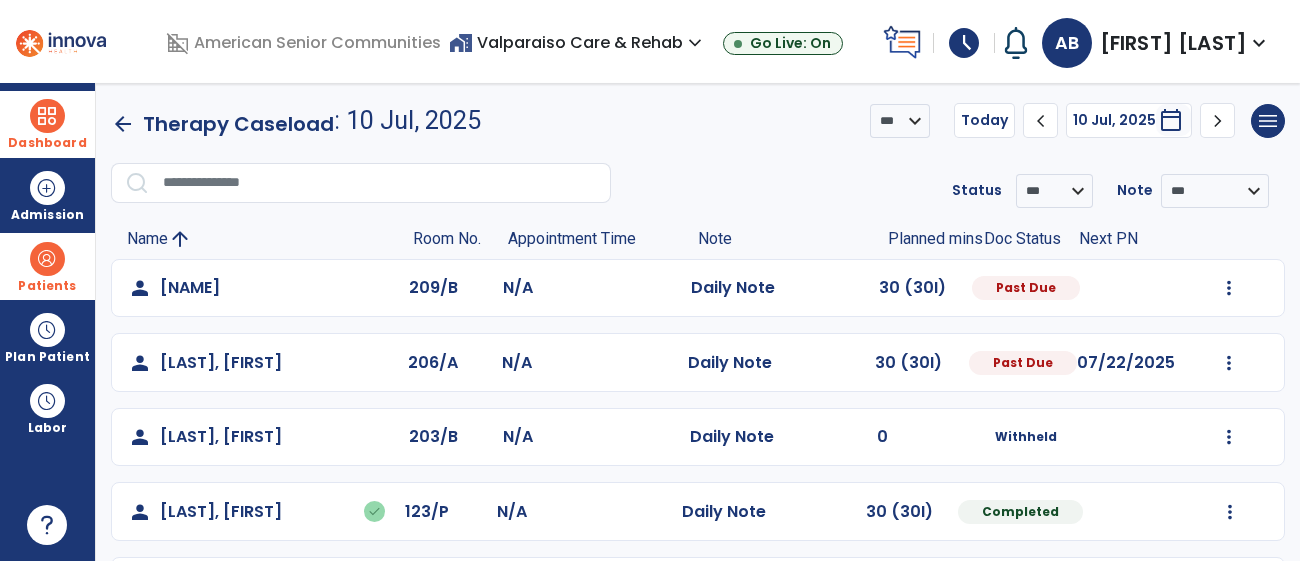 click on "chevron_left" 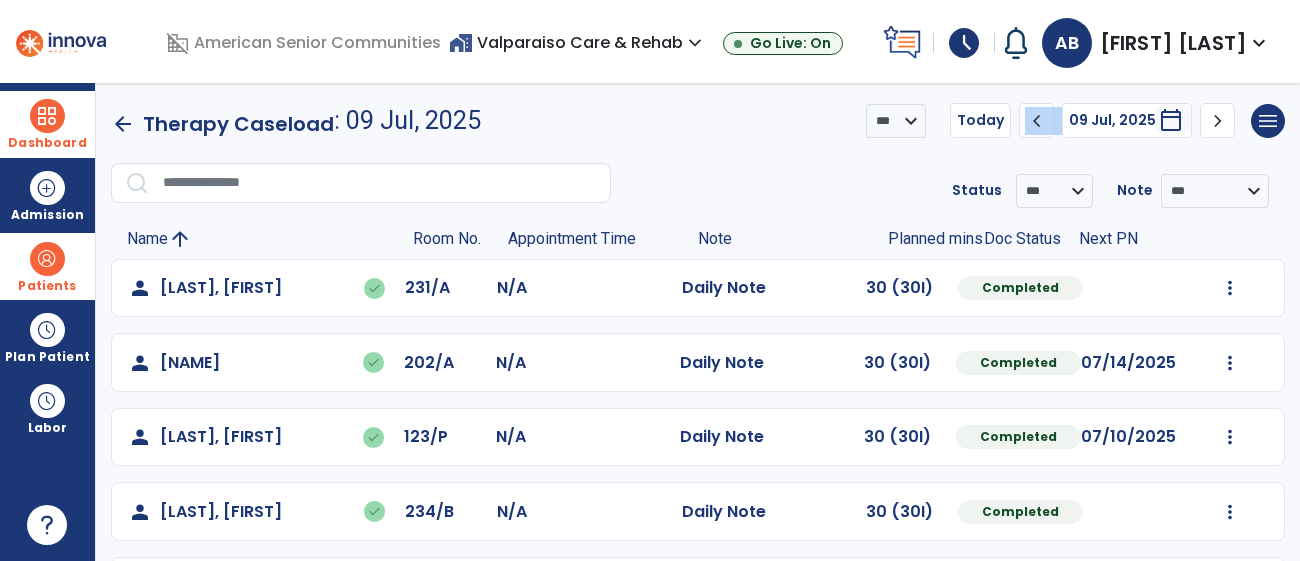 click on "chevron_left" 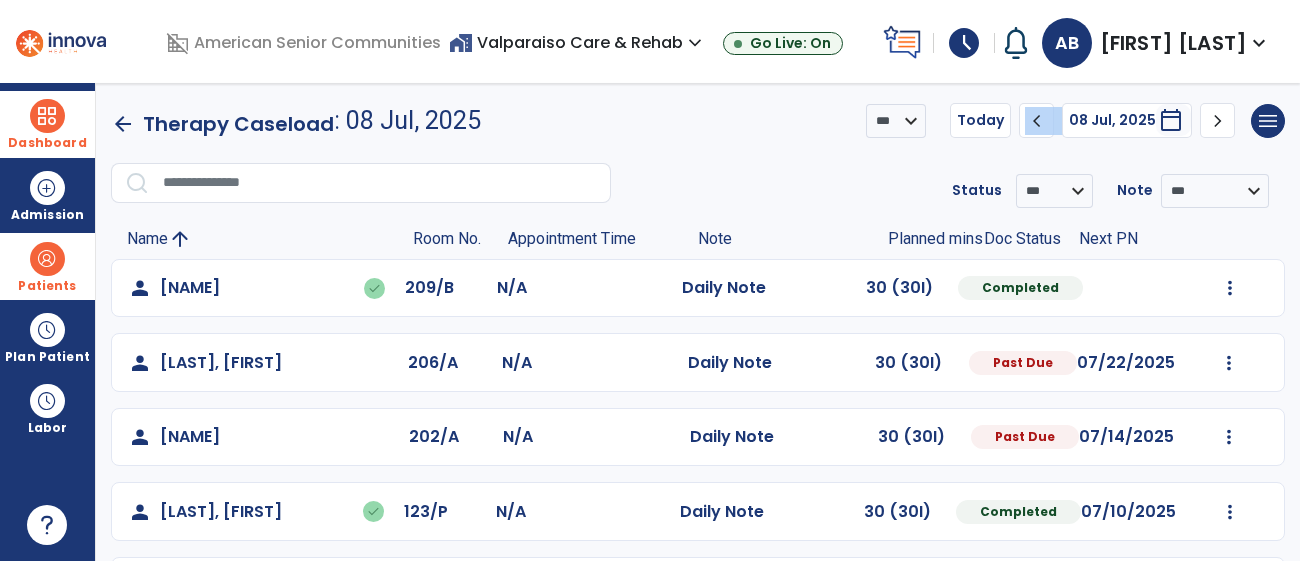 click on "chevron_left" 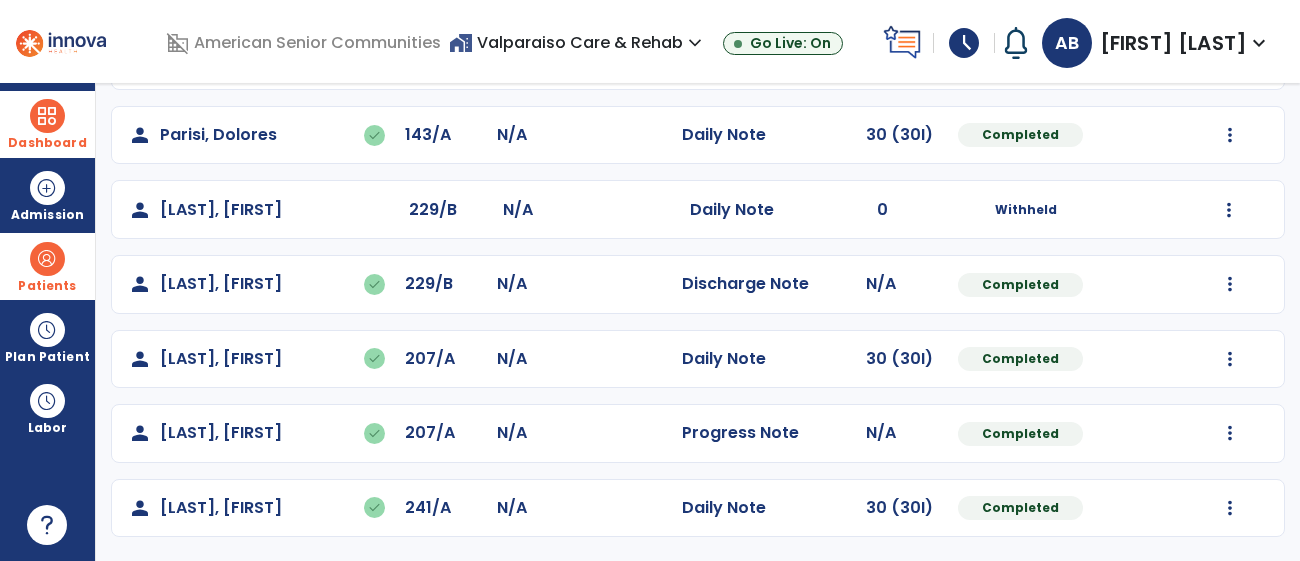 scroll, scrollTop: 0, scrollLeft: 0, axis: both 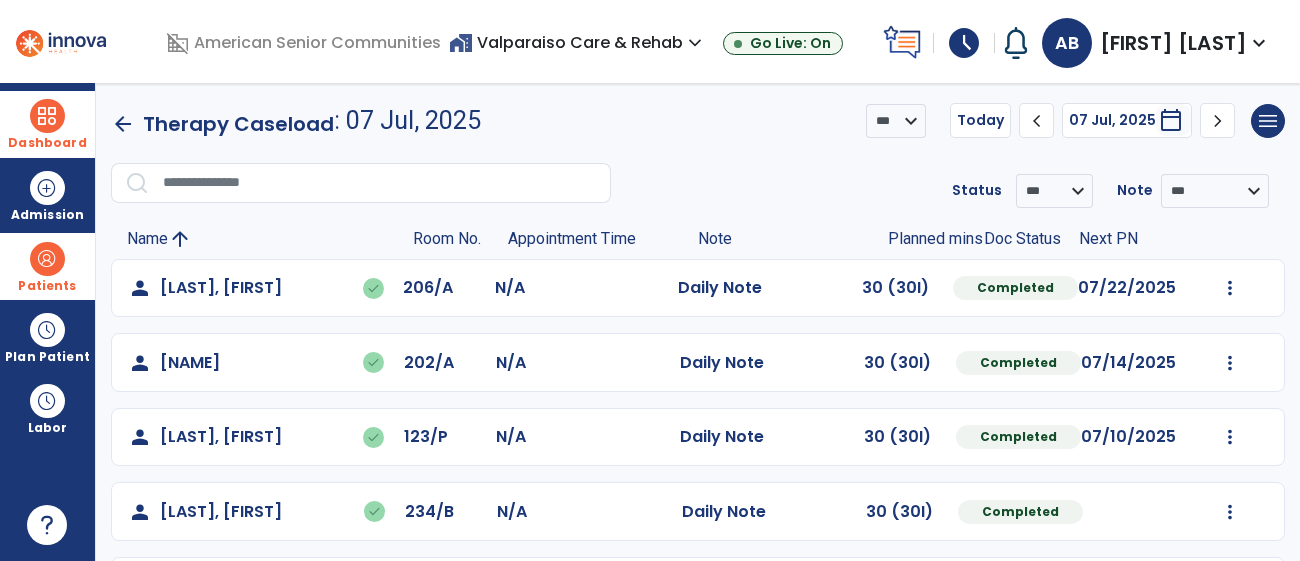 click on "chevron_right" 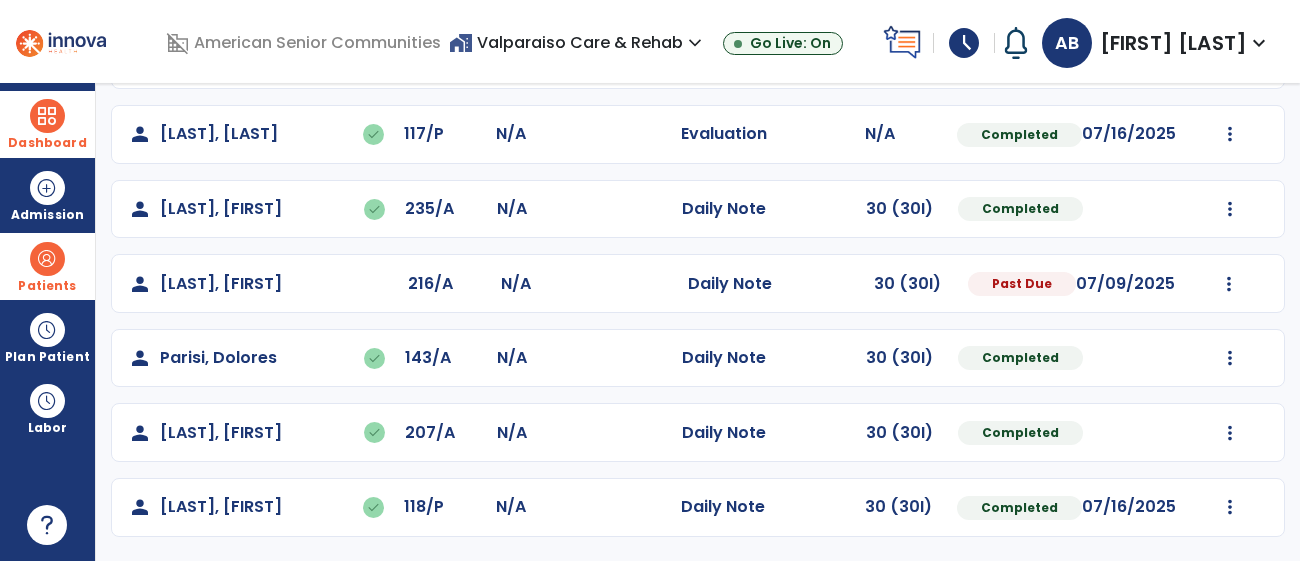 scroll, scrollTop: 567, scrollLeft: 0, axis: vertical 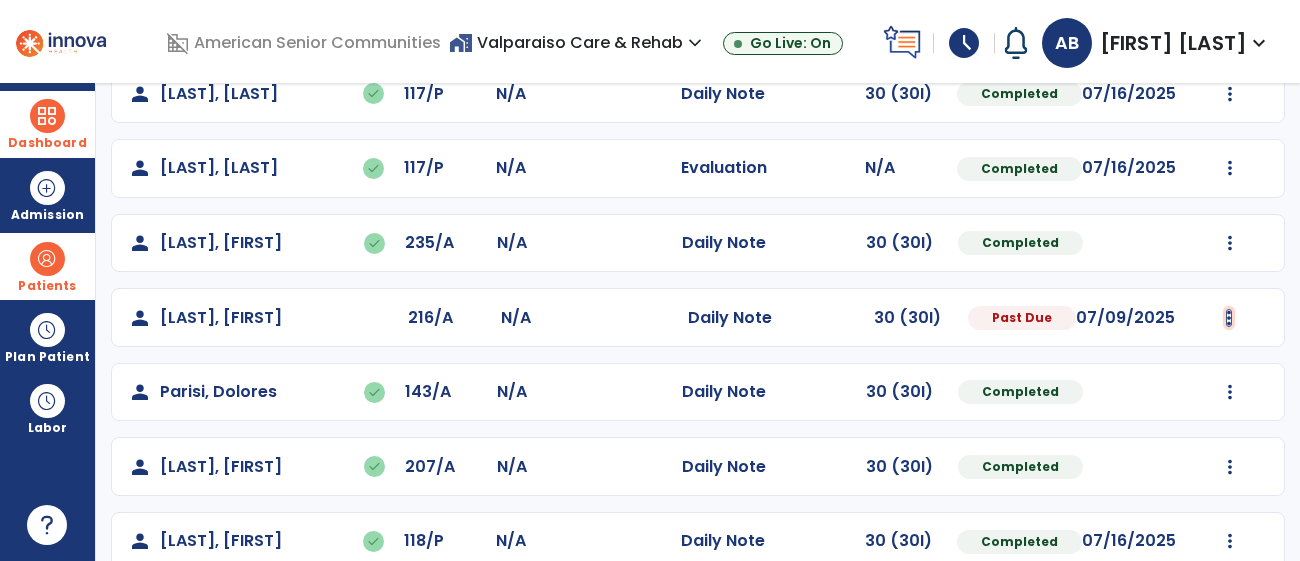 click at bounding box center (1230, -279) 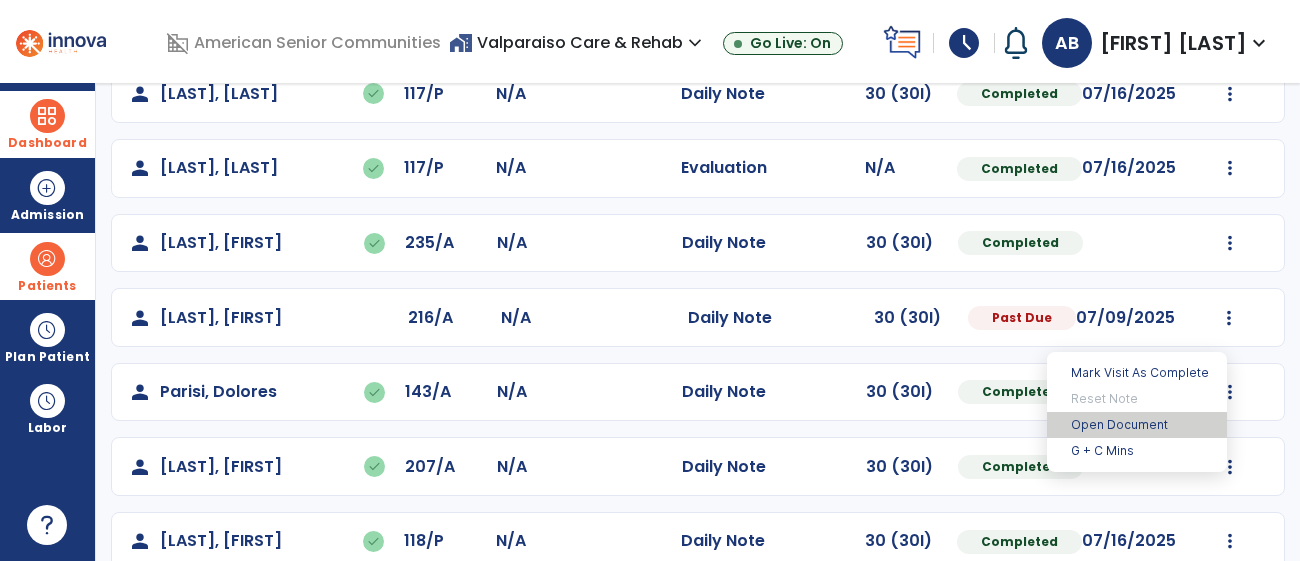 click on "Open Document" at bounding box center (1137, 425) 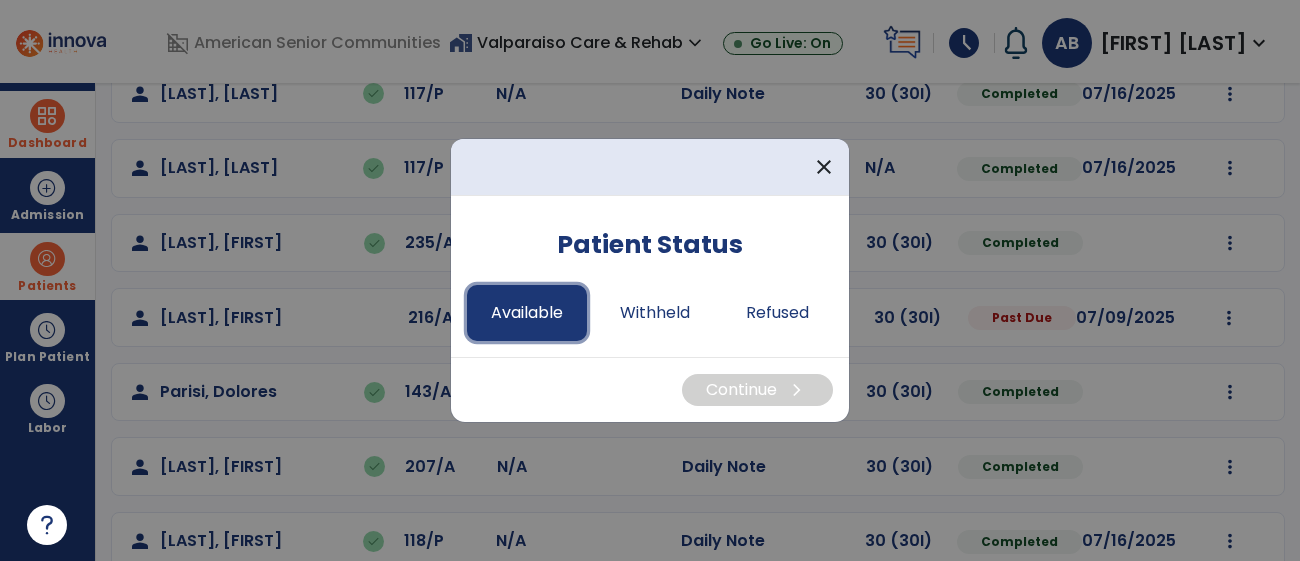 click on "Available" at bounding box center [527, 313] 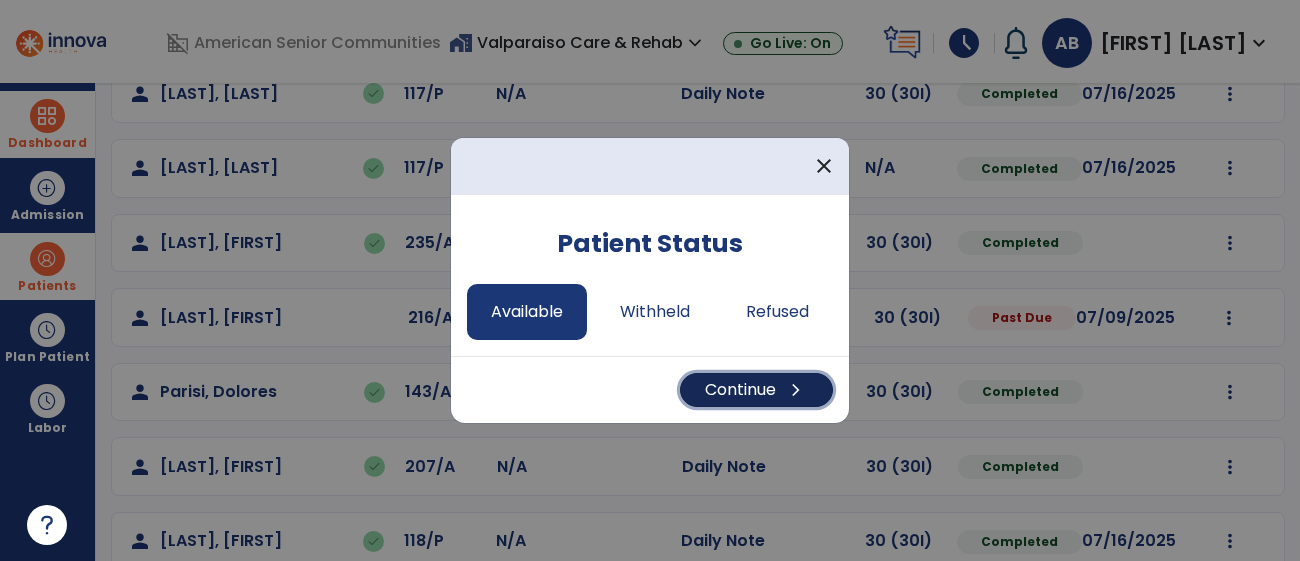 click on "Continue   chevron_right" at bounding box center [756, 390] 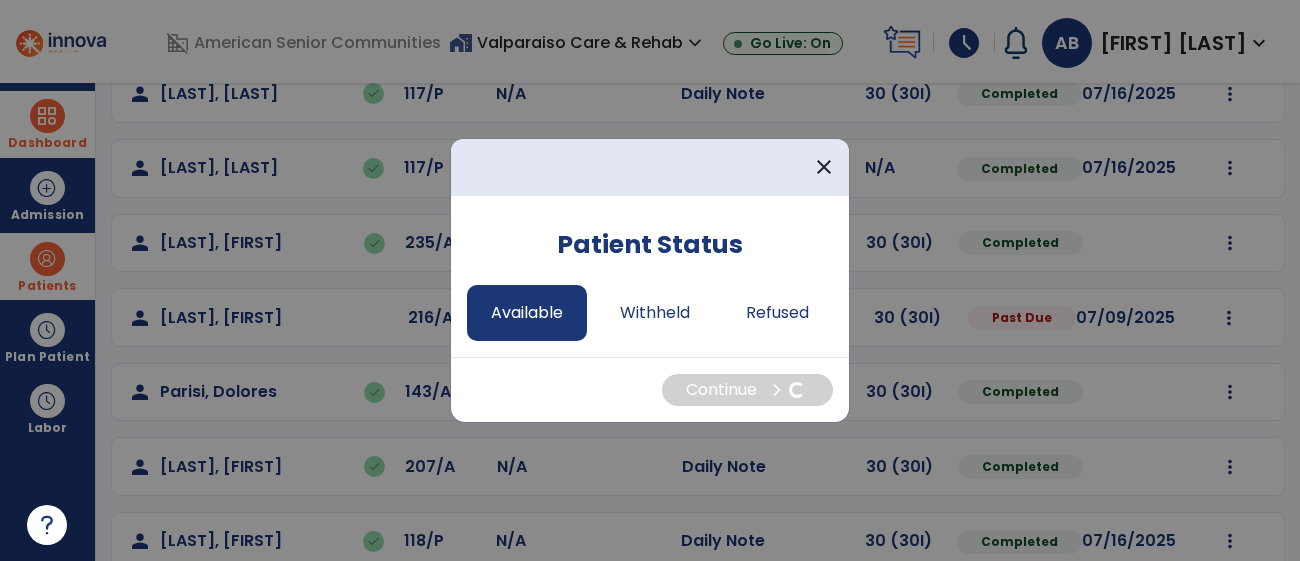 select on "*" 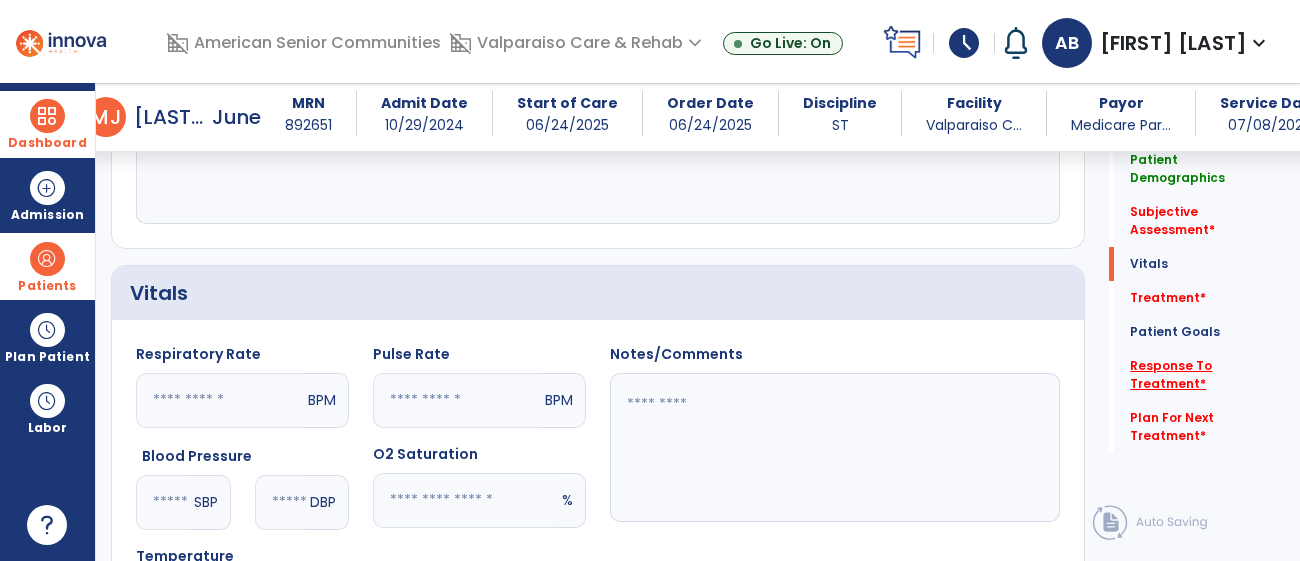 click on "Response To Treatment   *" 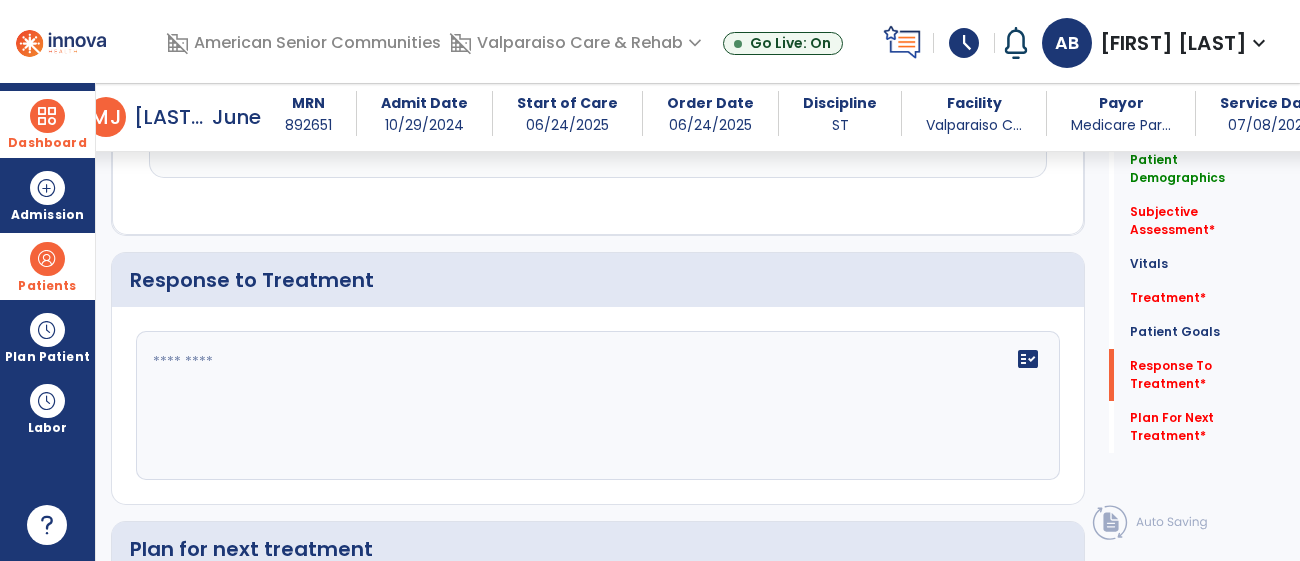 scroll, scrollTop: 1962, scrollLeft: 0, axis: vertical 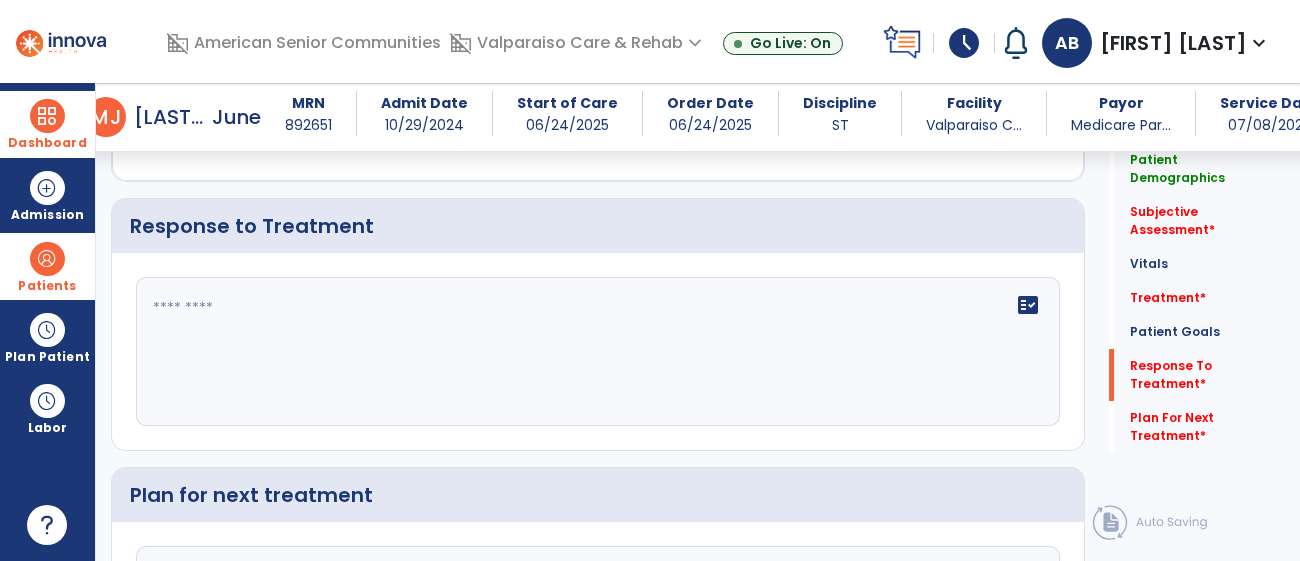 click on "fact_check" 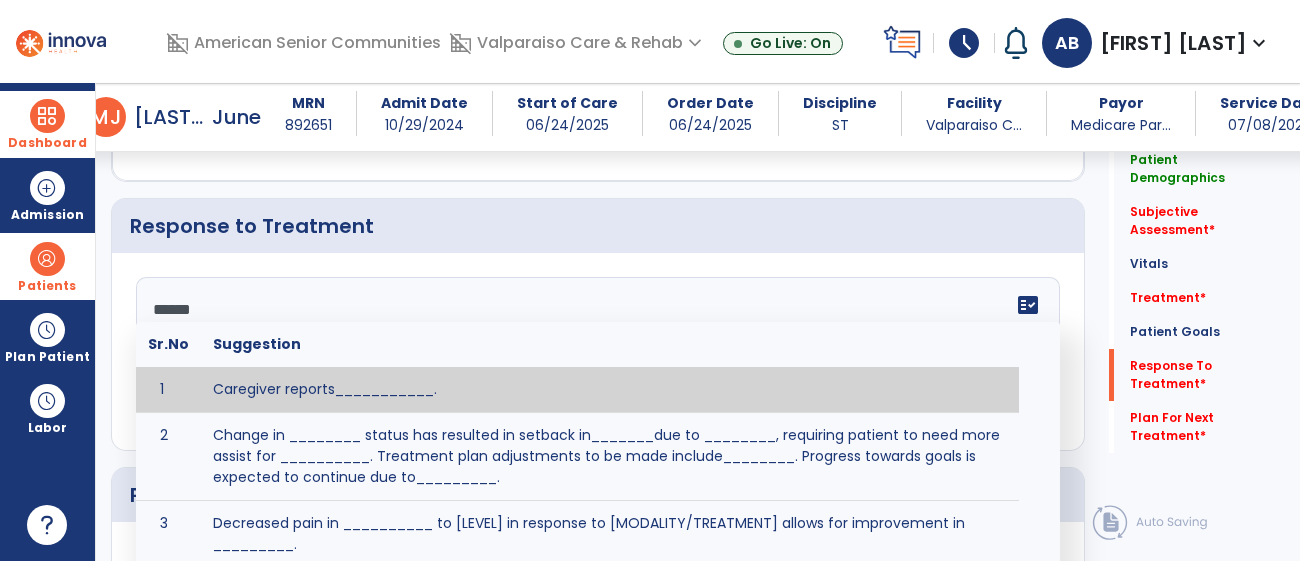type on "*******" 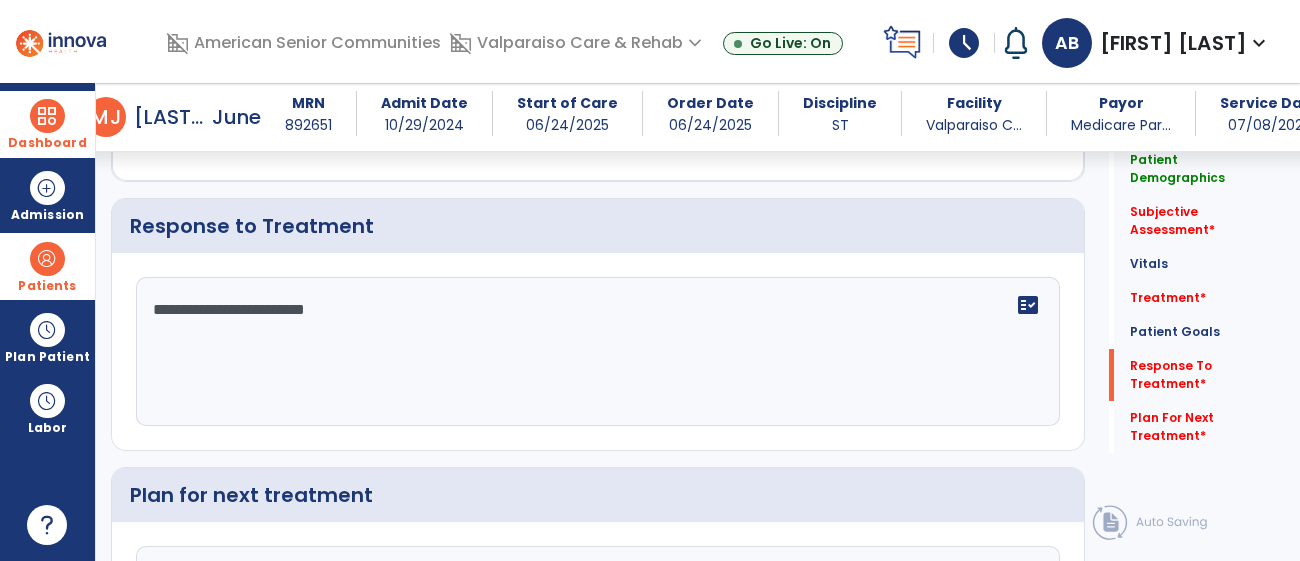 scroll, scrollTop: 2185, scrollLeft: 0, axis: vertical 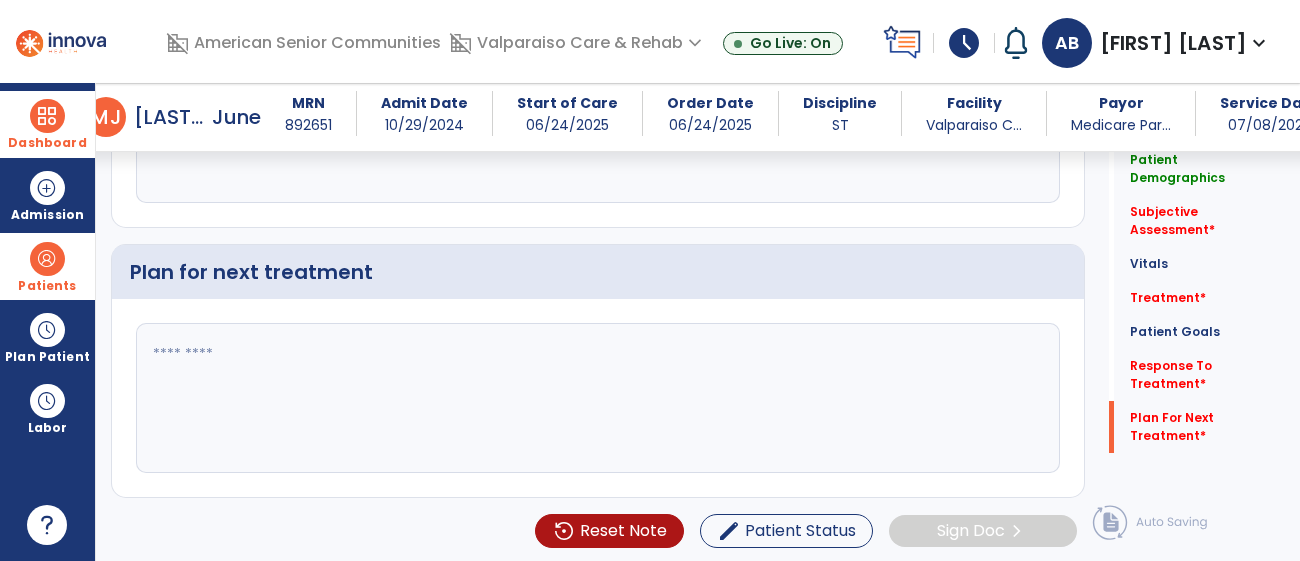 type on "**********" 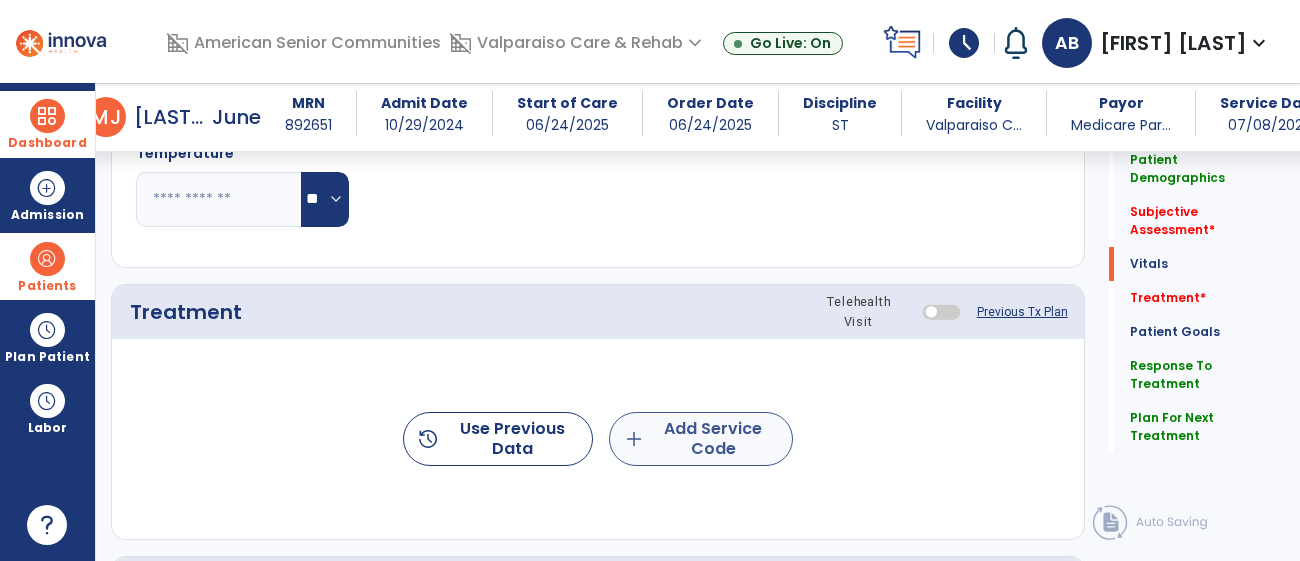 type on "**********" 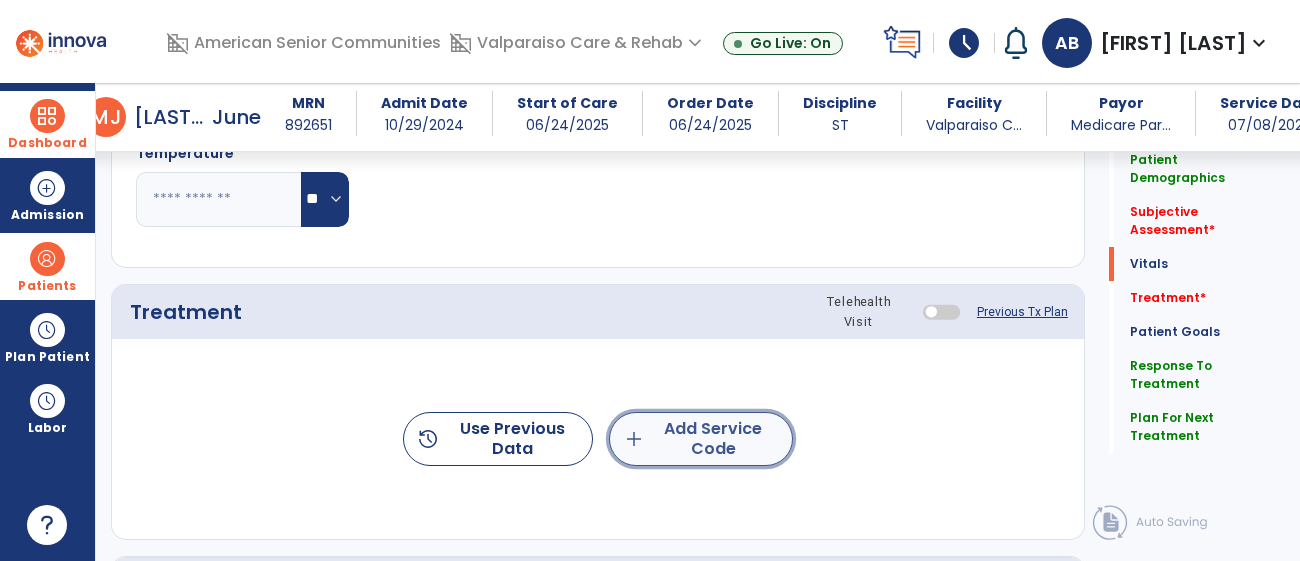 click on "add  Add Service Code" 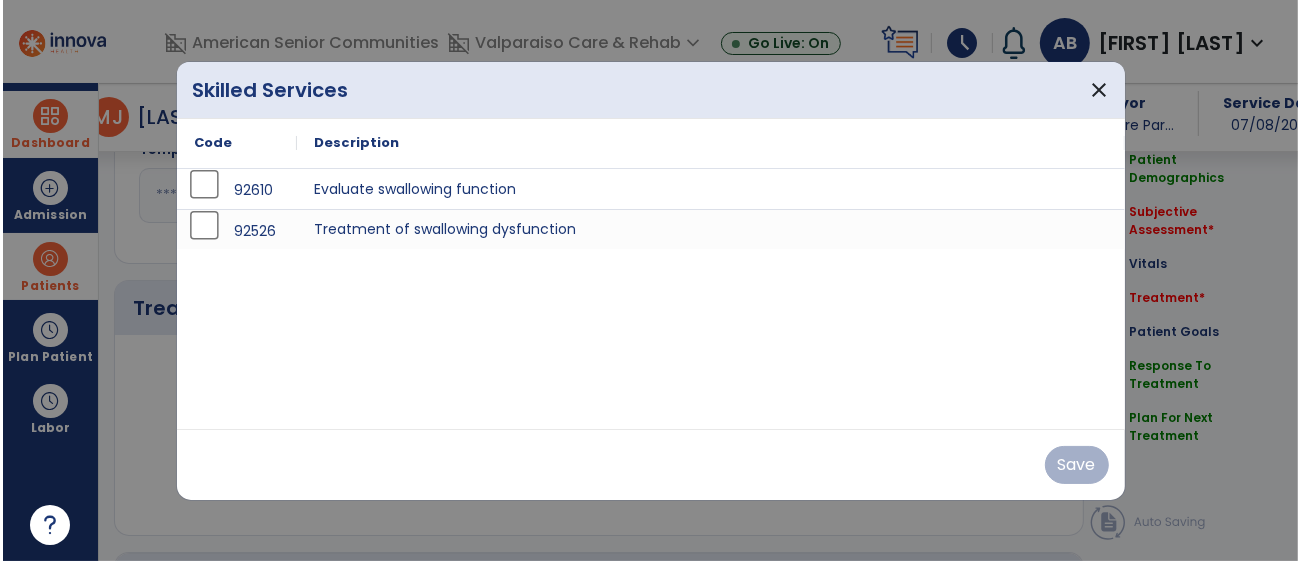 scroll, scrollTop: 965, scrollLeft: 0, axis: vertical 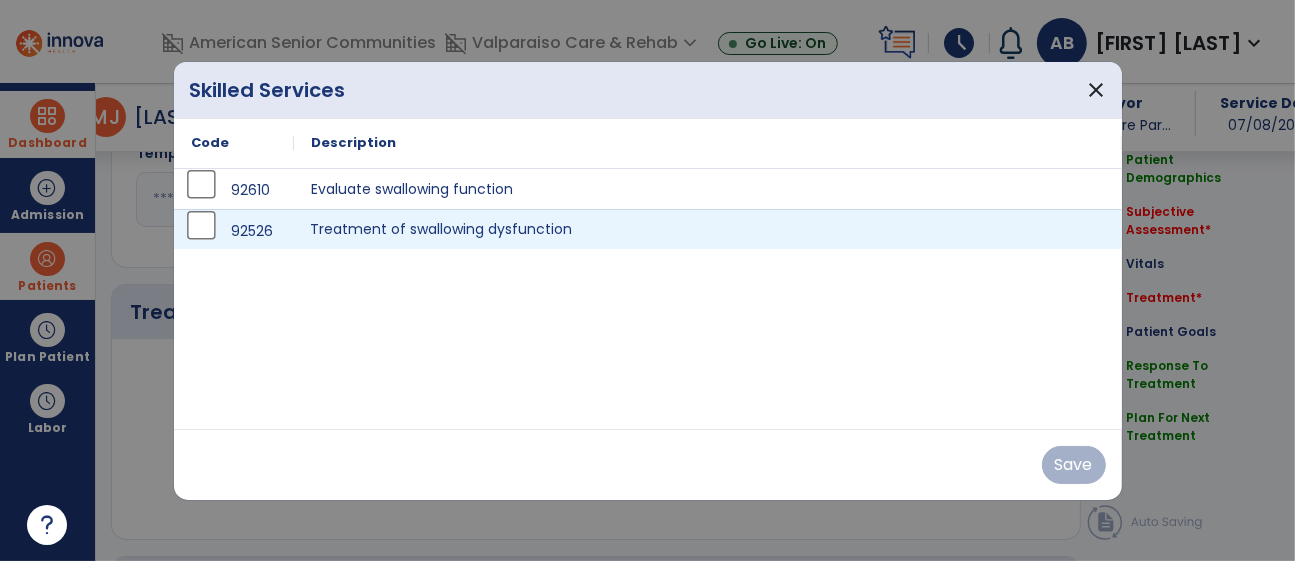 click on "Treatment of swallowing dysfunction" at bounding box center (708, 229) 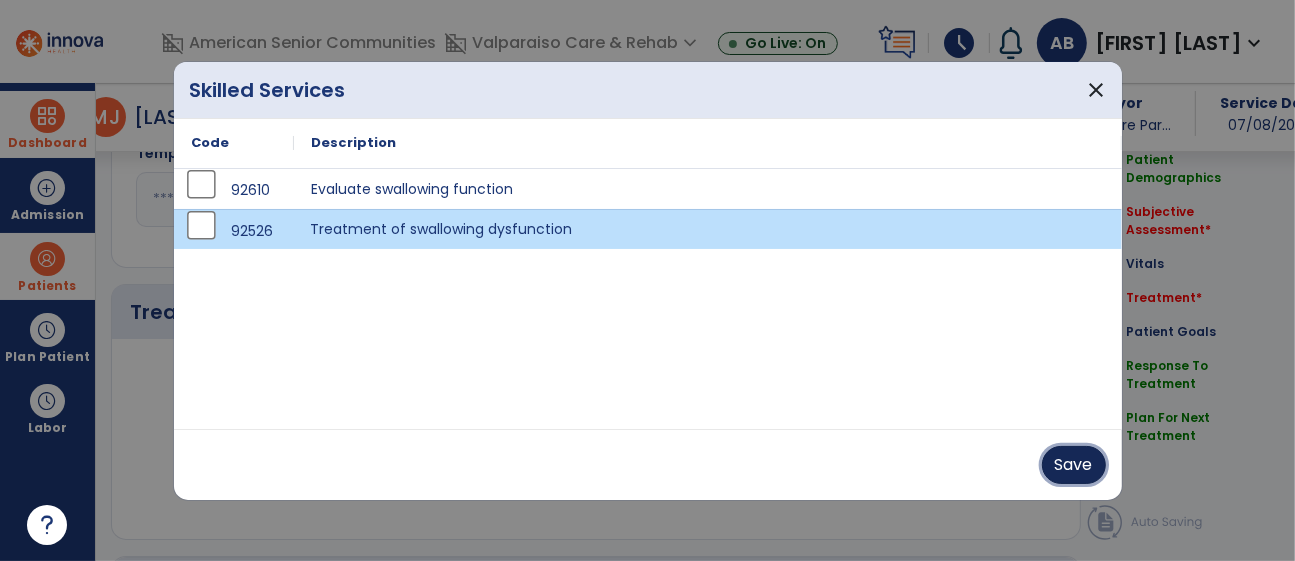 click on "Save" at bounding box center [1074, 465] 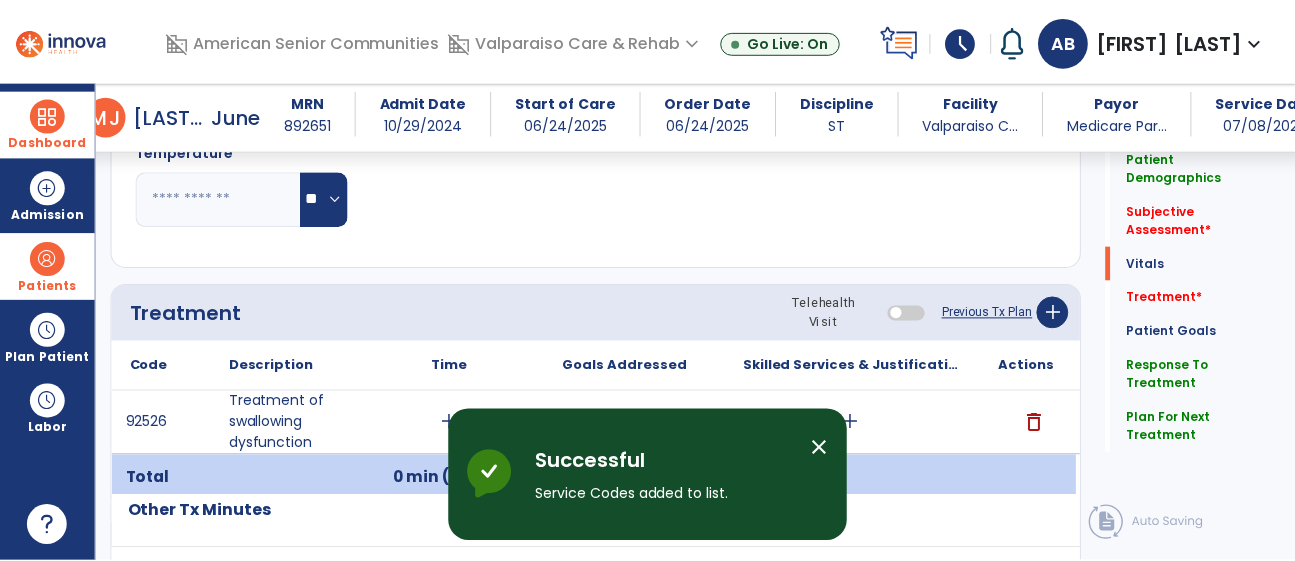 scroll, scrollTop: 1004, scrollLeft: 0, axis: vertical 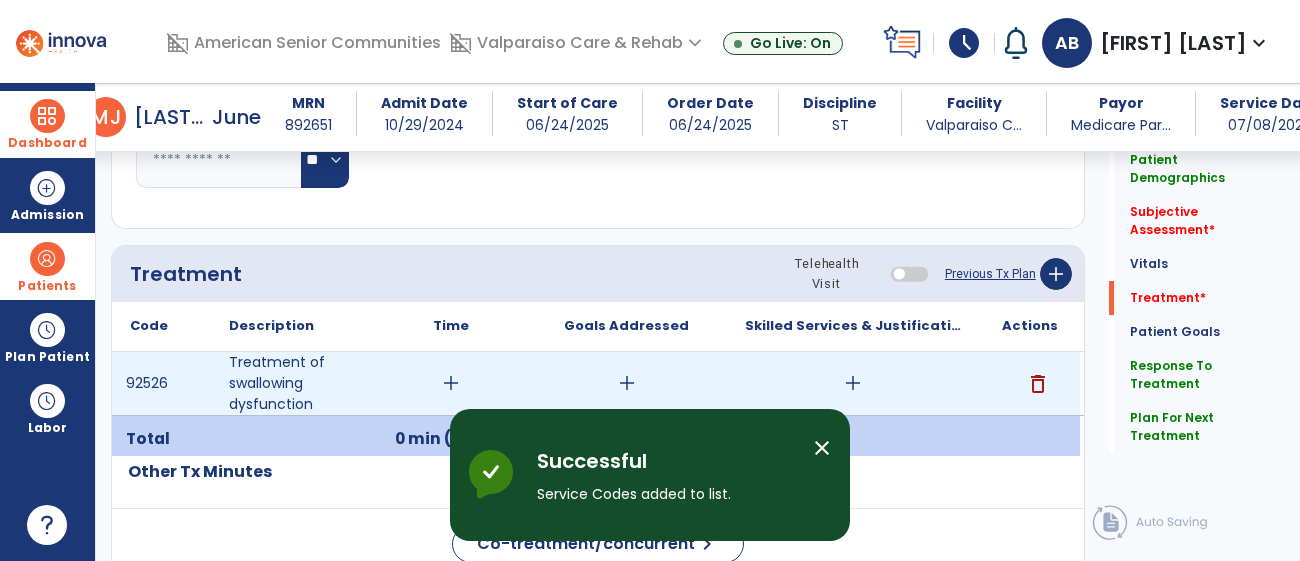 click on "add" at bounding box center [451, 383] 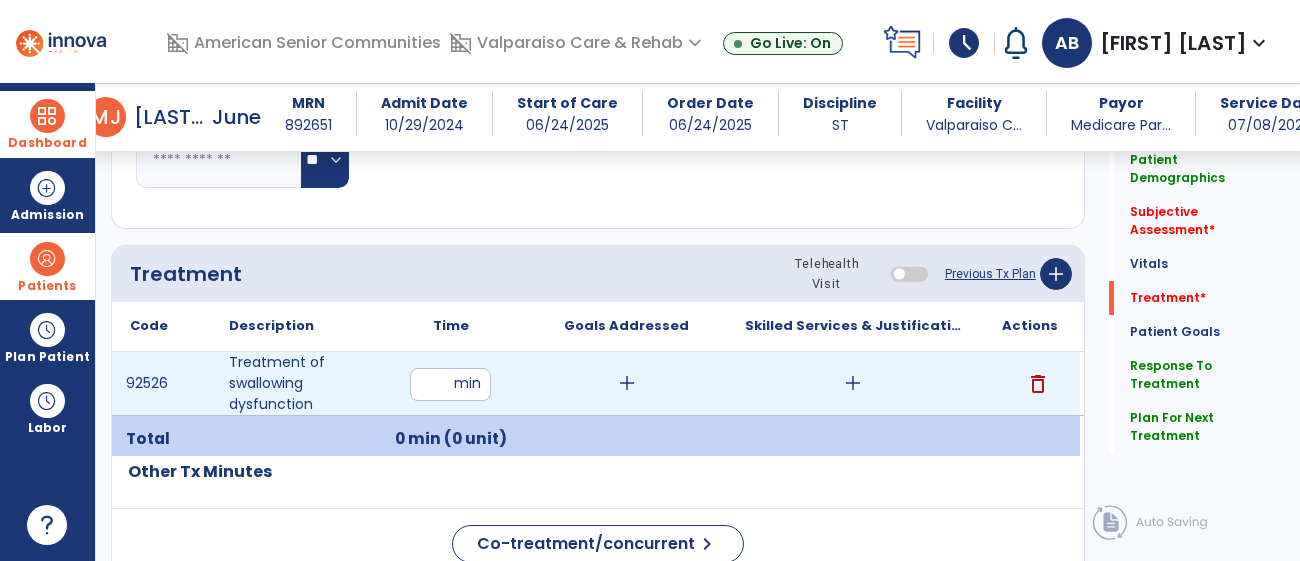 type on "**" 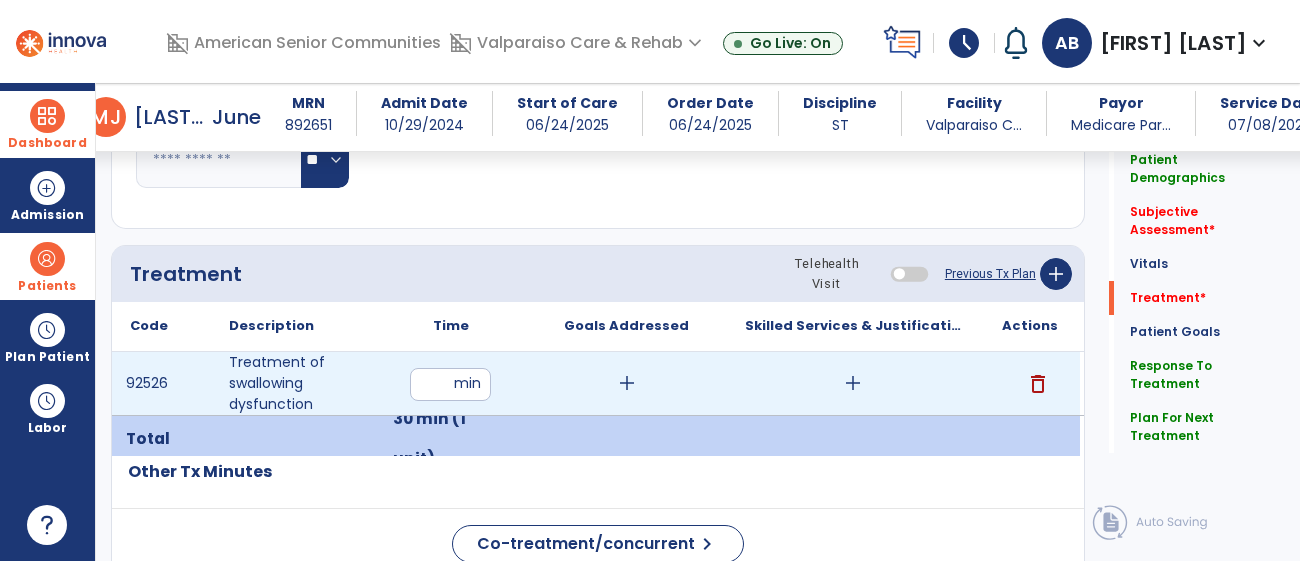 click on "add" at bounding box center (853, 383) 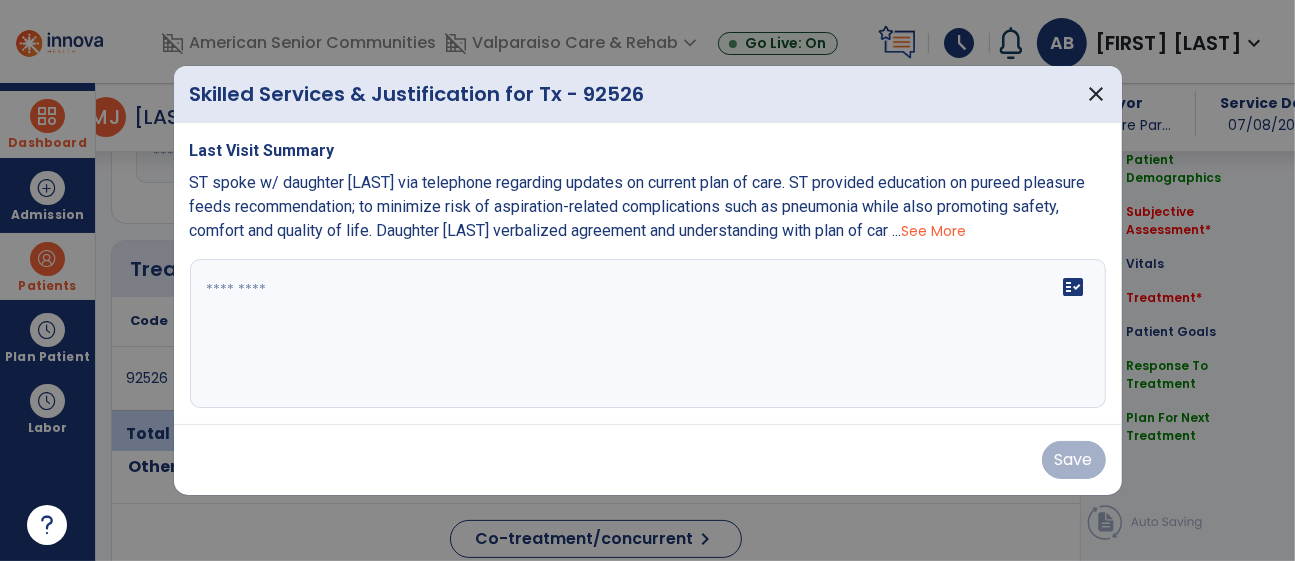 scroll, scrollTop: 1004, scrollLeft: 0, axis: vertical 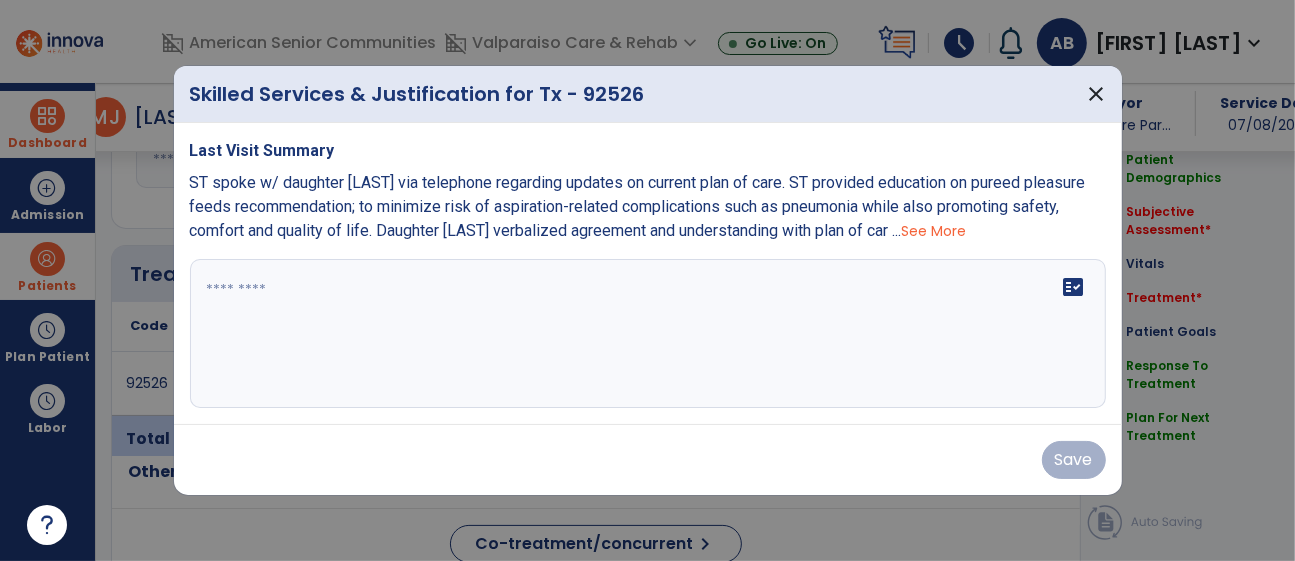 click on "fact_check" at bounding box center [648, 334] 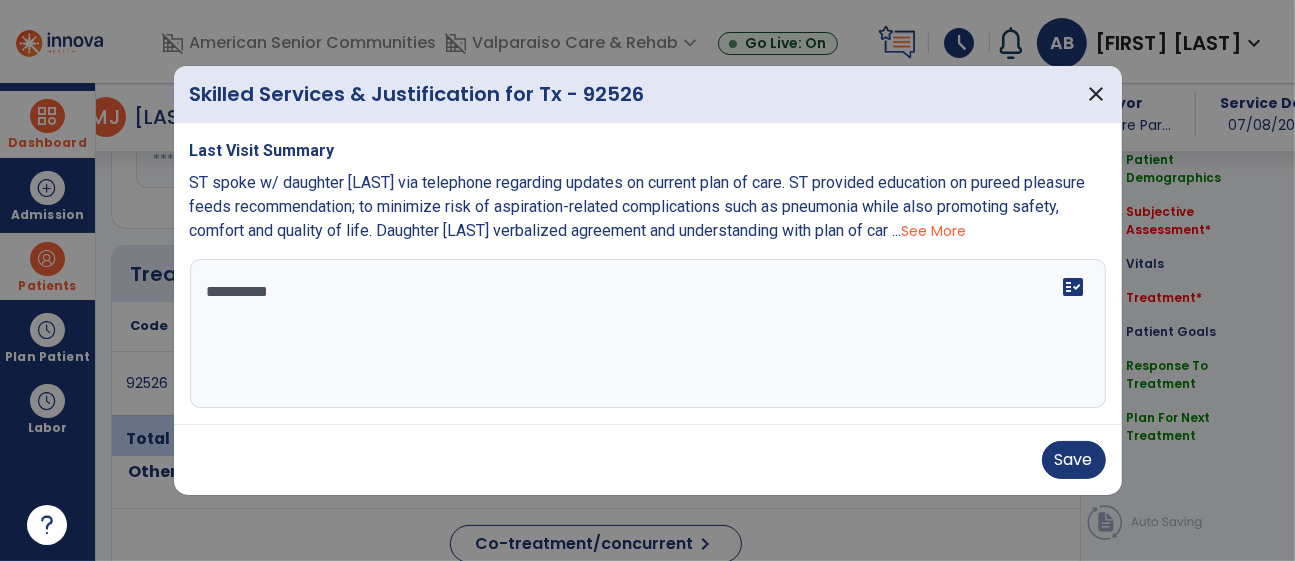 scroll, scrollTop: 0, scrollLeft: 0, axis: both 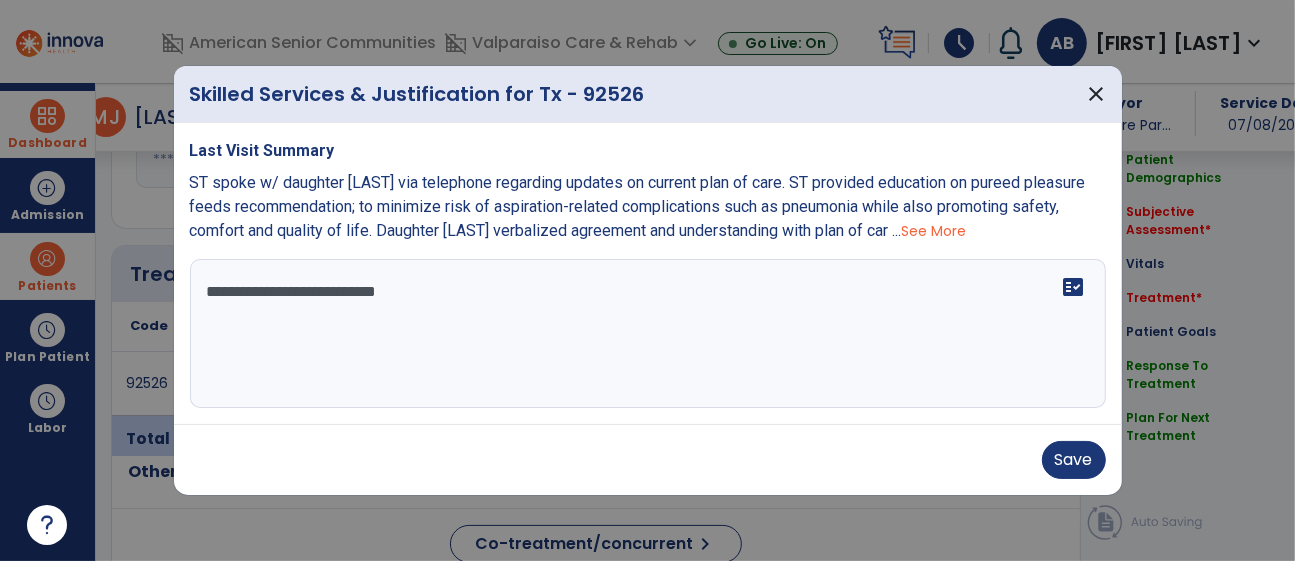paste on "**********" 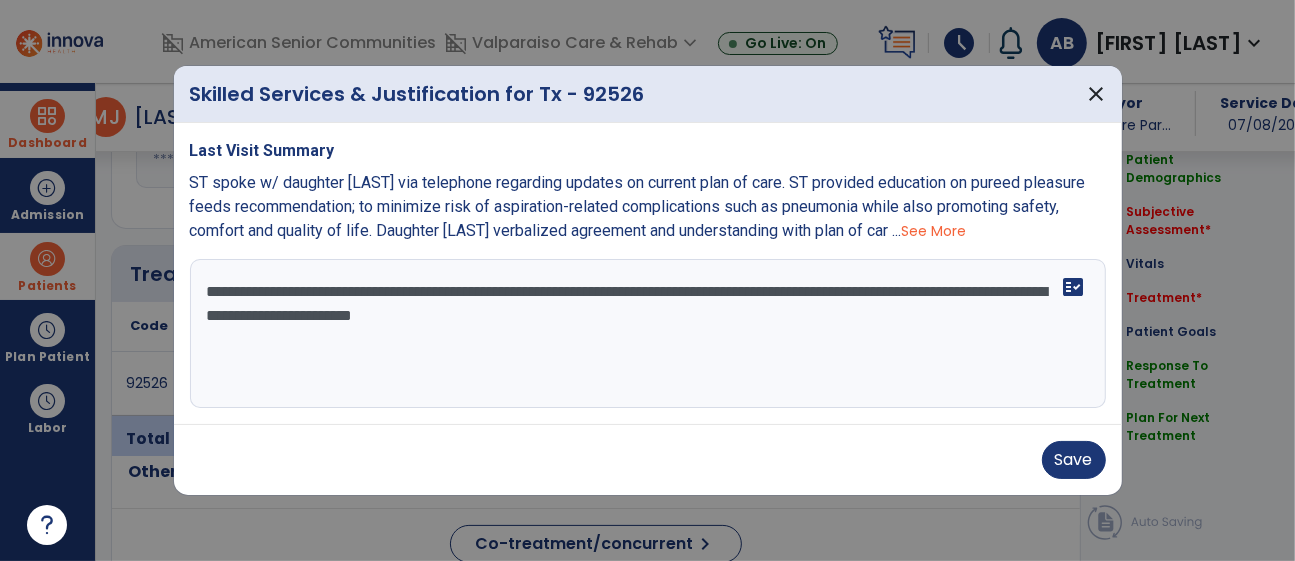 click on "**********" at bounding box center [648, 334] 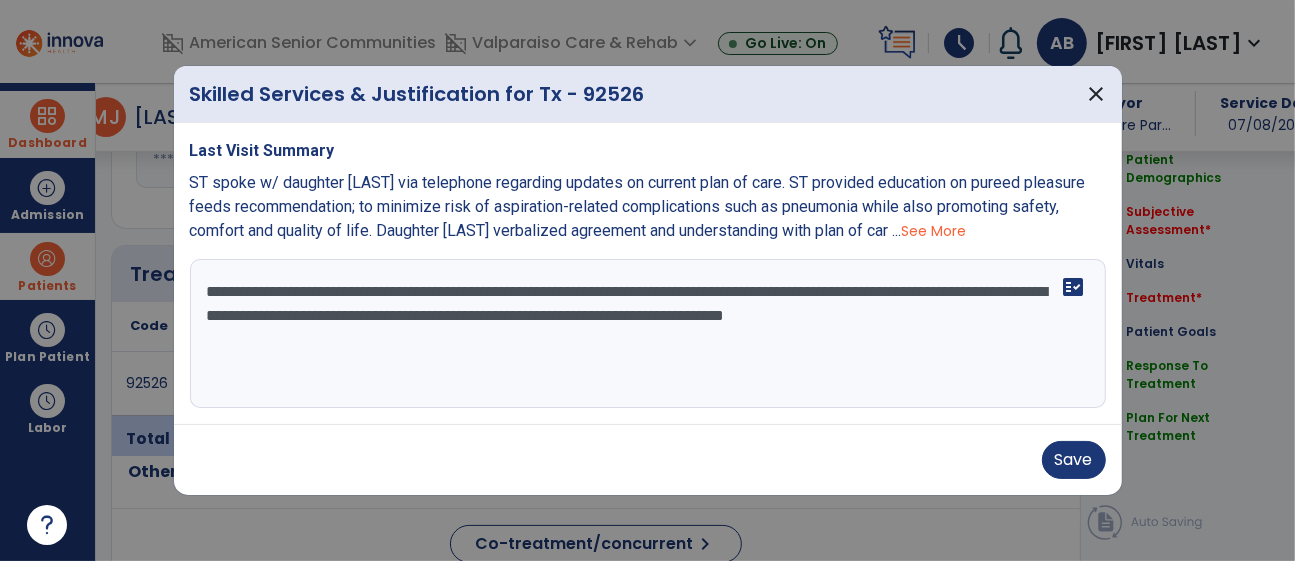 click on "**********" at bounding box center (648, 334) 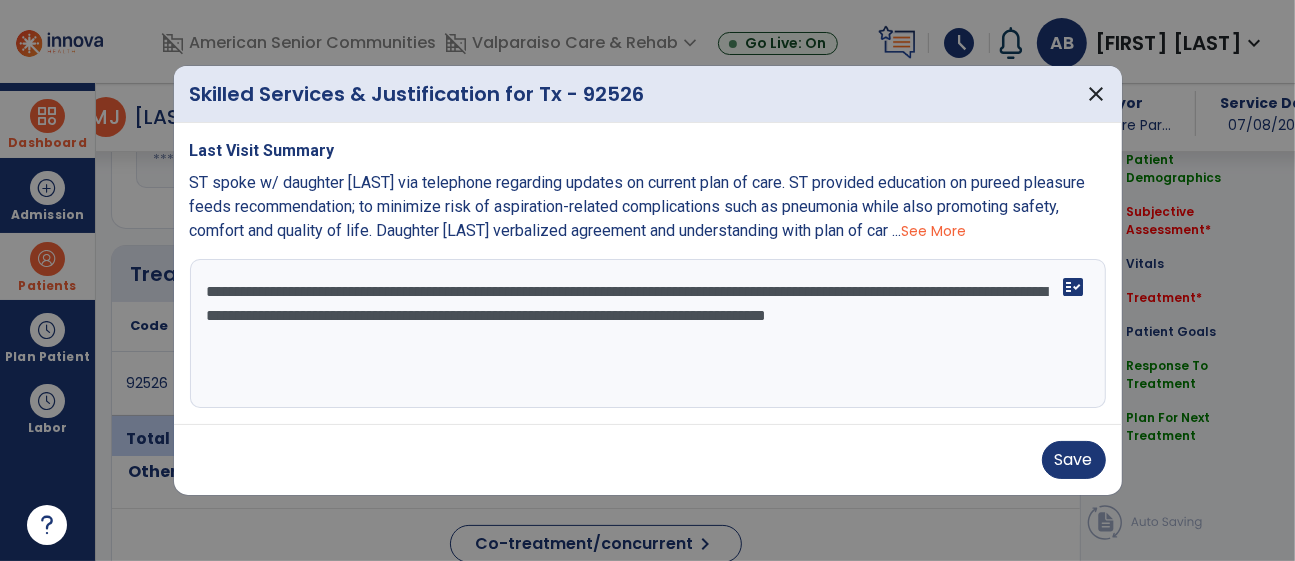 drag, startPoint x: 578, startPoint y: 317, endPoint x: 478, endPoint y: 314, distance: 100.04499 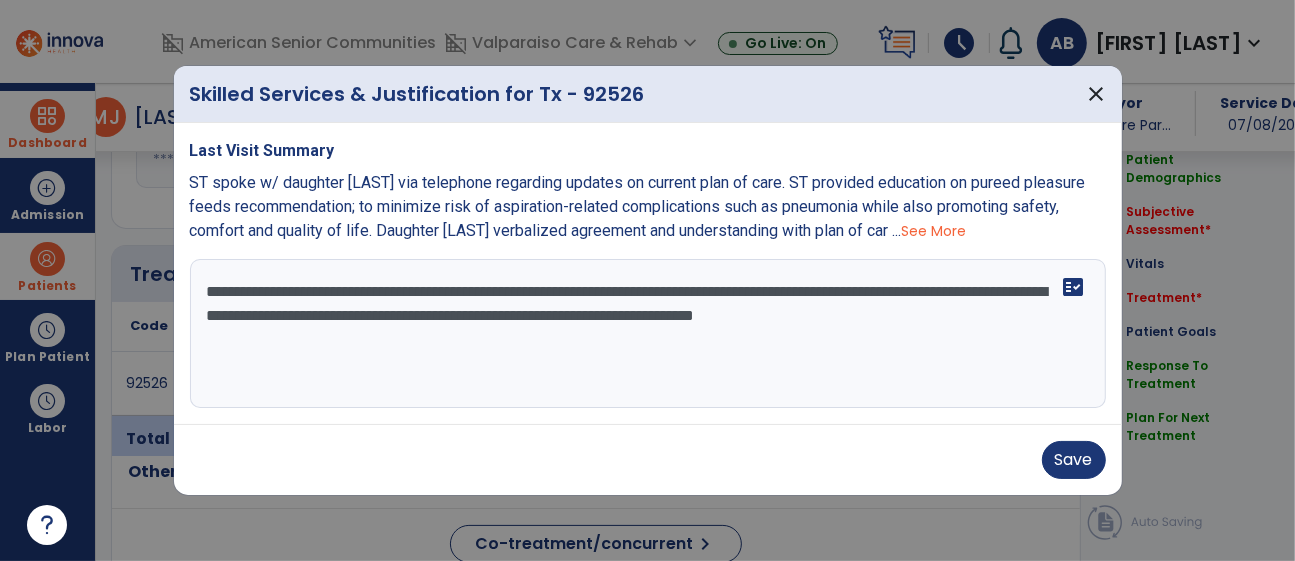 click on "**********" at bounding box center [648, 334] 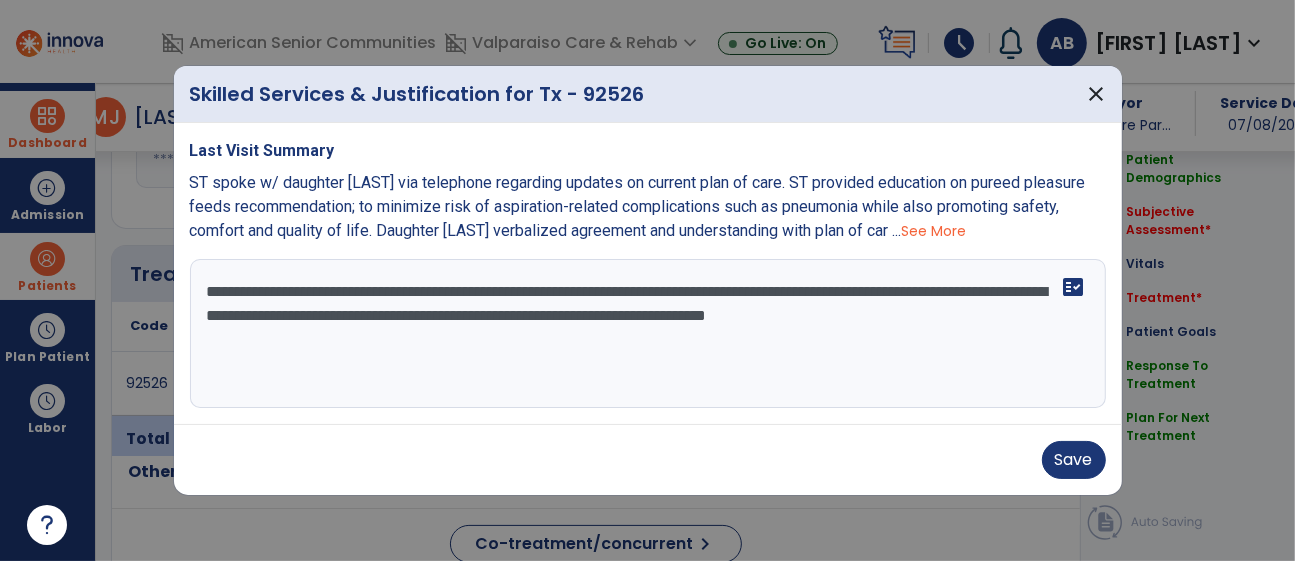 paste on "**********" 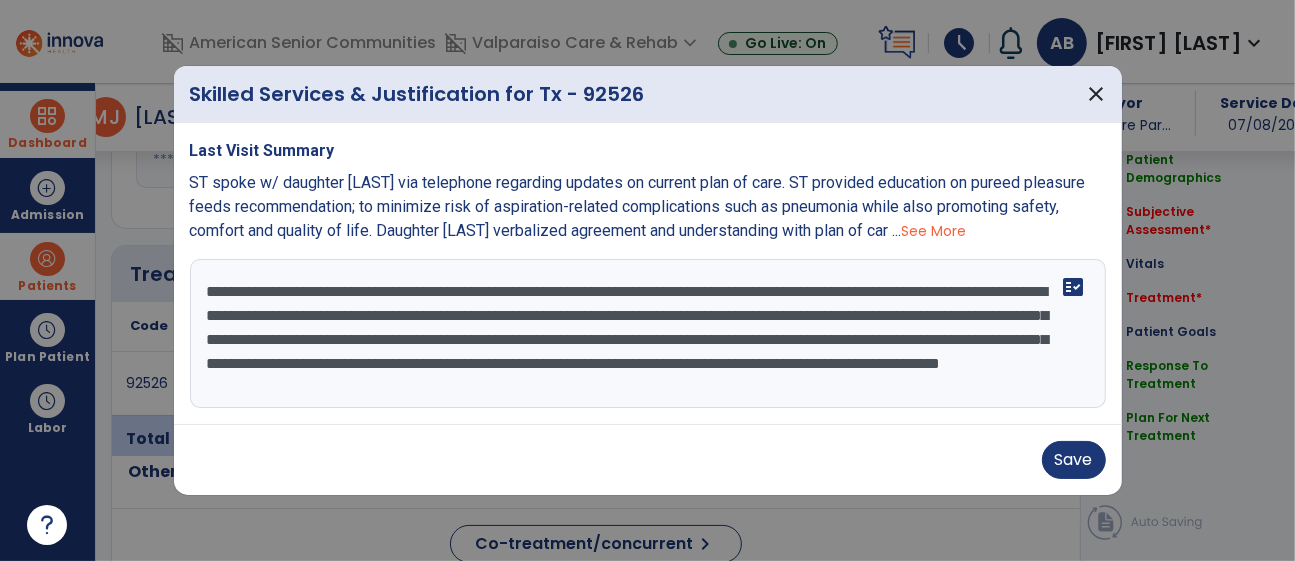 scroll, scrollTop: 16, scrollLeft: 0, axis: vertical 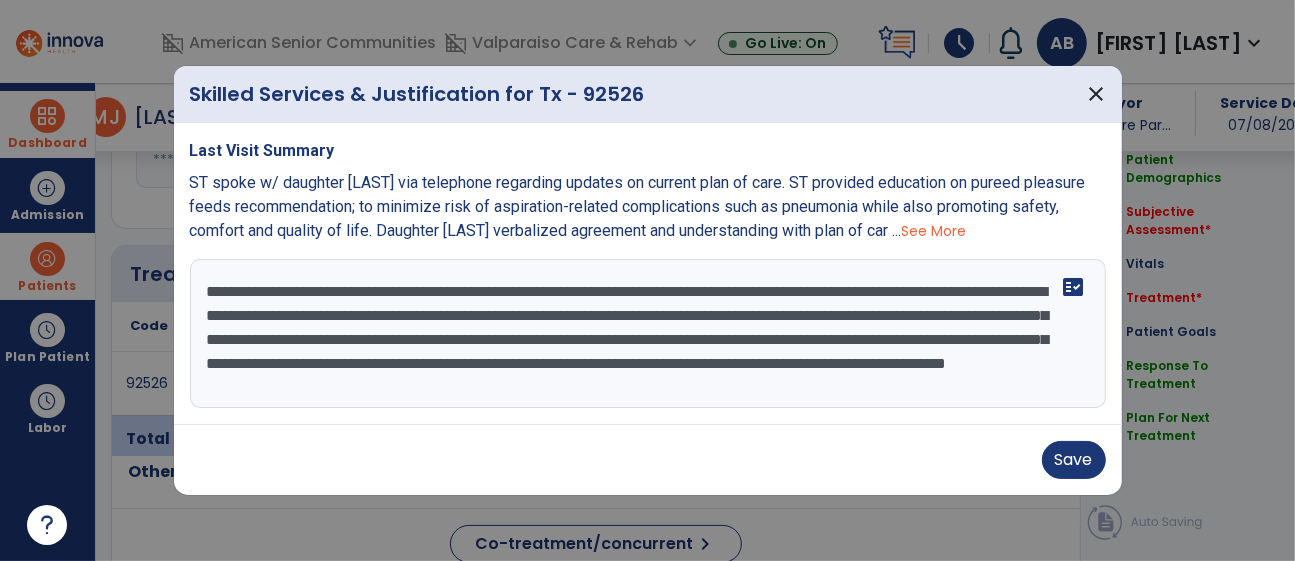 click on "**********" at bounding box center [648, 334] 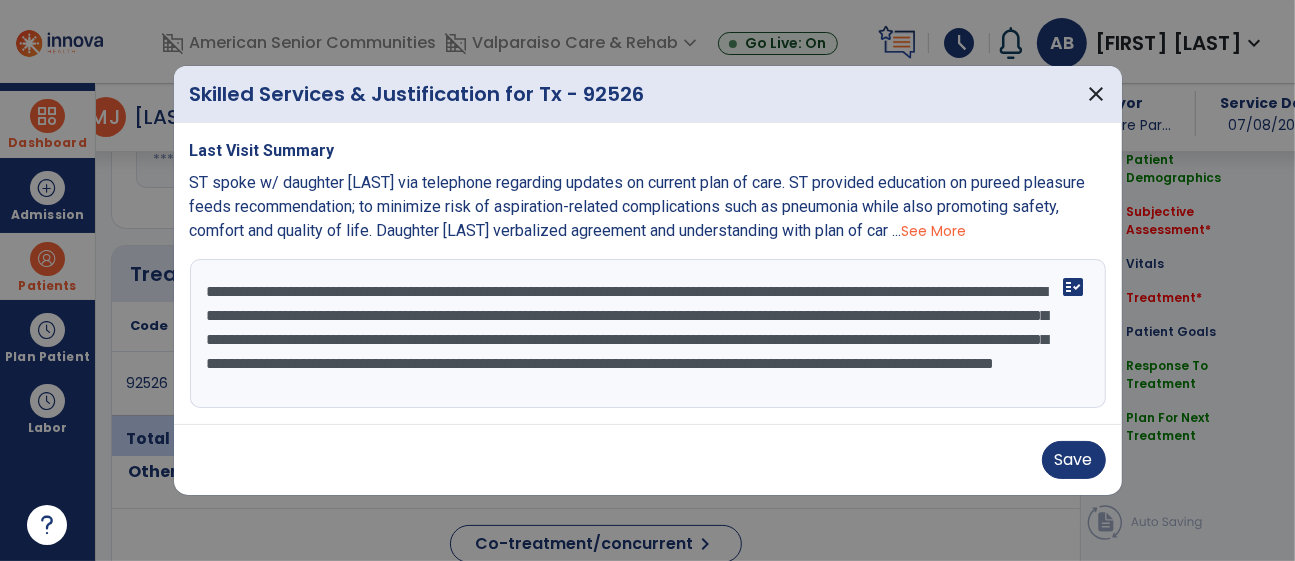 scroll, scrollTop: 24, scrollLeft: 0, axis: vertical 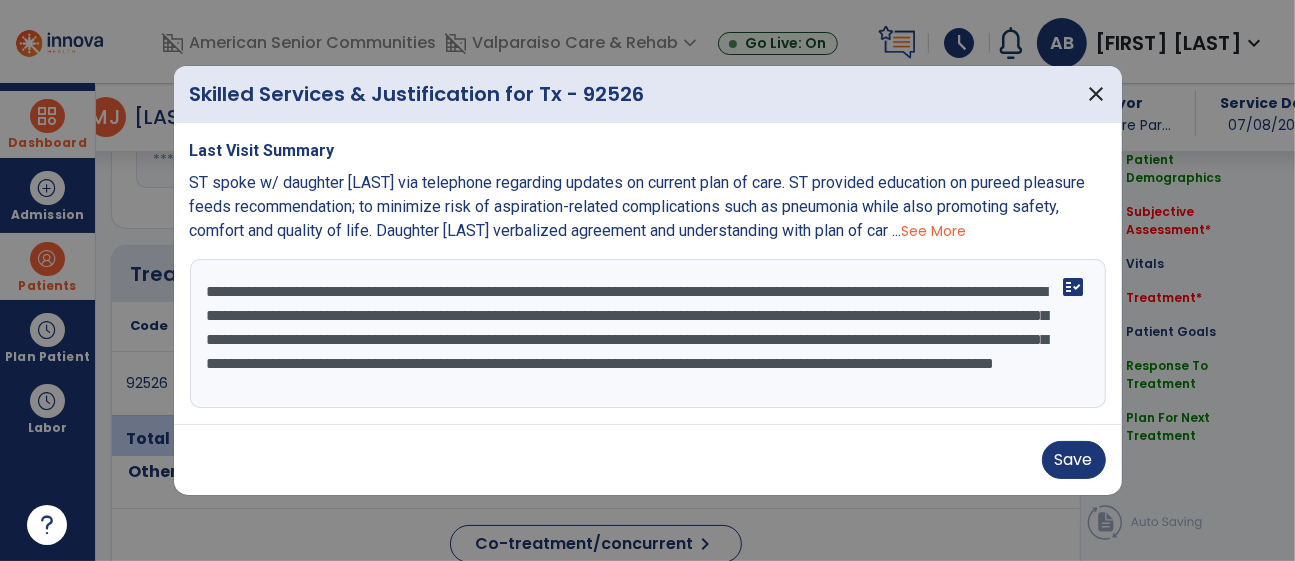 click on "**********" at bounding box center (648, 334) 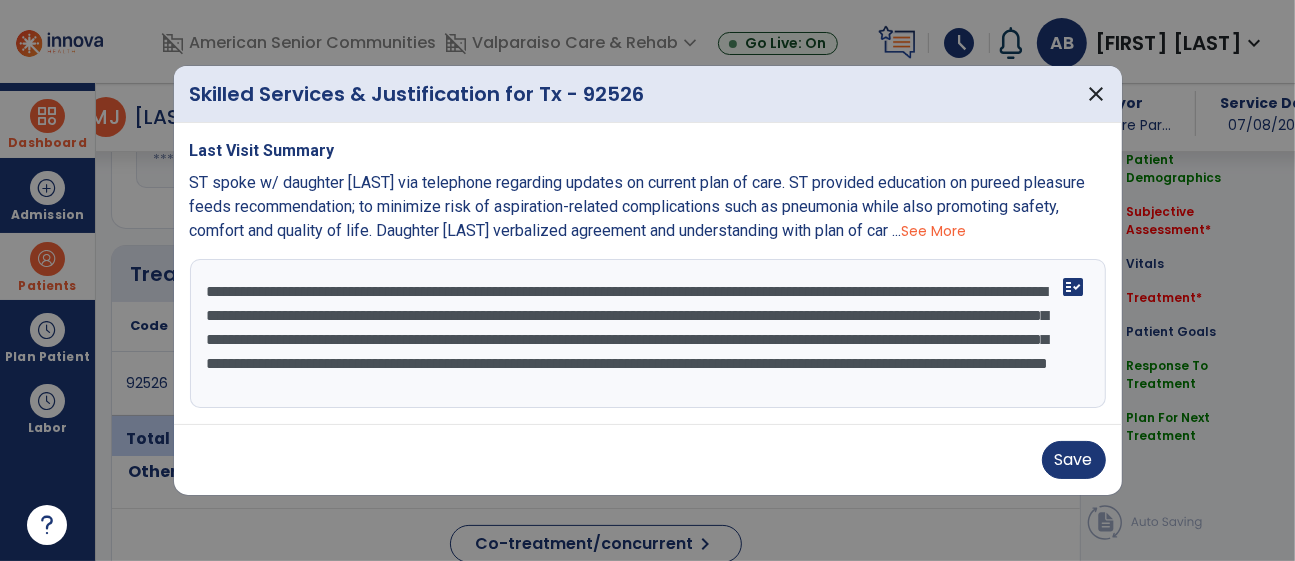click on "**********" at bounding box center (648, 334) 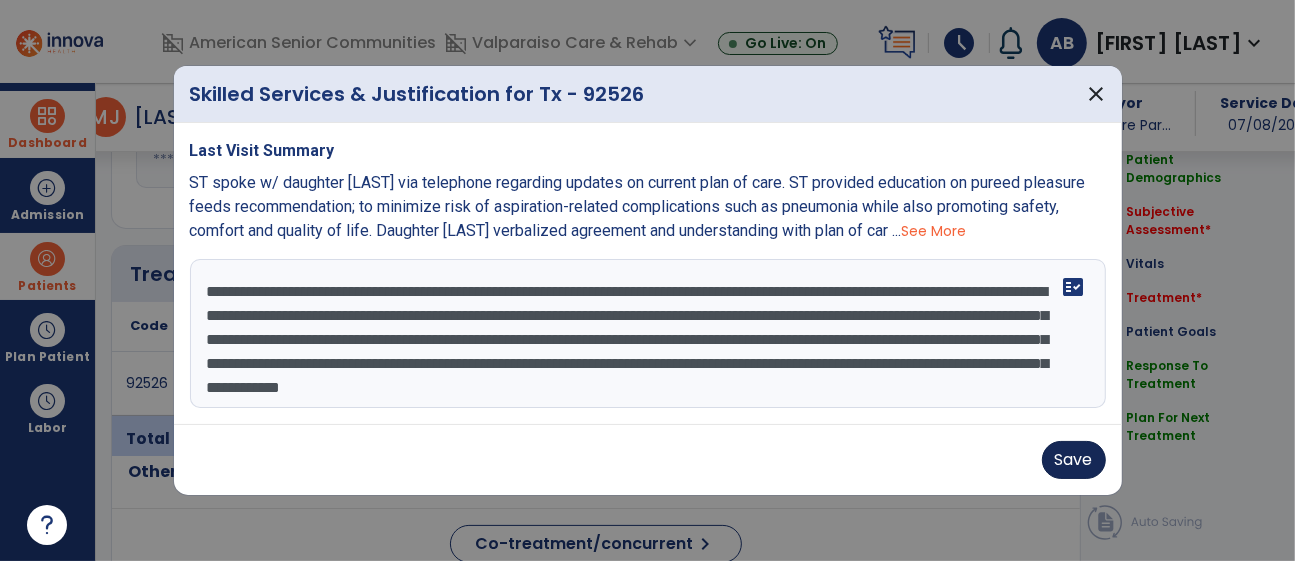 type on "**********" 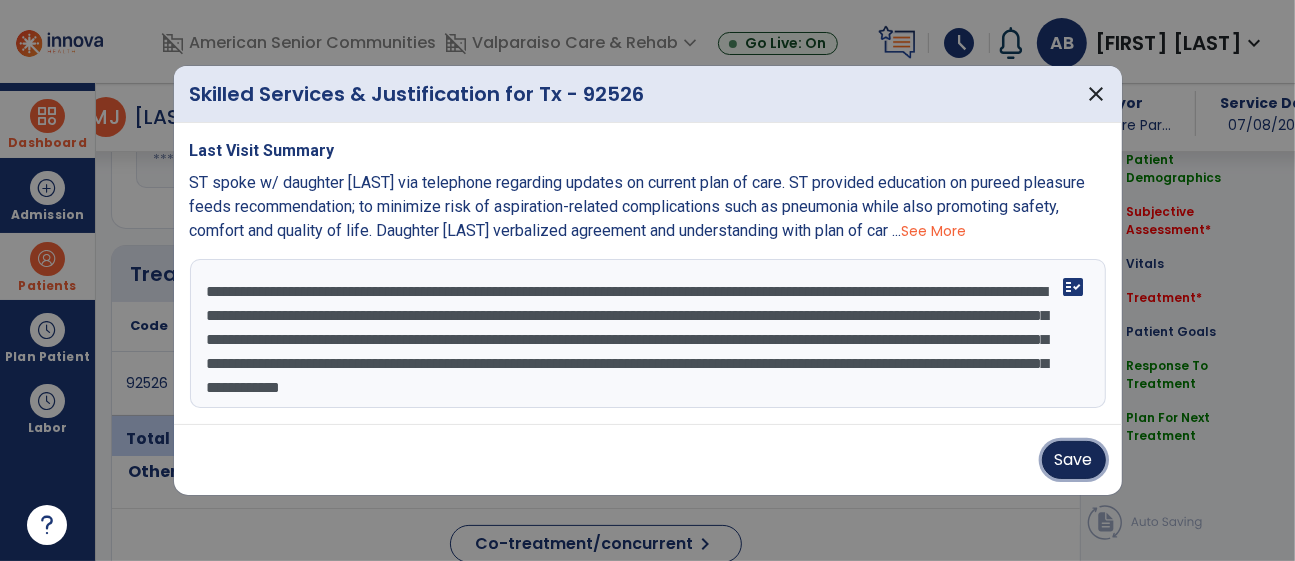 click on "Save" at bounding box center [1074, 460] 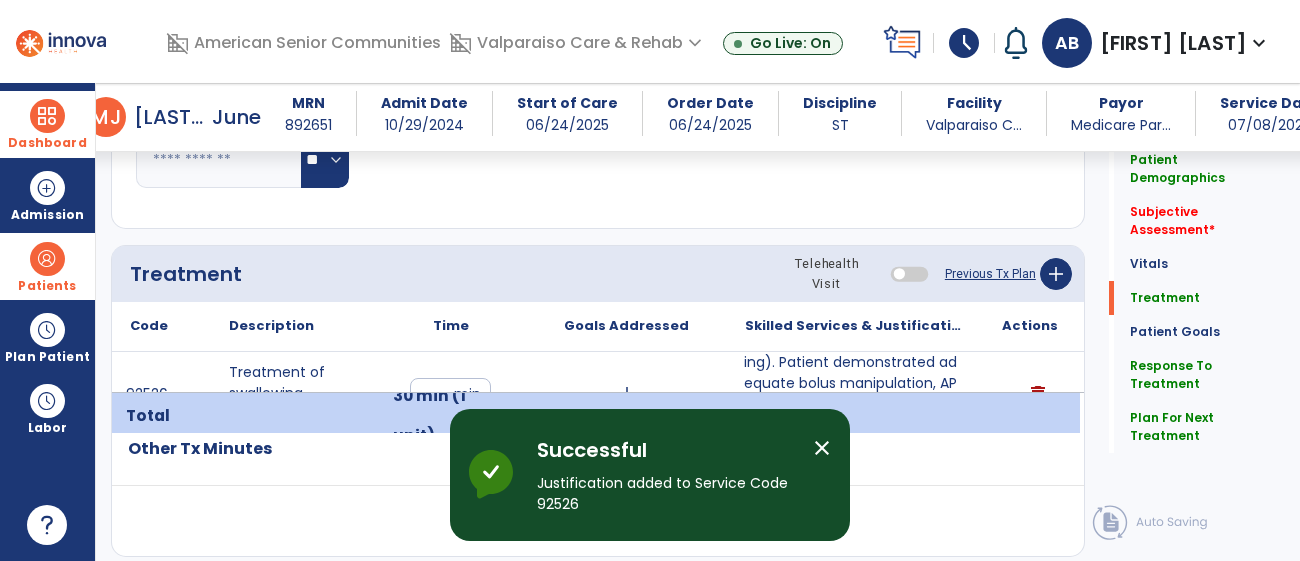 click on "Subjective Assessment   *  Subjective Assessment   *" 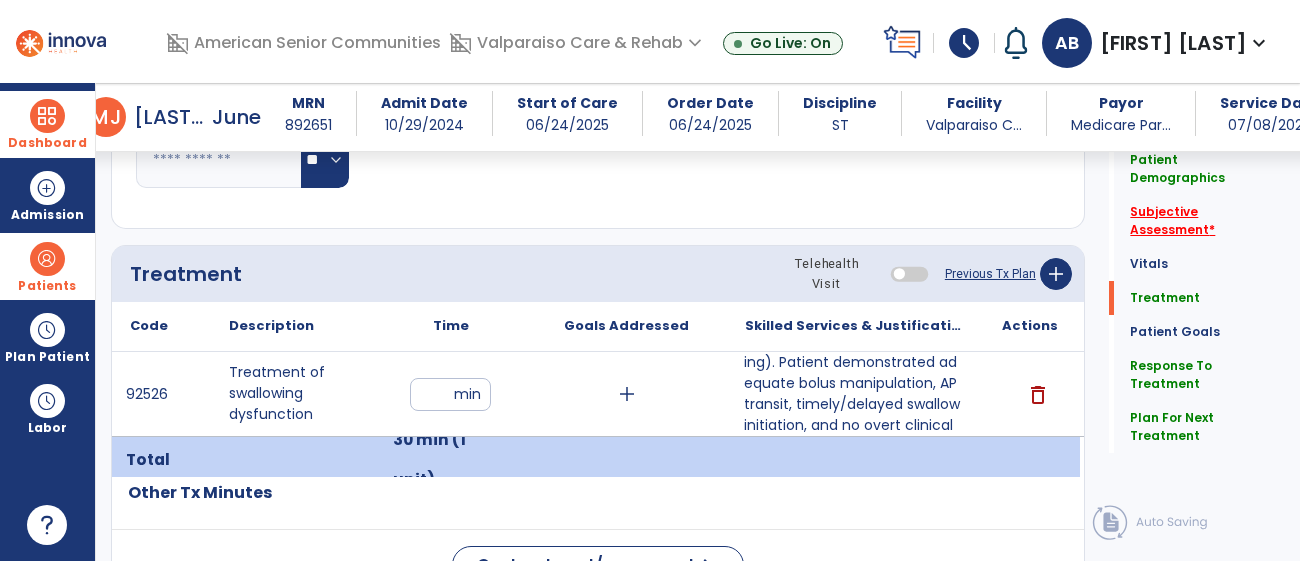 click on "Subjective Assessment   *" 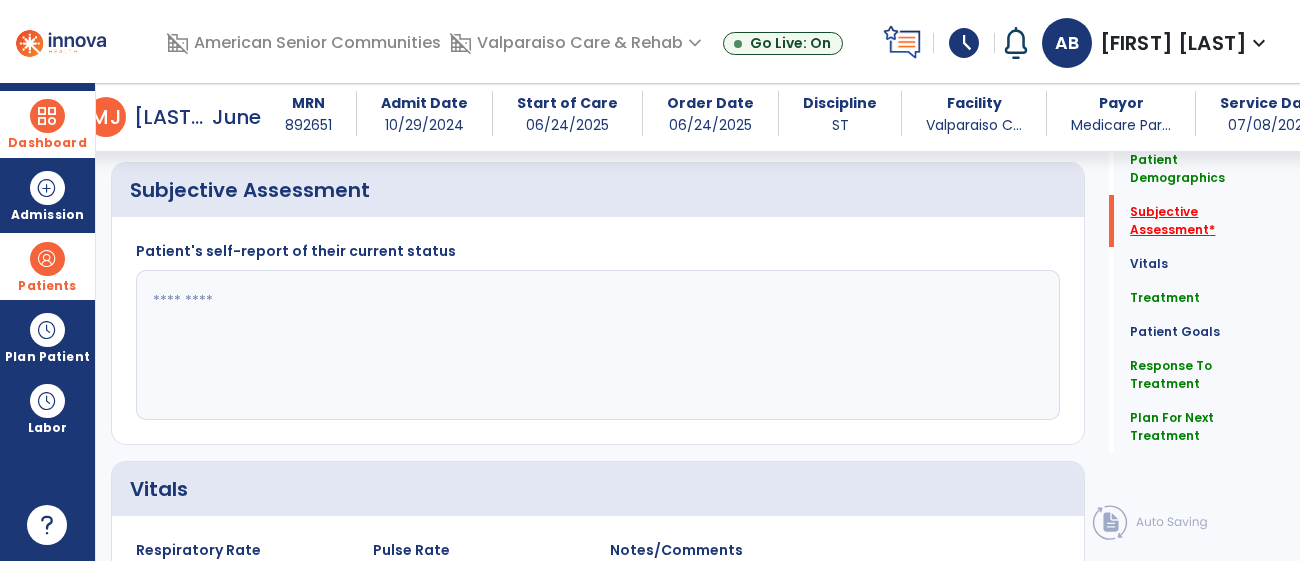 scroll, scrollTop: 346, scrollLeft: 0, axis: vertical 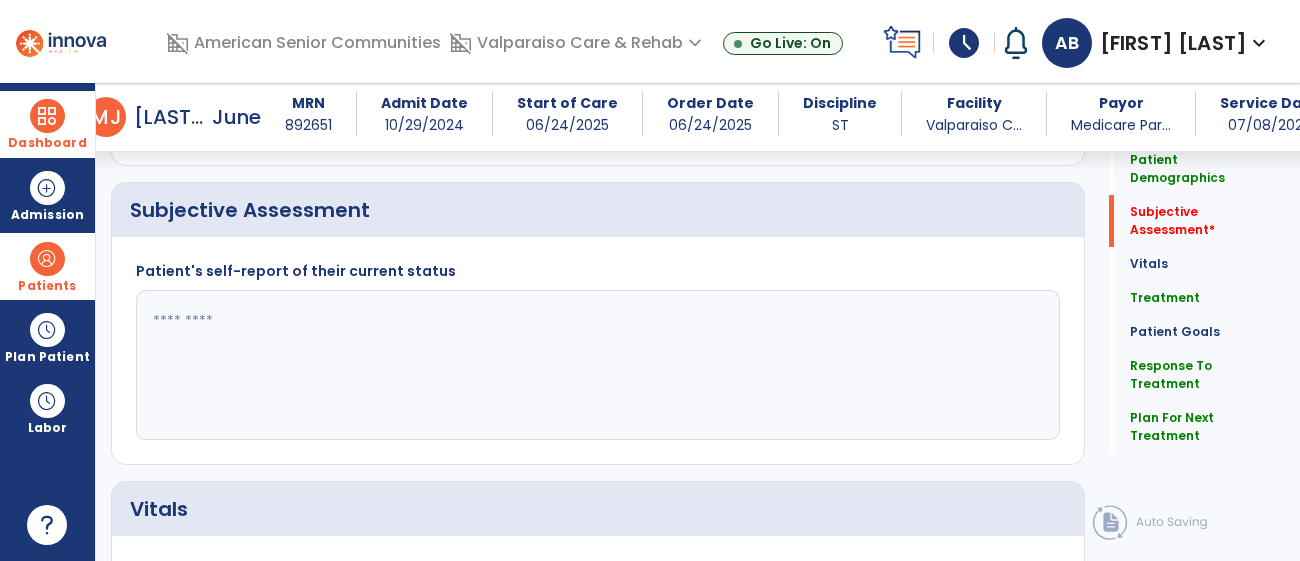 click 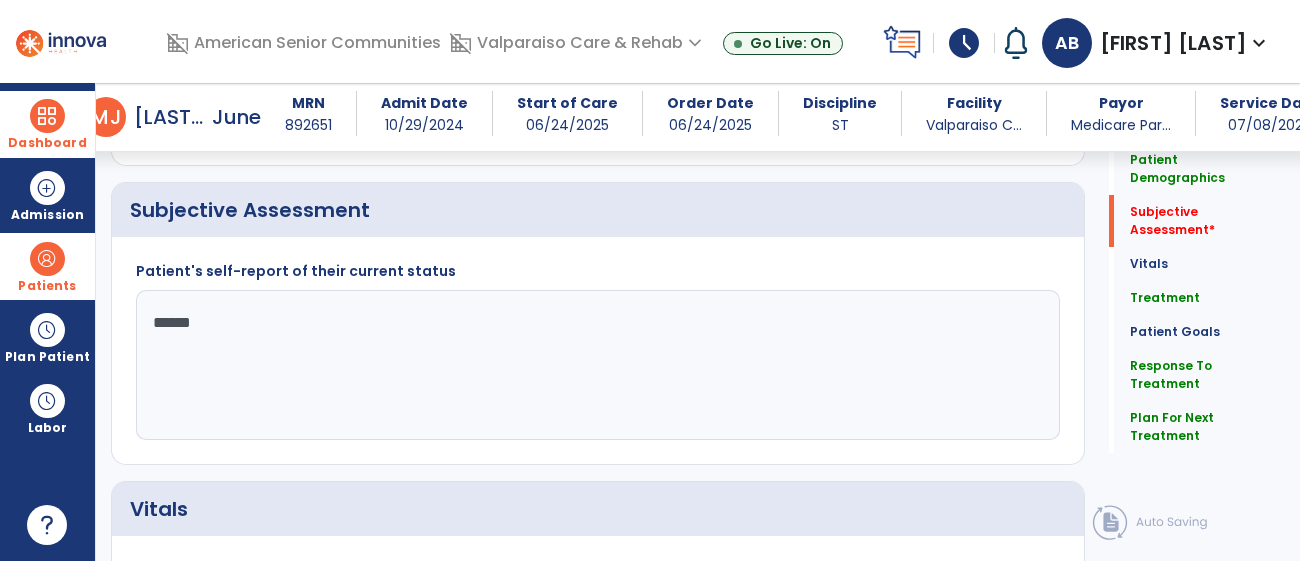 type on "*******" 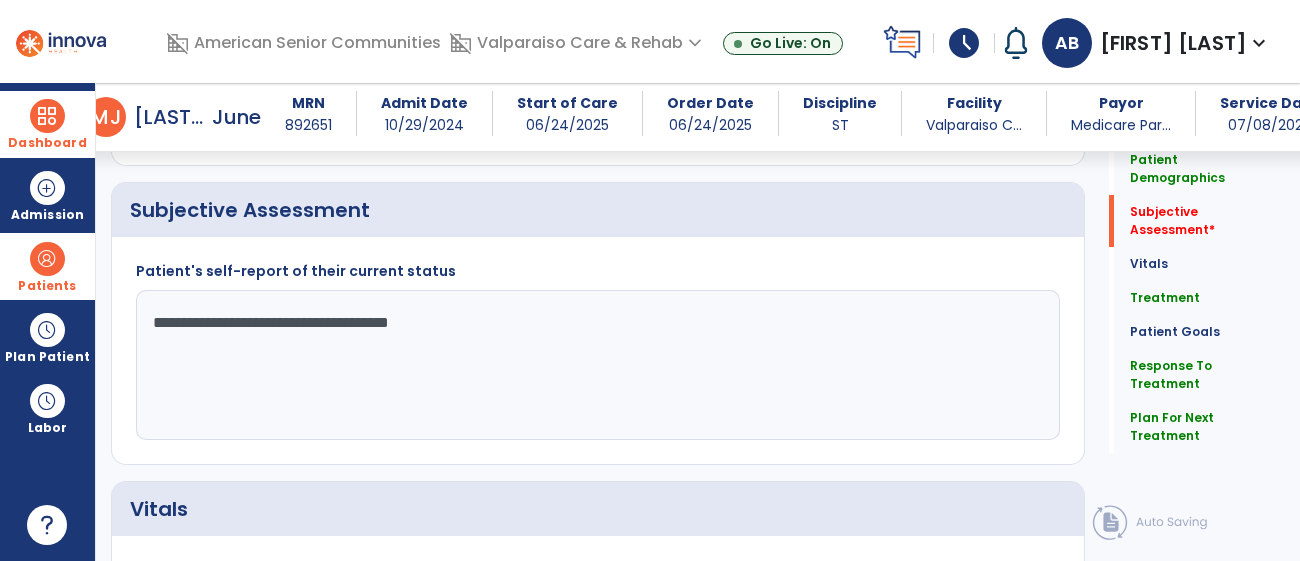 scroll, scrollTop: 2284, scrollLeft: 0, axis: vertical 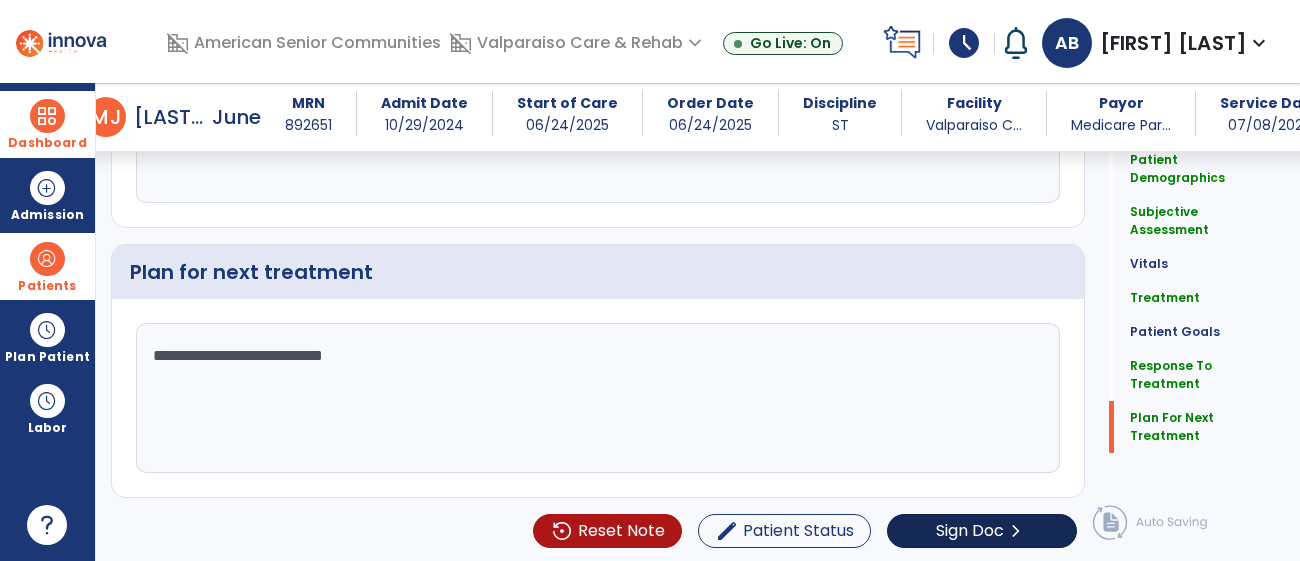 type on "**********" 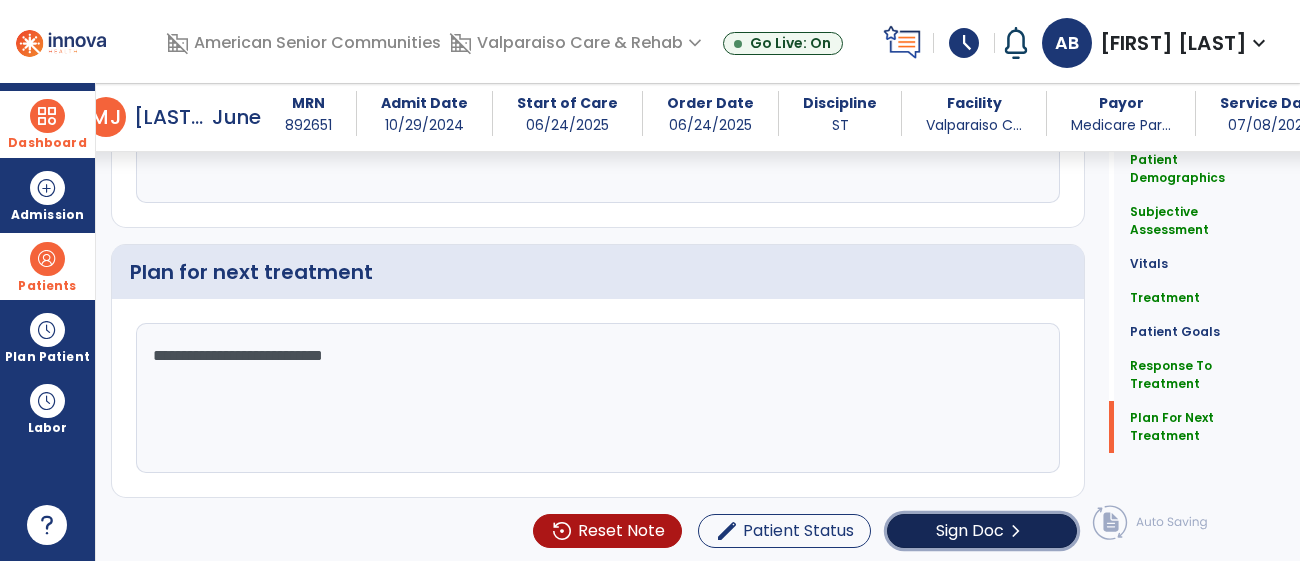 click on "Sign Doc" 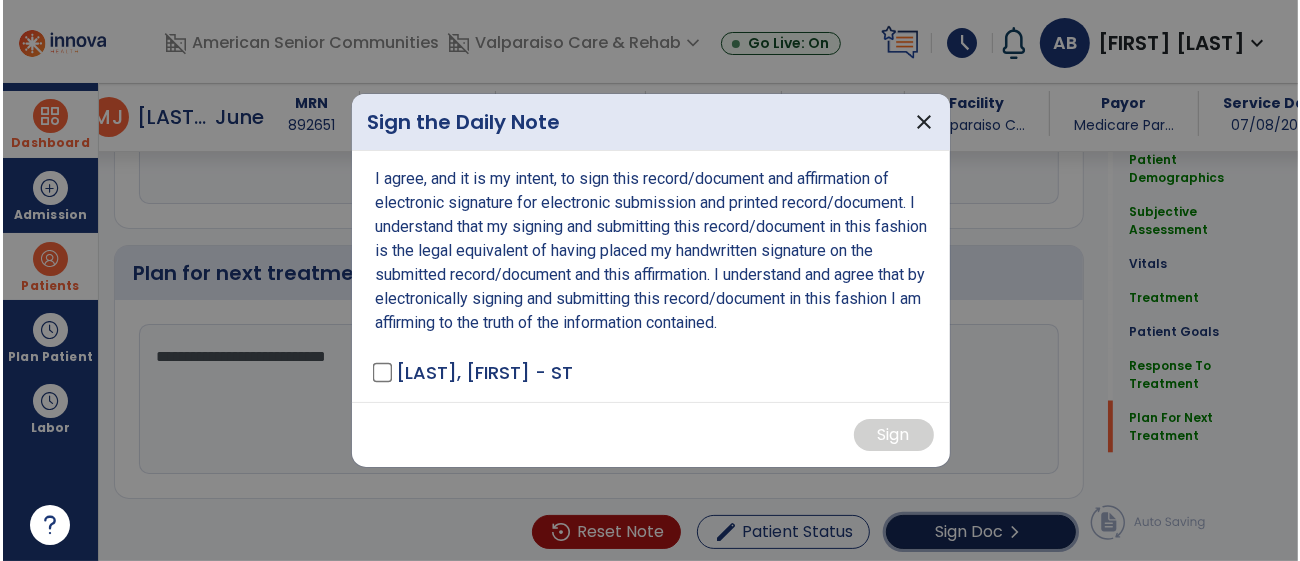 scroll, scrollTop: 2284, scrollLeft: 0, axis: vertical 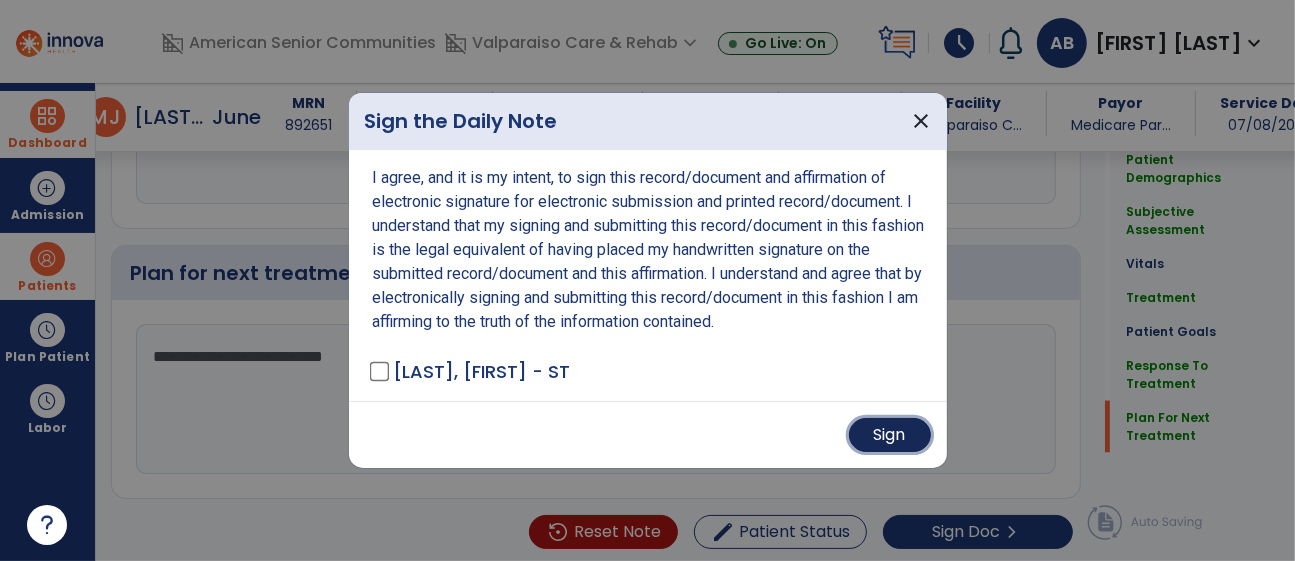 click on "Sign" at bounding box center (890, 435) 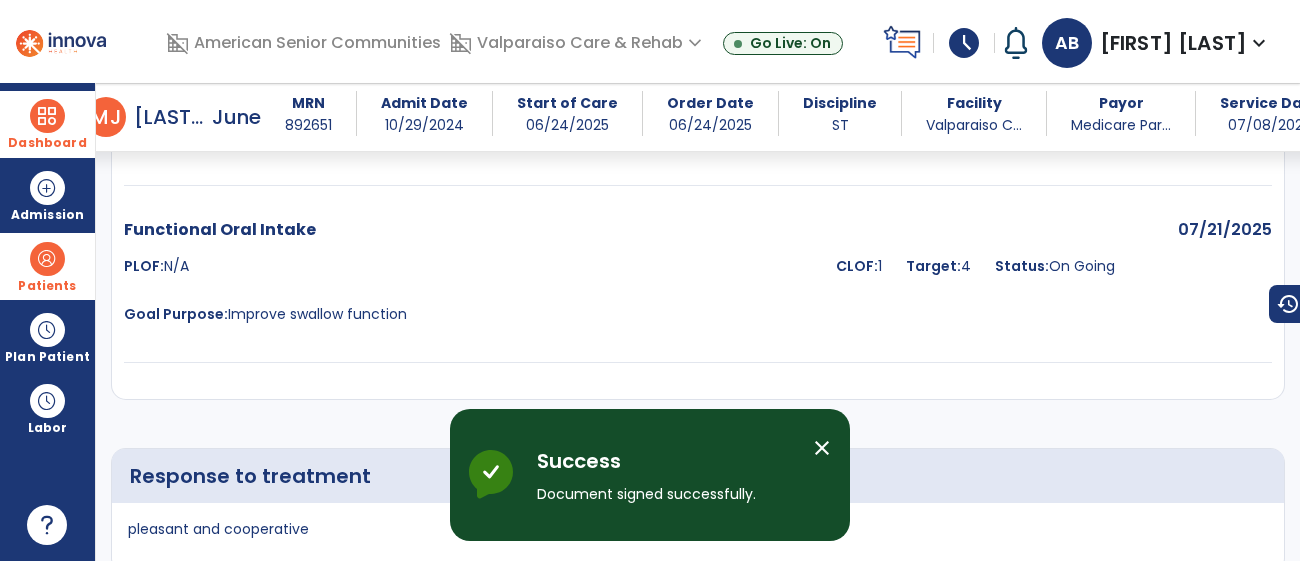 scroll, scrollTop: 3091, scrollLeft: 0, axis: vertical 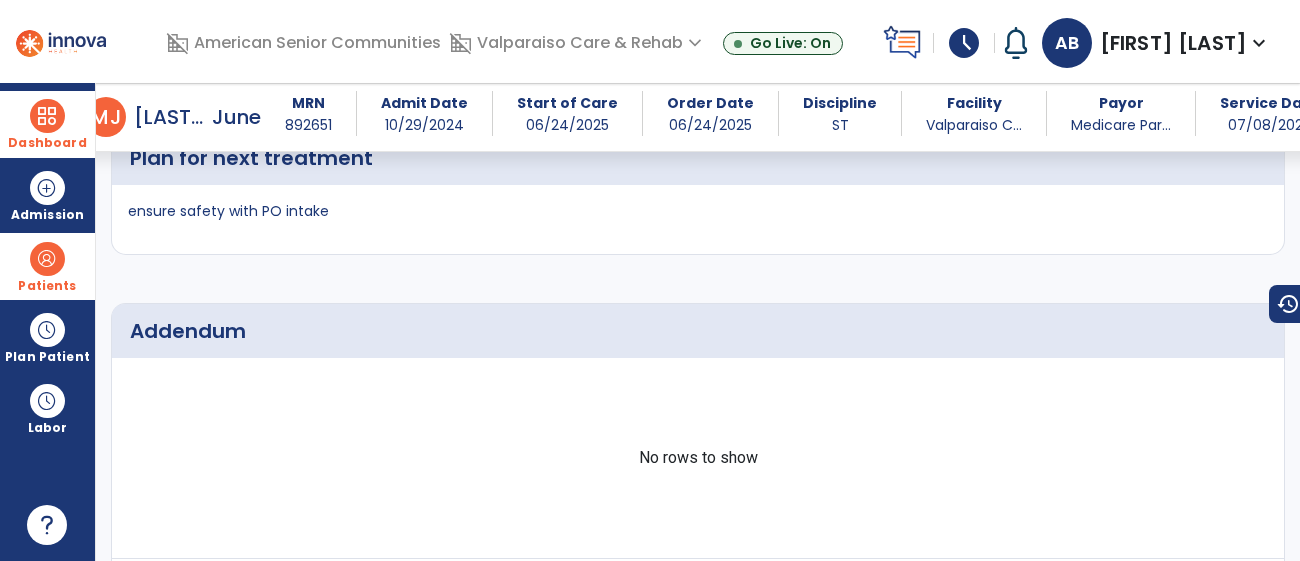 click on "Dashboard" at bounding box center (47, 124) 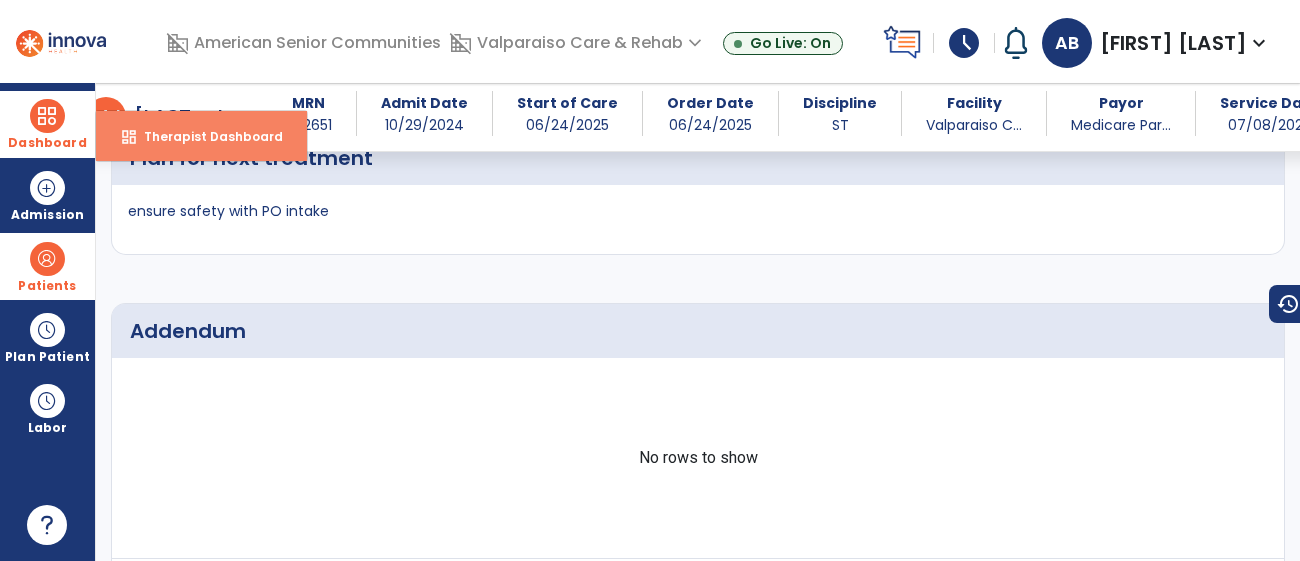 click on "Therapist Dashboard" at bounding box center (205, 136) 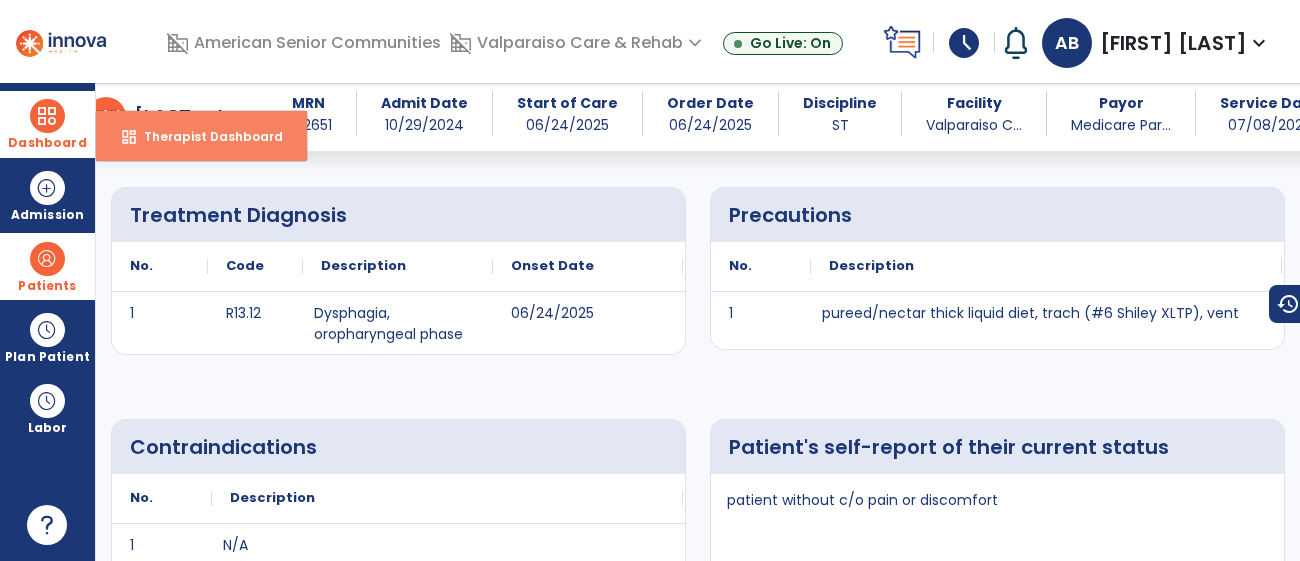 select on "****" 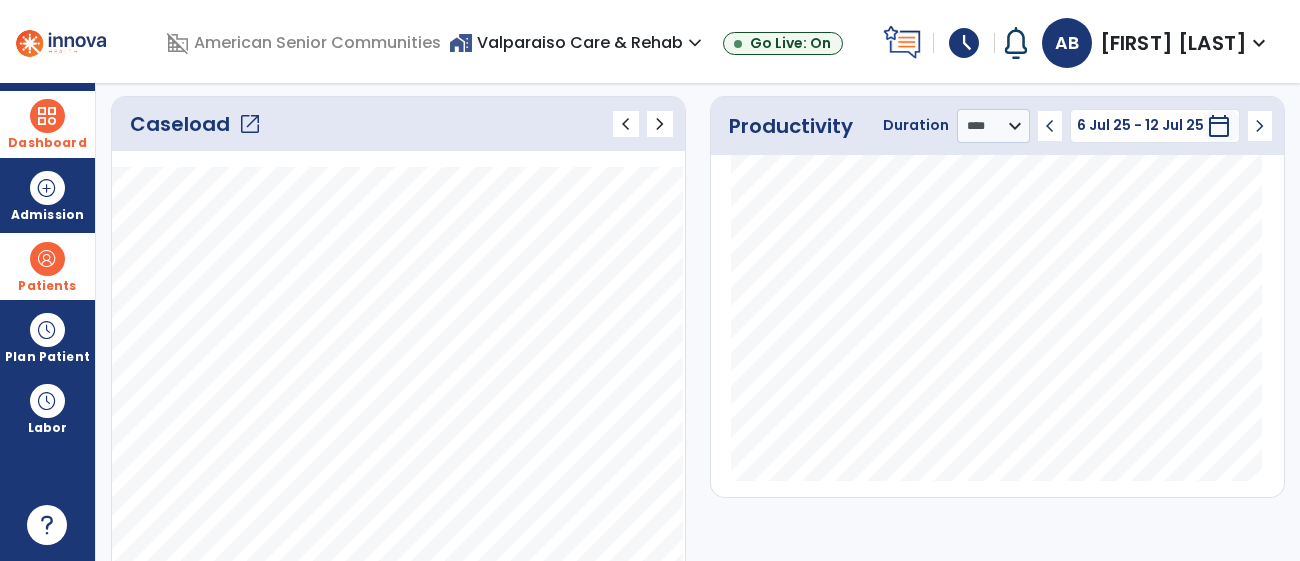 click on "Caseload   open_in_new" 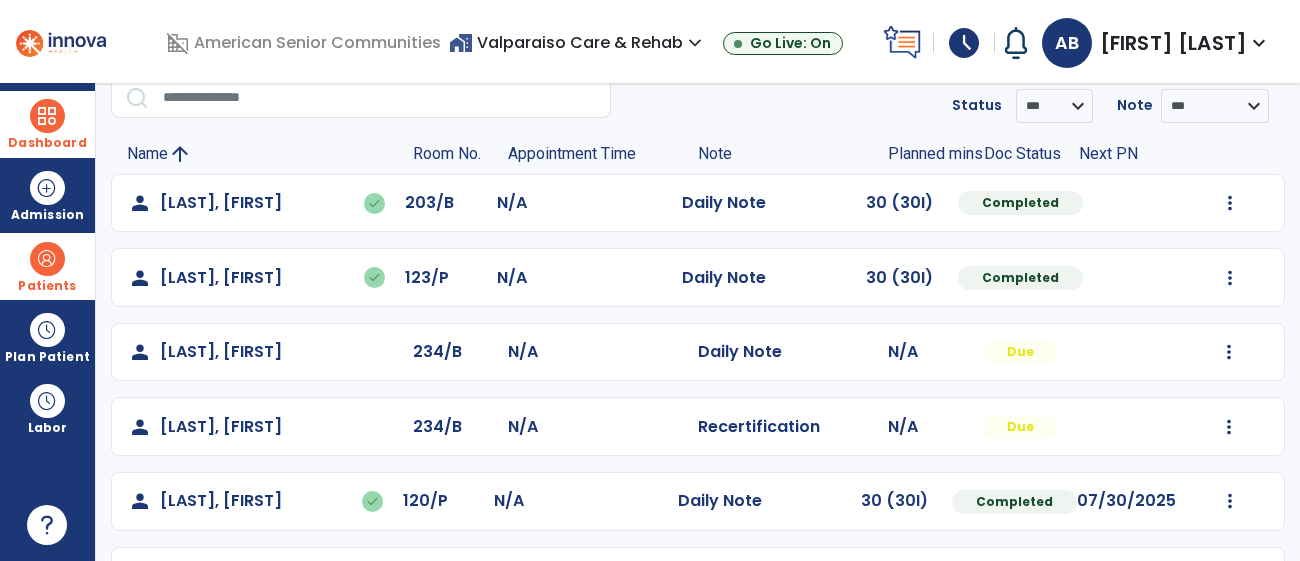 scroll, scrollTop: 0, scrollLeft: 0, axis: both 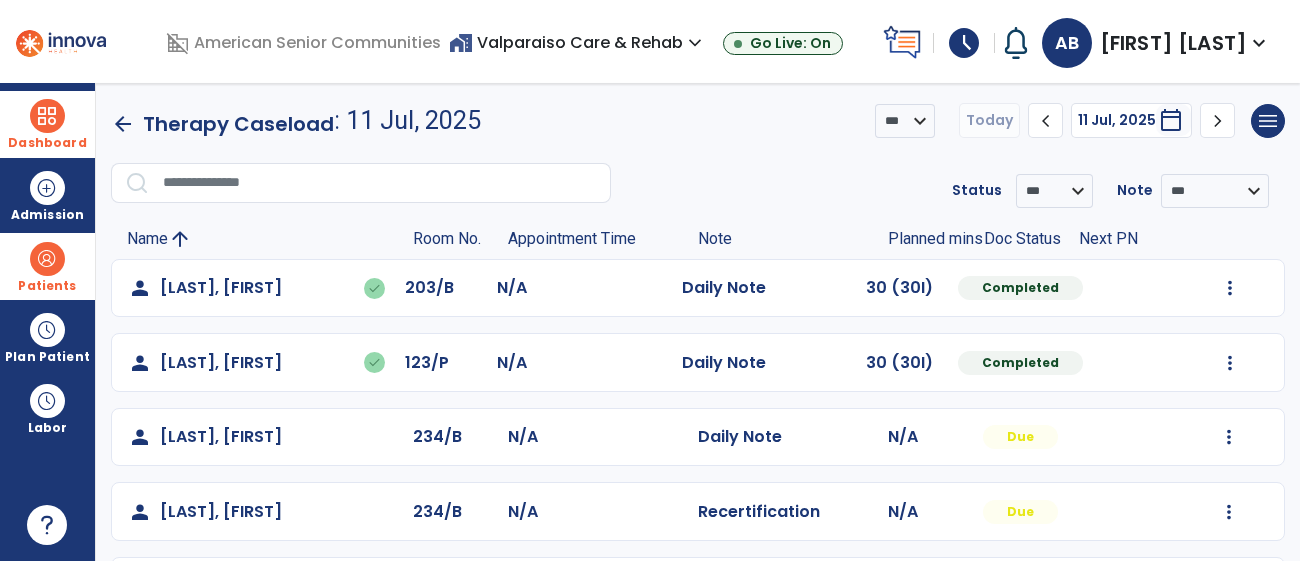 click on "chevron_left" 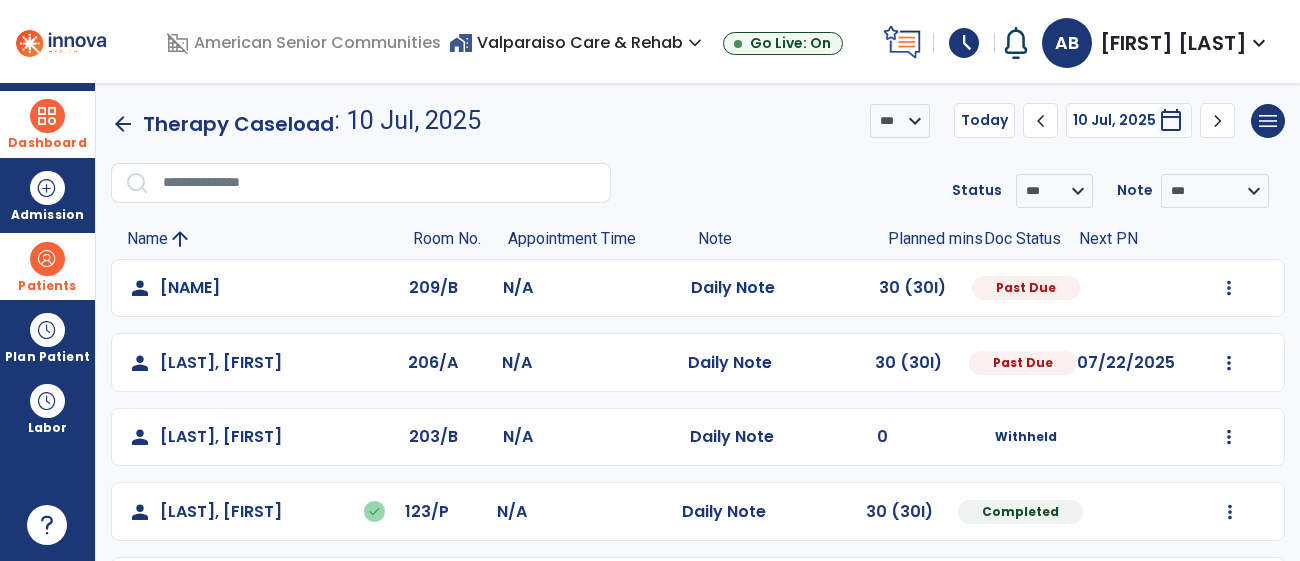 click on "chevron_left" 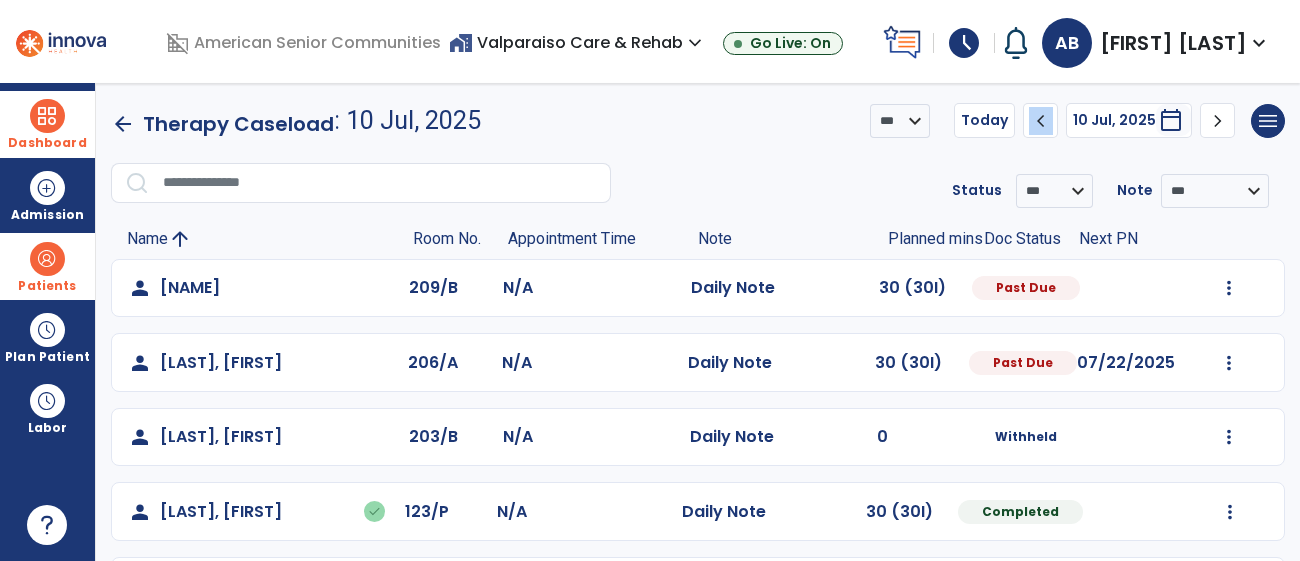 click on "chevron_left" 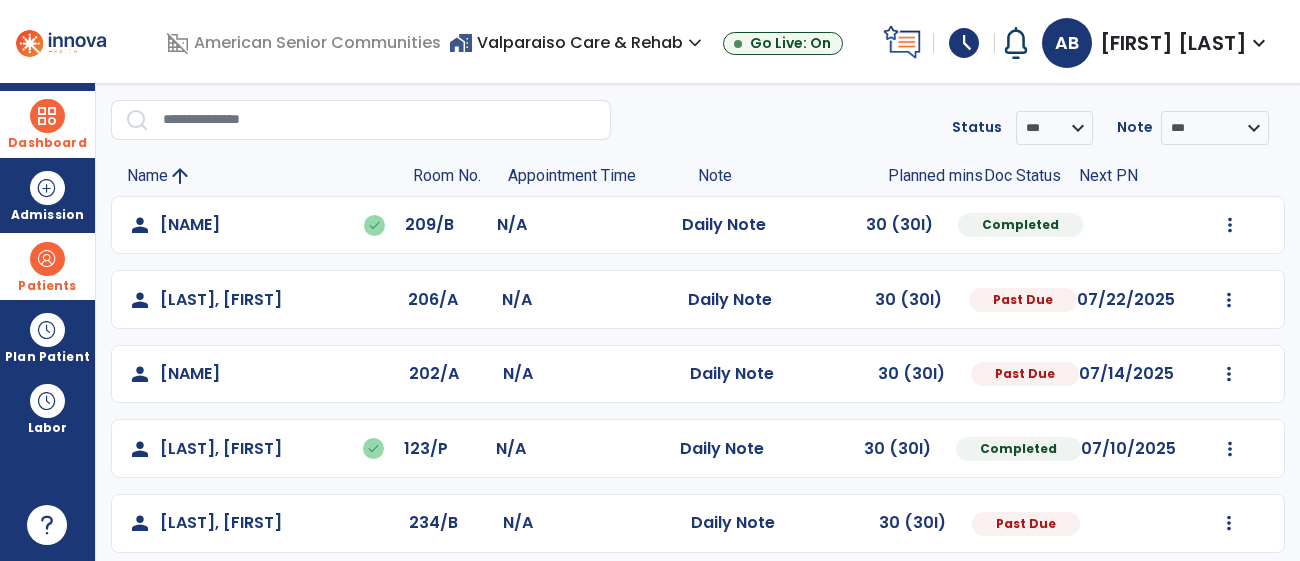 scroll, scrollTop: 70, scrollLeft: 0, axis: vertical 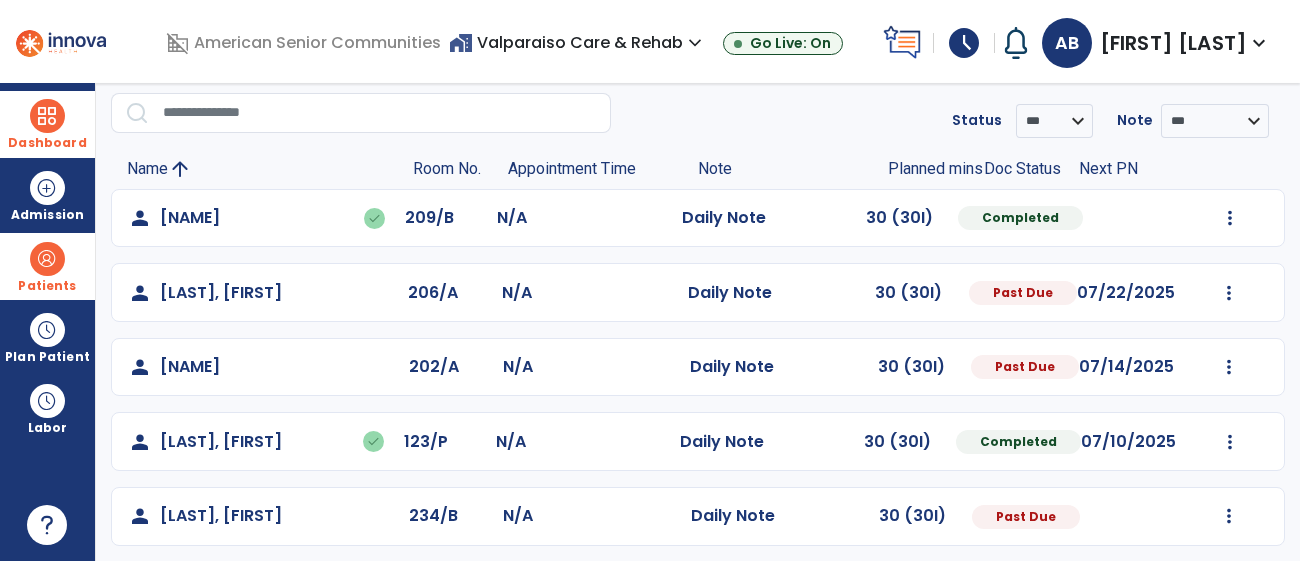 click on "Mark Visit As Complete   Reset Note   Open Document   G + C Mins" 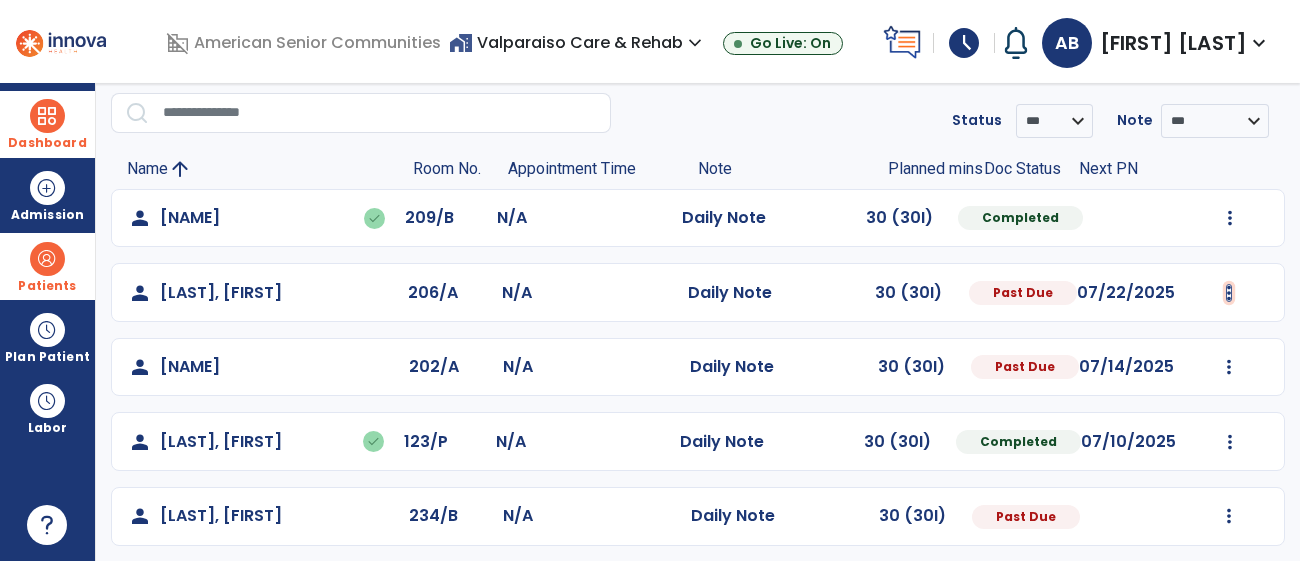 click at bounding box center (1230, 218) 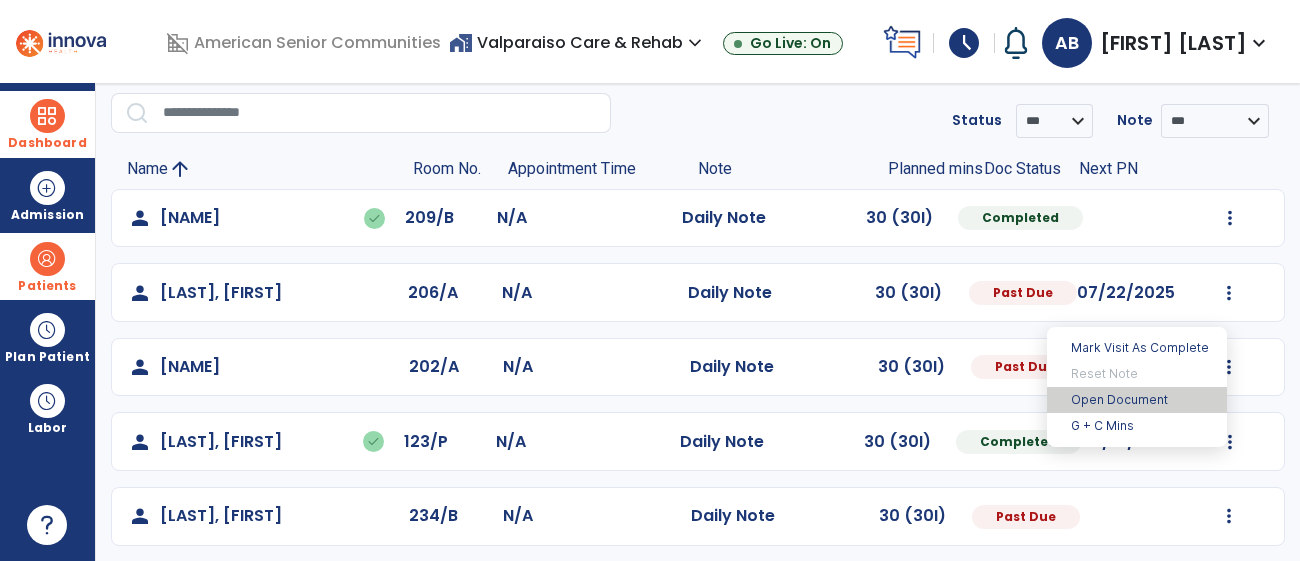 click on "Open Document" at bounding box center [1137, 400] 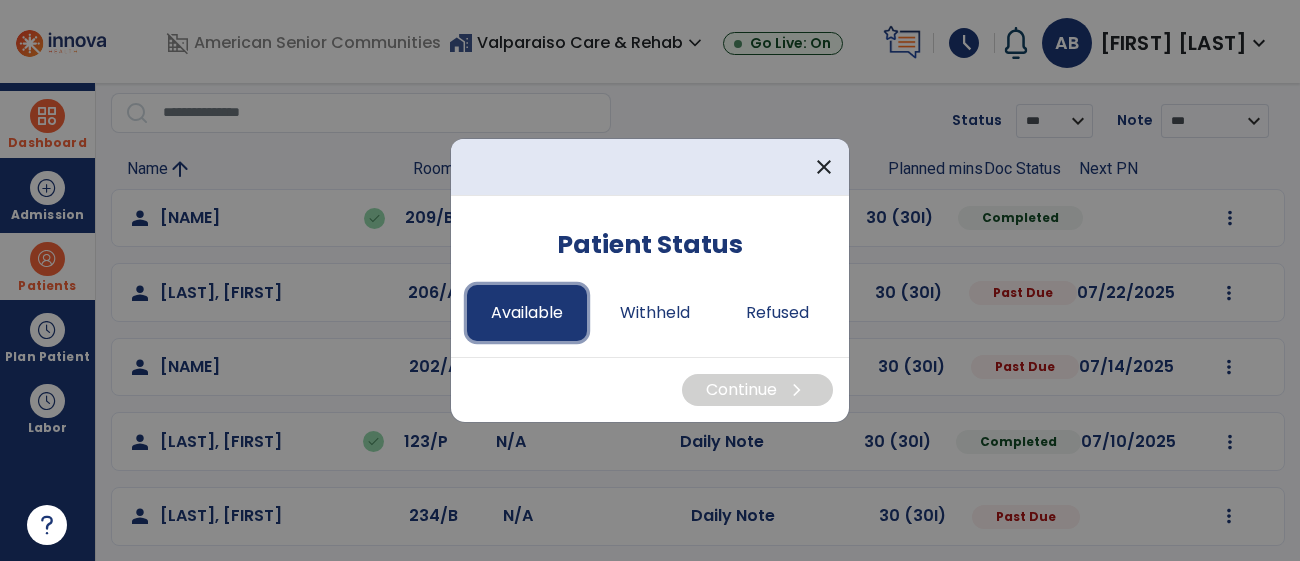 click on "Available" at bounding box center [527, 313] 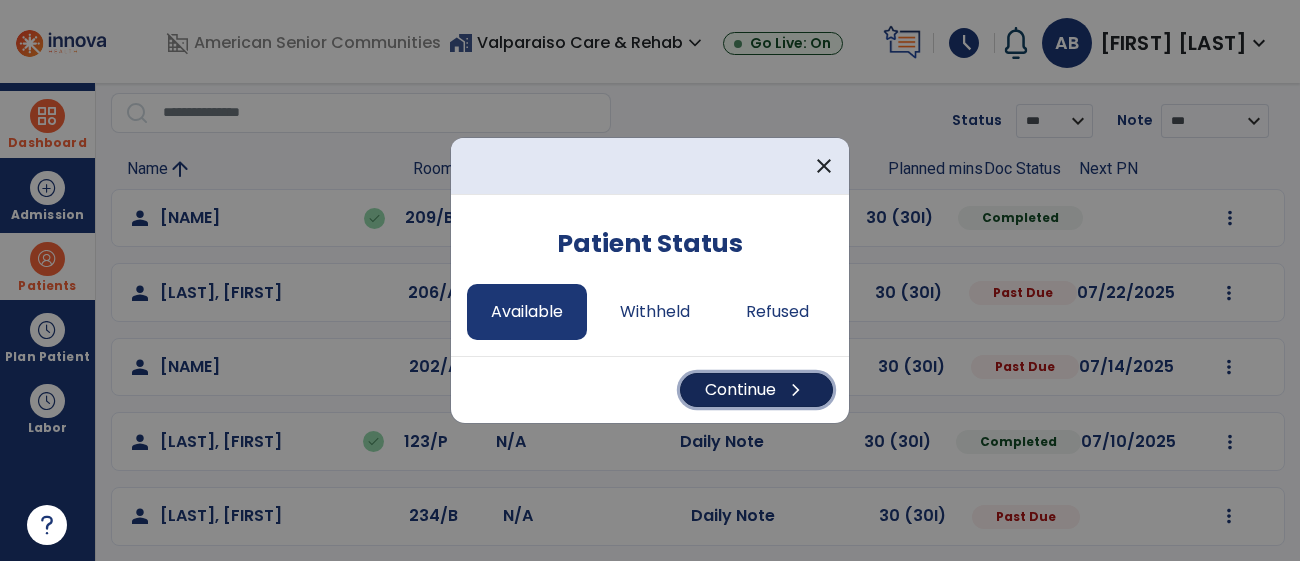 click on "Continue   chevron_right" at bounding box center [756, 390] 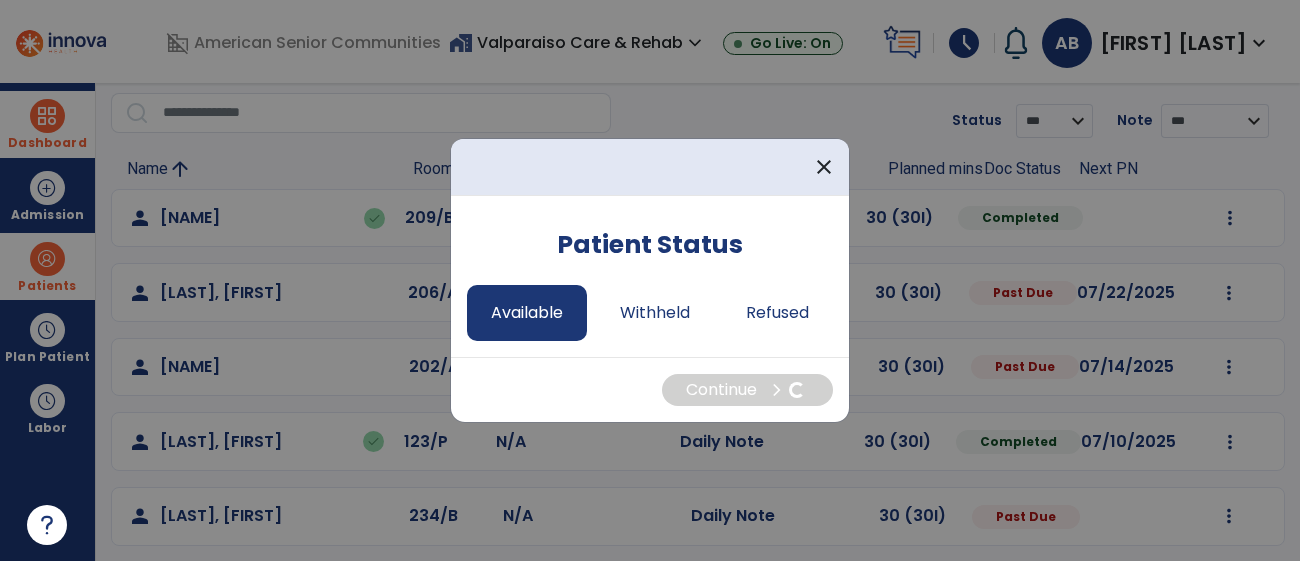 select on "*" 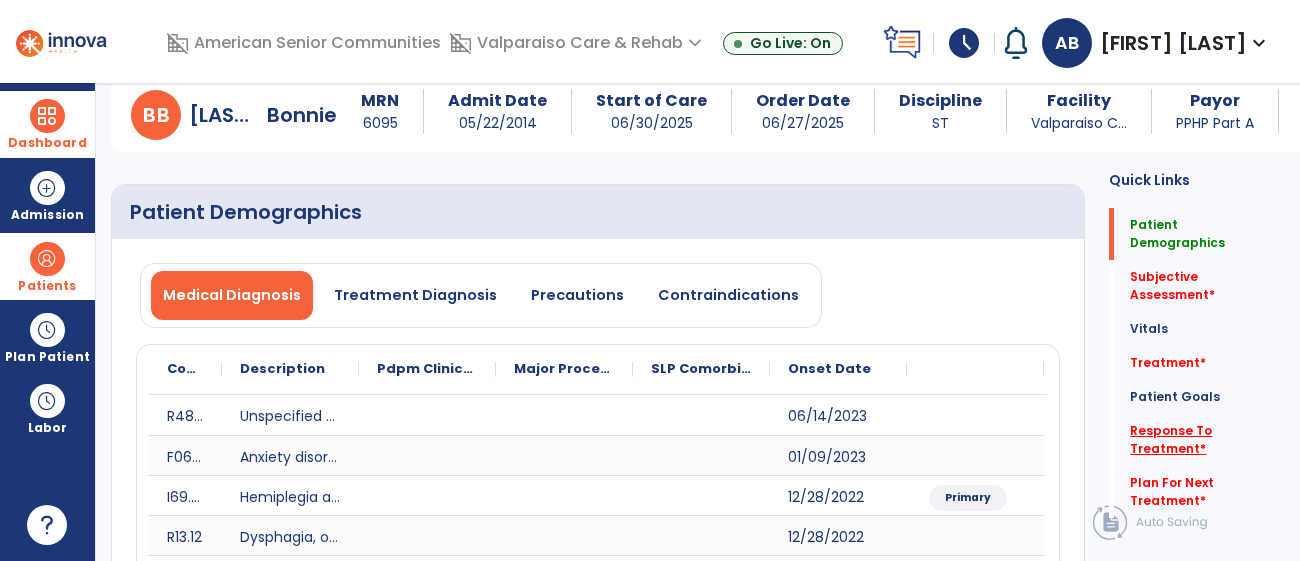 click on "Response To Treatment   *" 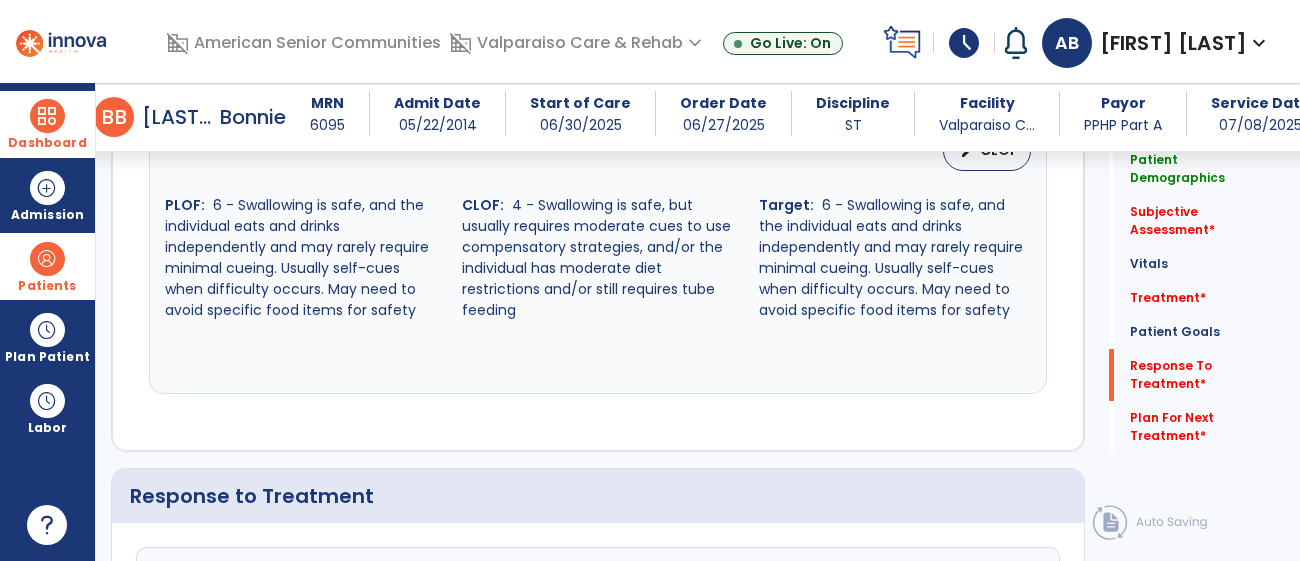 scroll, scrollTop: 3141, scrollLeft: 0, axis: vertical 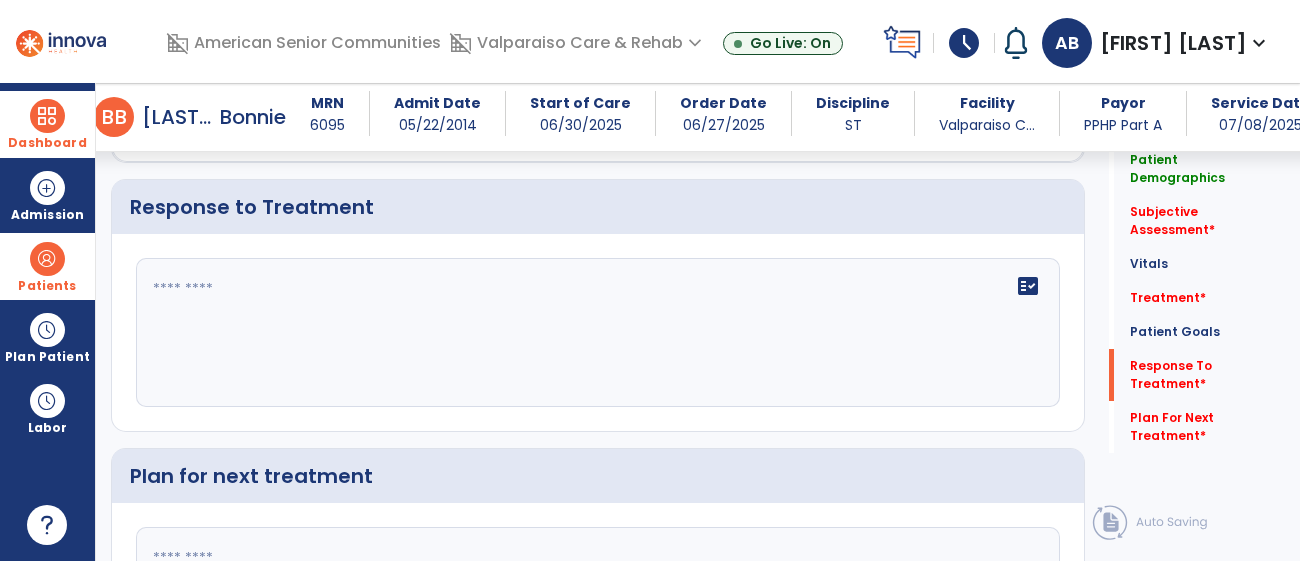 click on "fact_check" 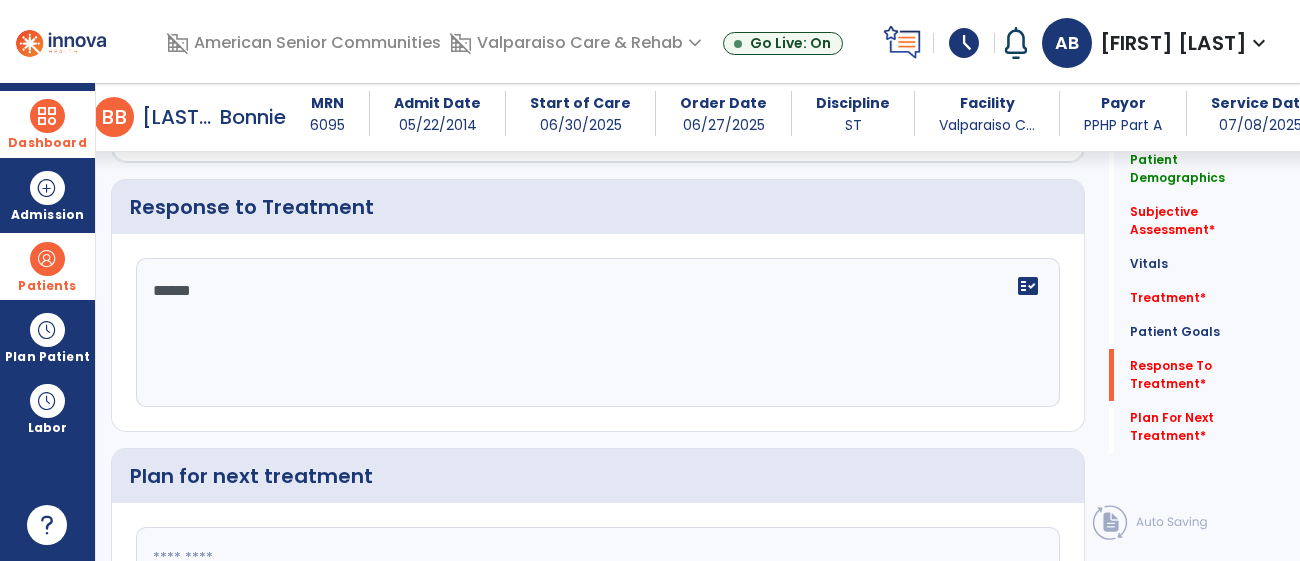 type on "*******" 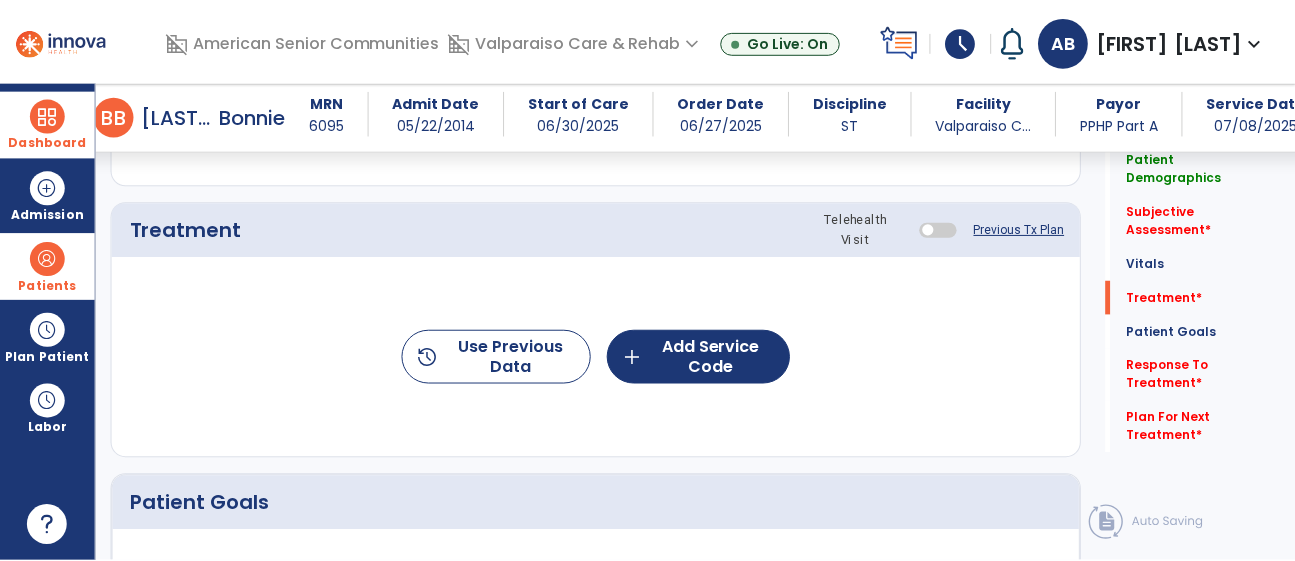 scroll, scrollTop: 2195, scrollLeft: 0, axis: vertical 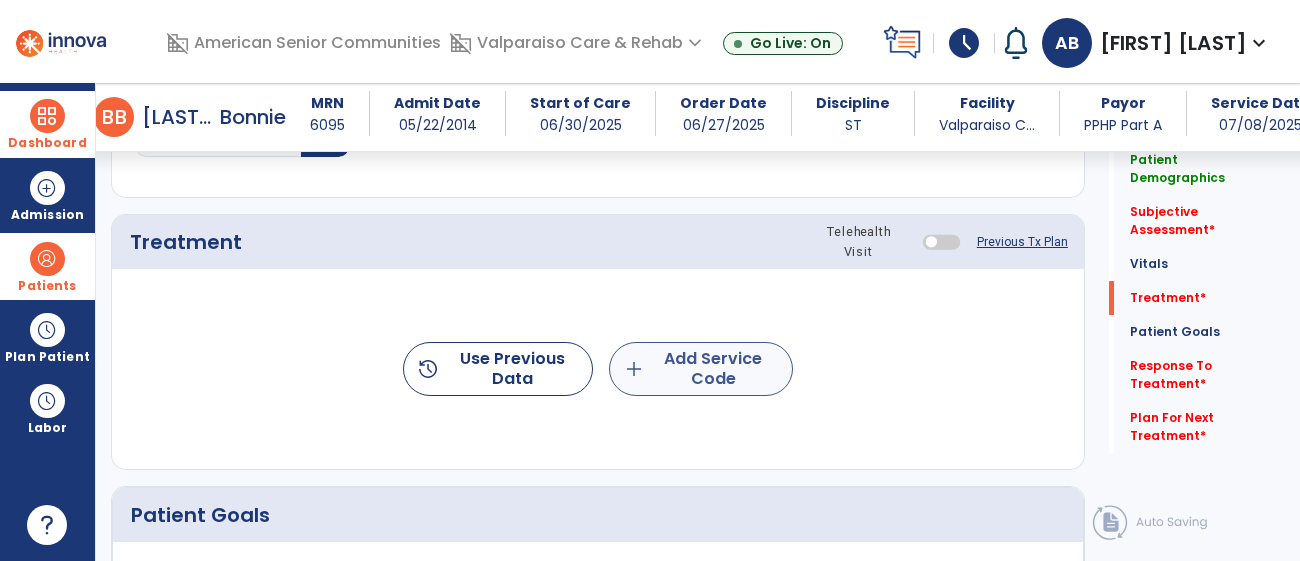 type on "**********" 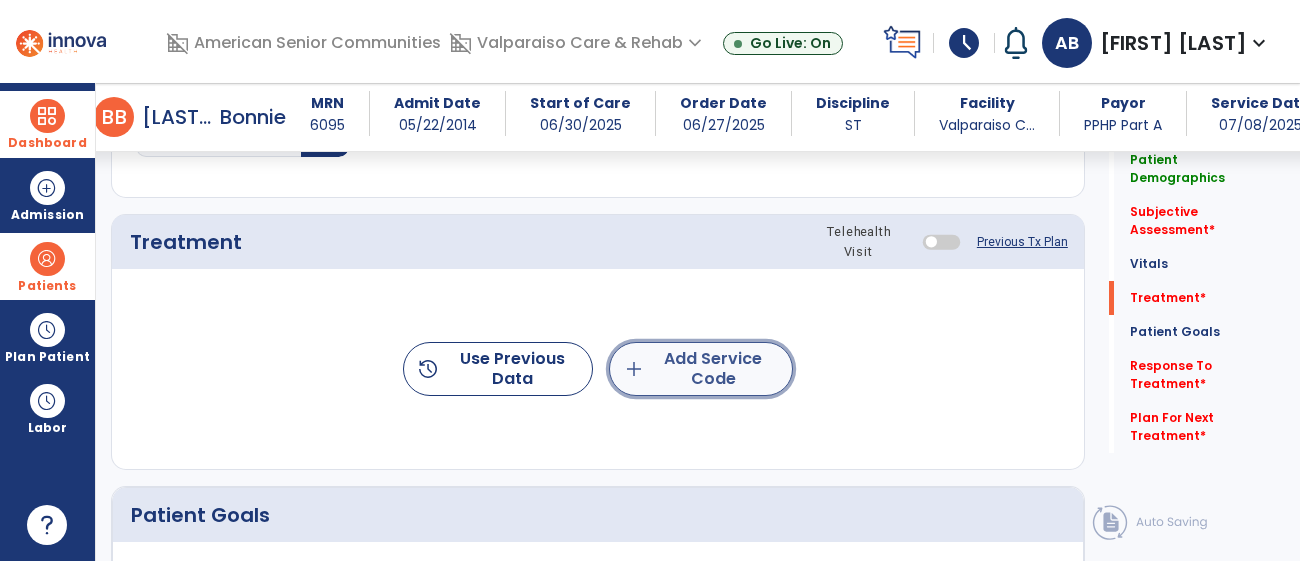 click on "add  Add Service Code" 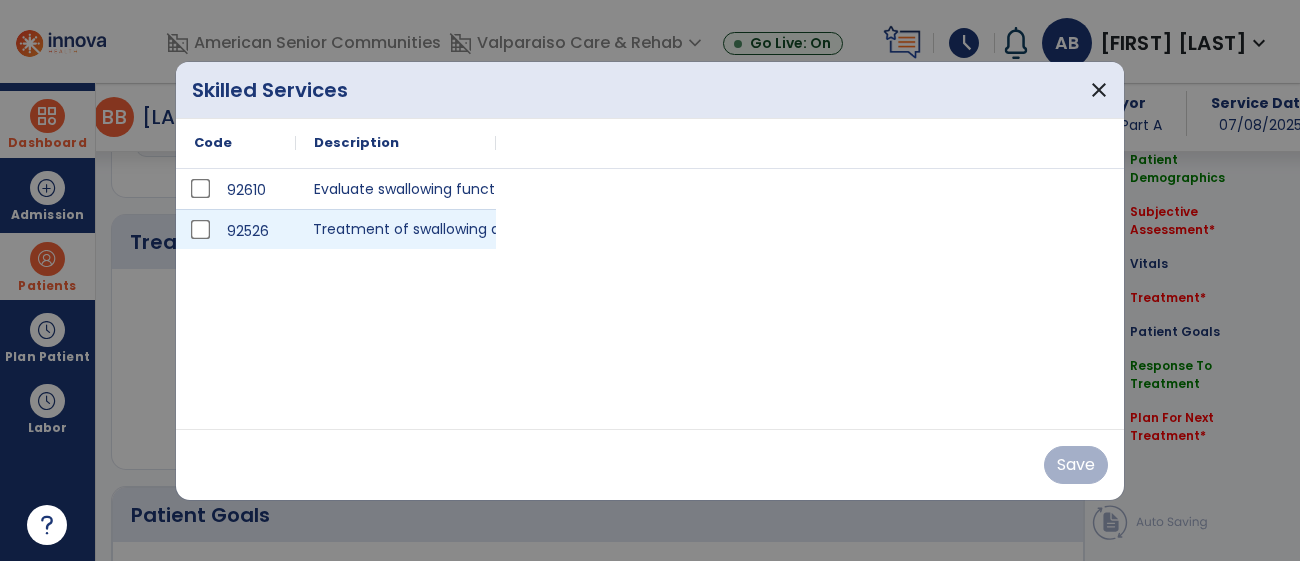 click on "Treatment of swallowing dysfunction" at bounding box center (396, 229) 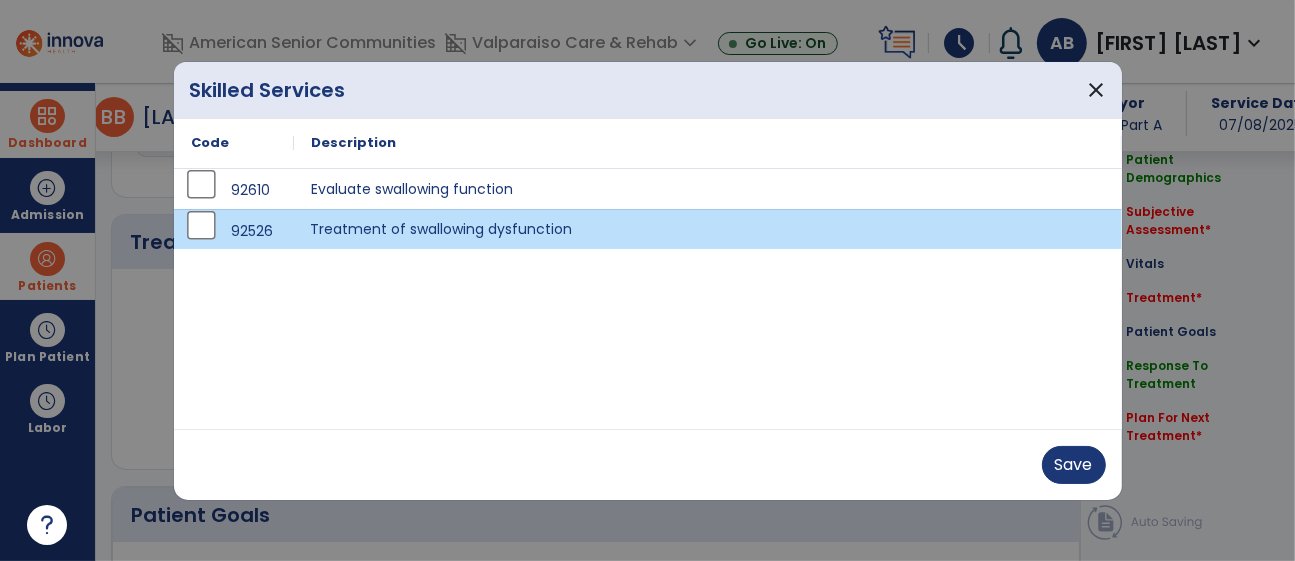 scroll, scrollTop: 2195, scrollLeft: 0, axis: vertical 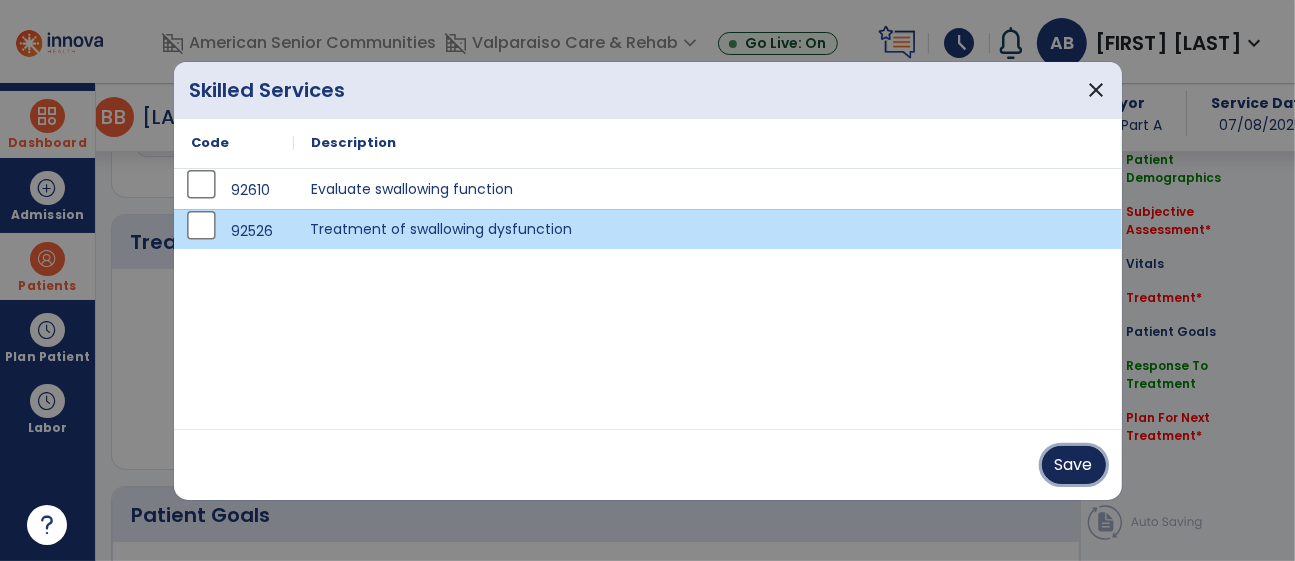 click on "Save" at bounding box center (1074, 465) 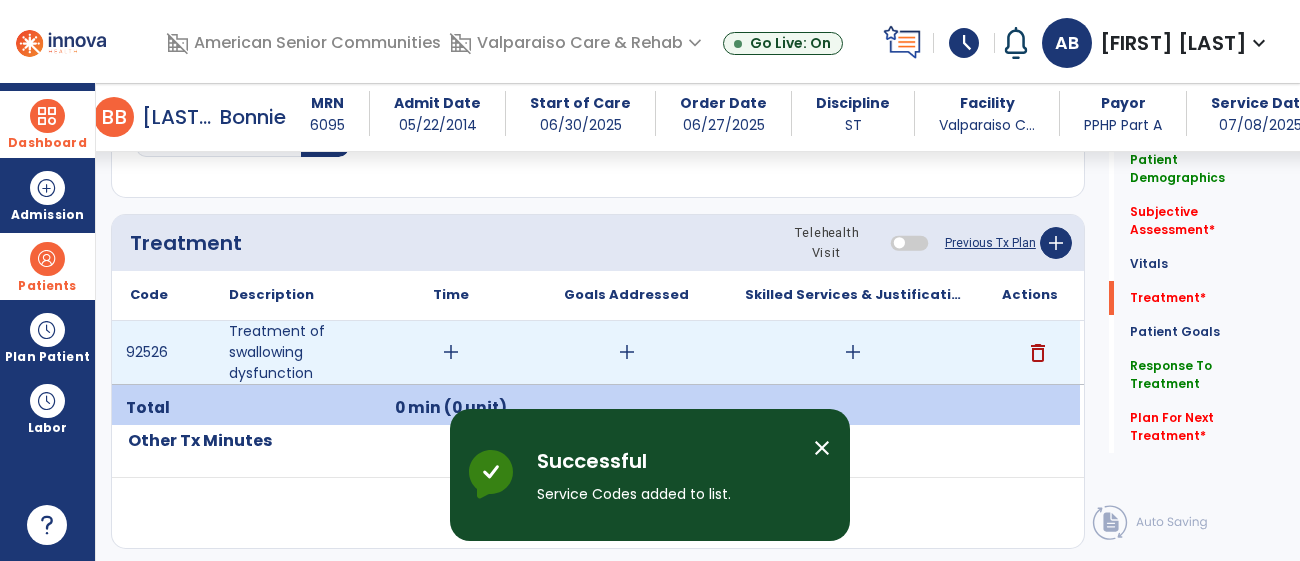 click on "add" at bounding box center [451, 352] 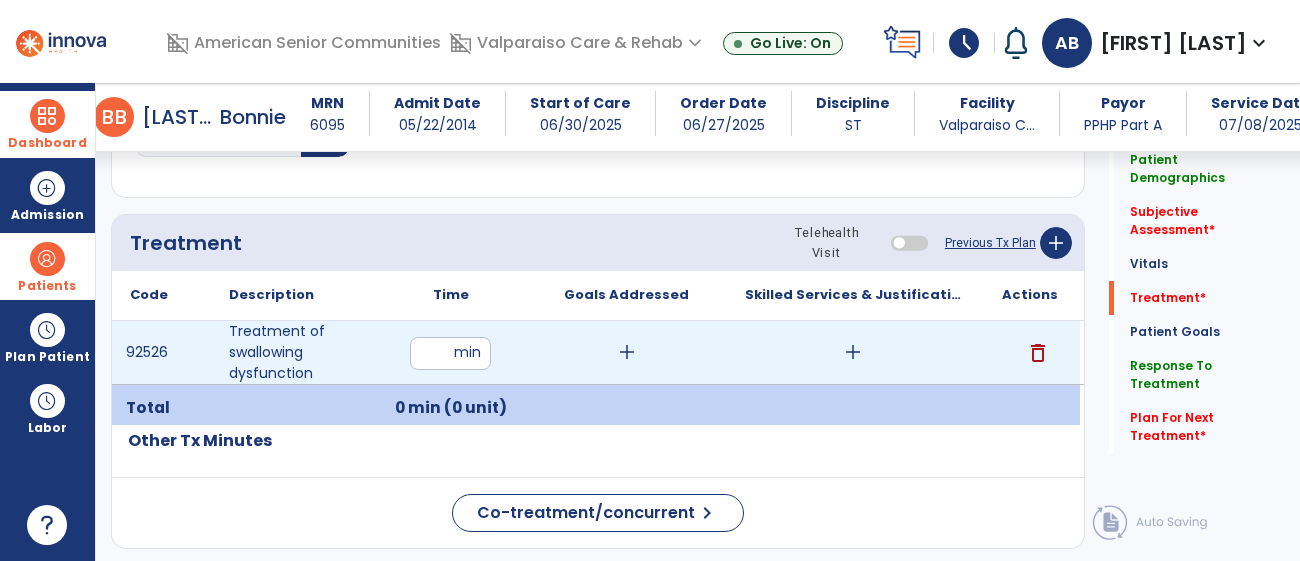 type on "**" 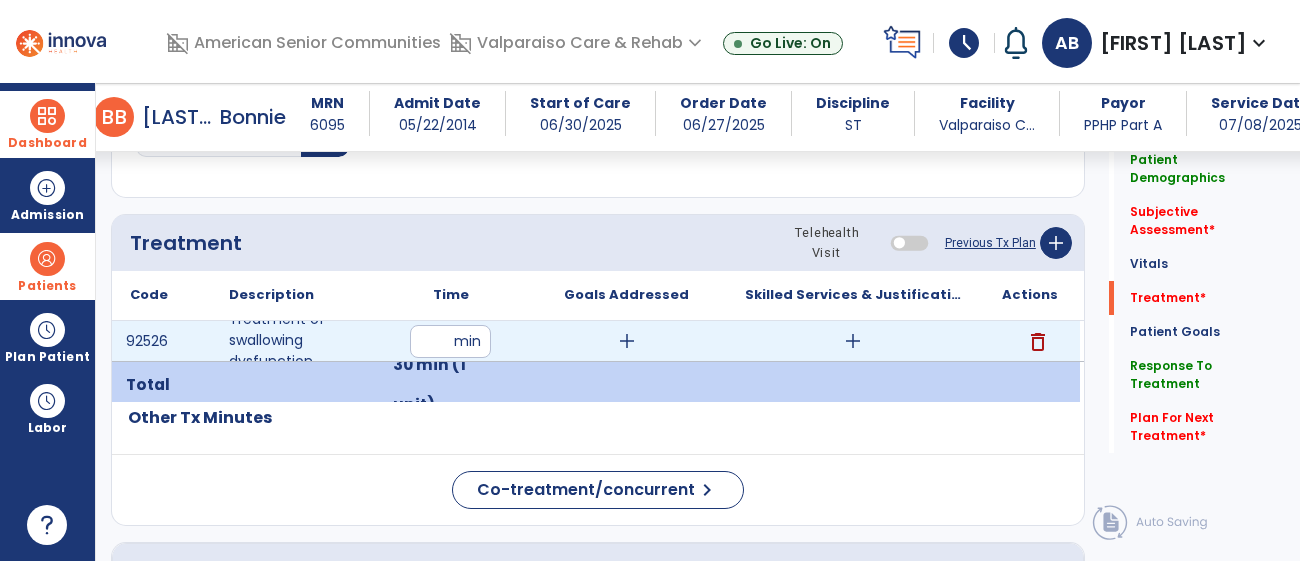 click on "add" at bounding box center (853, 341) 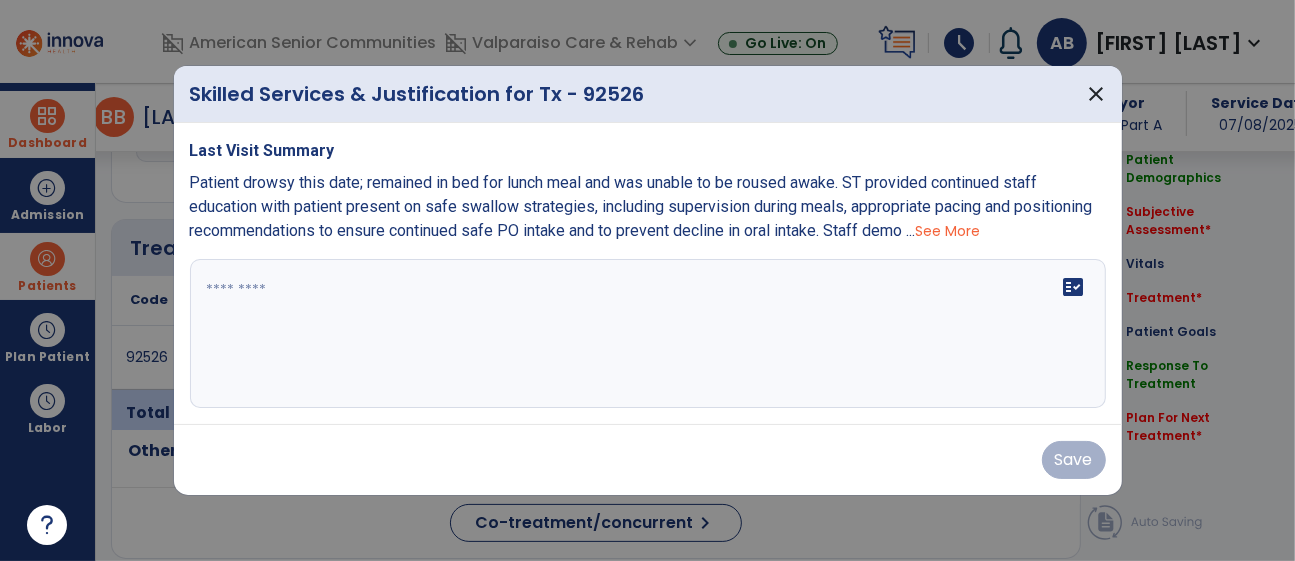 click at bounding box center (648, 334) 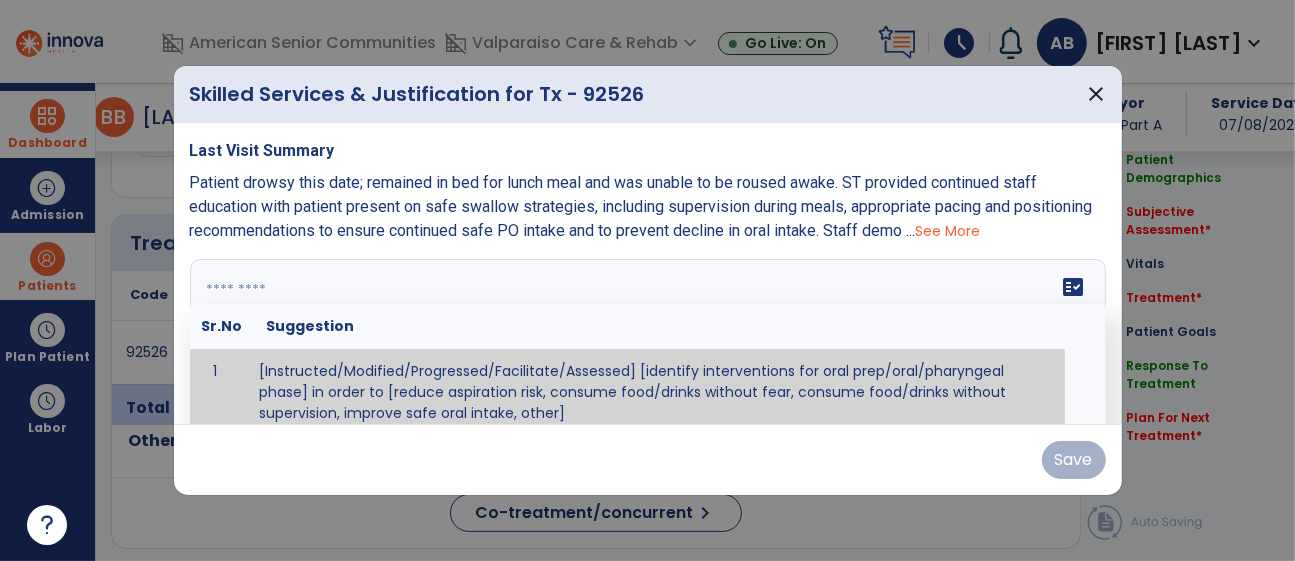 scroll, scrollTop: 2195, scrollLeft: 0, axis: vertical 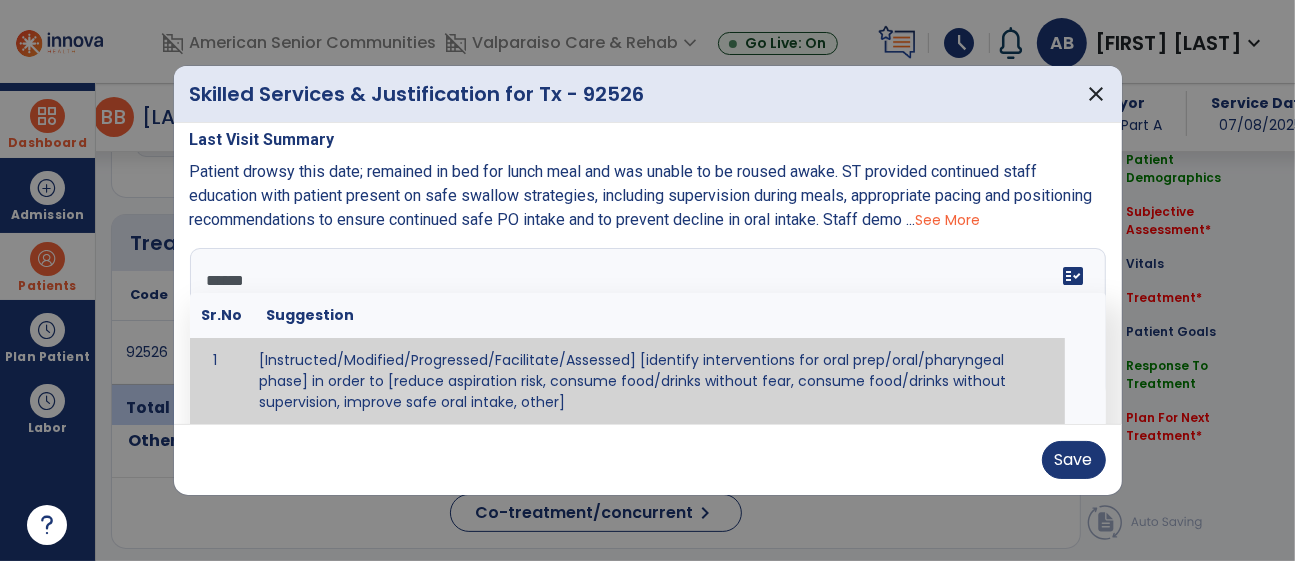 type on "*******" 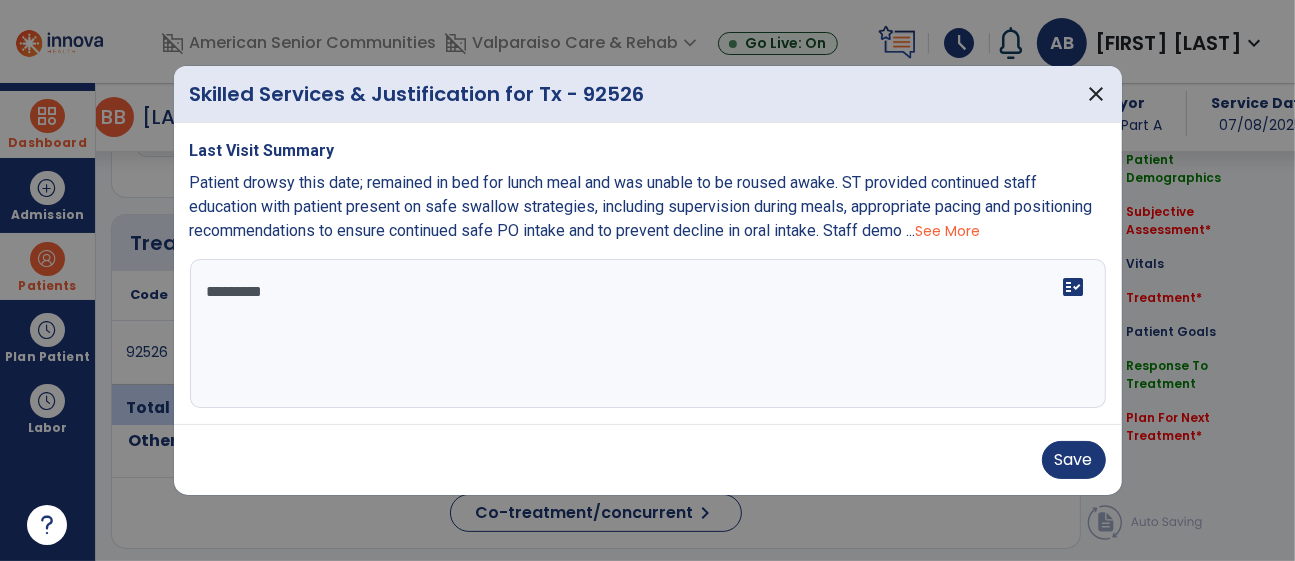 scroll, scrollTop: 0, scrollLeft: 0, axis: both 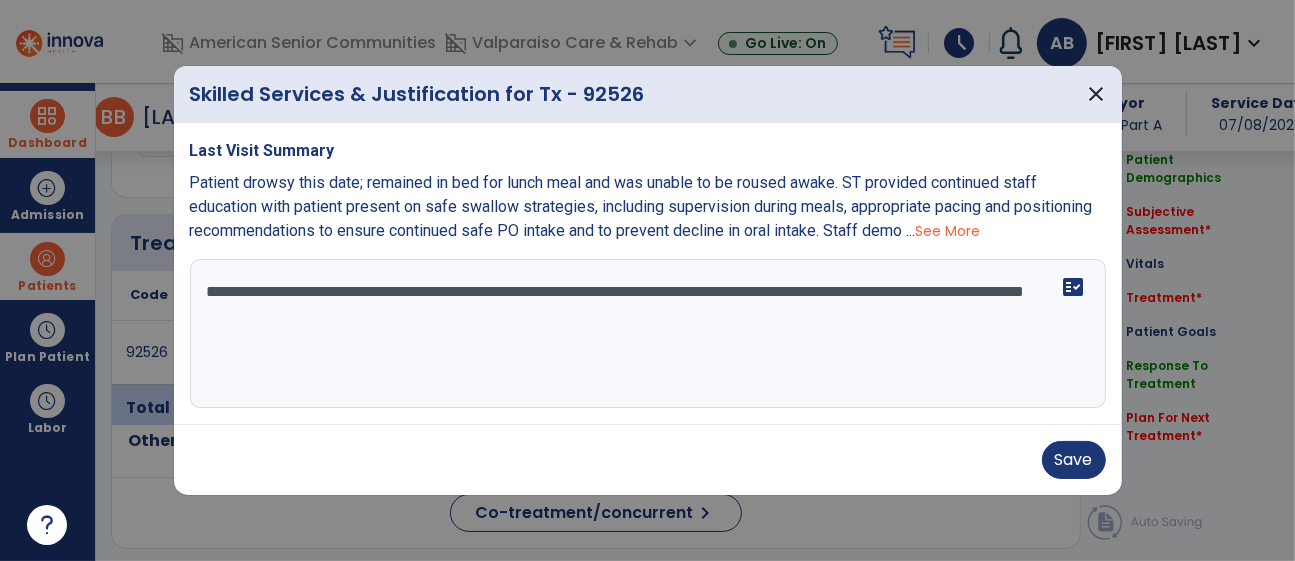 paste on "**********" 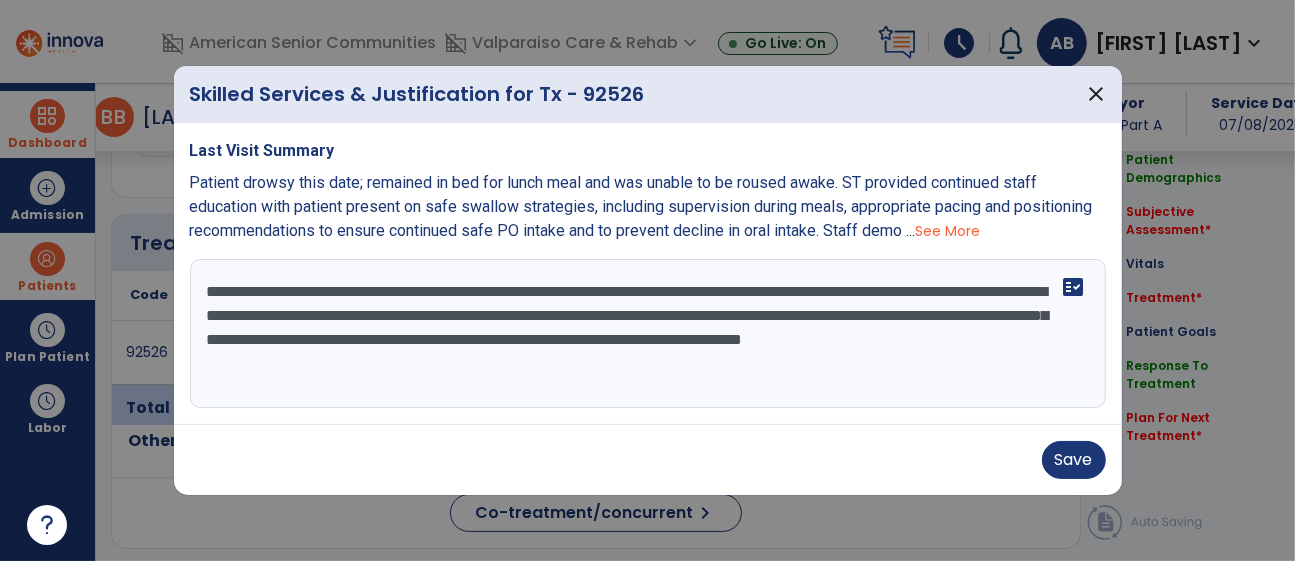 click on "**********" at bounding box center (648, 334) 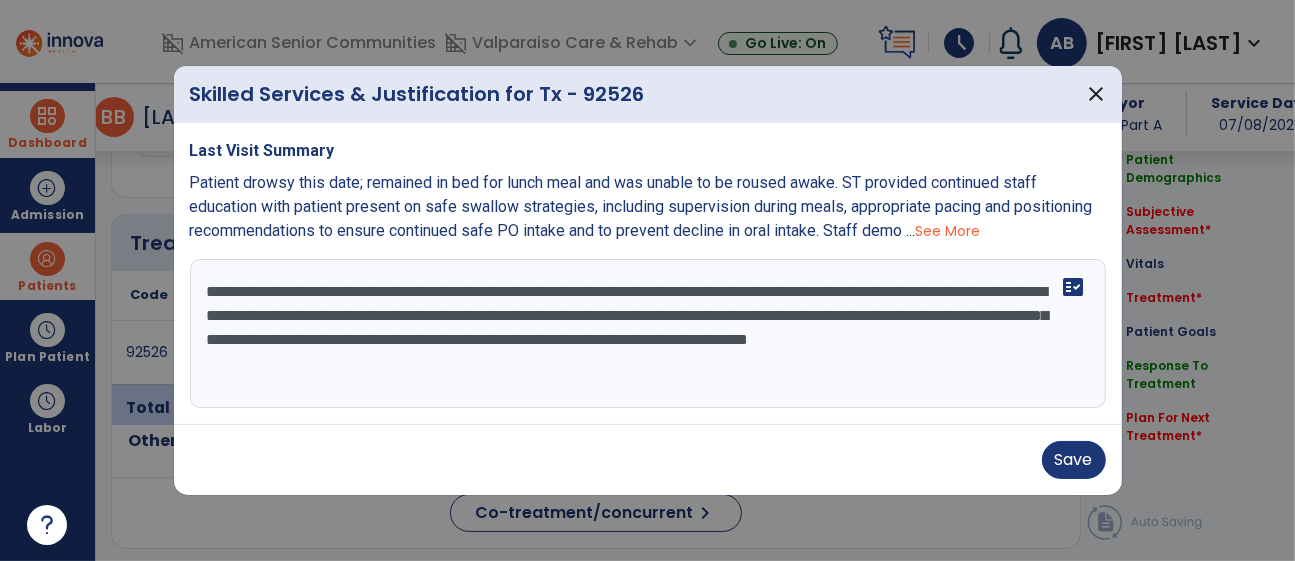 drag, startPoint x: 374, startPoint y: 339, endPoint x: 779, endPoint y: 323, distance: 405.31592 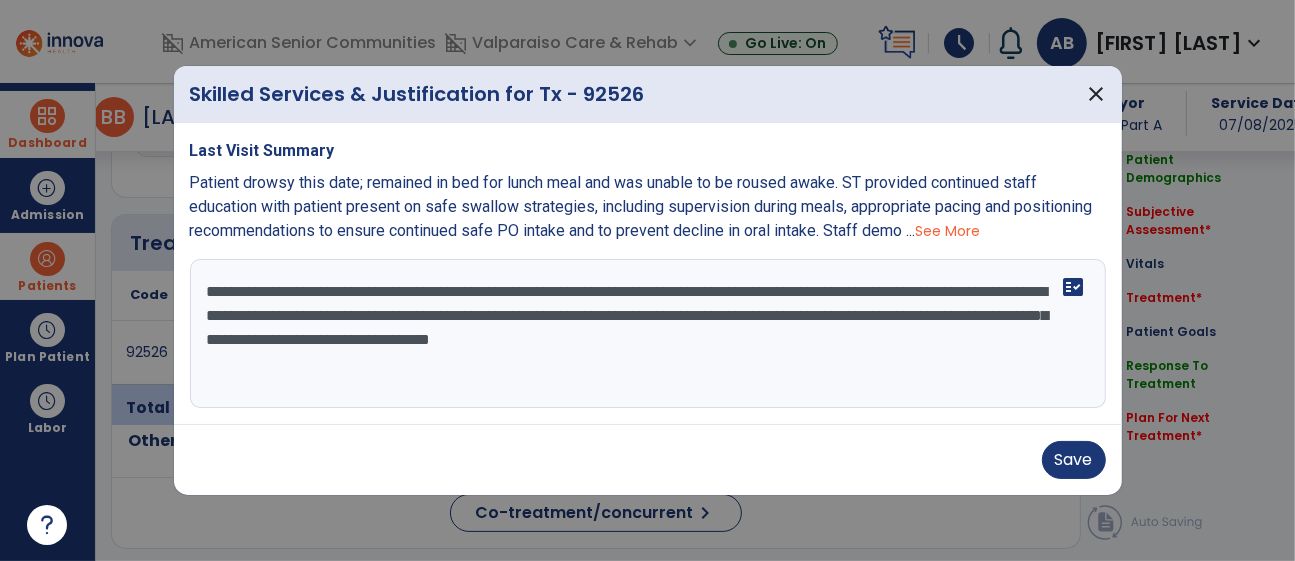 click on "**********" at bounding box center (648, 334) 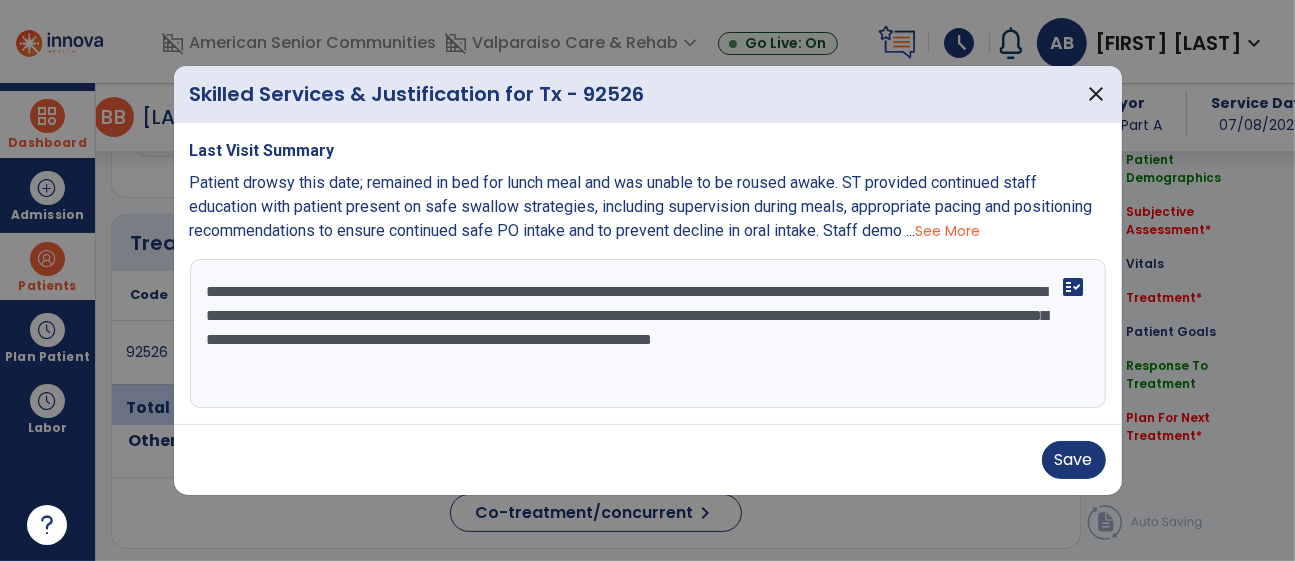 click on "**********" at bounding box center [648, 334] 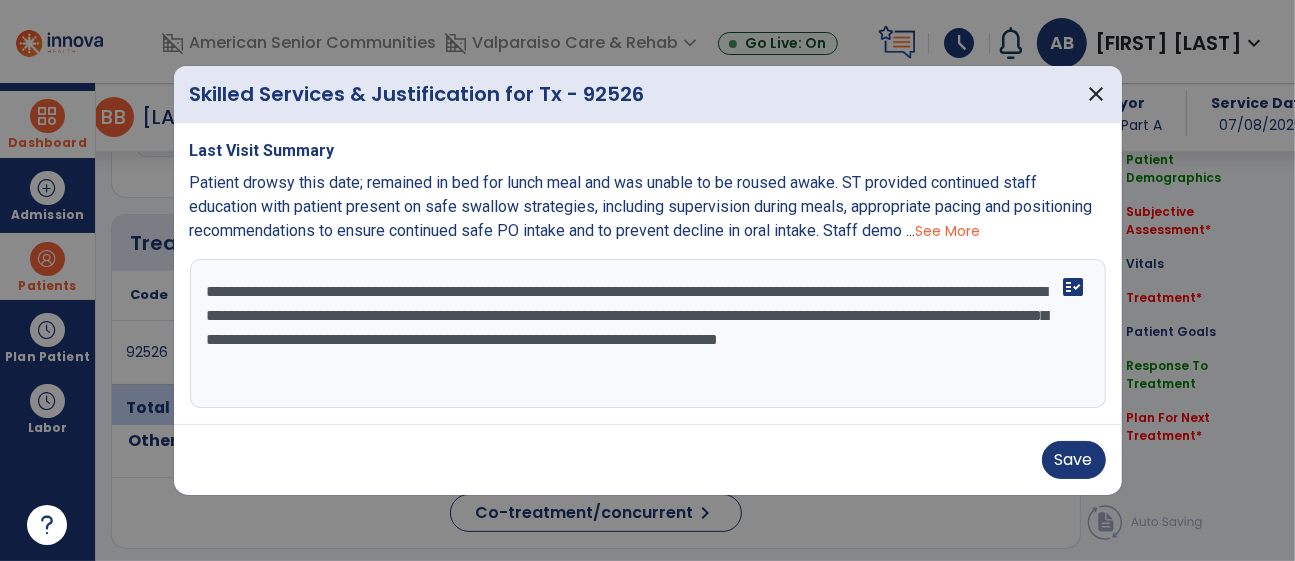 click on "**********" at bounding box center (648, 334) 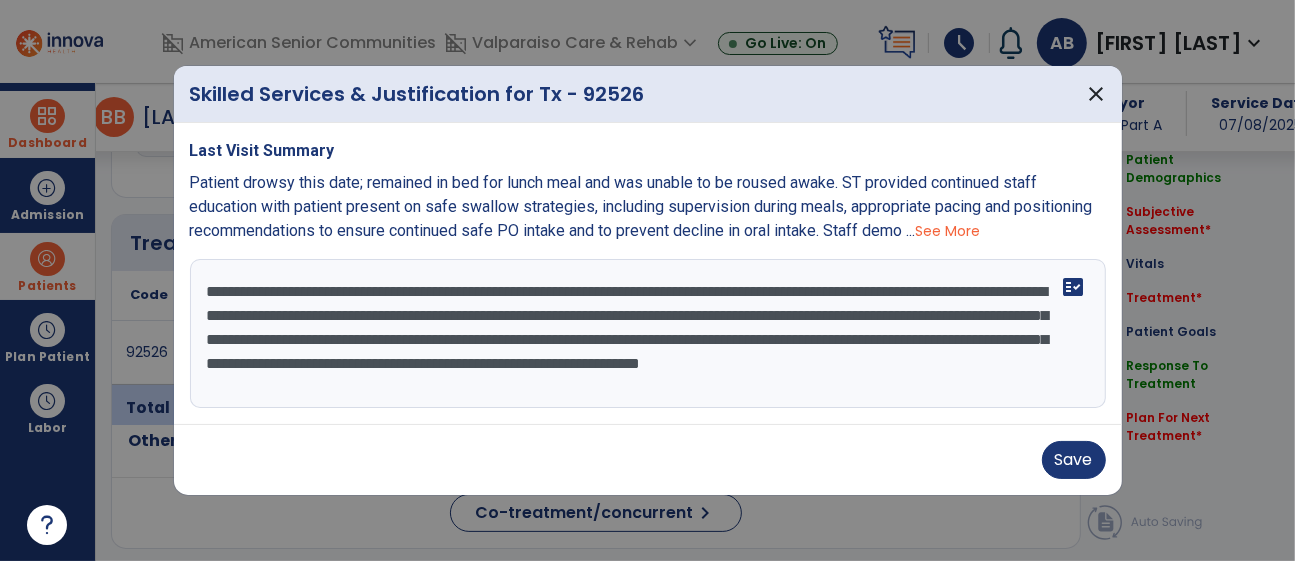 click on "**********" at bounding box center (648, 334) 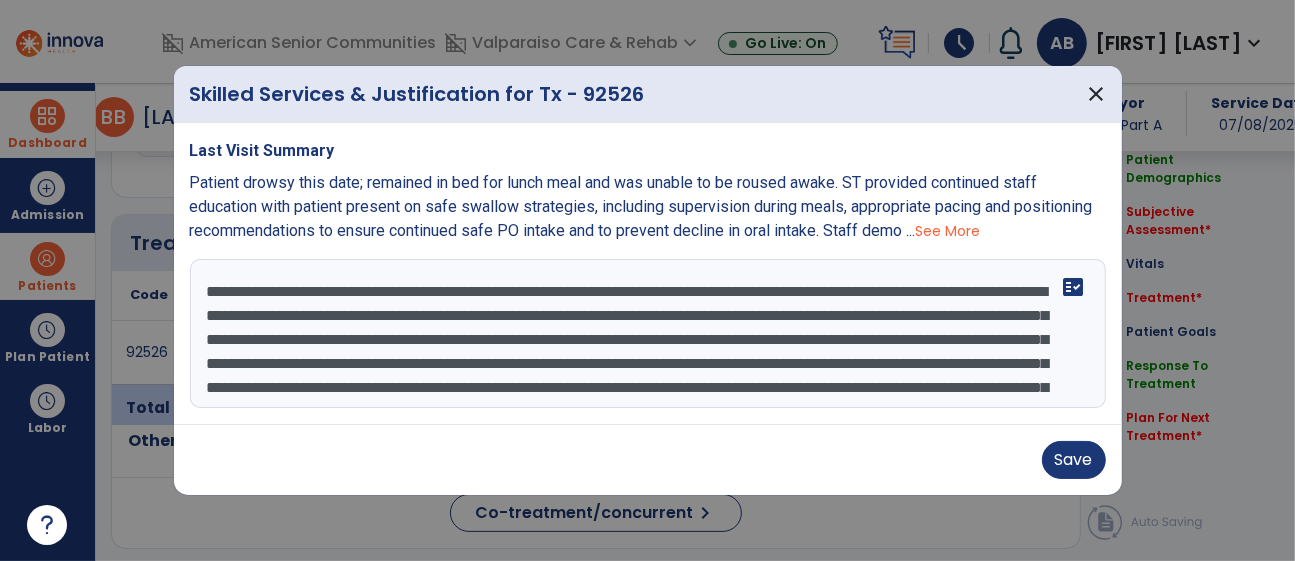scroll, scrollTop: 63, scrollLeft: 0, axis: vertical 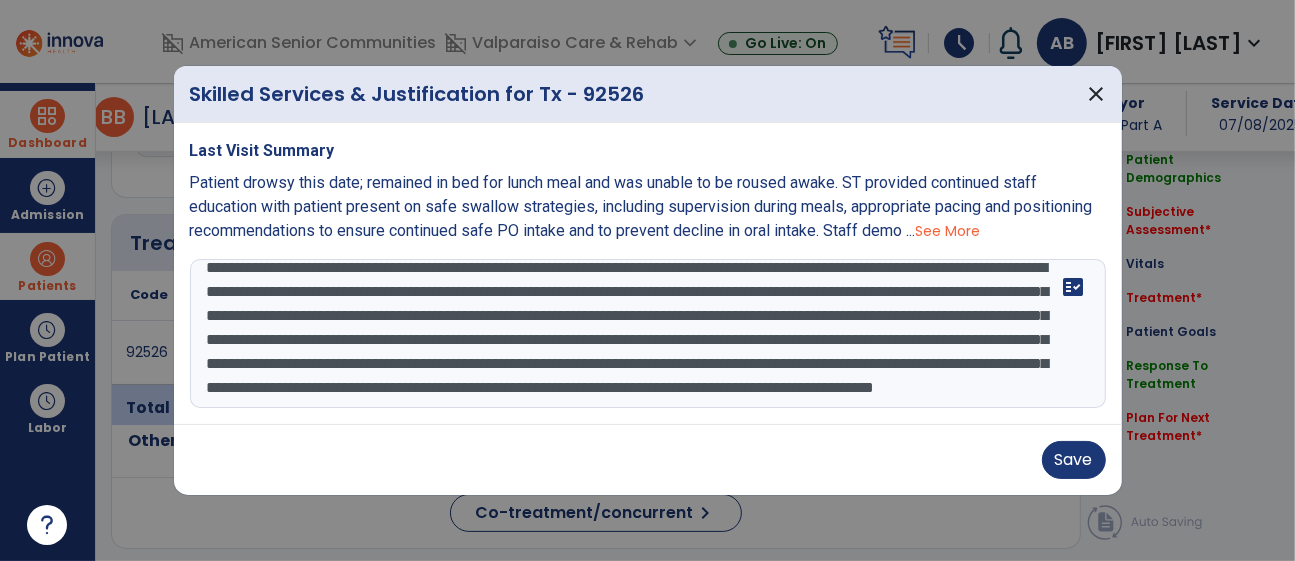 click on "**********" at bounding box center (648, 334) 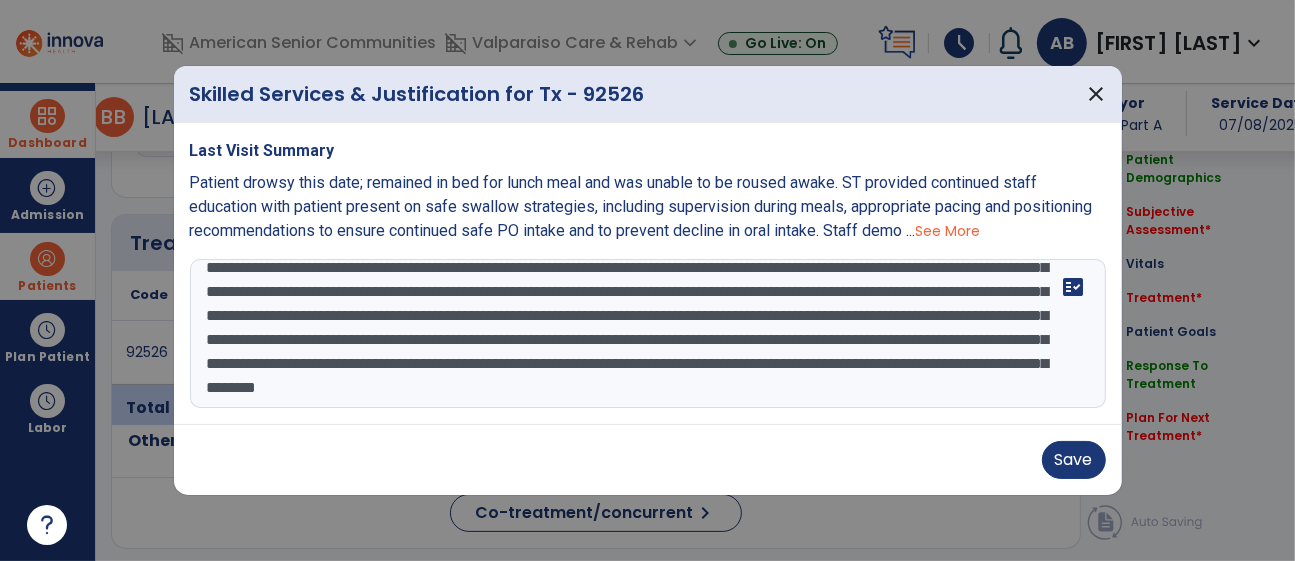 click on "**********" at bounding box center (648, 334) 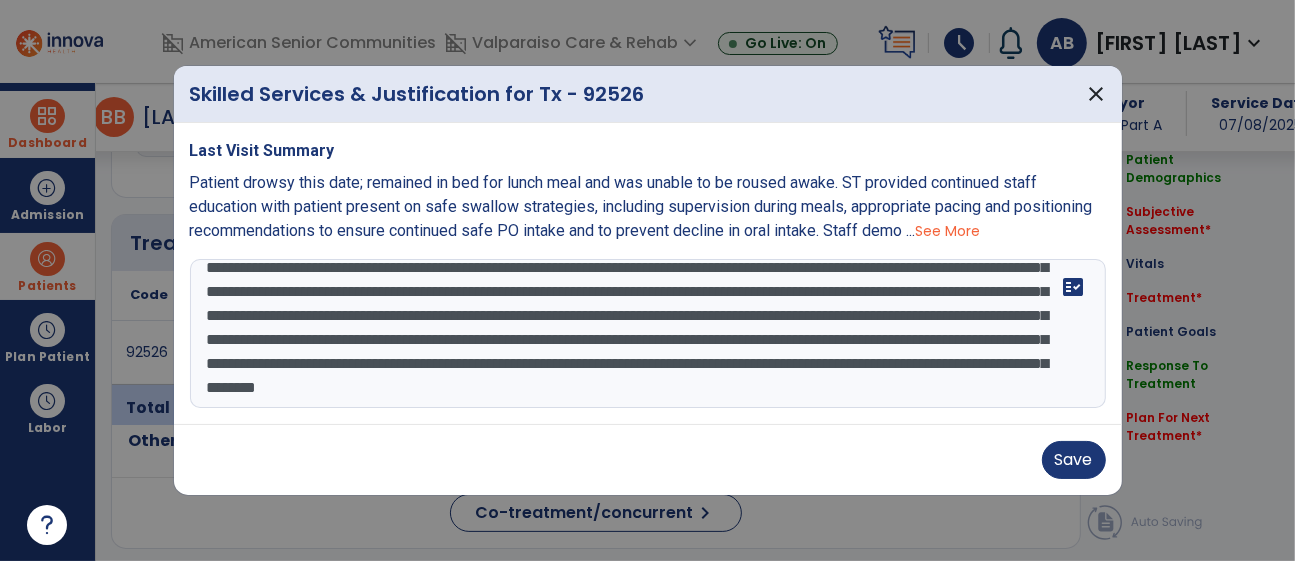 scroll, scrollTop: 84, scrollLeft: 0, axis: vertical 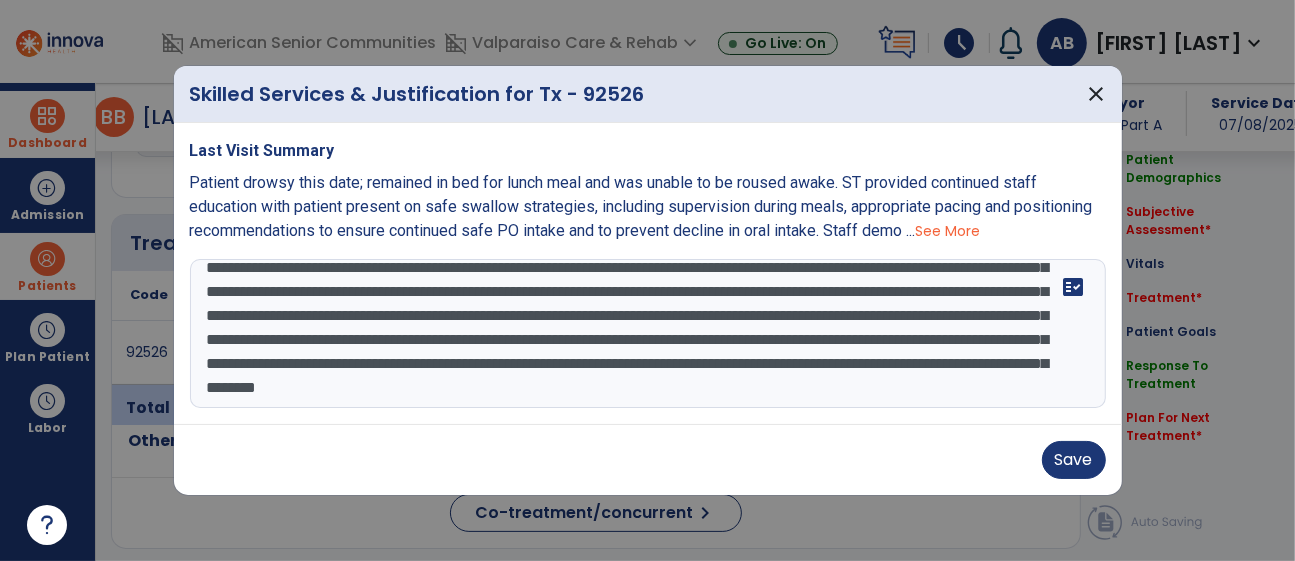 click on "**********" at bounding box center [648, 334] 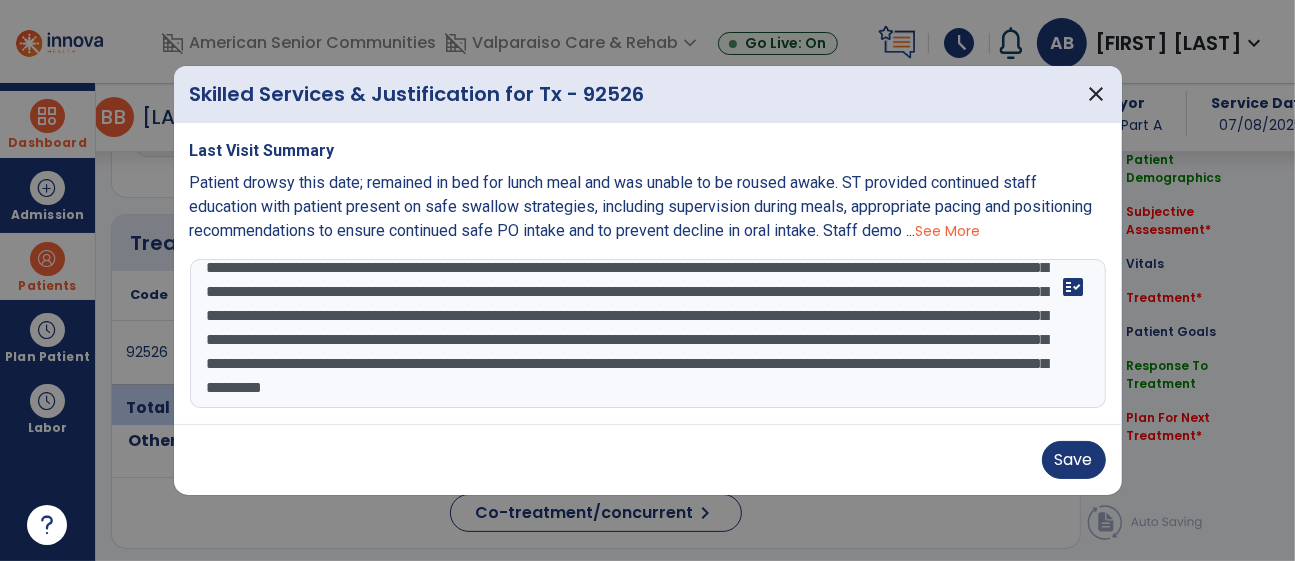 click on "**********" at bounding box center [648, 334] 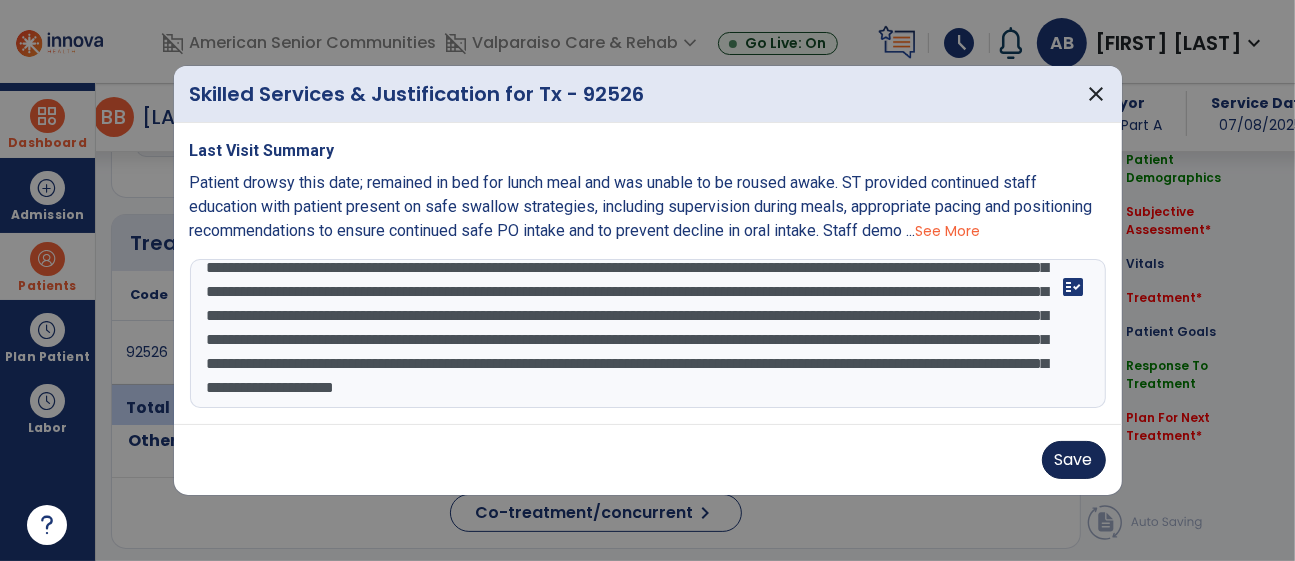 type on "**********" 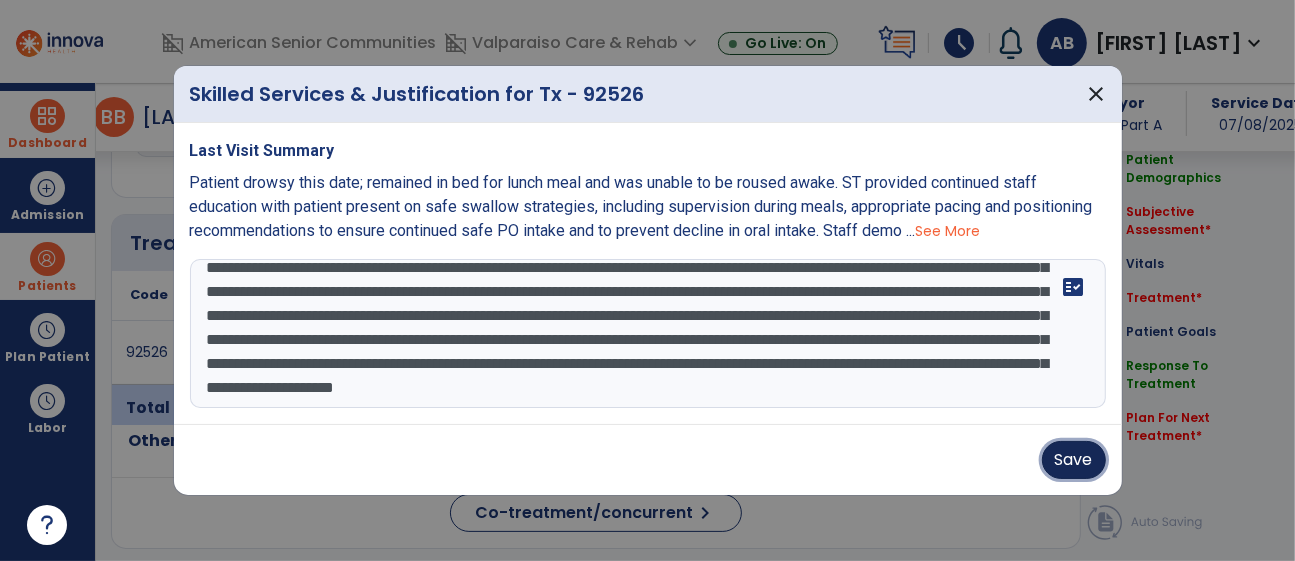 click on "Save" at bounding box center (1074, 460) 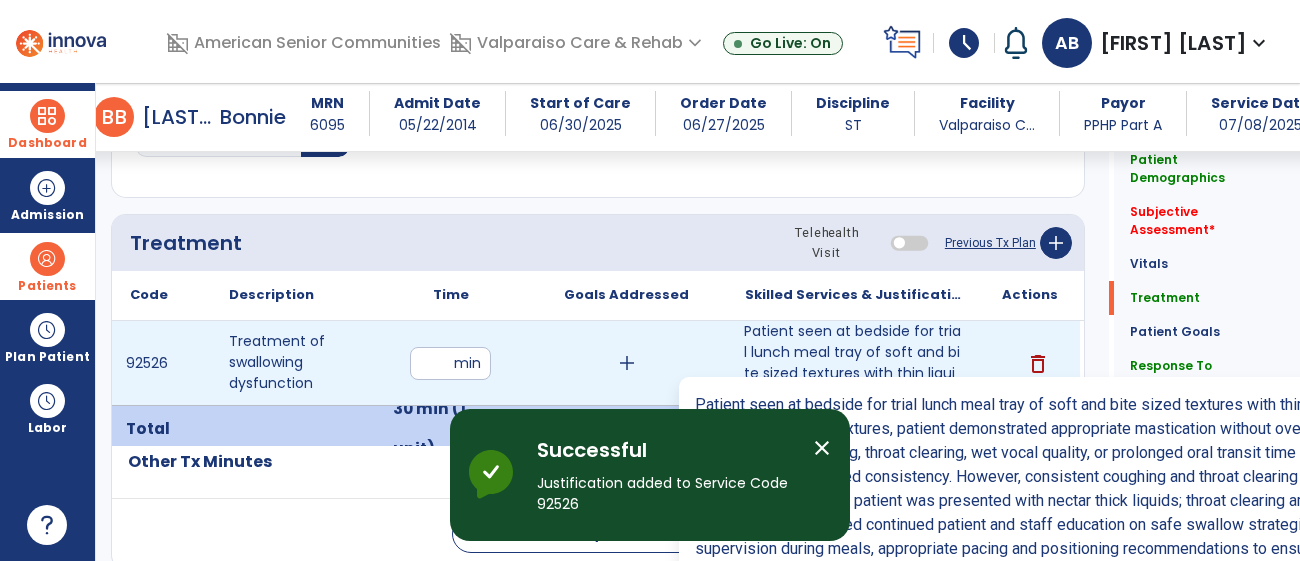 click on "Patient seen at bedside for trial lunch meal tray of soft and bite sized textures with thin liquids...." at bounding box center [853, 363] 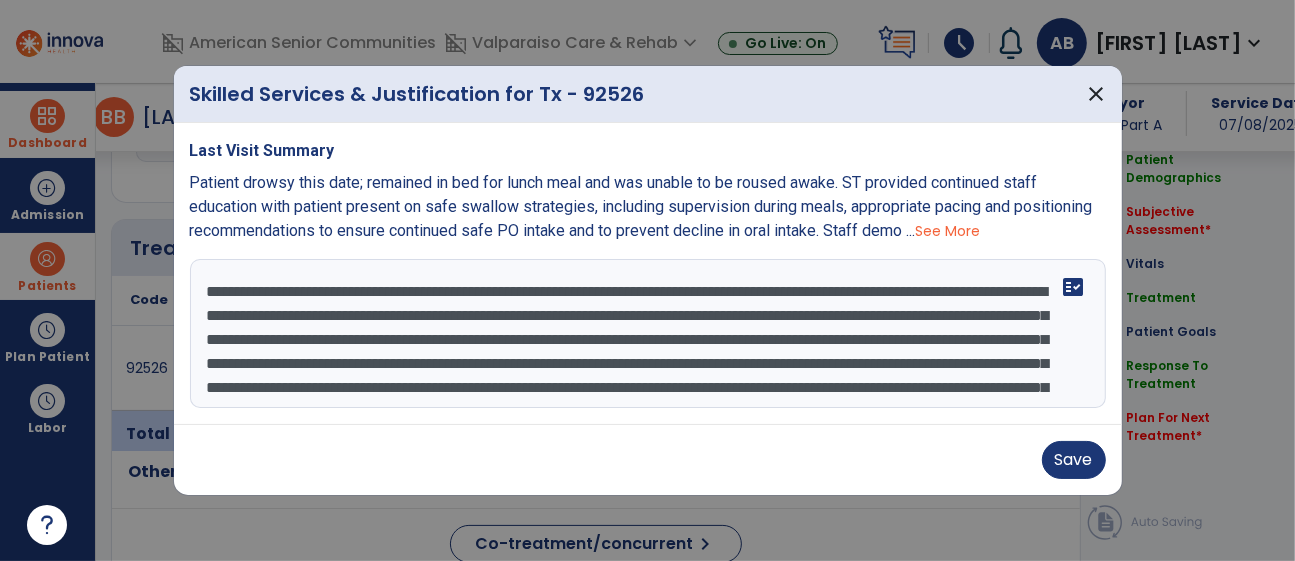 scroll, scrollTop: 2195, scrollLeft: 0, axis: vertical 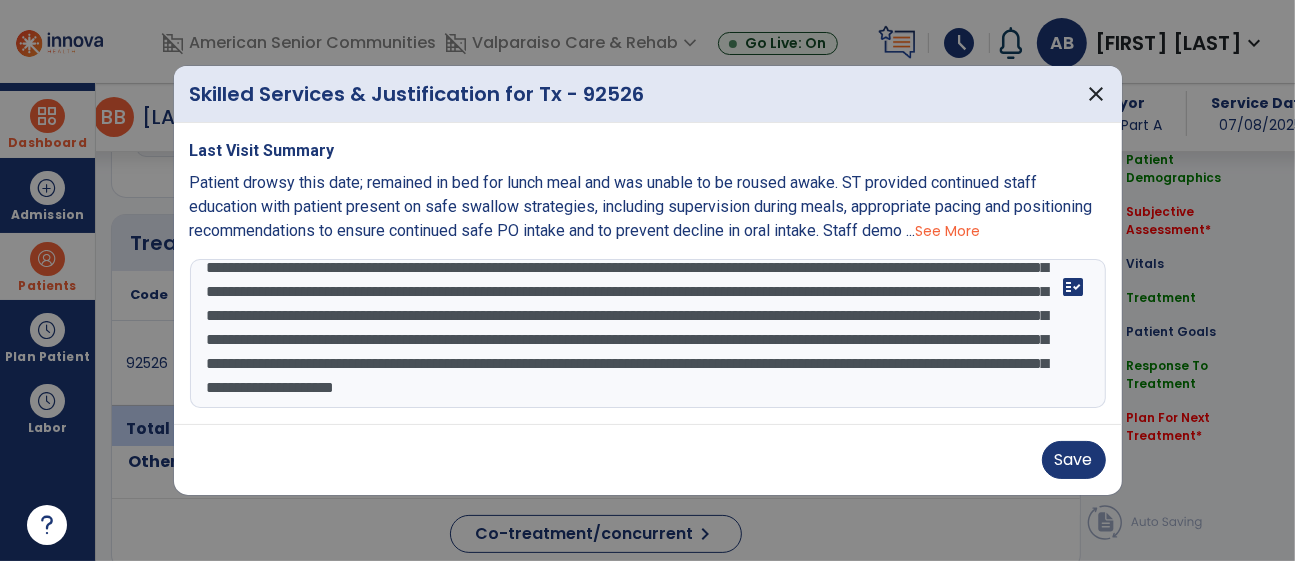 click on "**********" at bounding box center [648, 334] 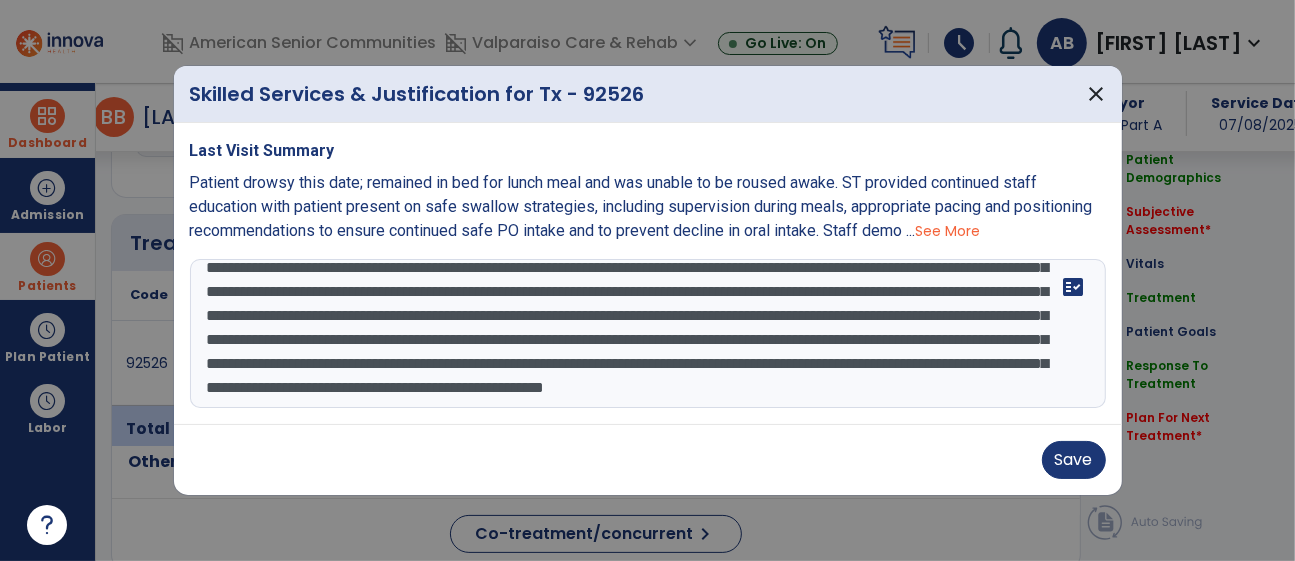 type on "**********" 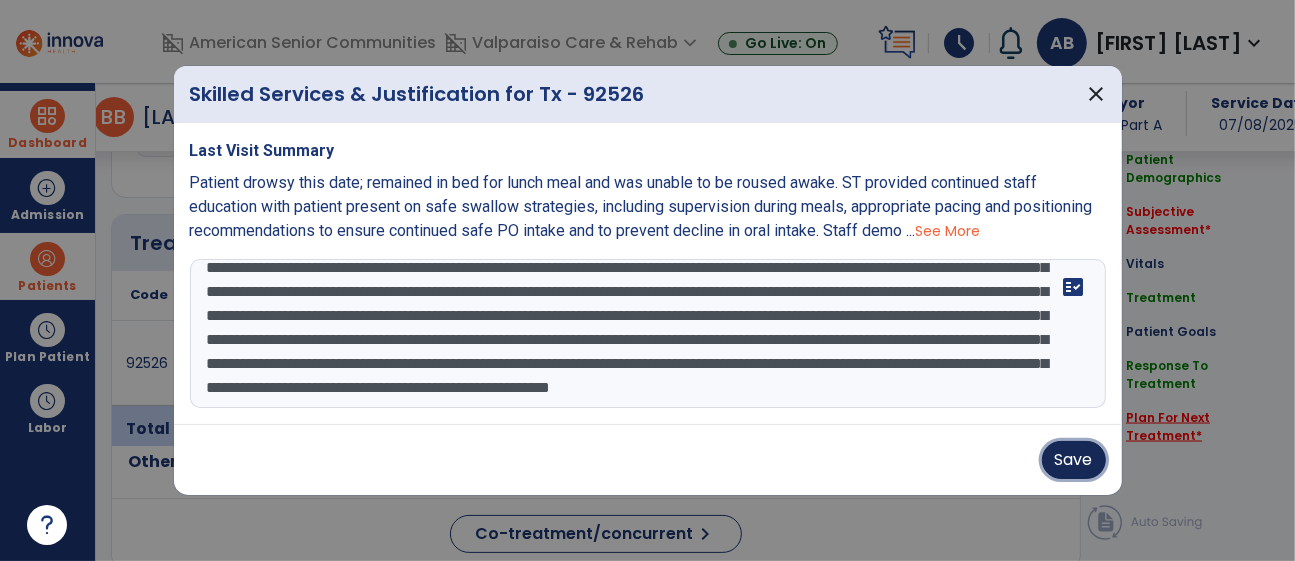 click on "Save" at bounding box center [1074, 460] 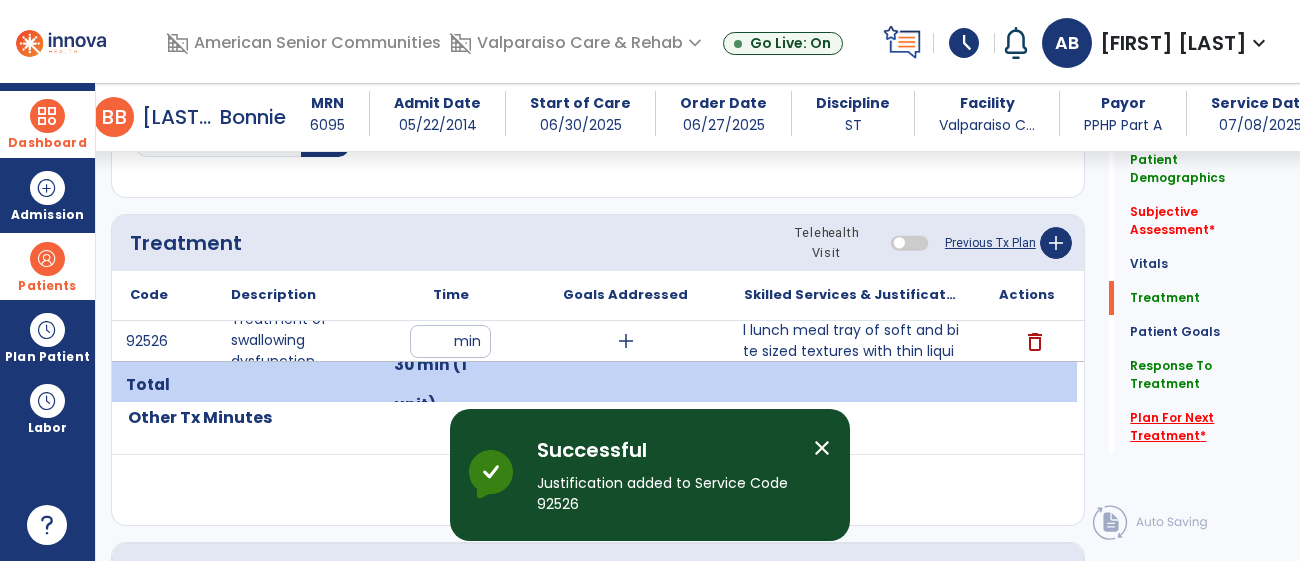 click on "Plan For Next Treatment   *" 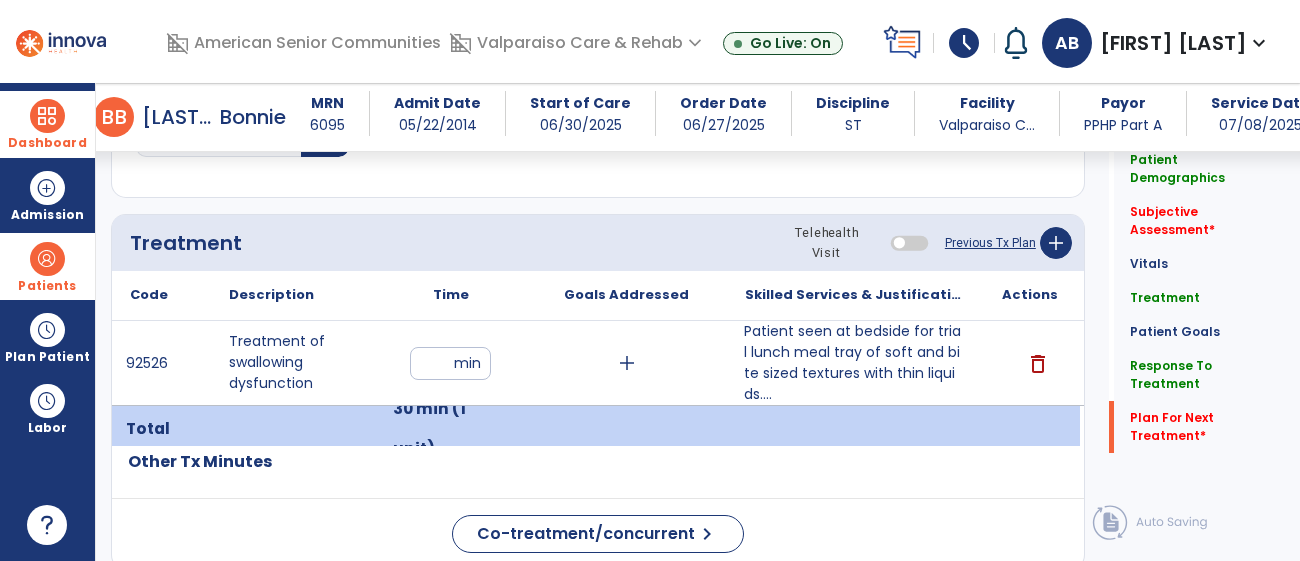 scroll, scrollTop: 3401, scrollLeft: 0, axis: vertical 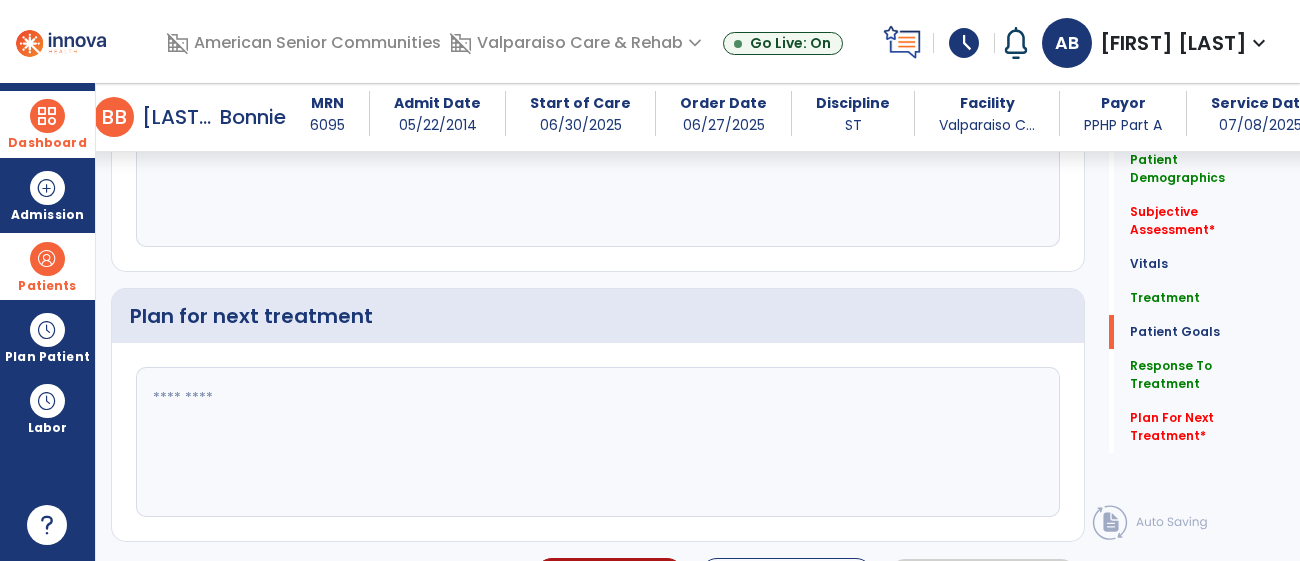 click 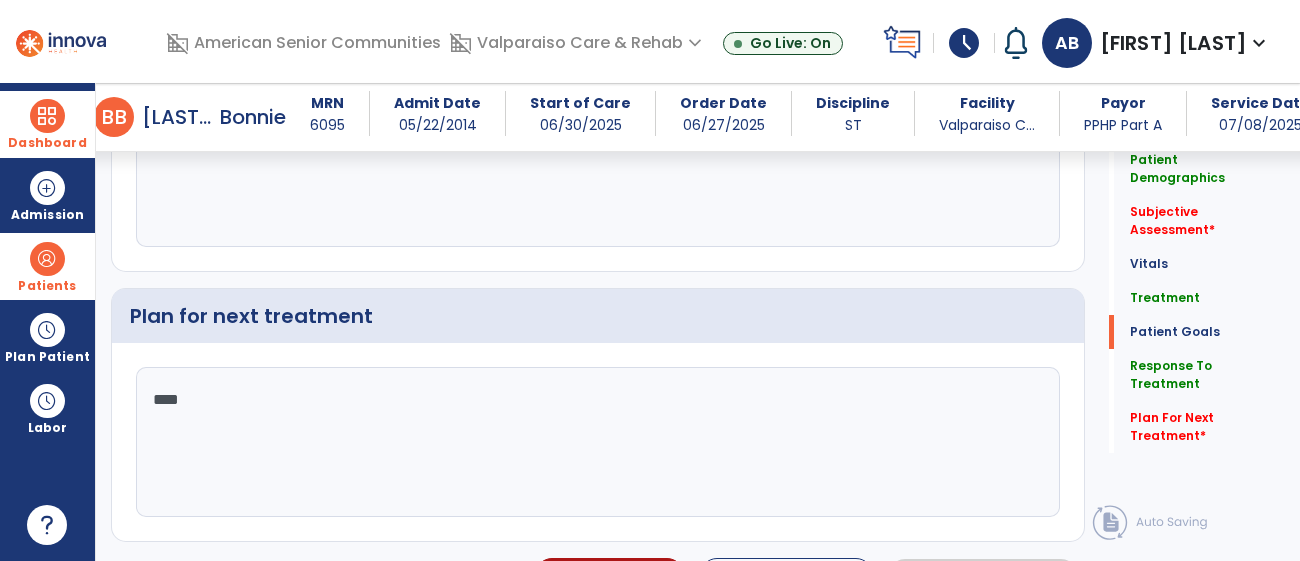 type on "*****" 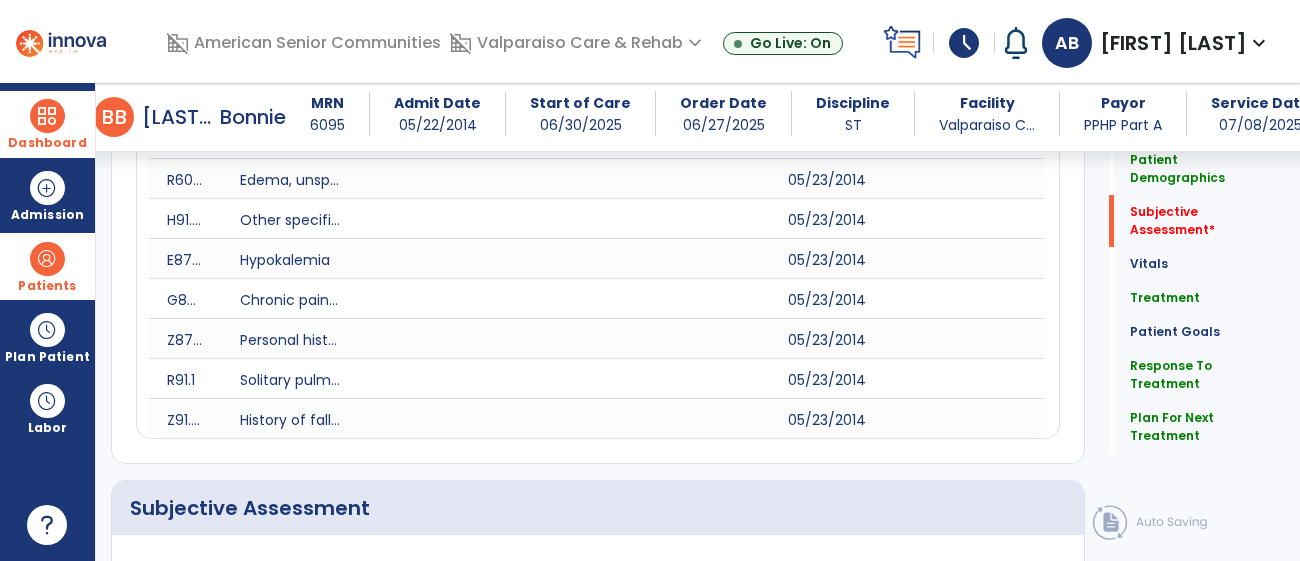 scroll, scrollTop: 1503, scrollLeft: 0, axis: vertical 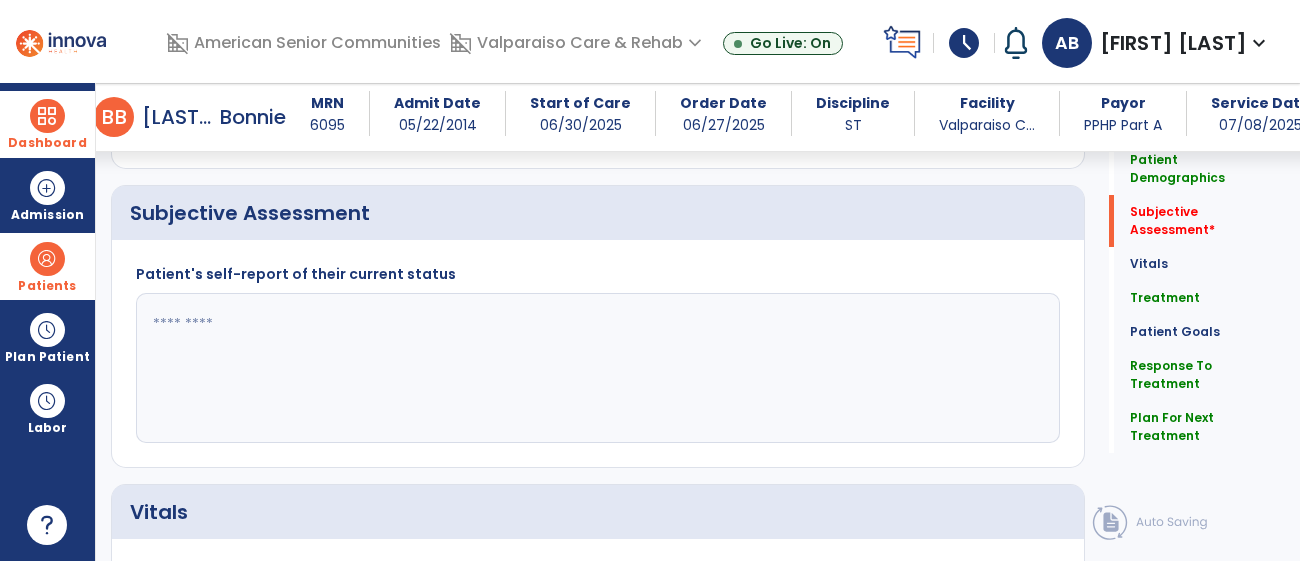 type on "**********" 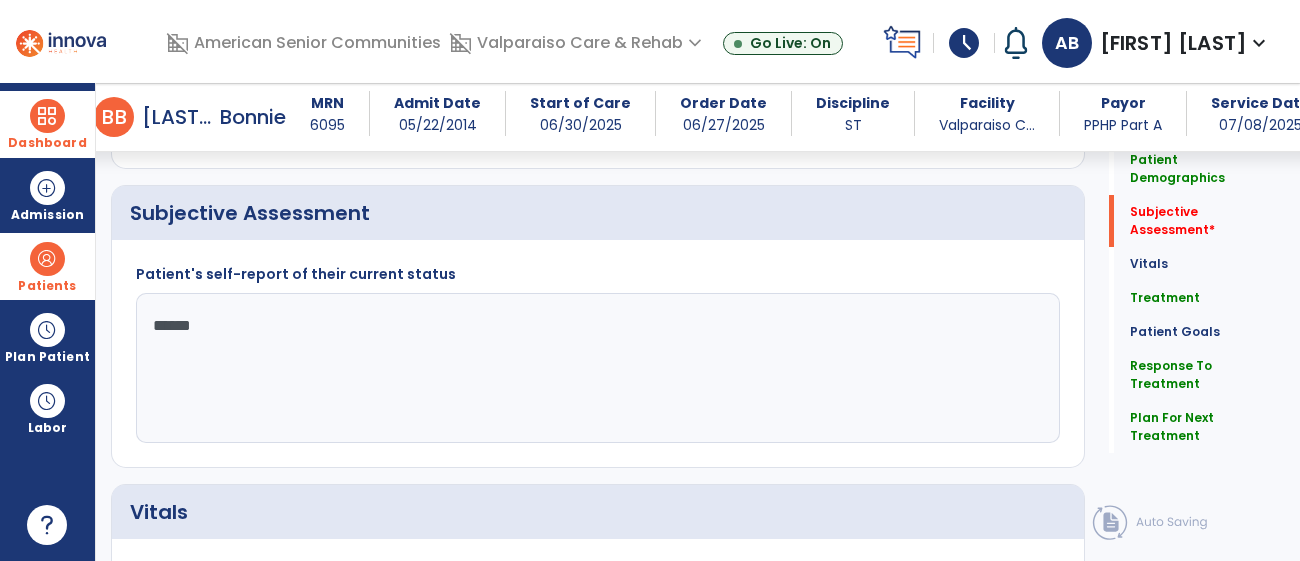 type on "*******" 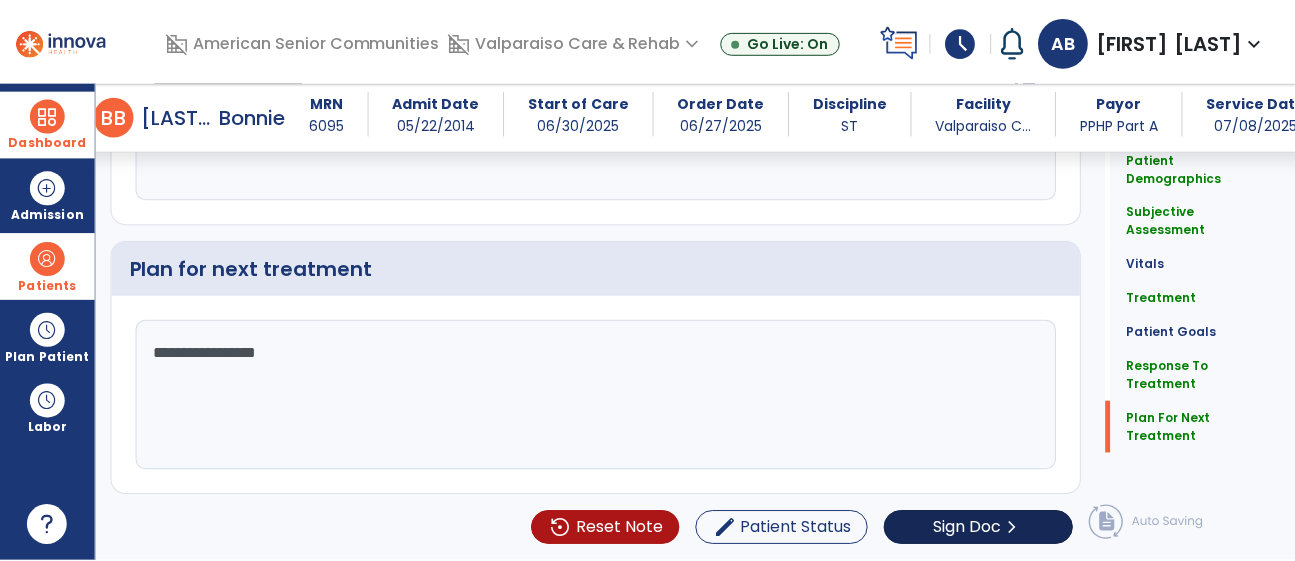 scroll, scrollTop: 3401, scrollLeft: 0, axis: vertical 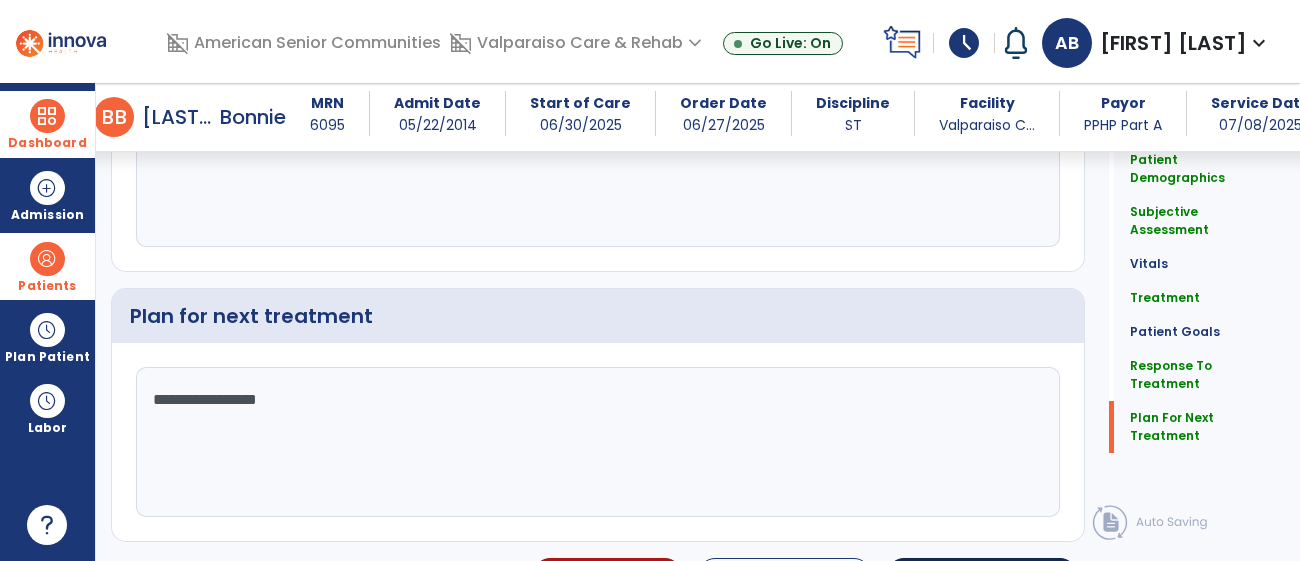 type on "**********" 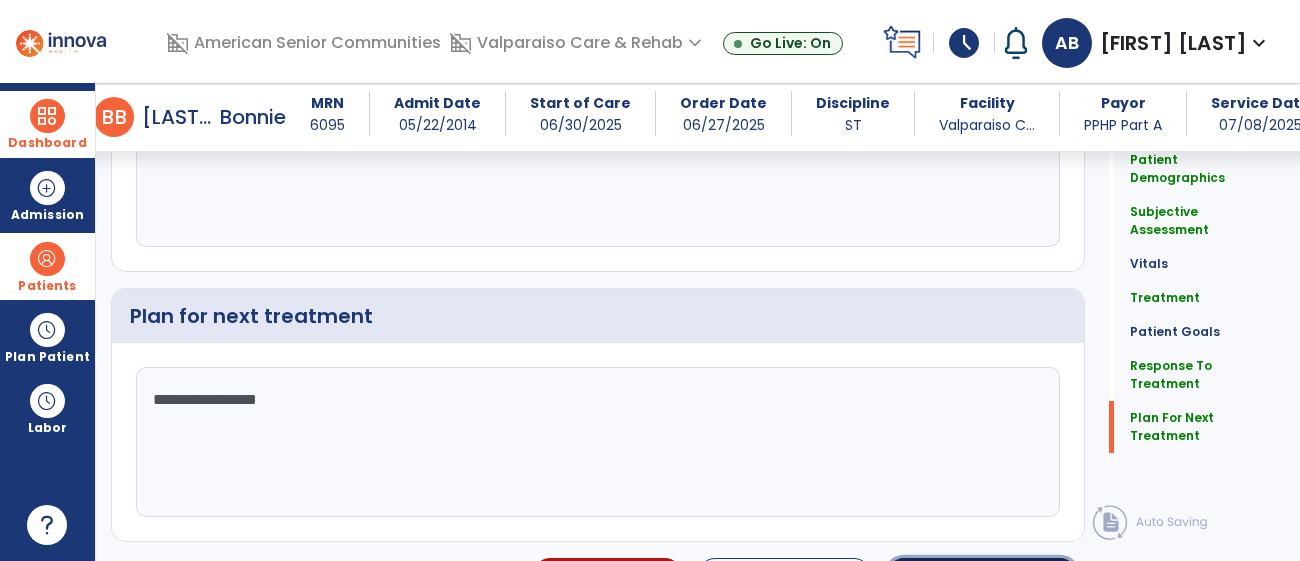 click on "Sign Doc" 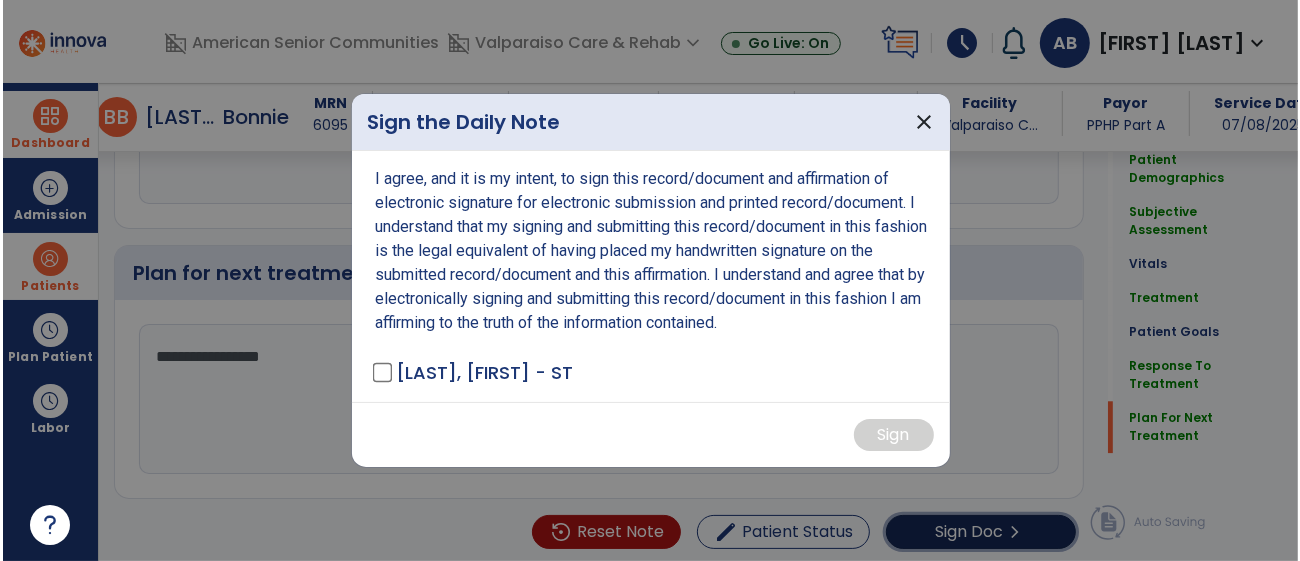 scroll, scrollTop: 3445, scrollLeft: 0, axis: vertical 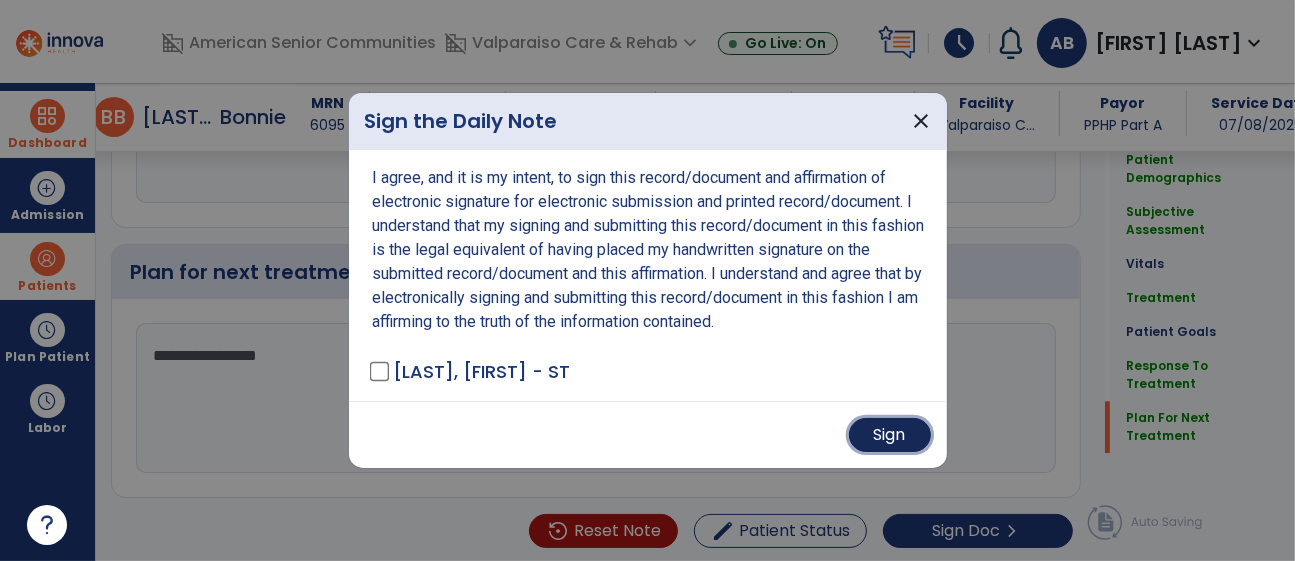 click on "Sign" at bounding box center [890, 435] 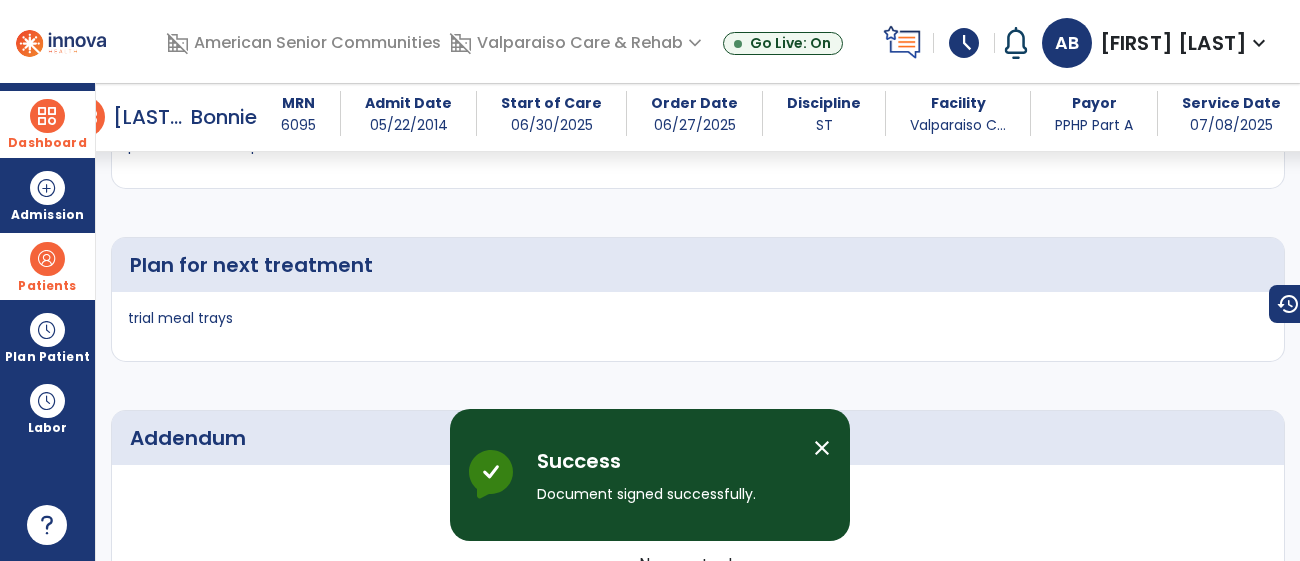 scroll, scrollTop: 5526, scrollLeft: 0, axis: vertical 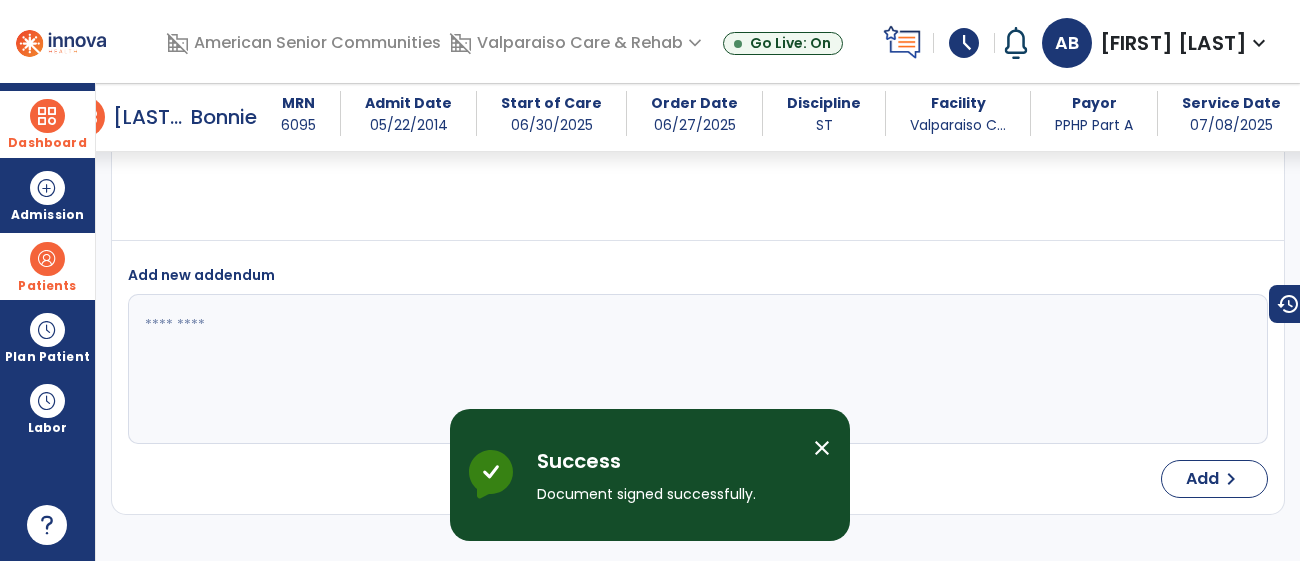 click on "Dashboard" at bounding box center (47, 124) 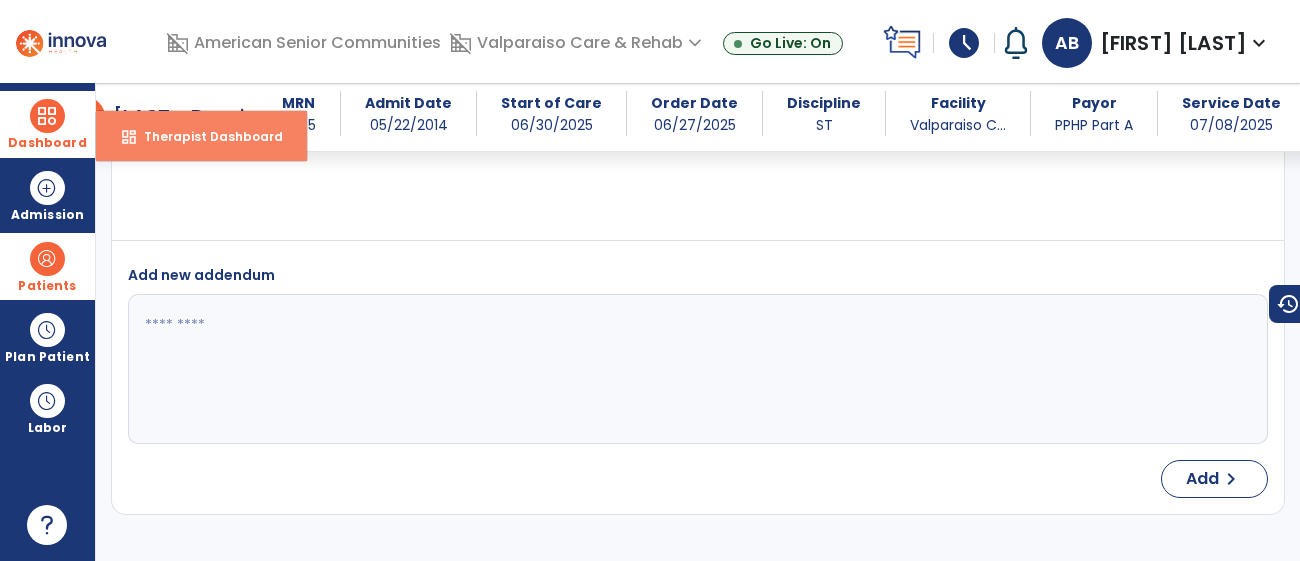 click on "Therapist Dashboard" at bounding box center [205, 136] 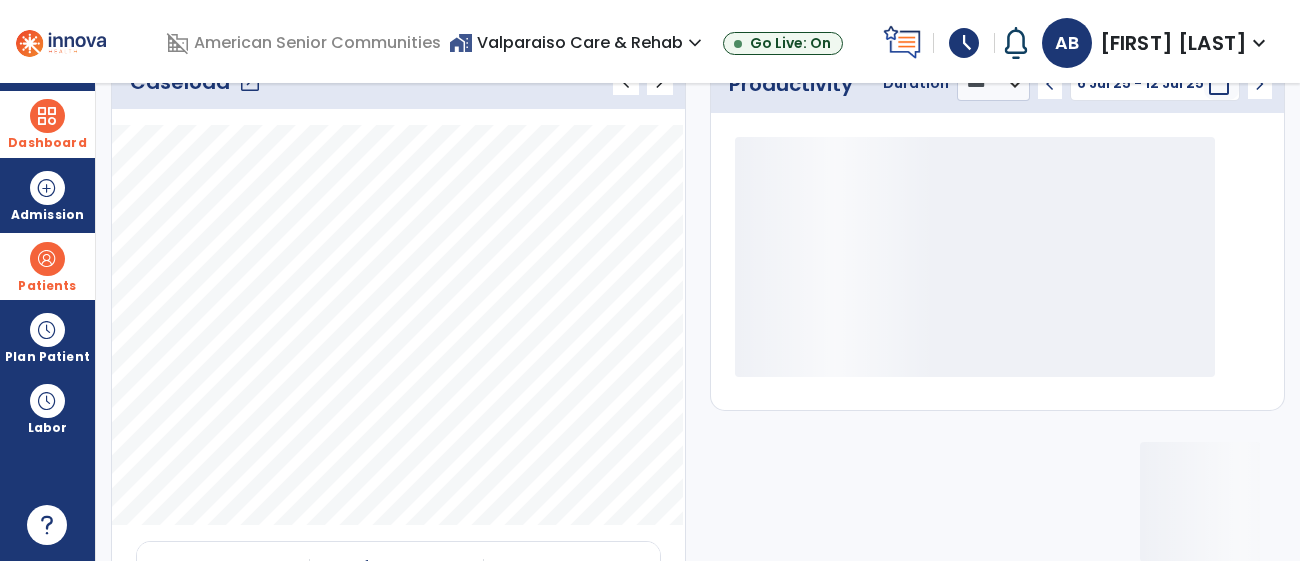 scroll, scrollTop: 133, scrollLeft: 0, axis: vertical 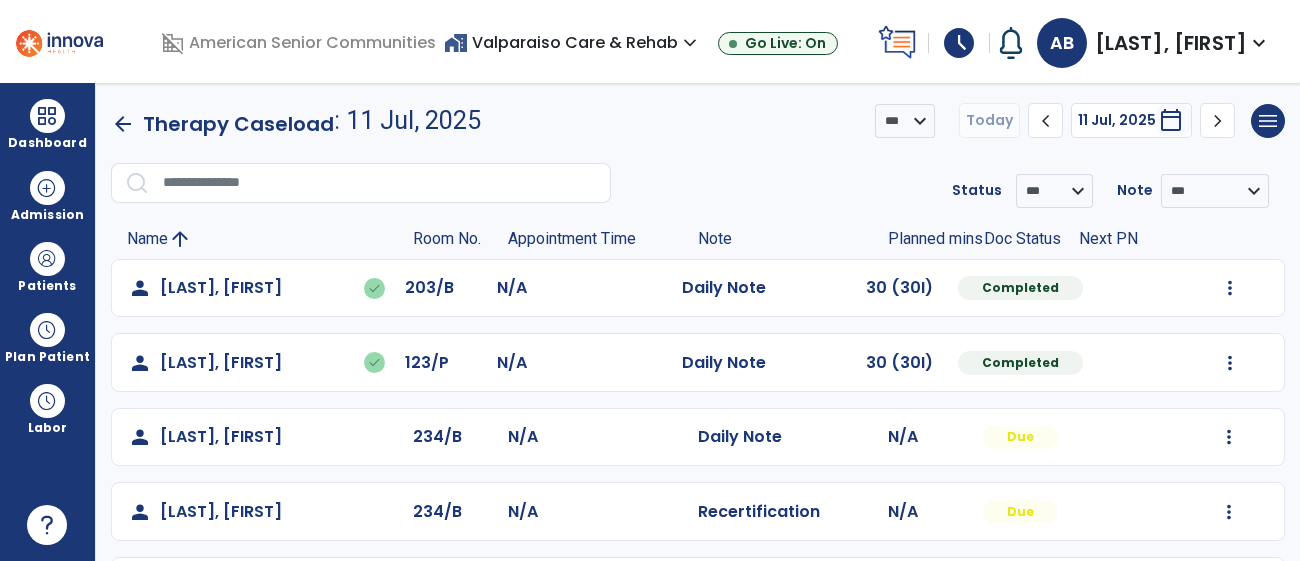 click on "chevron_left" 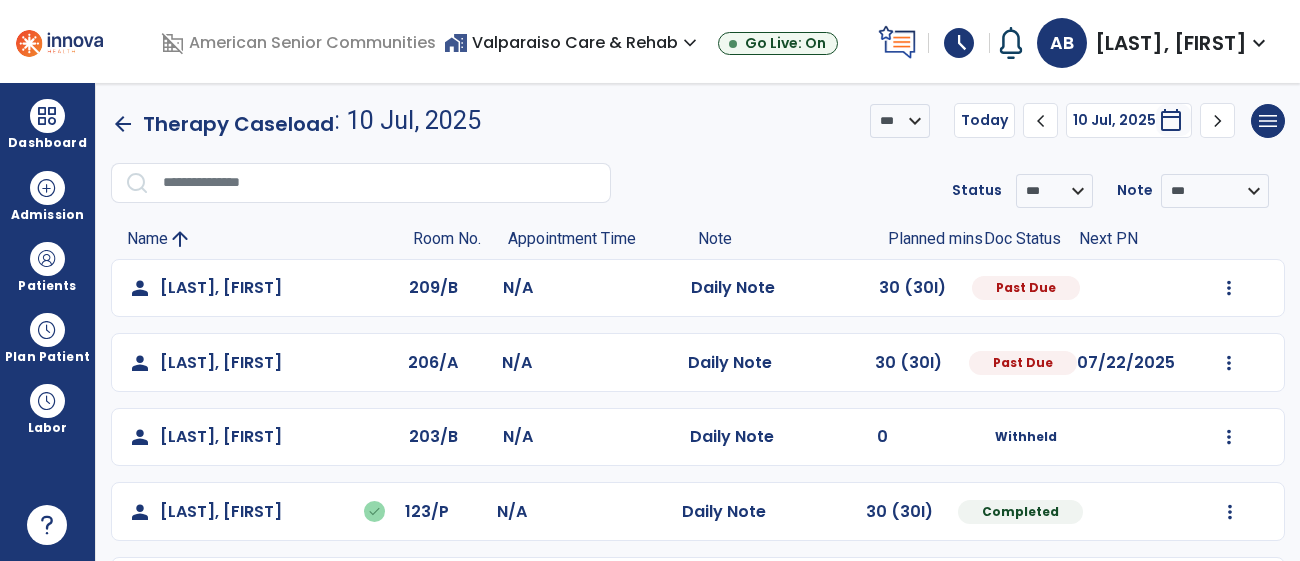 click on "chevron_left" 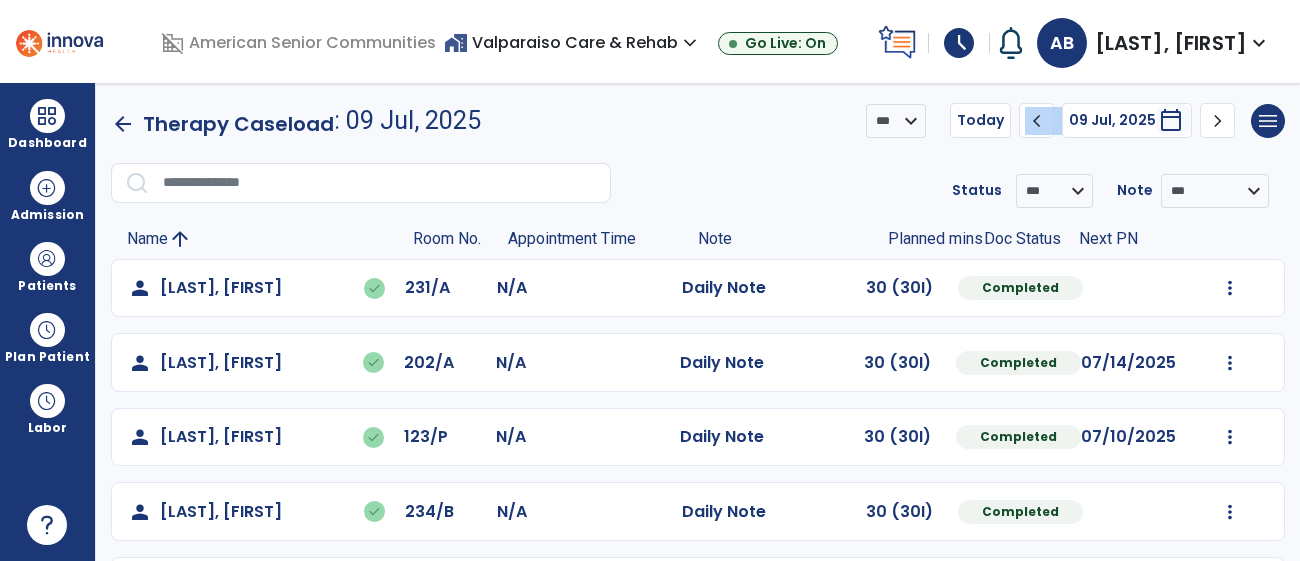click on "chevron_left" 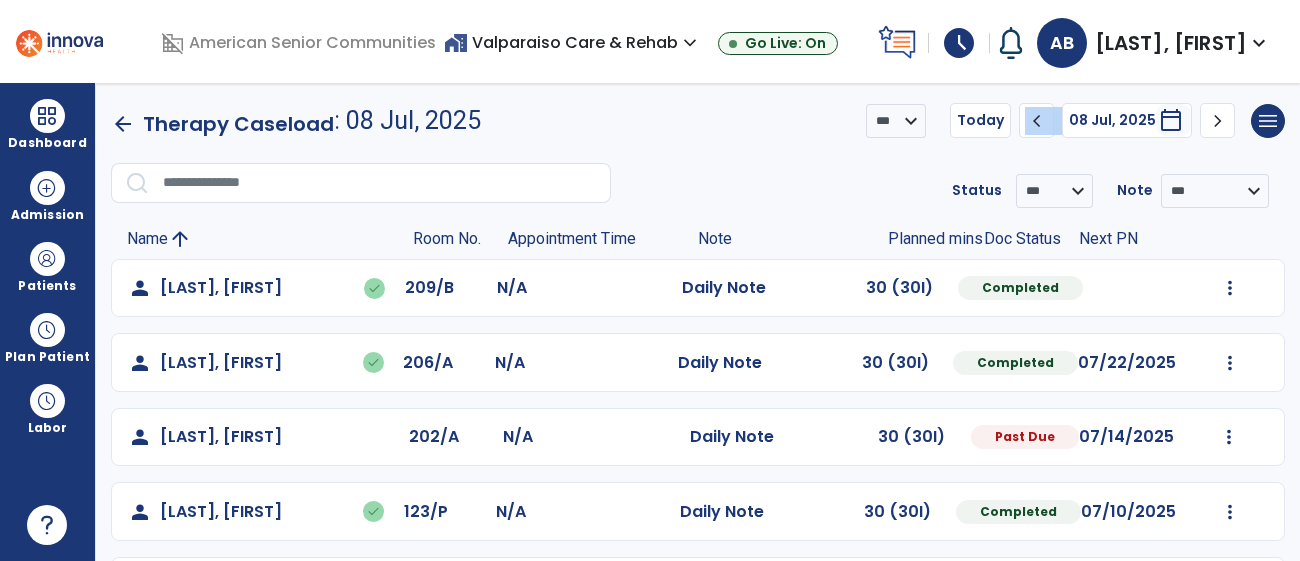 click on "chevron_left" 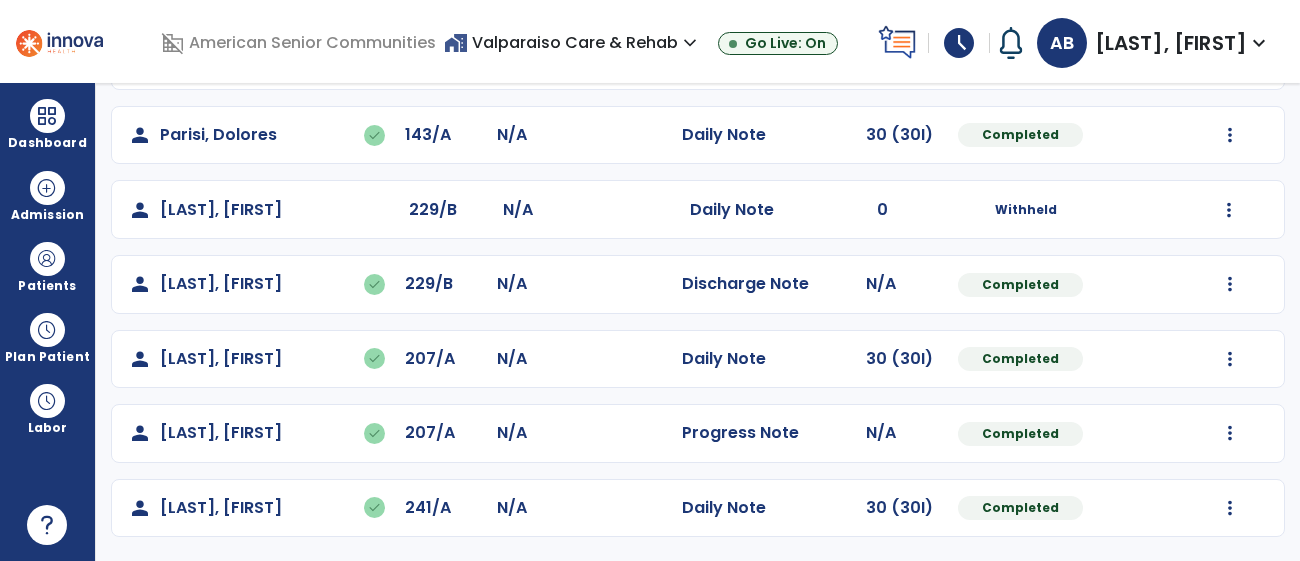 scroll, scrollTop: 0, scrollLeft: 0, axis: both 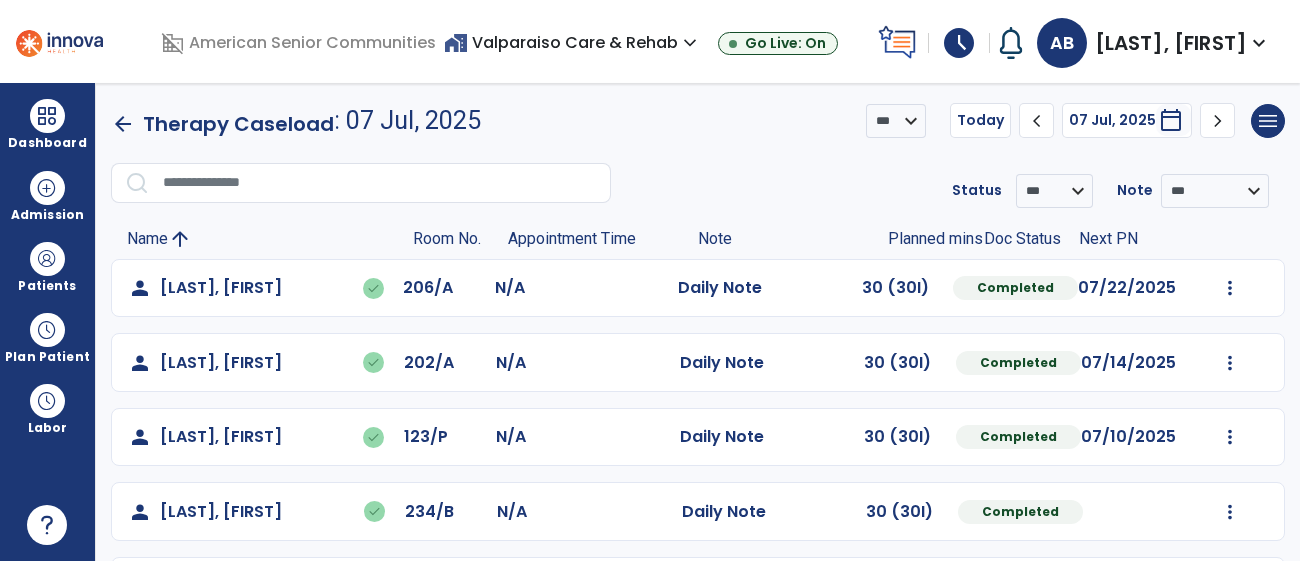 click on "chevron_right" 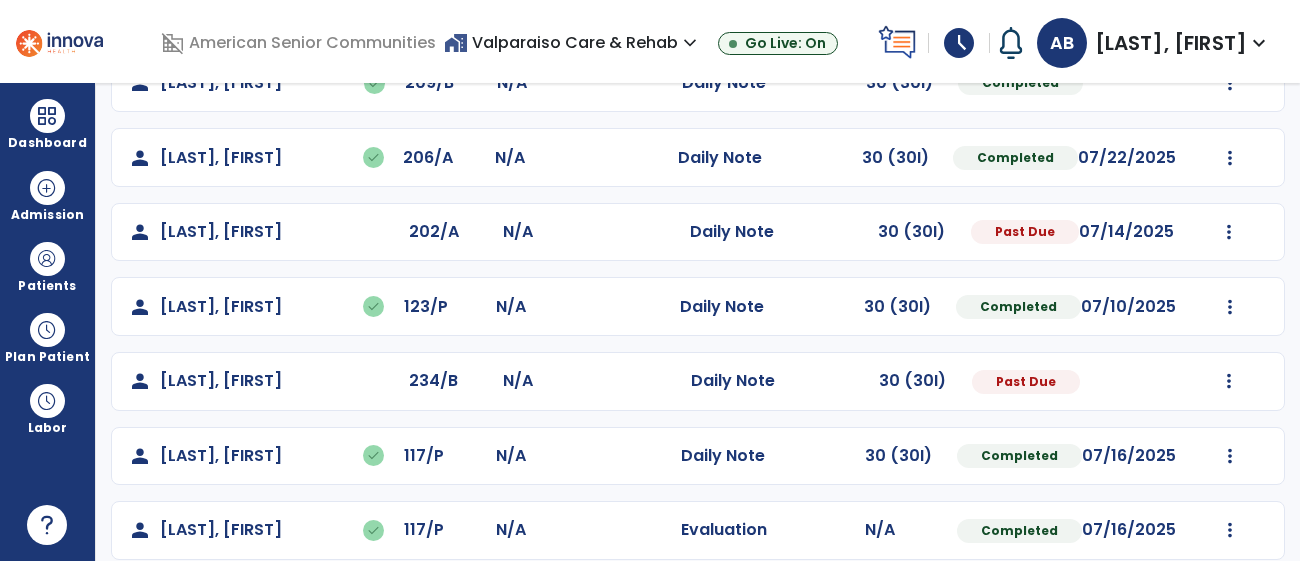 scroll, scrollTop: 199, scrollLeft: 0, axis: vertical 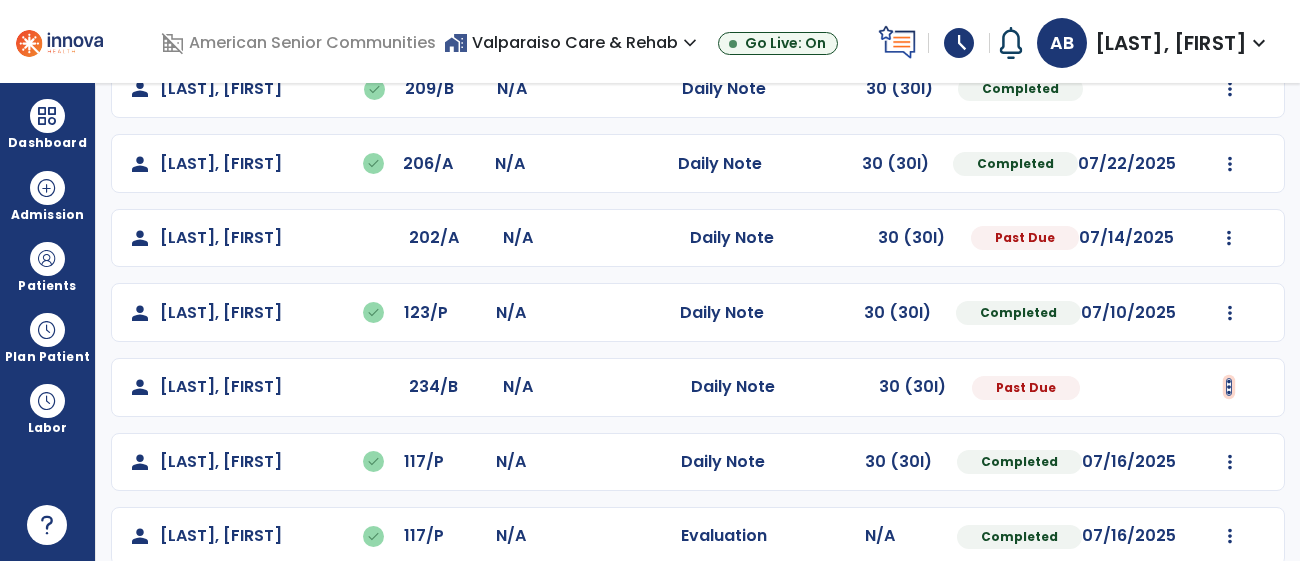 click at bounding box center (1230, 89) 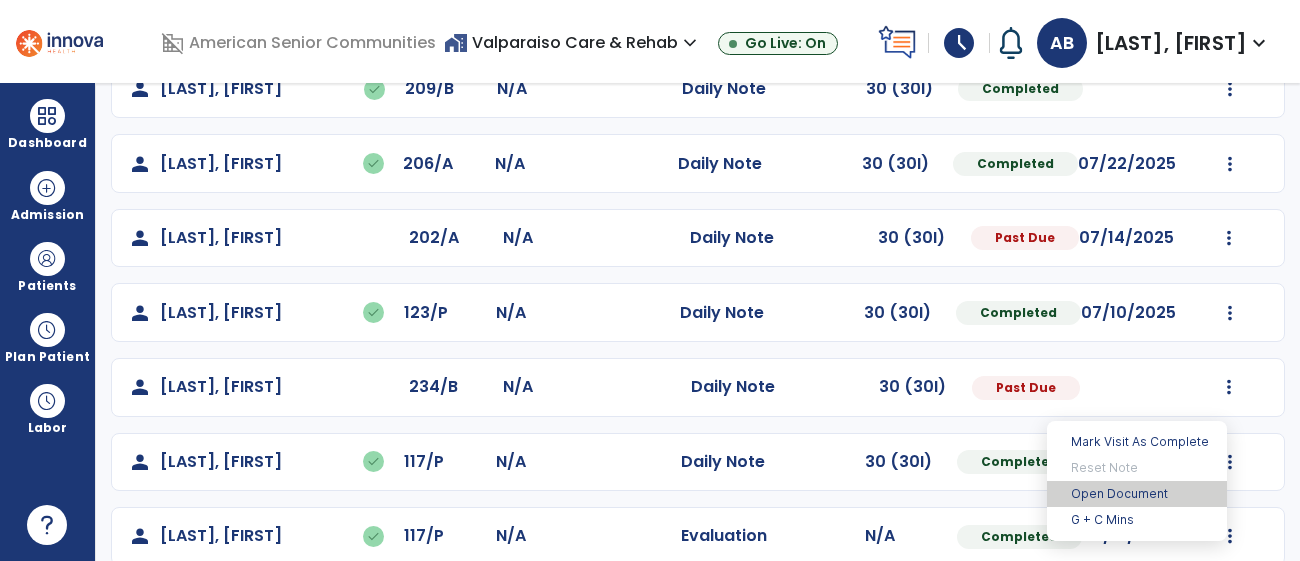 click on "Open Document" at bounding box center (1137, 494) 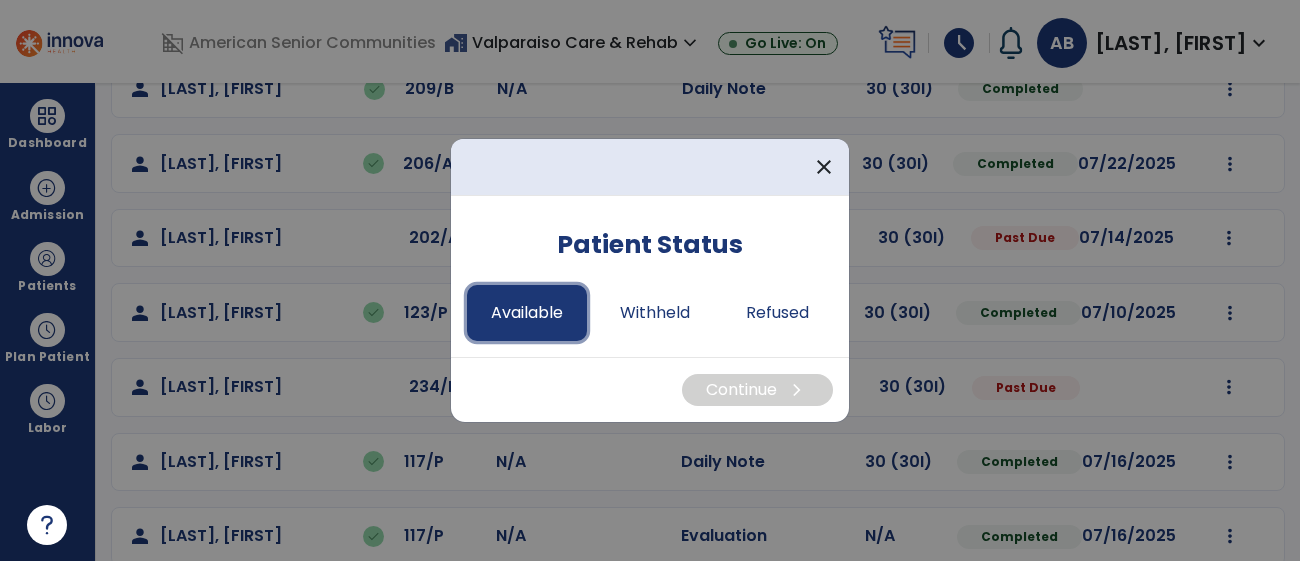 click on "Available" at bounding box center [527, 313] 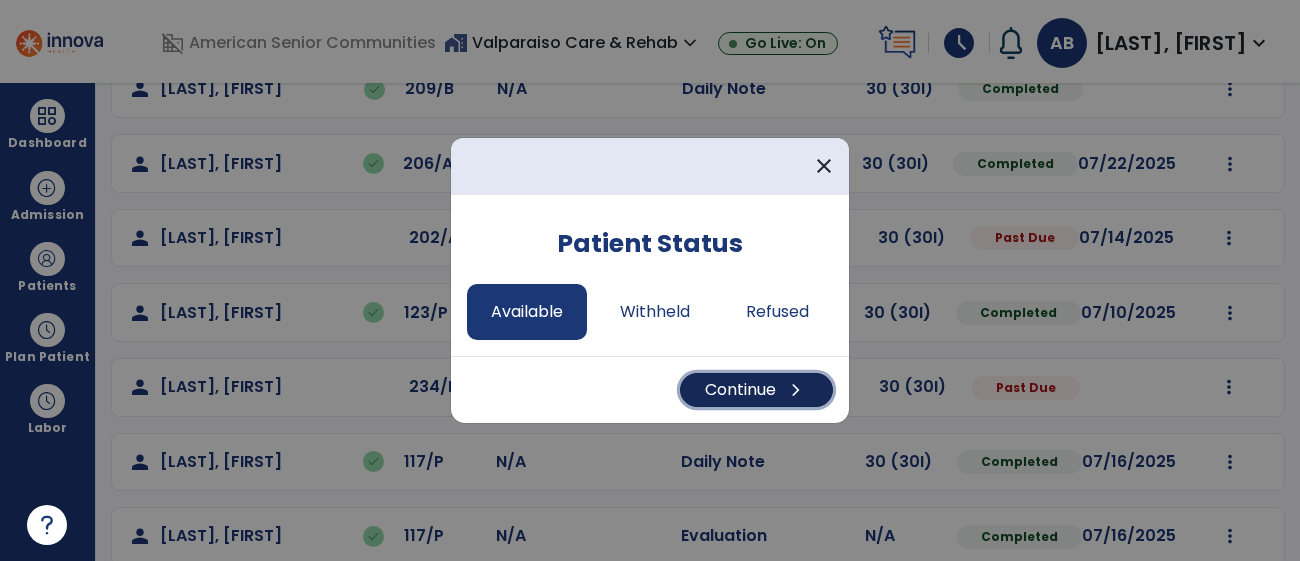 click on "Continue   chevron_right" at bounding box center (756, 390) 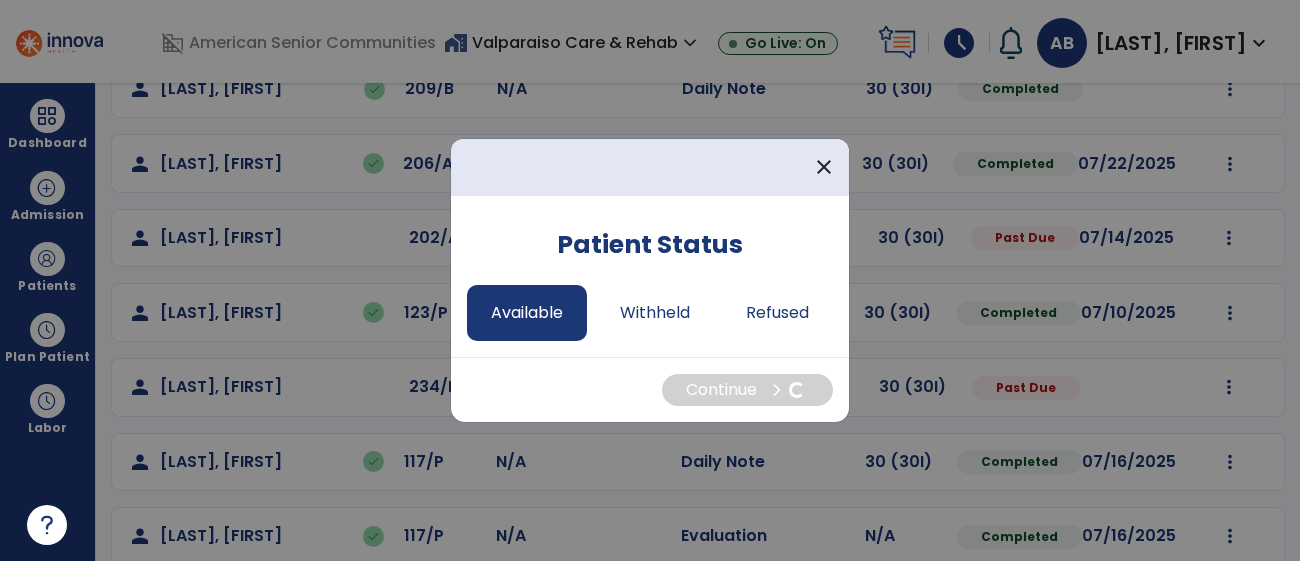 select on "*" 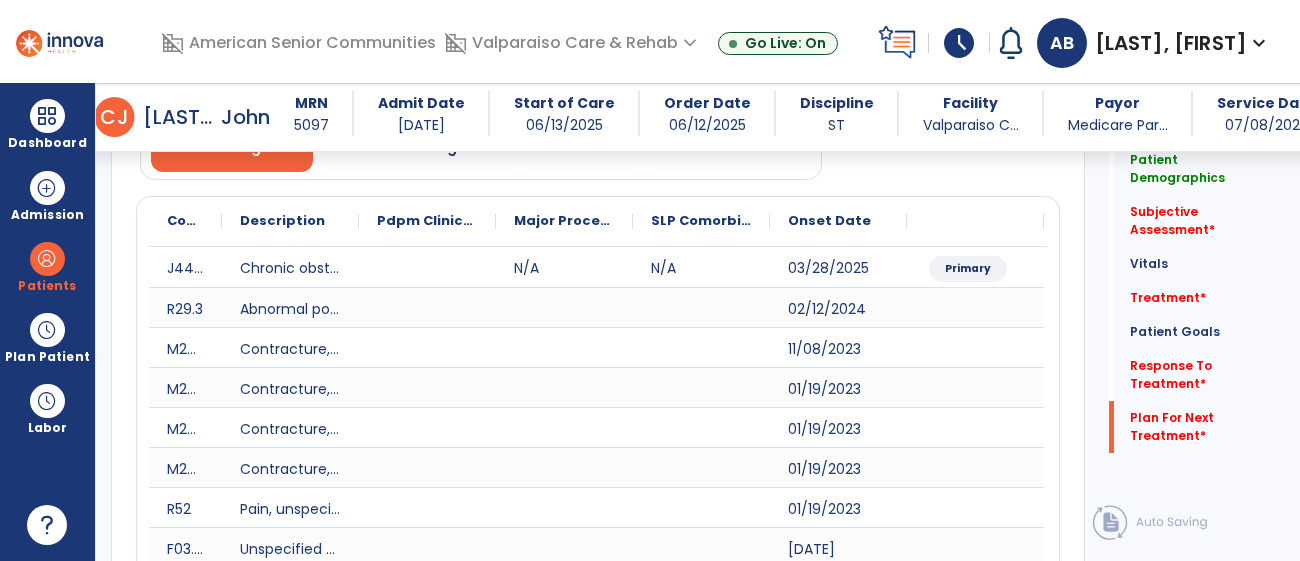 scroll, scrollTop: 2978, scrollLeft: 0, axis: vertical 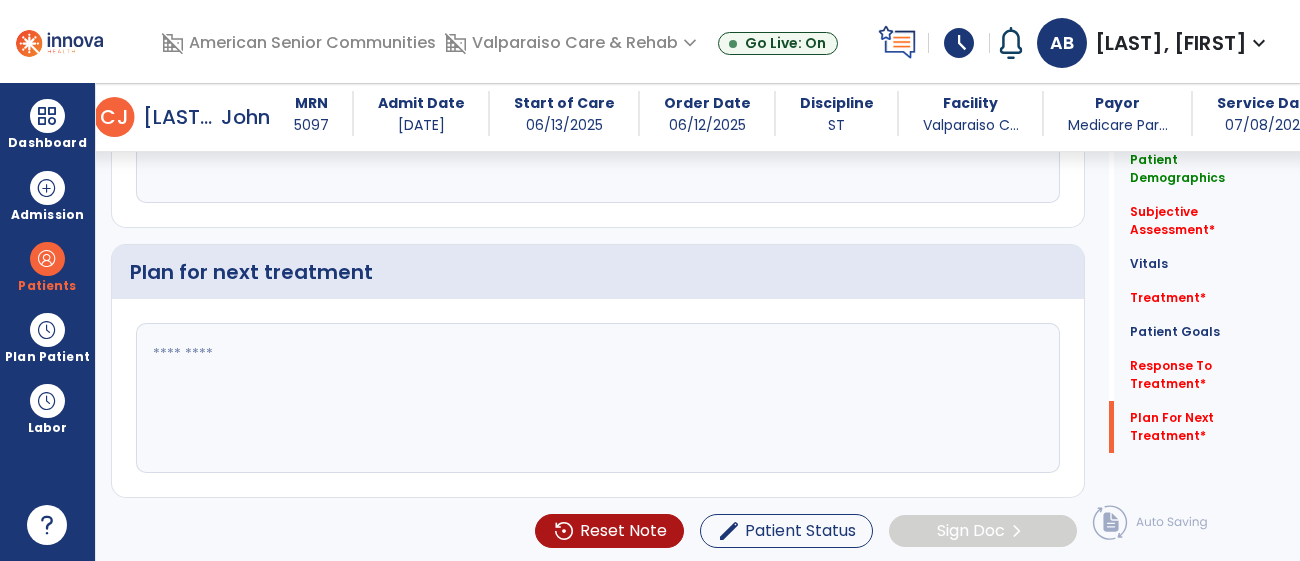 click 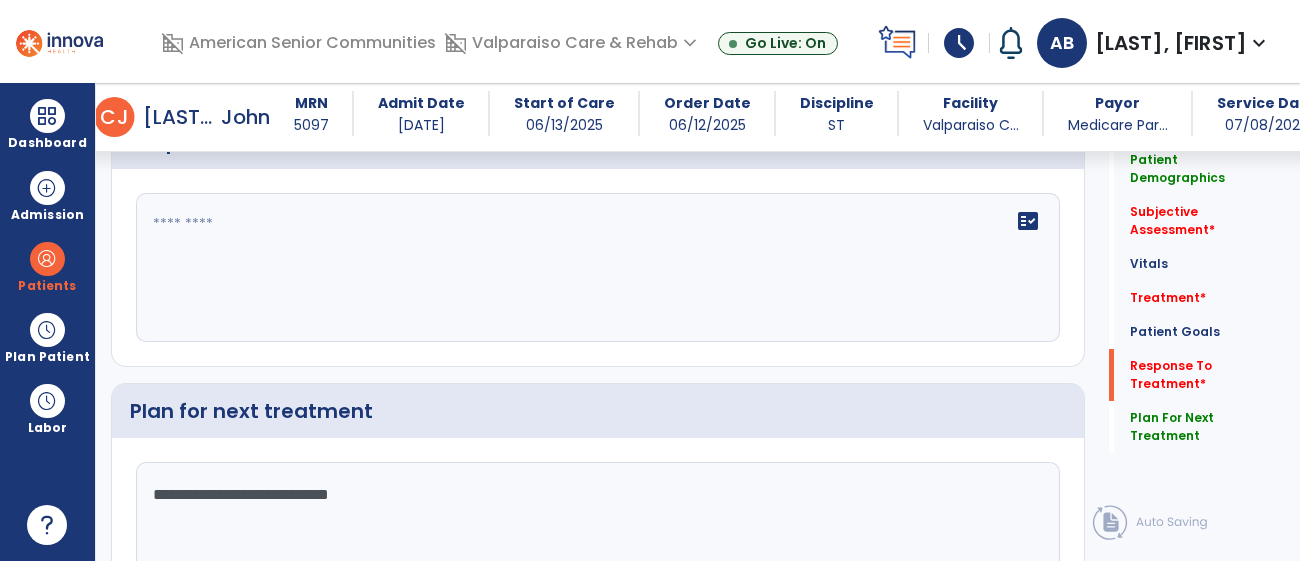 scroll, scrollTop: 2802, scrollLeft: 0, axis: vertical 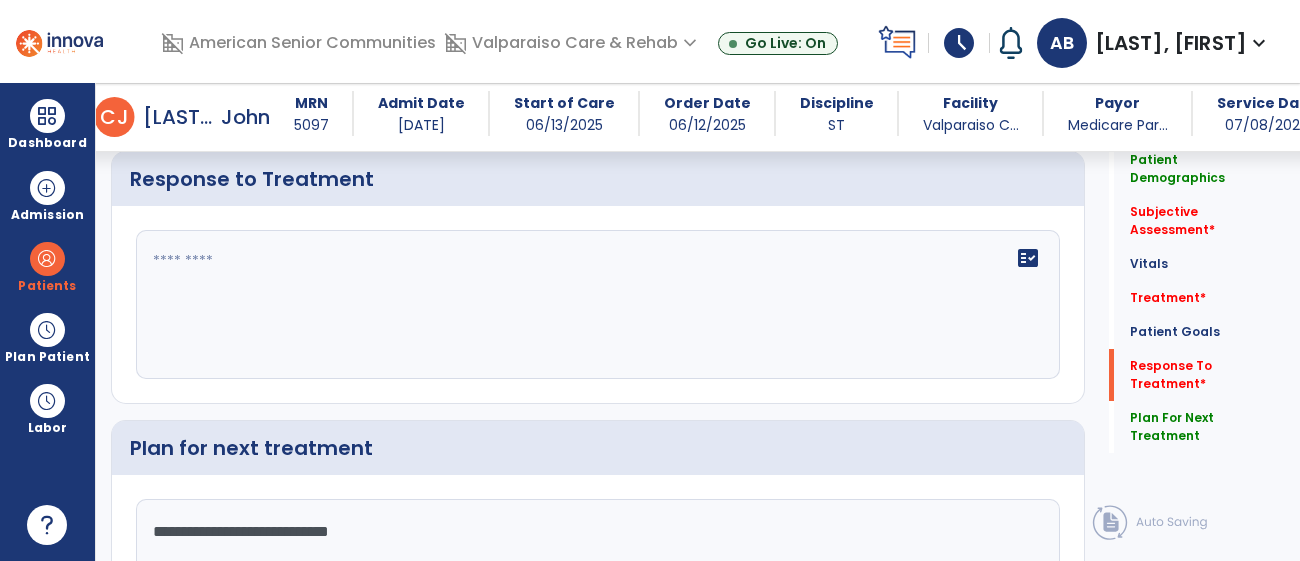 type on "**********" 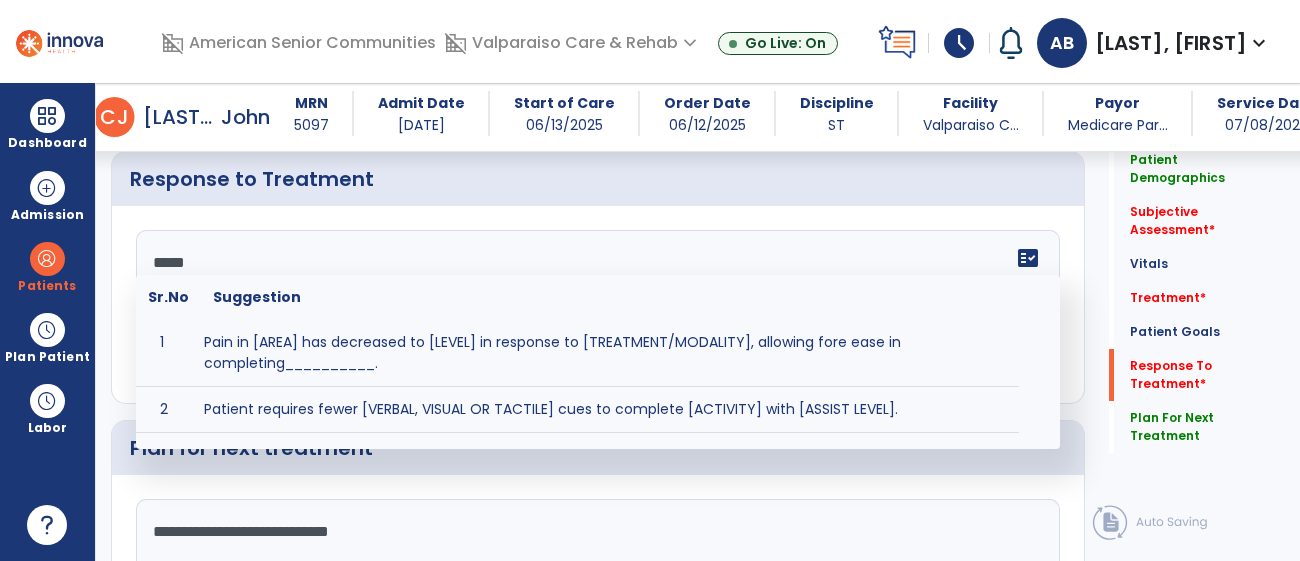 type on "******" 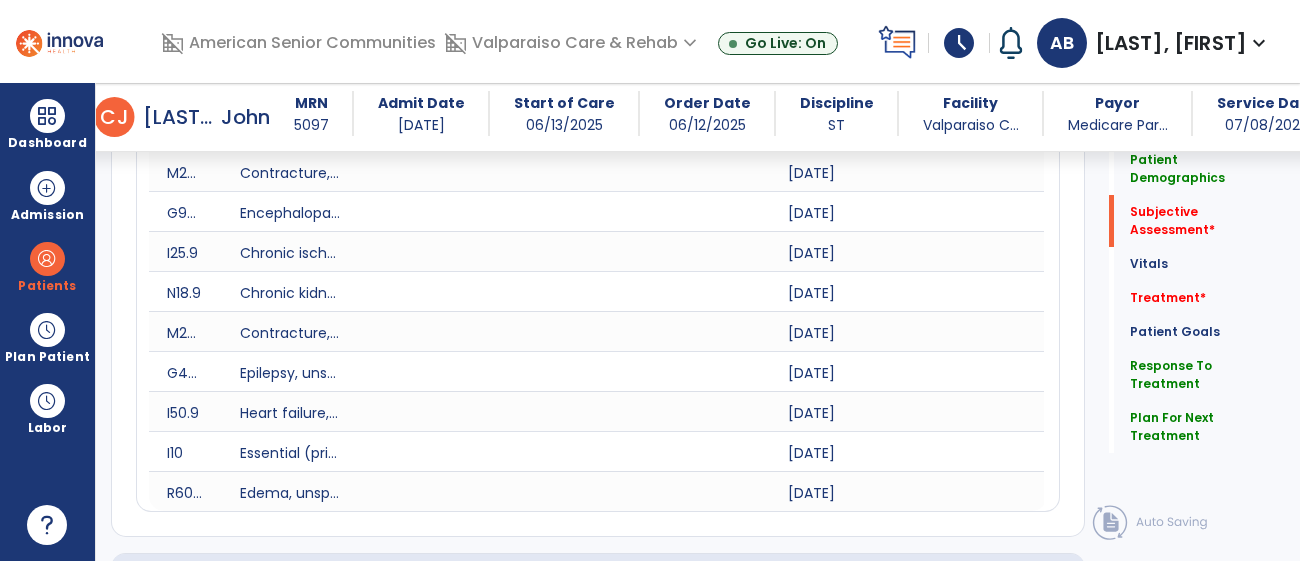 scroll, scrollTop: 1373, scrollLeft: 0, axis: vertical 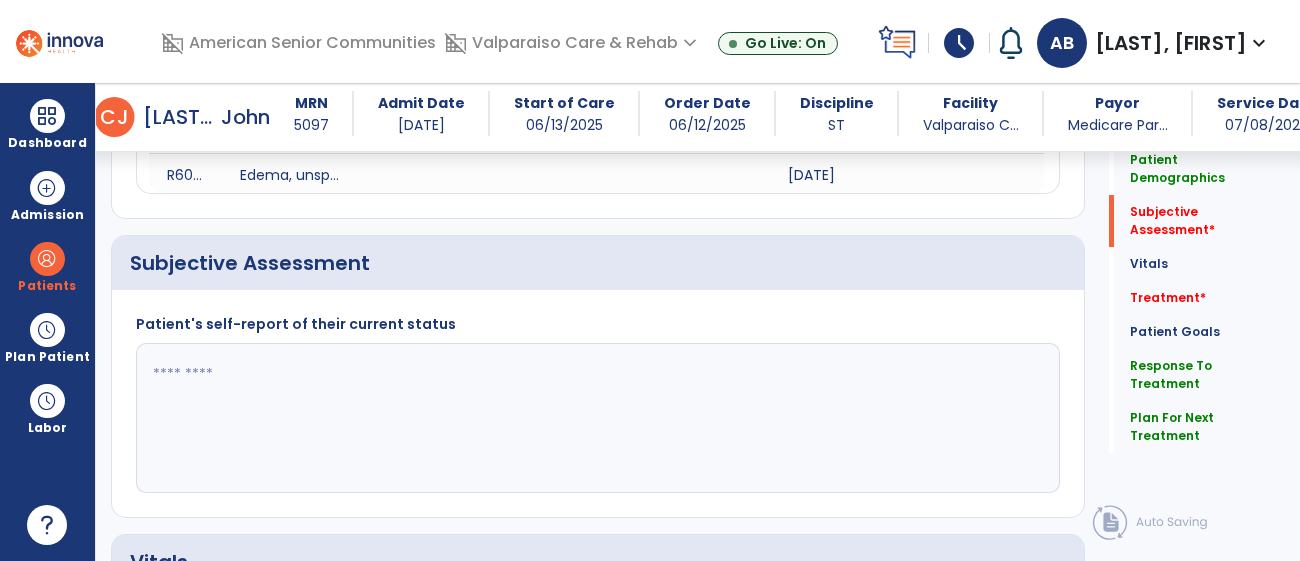 type on "********" 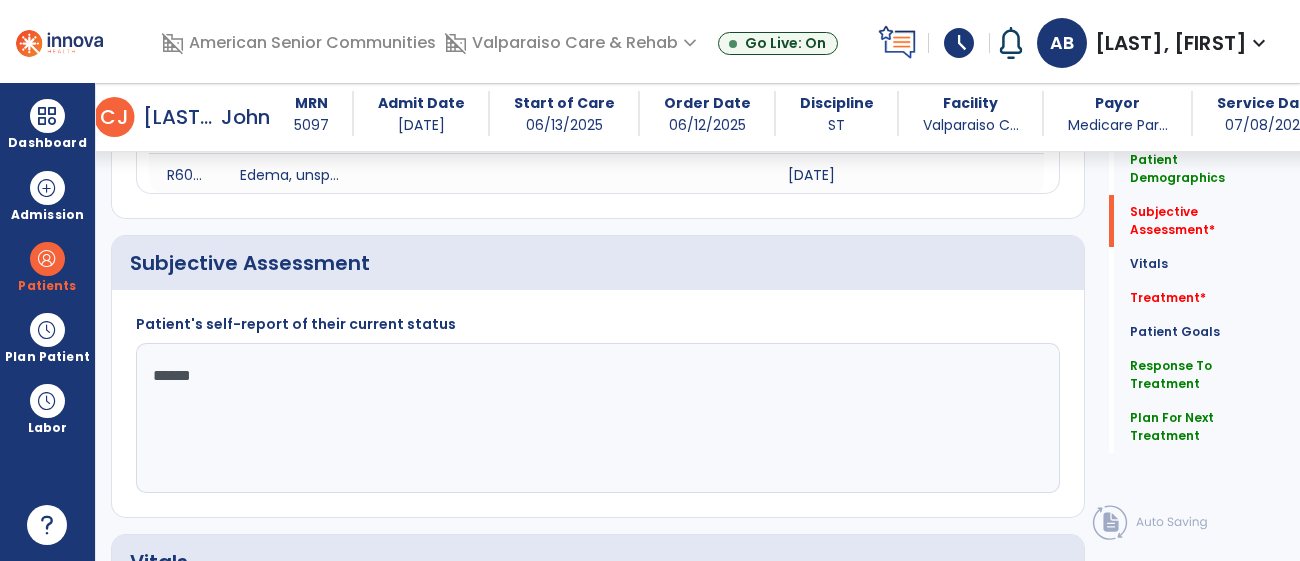 type on "*******" 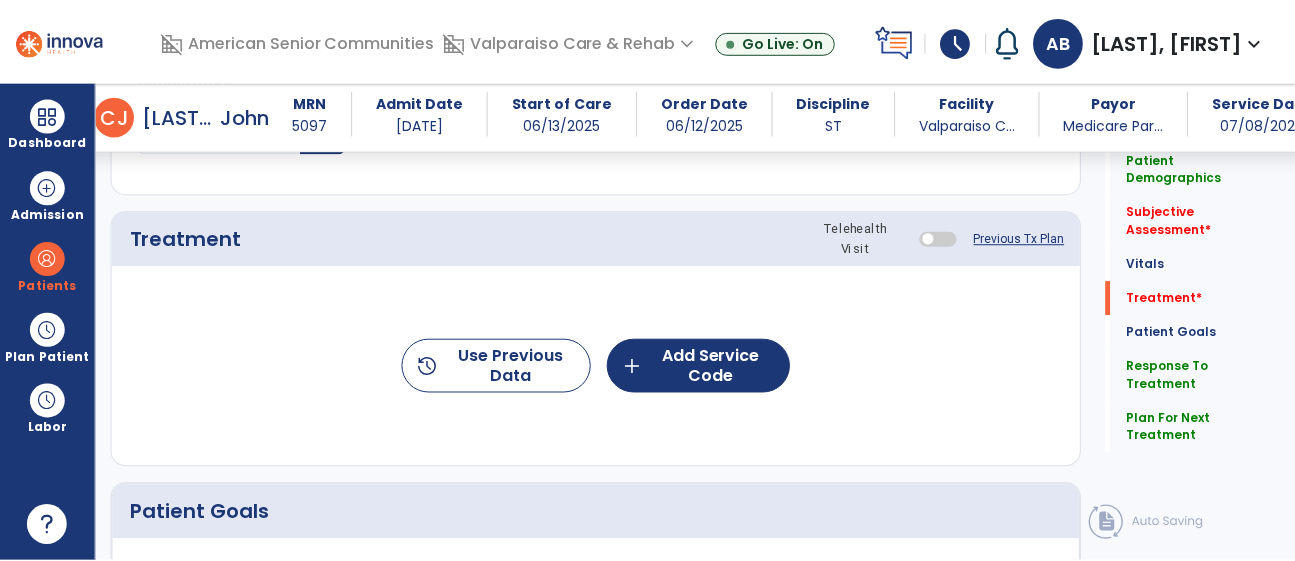 scroll, scrollTop: 2135, scrollLeft: 0, axis: vertical 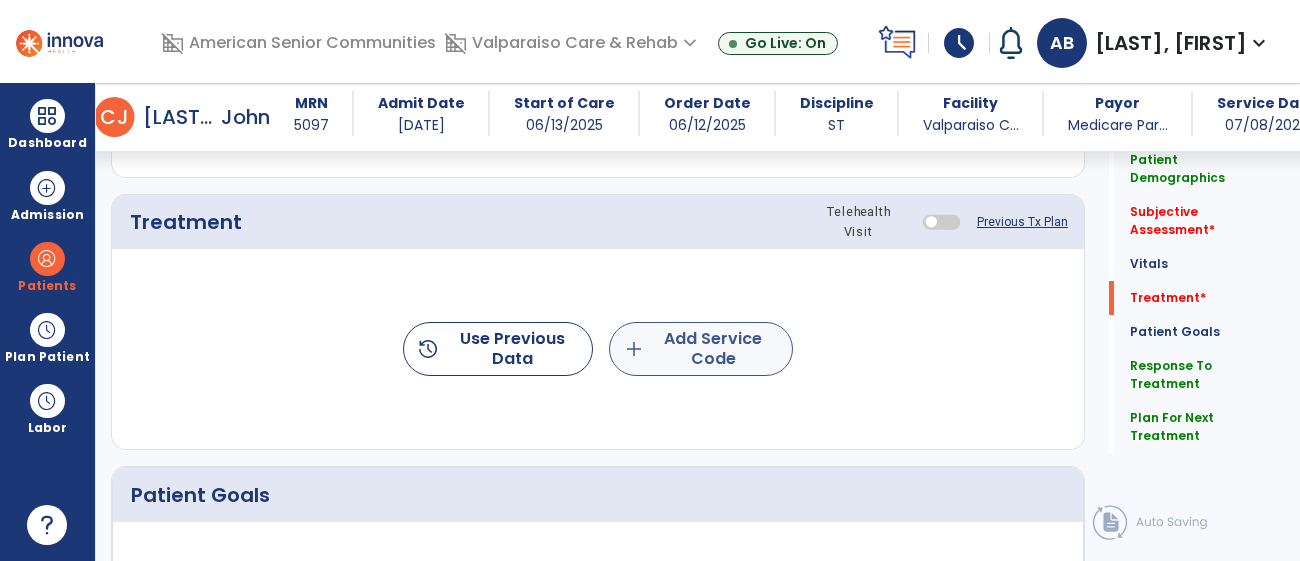 type on "**********" 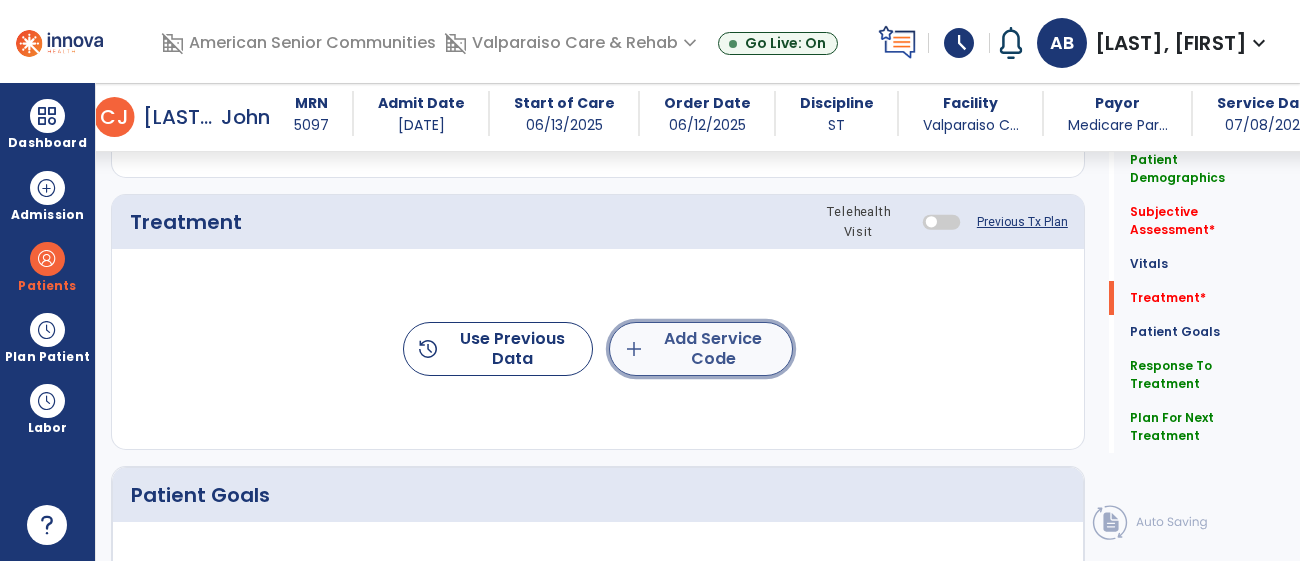 click on "add  Add Service Code" 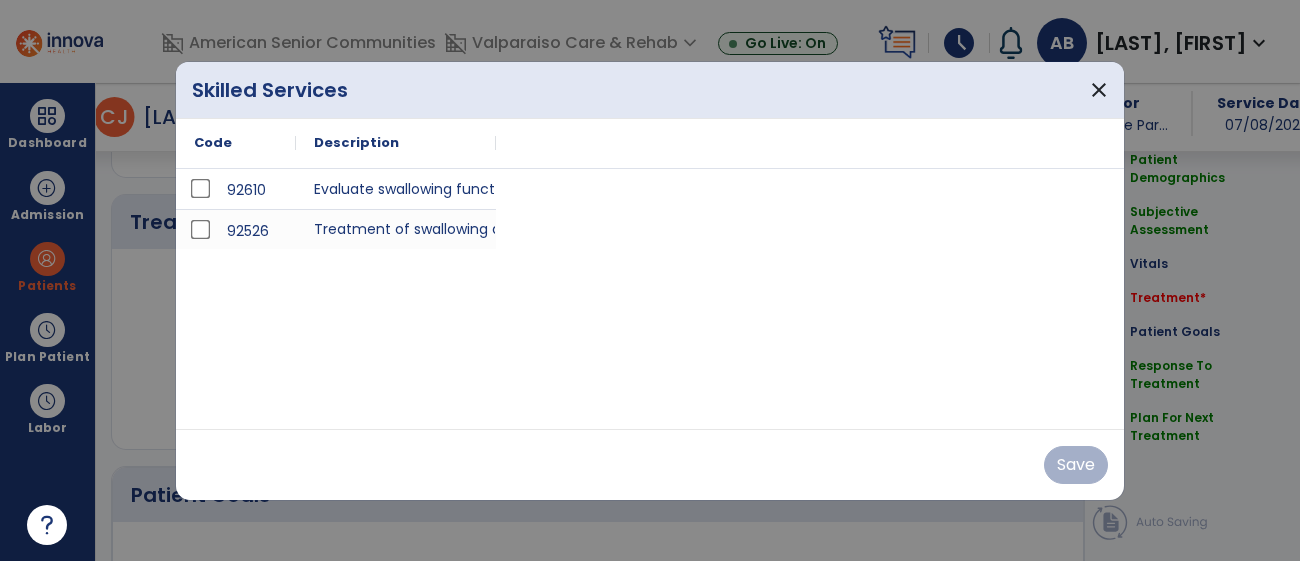 click on "92610 Evaluate swallowing function   92526 Treatment of swallowing dysfunction" at bounding box center (650, 209) 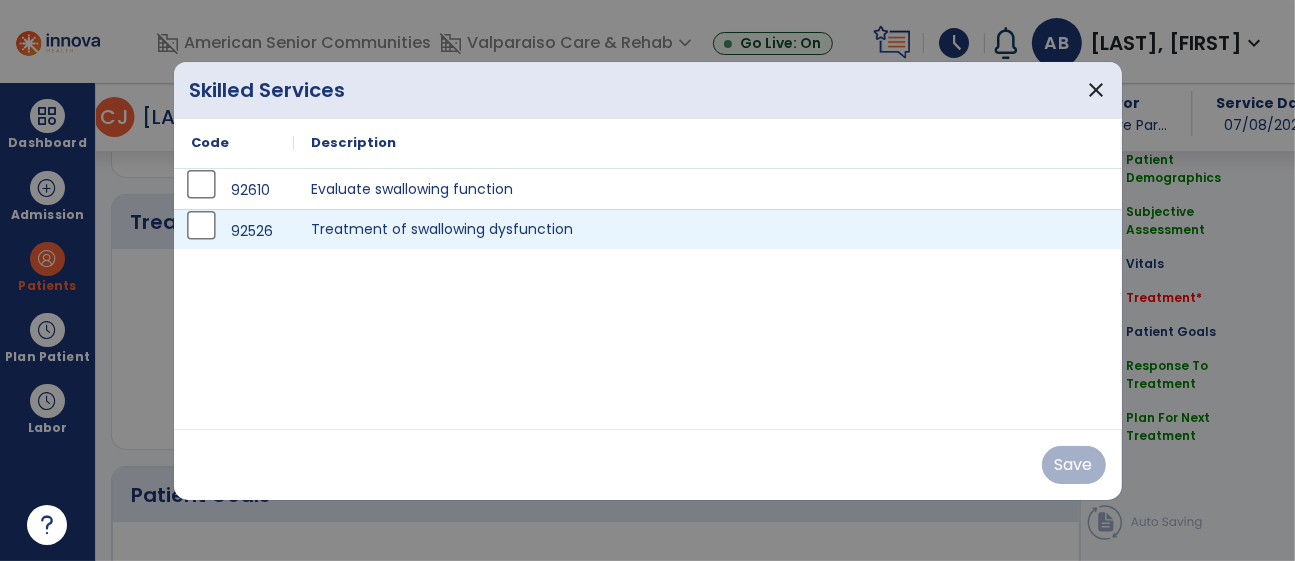 scroll, scrollTop: 2135, scrollLeft: 0, axis: vertical 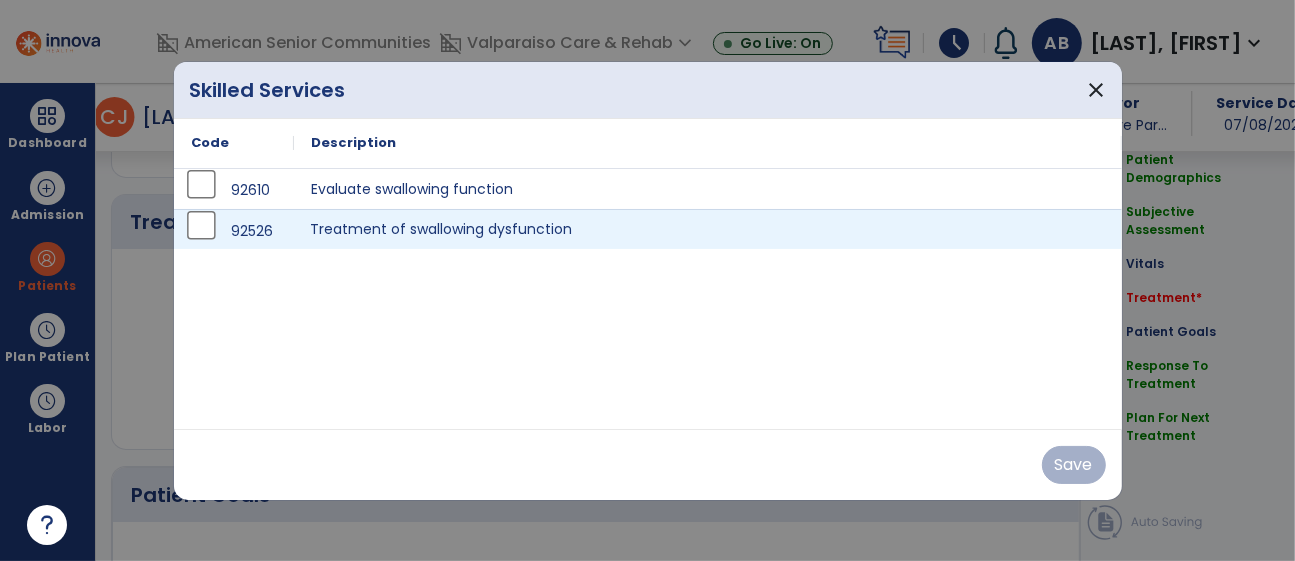 click on "Treatment of swallowing dysfunction" at bounding box center [708, 229] 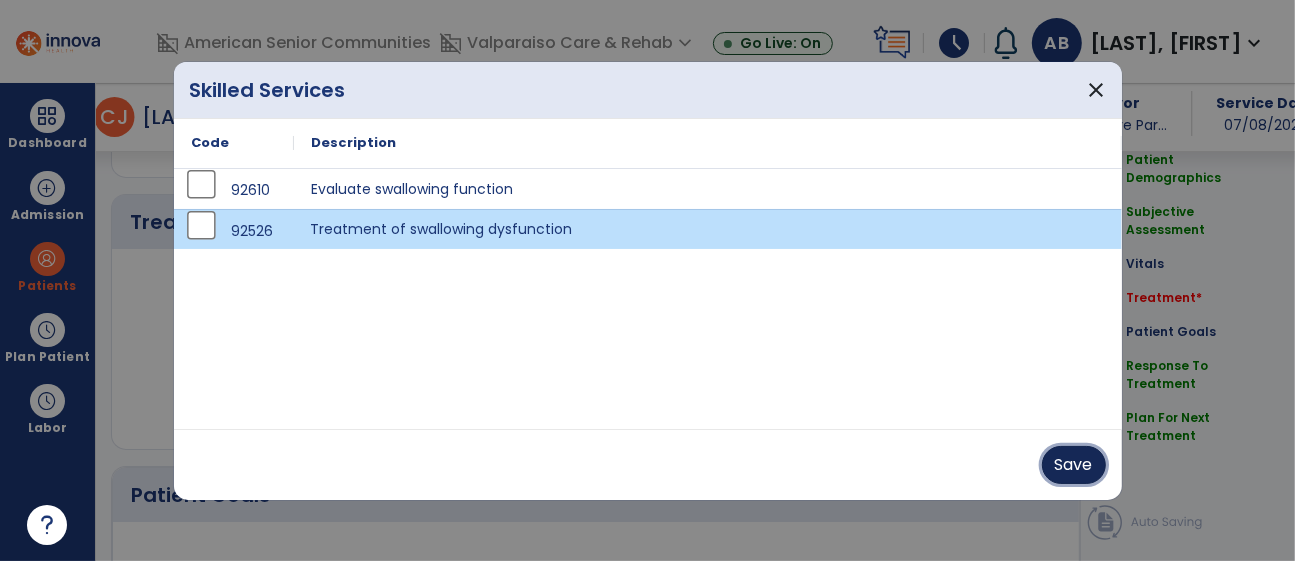 click on "Save" at bounding box center (1074, 465) 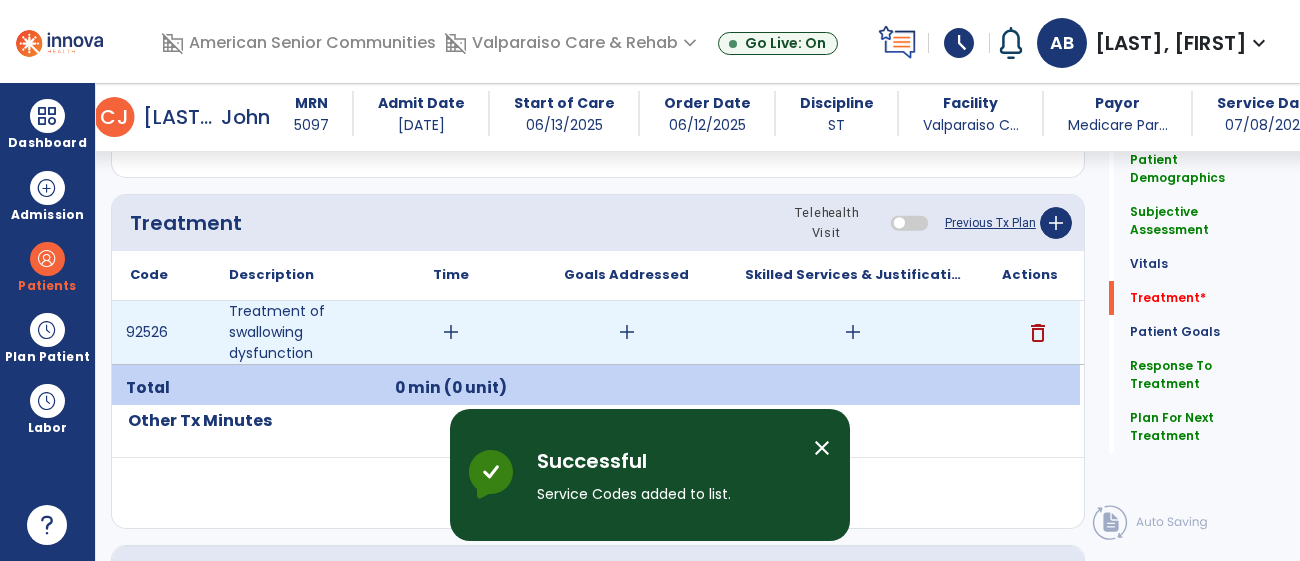 click on "add" at bounding box center [451, 332] 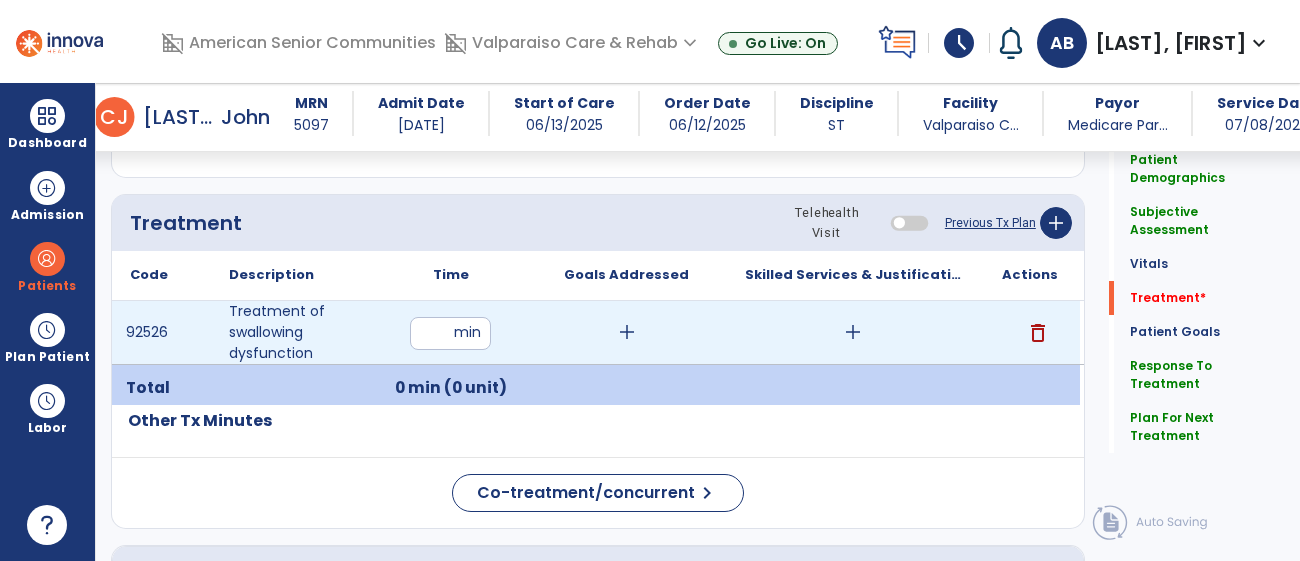 type on "**" 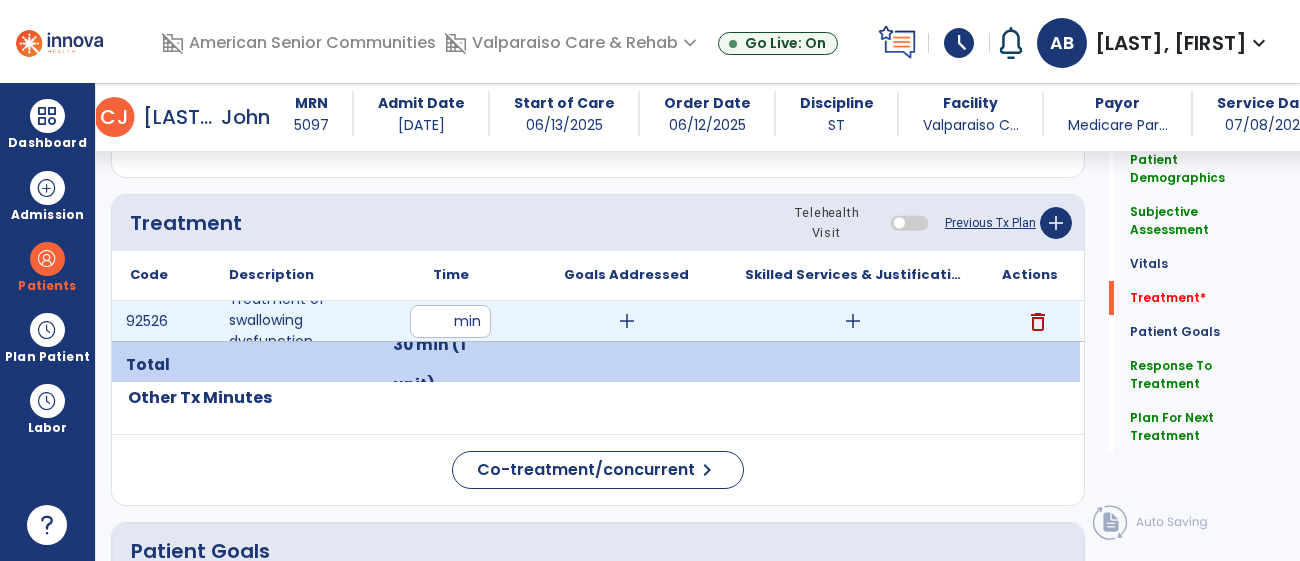 click on "add" at bounding box center [853, 321] 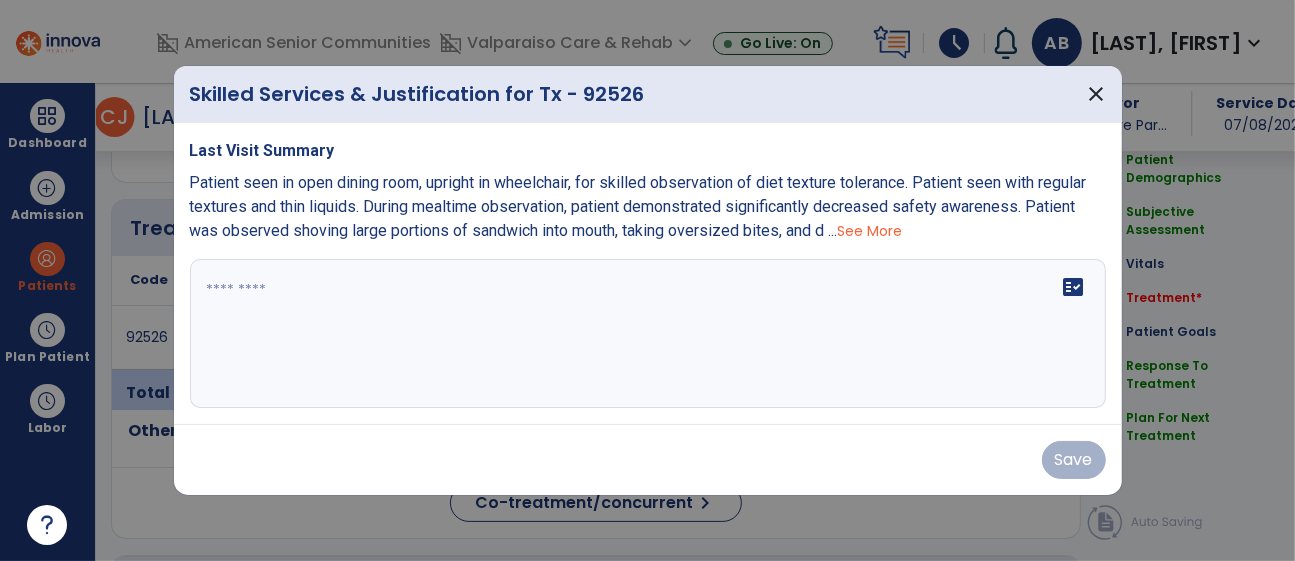 click at bounding box center (648, 334) 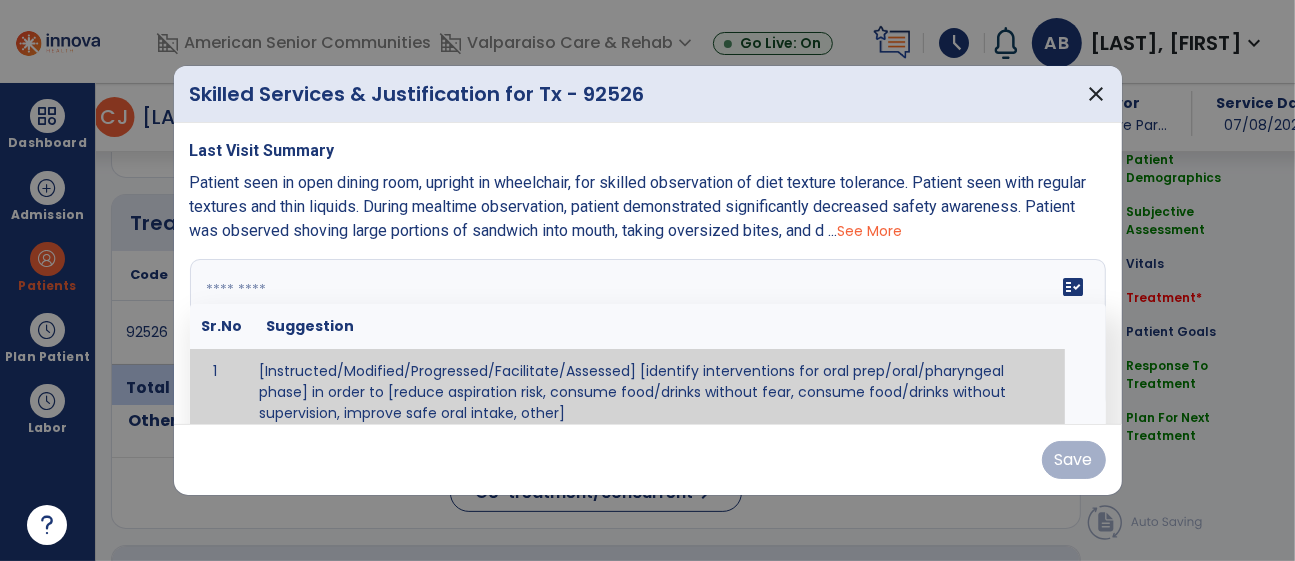 scroll, scrollTop: 2135, scrollLeft: 0, axis: vertical 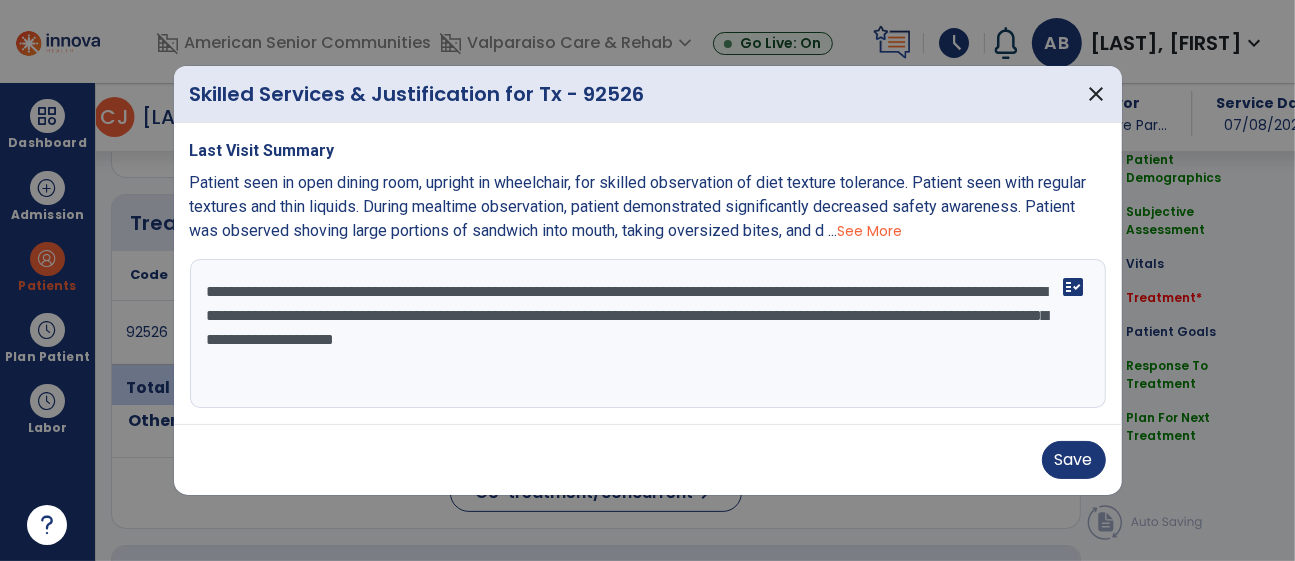 click on "**********" at bounding box center (648, 334) 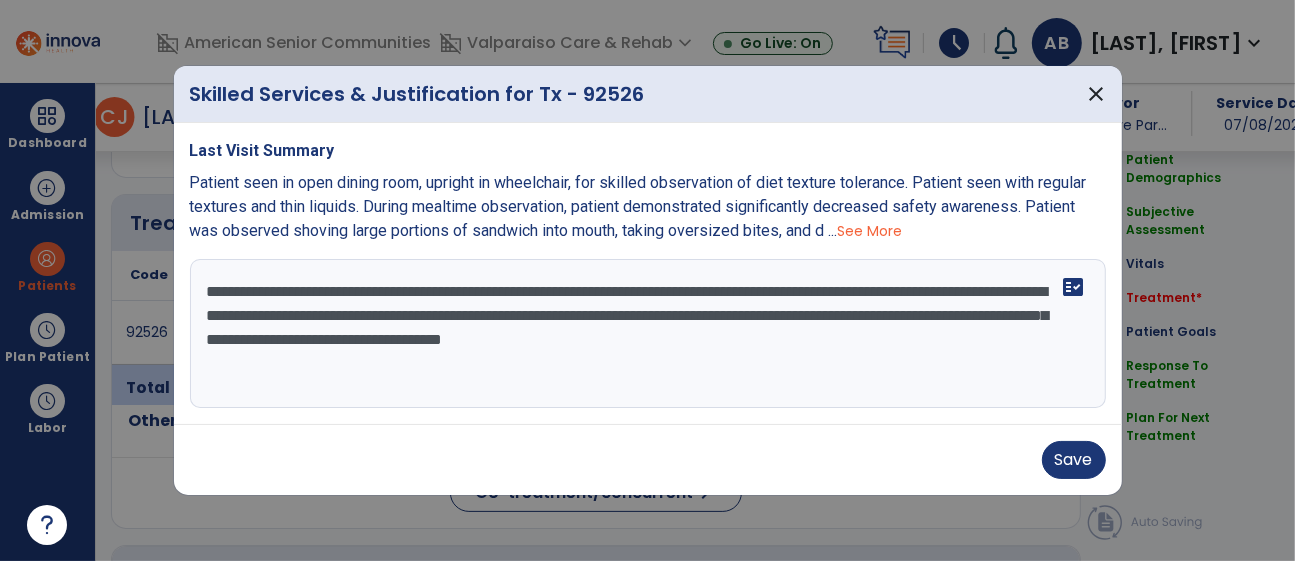 click on "**********" at bounding box center (648, 334) 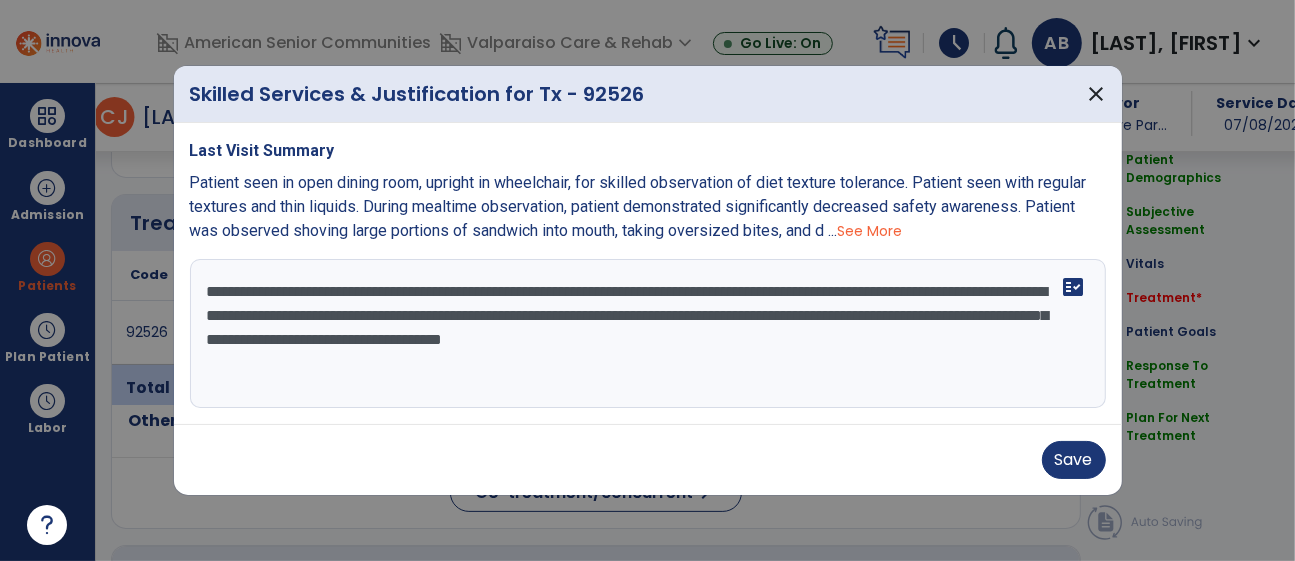 click on "**********" at bounding box center (648, 334) 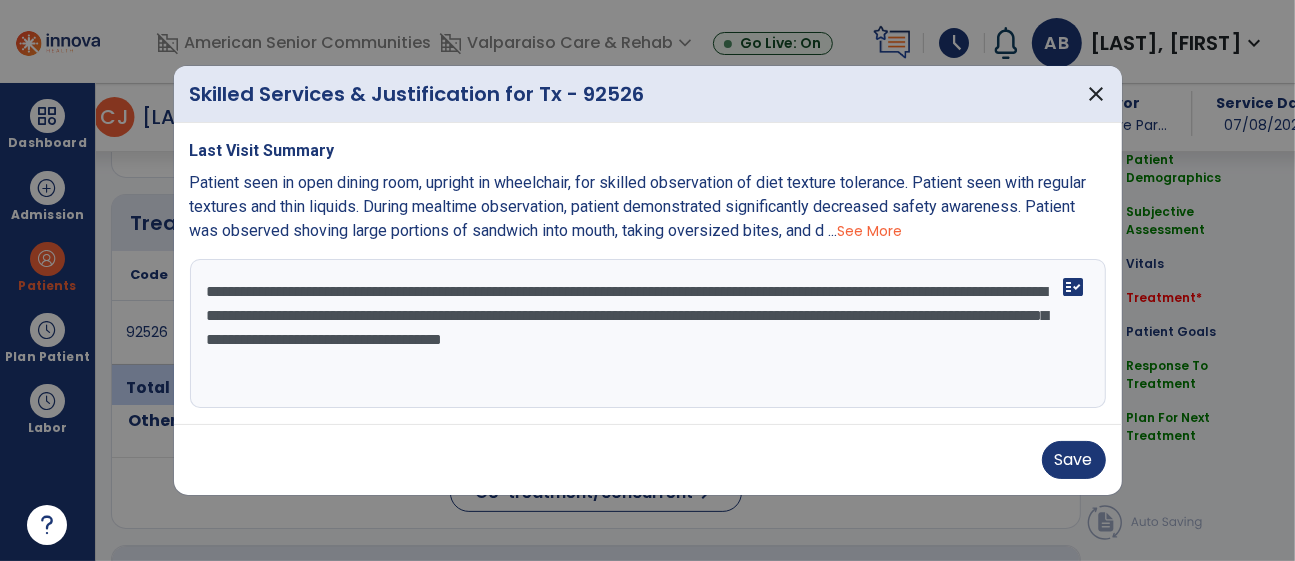 click on "**********" at bounding box center (648, 334) 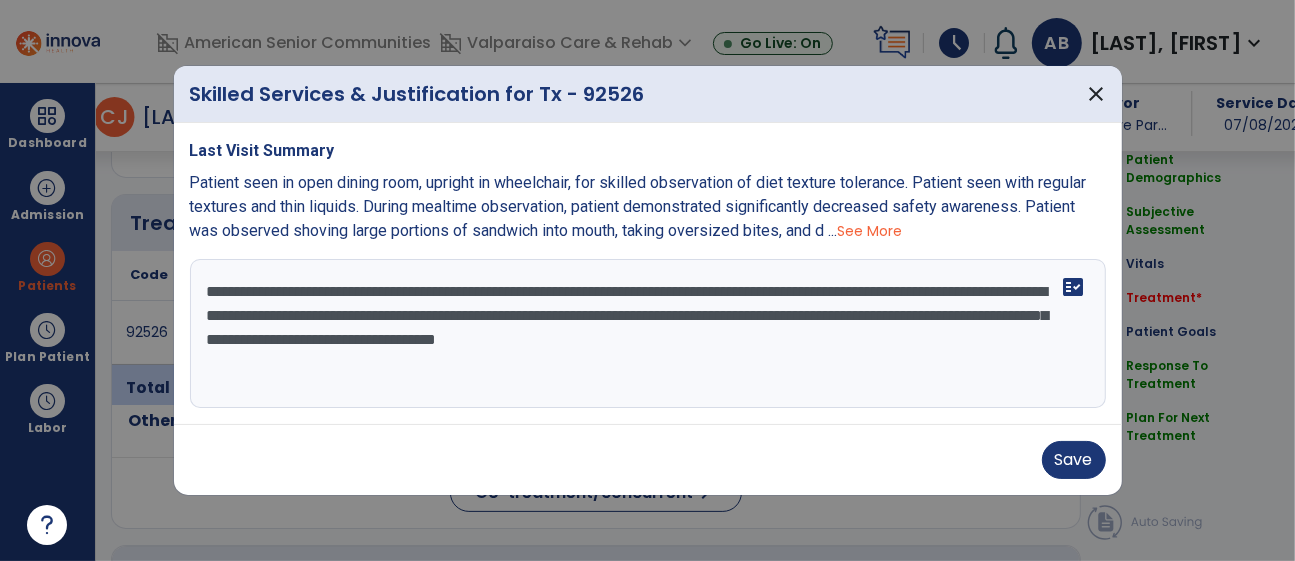 click on "**********" at bounding box center [648, 334] 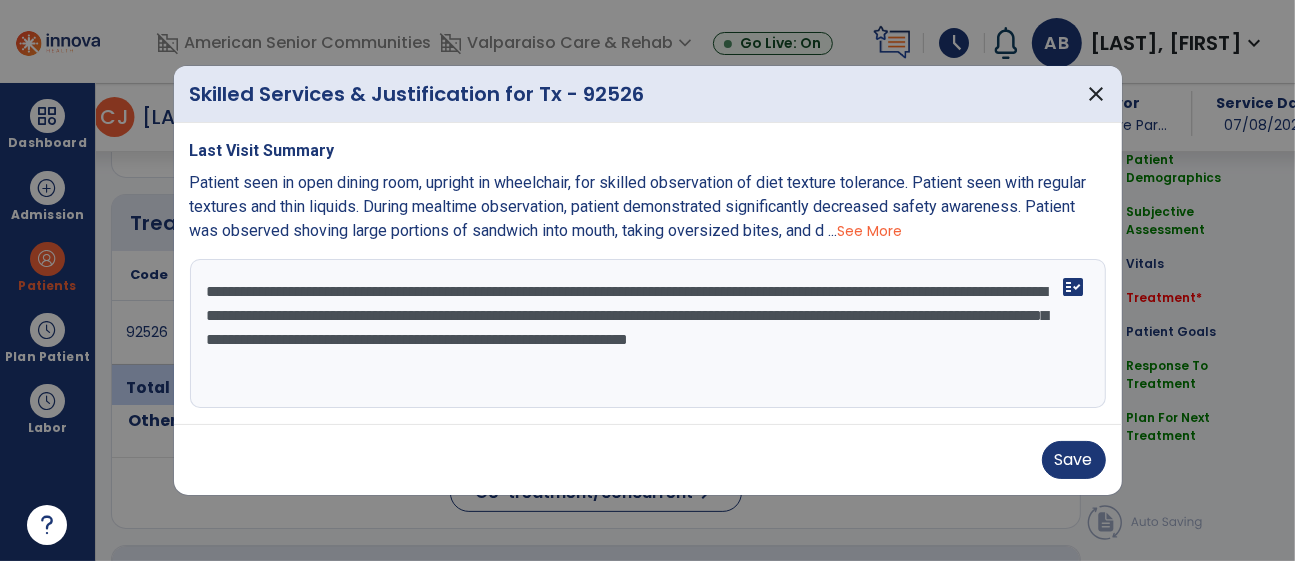 click on "**********" at bounding box center (648, 334) 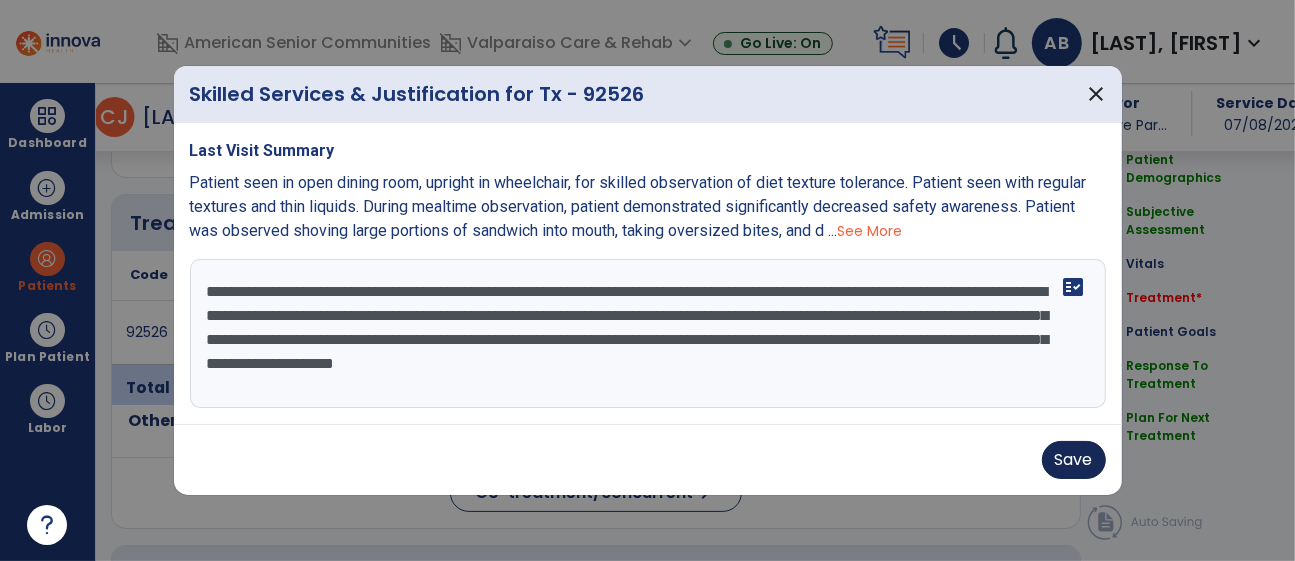 type on "**********" 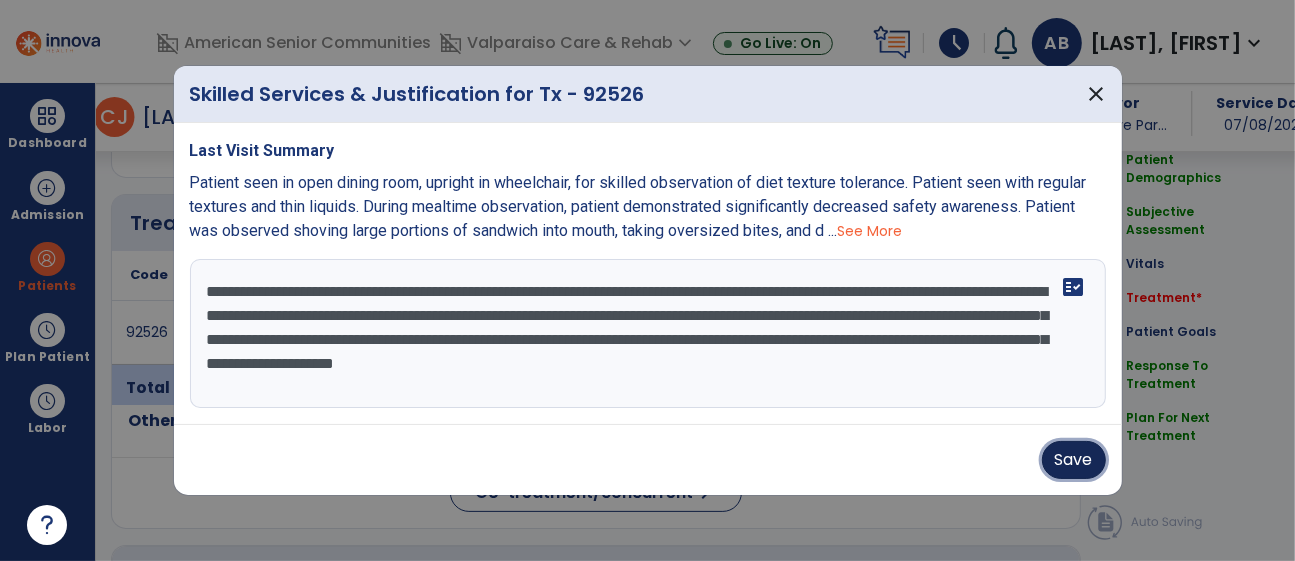click on "Save" at bounding box center [1074, 460] 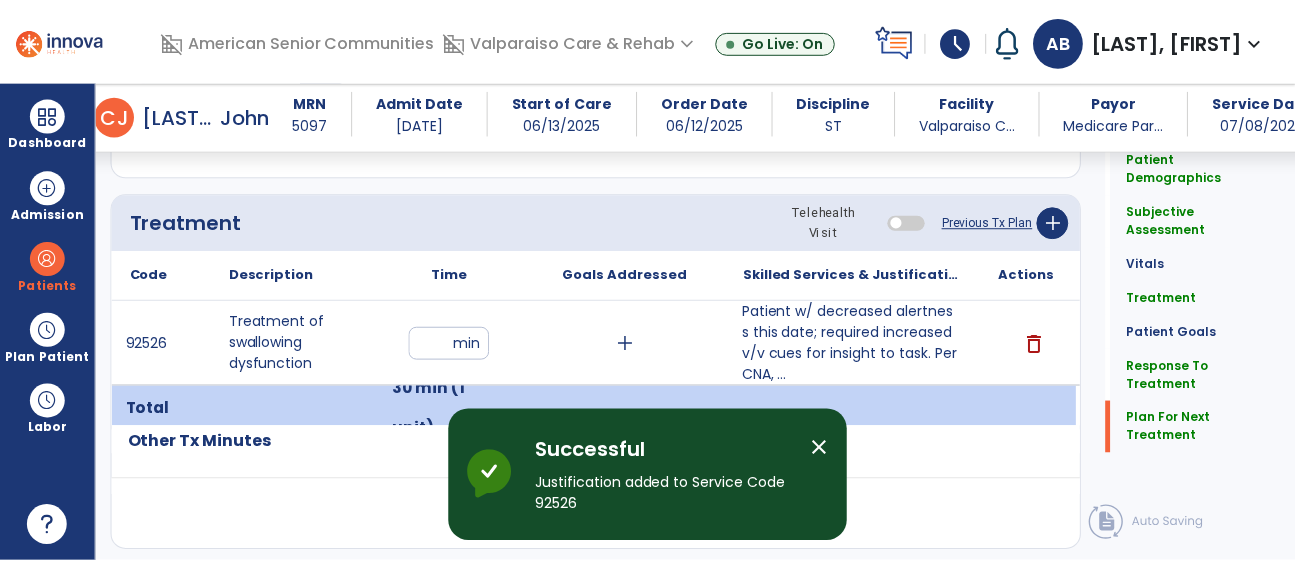scroll, scrollTop: 3077, scrollLeft: 0, axis: vertical 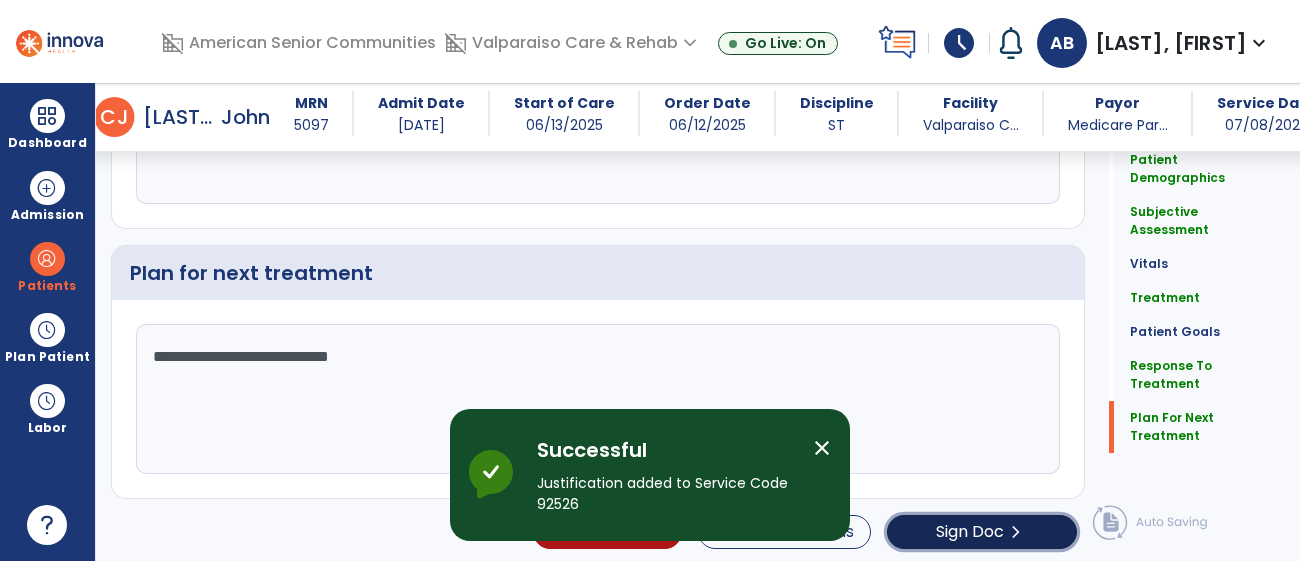 click on "Sign Doc" 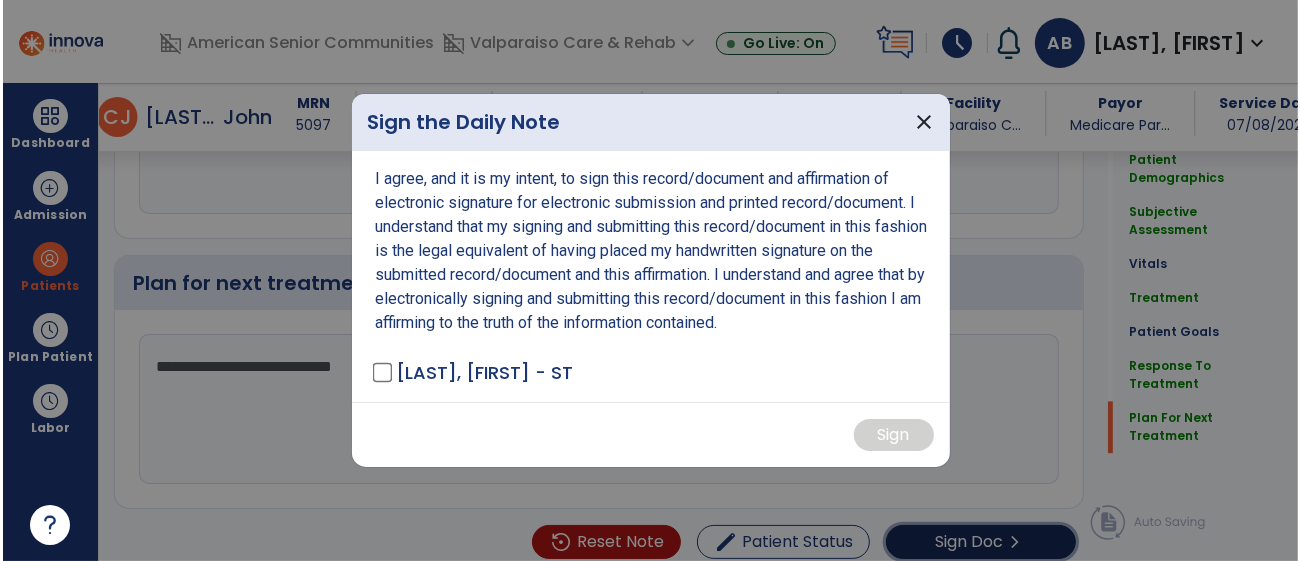 scroll, scrollTop: 3077, scrollLeft: 0, axis: vertical 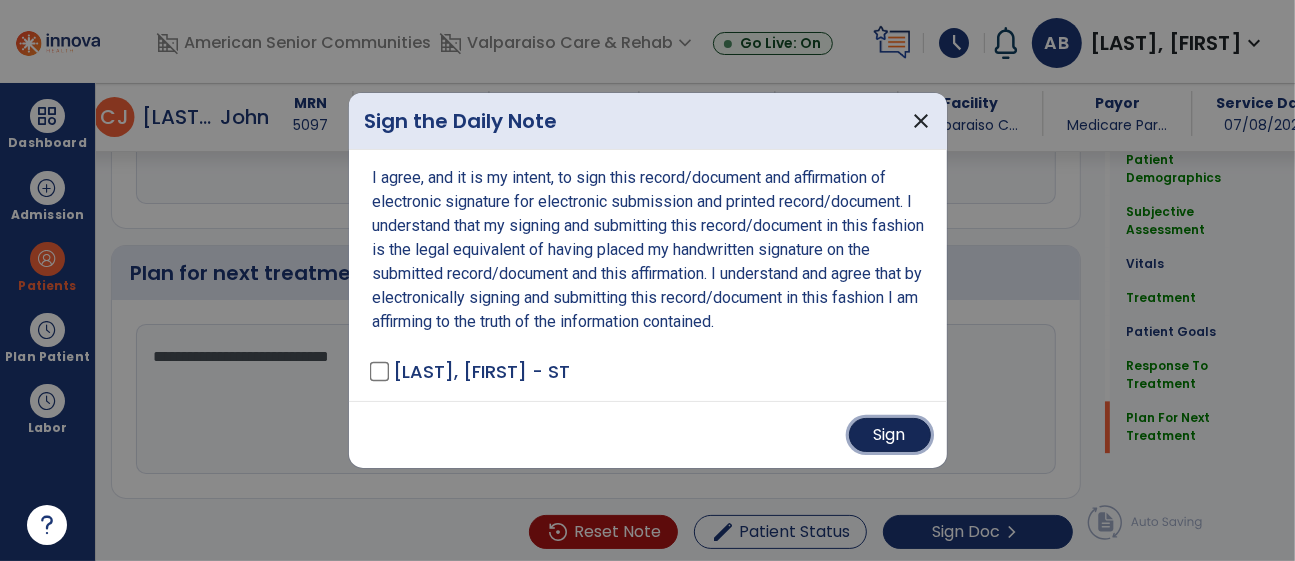 click on "Sign" at bounding box center [890, 435] 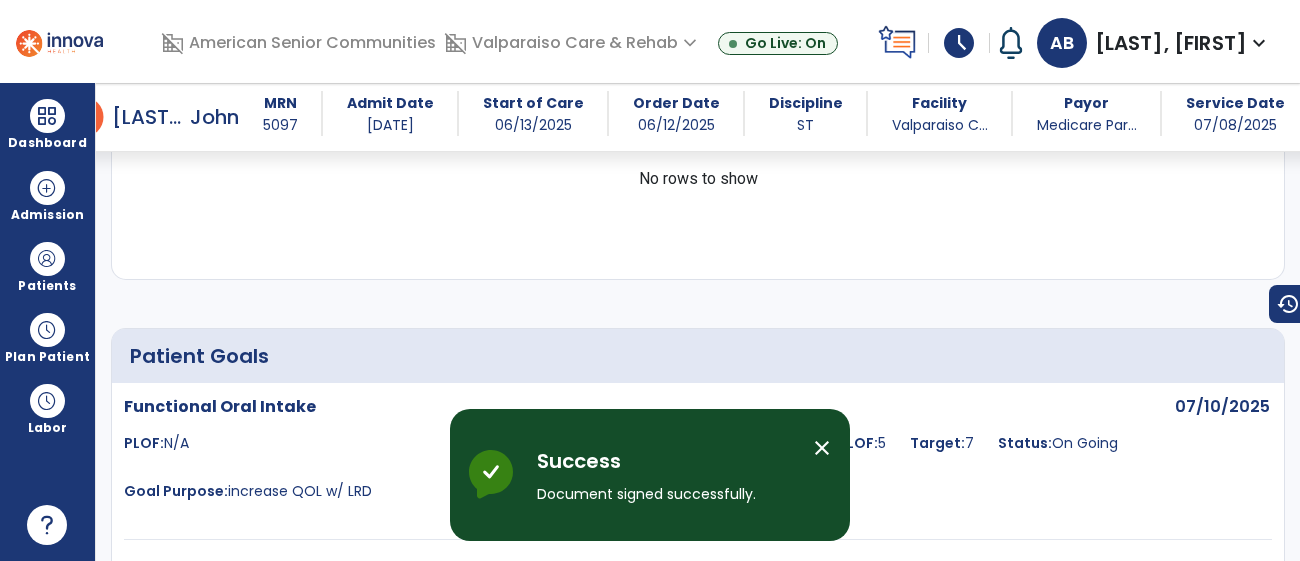 scroll, scrollTop: 4446, scrollLeft: 0, axis: vertical 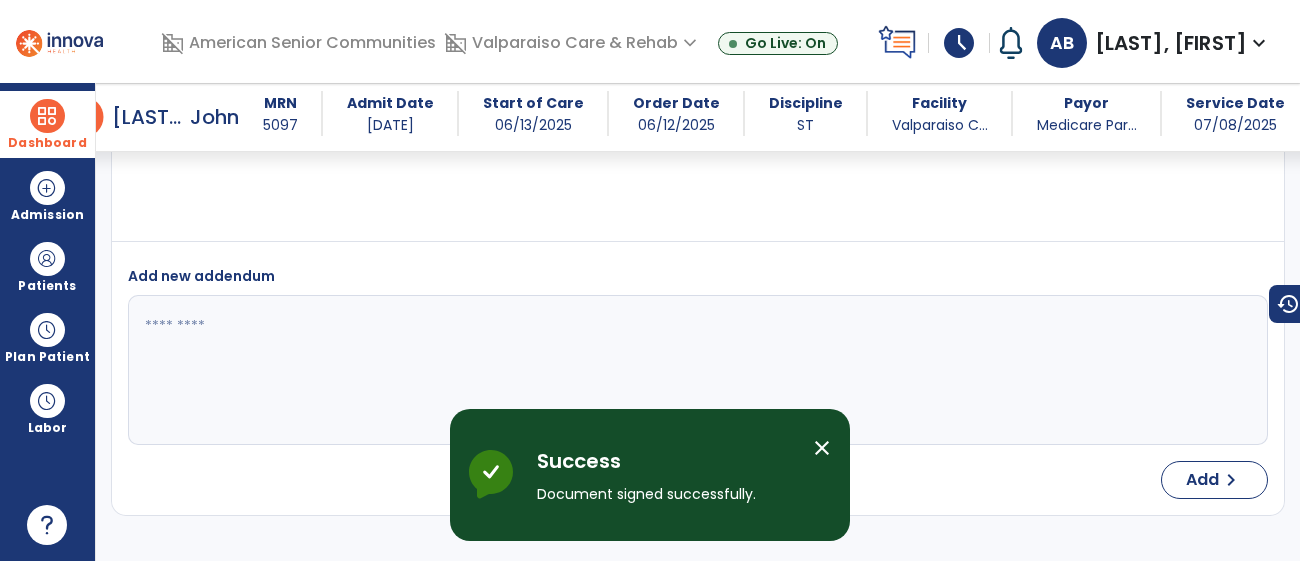 click at bounding box center [47, 116] 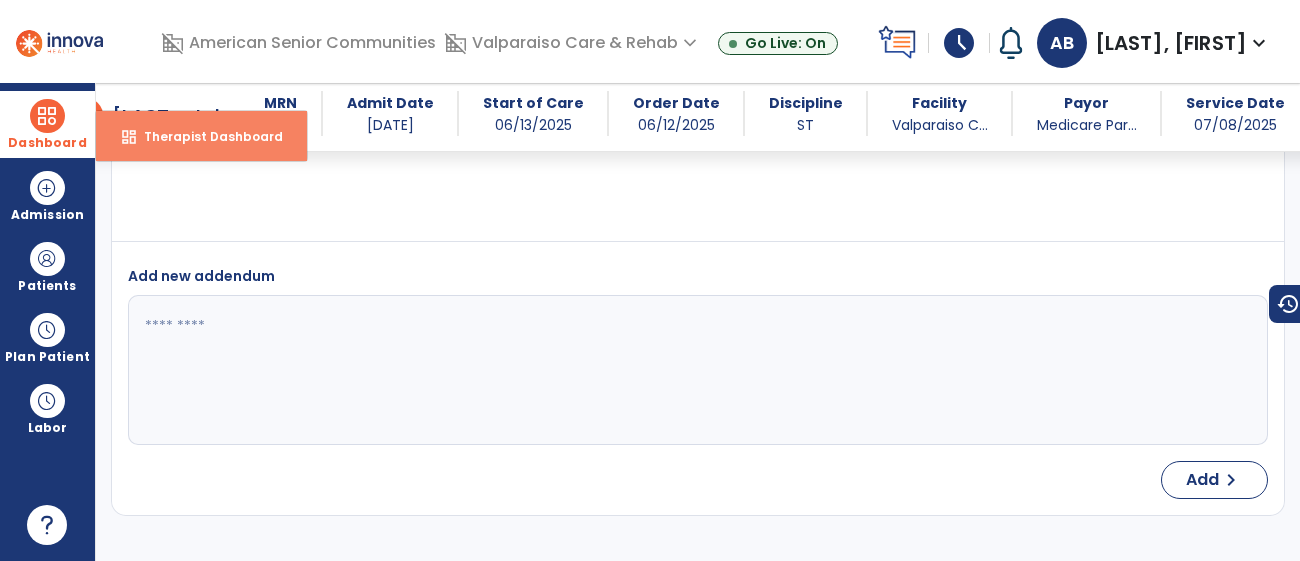 click on "dashboard  Therapist Dashboard" at bounding box center (201, 136) 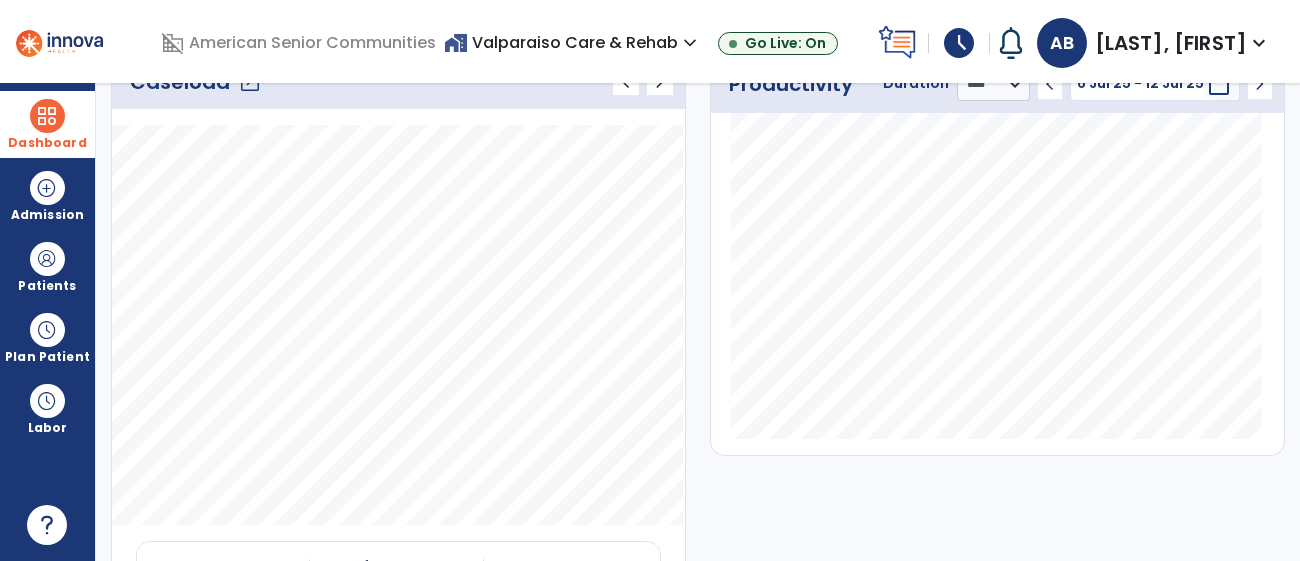 scroll, scrollTop: 222, scrollLeft: 0, axis: vertical 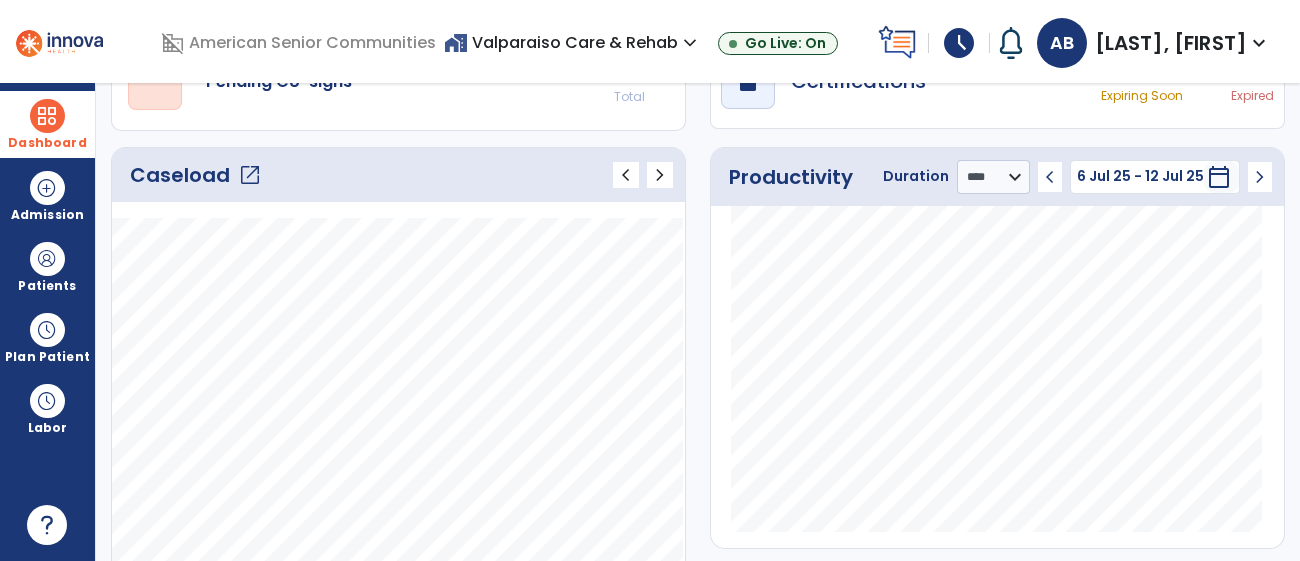 click on "Caseload   open_in_new" 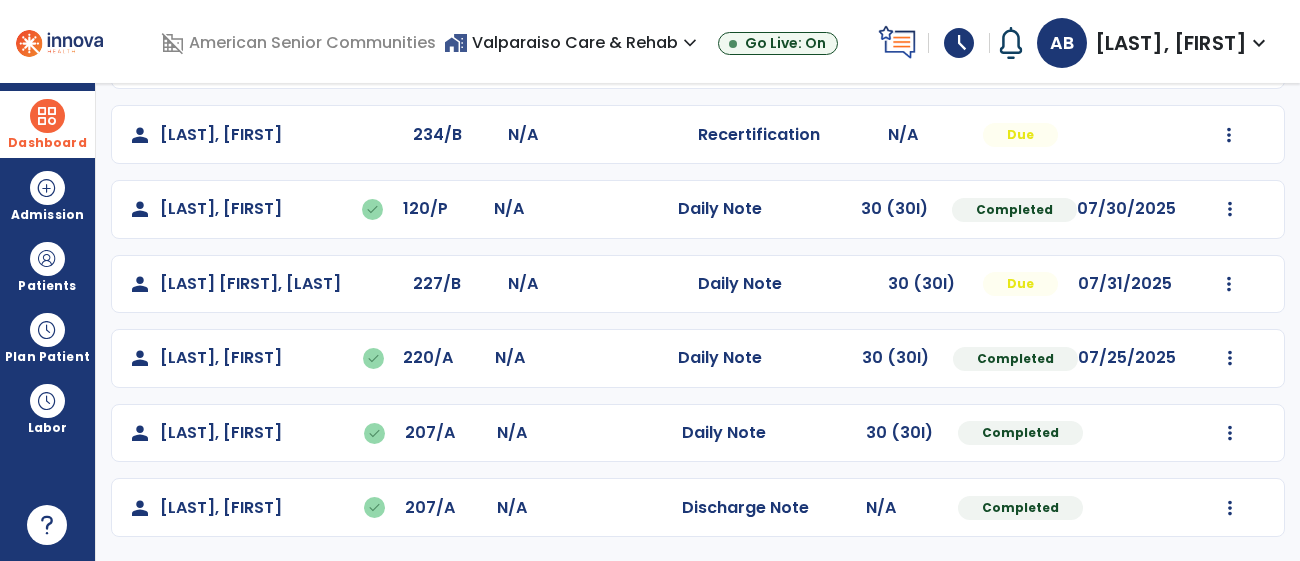 scroll, scrollTop: 0, scrollLeft: 0, axis: both 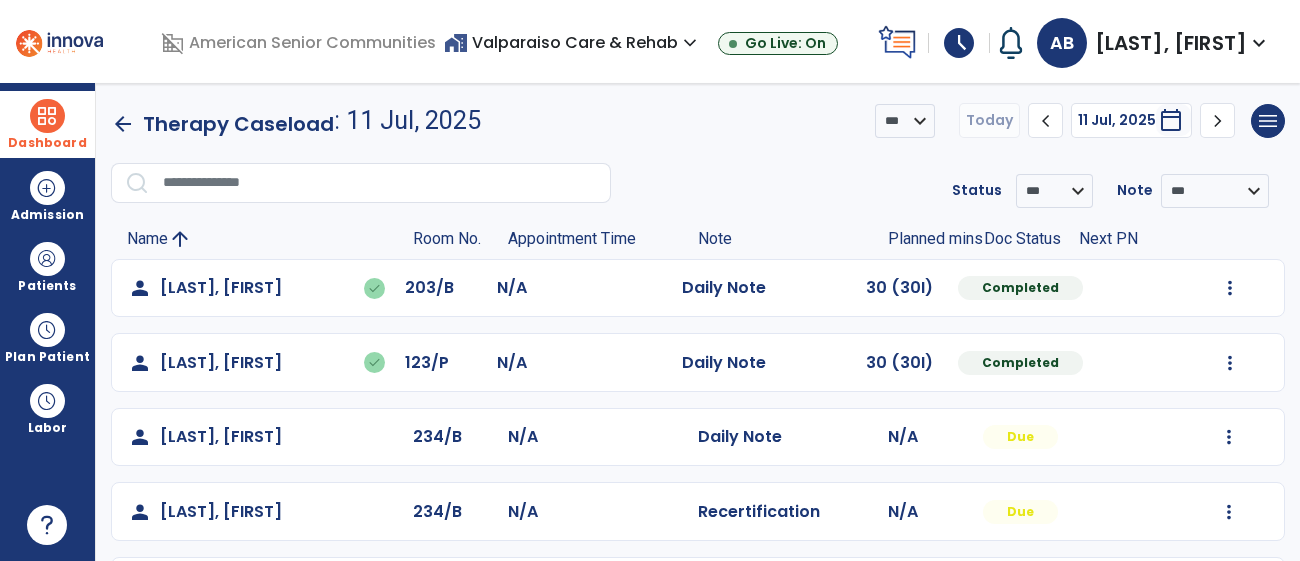 click on "chevron_left" 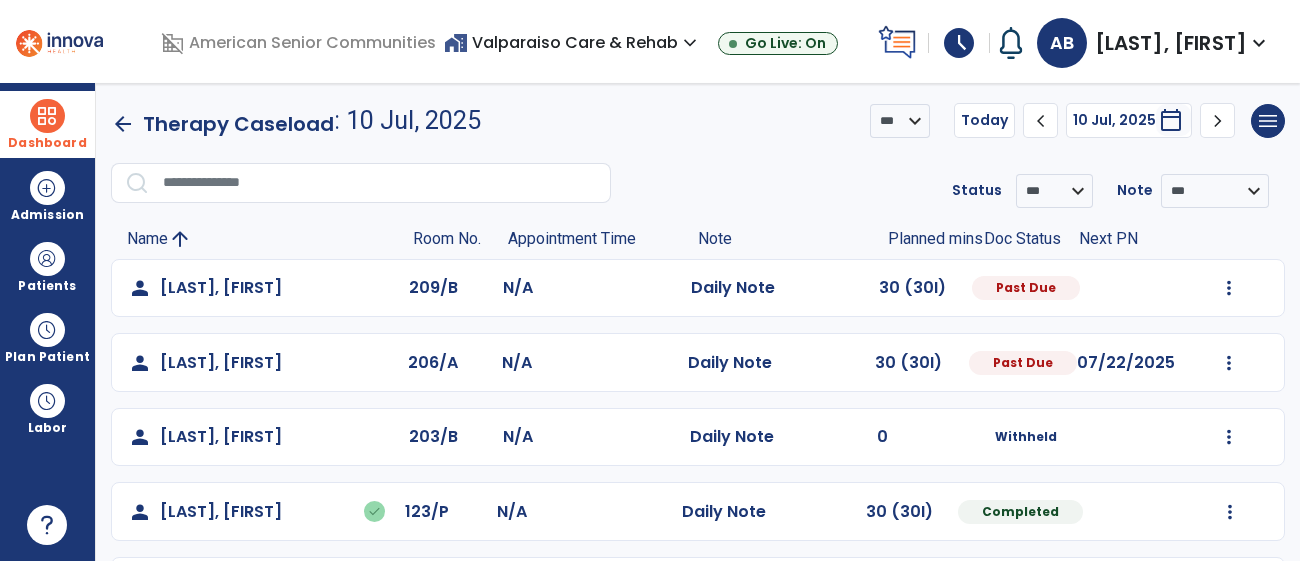 click on "chevron_left" 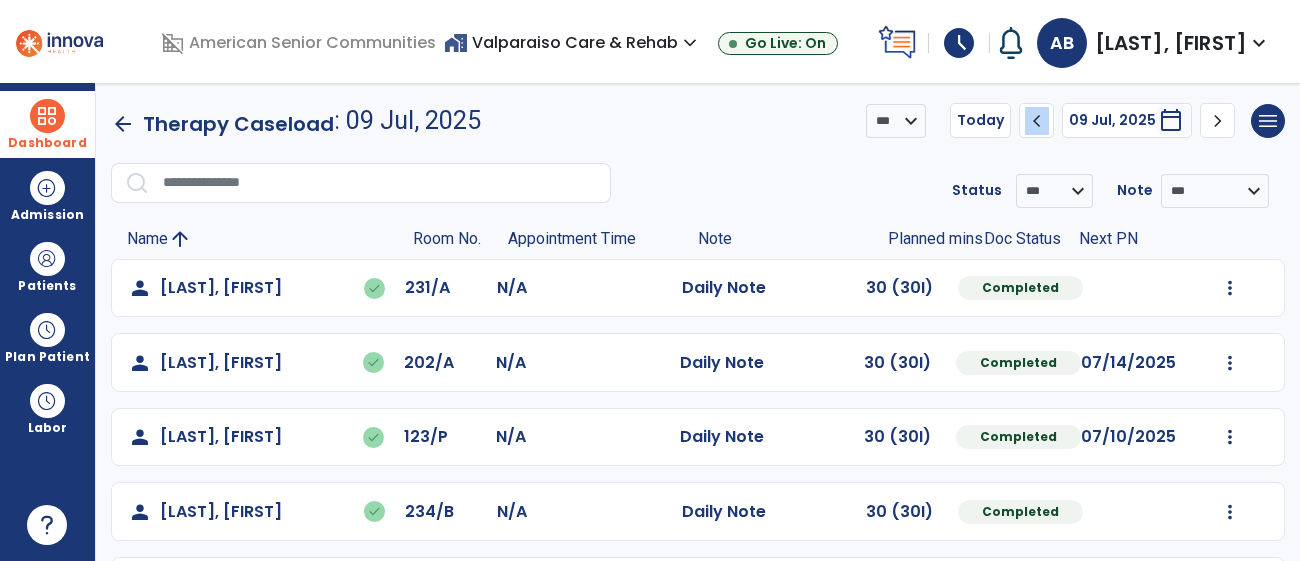 click on "chevron_left" 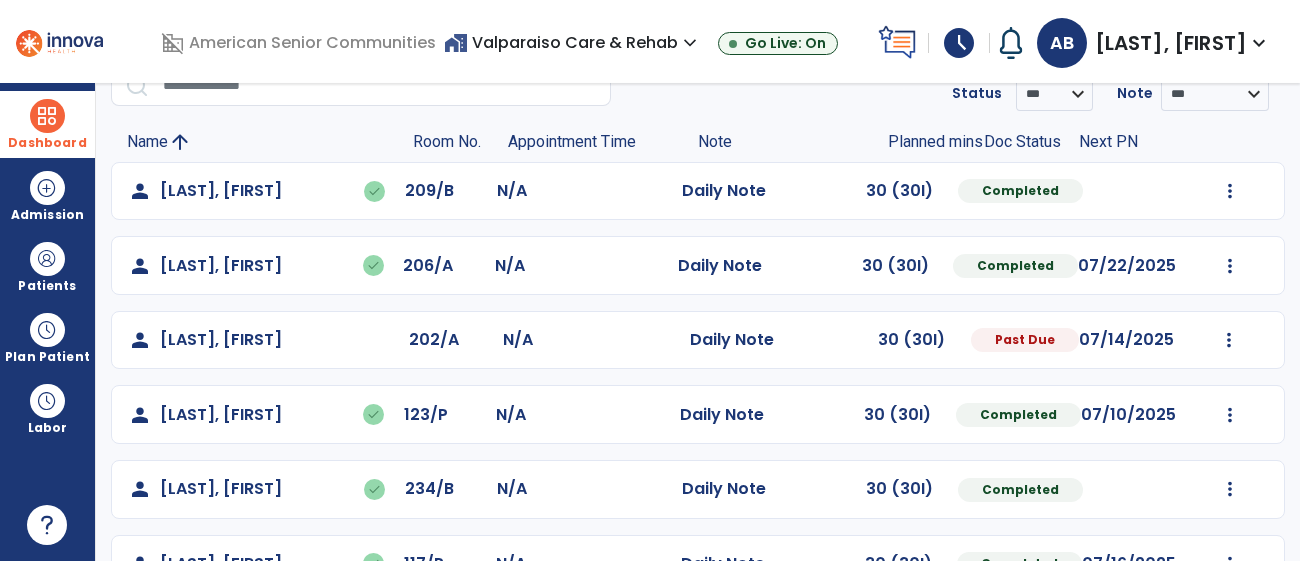 scroll, scrollTop: 110, scrollLeft: 0, axis: vertical 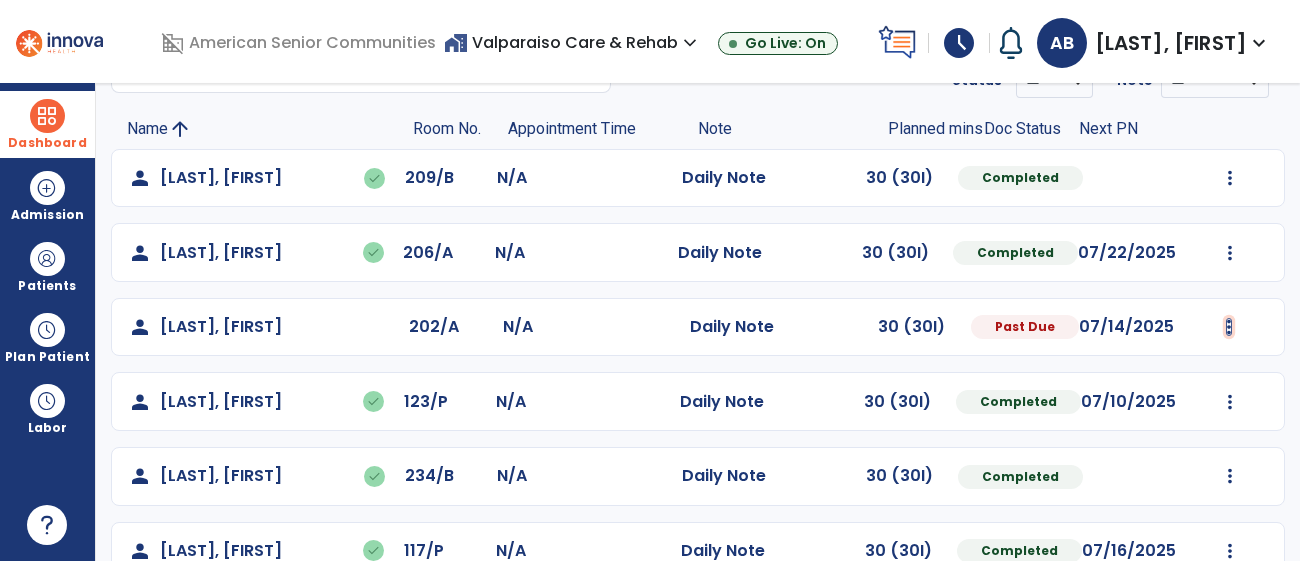 click at bounding box center [1230, 178] 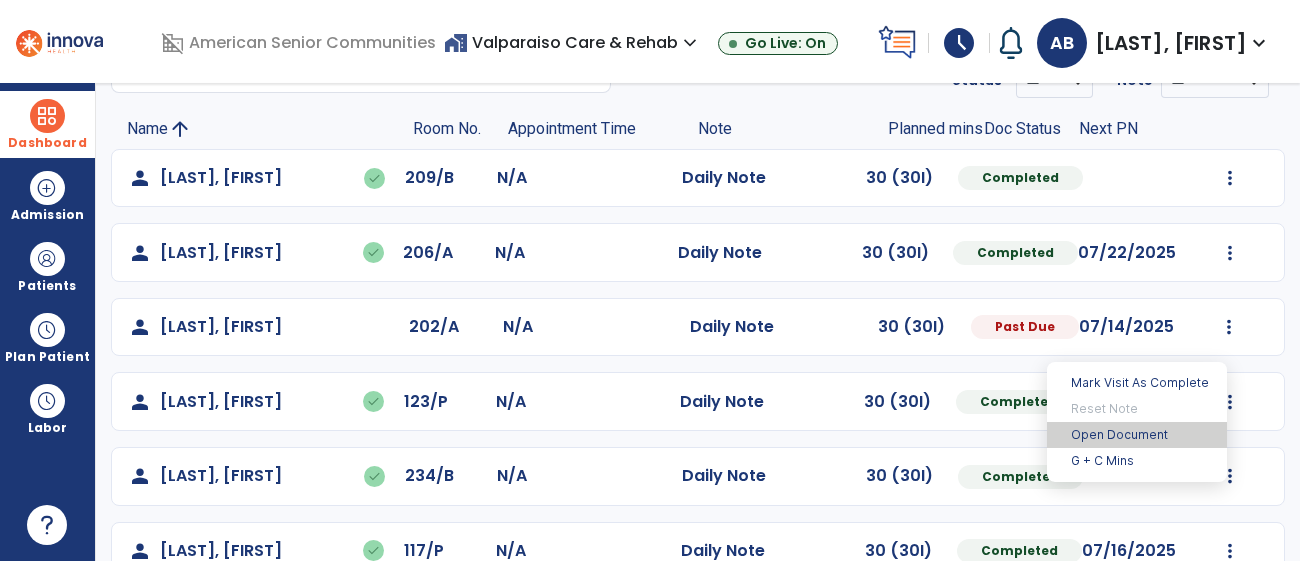 click on "Open Document" at bounding box center [1137, 435] 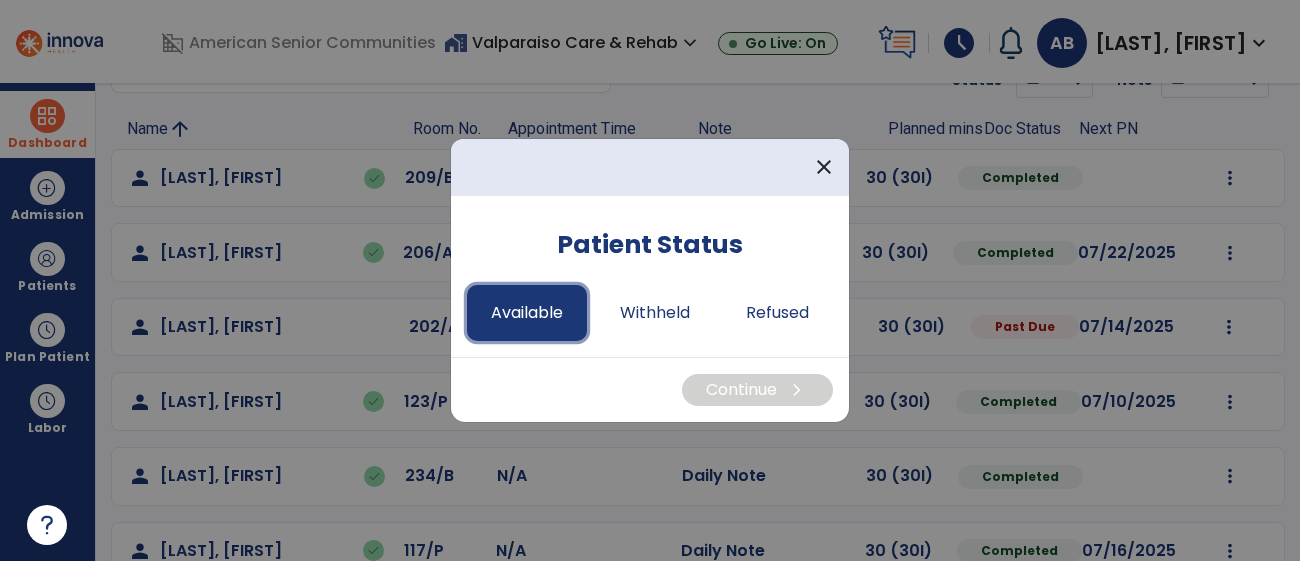 click on "Available" at bounding box center [527, 313] 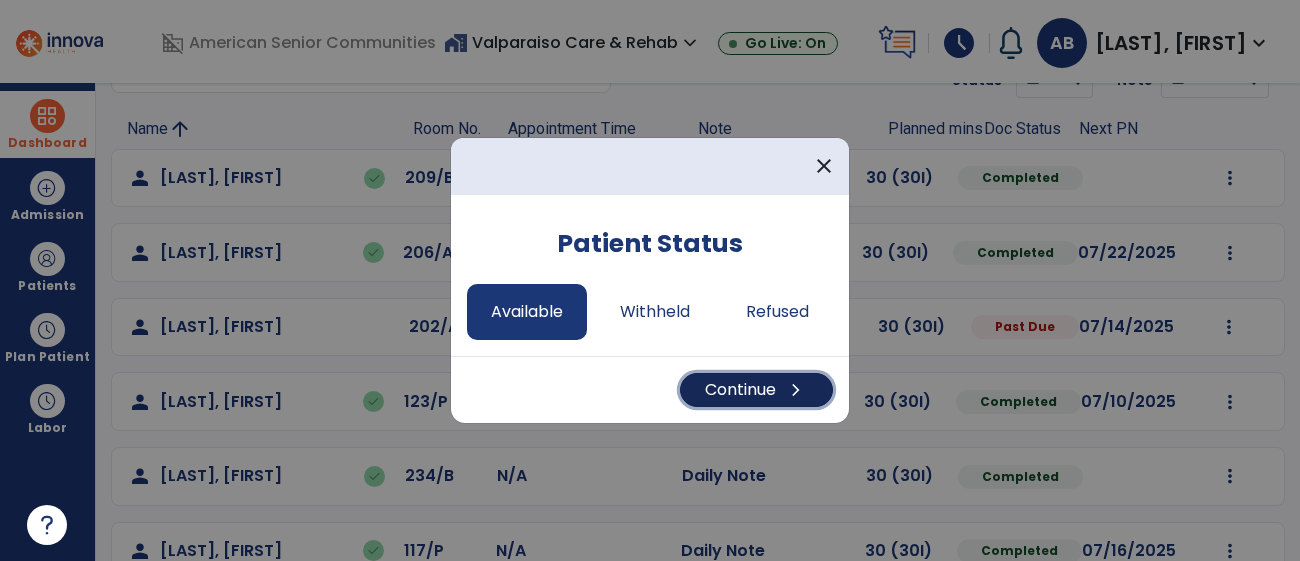 click on "Continue   chevron_right" at bounding box center (756, 390) 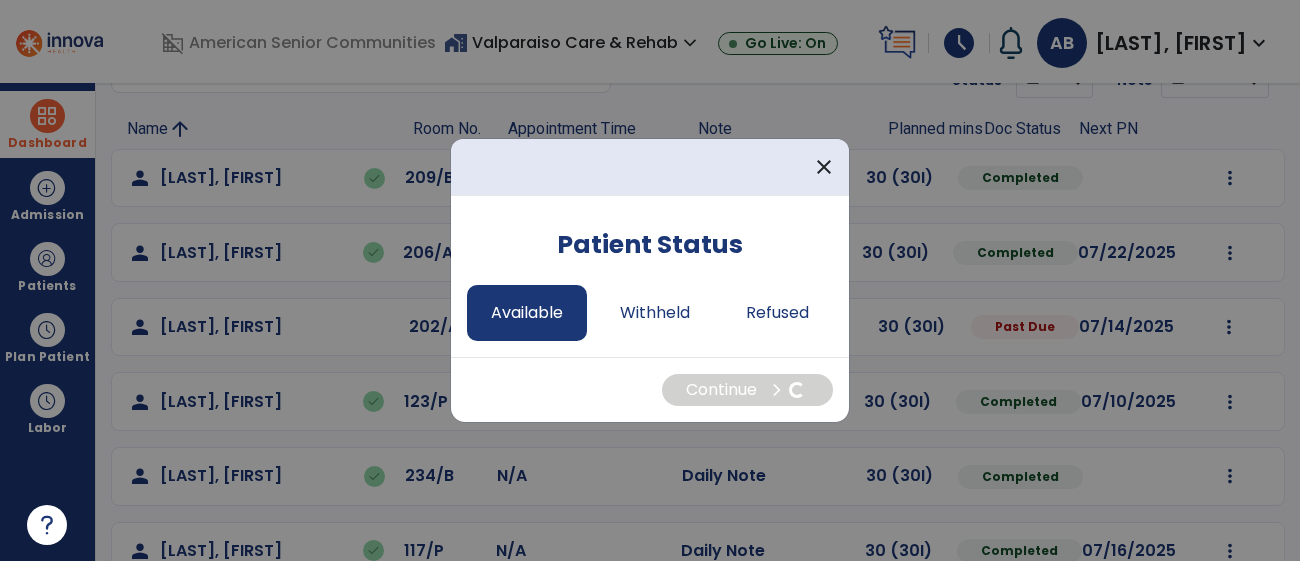 select on "*" 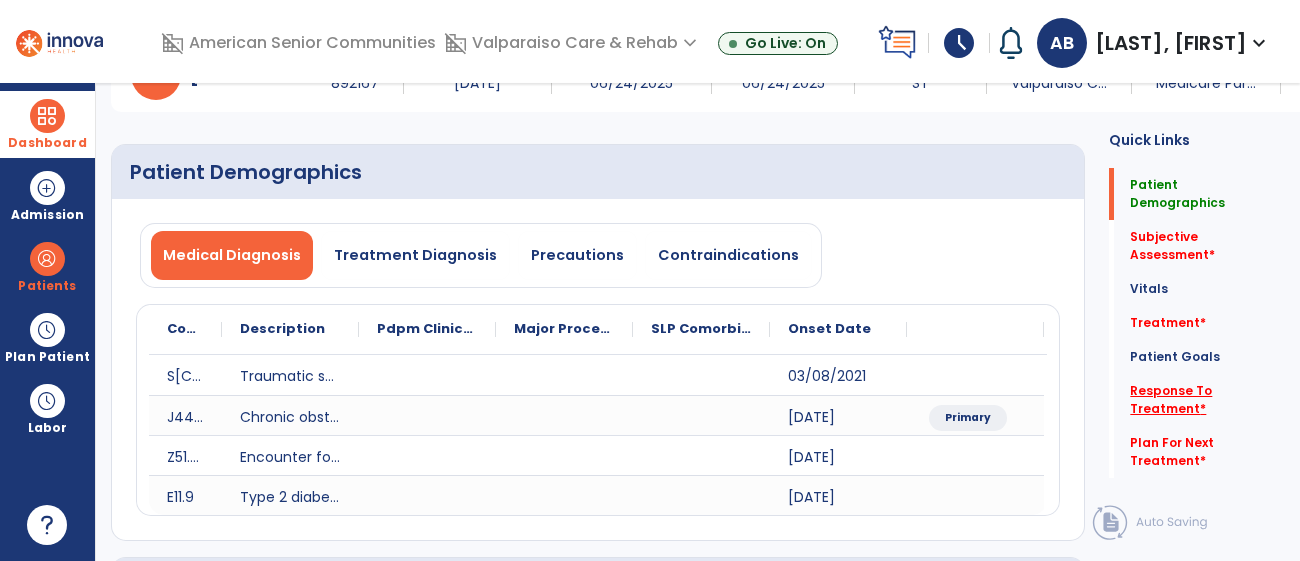 click on "Response To Treatment   *" 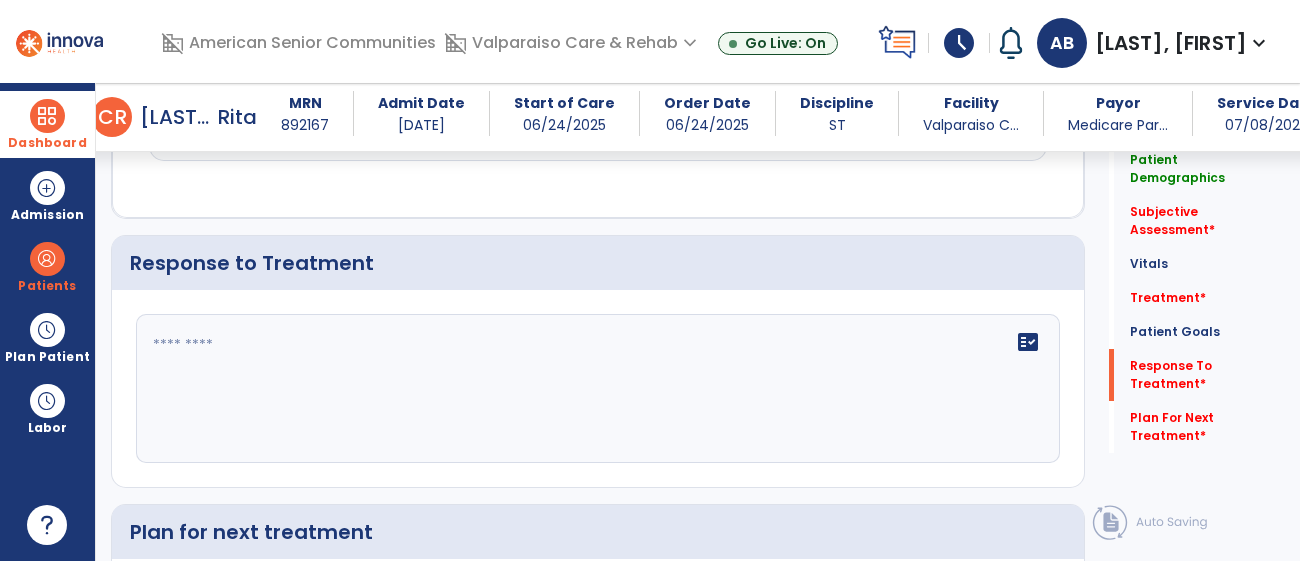 scroll, scrollTop: 2101, scrollLeft: 0, axis: vertical 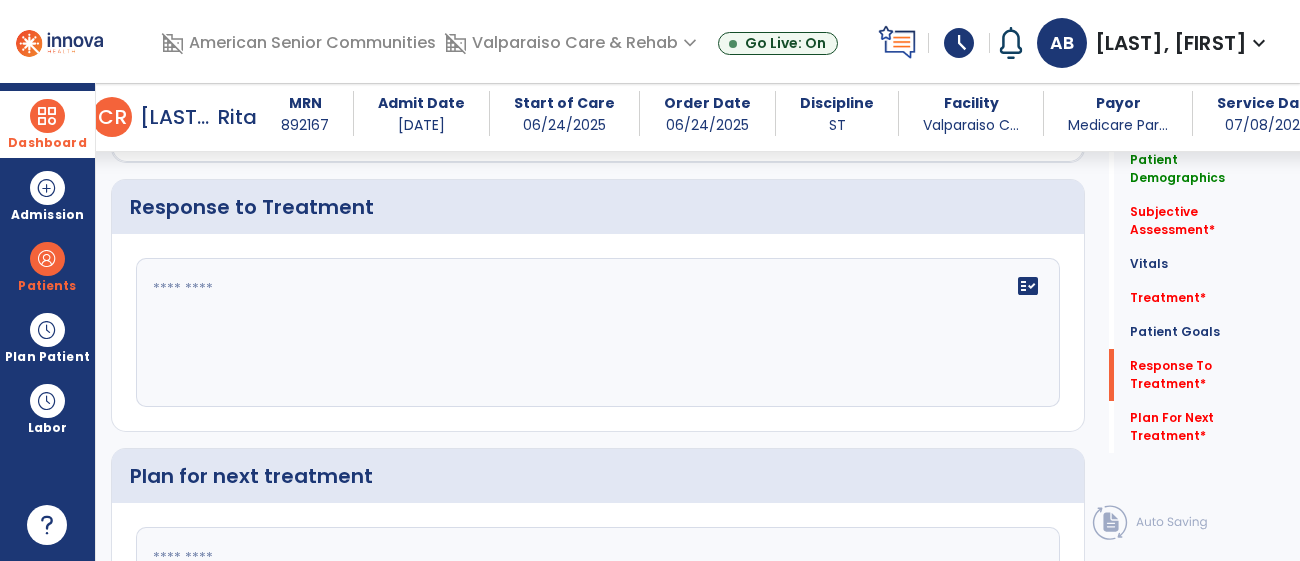 click on "fact_check" 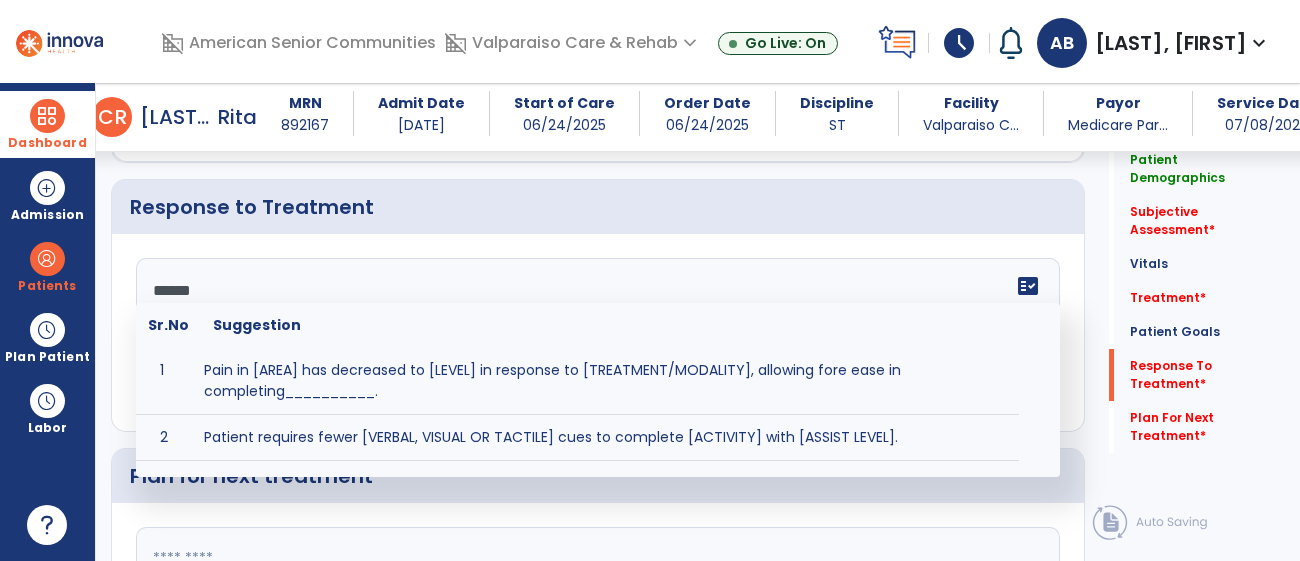 type on "*******" 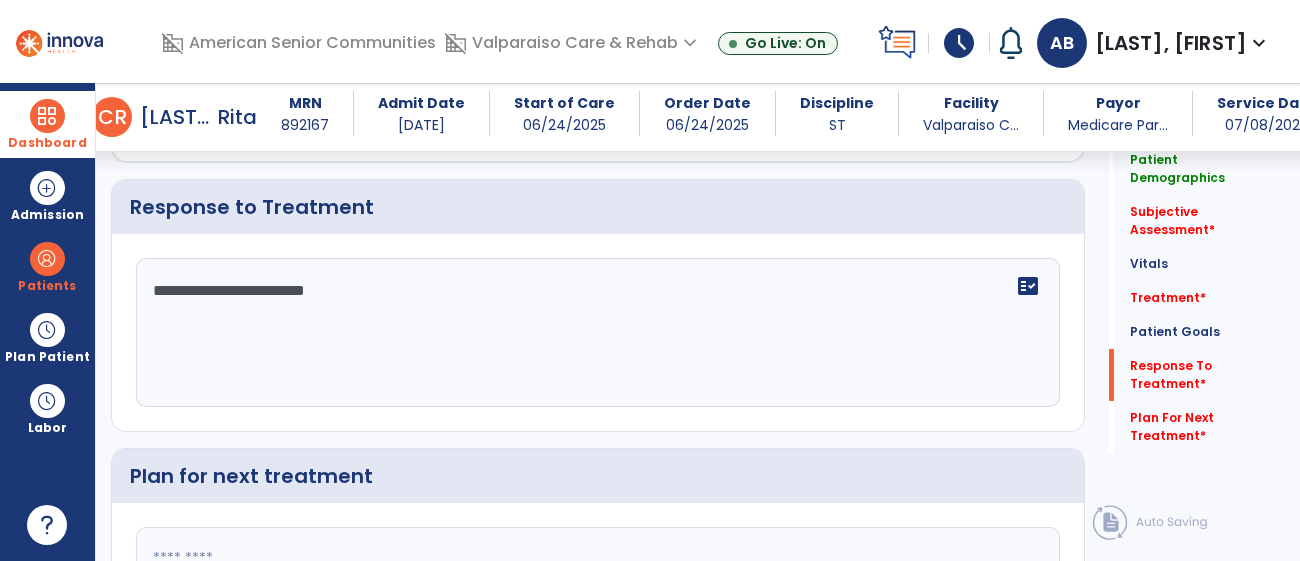 scroll, scrollTop: 2304, scrollLeft: 0, axis: vertical 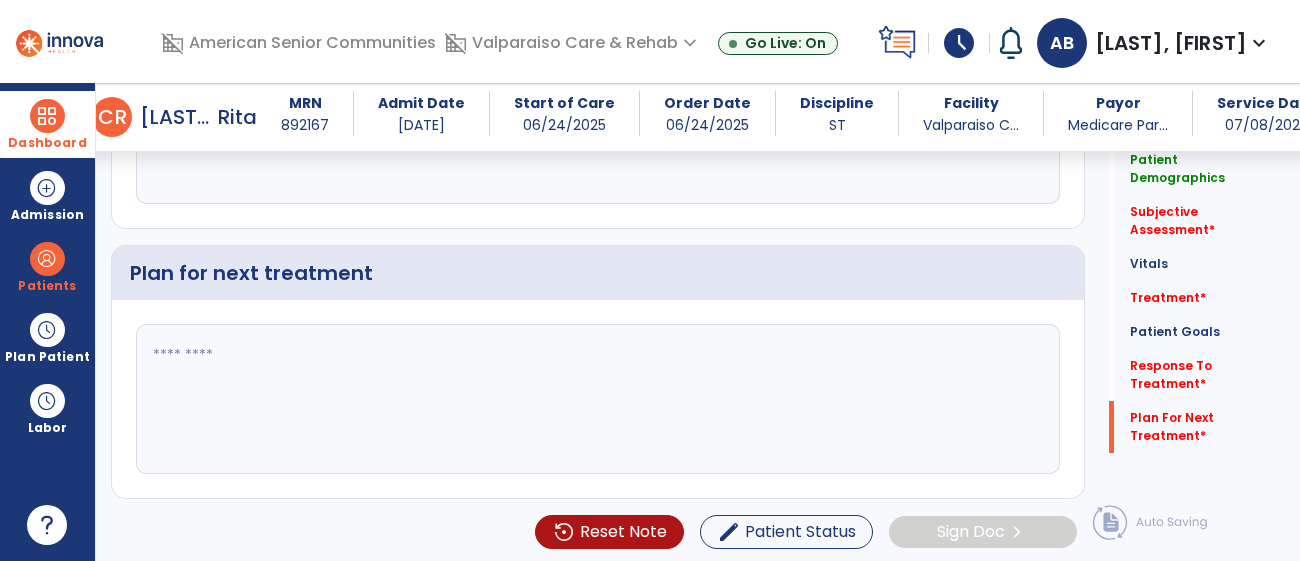 type on "**********" 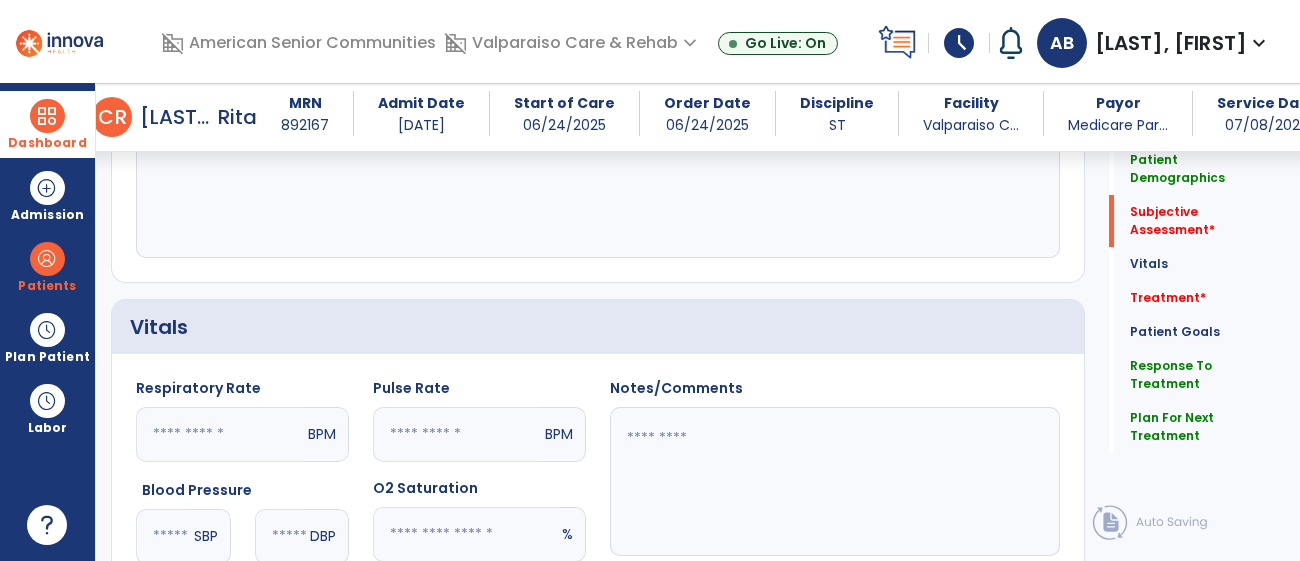 scroll, scrollTop: 544, scrollLeft: 0, axis: vertical 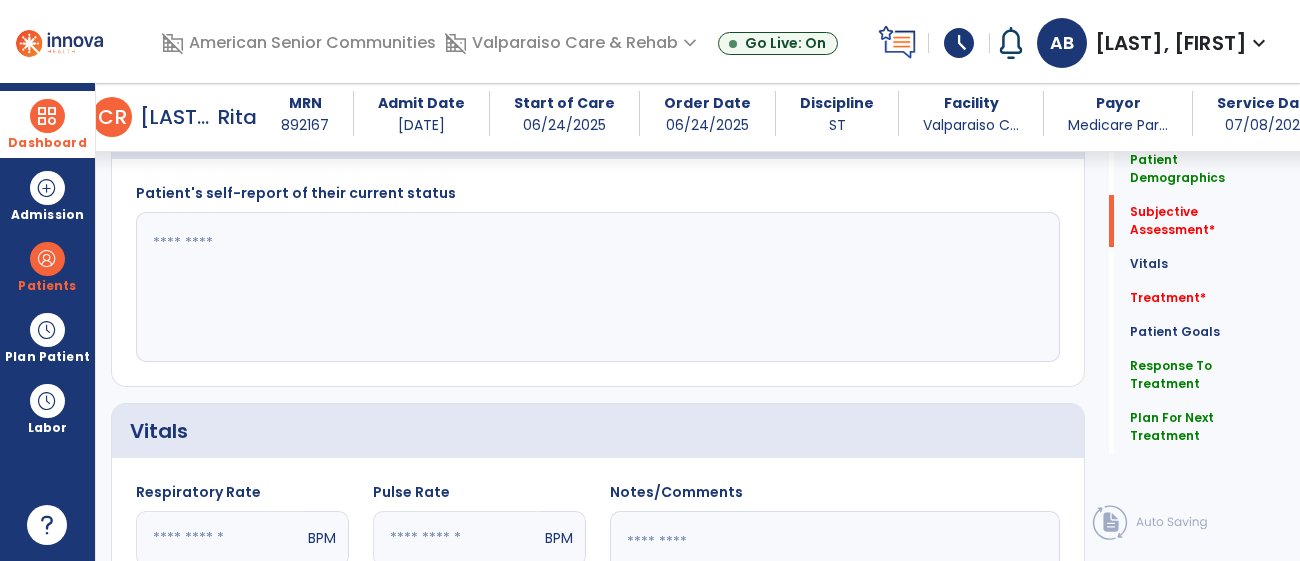 type on "**********" 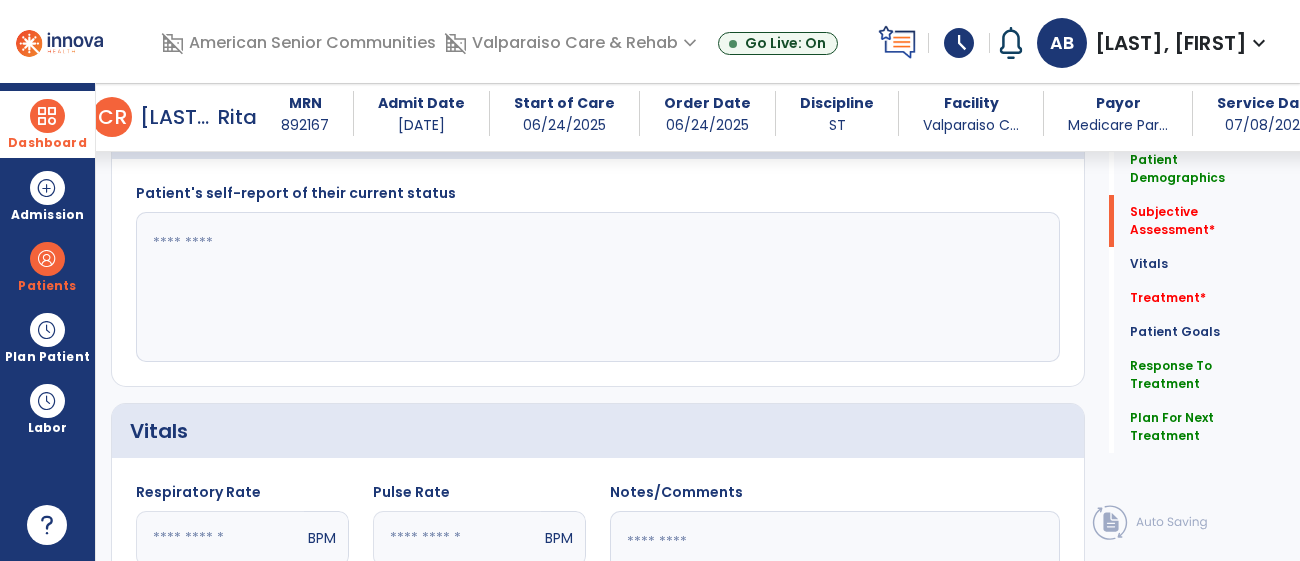 click 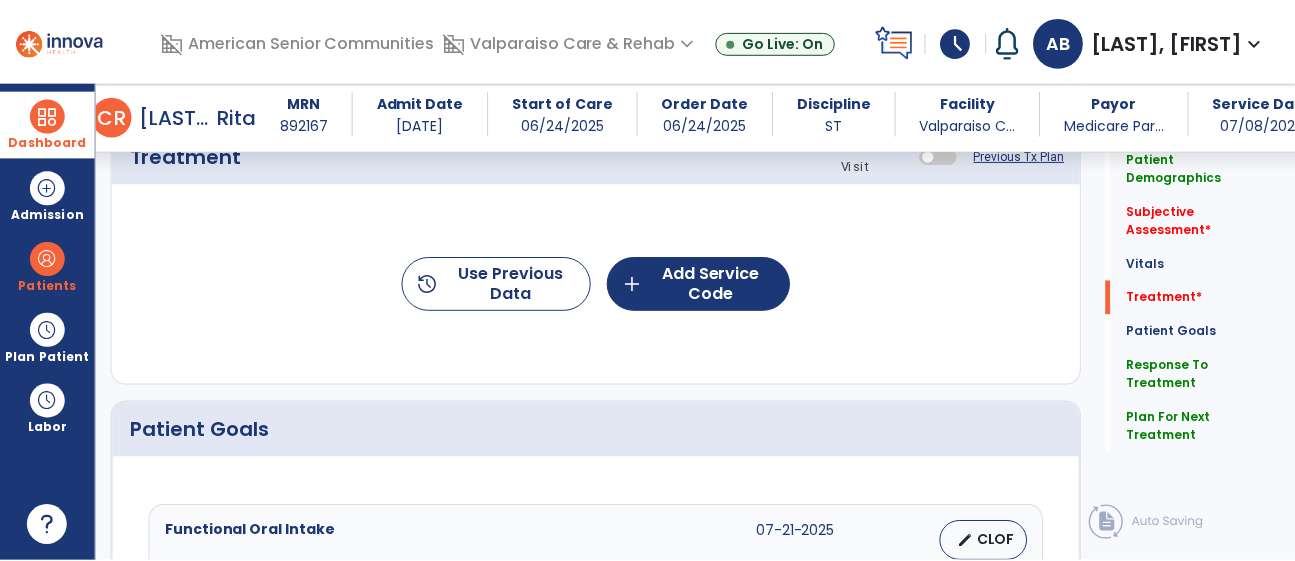 scroll, scrollTop: 1251, scrollLeft: 0, axis: vertical 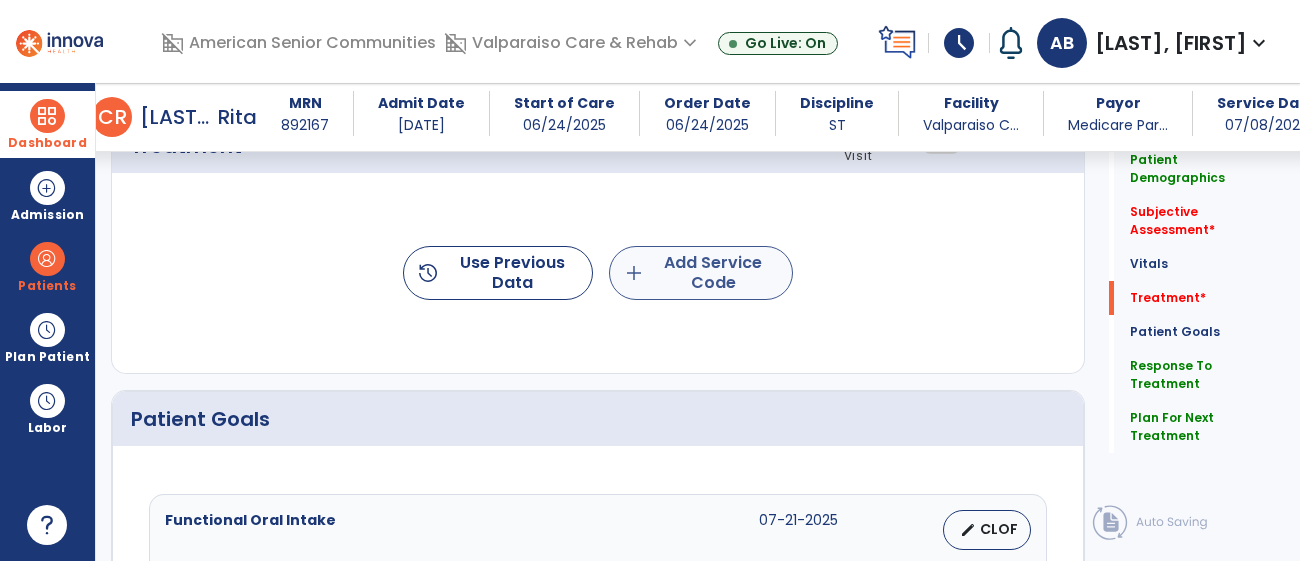 type on "**********" 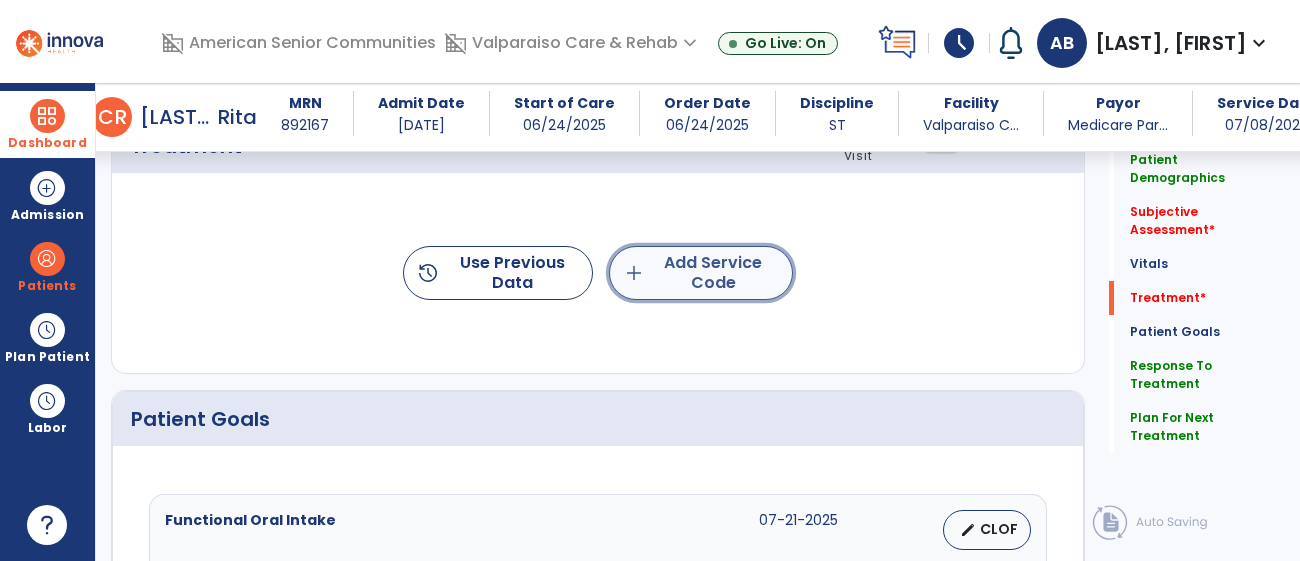 click on "add  Add Service Code" 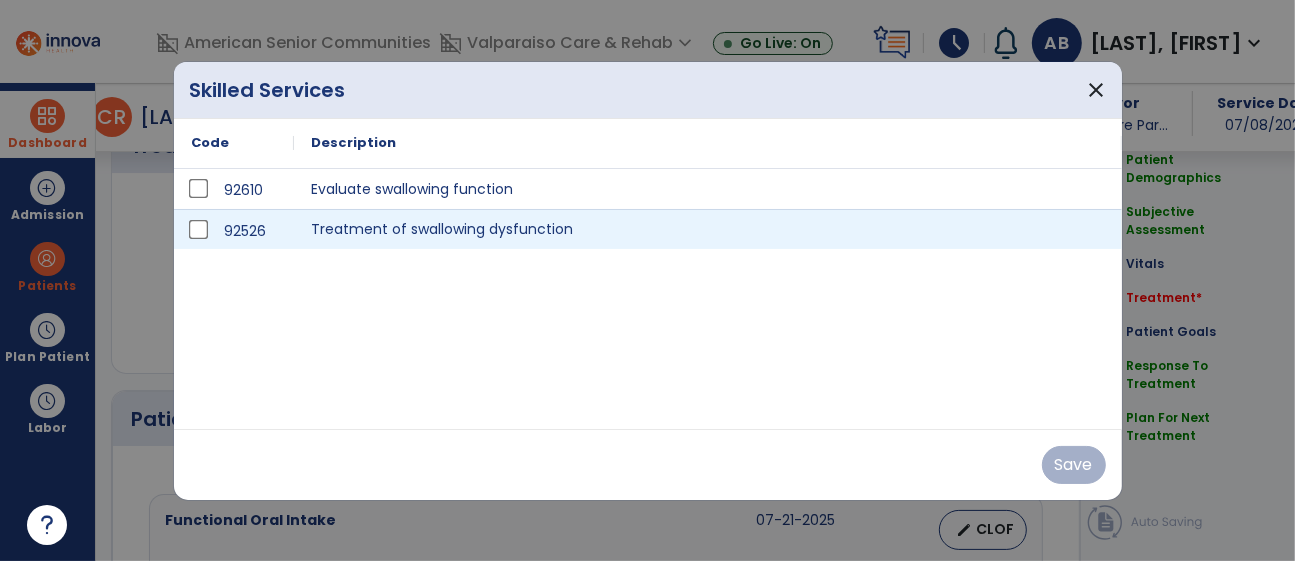 scroll, scrollTop: 1251, scrollLeft: 0, axis: vertical 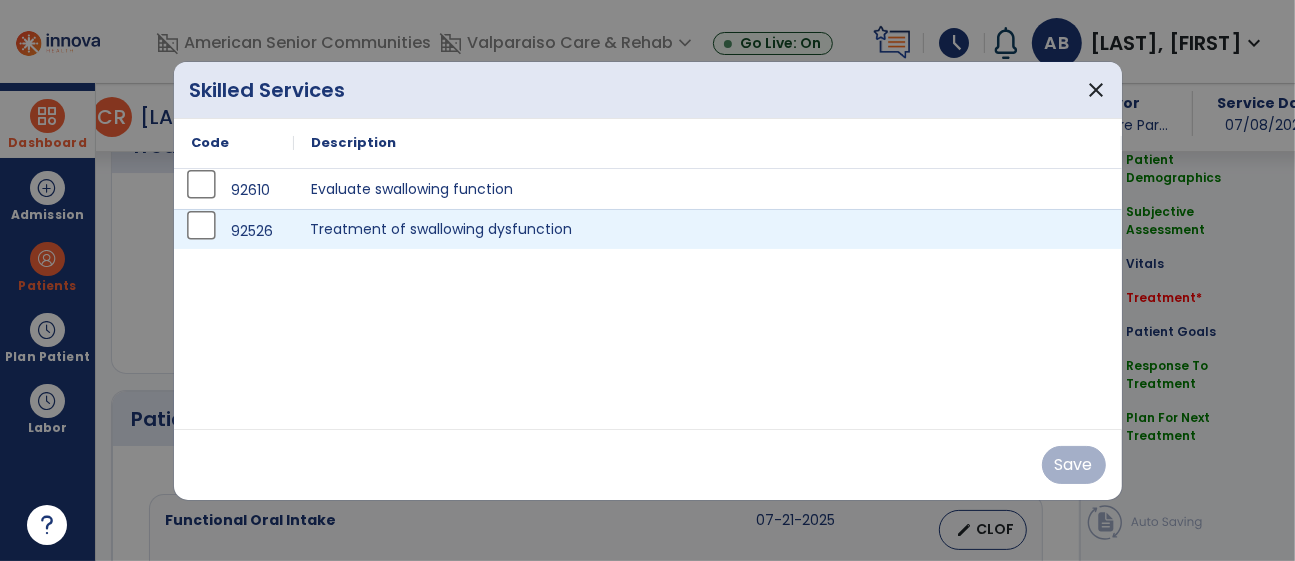 click on "Treatment of swallowing dysfunction" at bounding box center [708, 229] 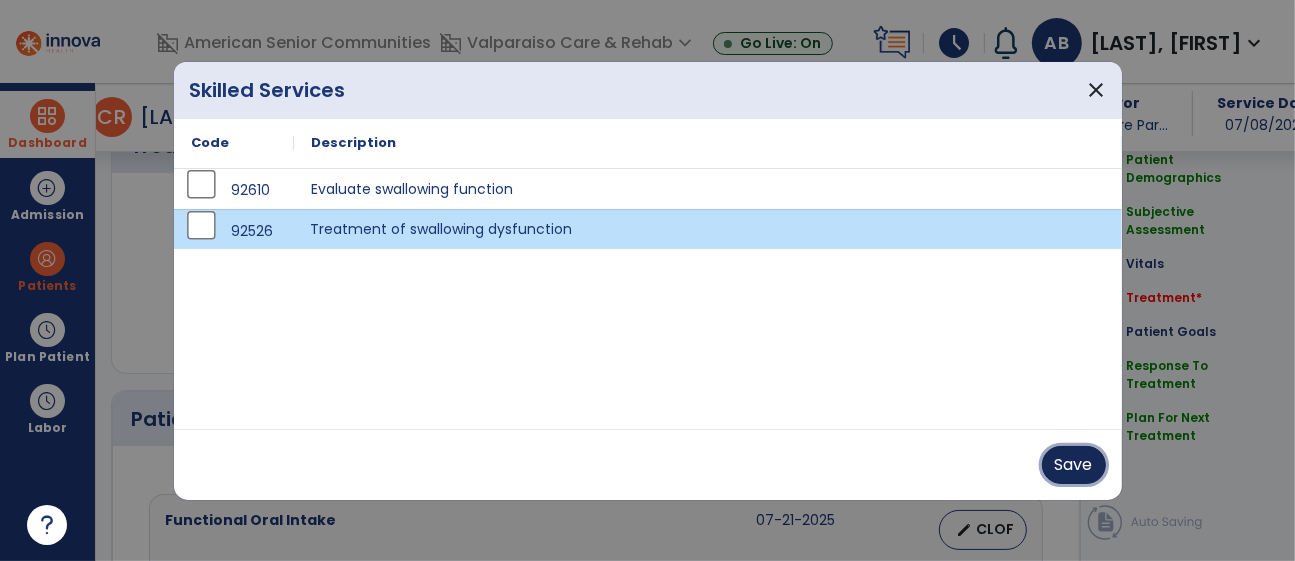 click on "Save" at bounding box center (1074, 465) 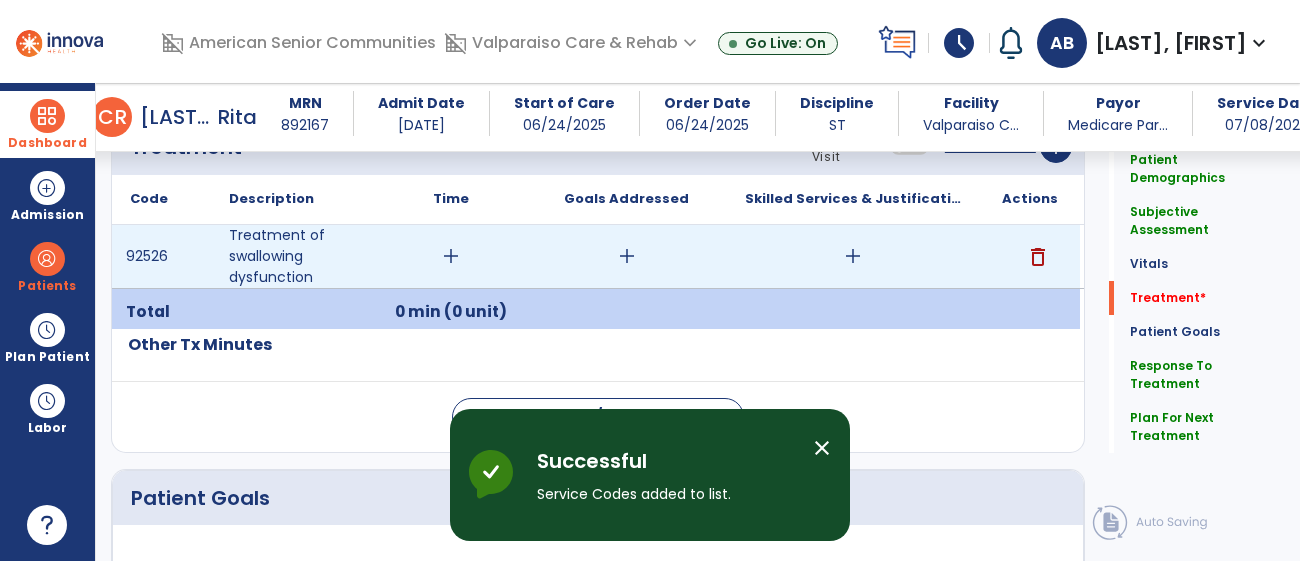 click on "add" at bounding box center [451, 256] 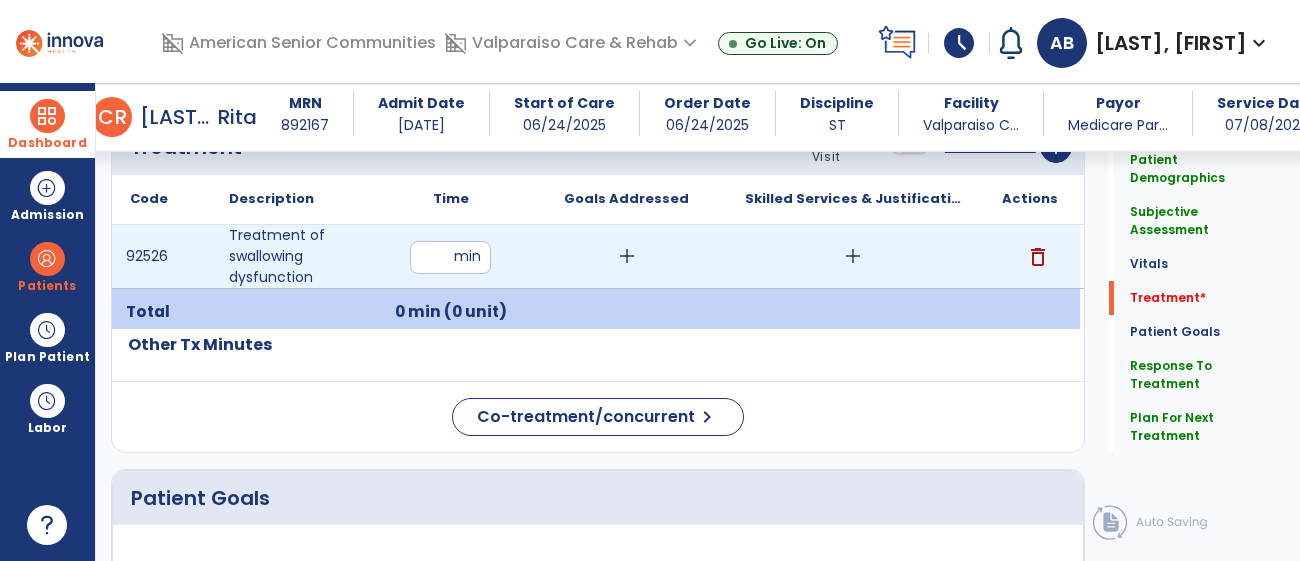 type on "**" 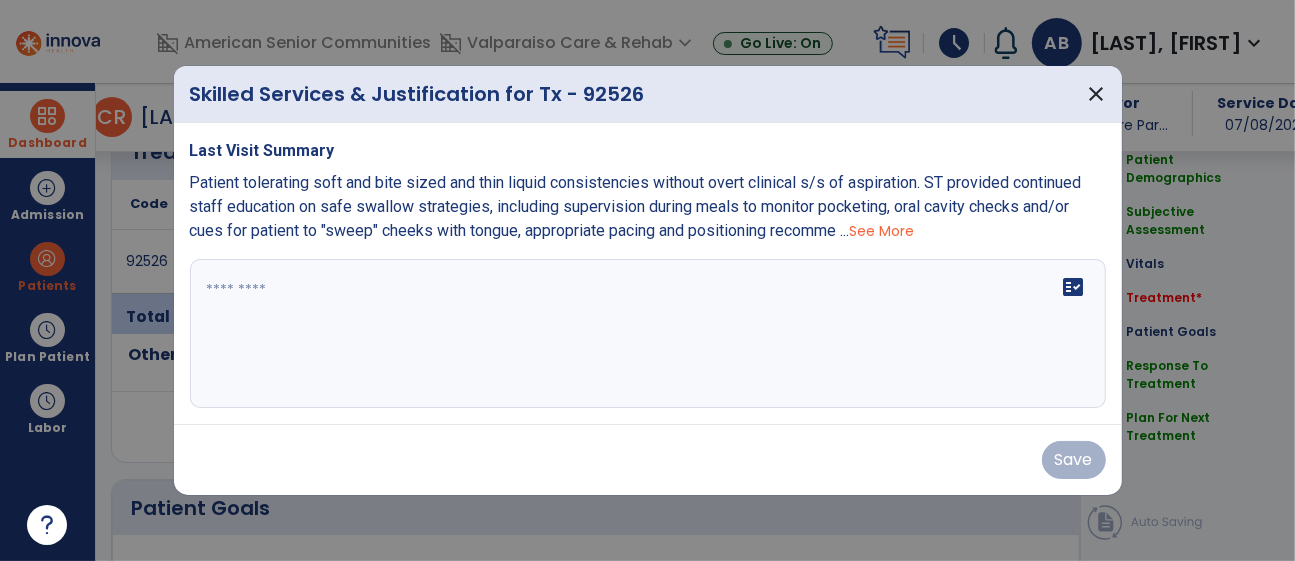 scroll, scrollTop: 1251, scrollLeft: 0, axis: vertical 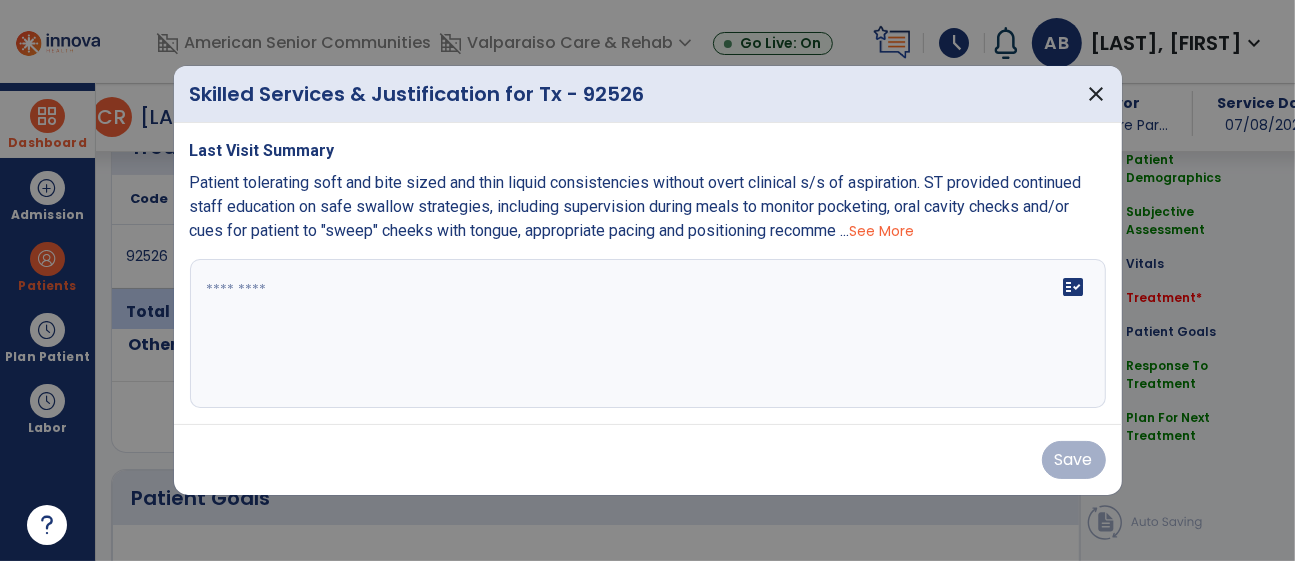 click on "fact_check" at bounding box center (648, 334) 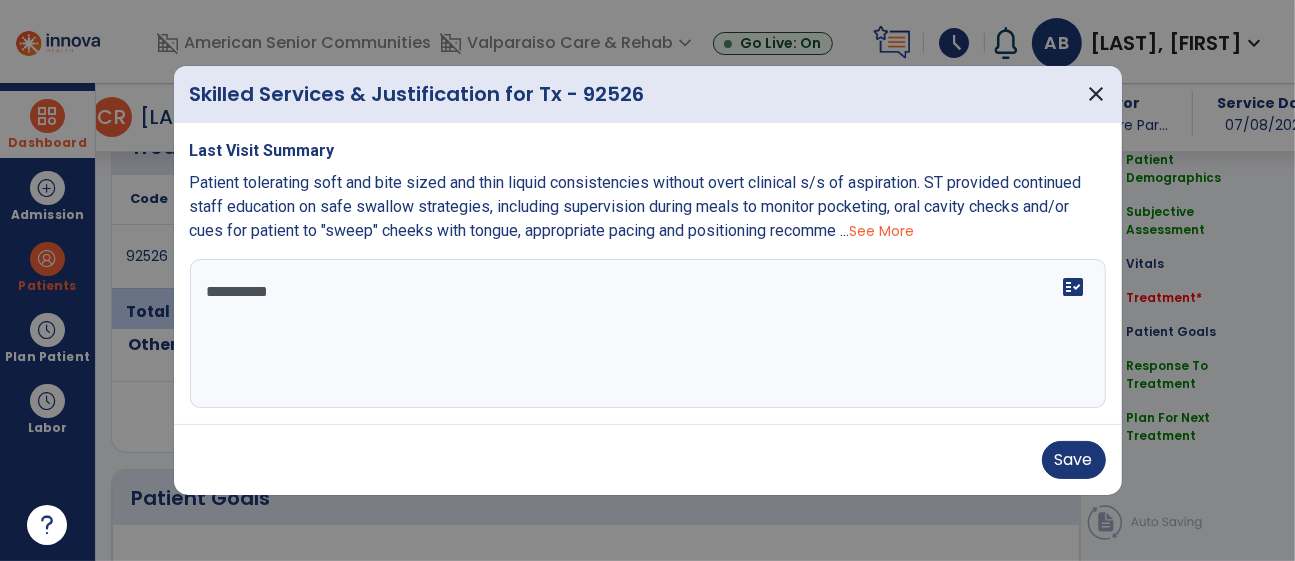 scroll, scrollTop: 0, scrollLeft: 0, axis: both 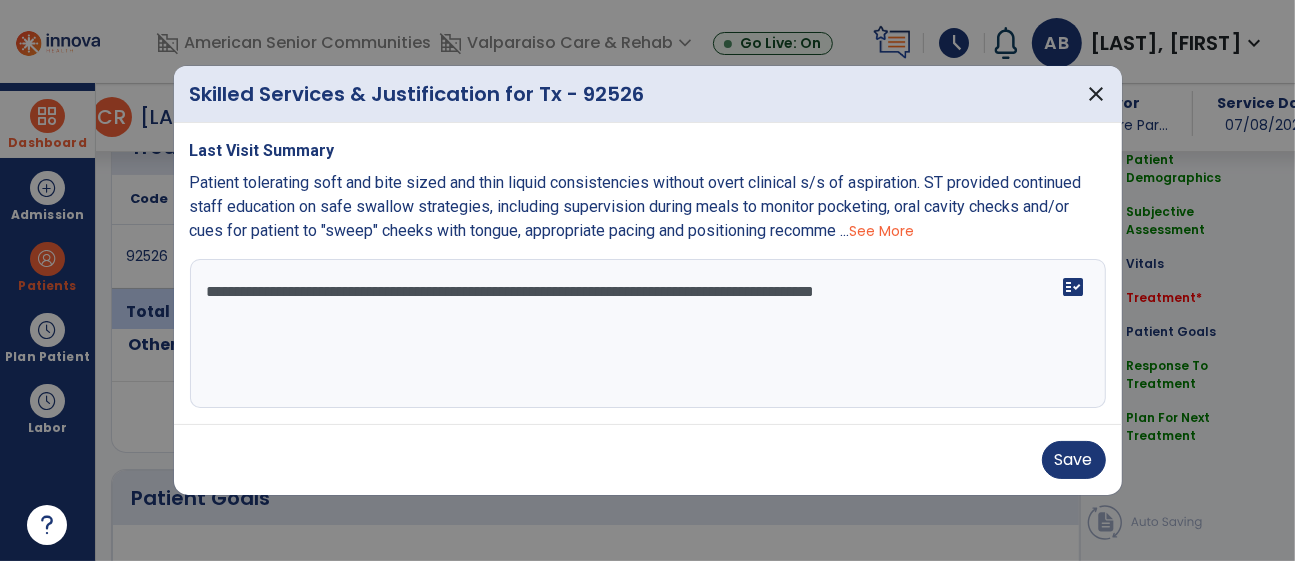 click on "**********" at bounding box center [648, 334] 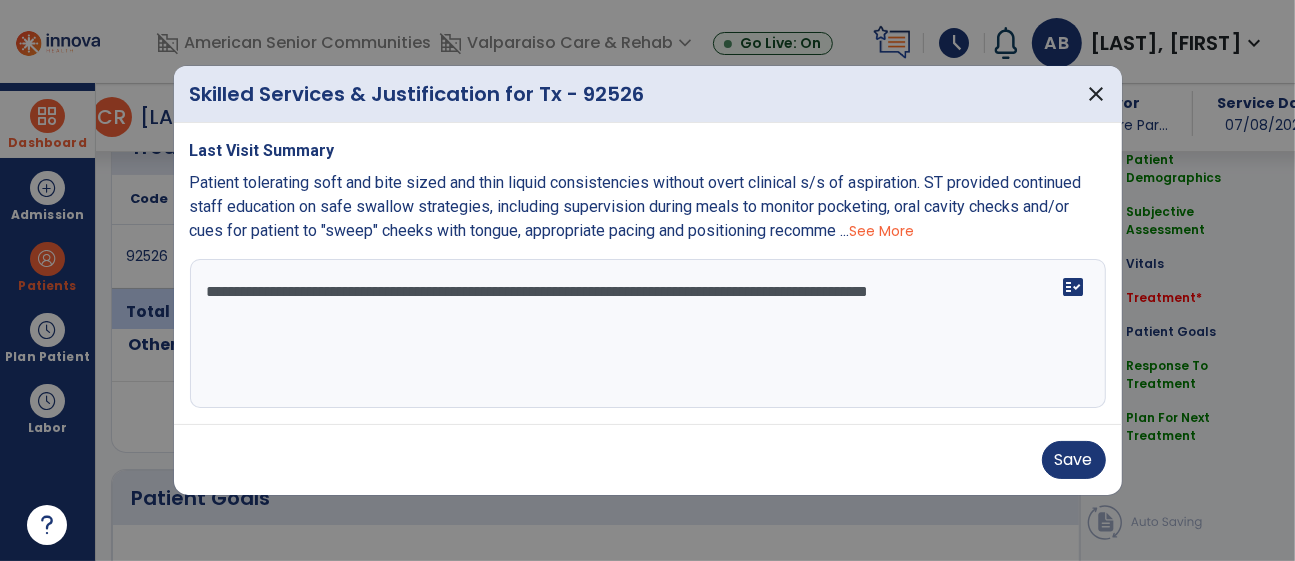 click on "**********" at bounding box center [648, 334] 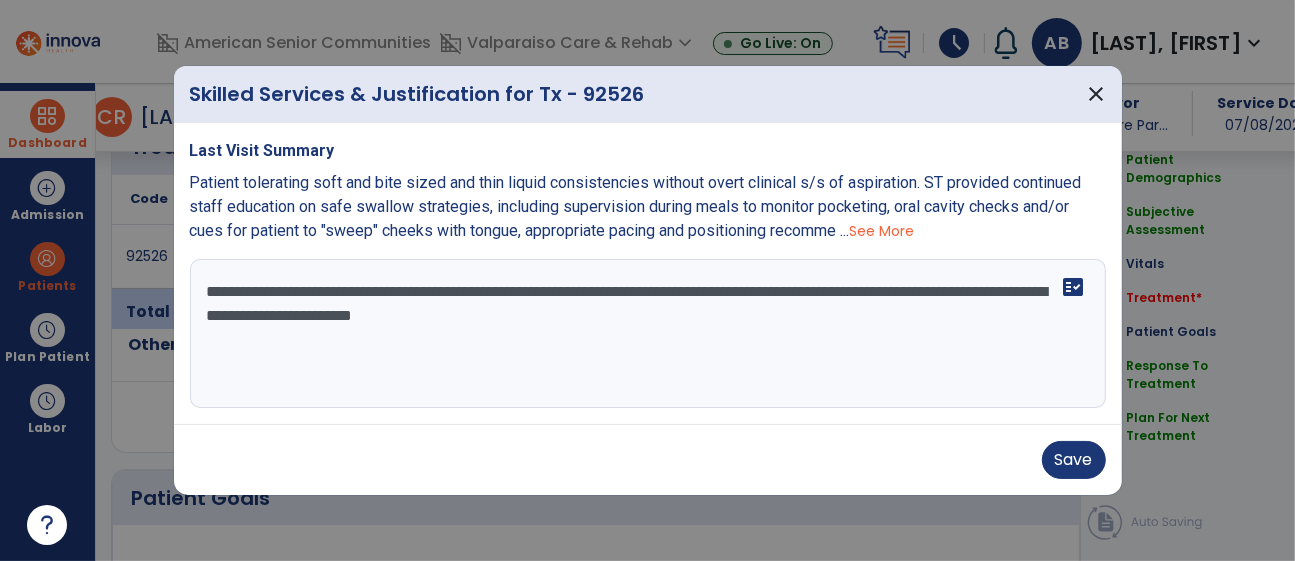paste on "**********" 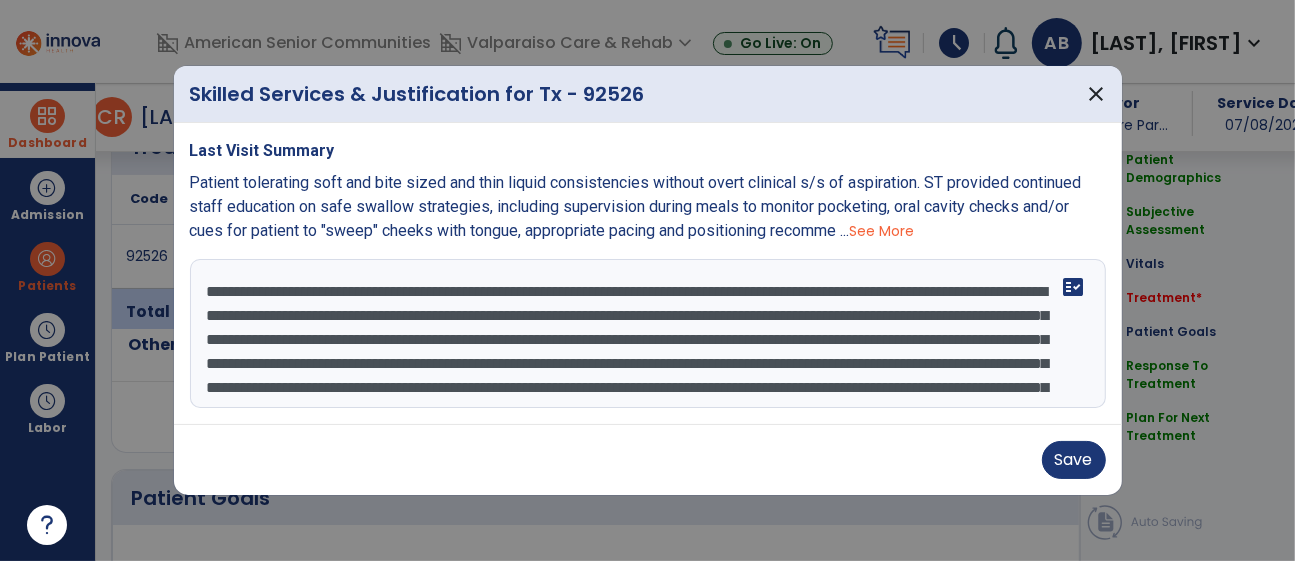 scroll, scrollTop: 63, scrollLeft: 0, axis: vertical 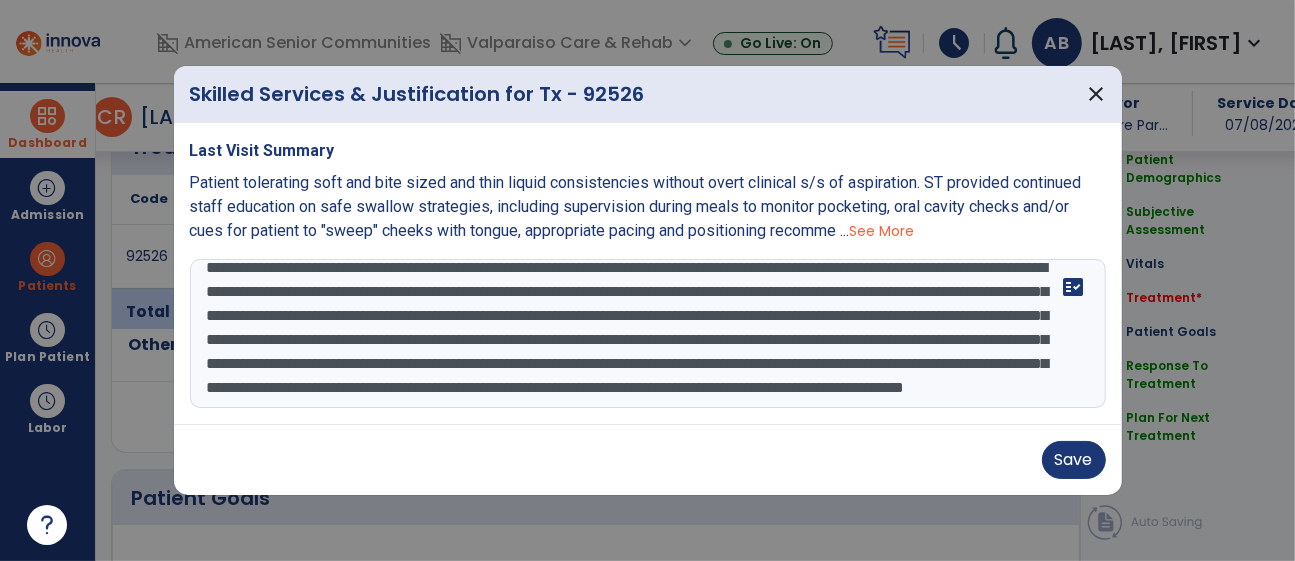 click on "**********" at bounding box center (648, 334) 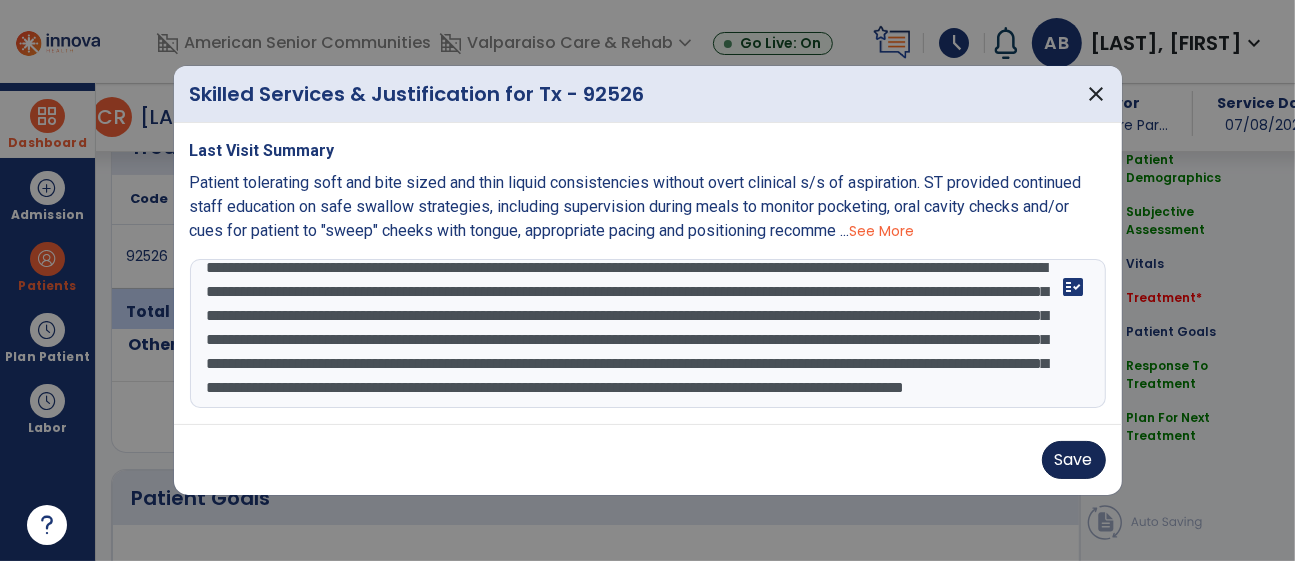 type on "**********" 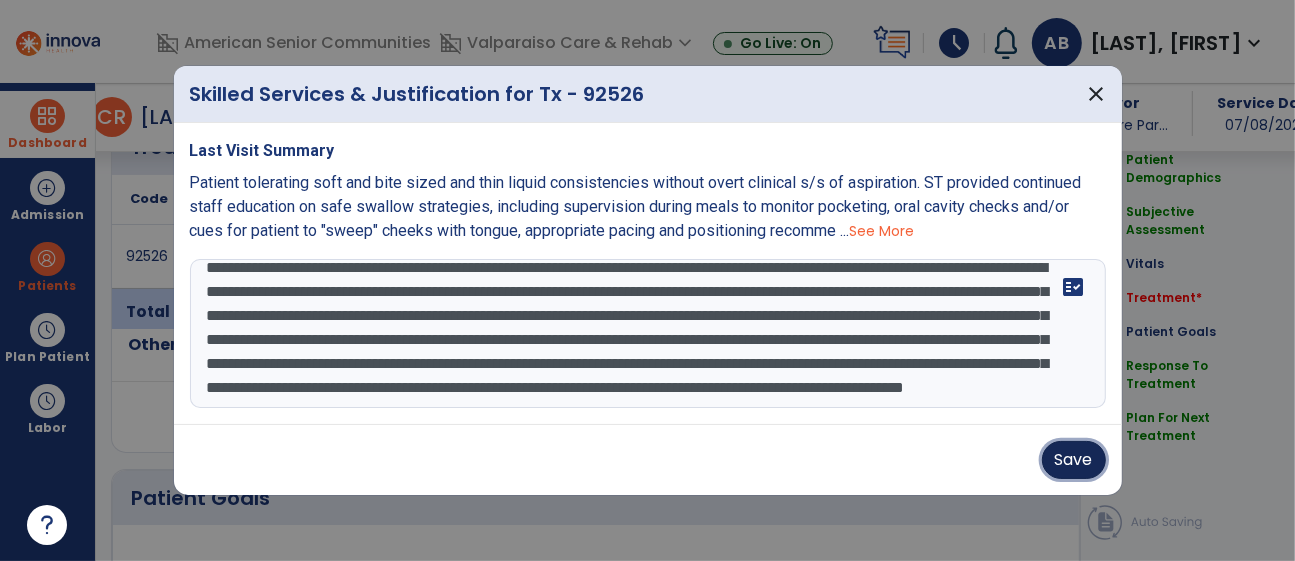 click on "Save" at bounding box center (1074, 460) 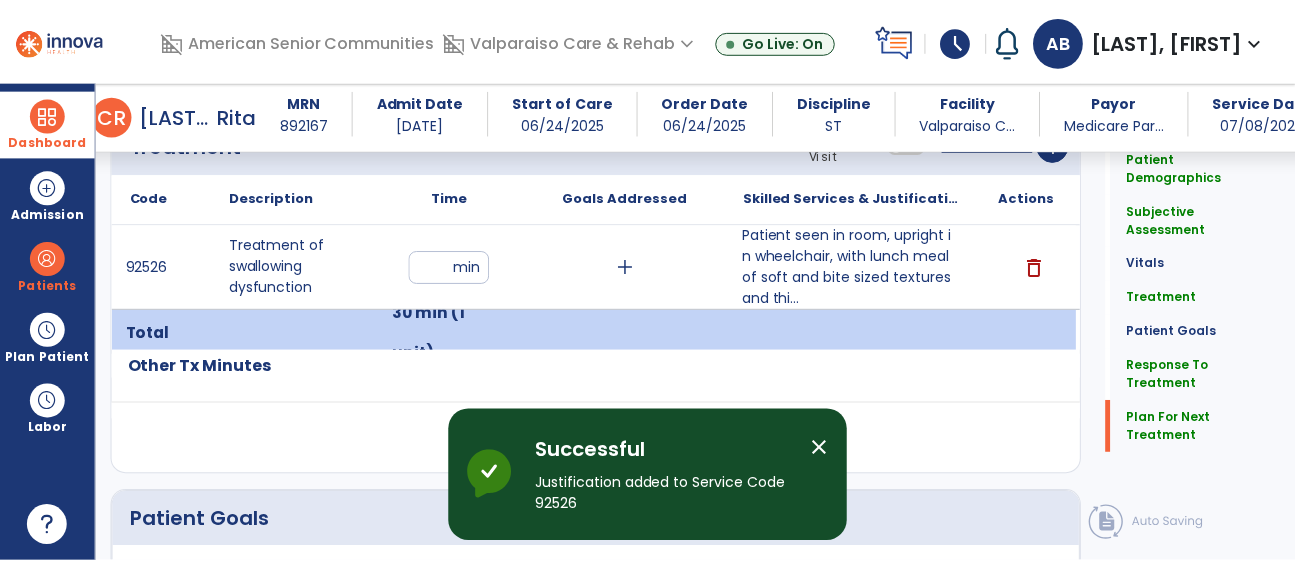 scroll, scrollTop: 2404, scrollLeft: 0, axis: vertical 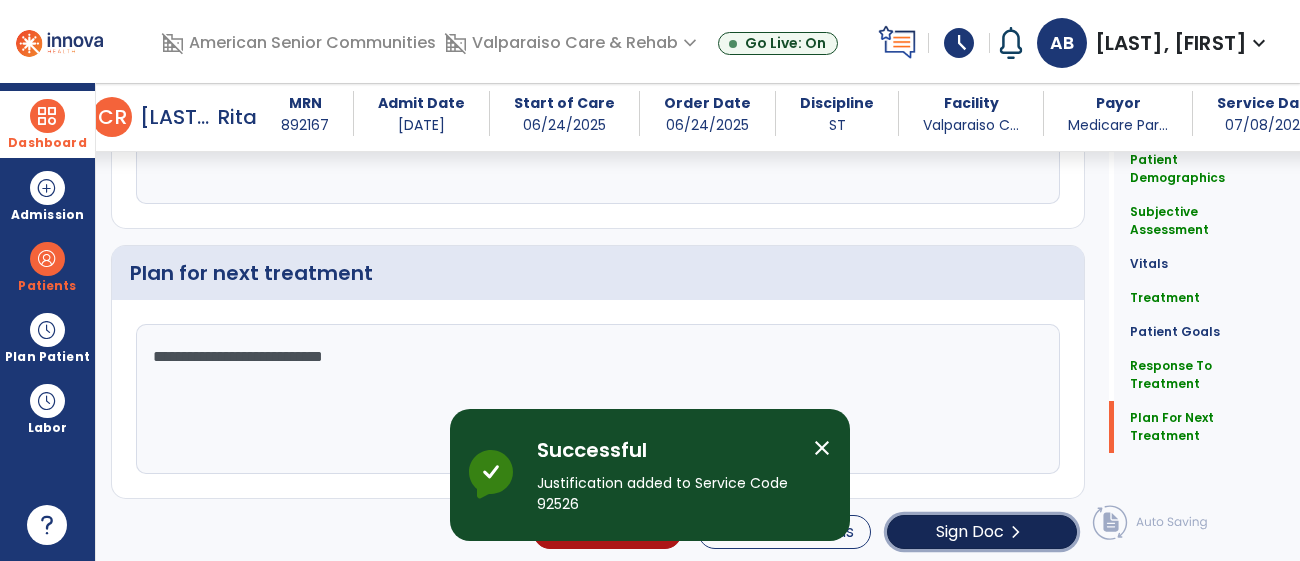 click on "Sign Doc" 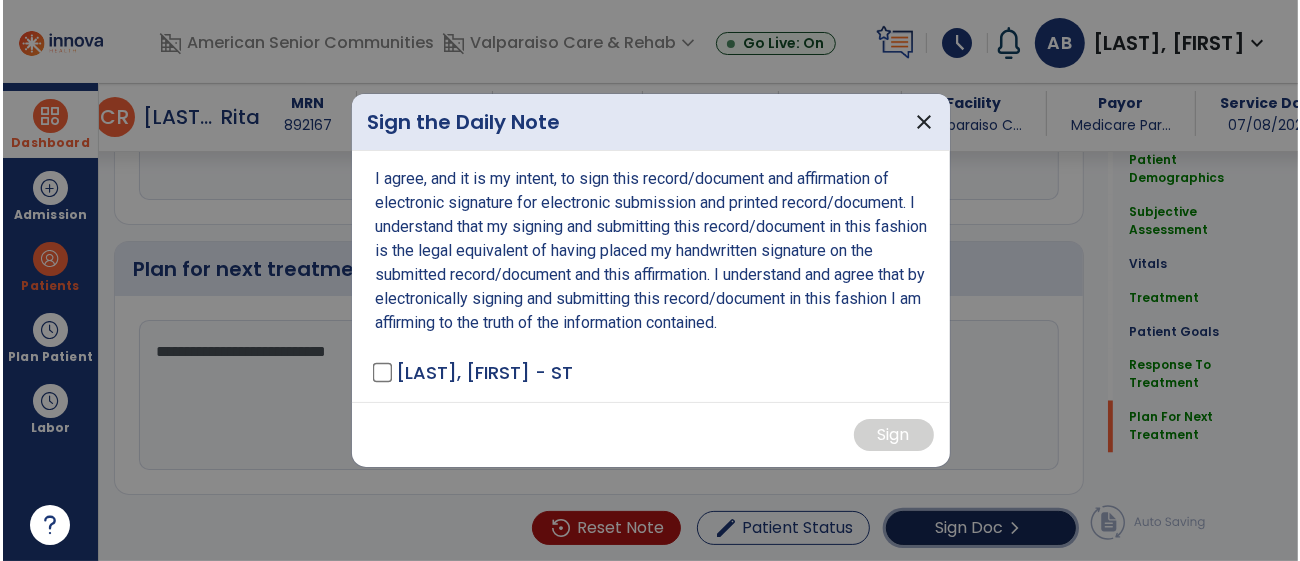 scroll, scrollTop: 2404, scrollLeft: 0, axis: vertical 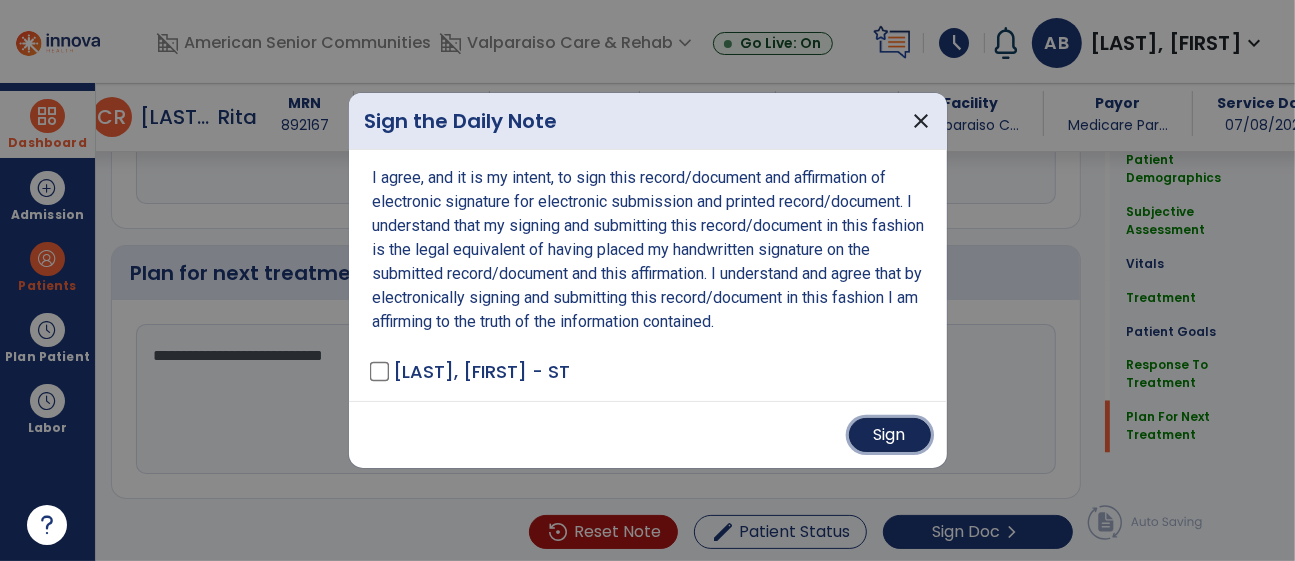 click on "Sign" at bounding box center (890, 435) 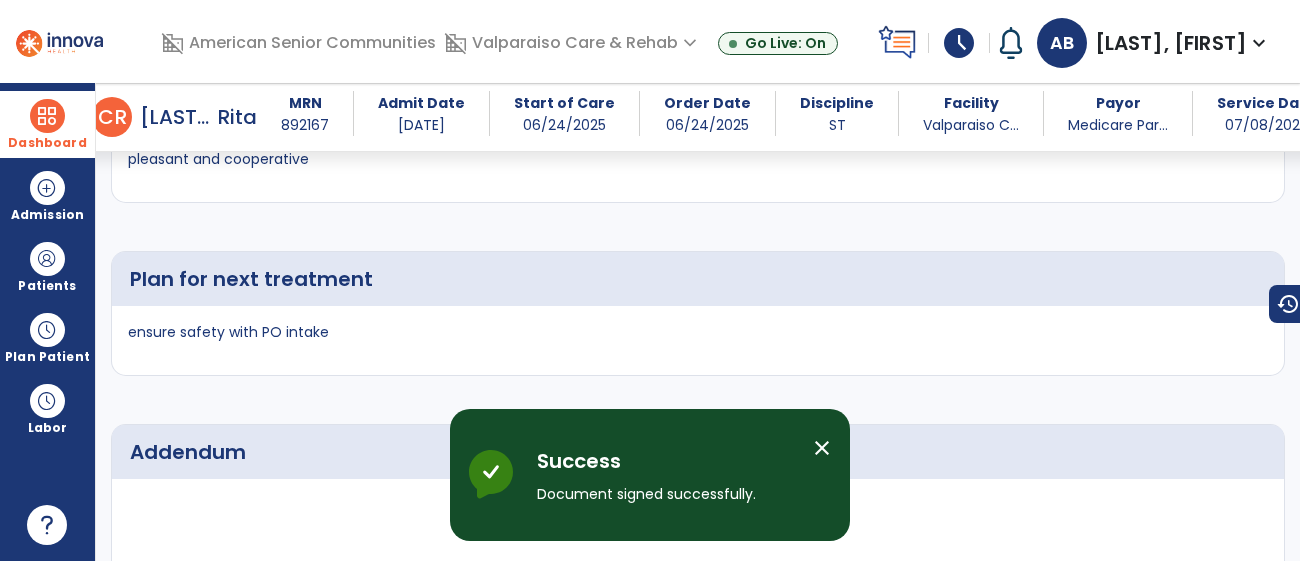 scroll, scrollTop: 3749, scrollLeft: 0, axis: vertical 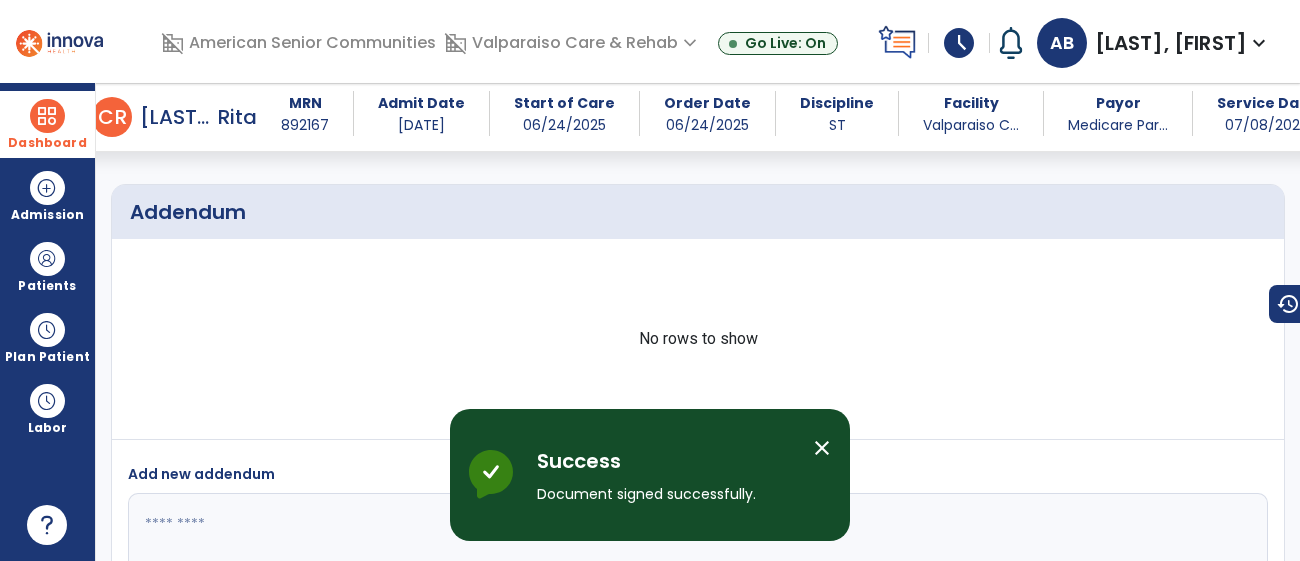 click at bounding box center [47, 116] 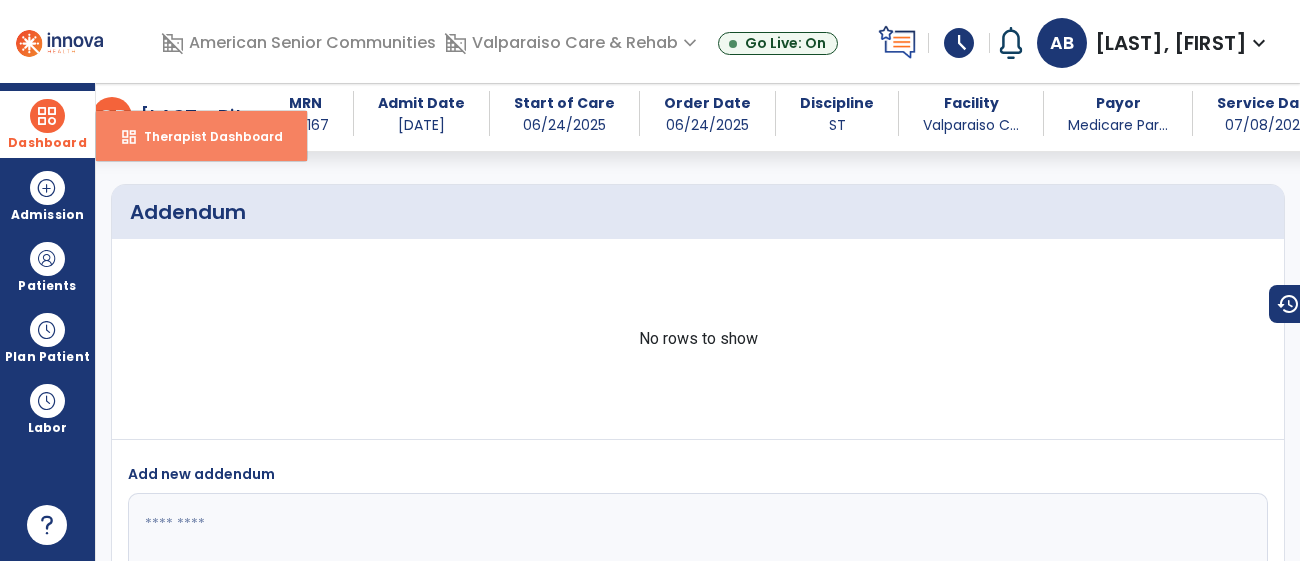 click on "Therapist Dashboard" at bounding box center (205, 136) 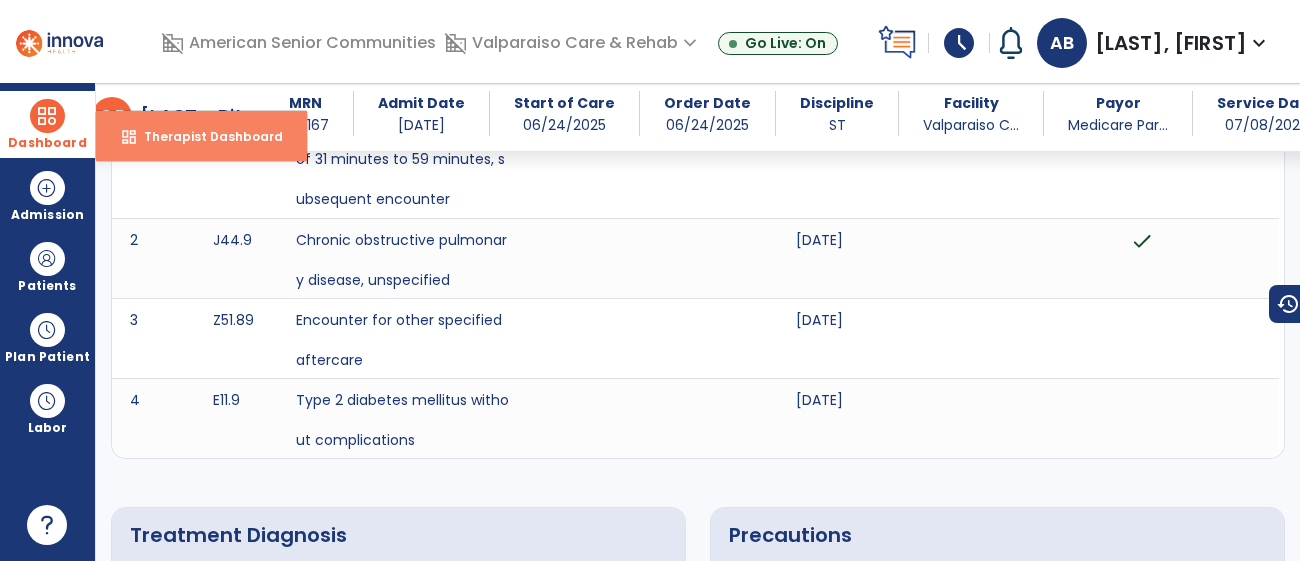 select on "****" 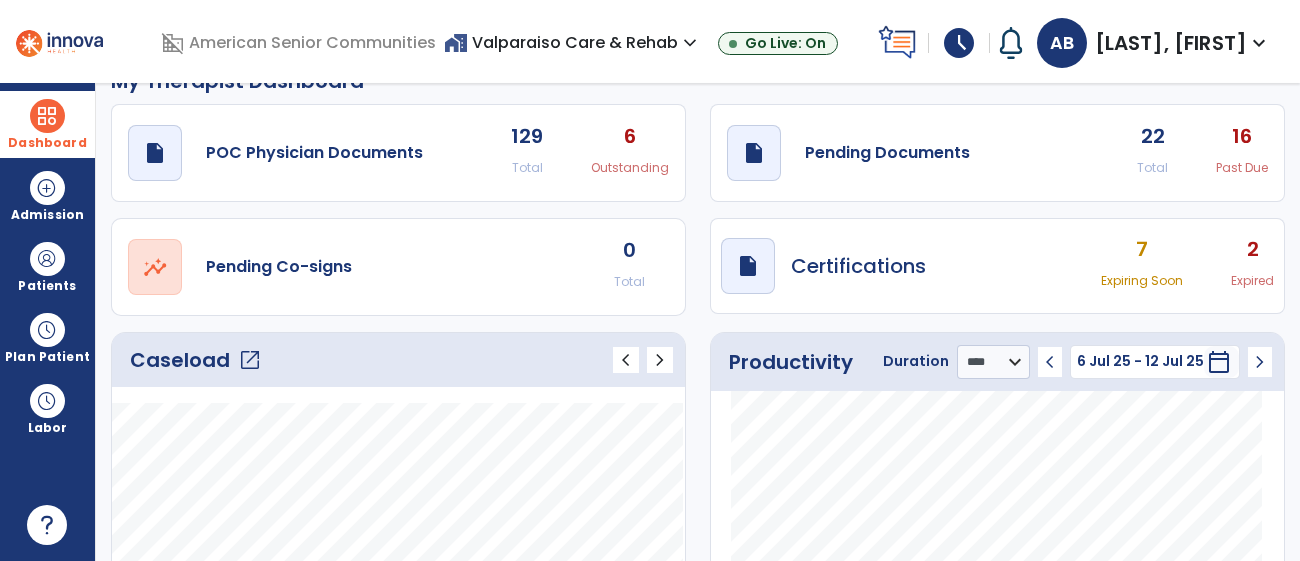 scroll, scrollTop: 0, scrollLeft: 0, axis: both 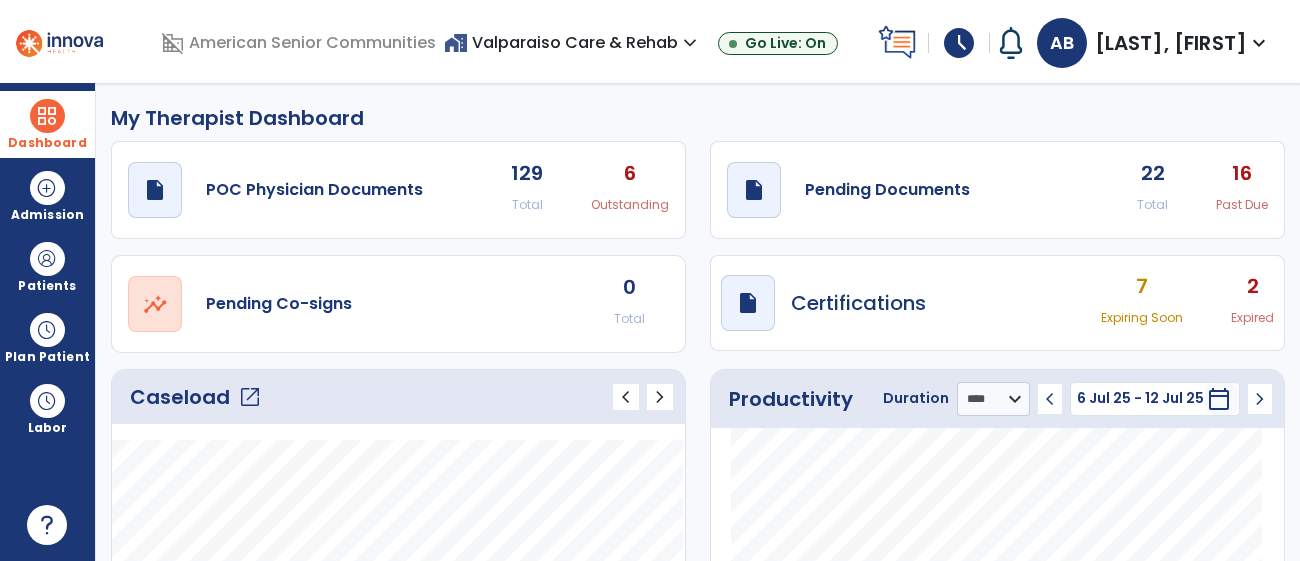 click on "Caseload   open_in_new" 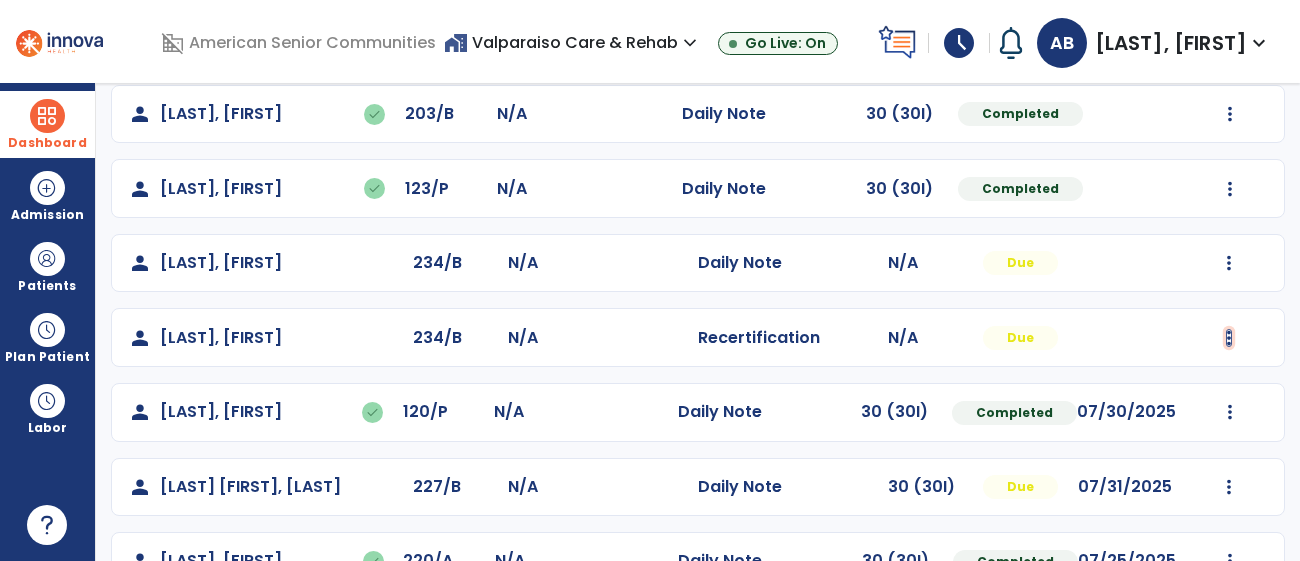click at bounding box center (1230, 114) 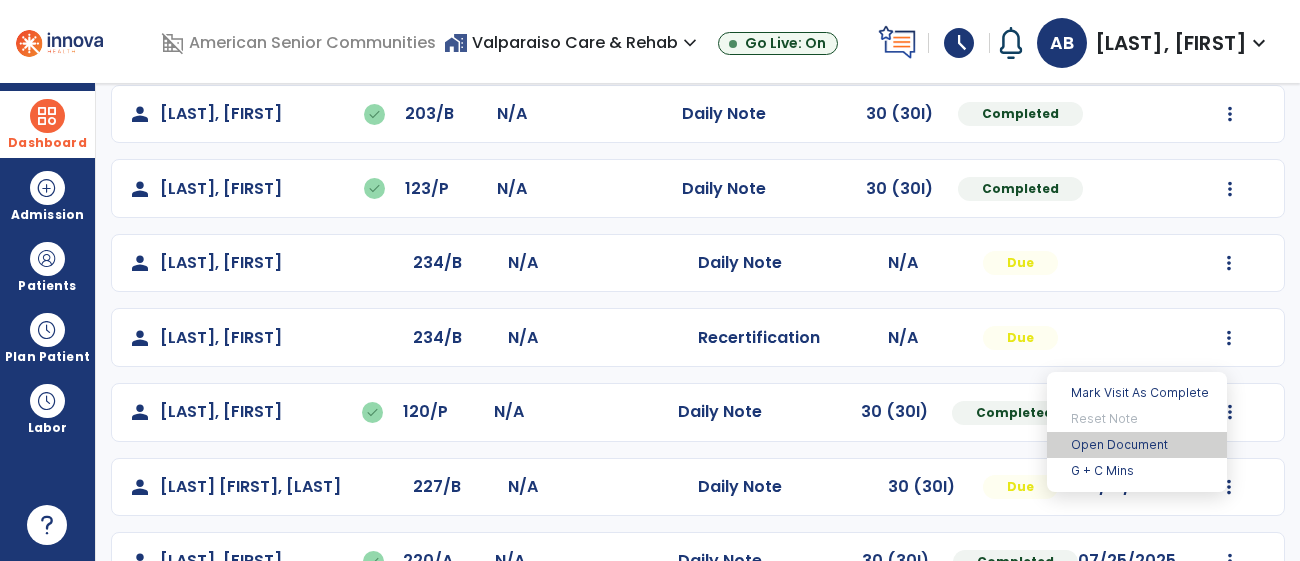 click on "Open Document" at bounding box center (1137, 445) 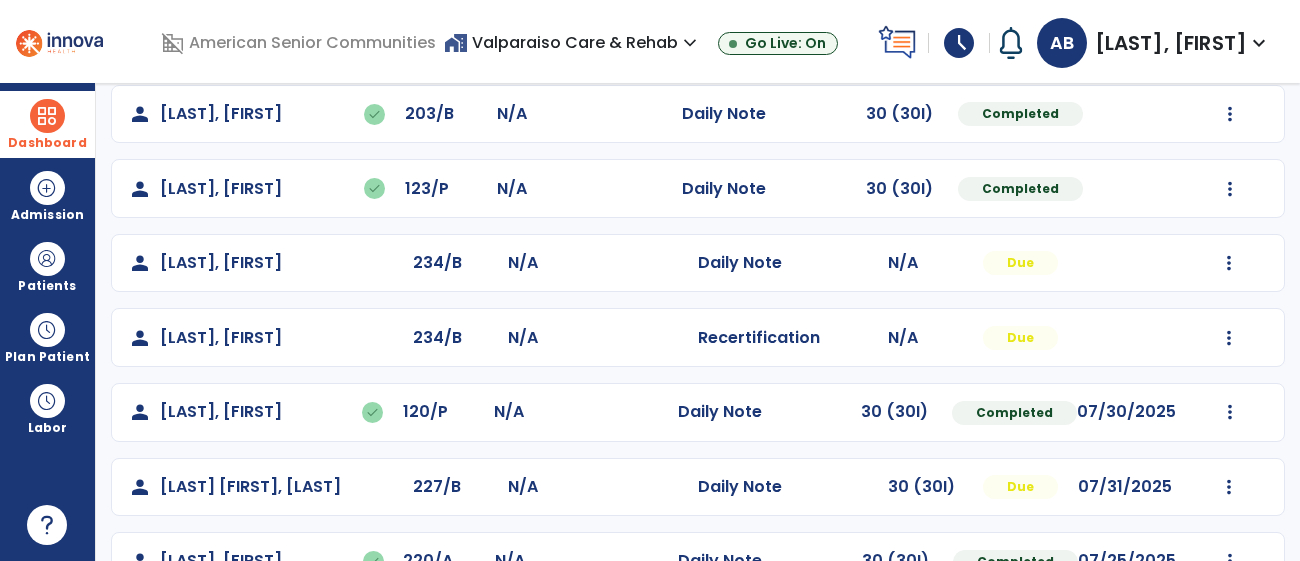 select on "**" 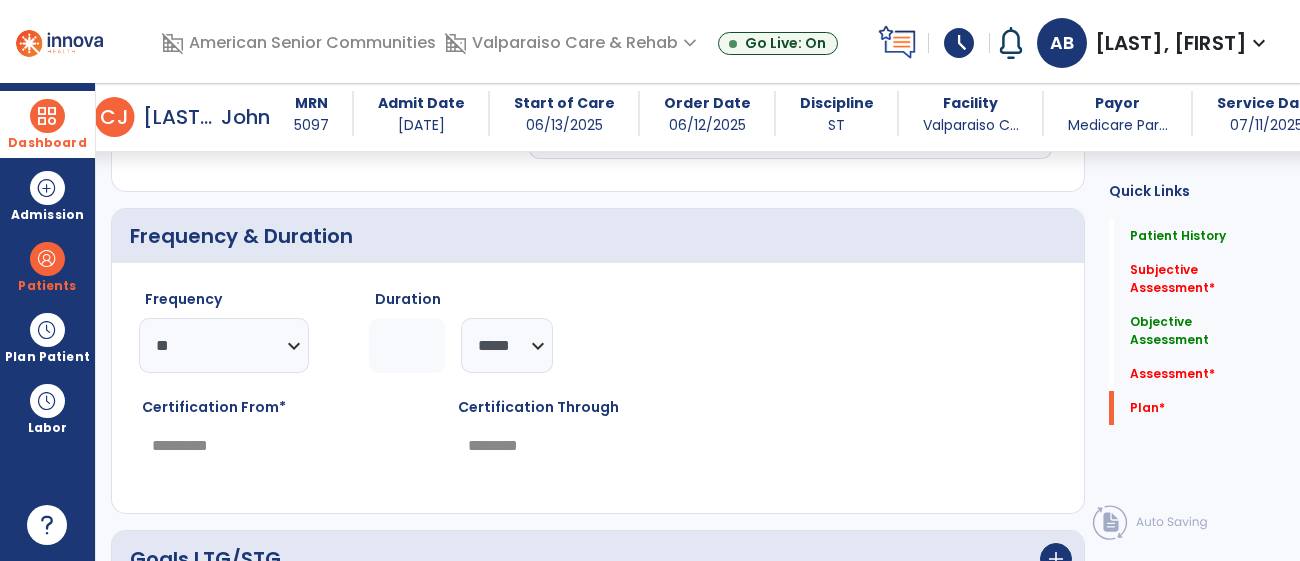 scroll, scrollTop: 4350, scrollLeft: 0, axis: vertical 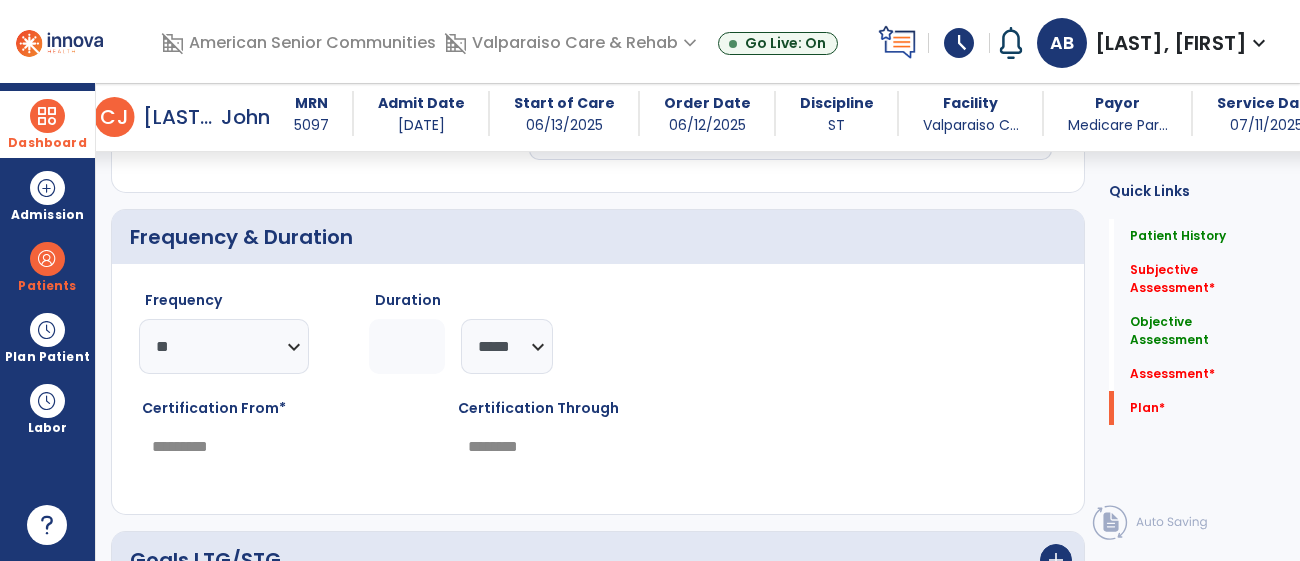 click on "********* ** ** ** ** ** ** **" 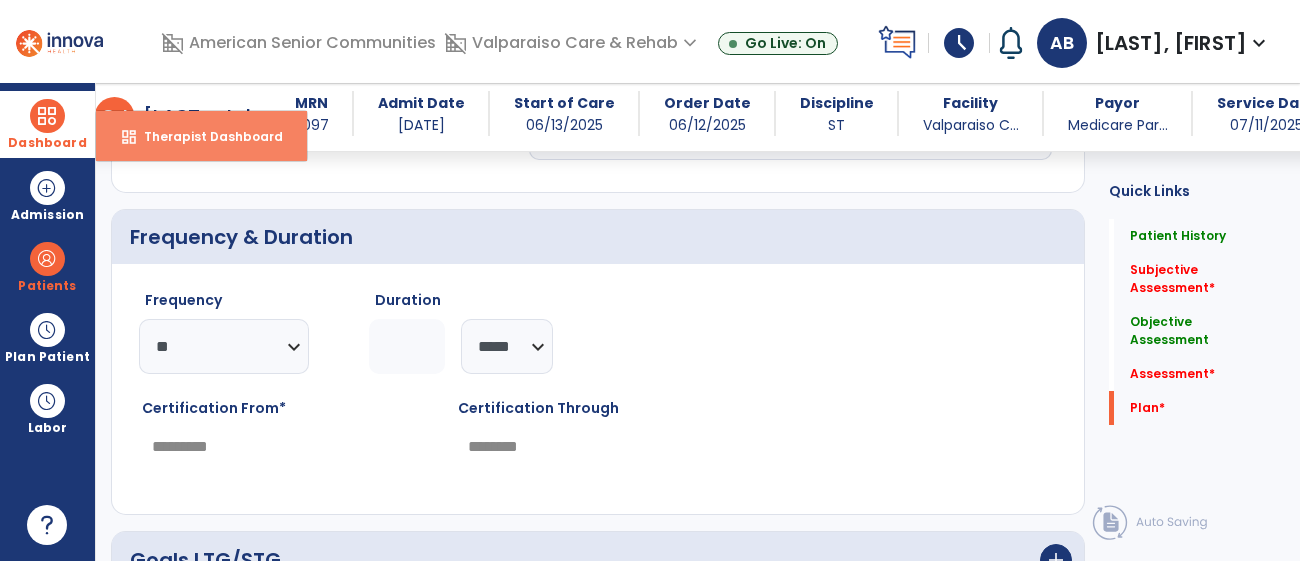 click on "dashboard  Therapist Dashboard" at bounding box center (201, 136) 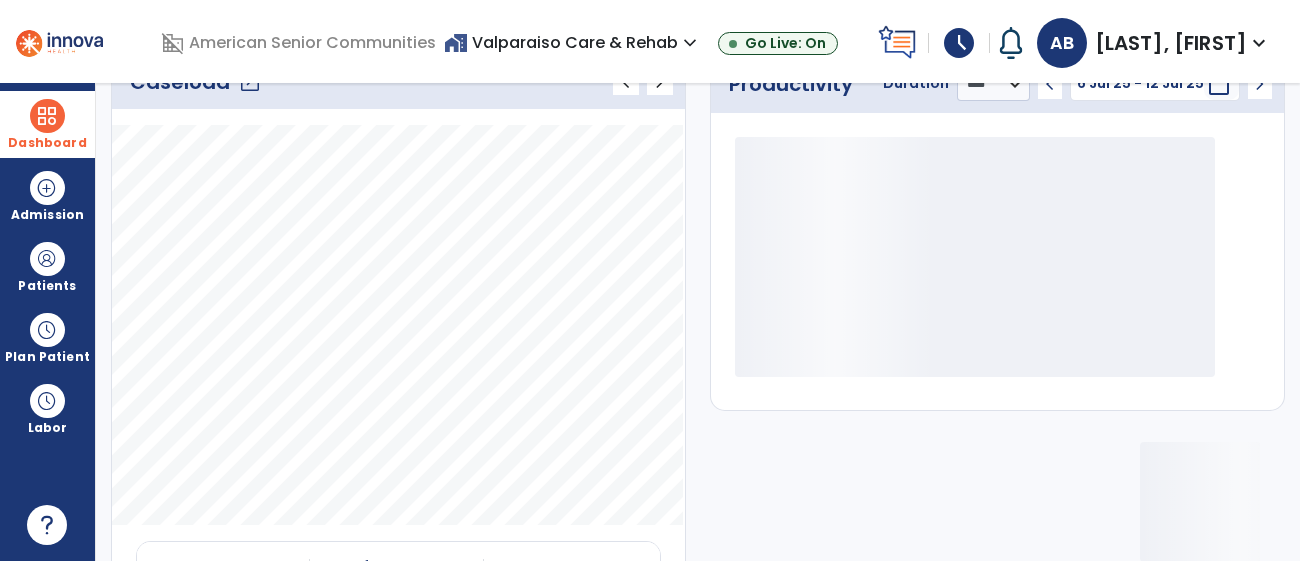 scroll, scrollTop: 66, scrollLeft: 0, axis: vertical 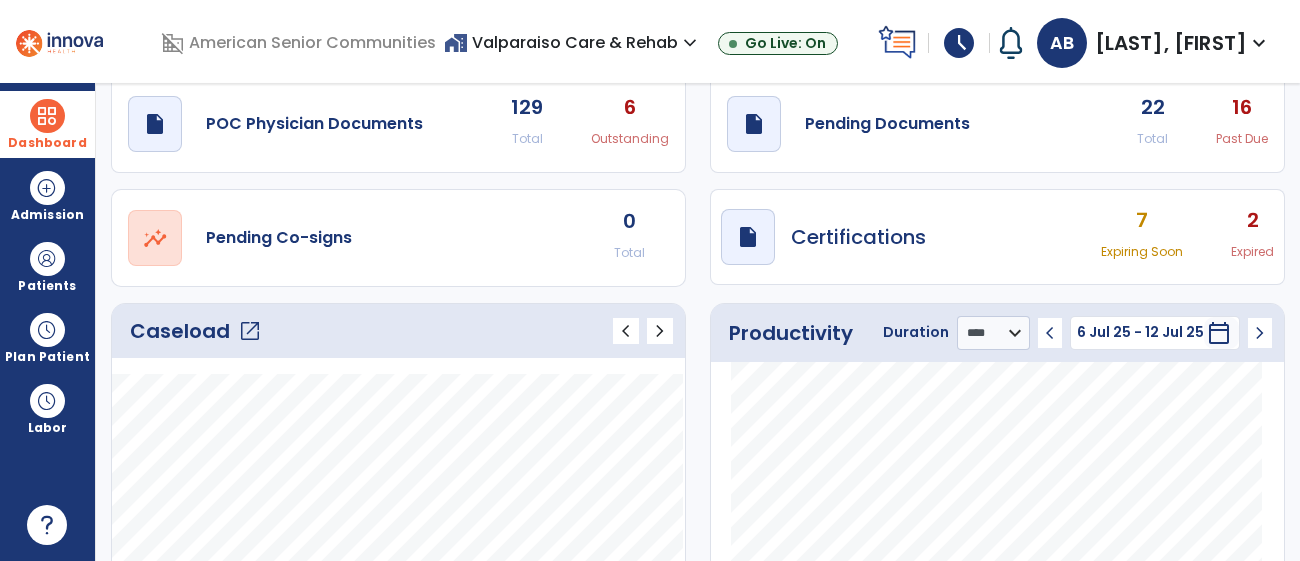 click on "Caseload   open_in_new" 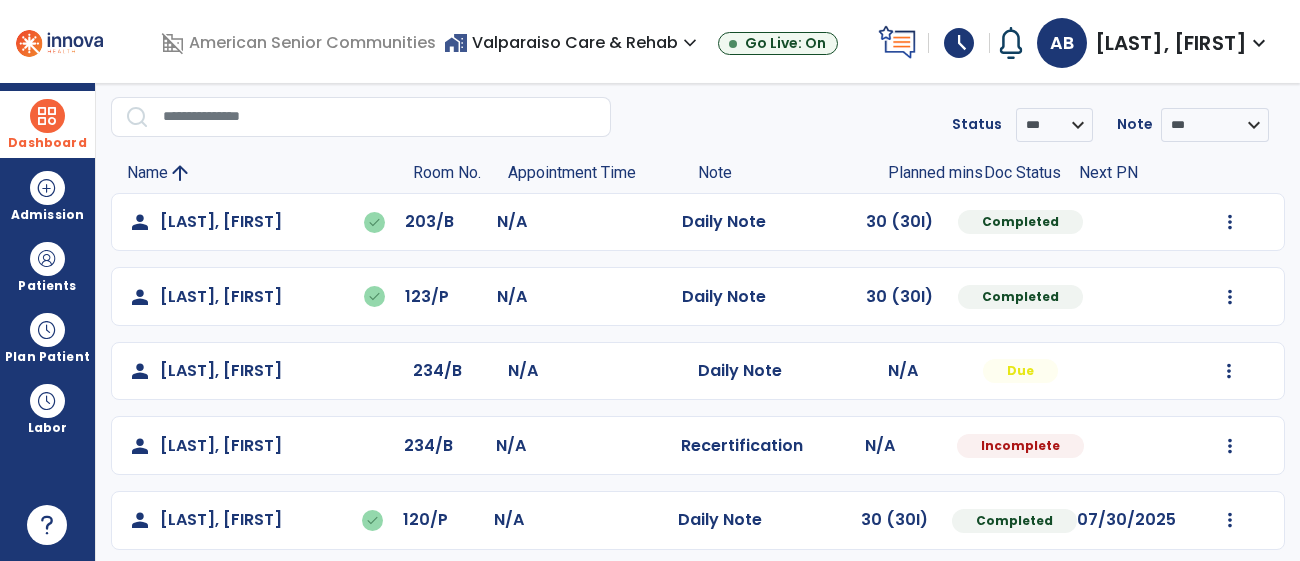 scroll, scrollTop: 0, scrollLeft: 0, axis: both 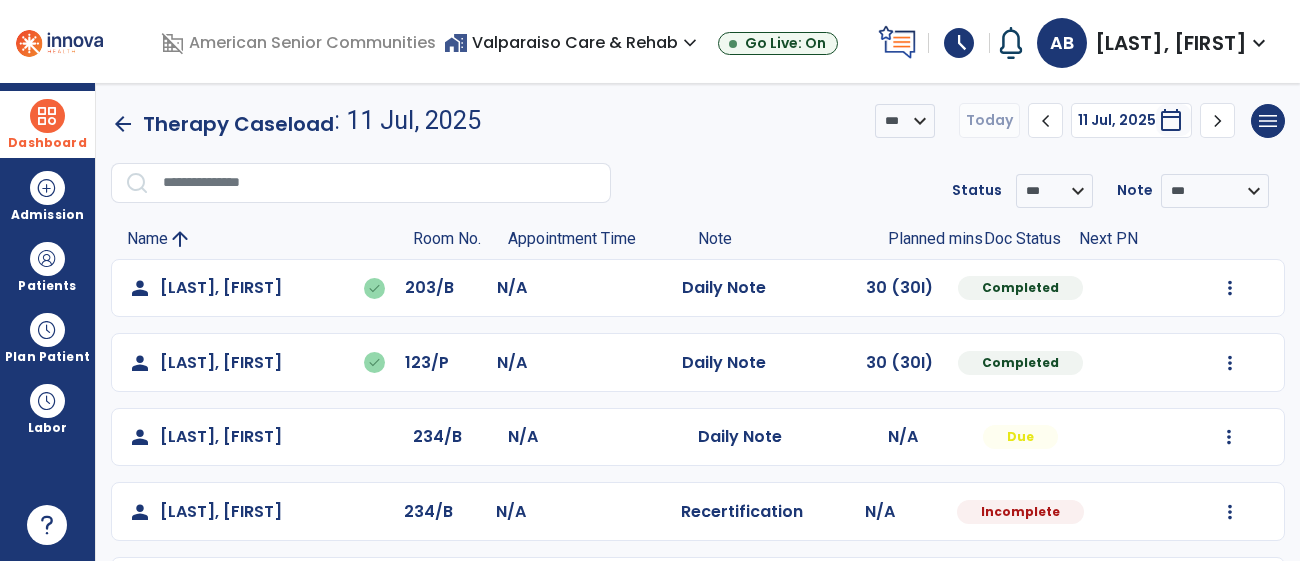 click on "chevron_left" 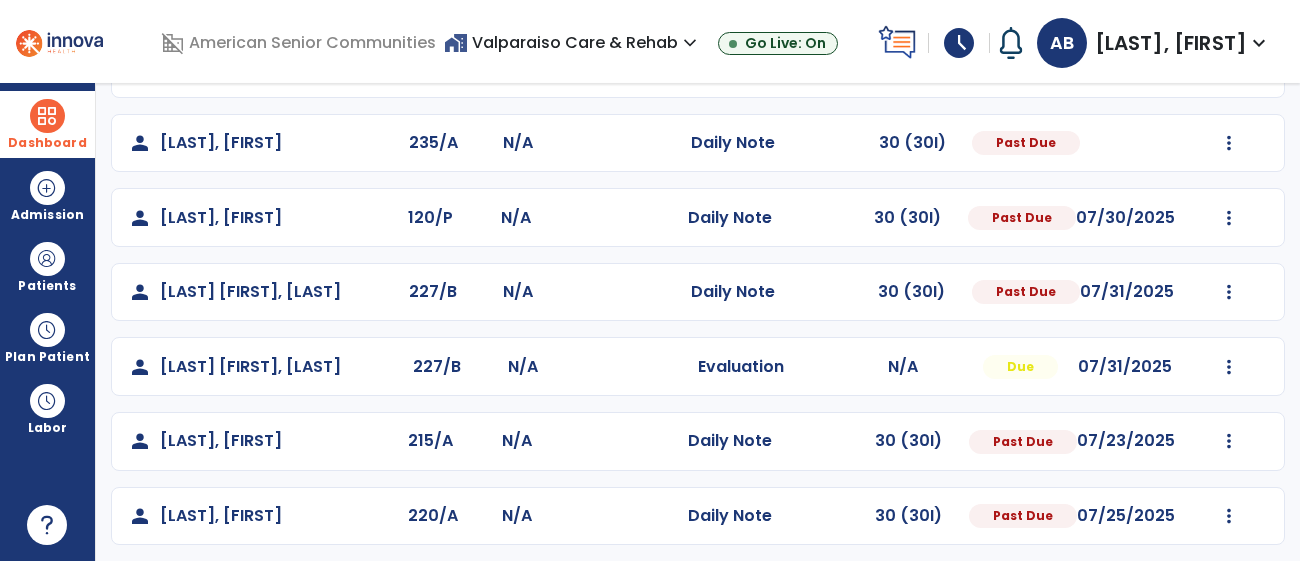 scroll, scrollTop: 686, scrollLeft: 0, axis: vertical 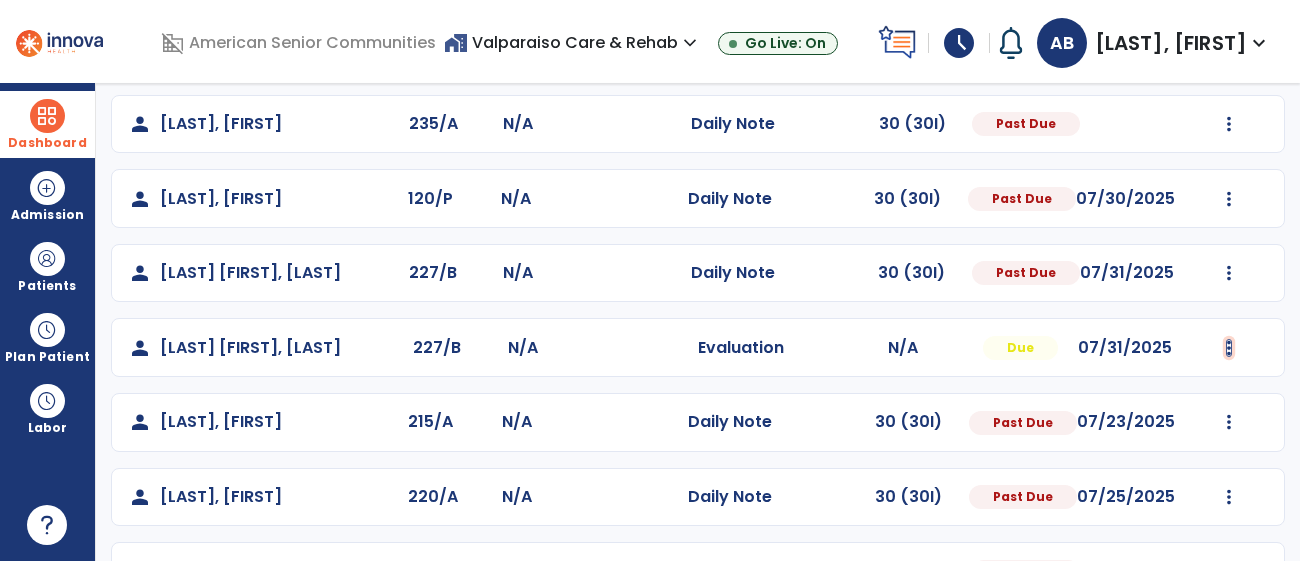 click at bounding box center (1229, -398) 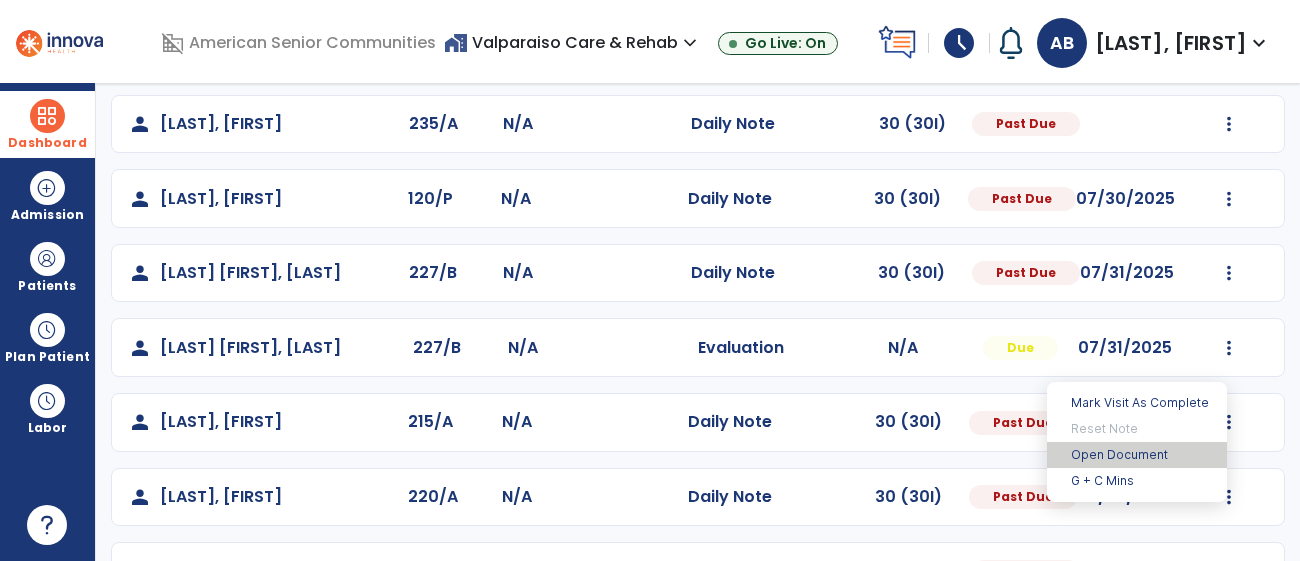 click on "Open Document" at bounding box center [1137, 455] 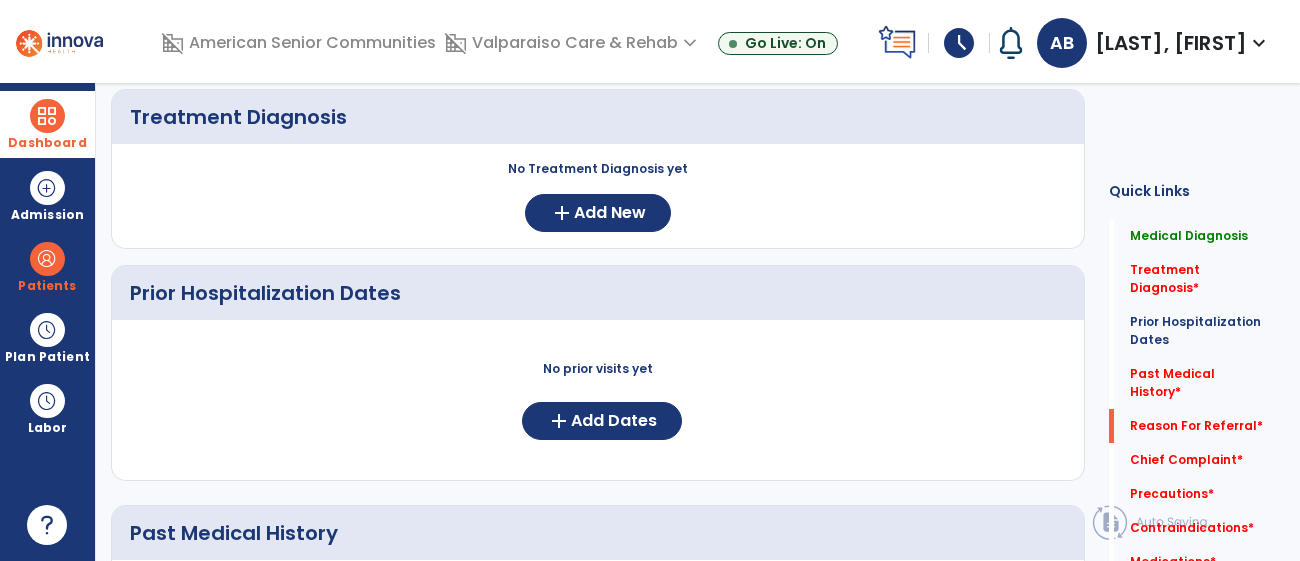 scroll, scrollTop: 0, scrollLeft: 0, axis: both 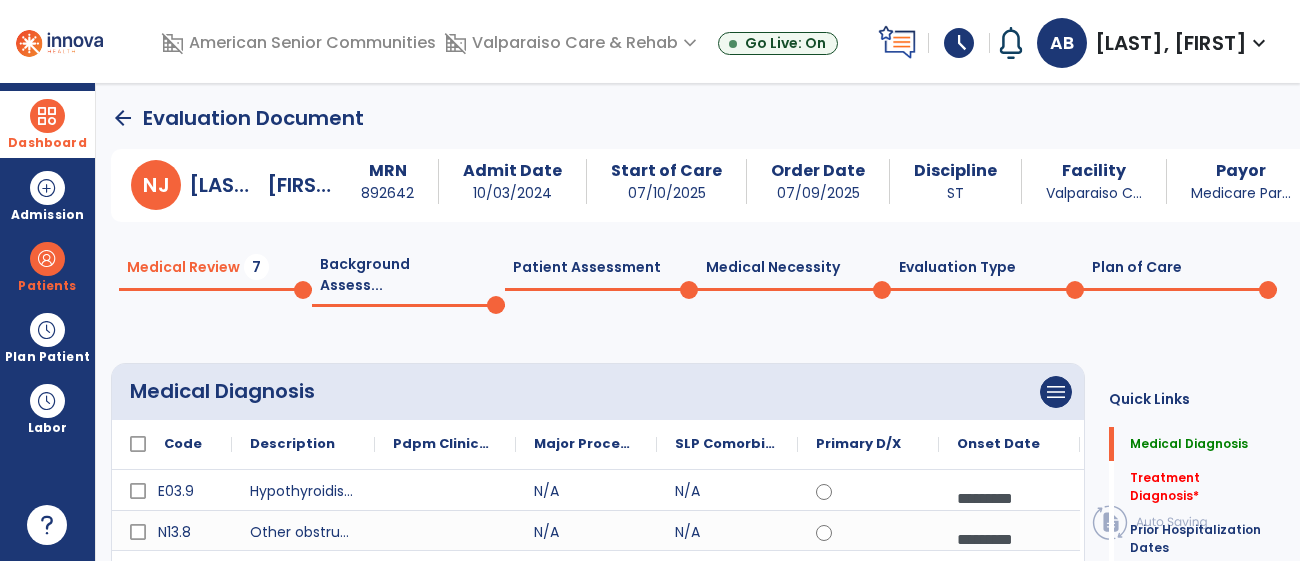 click on "Plan of Care  0" 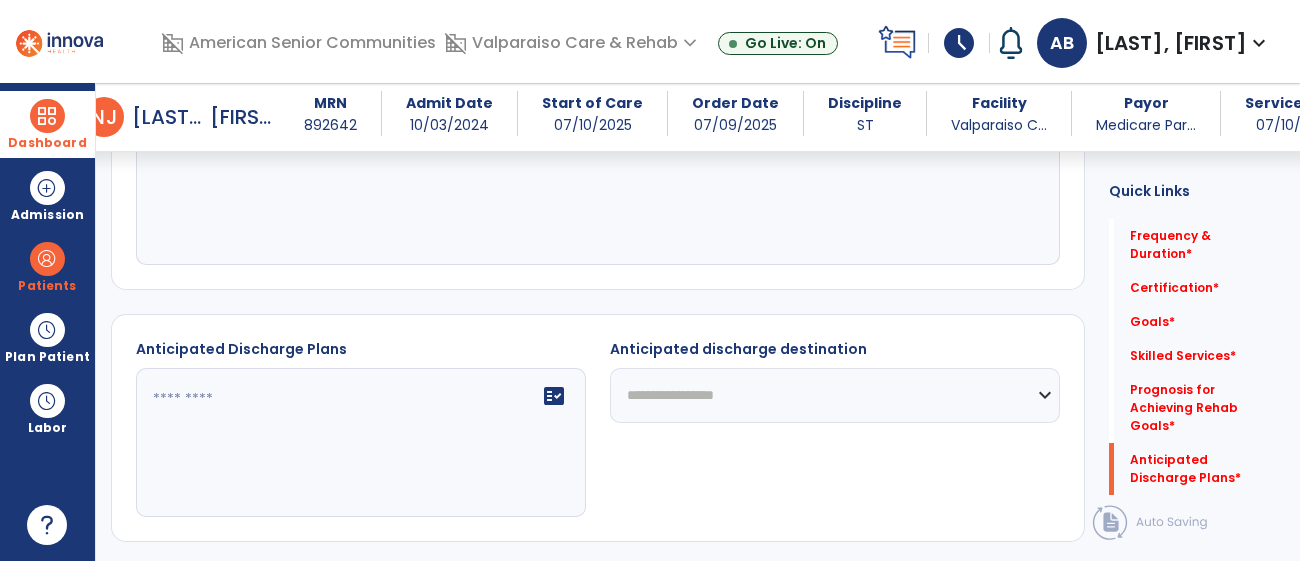 scroll, scrollTop: 946, scrollLeft: 0, axis: vertical 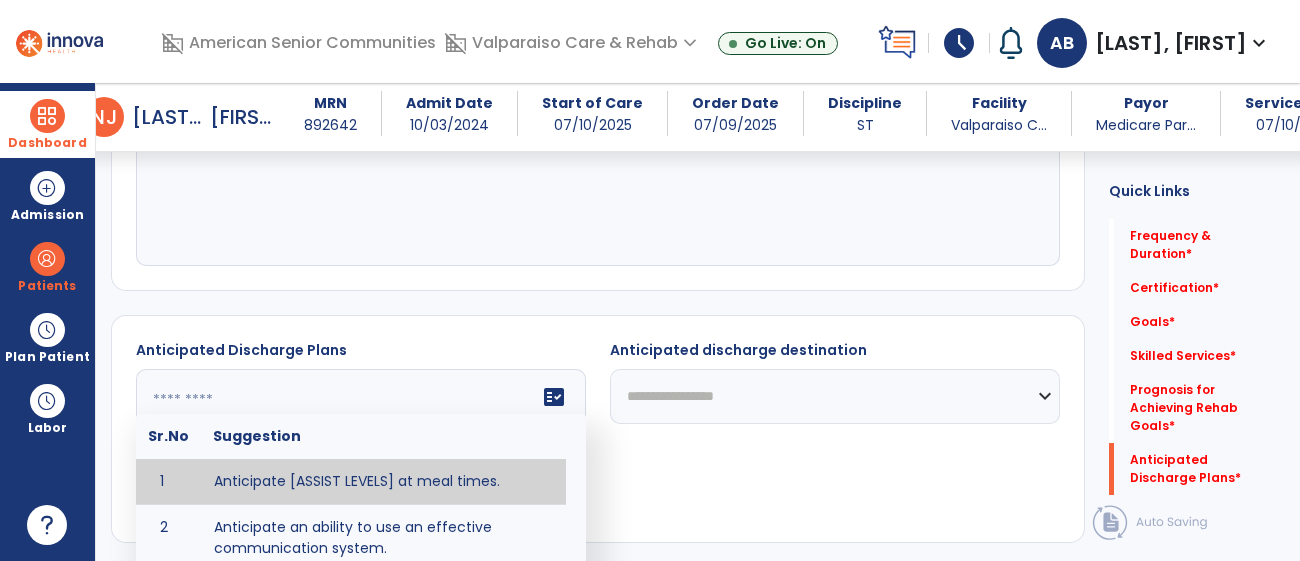 click on "fact_check  Sr.No Suggestion 1 Anticipate [ASSIST LEVELS] at meal times. 2 Anticipate an ability to use an effective communication system. 3 Anticipate assistance of external aids to communicate. 4 Anticipate diet restrictions which may include ___________. 5 Anticipate discharge to an Assisted Living Facility. 6 Anticipate discharge to another SNF. 7 Anticipate discharge to home. 8 Anticipate discharge to hospice care. 9 Anticipate discharge to this SNF. 10 Anticipate independent dining. 11 Anticipate no diet restrictions. 12 Anticipate no signs or symptoms of aspiration with least restrictive diet level. 13 Anticipate patient will need [FULL/PART TIME] caregiver assistance. 14 Anticipate patient will need [ASSISTANCE LEVEL] assistance from [CAREGIVER]. 15 Anticipate patient will need 24-hour caregiver assistance. 16 Anticipate patient will need no caregiver assistance. 17 Discharge home and independent with caregiver. 18 Discharge home and independent without caregiver. 19 20 21 22 23 24 25 26 27 28 29 30" 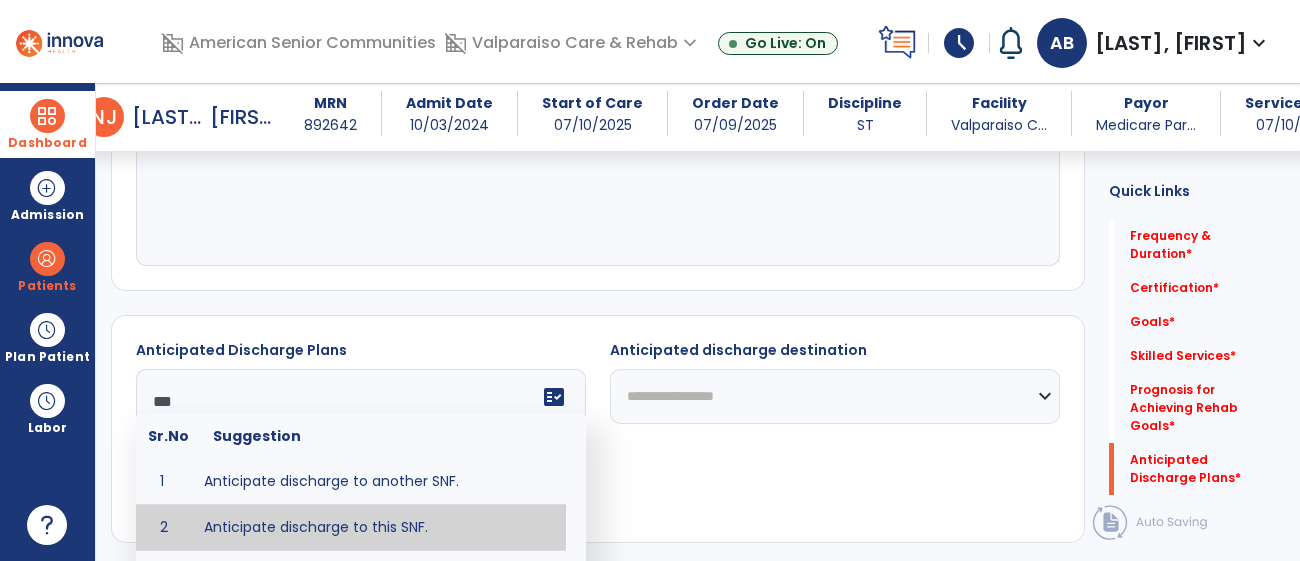 type on "**********" 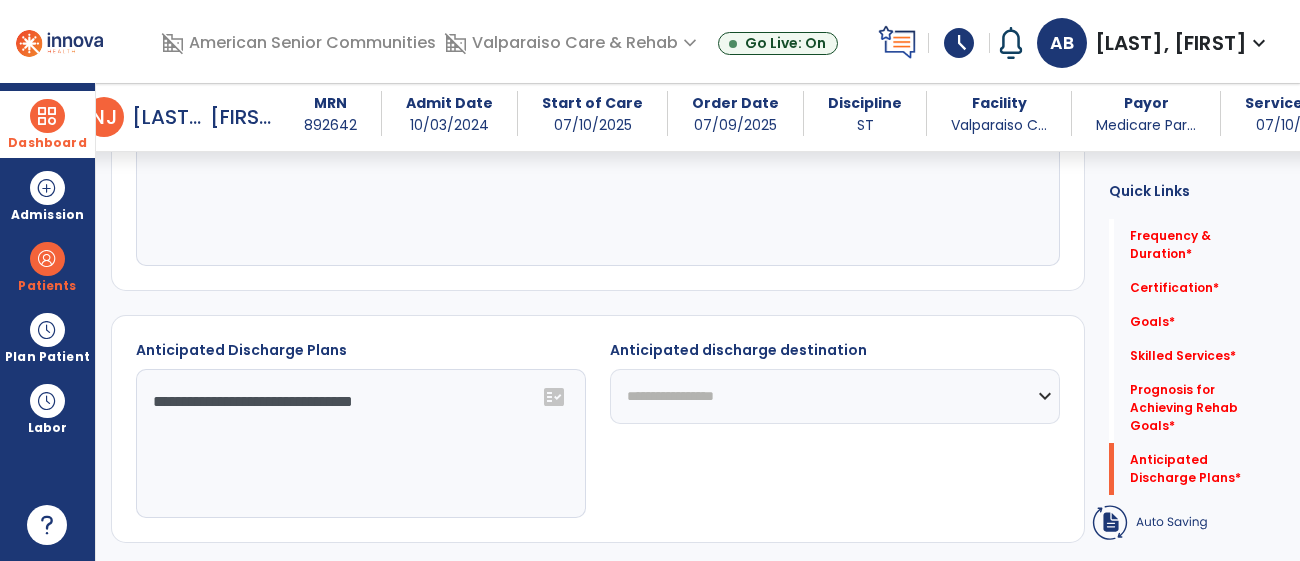 click on "**********" 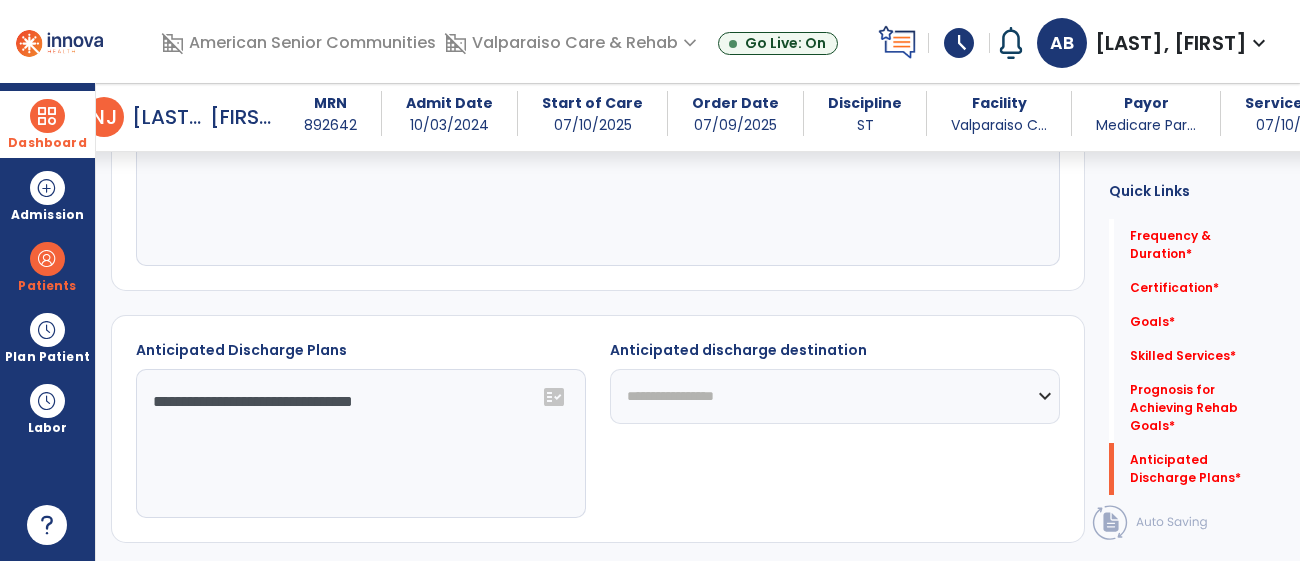 select on "***" 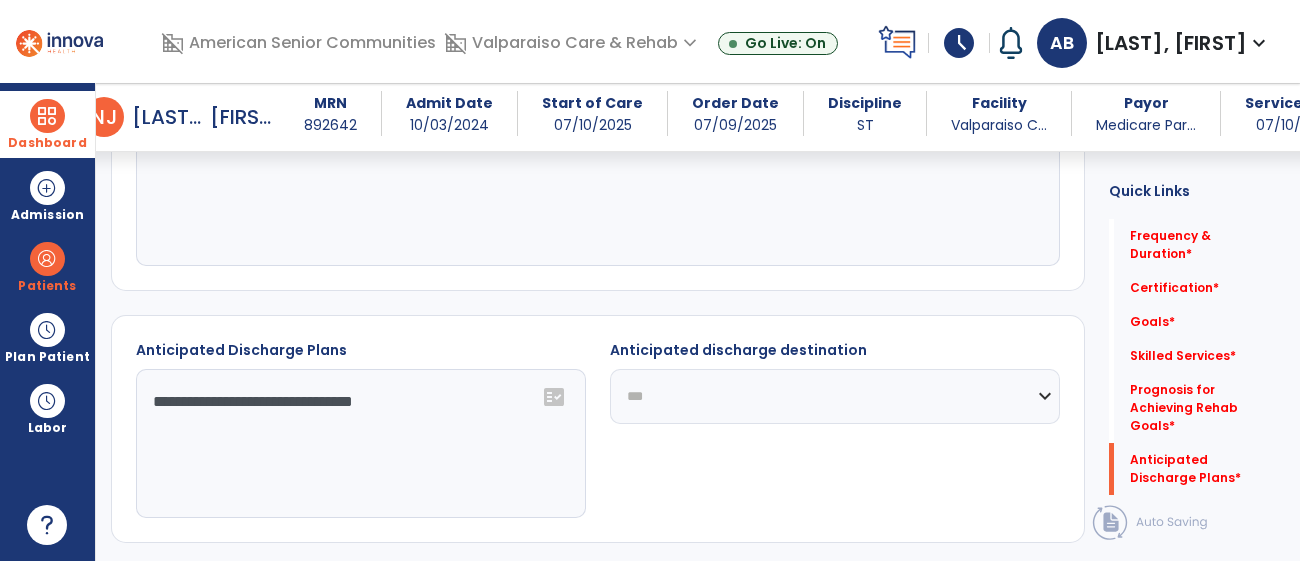 click on "**********" 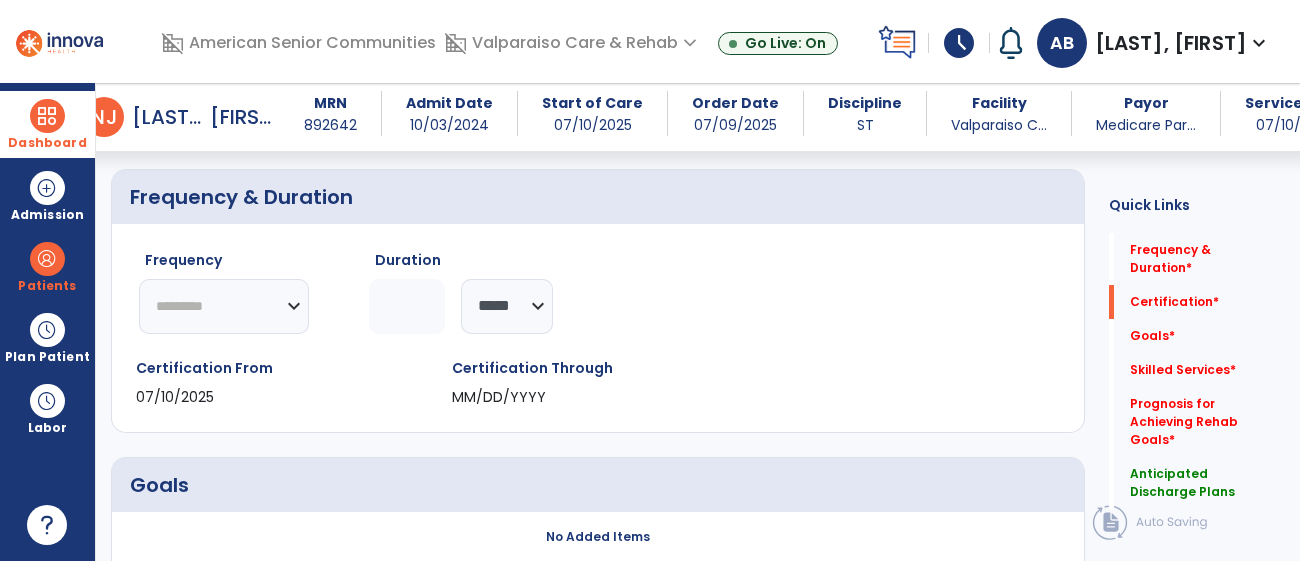 scroll, scrollTop: 177, scrollLeft: 0, axis: vertical 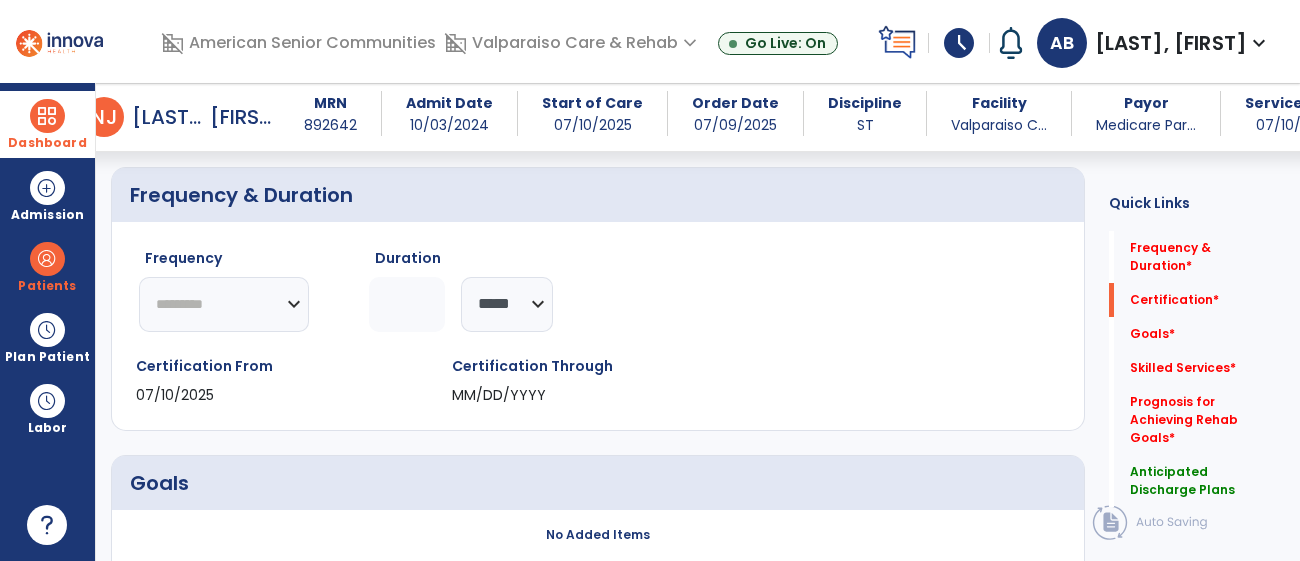 click on "********* ** ** ** ** ** ** **" 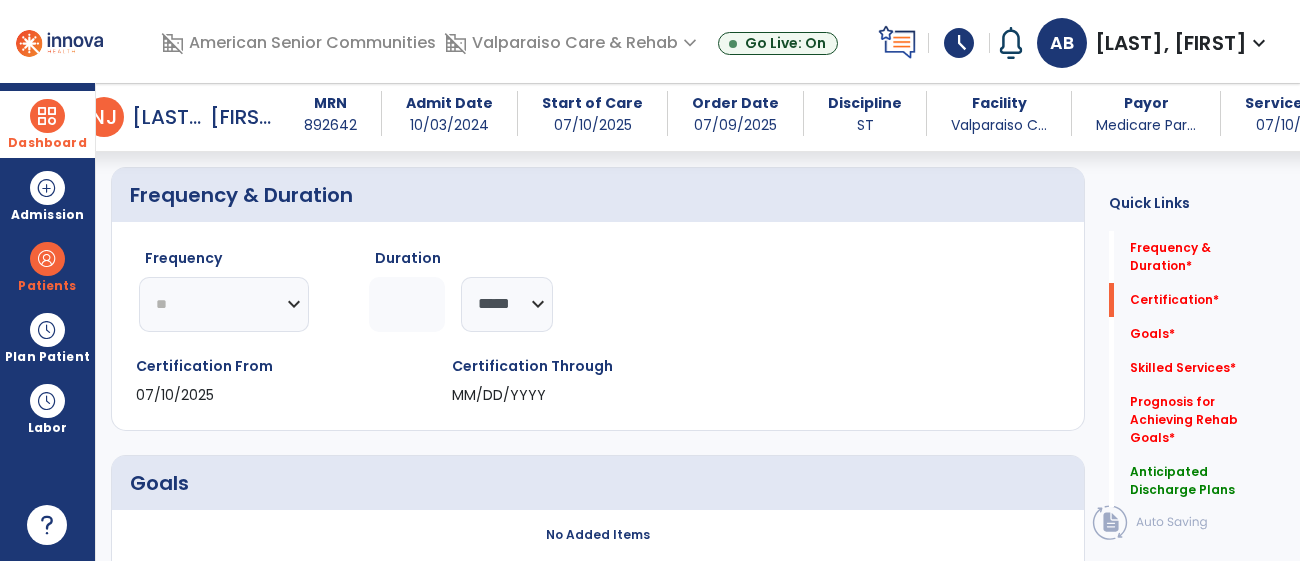 click on "********* ** ** ** ** ** ** **" 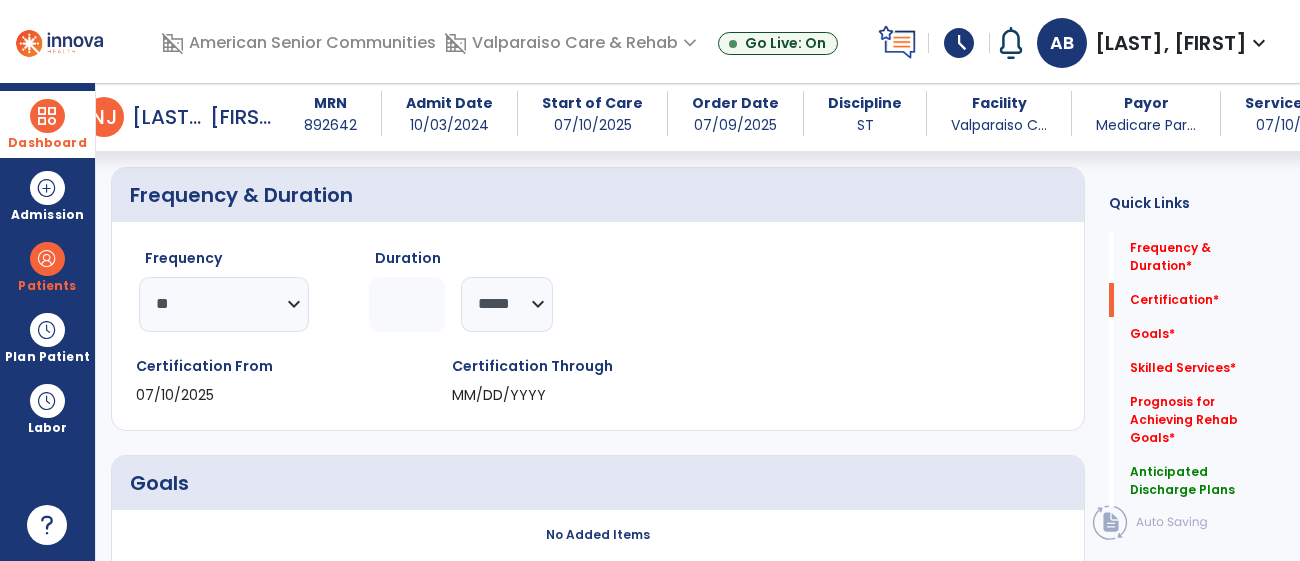 click 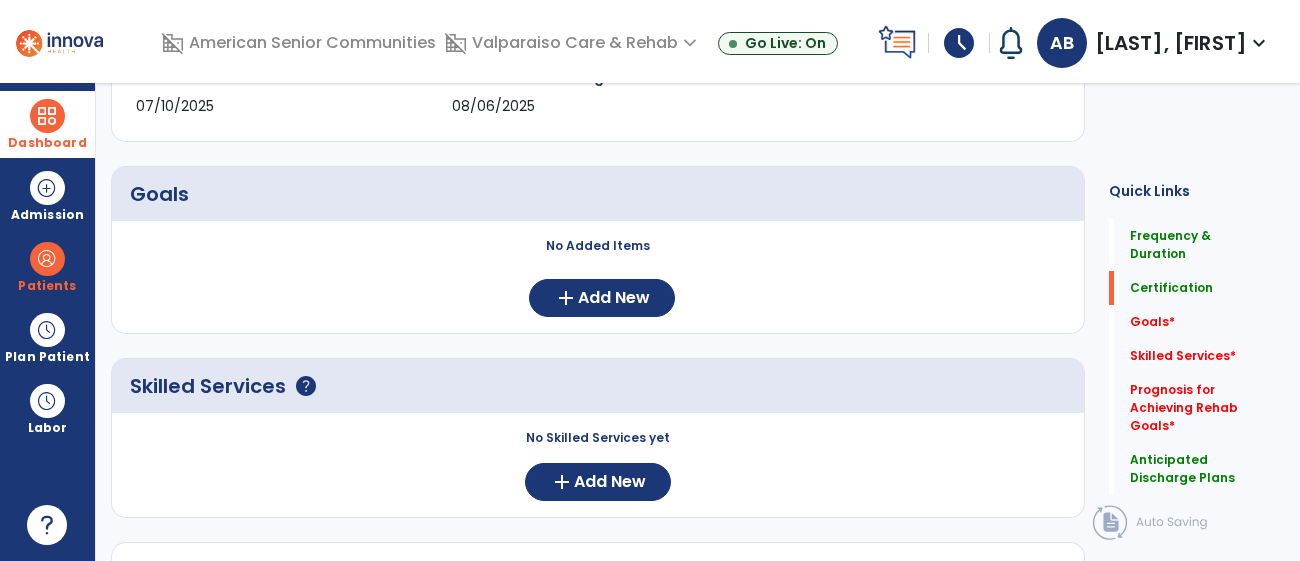 scroll, scrollTop: 0, scrollLeft: 0, axis: both 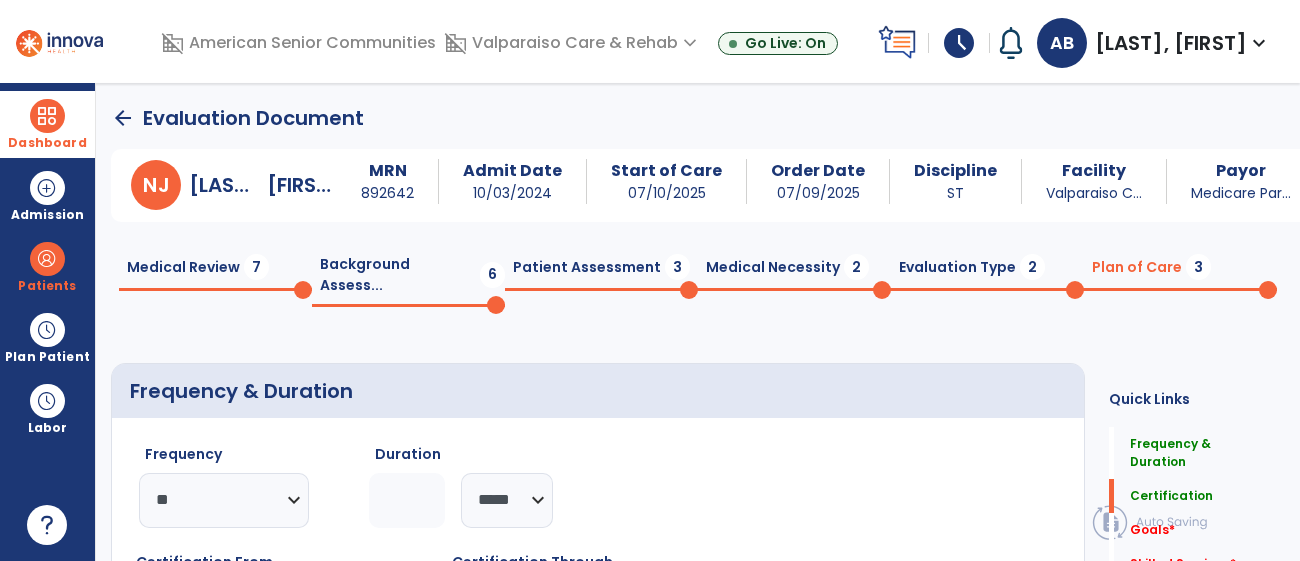 type on "*" 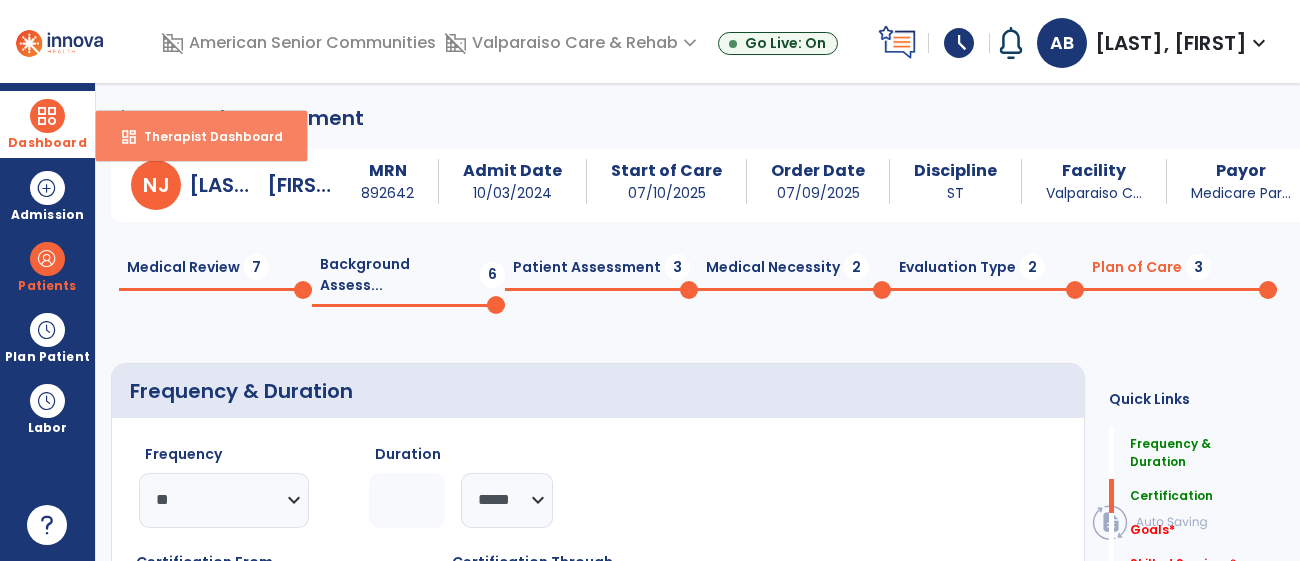 click on "dashboard  Therapist Dashboard" at bounding box center (201, 136) 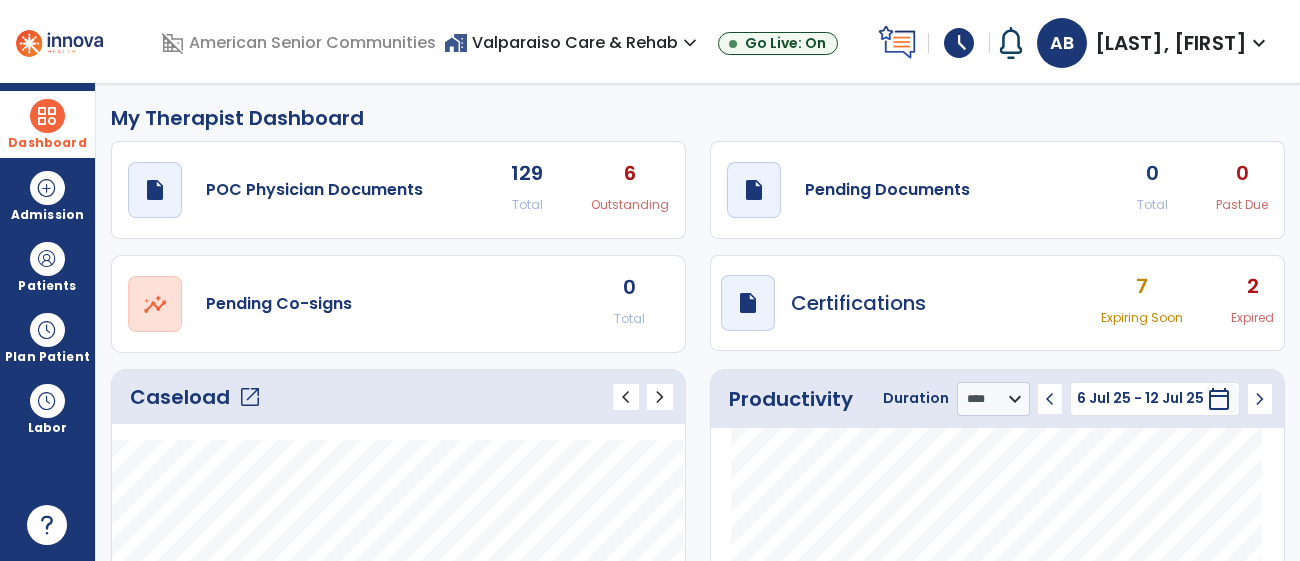 click on "Caseload   open_in_new" 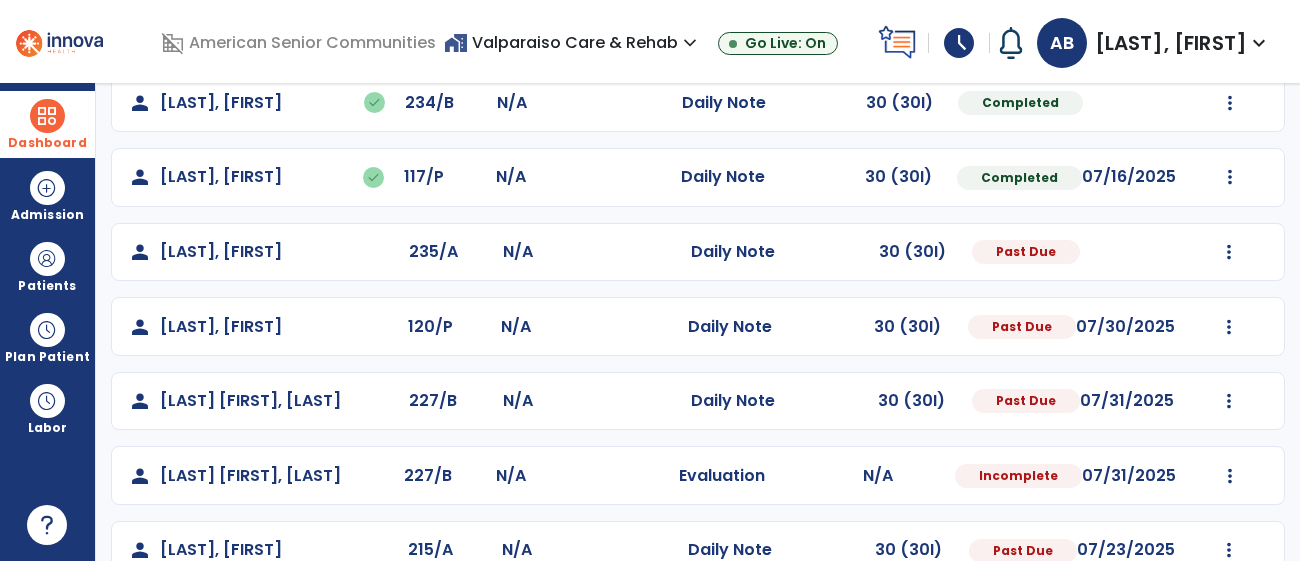 scroll, scrollTop: 0, scrollLeft: 0, axis: both 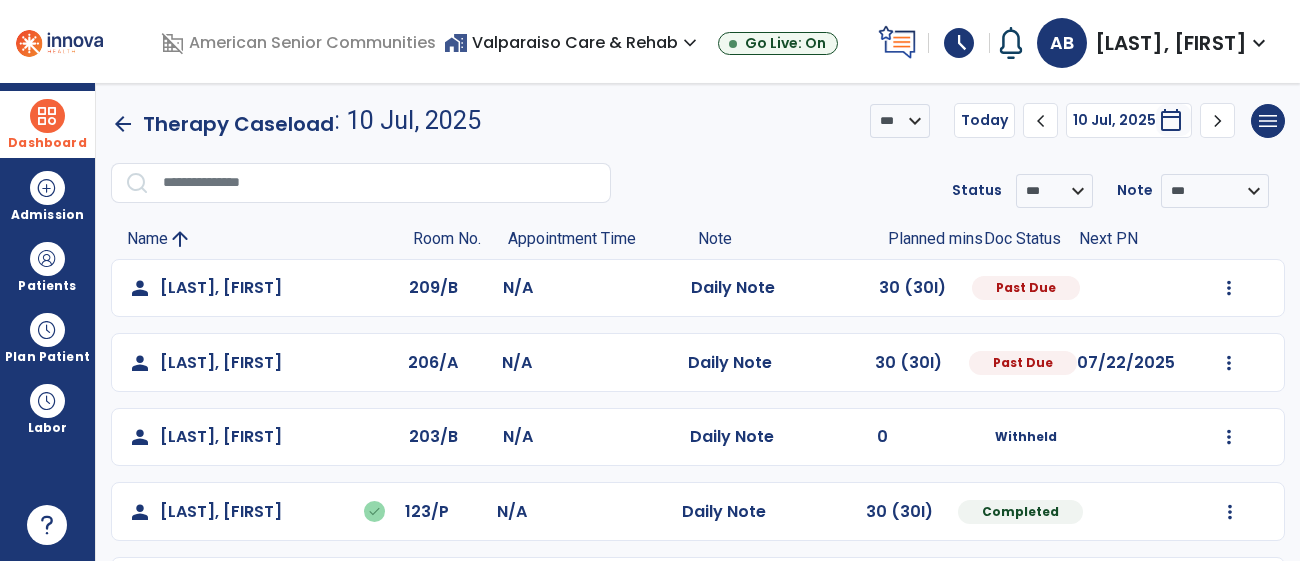 click on "chevron_right" 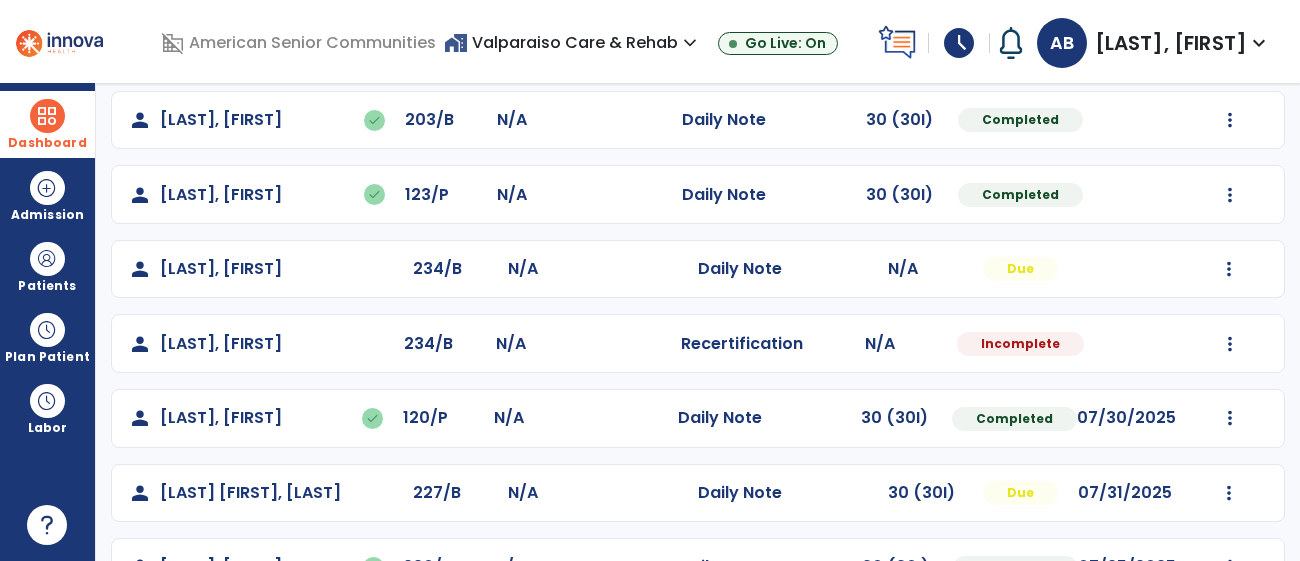 scroll, scrollTop: 157, scrollLeft: 0, axis: vertical 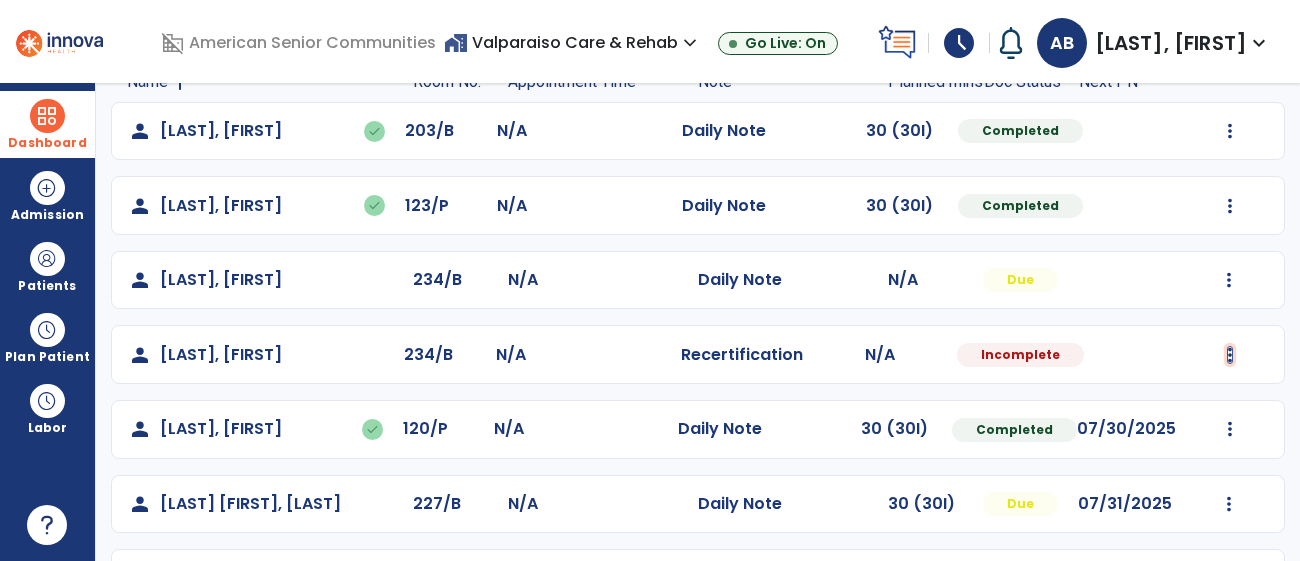 click at bounding box center [1230, 131] 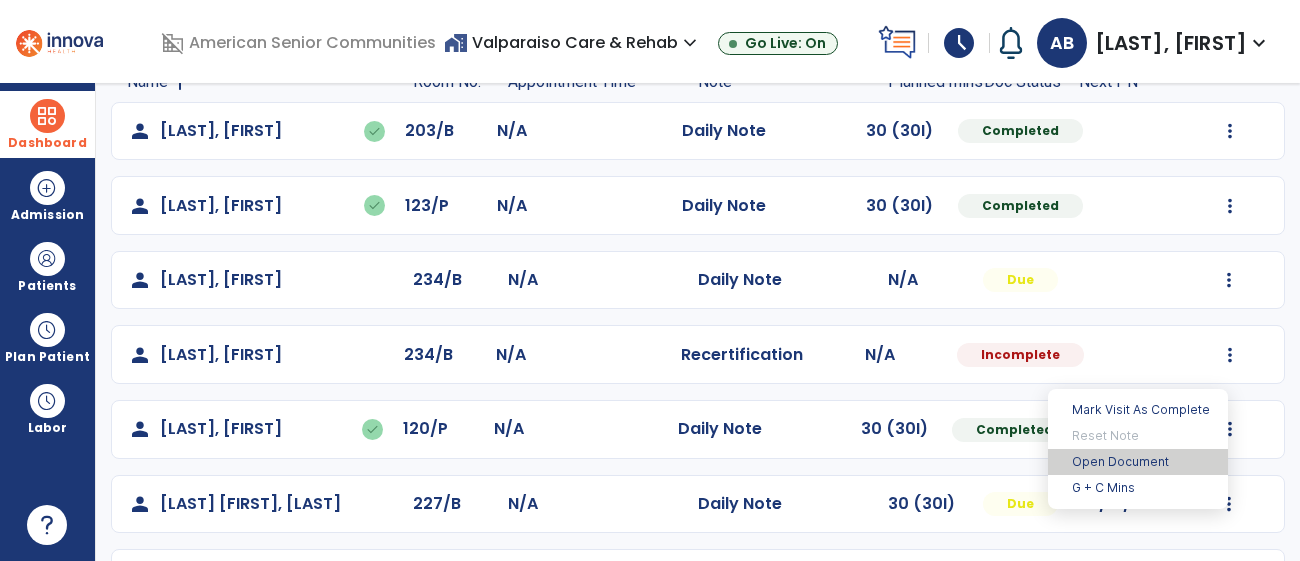 click on "Open Document" at bounding box center [1138, 462] 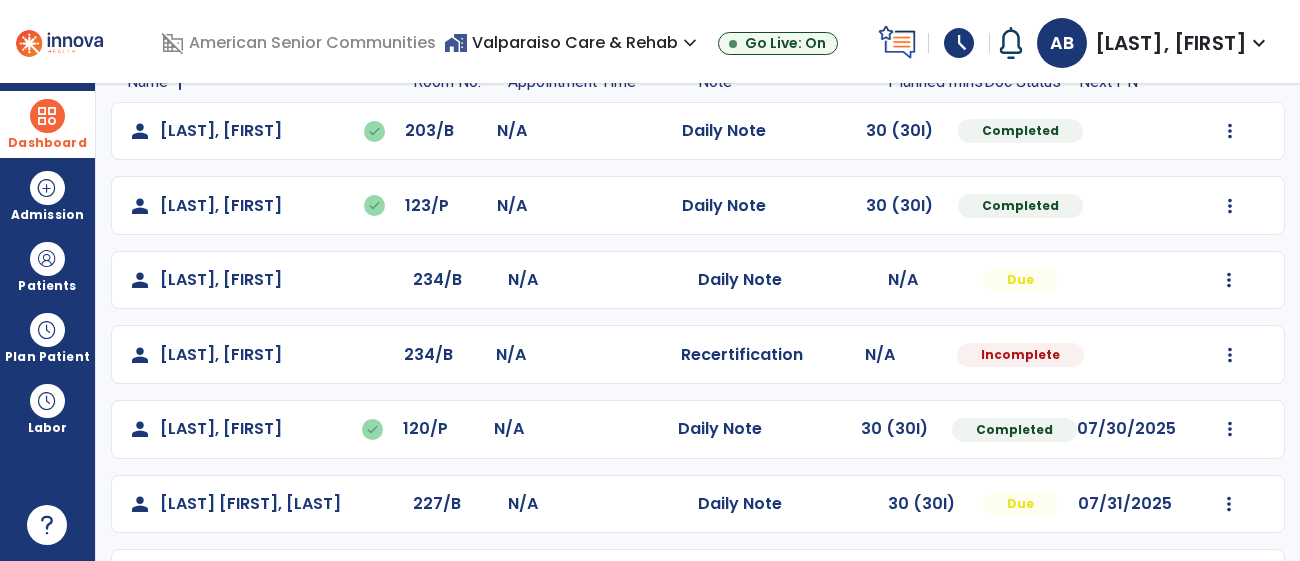 select on "**" 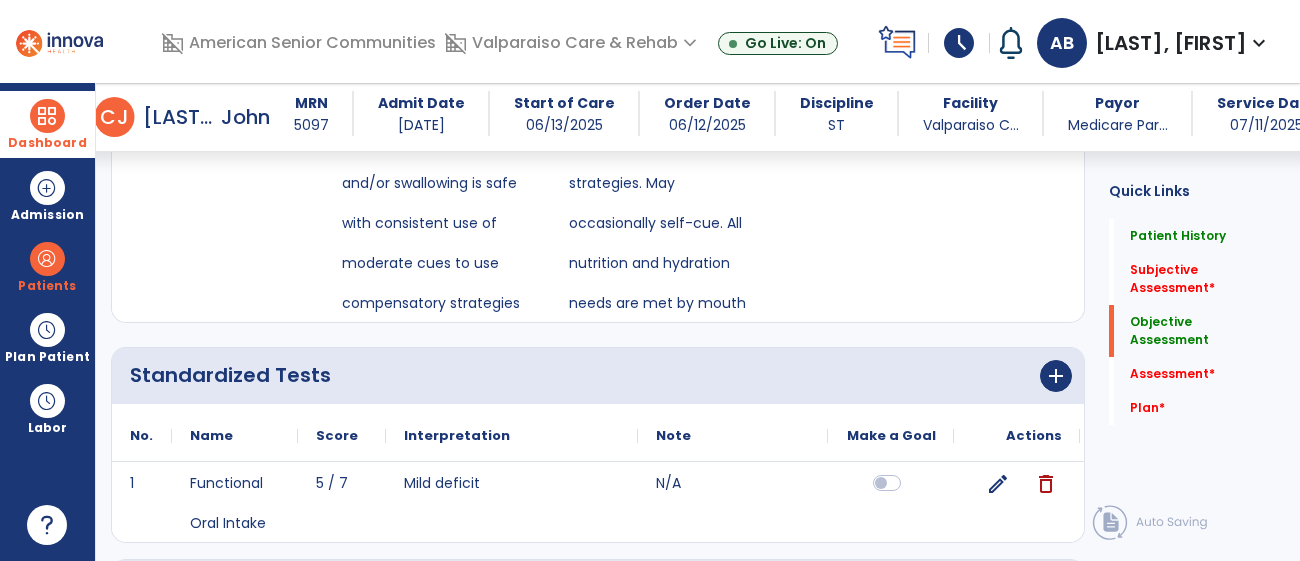 scroll, scrollTop: 2059, scrollLeft: 0, axis: vertical 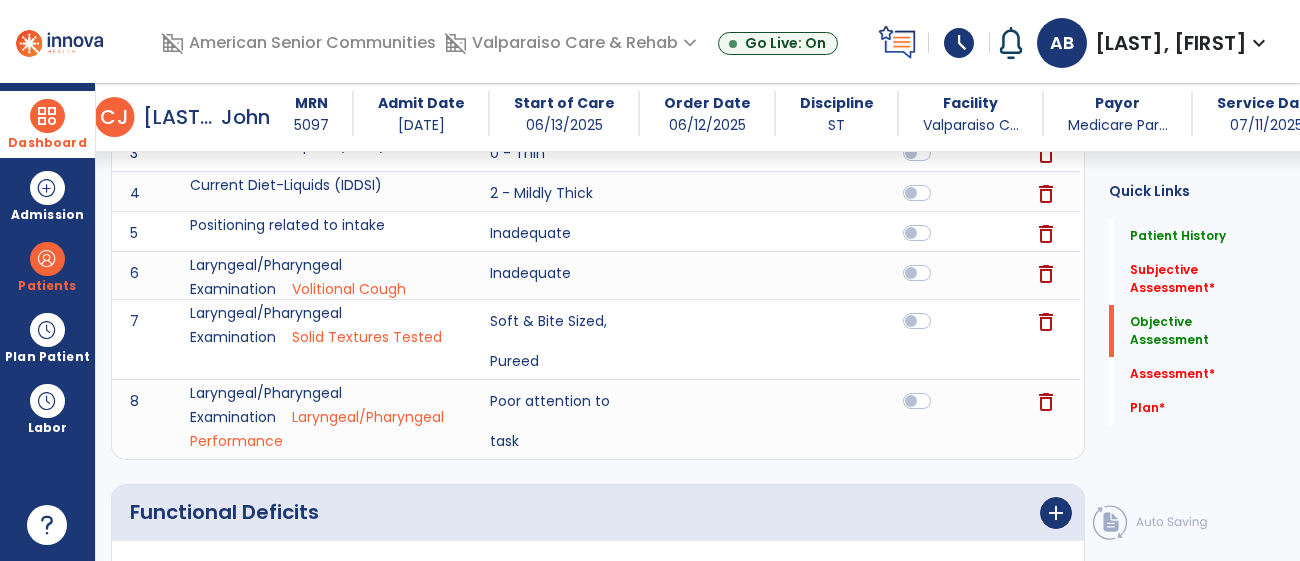 click at bounding box center (47, 116) 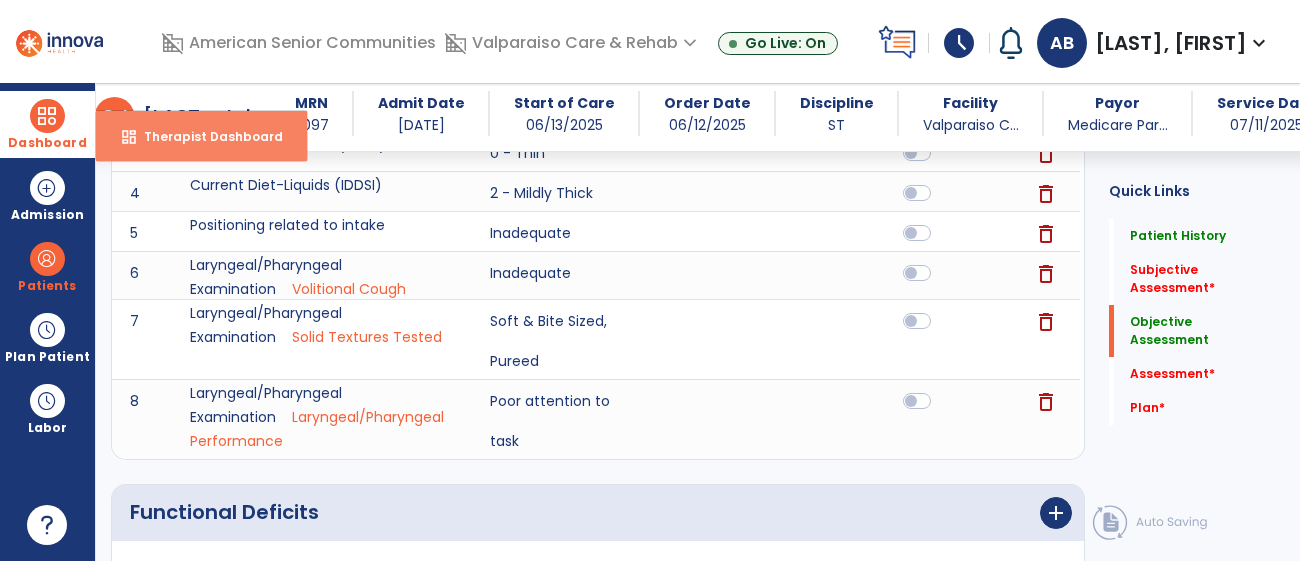 click on "dashboard  Therapist Dashboard" at bounding box center (201, 136) 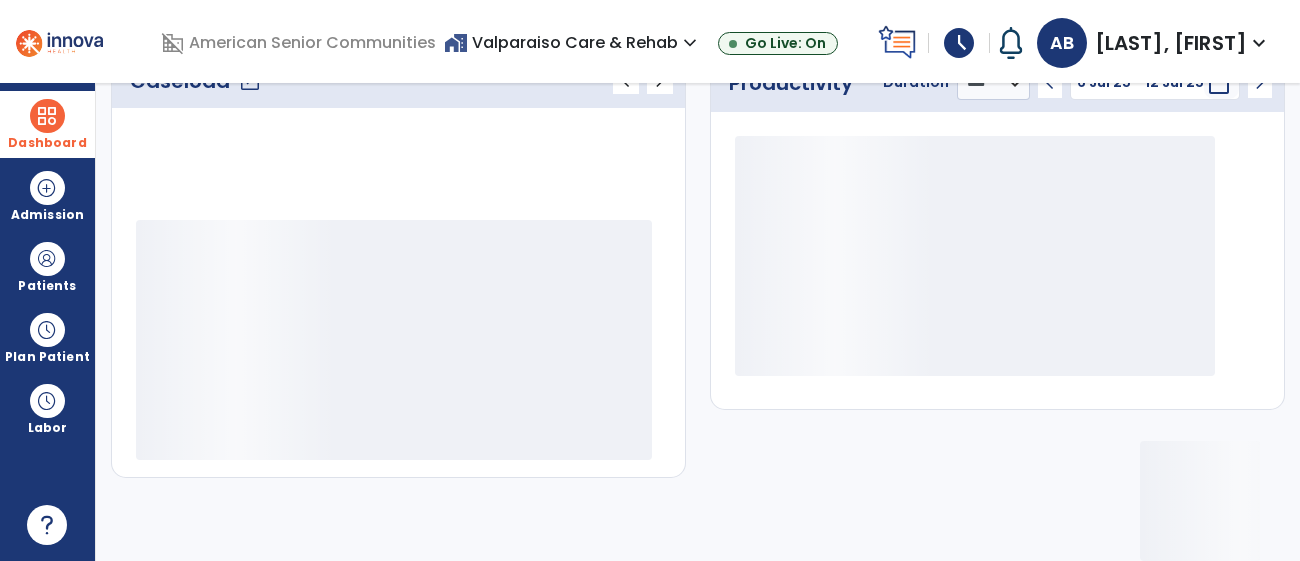 scroll, scrollTop: 315, scrollLeft: 0, axis: vertical 